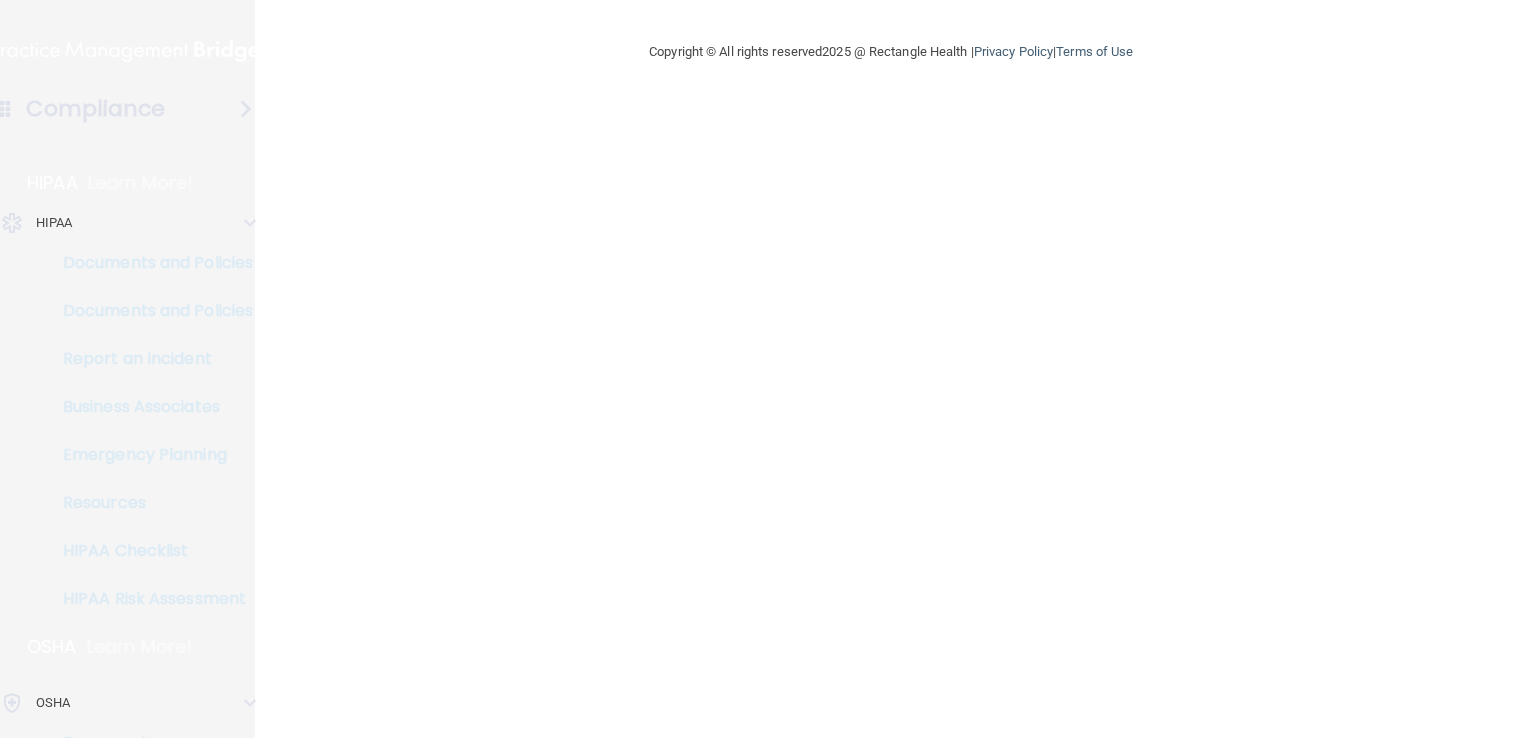 scroll, scrollTop: 0, scrollLeft: 0, axis: both 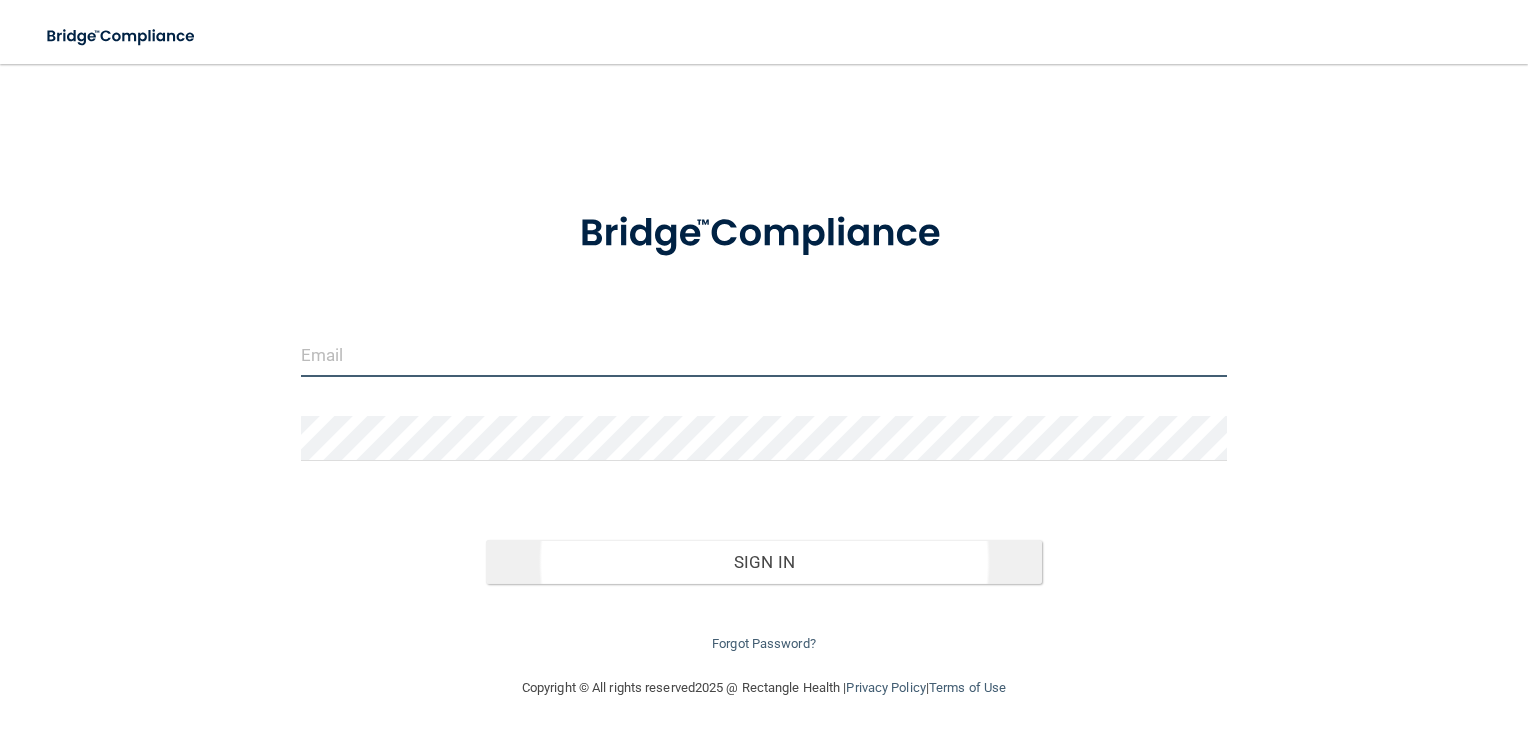 type on "[EMAIL_ADDRESS][DOMAIN_NAME]" 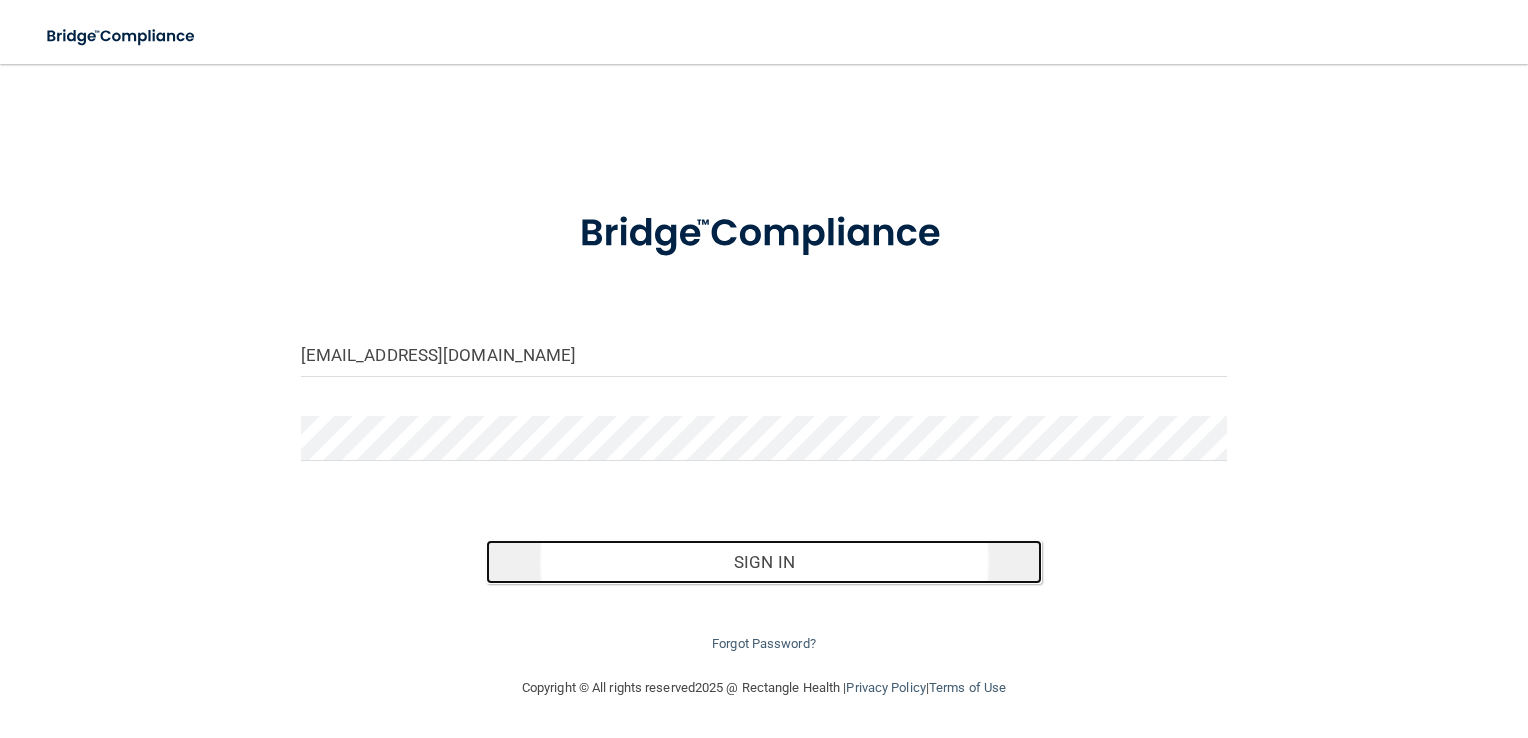 click on "Sign In" at bounding box center (764, 562) 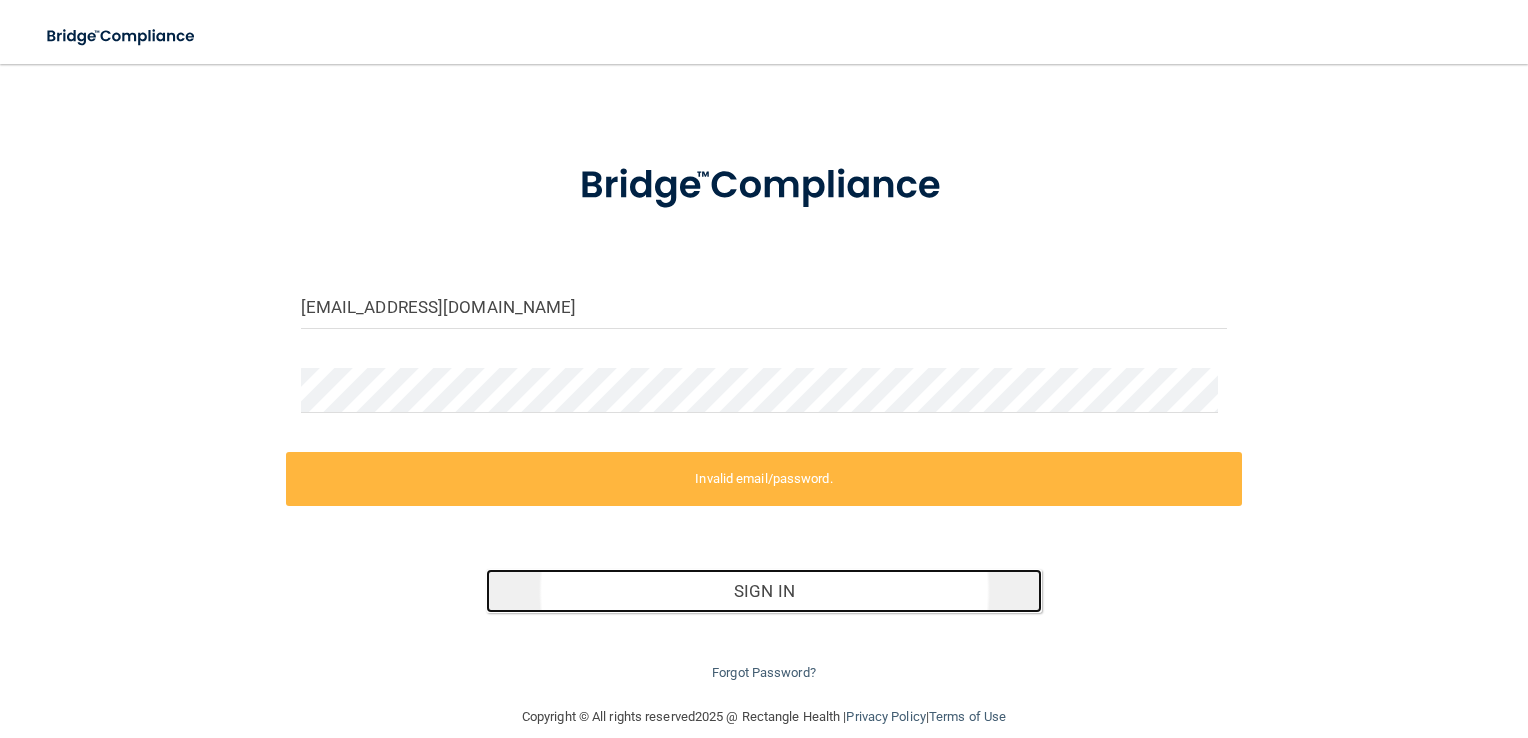 scroll, scrollTop: 50, scrollLeft: 0, axis: vertical 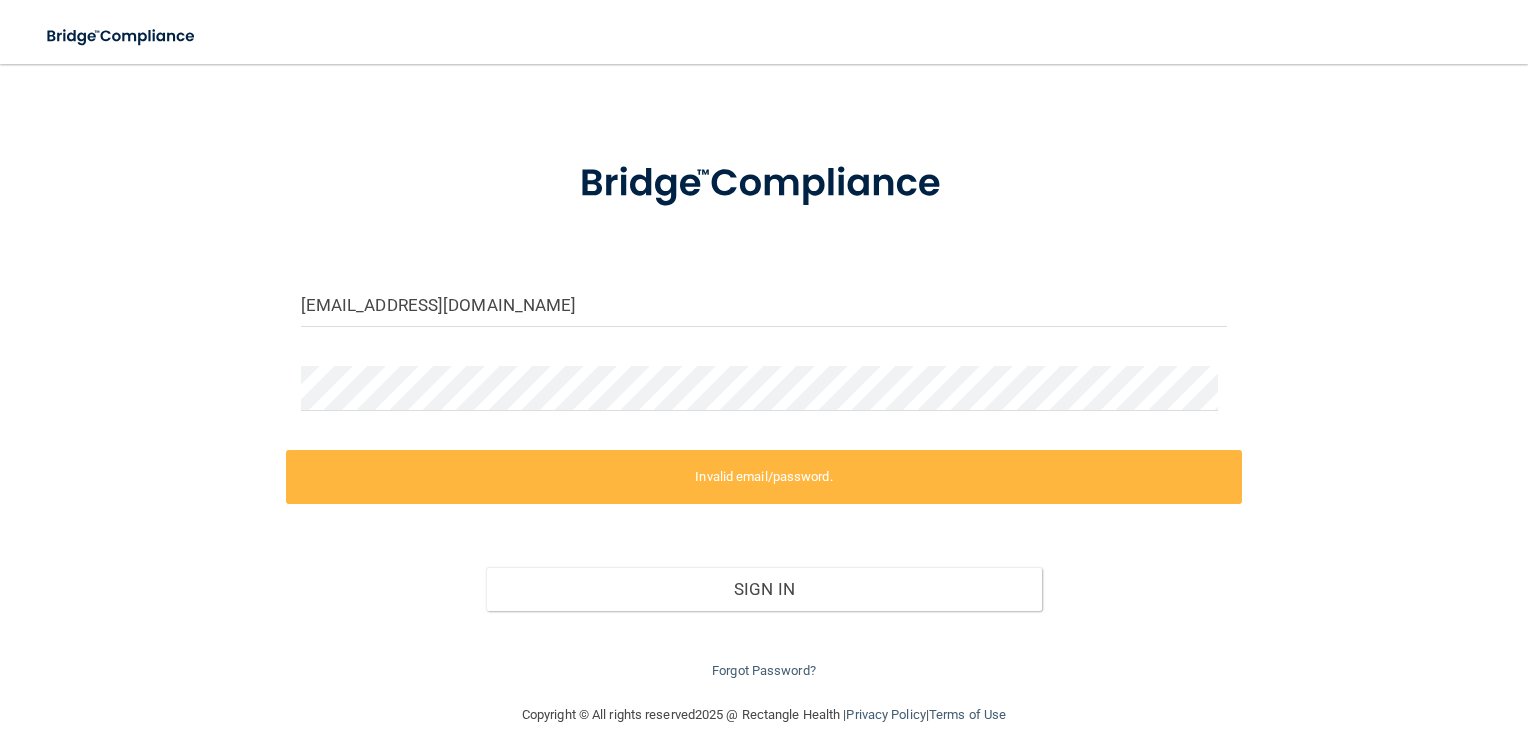 click on "Invalid email/password." at bounding box center [764, 477] 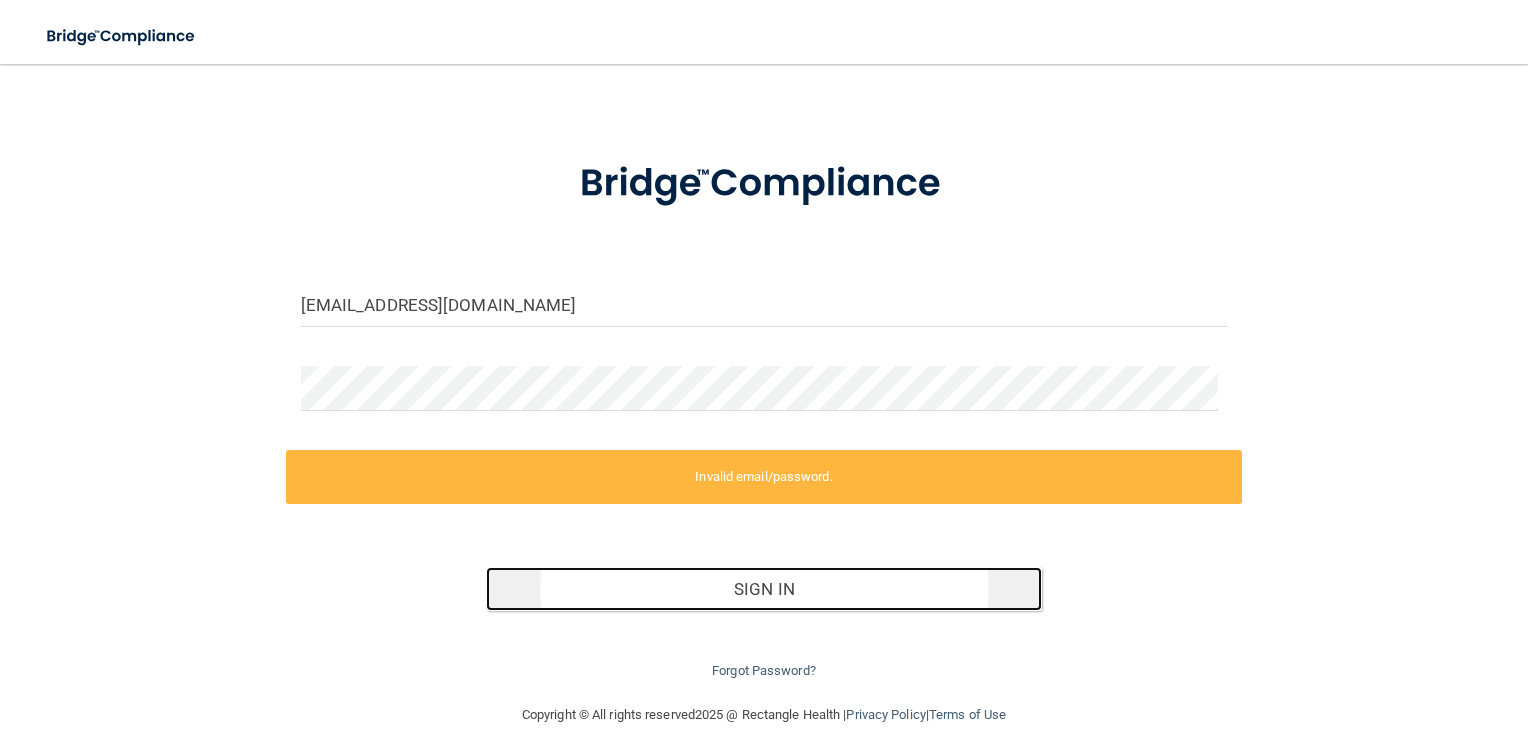 click on "Sign In" at bounding box center (764, 589) 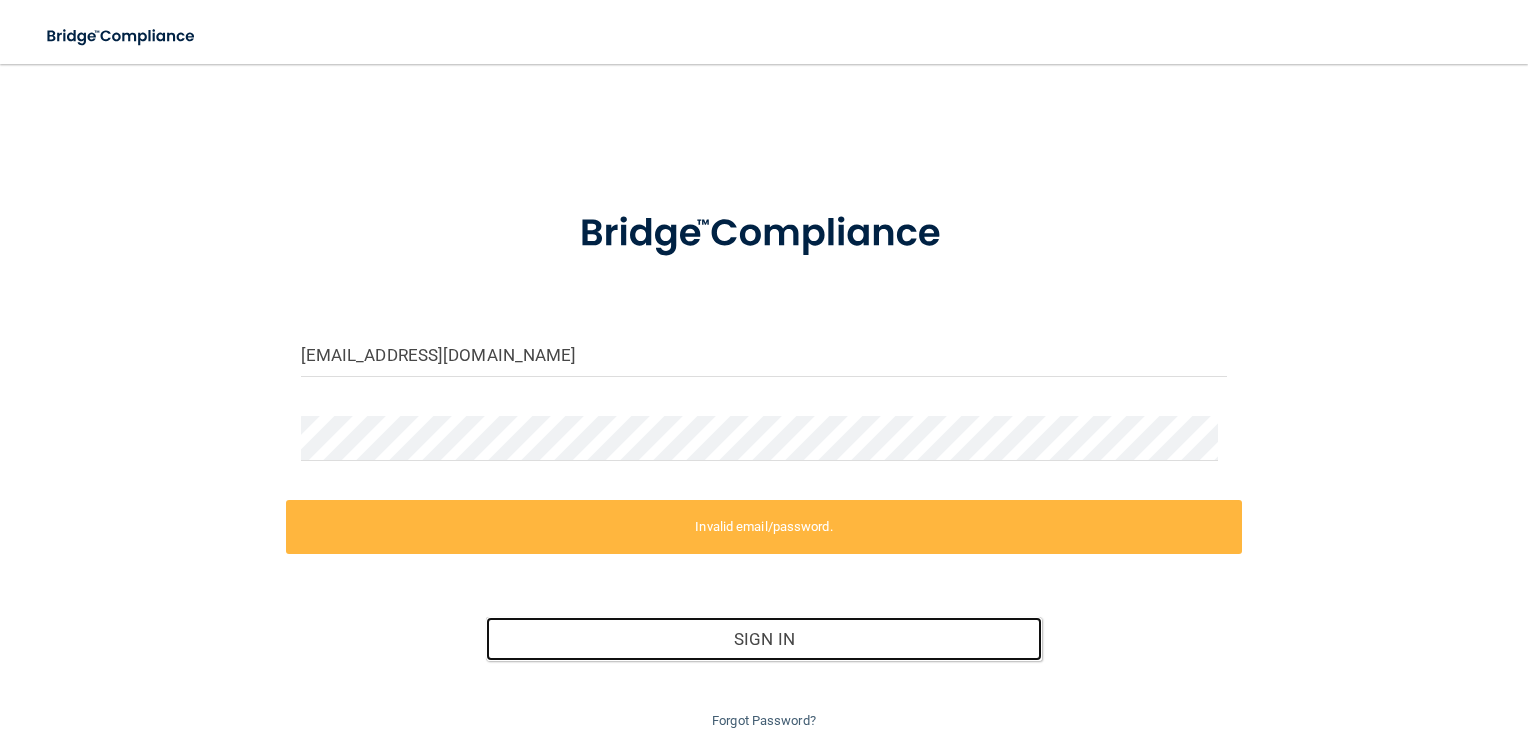 scroll, scrollTop: 72, scrollLeft: 0, axis: vertical 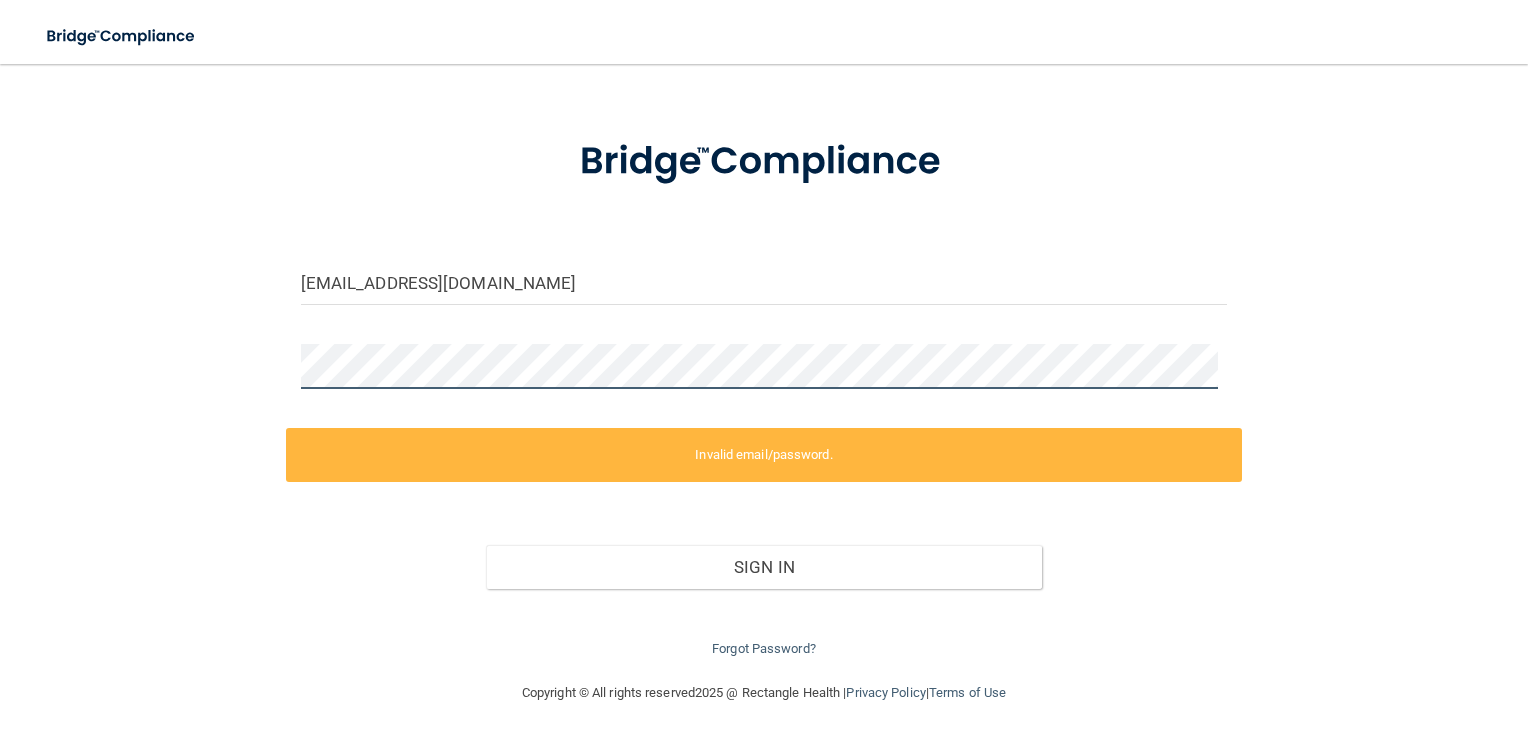 click on "[EMAIL_ADDRESS][DOMAIN_NAME]                                    Invalid email/password.     You don't have permission to access that page.       Sign In            Forgot Password?" at bounding box center (764, 336) 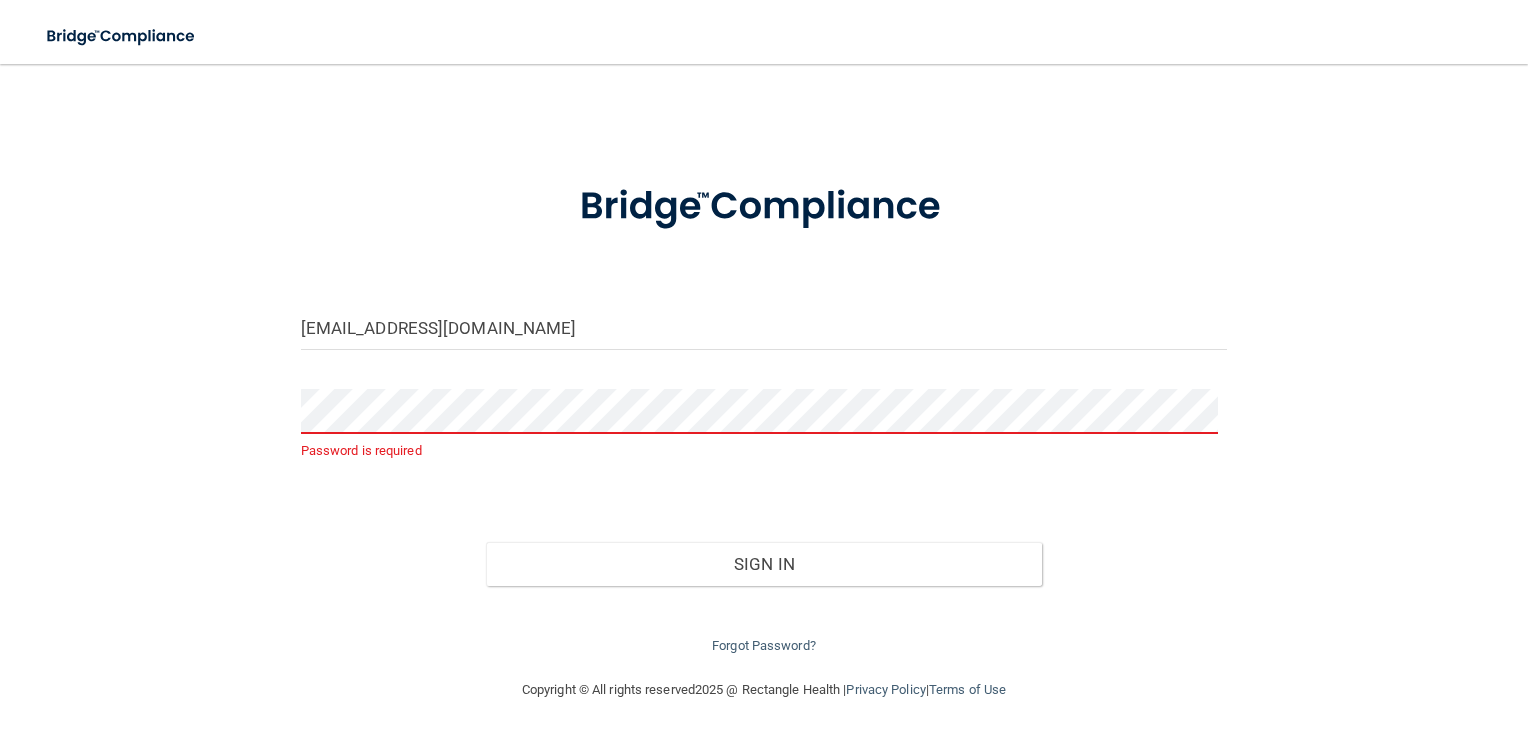 scroll, scrollTop: 24, scrollLeft: 0, axis: vertical 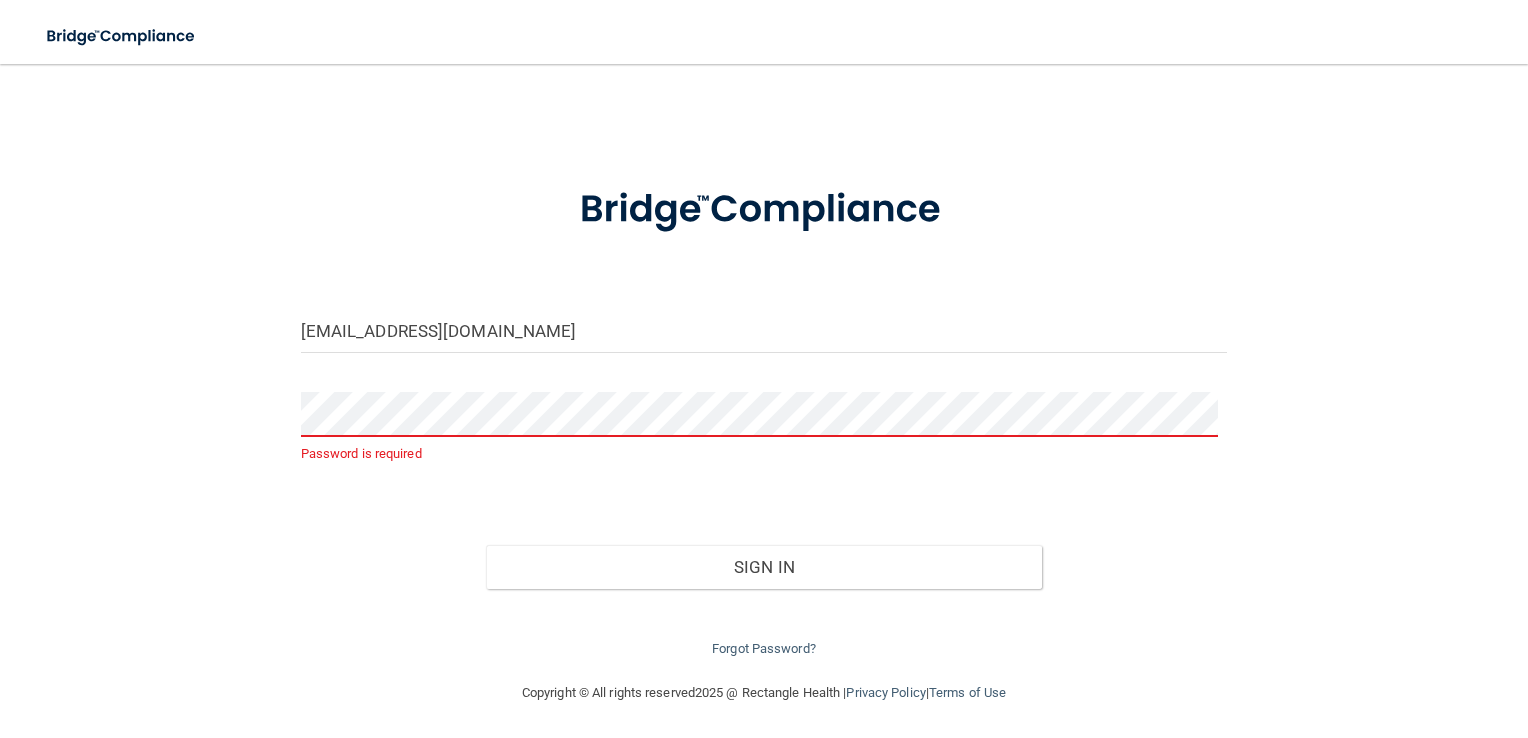 click on "kathybarnat@gmail.com                        Password is required               Invalid email/password.     You don't have permission to access that page.       Sign In            Forgot Password?" at bounding box center [764, 410] 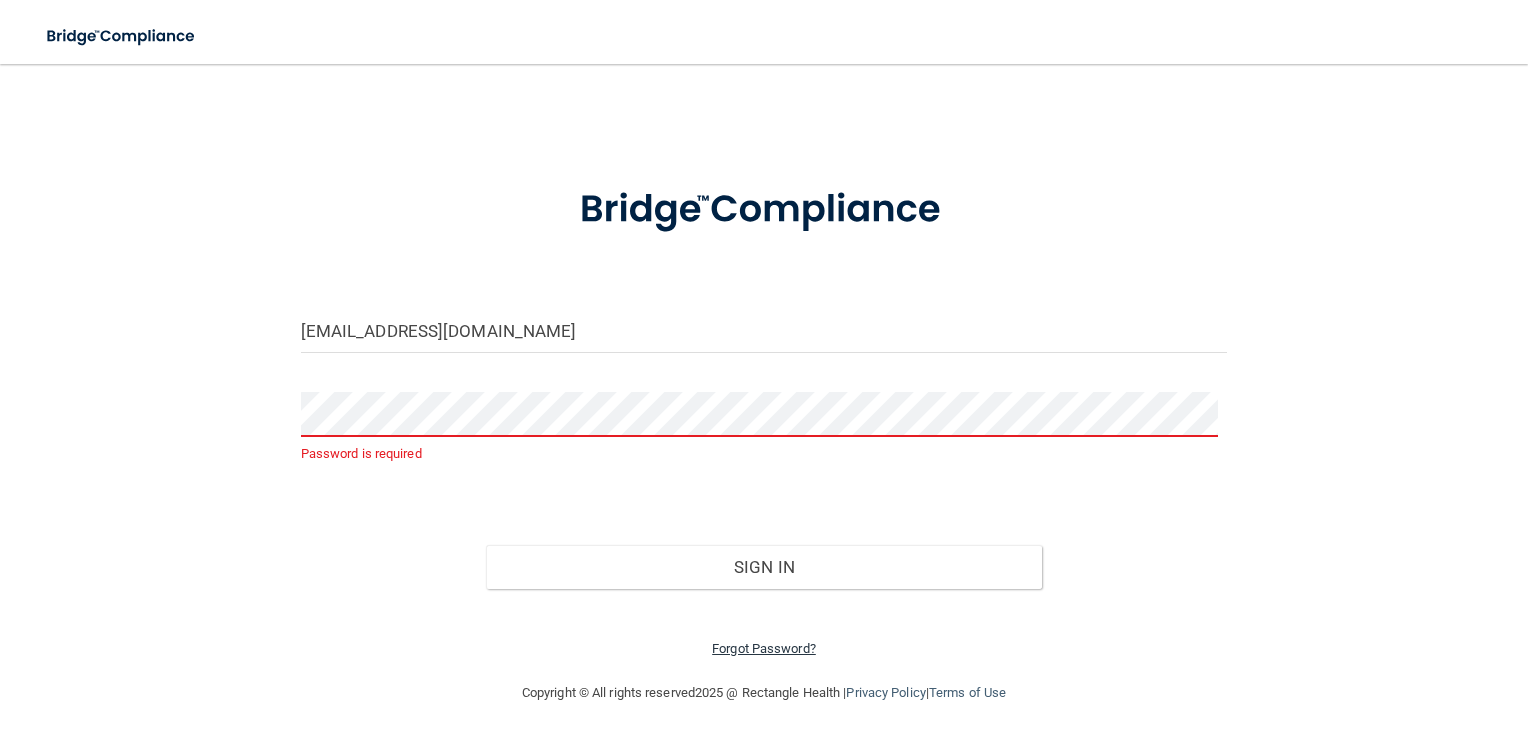click on "Forgot Password?" at bounding box center (764, 648) 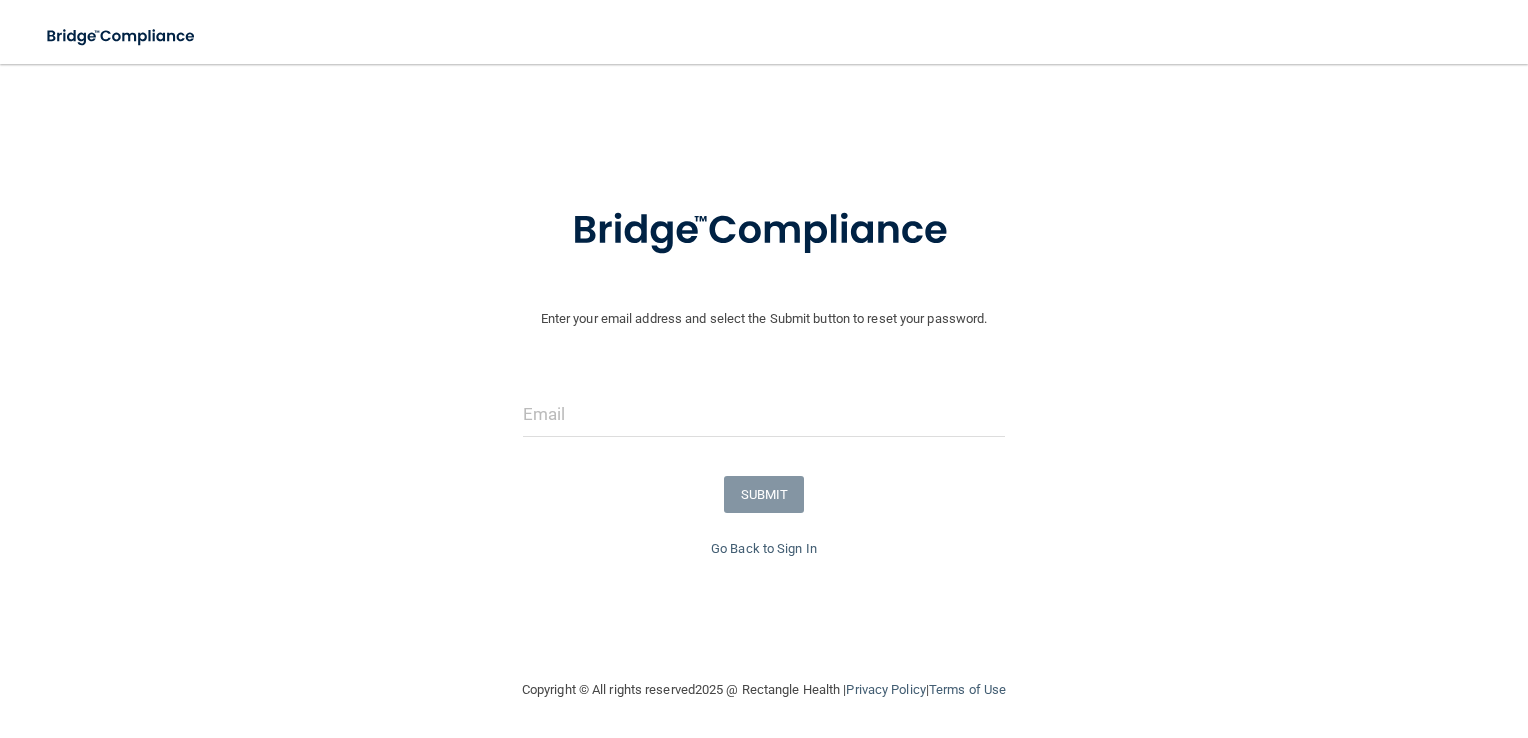 scroll, scrollTop: 4, scrollLeft: 0, axis: vertical 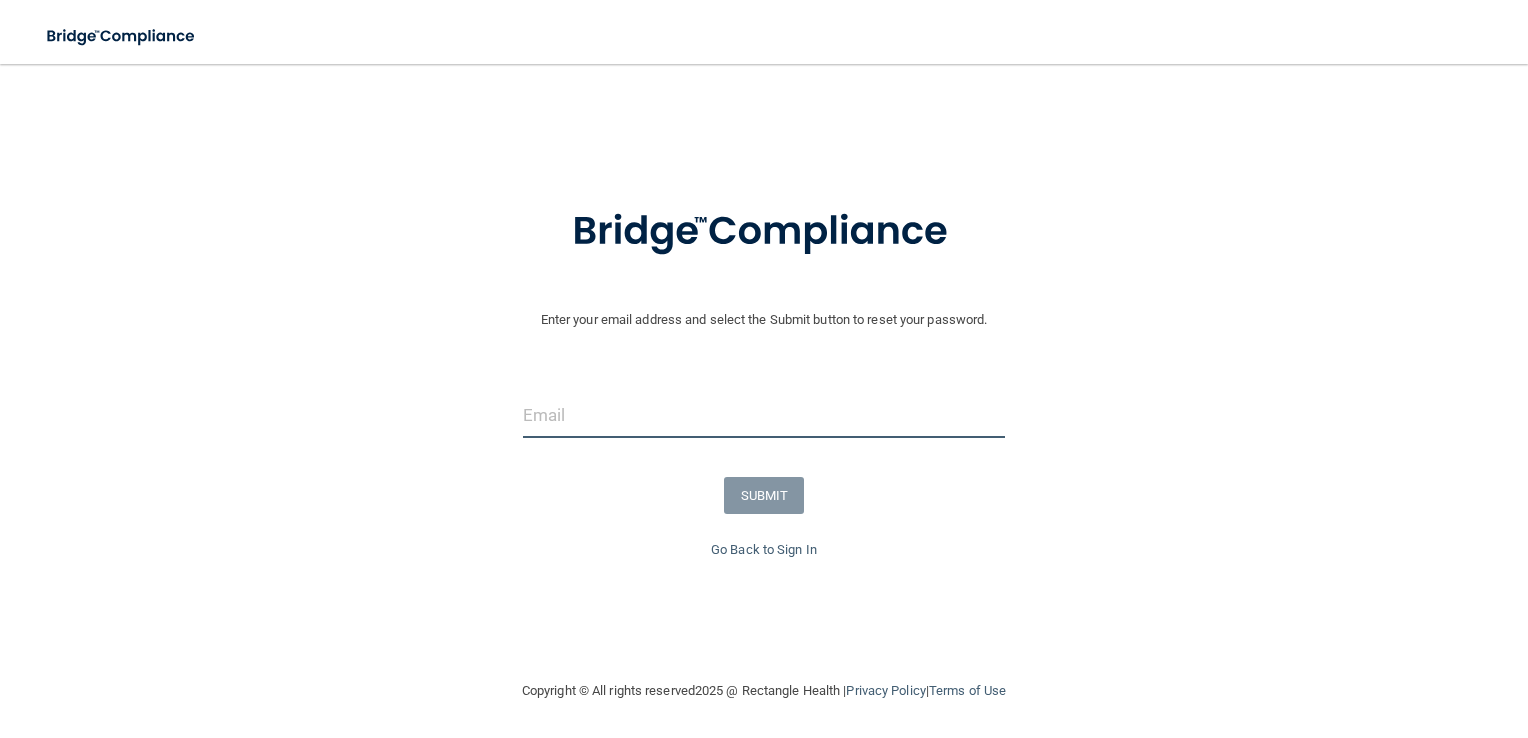 click at bounding box center (764, 415) 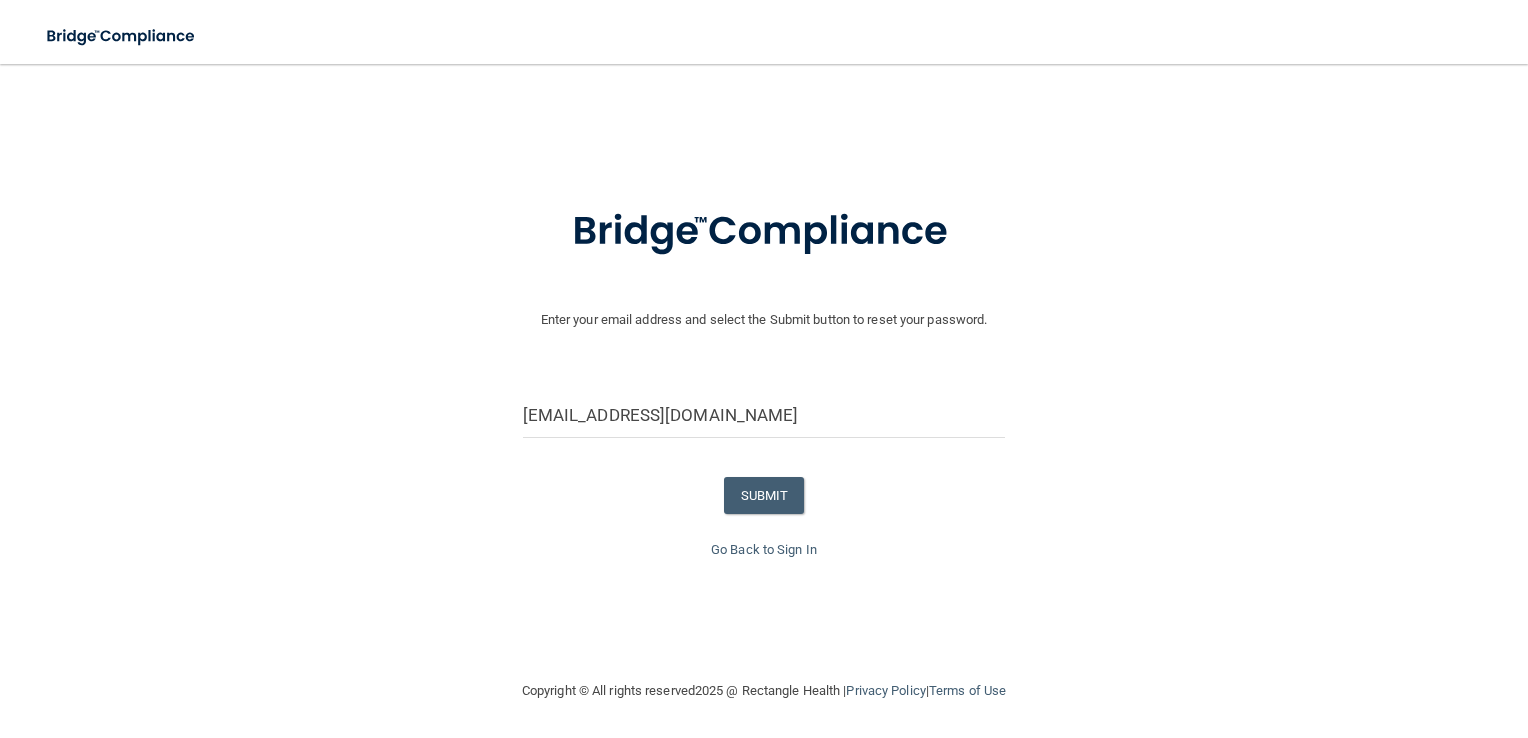 click on "Enter your email address and select the Submit button to reset your password.               kathybarnat@gmail.com                     SUBMIT" at bounding box center (764, 359) 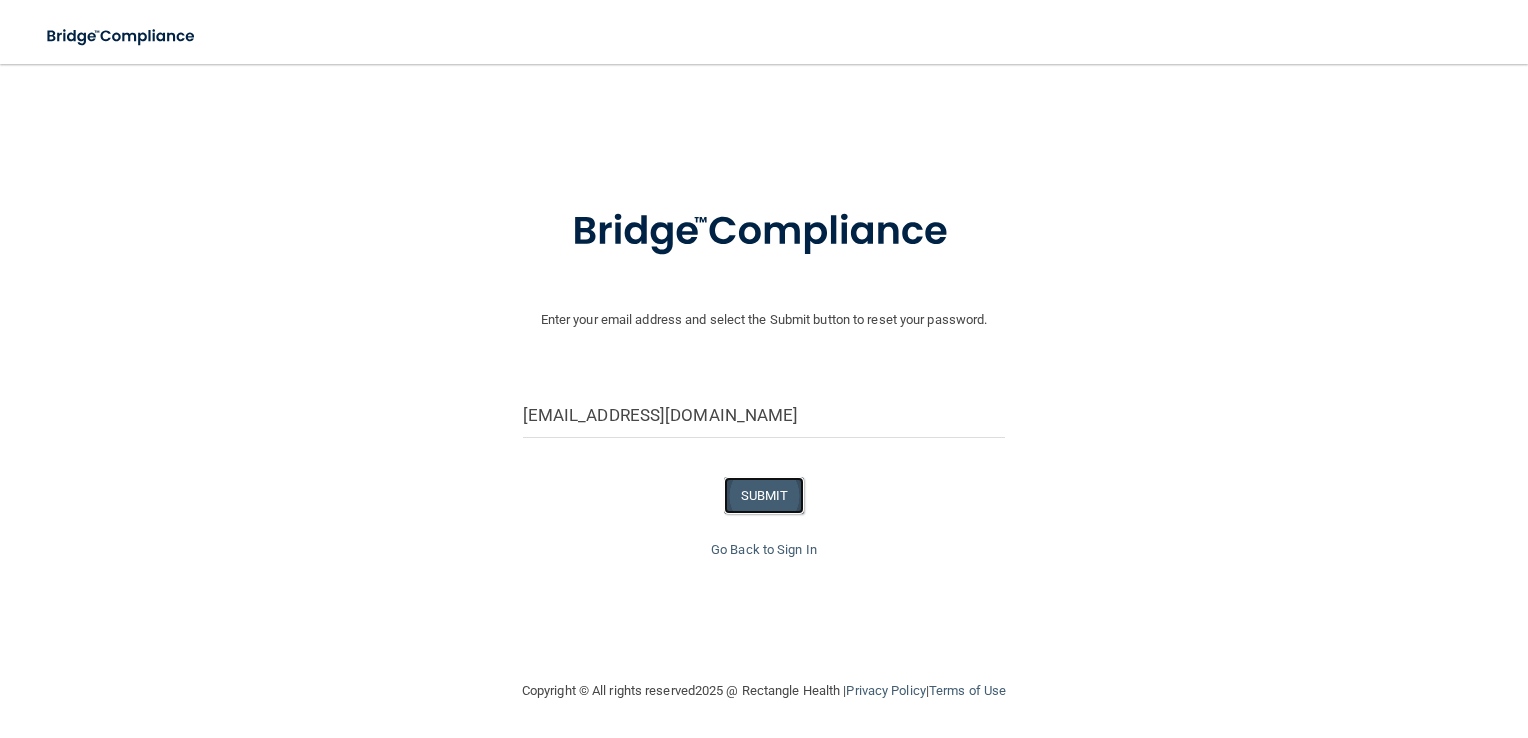click on "SUBMIT" at bounding box center (764, 495) 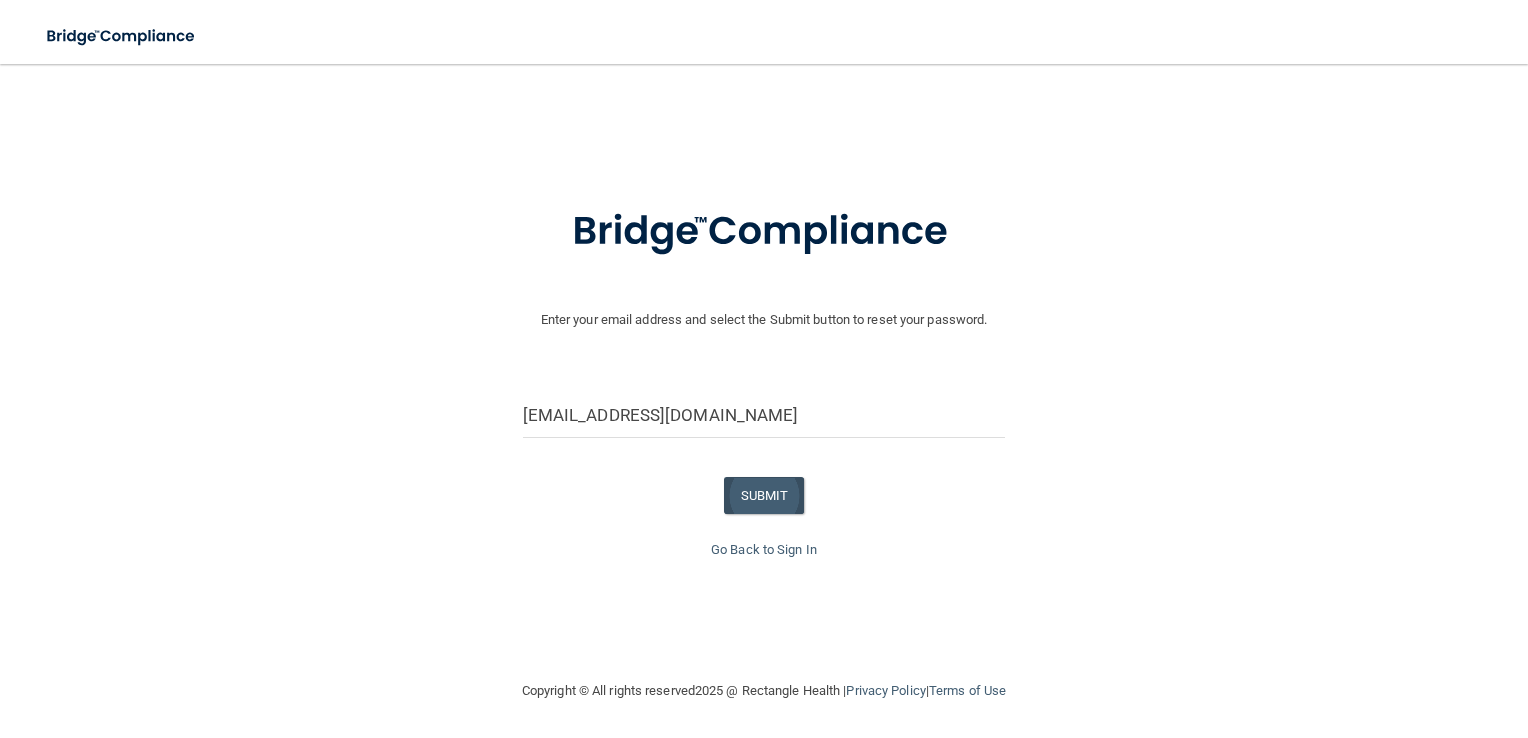 scroll, scrollTop: 0, scrollLeft: 0, axis: both 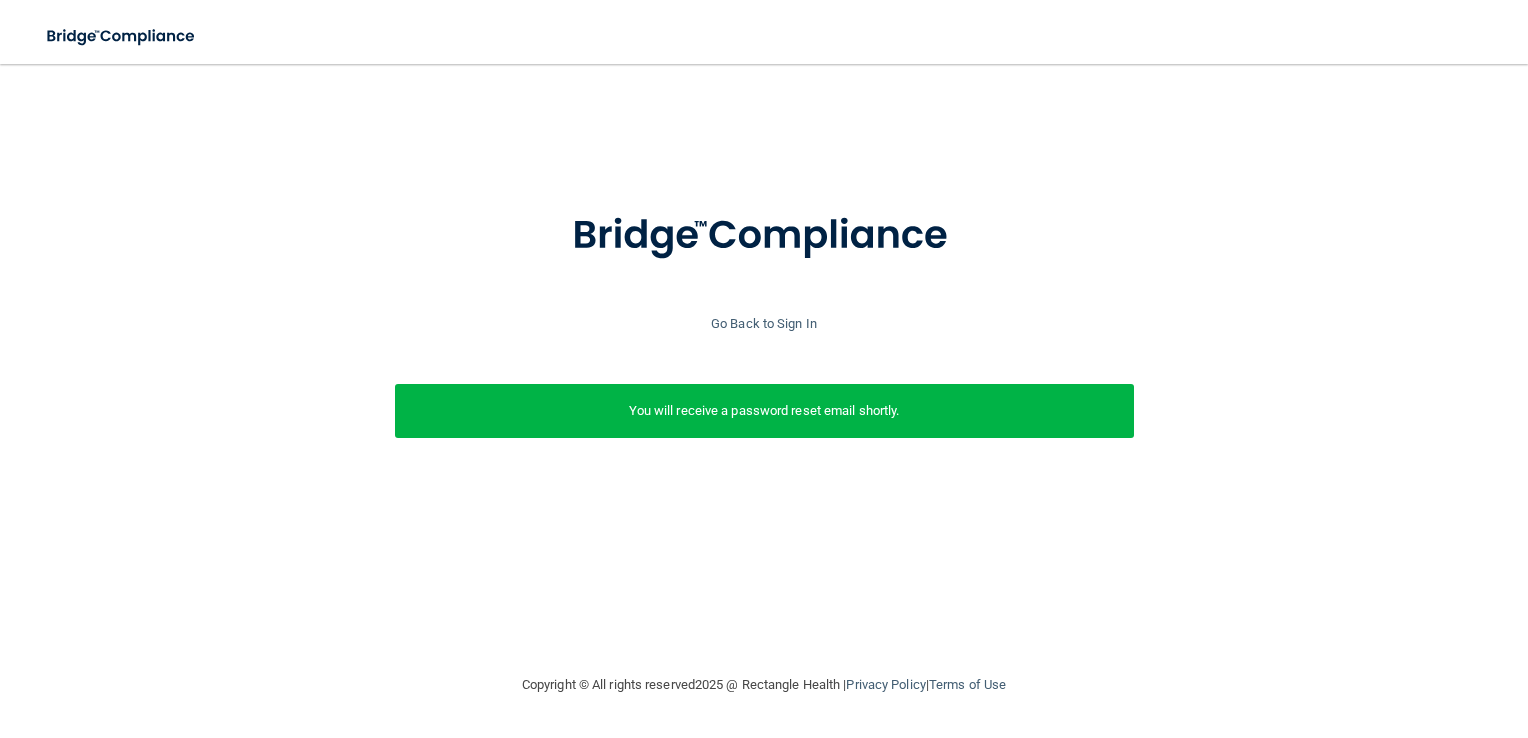 click on "You will receive a password reset email shortly." at bounding box center (764, 411) 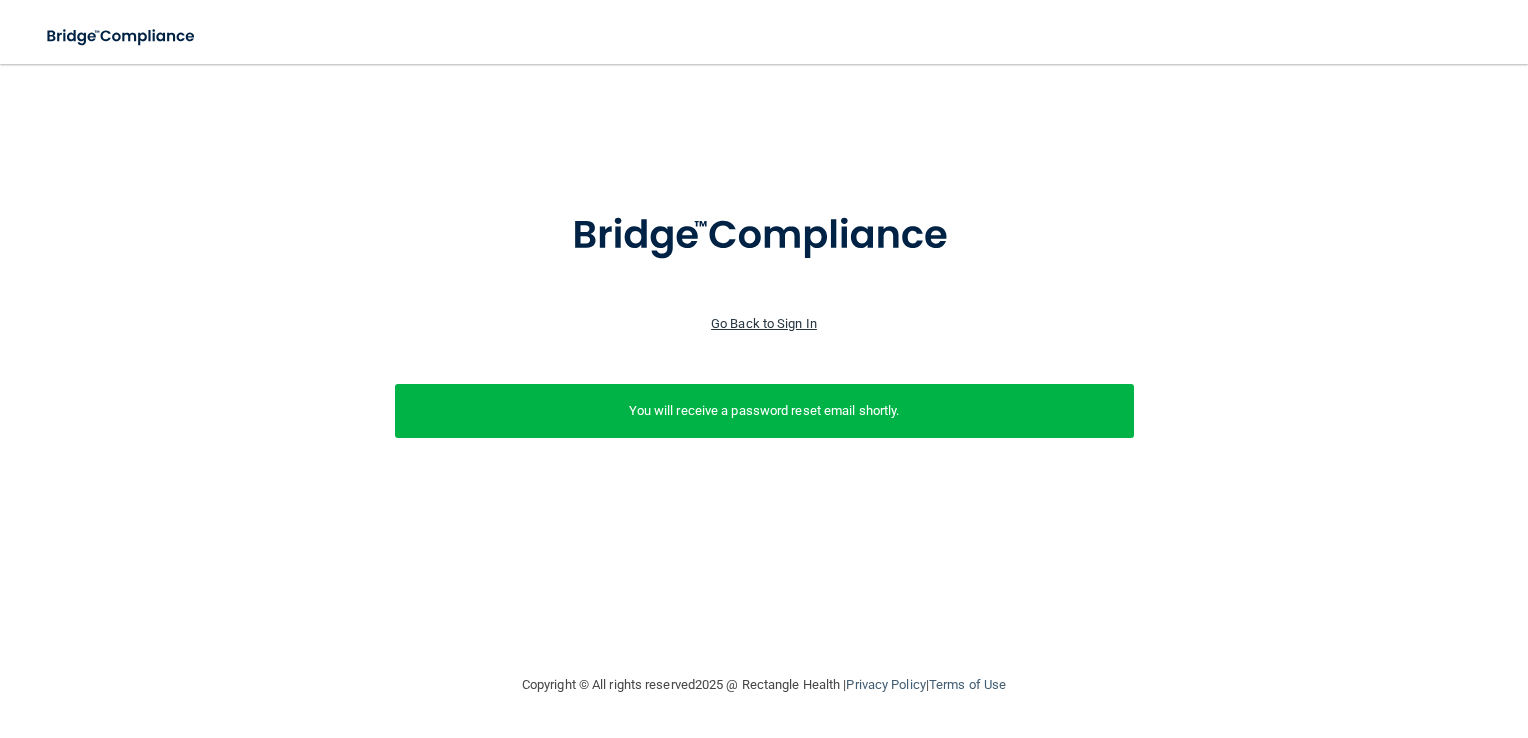 drag, startPoint x: 741, startPoint y: 311, endPoint x: 741, endPoint y: 324, distance: 13 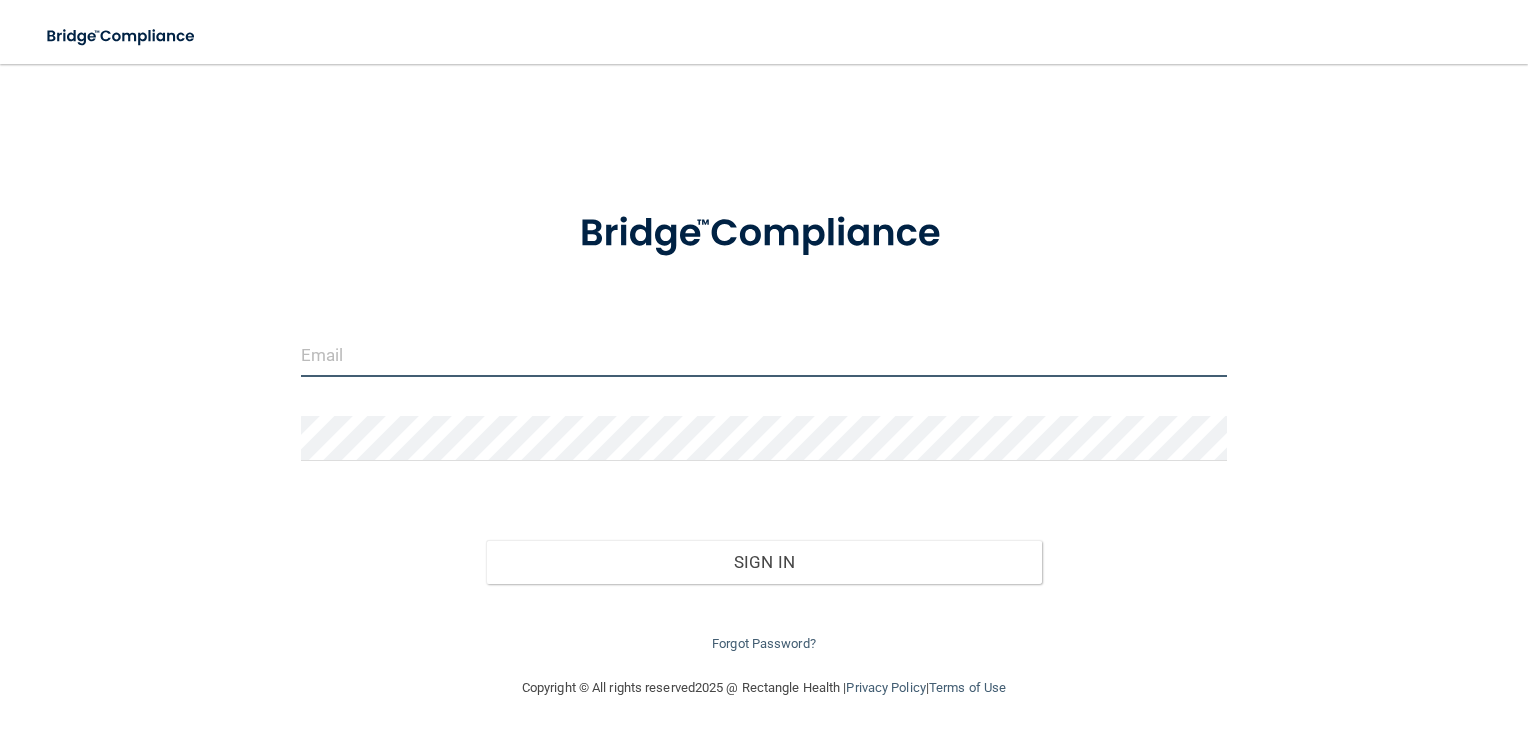 type on "[EMAIL_ADDRESS][DOMAIN_NAME]" 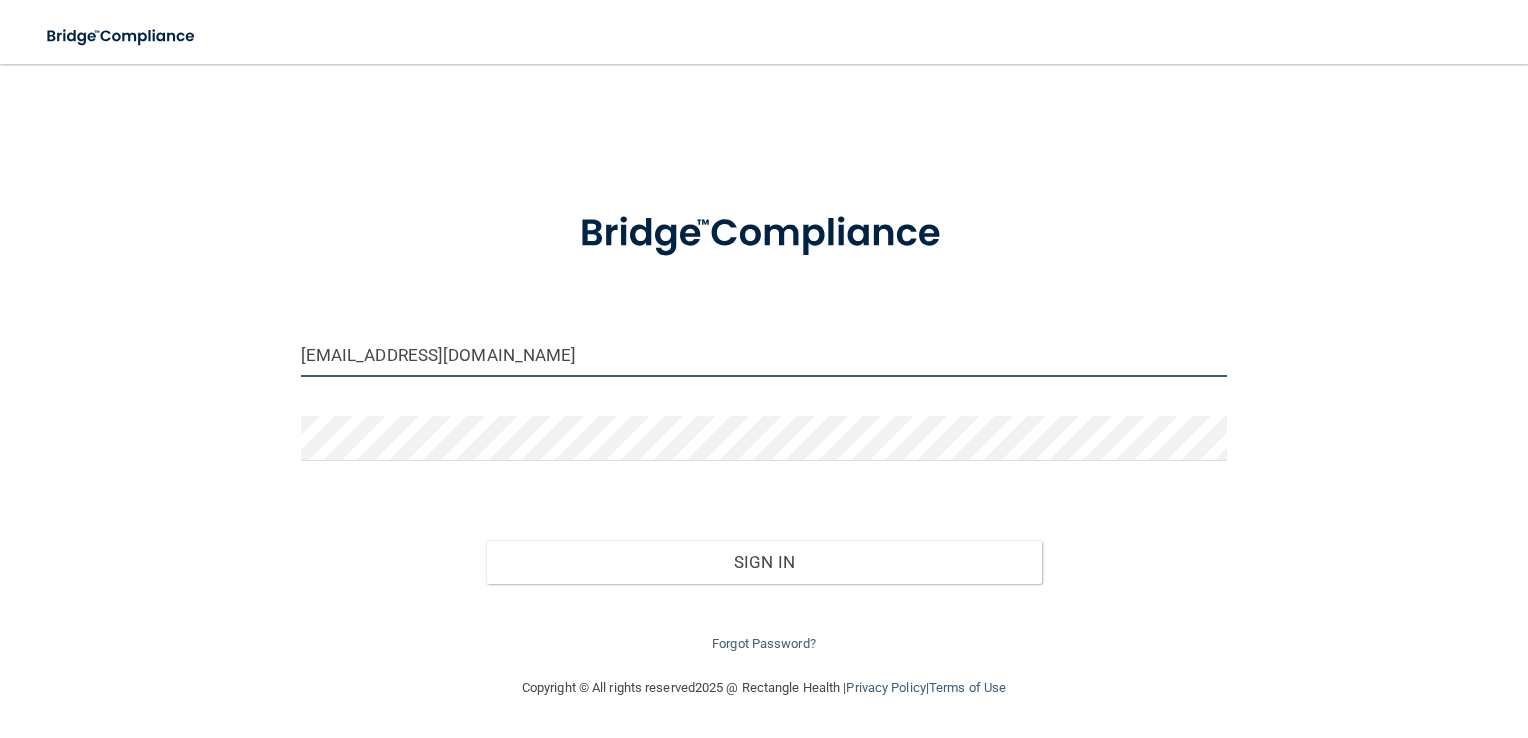 click on "[EMAIL_ADDRESS][DOMAIN_NAME]" at bounding box center [764, 354] 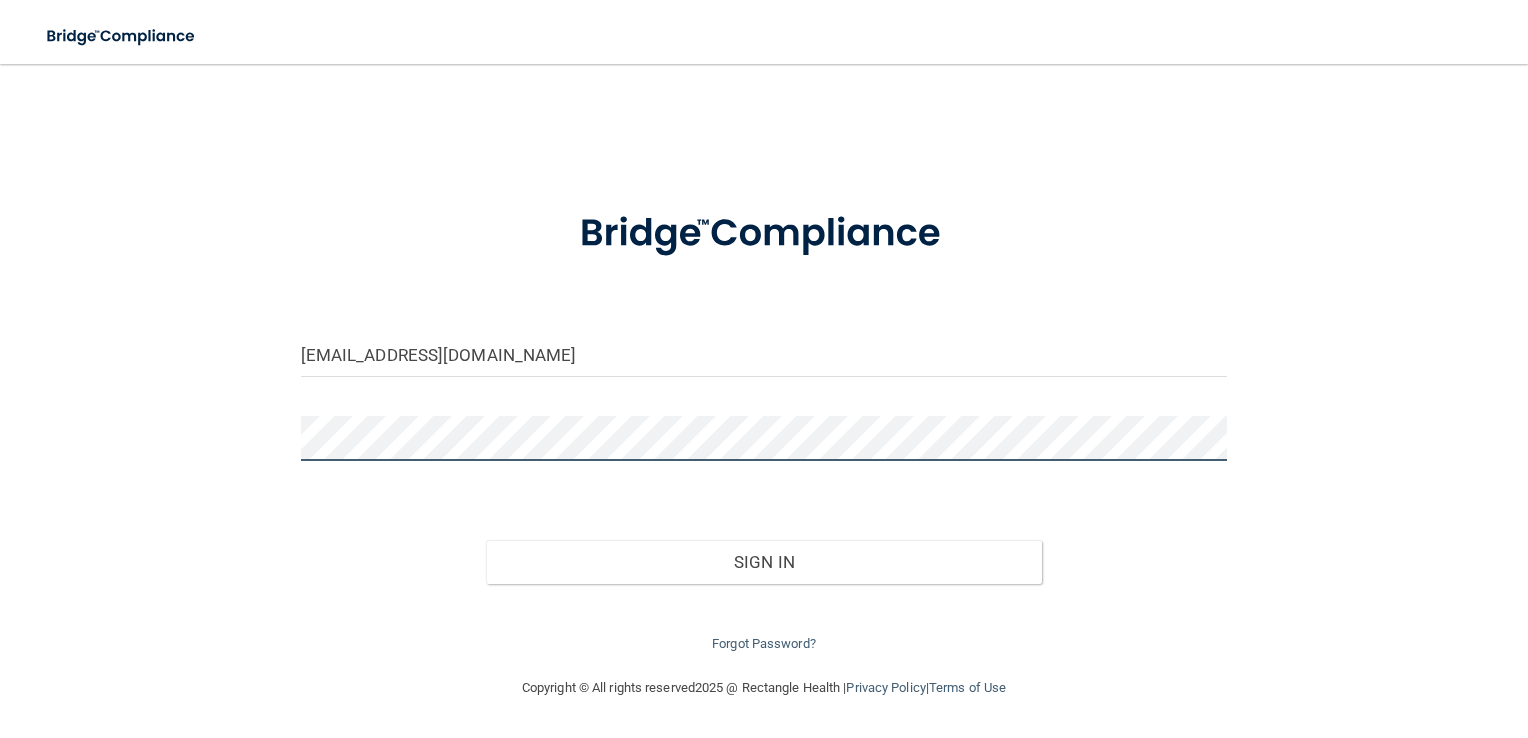 click on "Toggle navigation                                                                                                                                  Manage My Enterprise                  Manage My Location                                                                 kathybarnat@gmail.com                                    Invalid email/password.     You don't have permission to access that page.       Sign In            Forgot Password?                          Copyright © All rights reserved  2025 @ Rectangle Health |  Privacy Policy  |  Terms of Use                                                Keyboard Shortcuts: ? Show / hide this help menu ×" at bounding box center [764, 369] 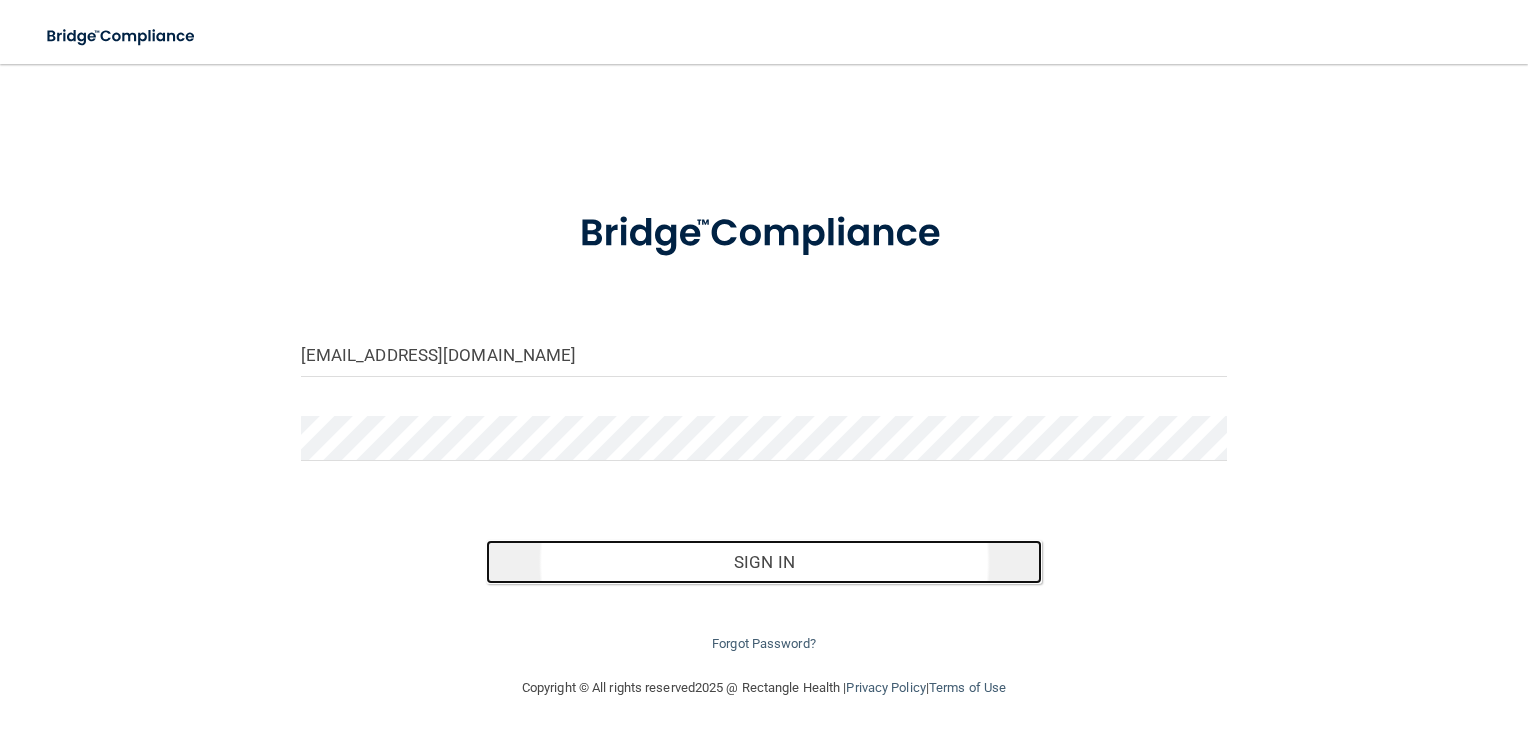 click on "Sign In" at bounding box center [764, 562] 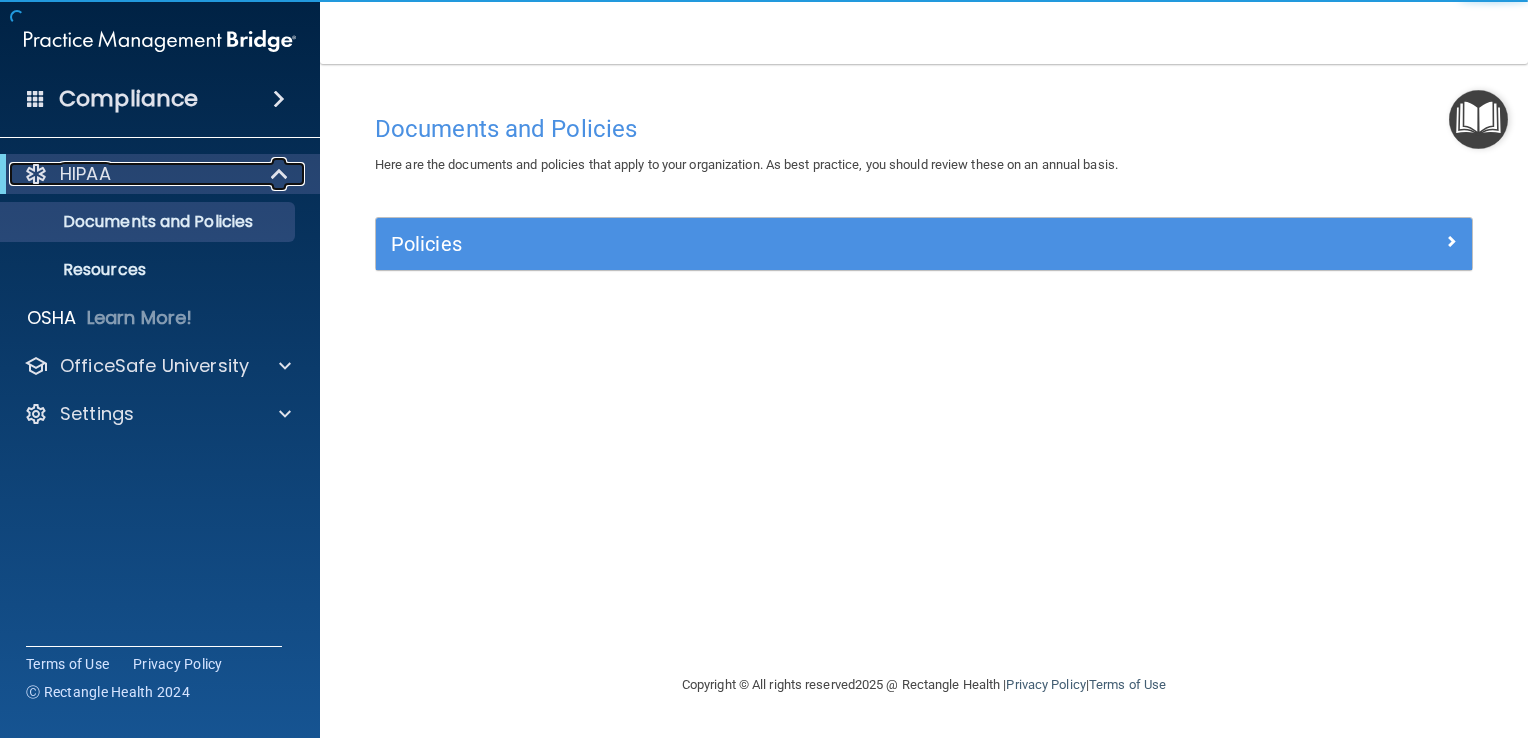 click at bounding box center [280, 174] 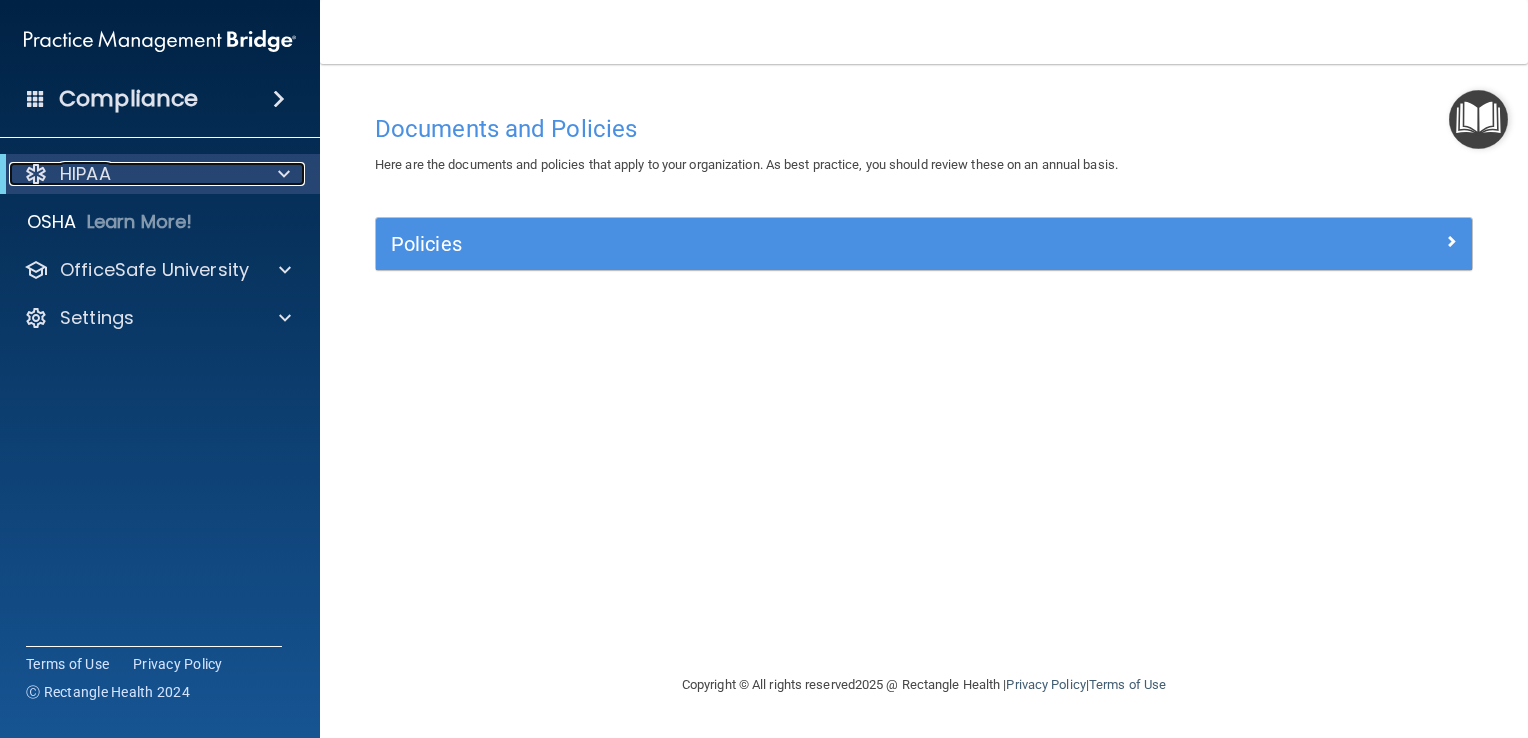 click at bounding box center [280, 174] 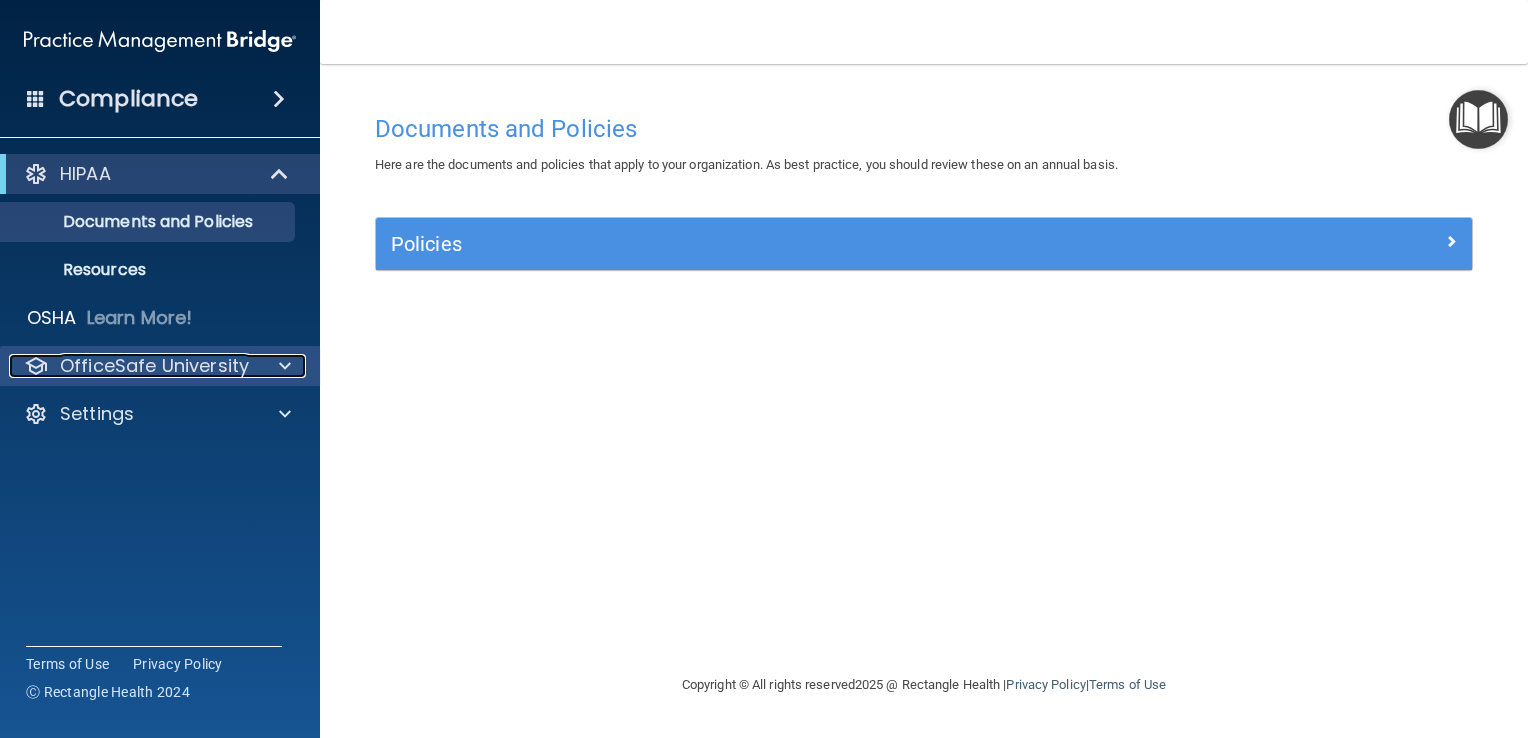 click at bounding box center [285, 366] 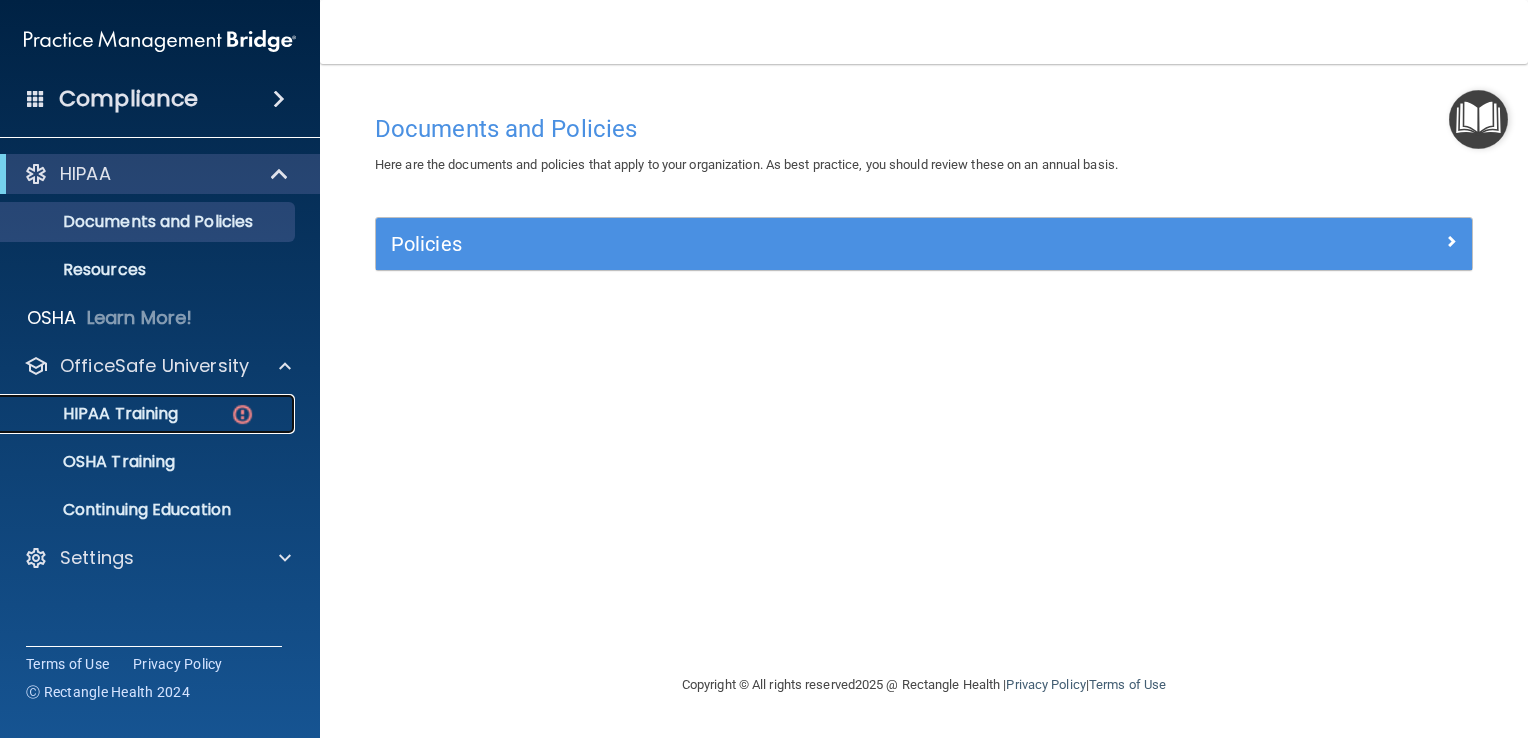 click on "HIPAA Training" at bounding box center [149, 414] 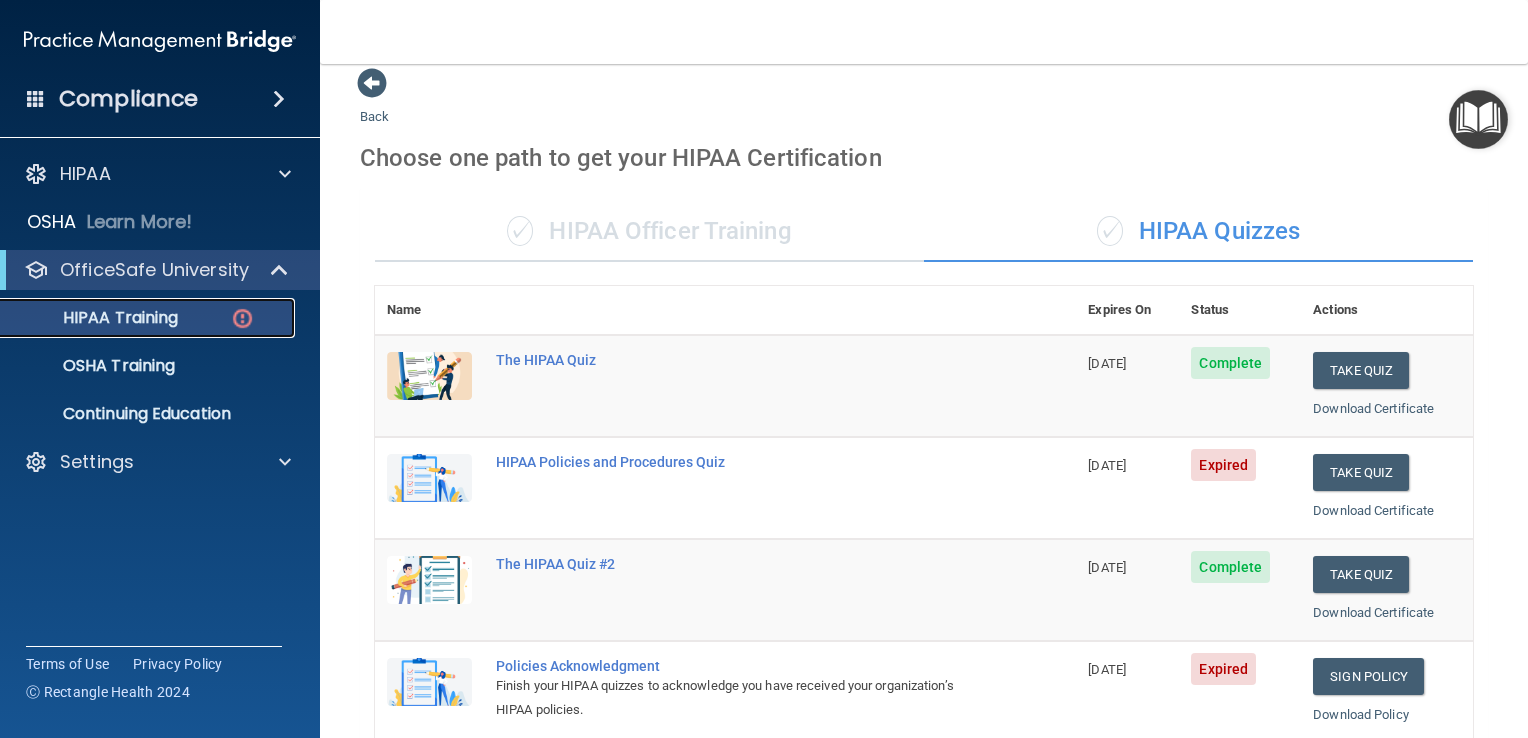 scroll, scrollTop: 0, scrollLeft: 0, axis: both 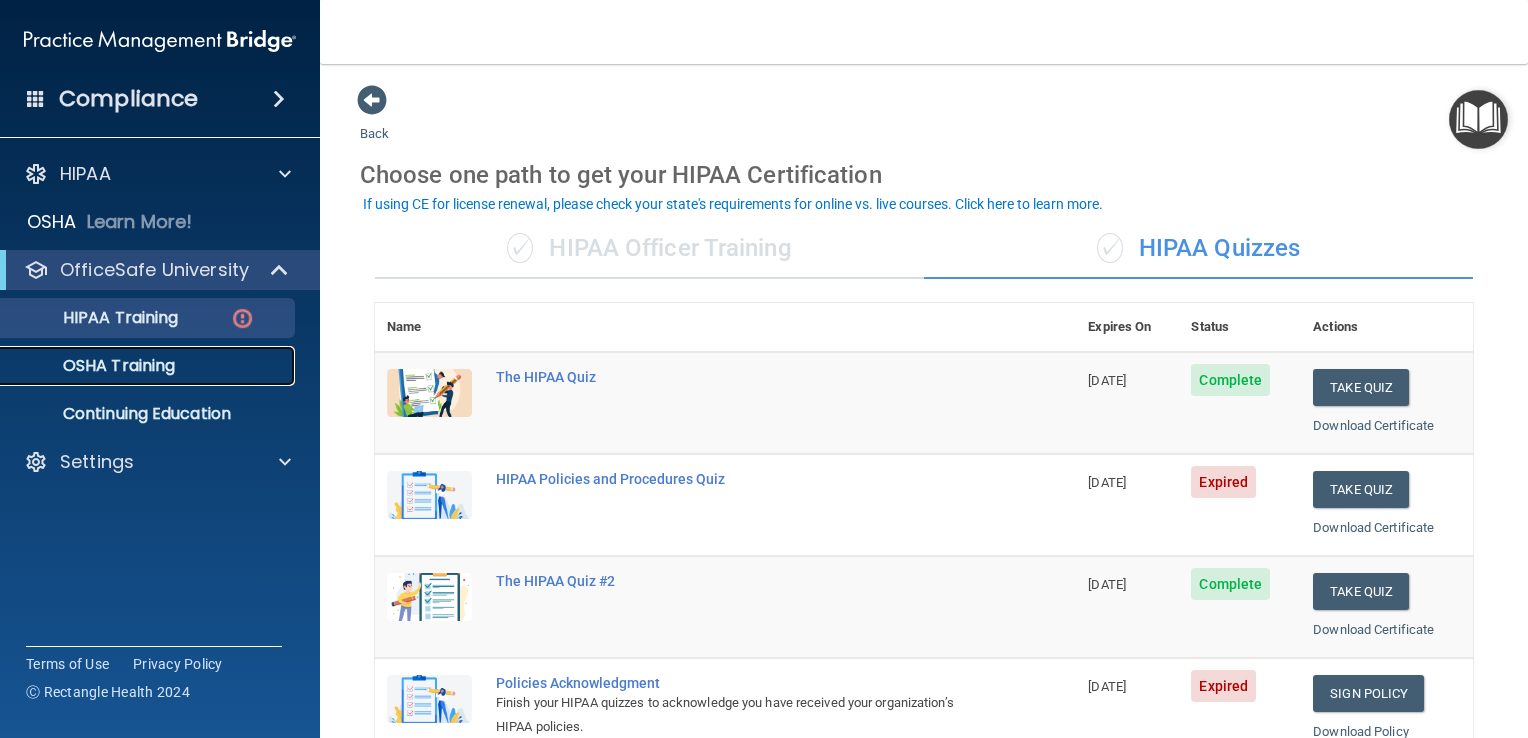 click on "OSHA Training" at bounding box center (94, 366) 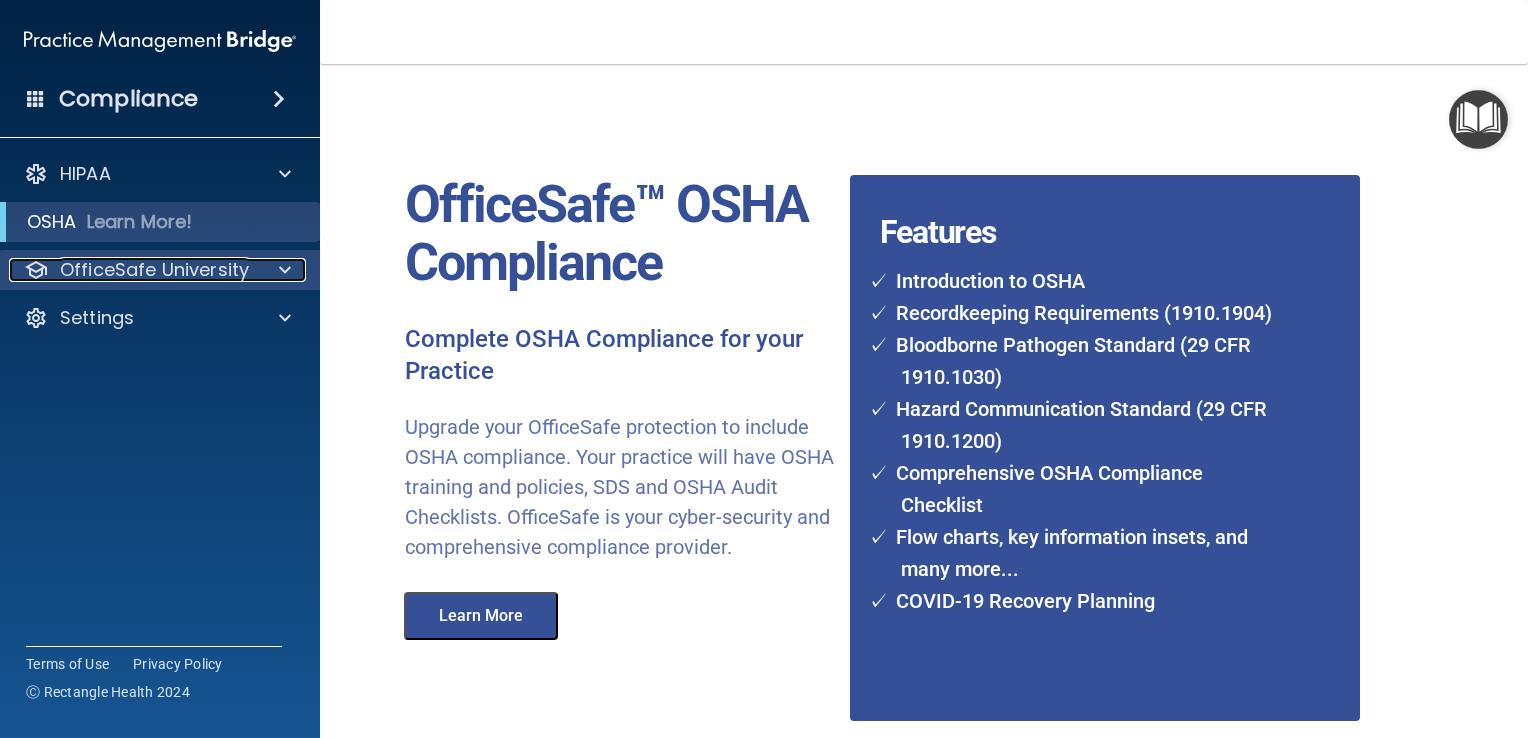 click on "OfficeSafe University" at bounding box center (154, 270) 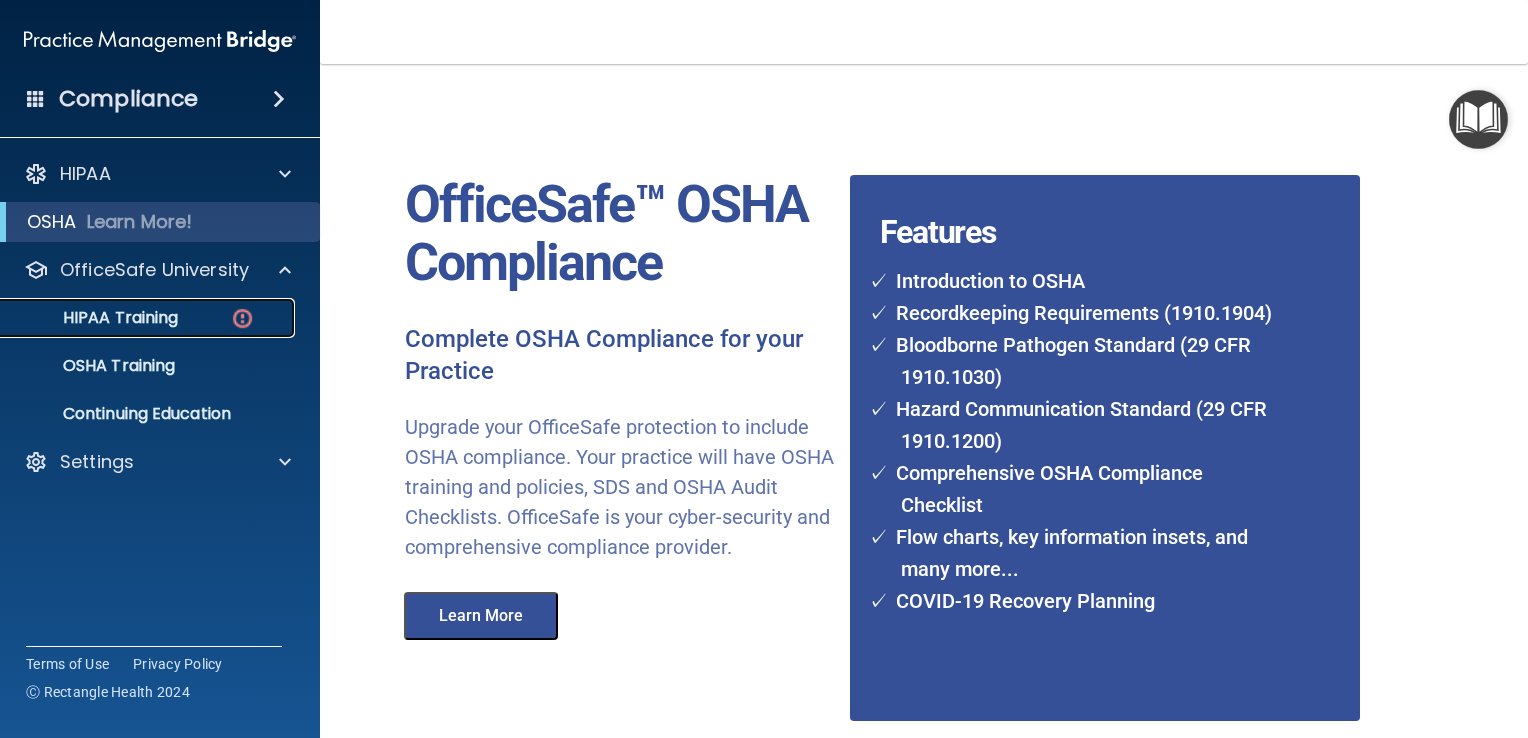 click on "HIPAA Training" at bounding box center [149, 318] 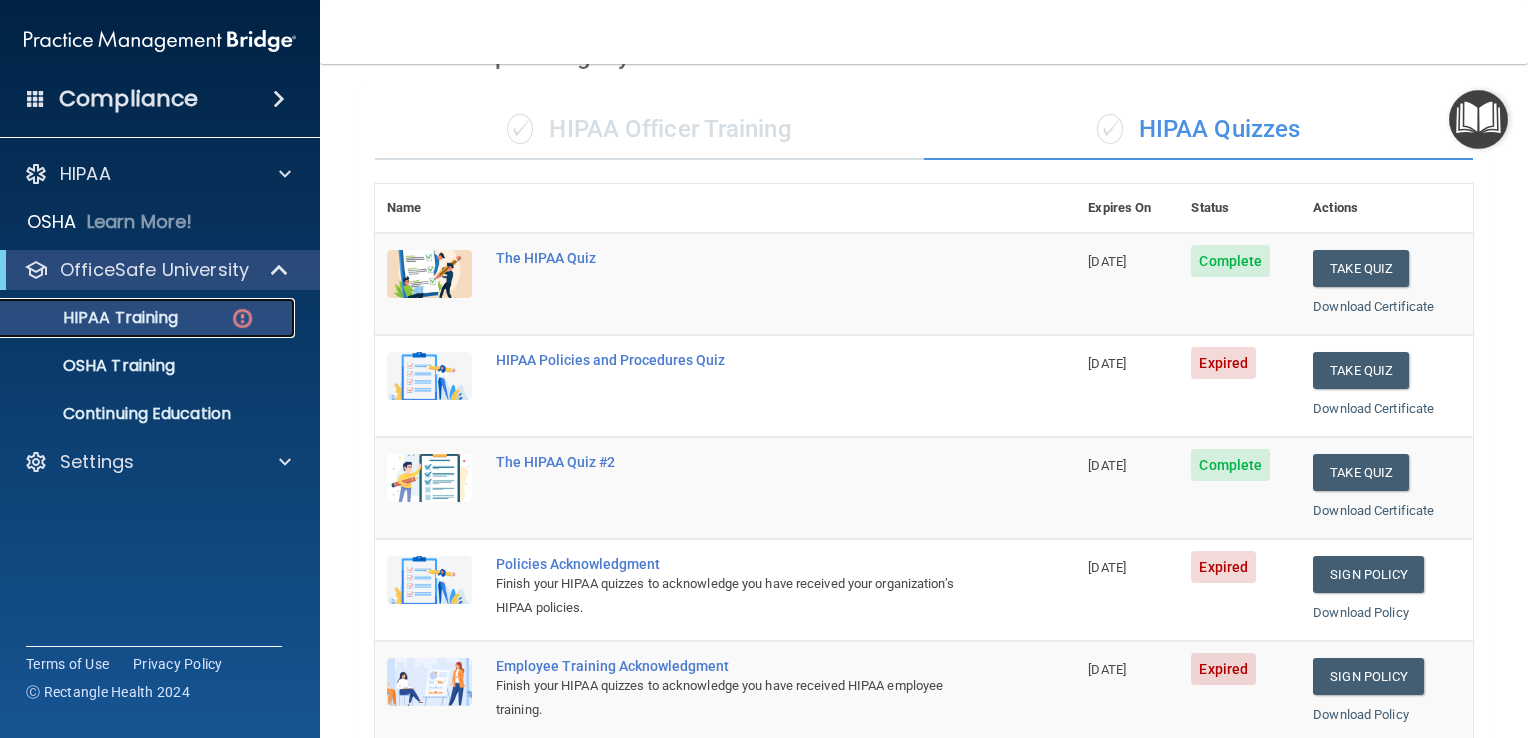 scroll, scrollTop: 111, scrollLeft: 0, axis: vertical 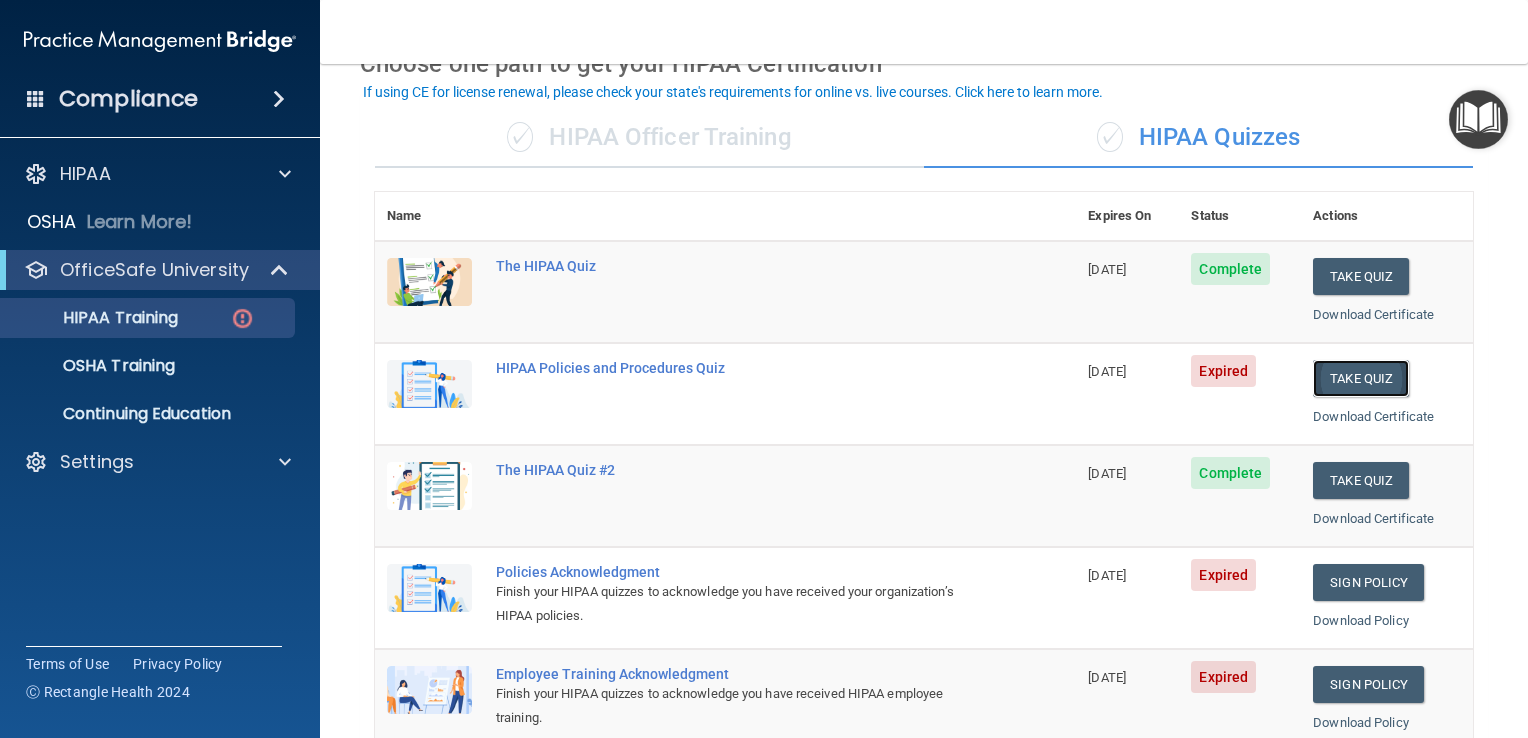 click on "Take Quiz" at bounding box center [1361, 378] 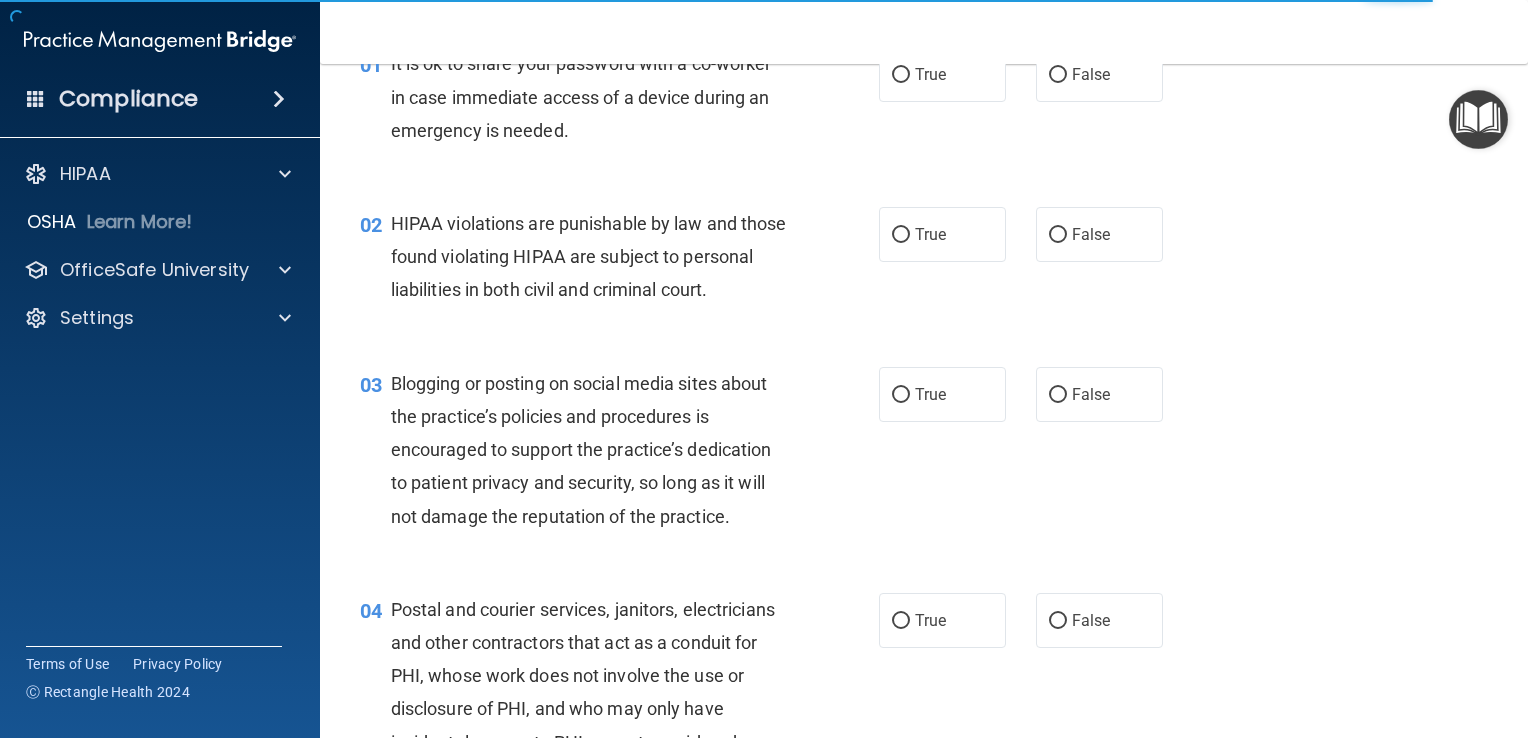 scroll, scrollTop: 0, scrollLeft: 0, axis: both 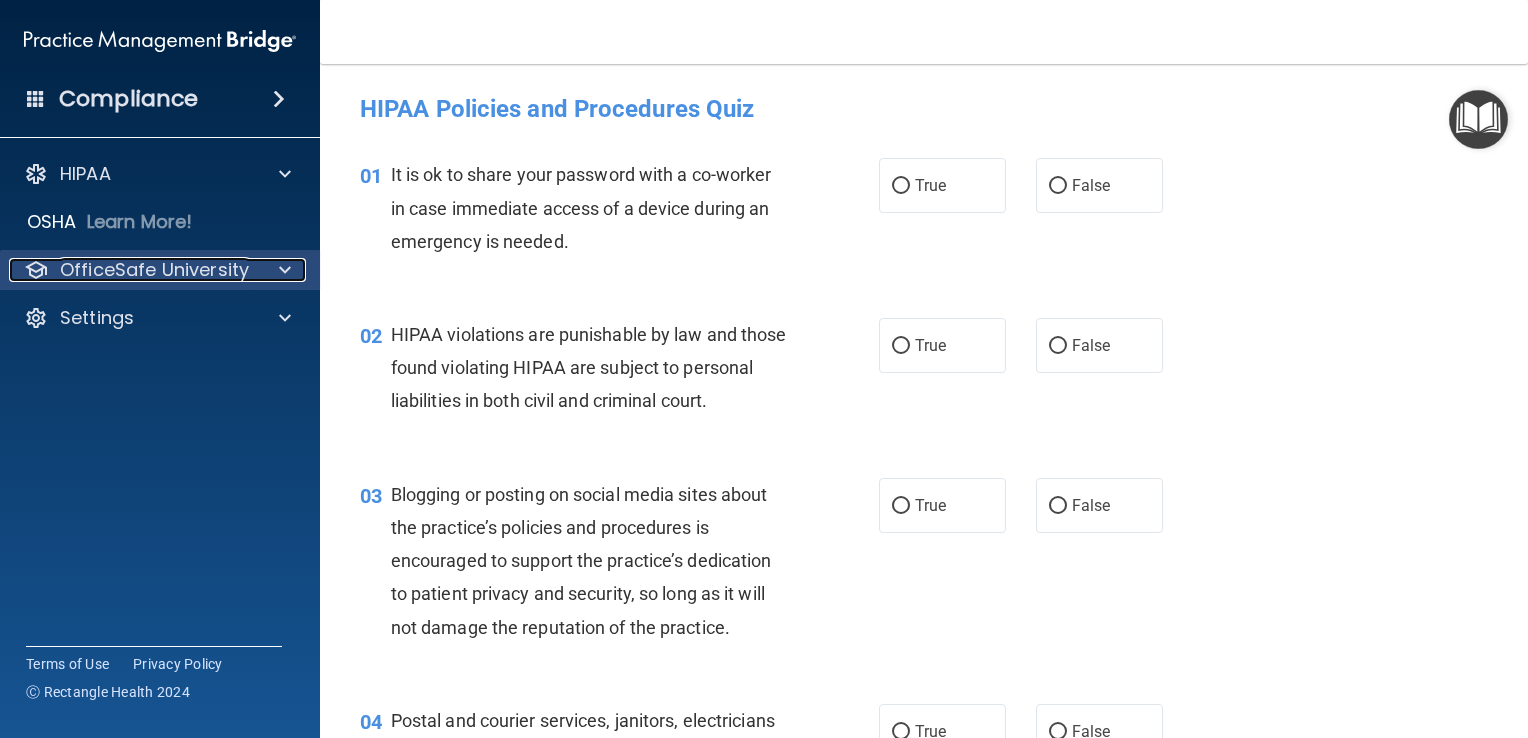 click on "OfficeSafe University" at bounding box center (154, 270) 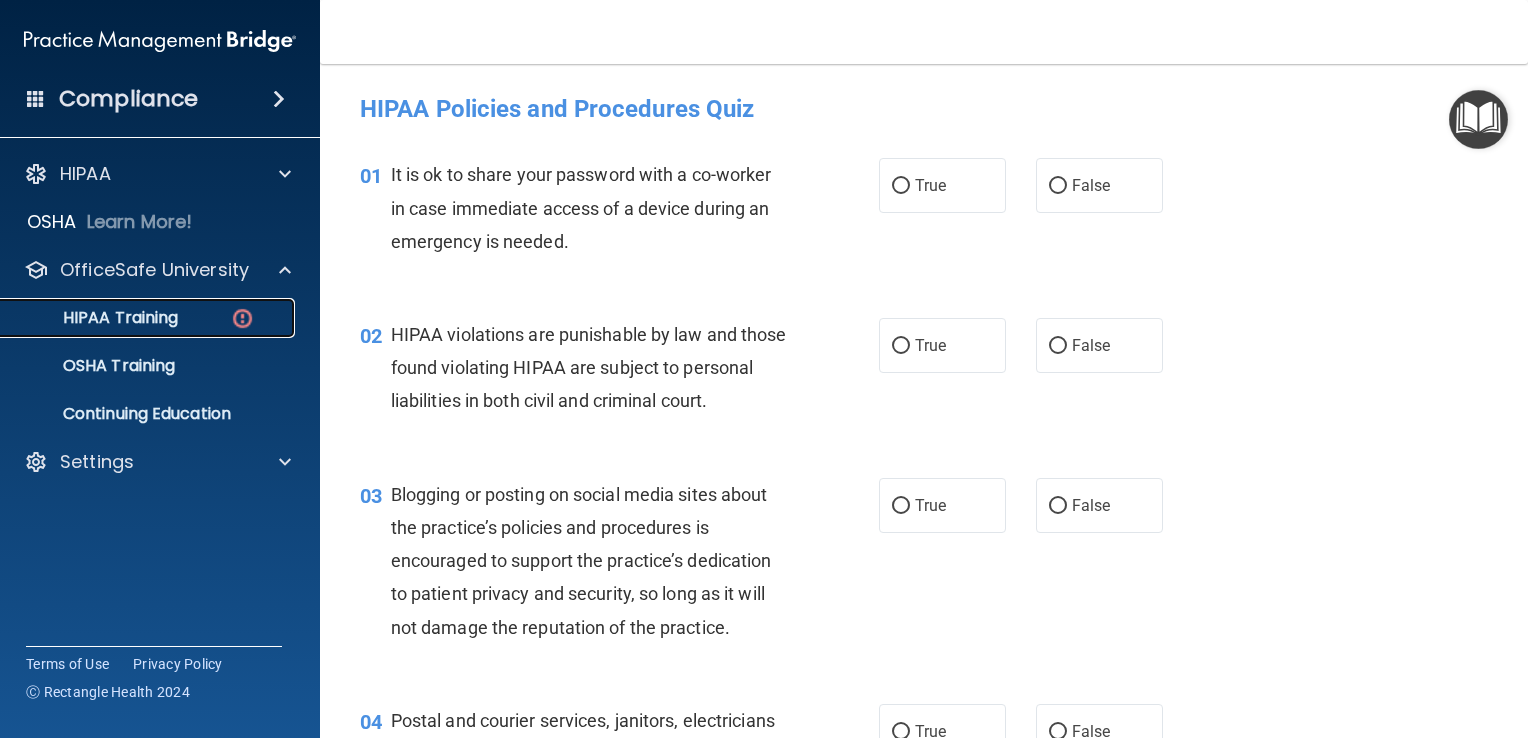 click on "HIPAA Training" at bounding box center [149, 318] 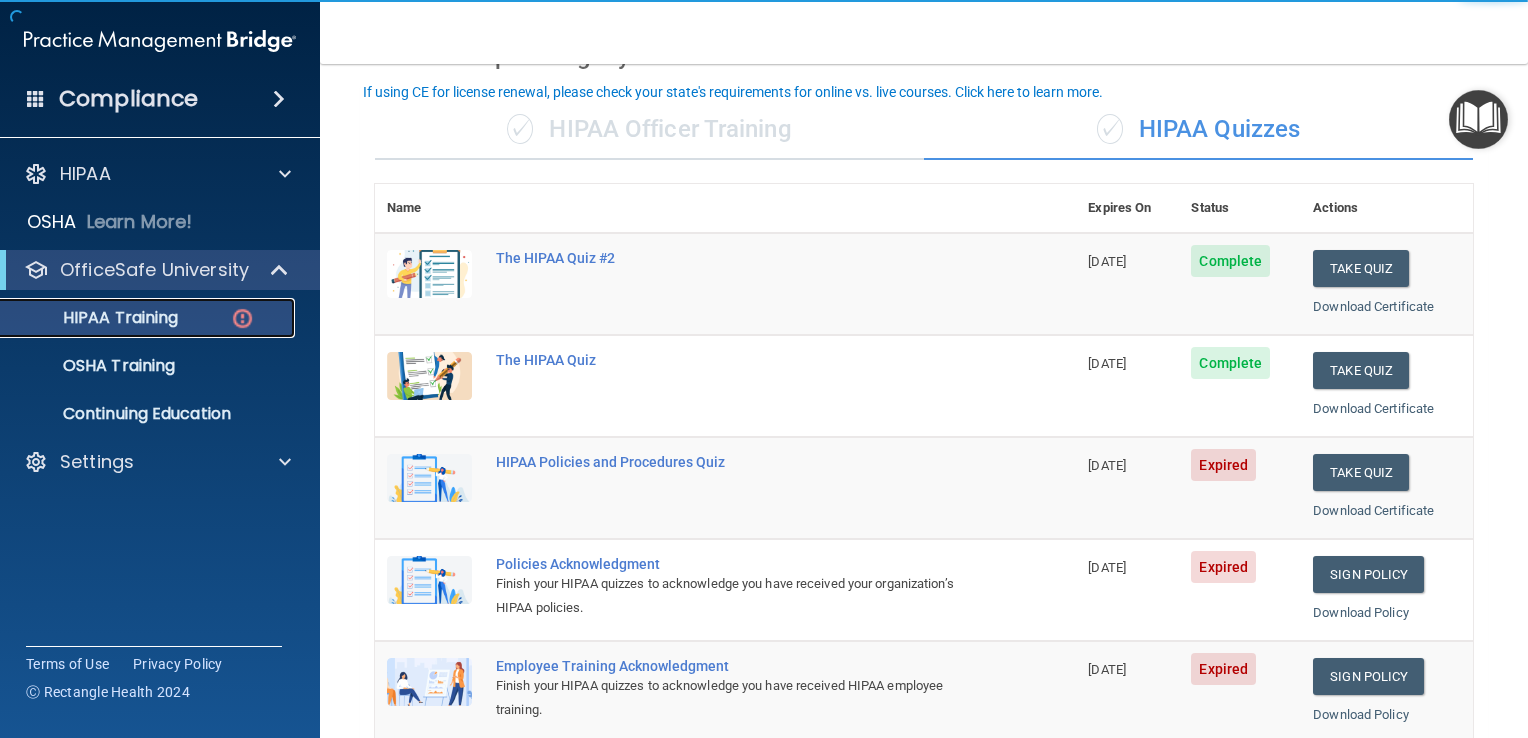 scroll, scrollTop: 120, scrollLeft: 0, axis: vertical 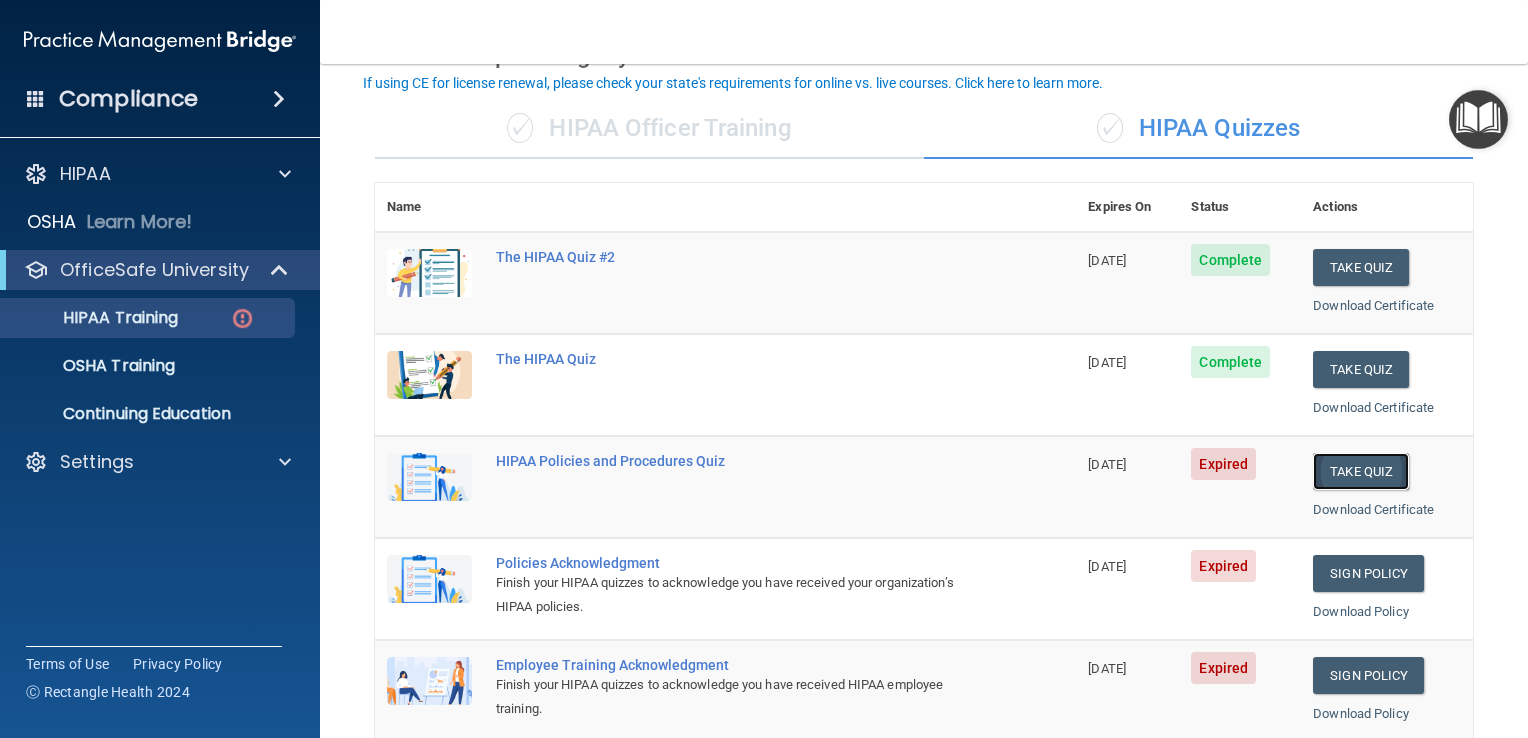 click on "Take Quiz" at bounding box center (1361, 471) 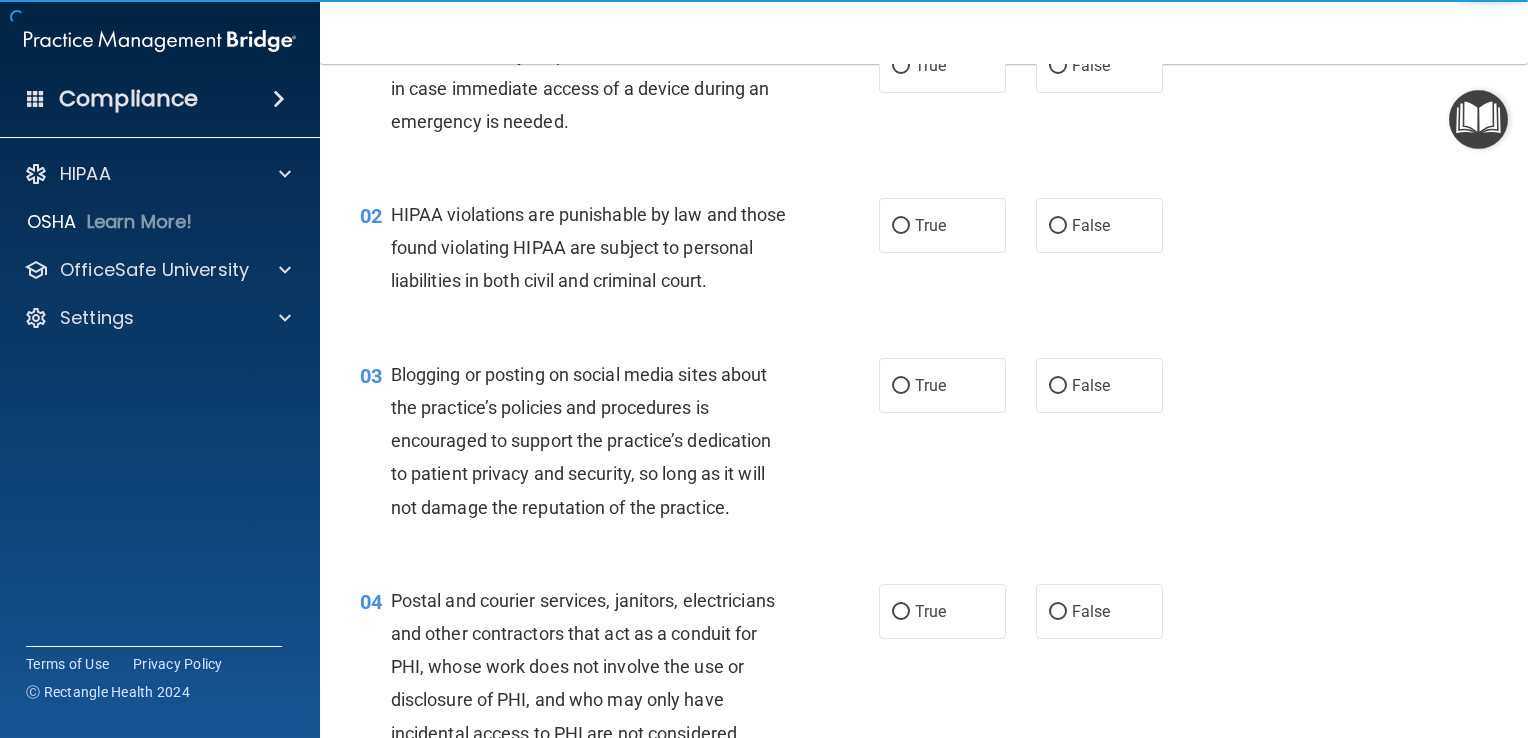 scroll, scrollTop: 0, scrollLeft: 0, axis: both 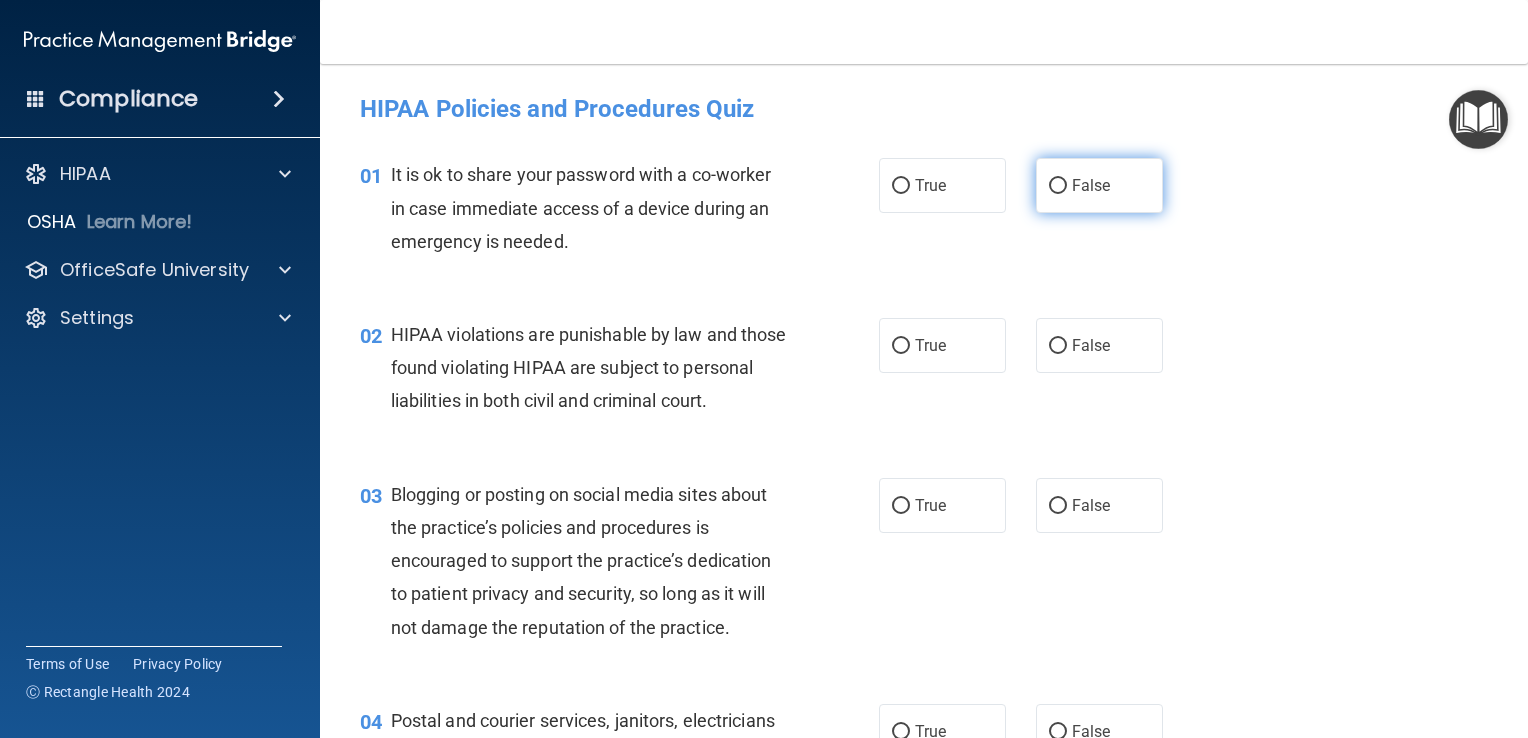click on "False" at bounding box center [1058, 186] 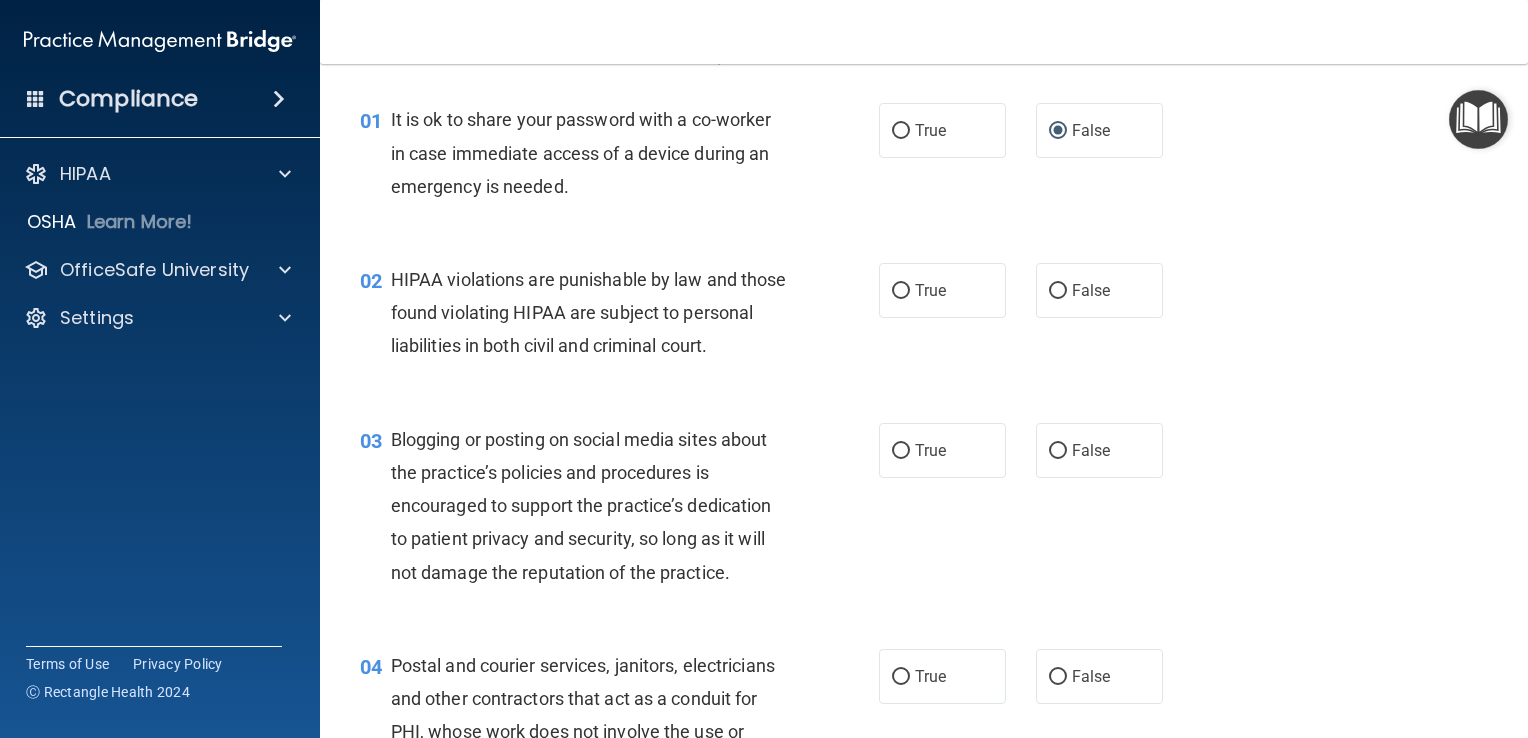 scroll, scrollTop: 58, scrollLeft: 0, axis: vertical 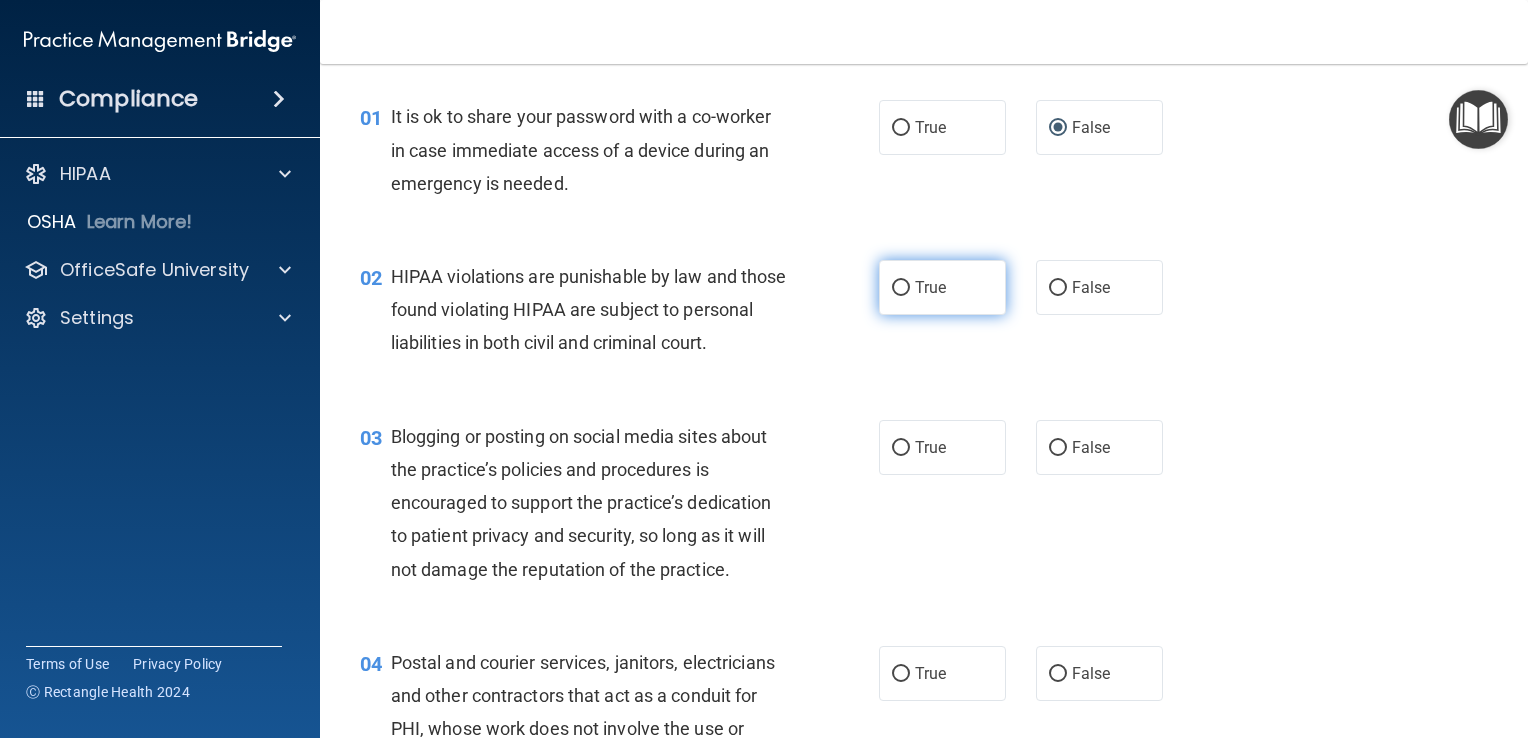 click on "True" at bounding box center [942, 287] 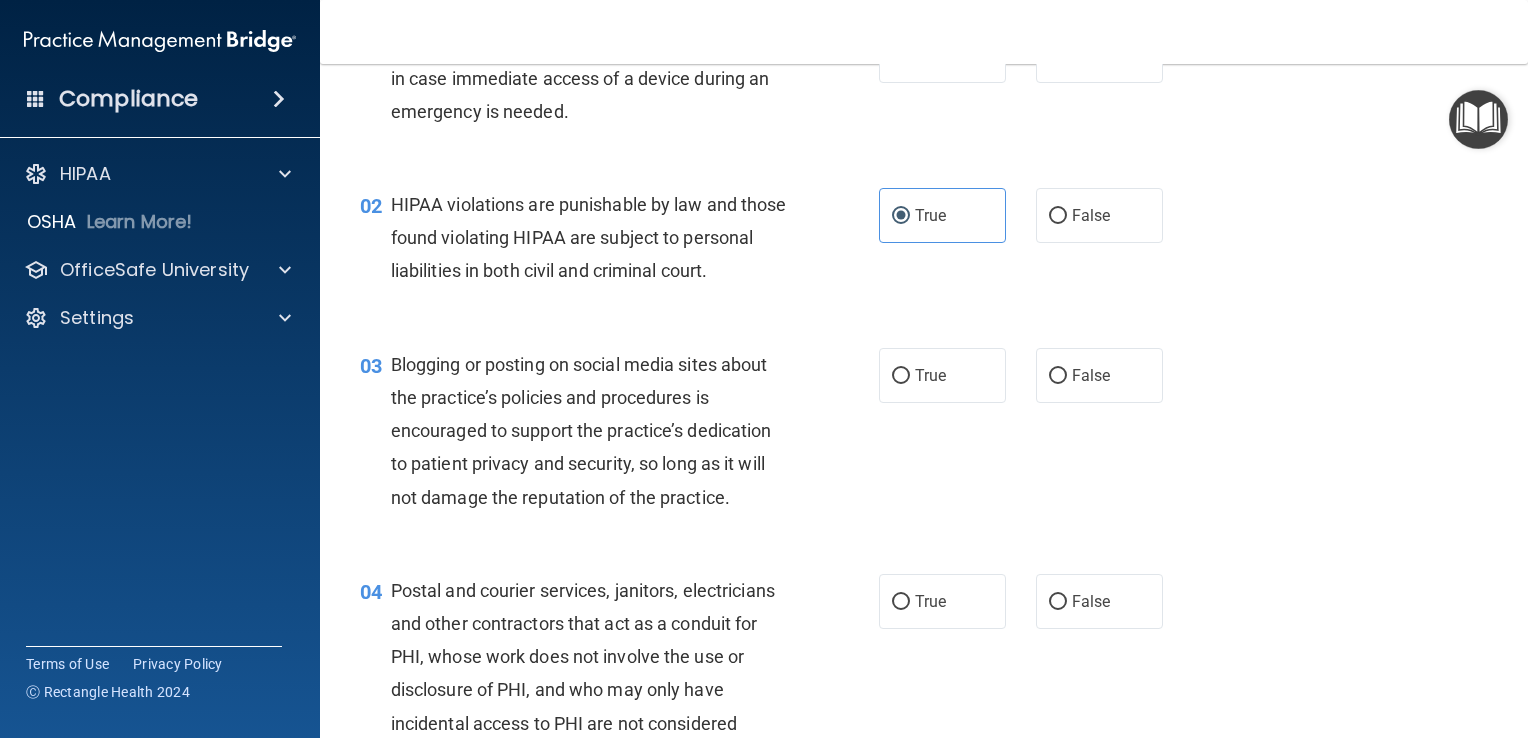 scroll, scrollTop: 136, scrollLeft: 0, axis: vertical 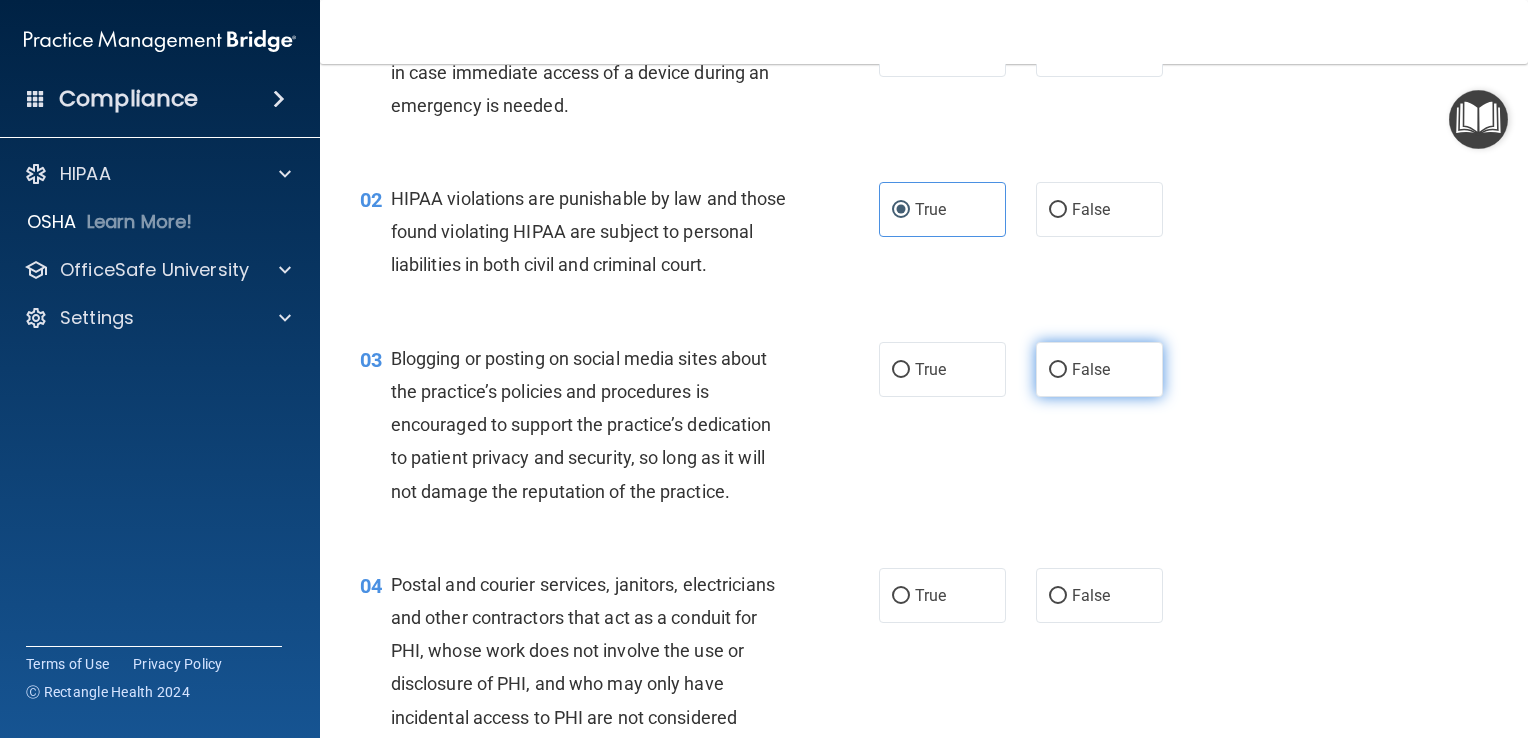 click on "False" at bounding box center [1091, 369] 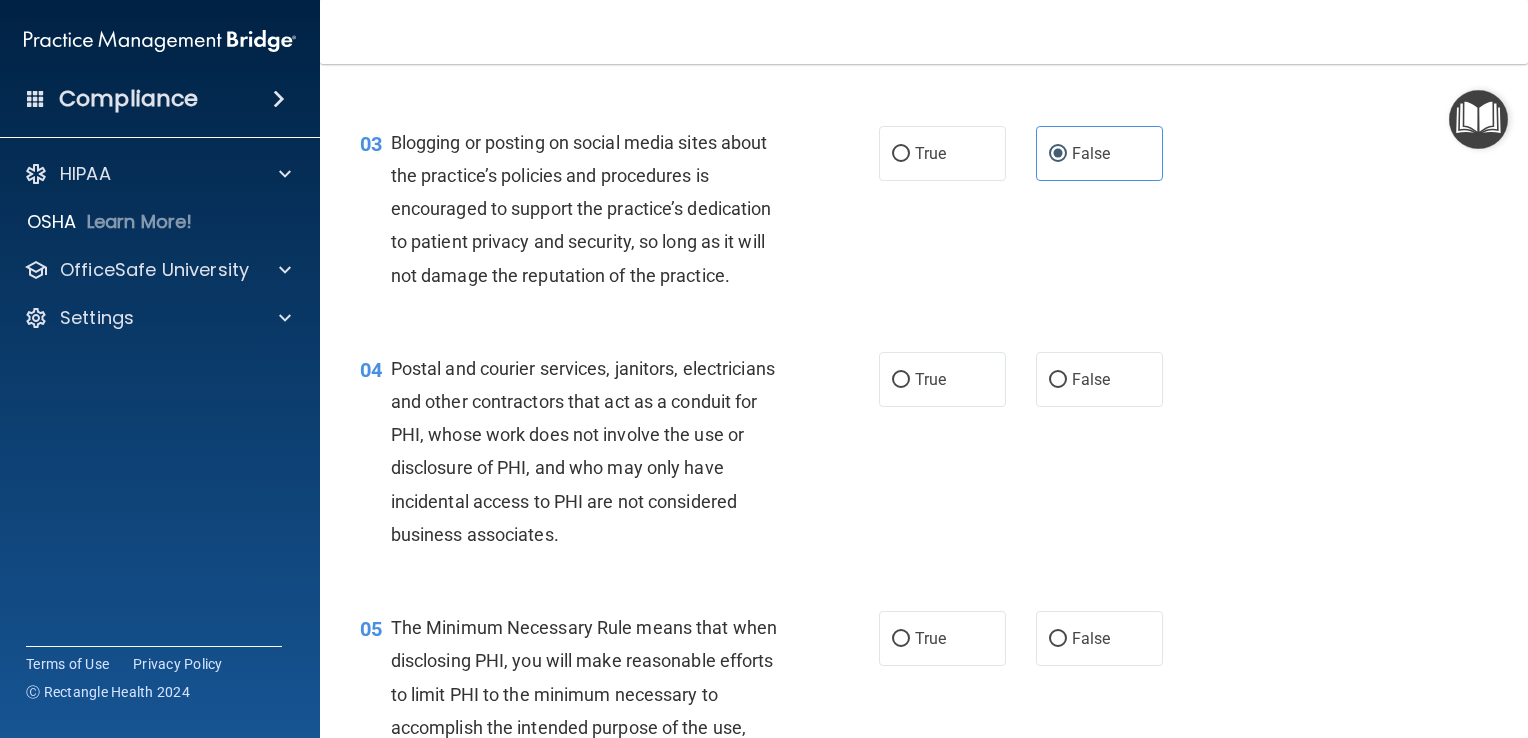 scroll, scrollTop: 360, scrollLeft: 0, axis: vertical 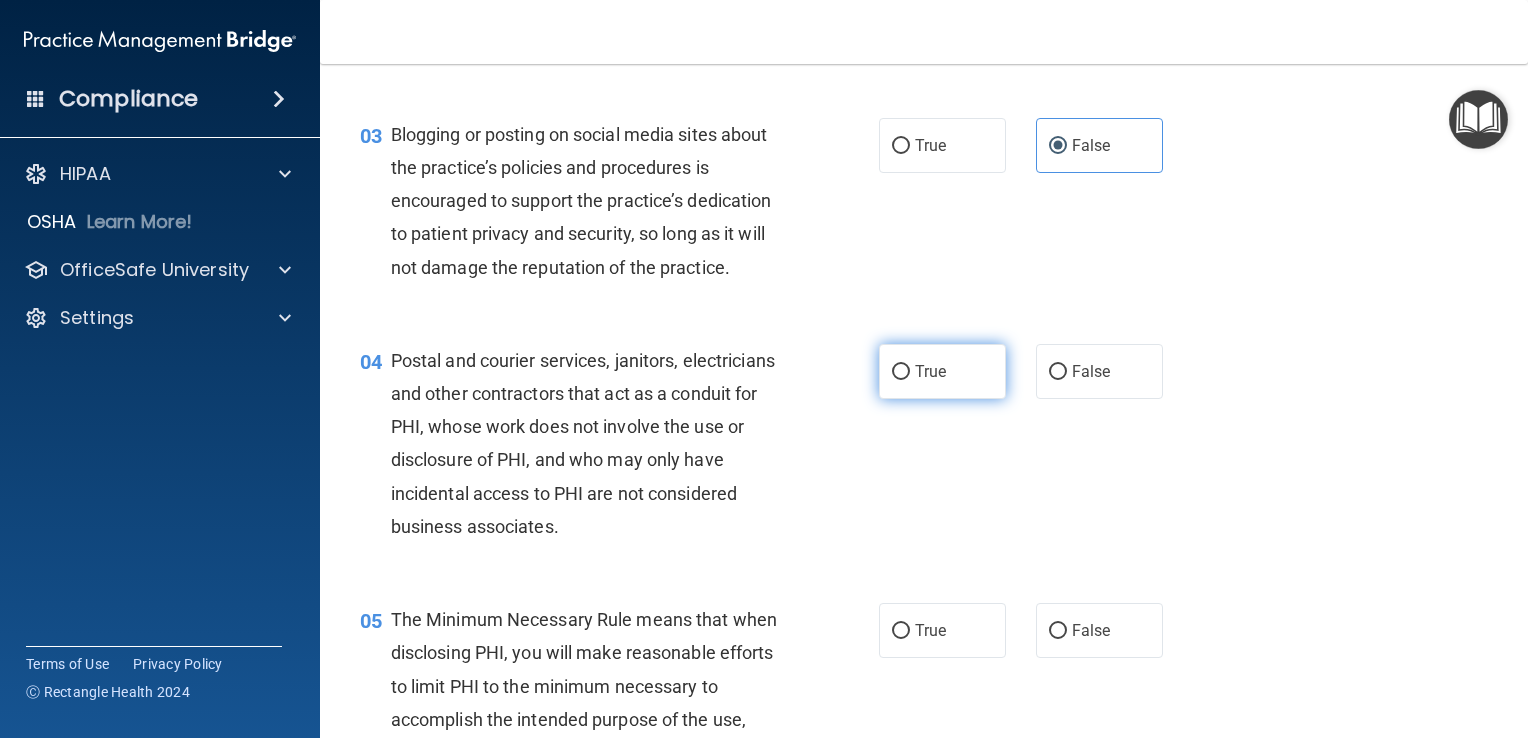 click on "True" at bounding box center (901, 372) 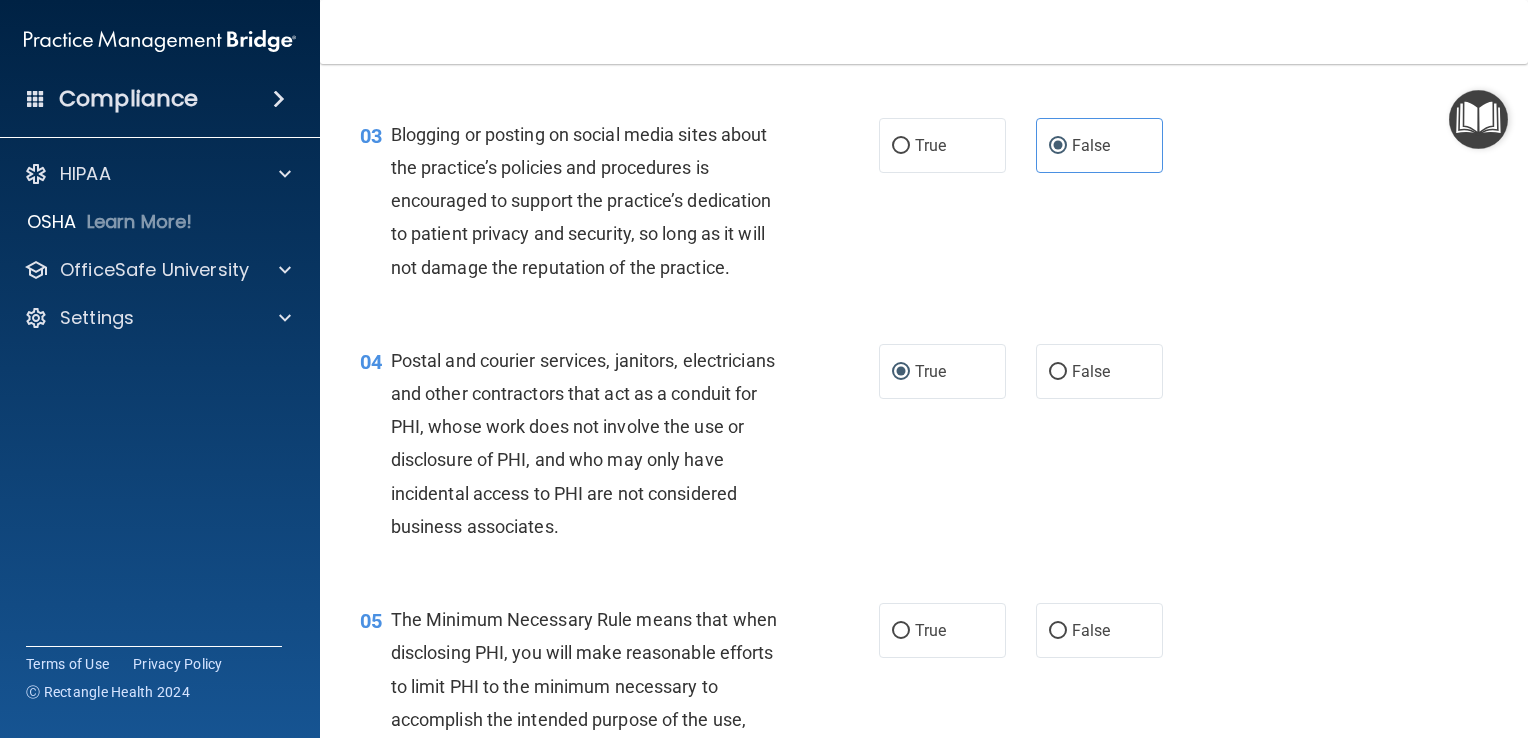 scroll, scrollTop: 624, scrollLeft: 0, axis: vertical 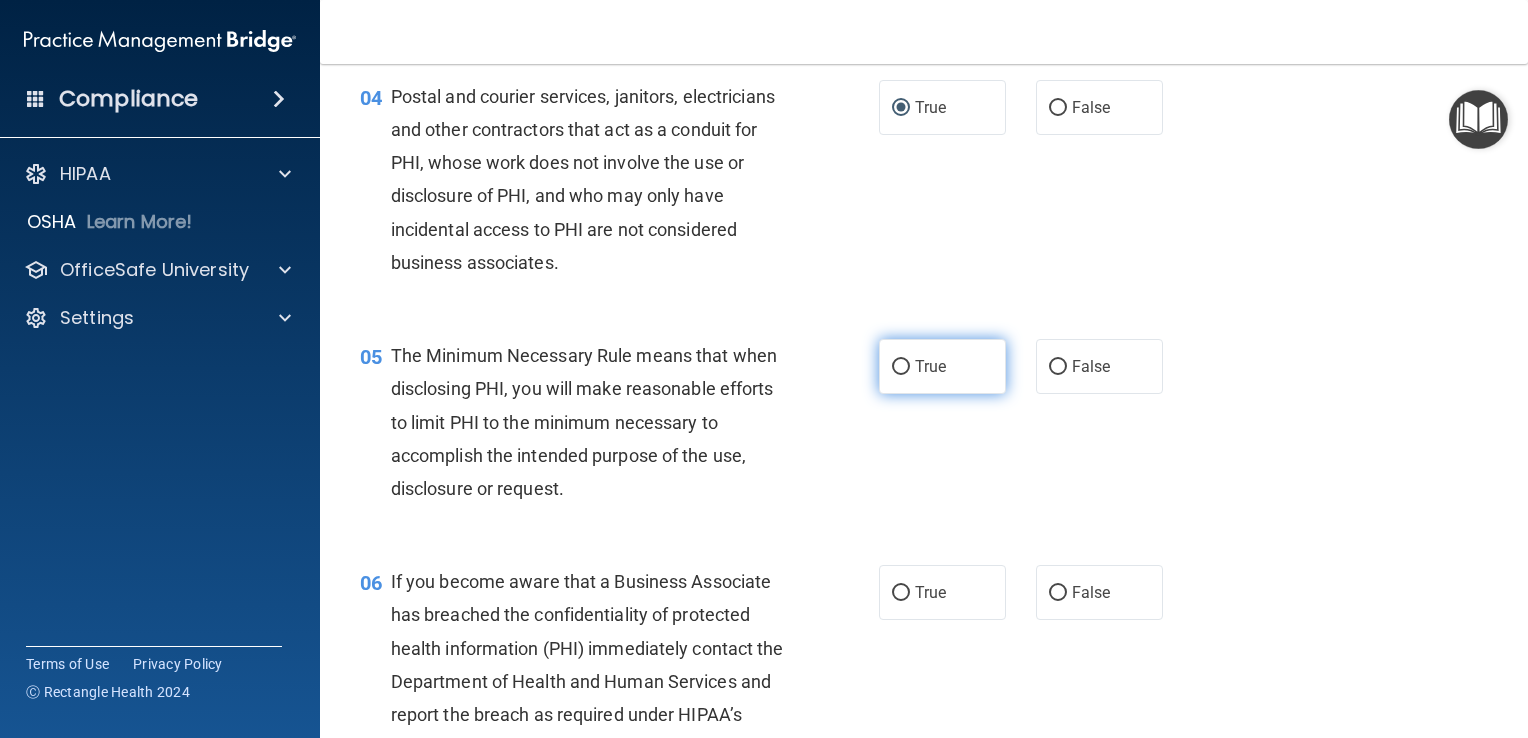 click on "True" at bounding box center [901, 367] 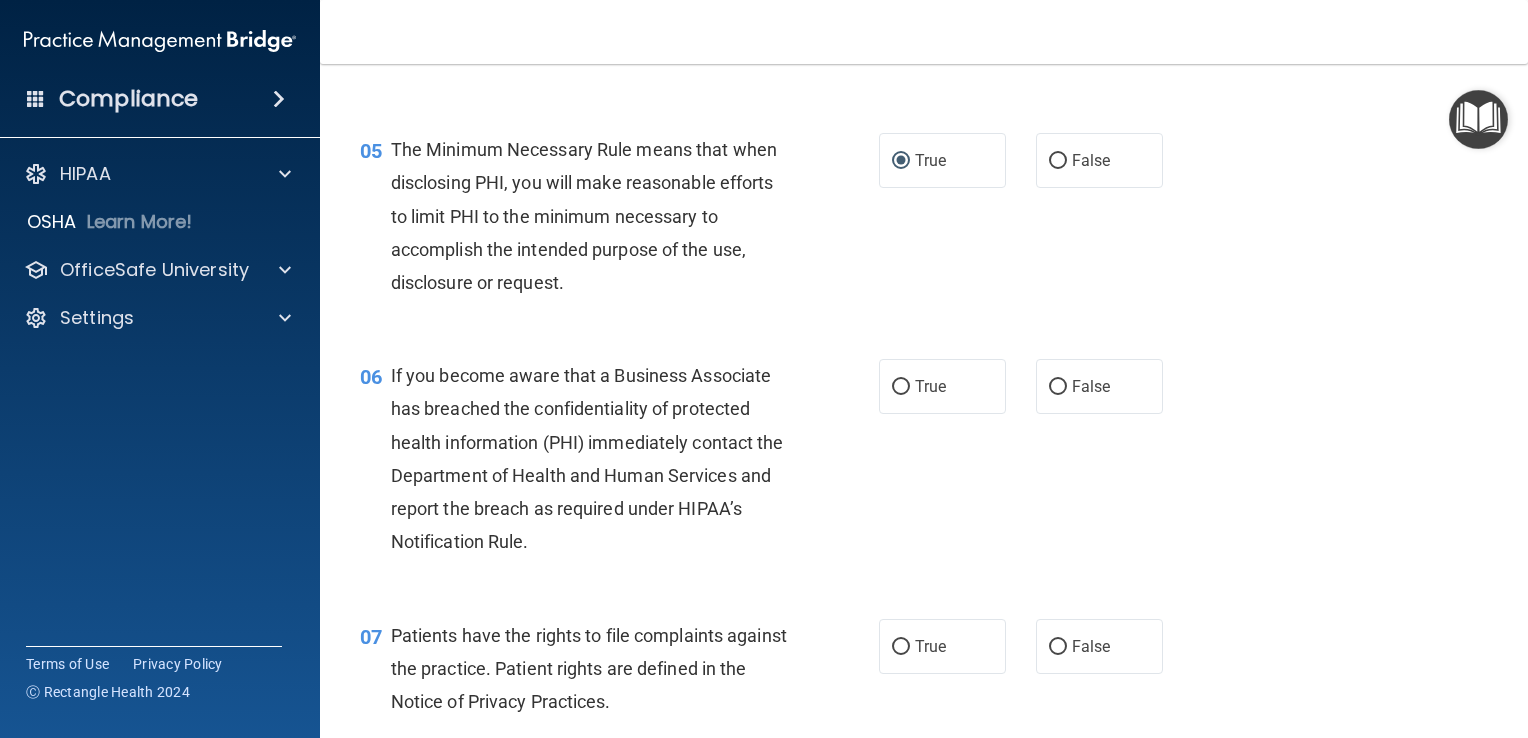 scroll, scrollTop: 832, scrollLeft: 0, axis: vertical 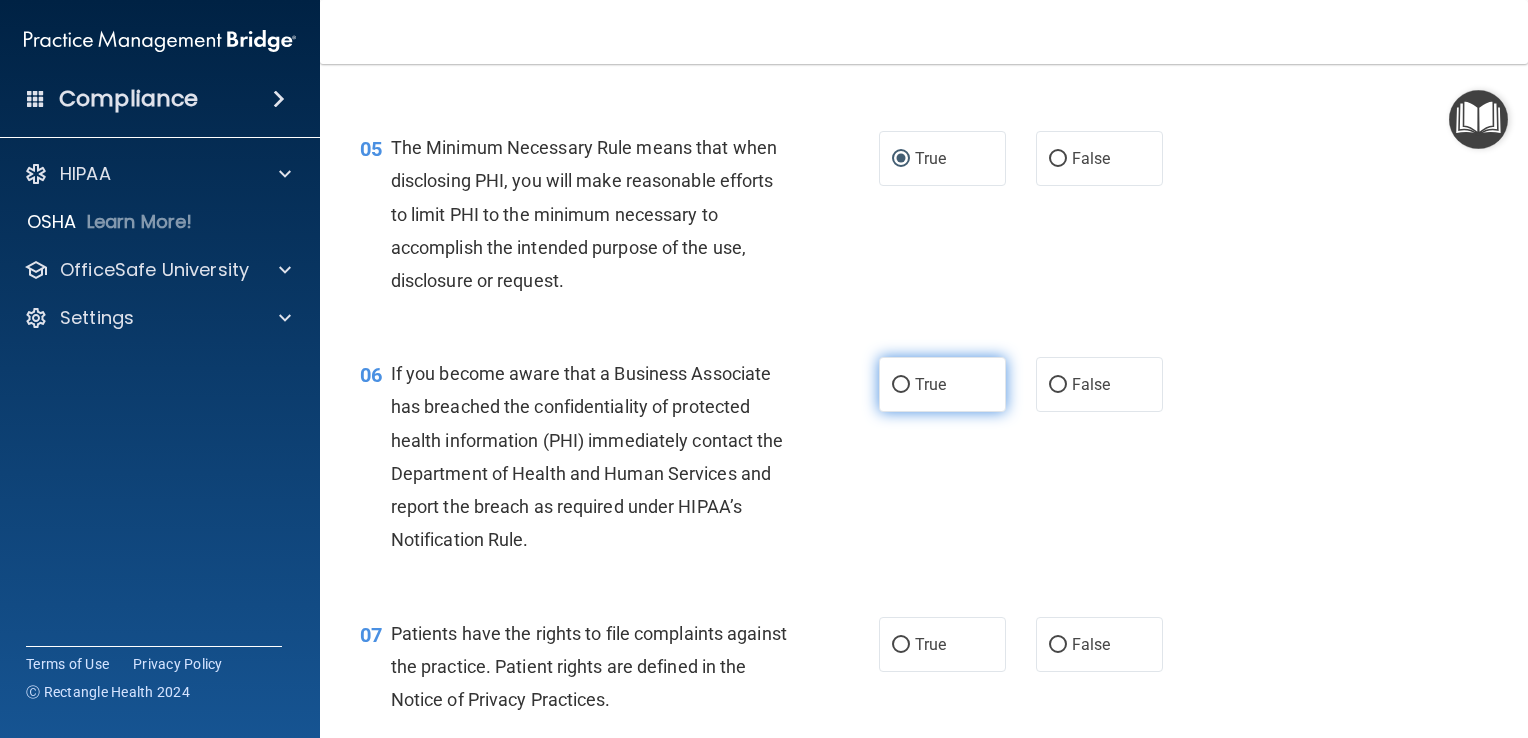 click on "True" at bounding box center [930, 384] 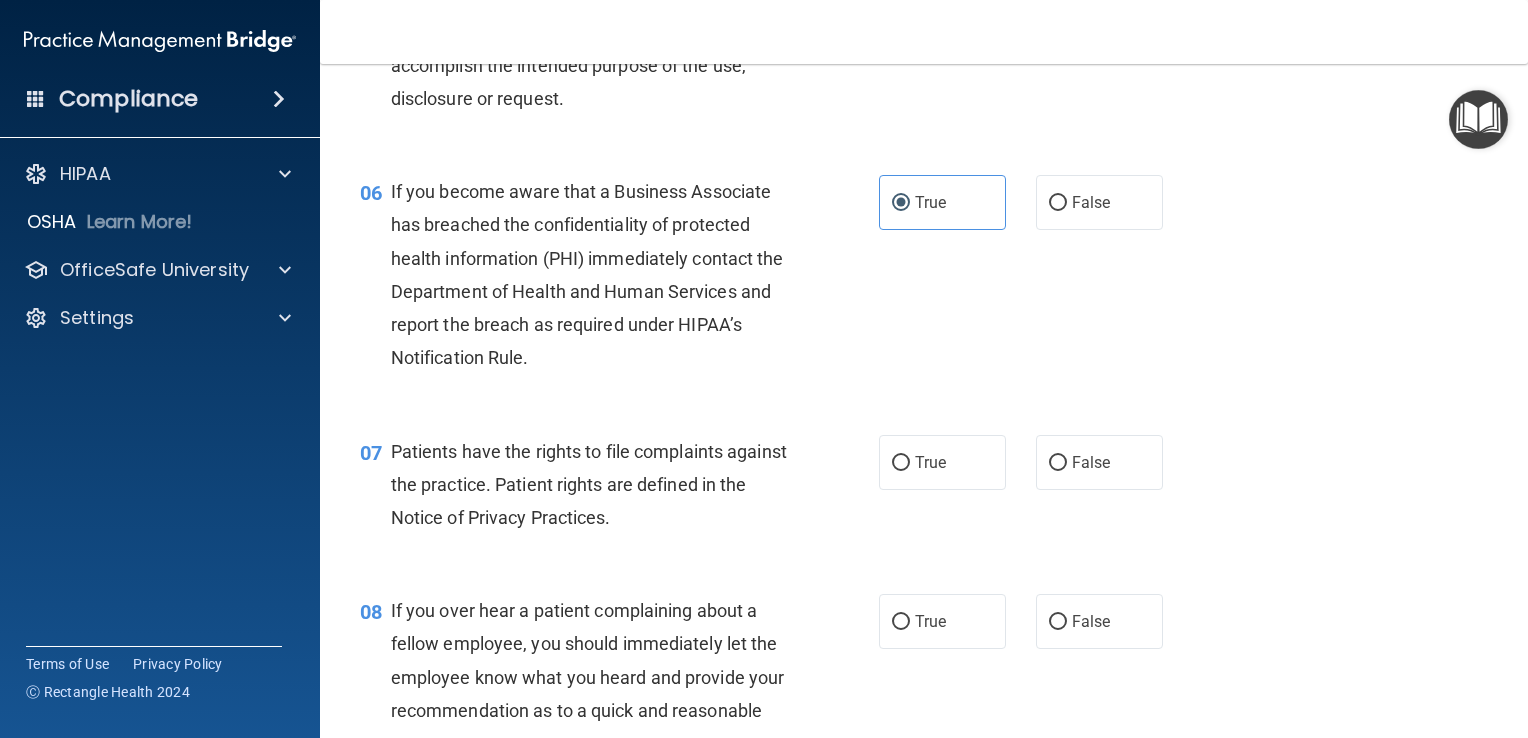 scroll, scrollTop: 1016, scrollLeft: 0, axis: vertical 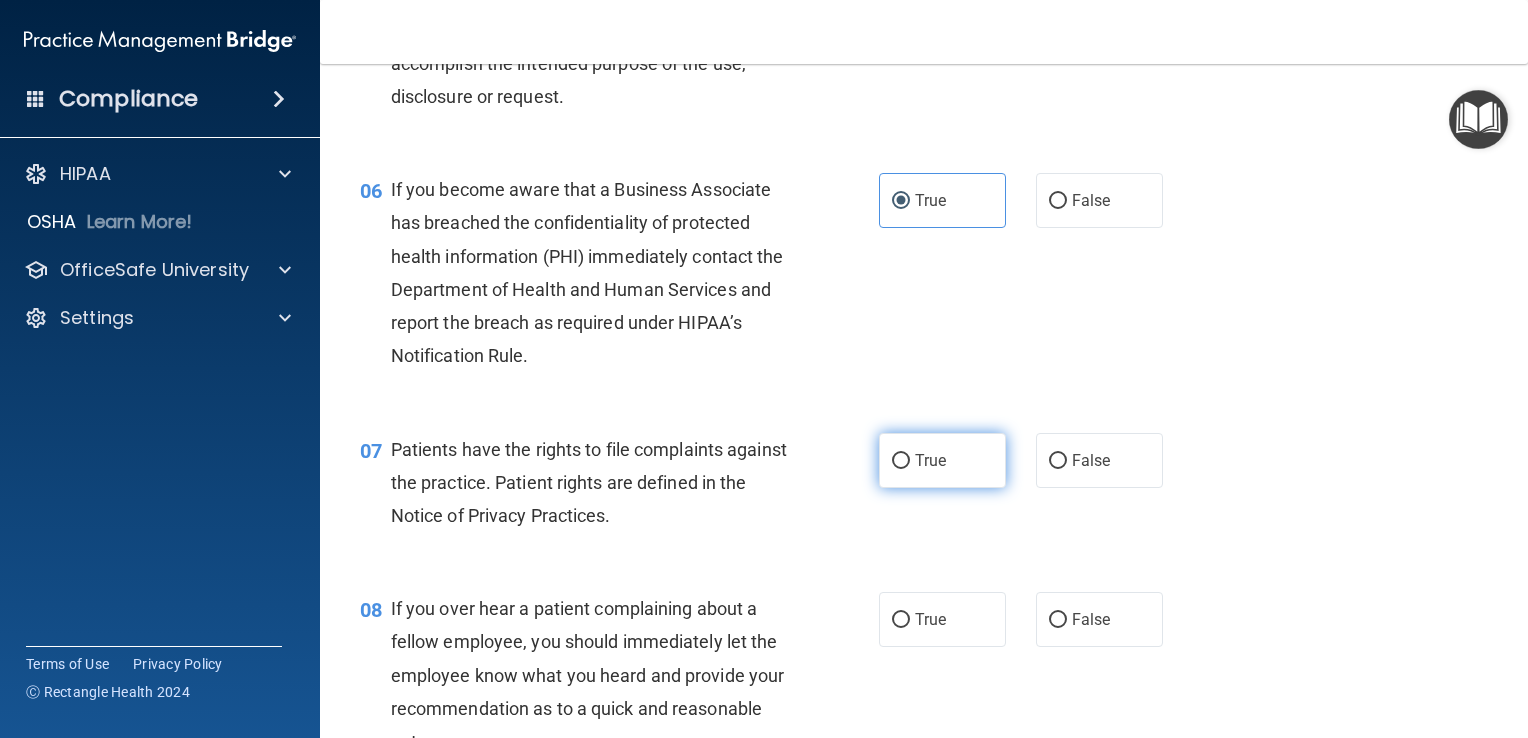 click on "True" at bounding box center (942, 460) 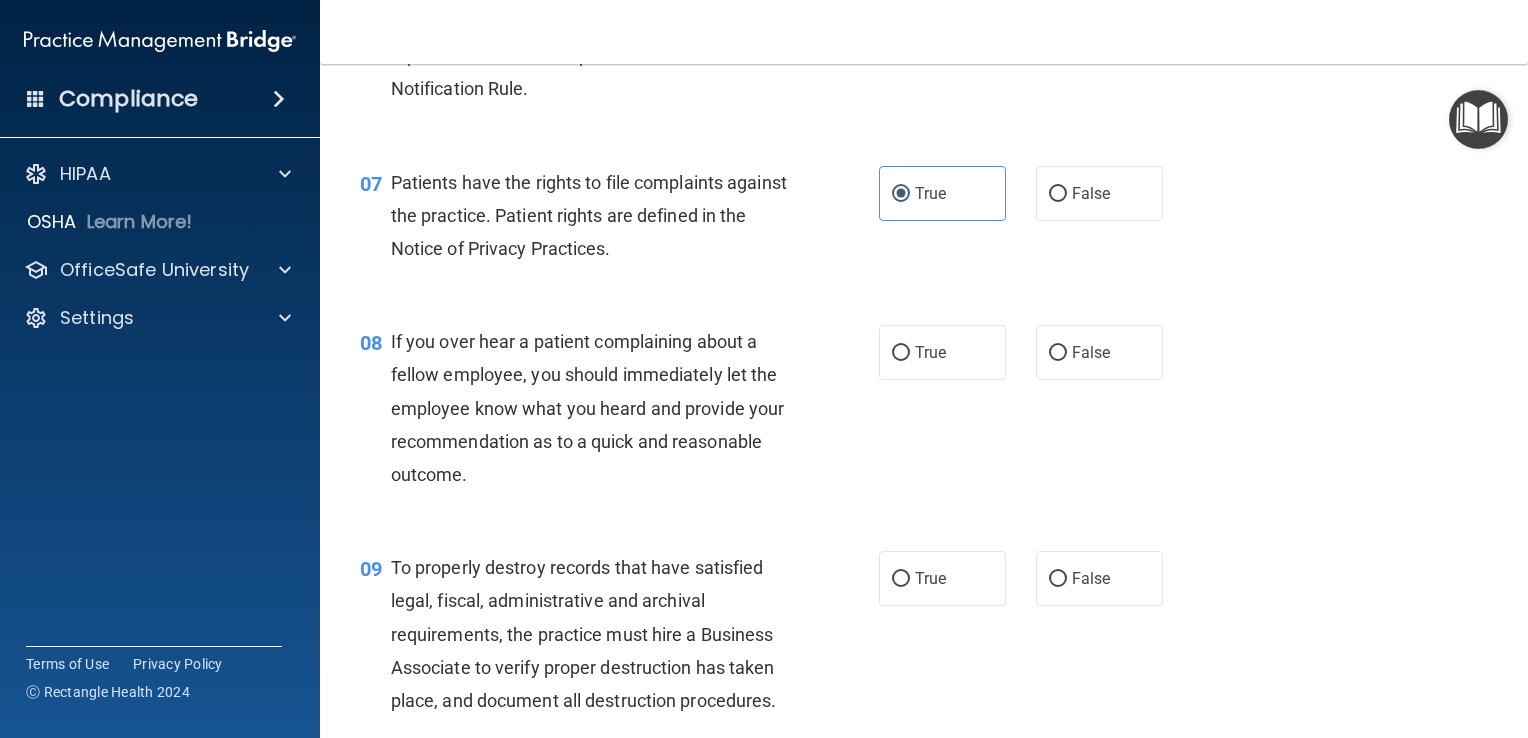 scroll, scrollTop: 1280, scrollLeft: 0, axis: vertical 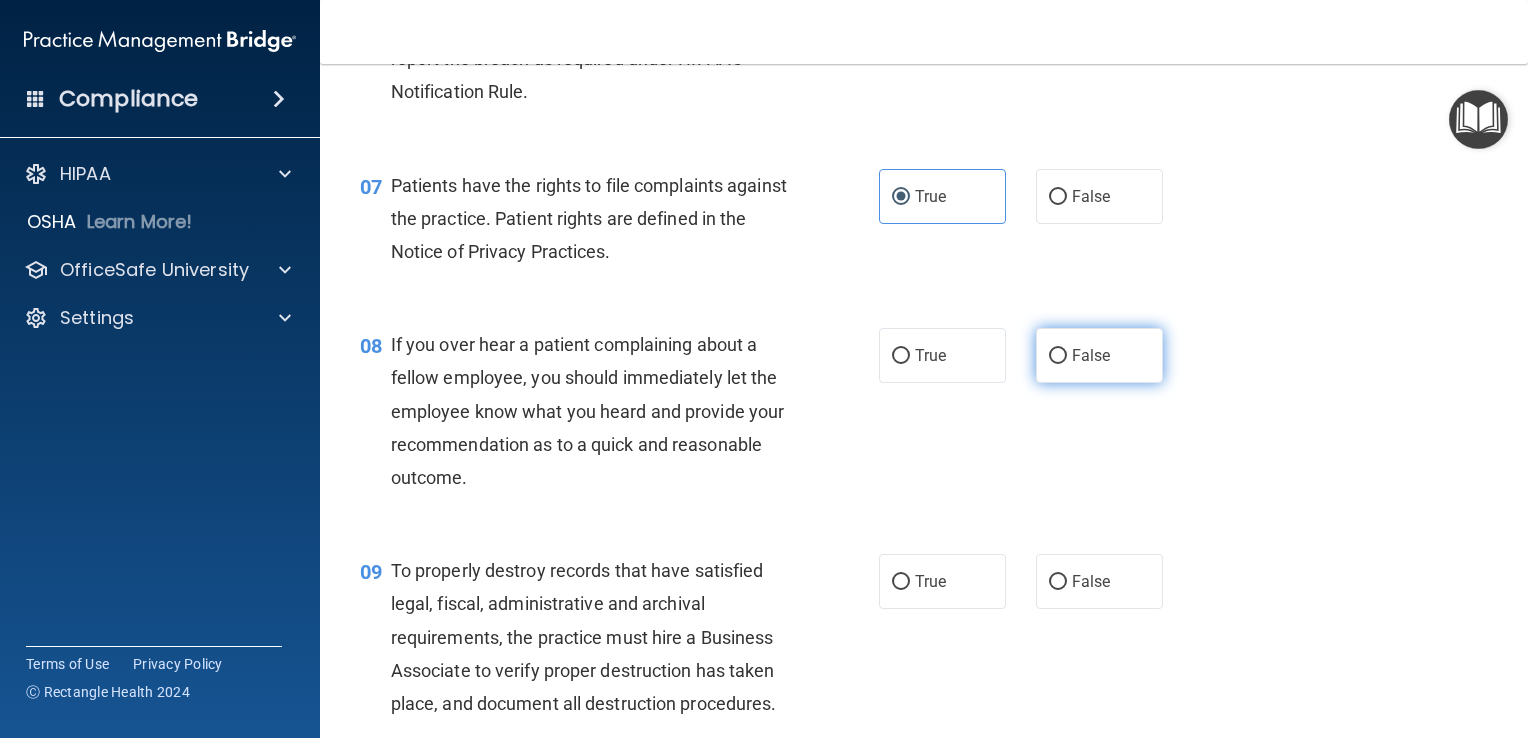click on "False" at bounding box center (1058, 356) 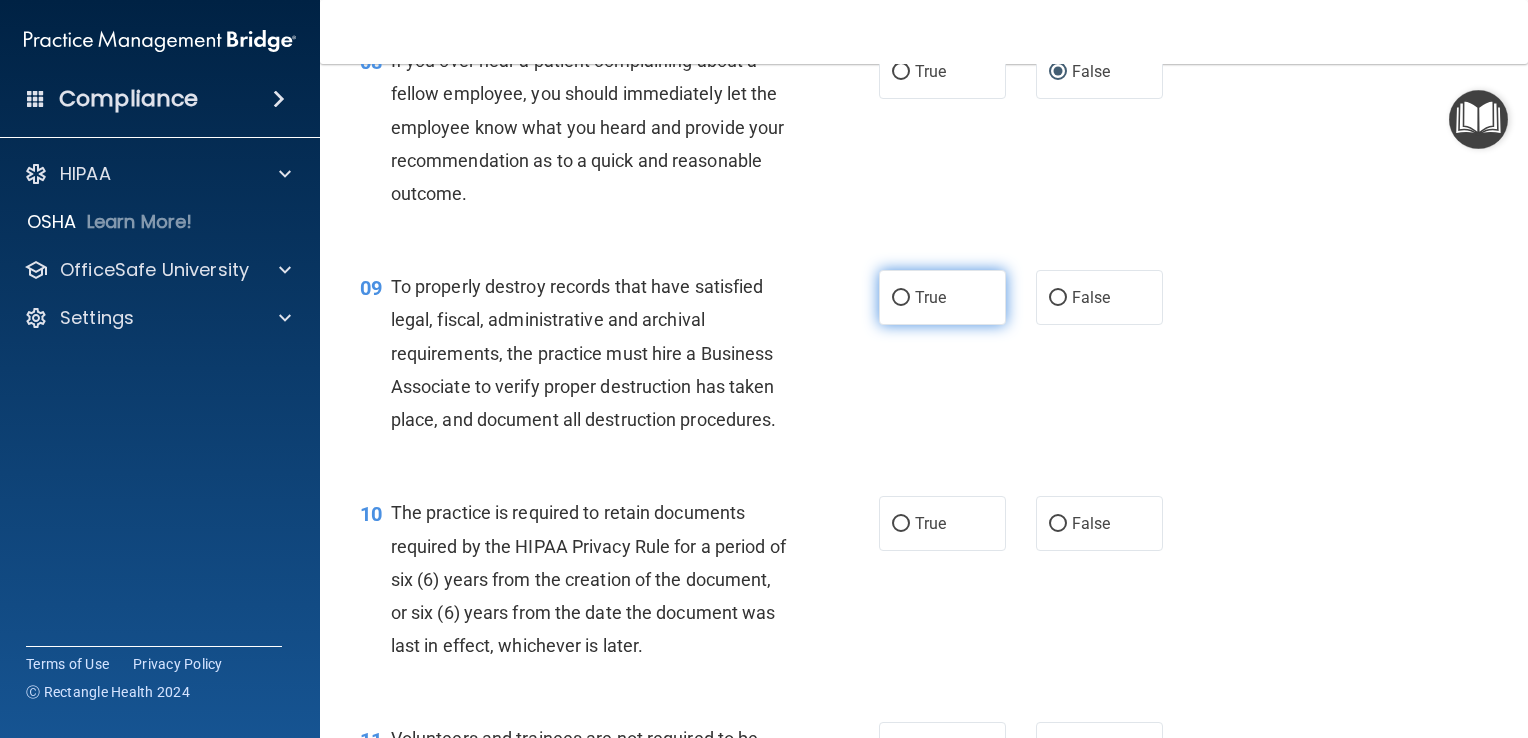 scroll, scrollTop: 1568, scrollLeft: 0, axis: vertical 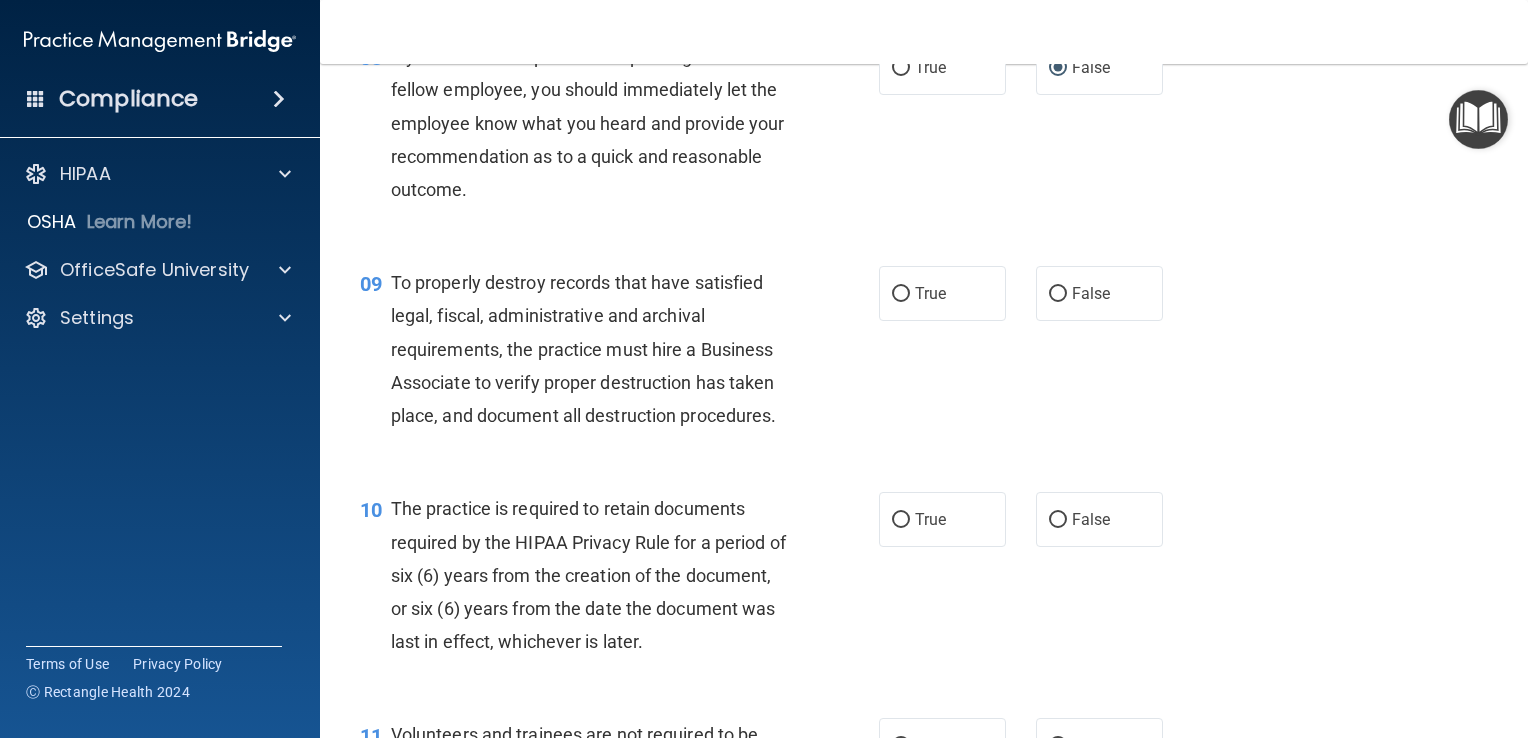 click on "True           False" at bounding box center [1031, 293] 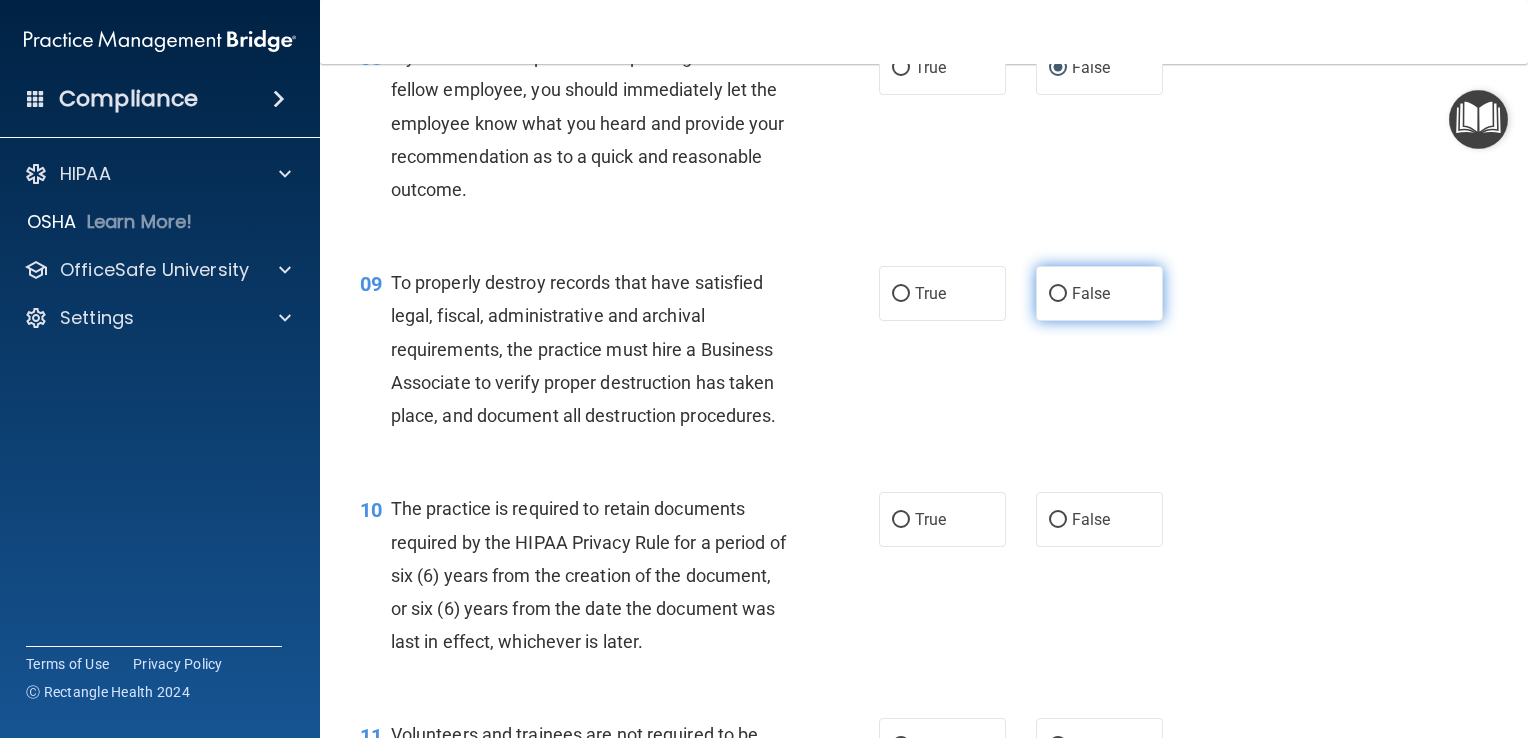 click on "False" at bounding box center (1058, 294) 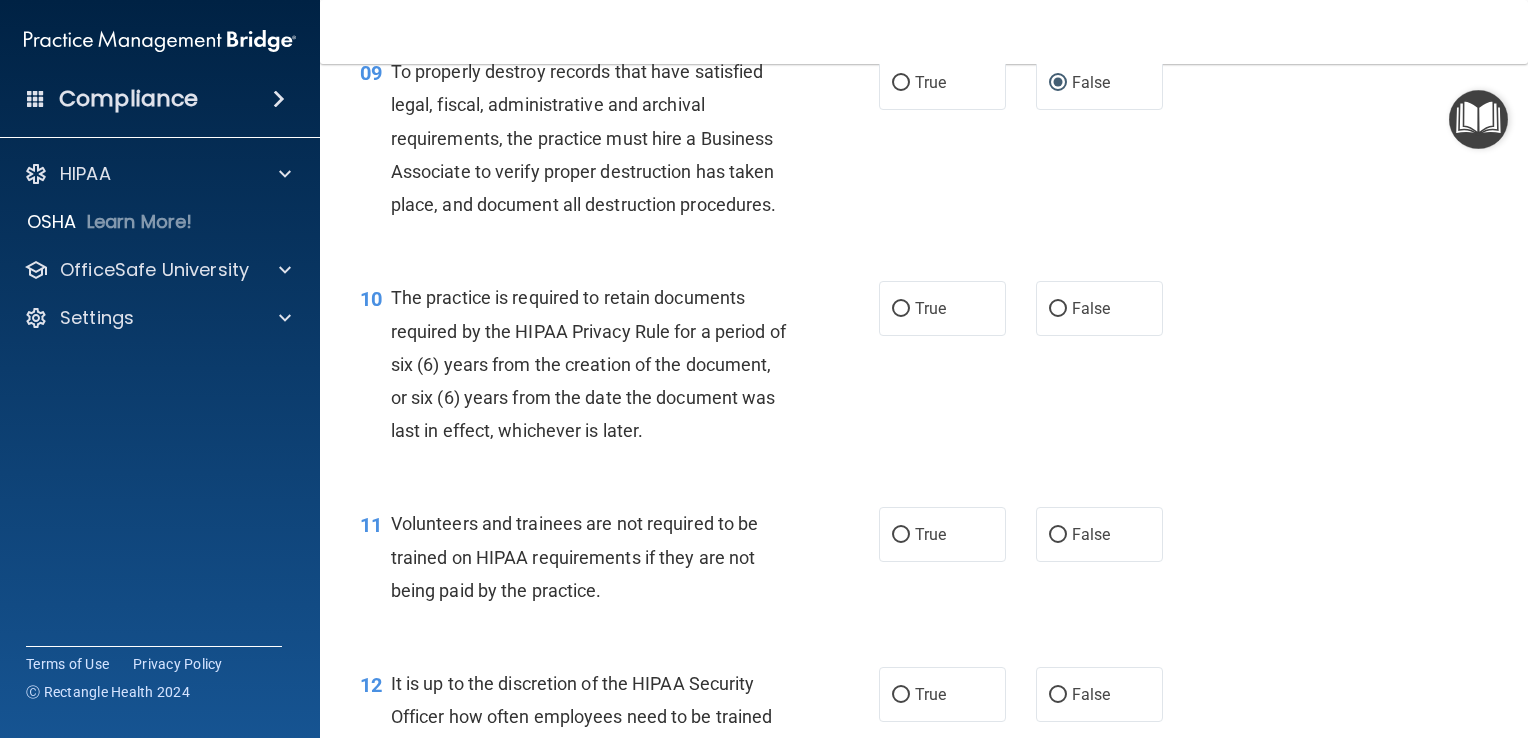 scroll, scrollTop: 1780, scrollLeft: 0, axis: vertical 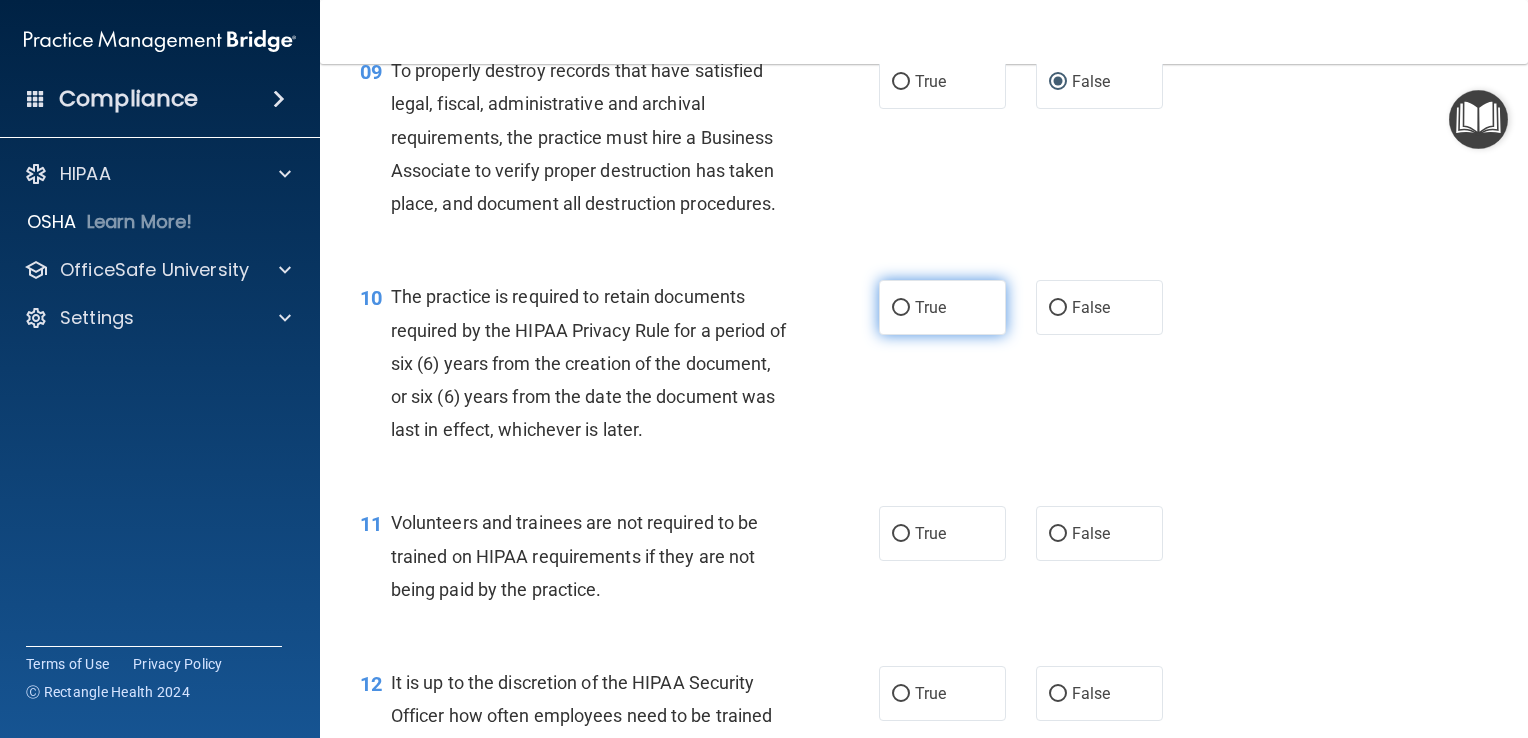 click on "True" at bounding box center [942, 307] 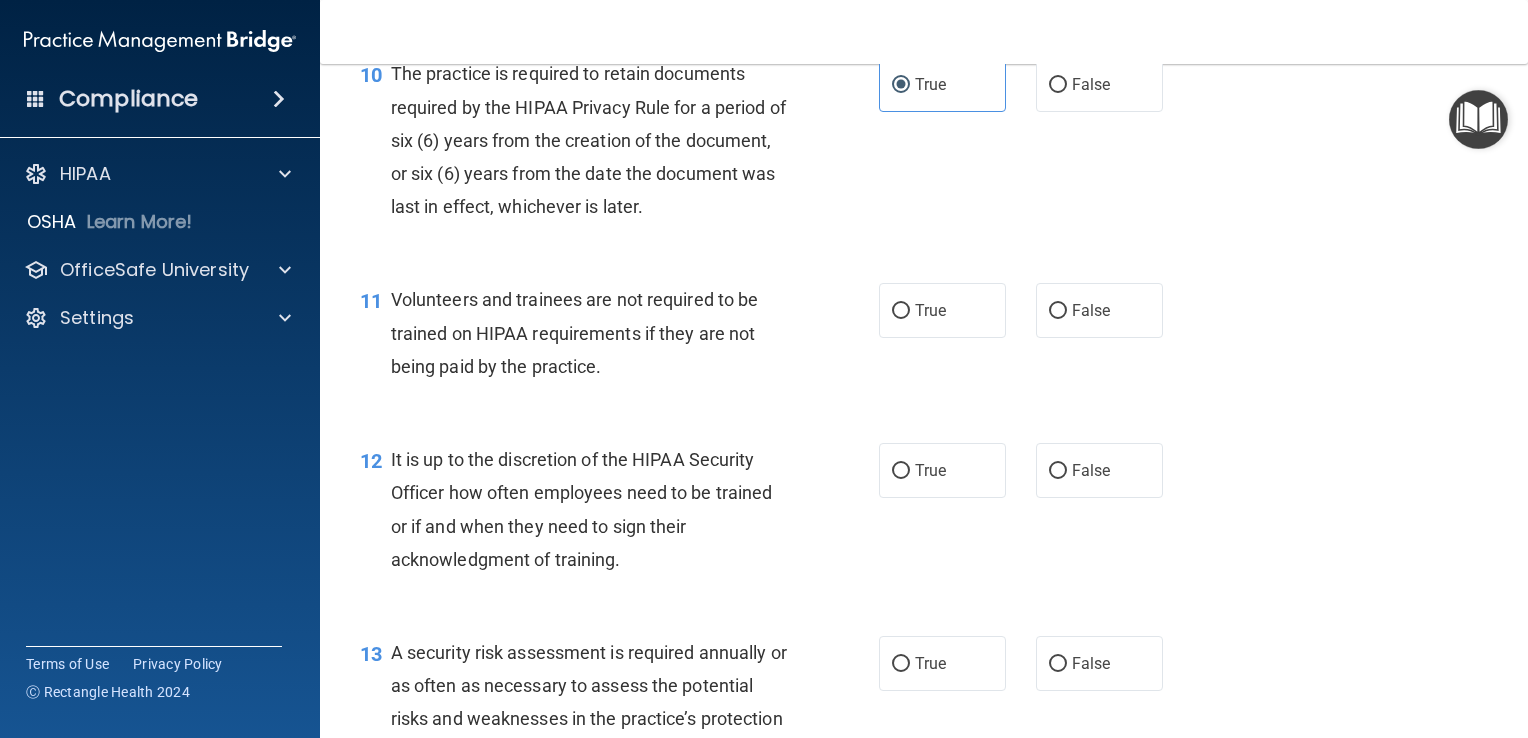 scroll, scrollTop: 2006, scrollLeft: 0, axis: vertical 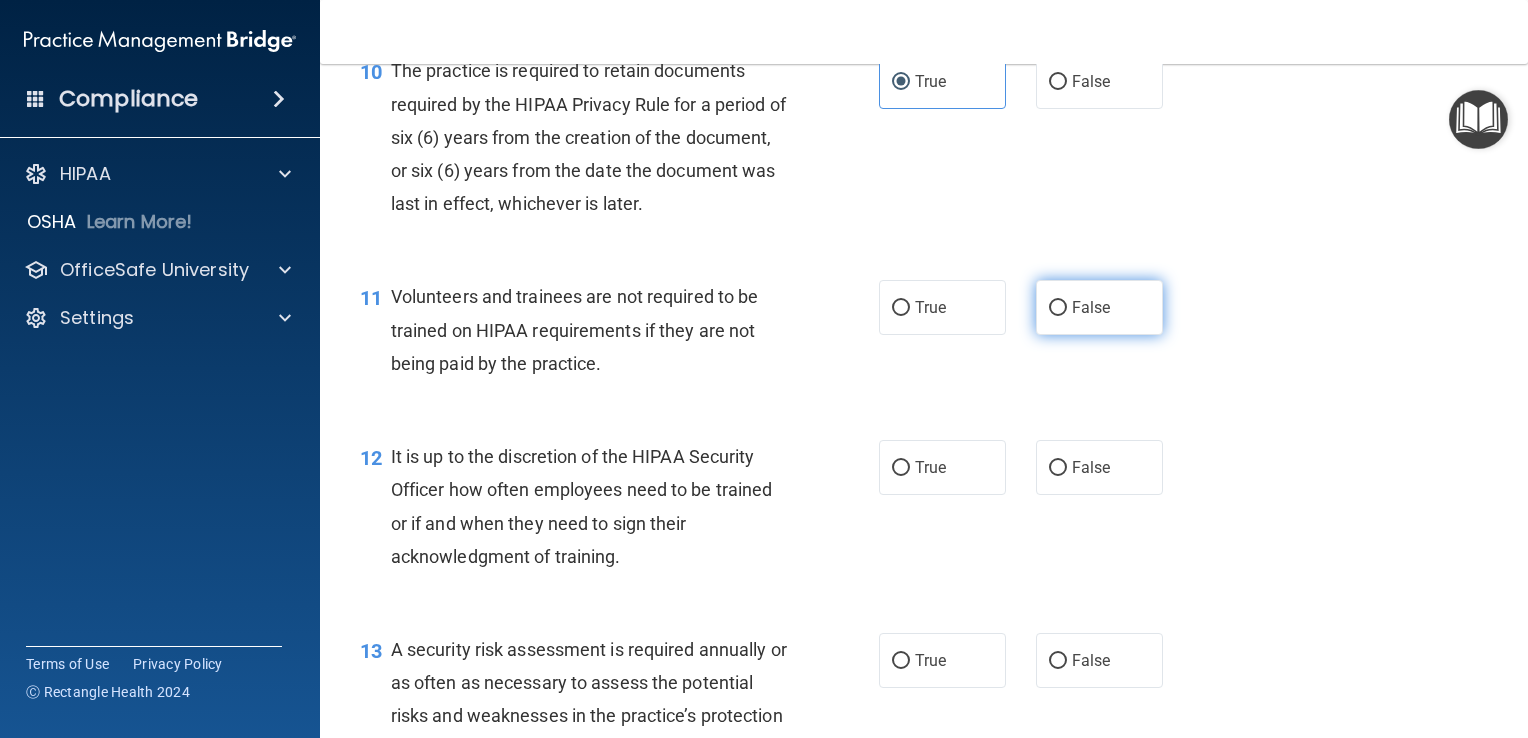 click on "False" at bounding box center (1091, 307) 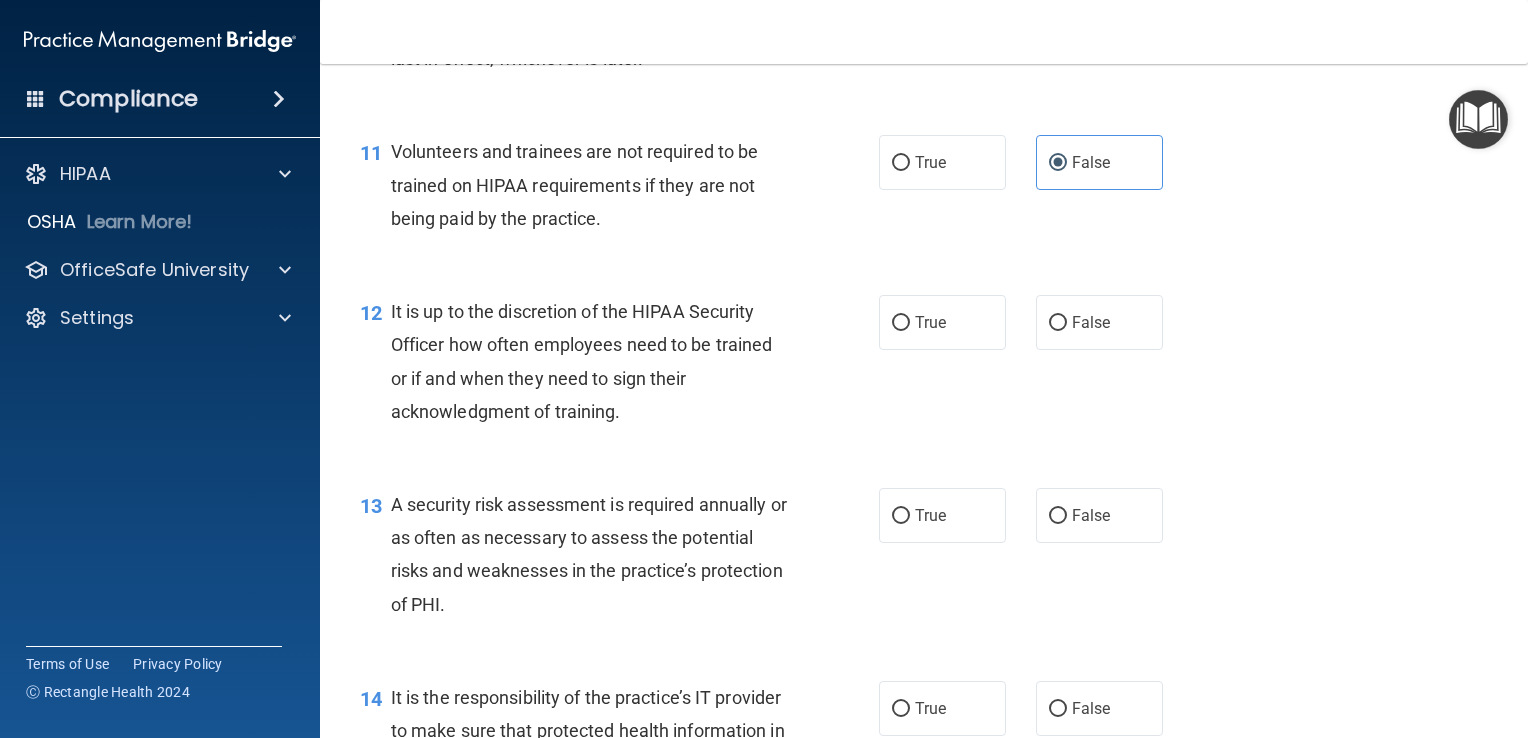 scroll, scrollTop: 2154, scrollLeft: 0, axis: vertical 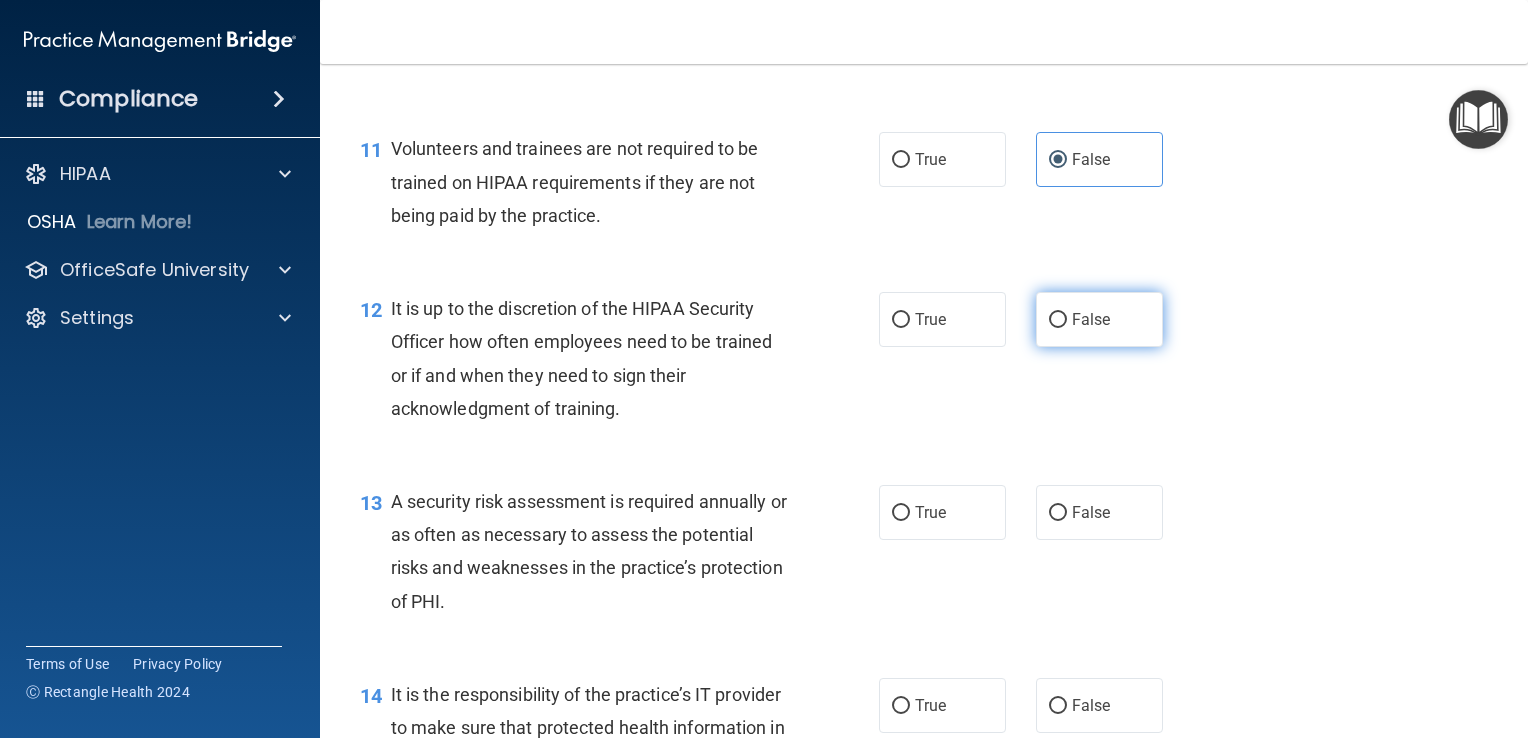 click on "False" at bounding box center [1099, 319] 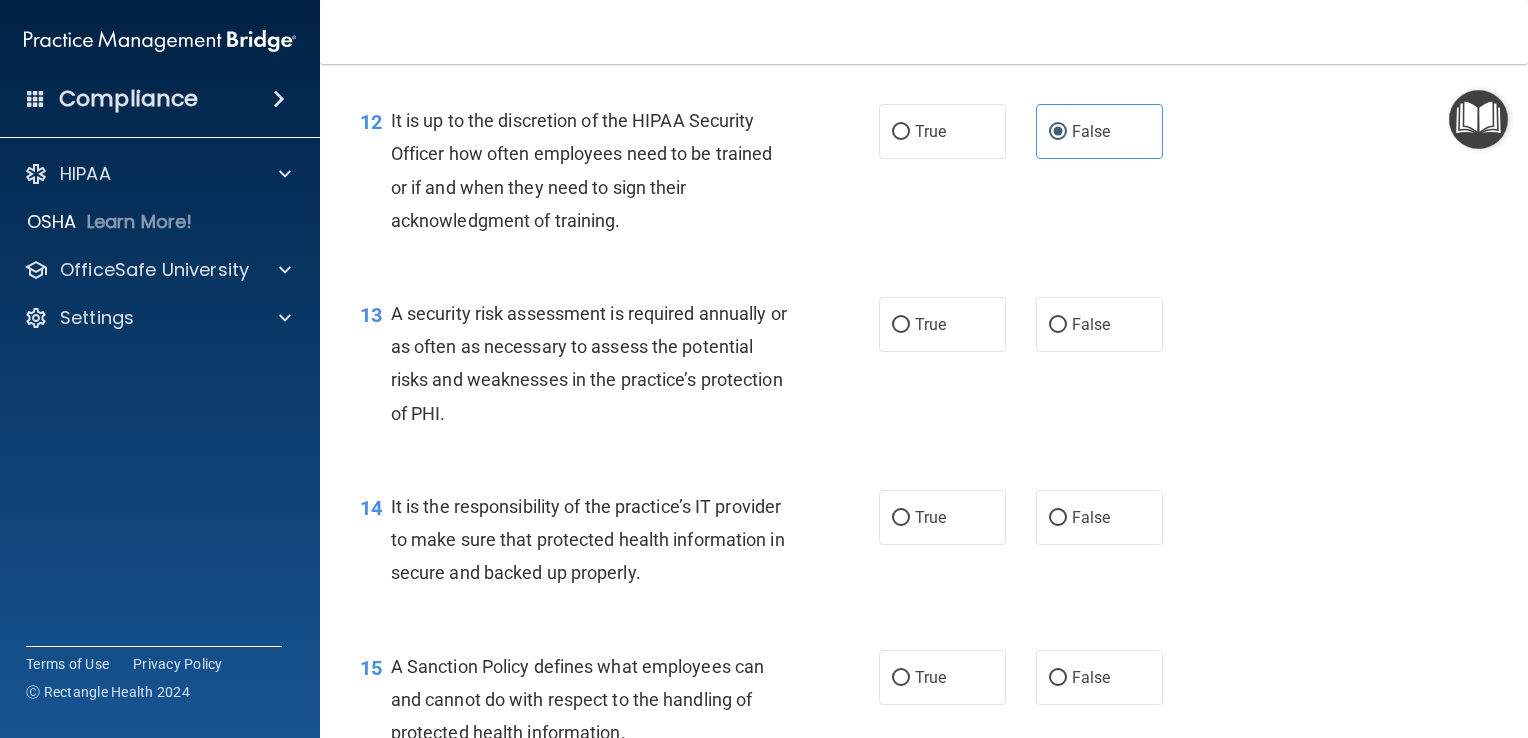 scroll, scrollTop: 2344, scrollLeft: 0, axis: vertical 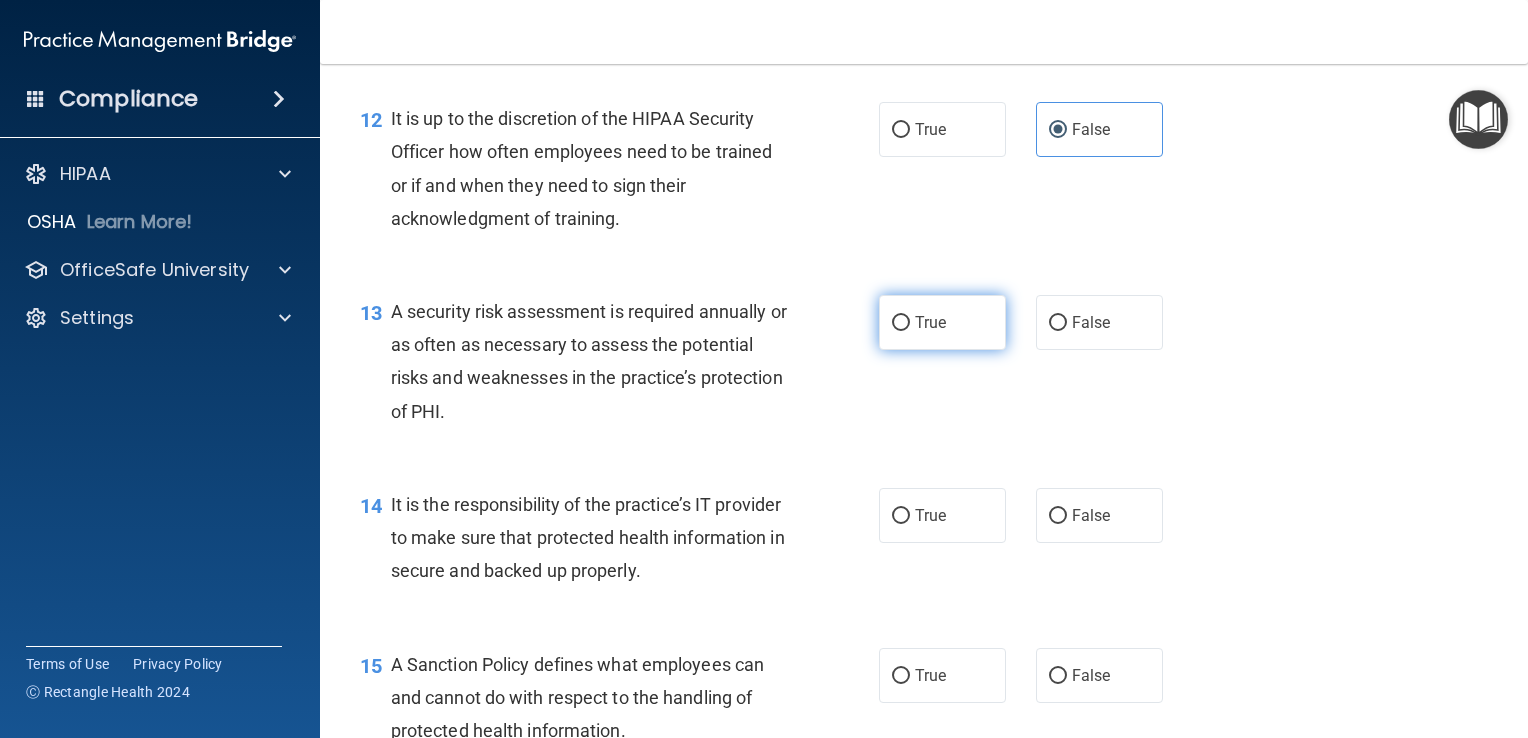 click on "True" at bounding box center [930, 322] 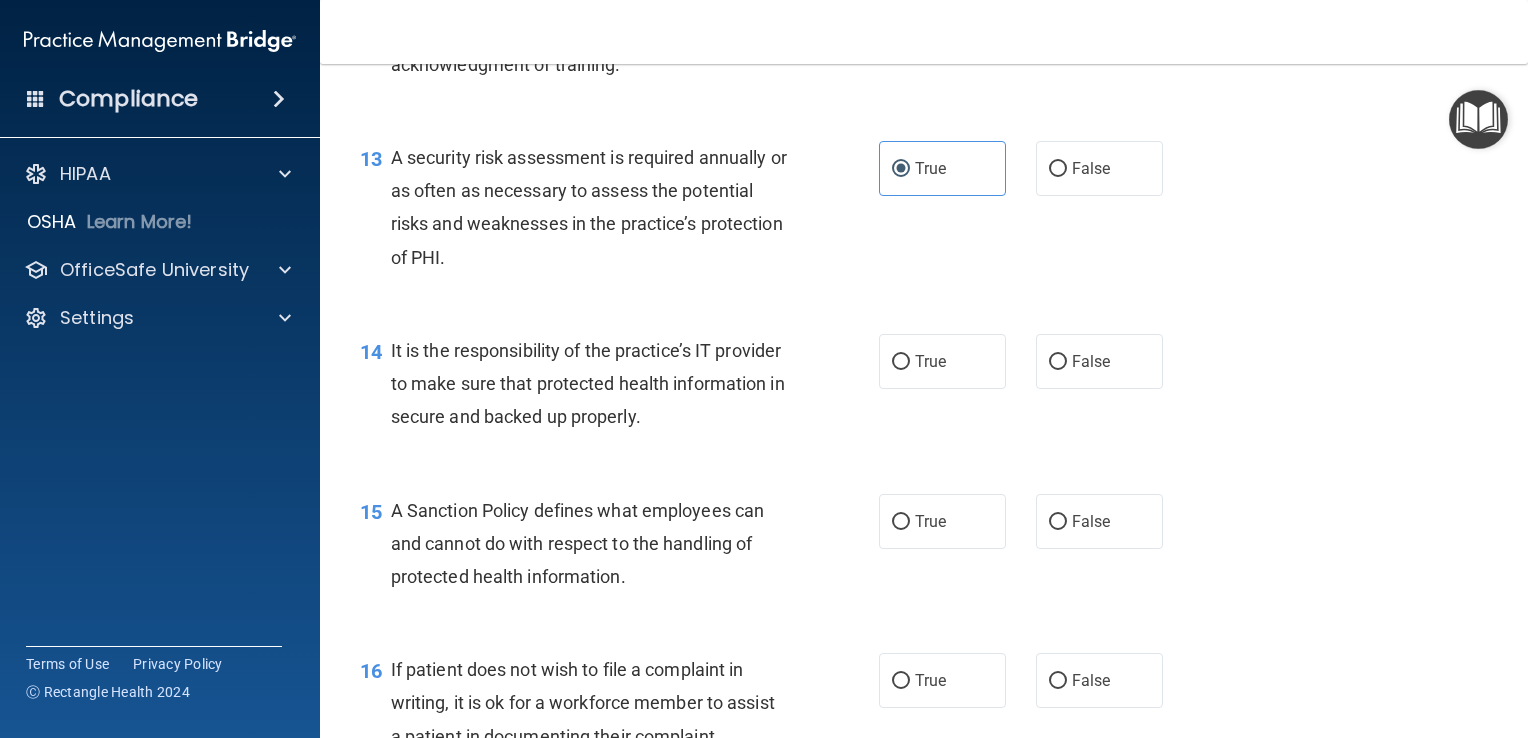 scroll, scrollTop: 2508, scrollLeft: 0, axis: vertical 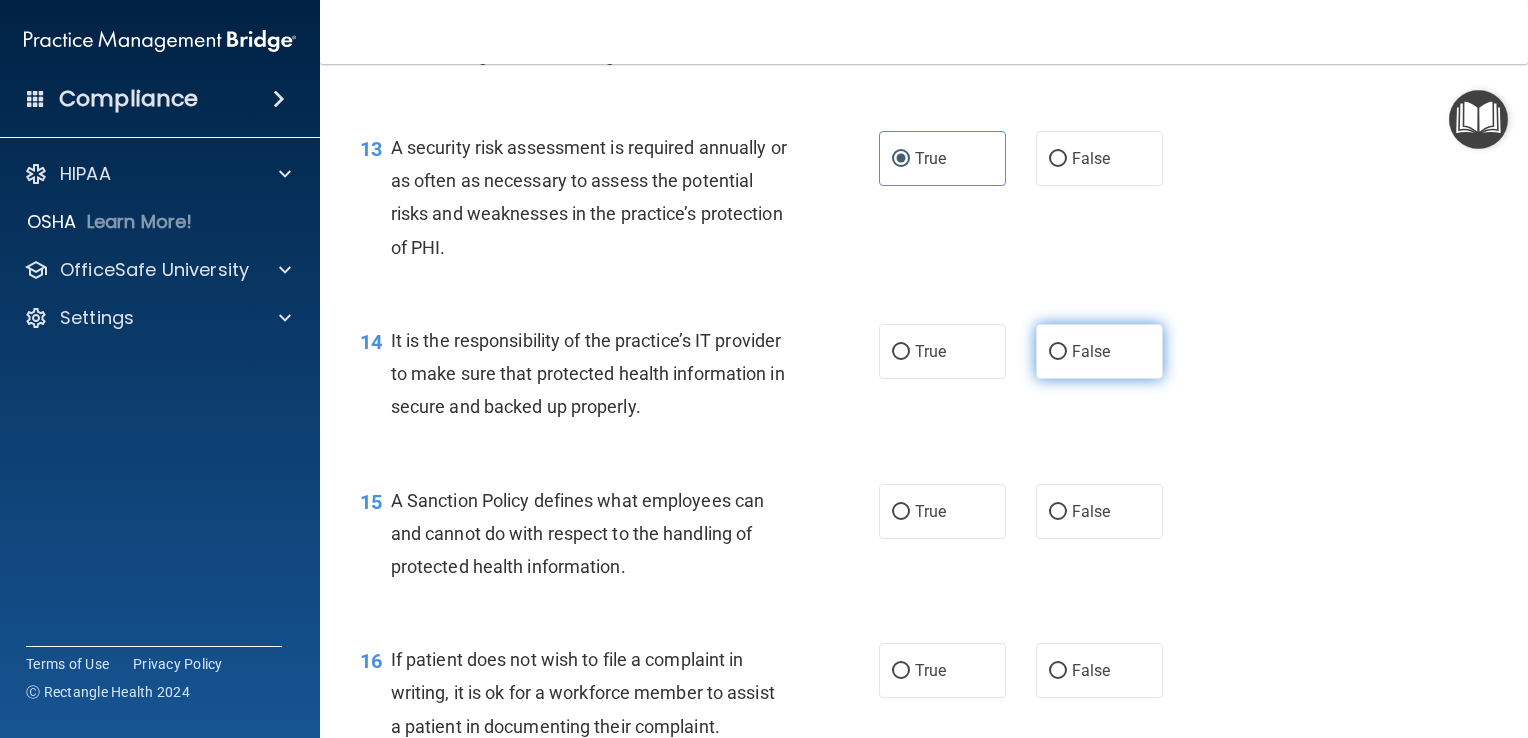click on "False" at bounding box center [1058, 352] 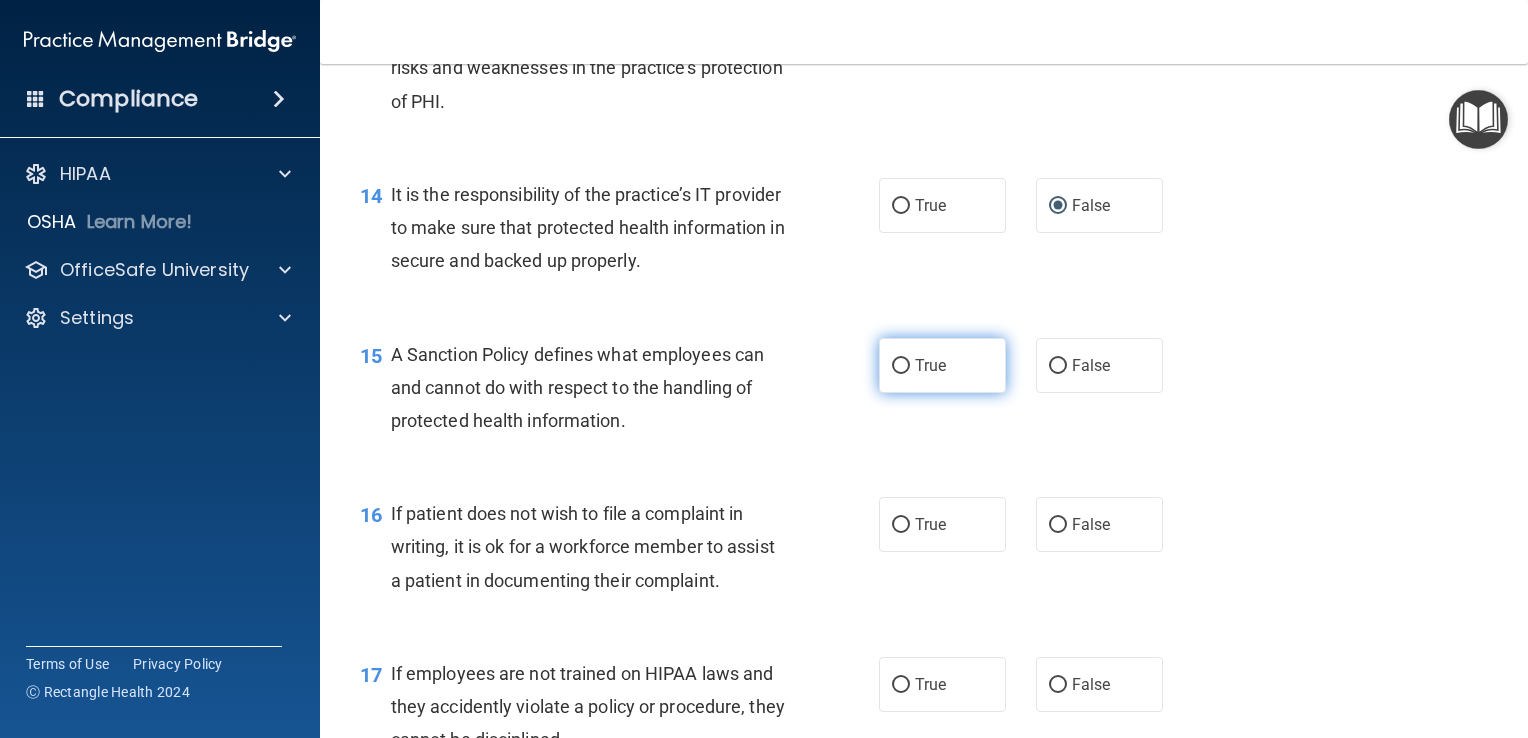 scroll, scrollTop: 2655, scrollLeft: 0, axis: vertical 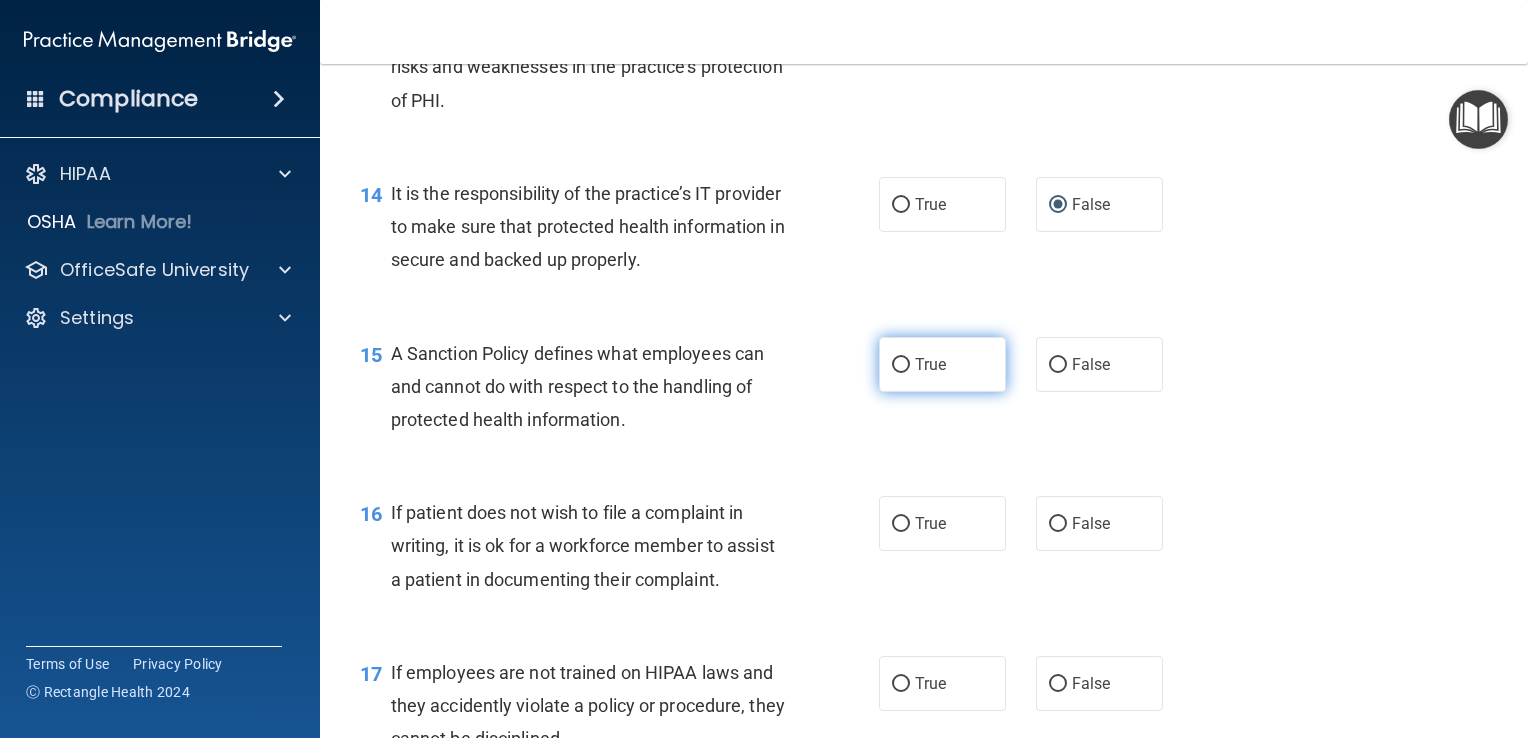 click on "True" at bounding box center (901, 365) 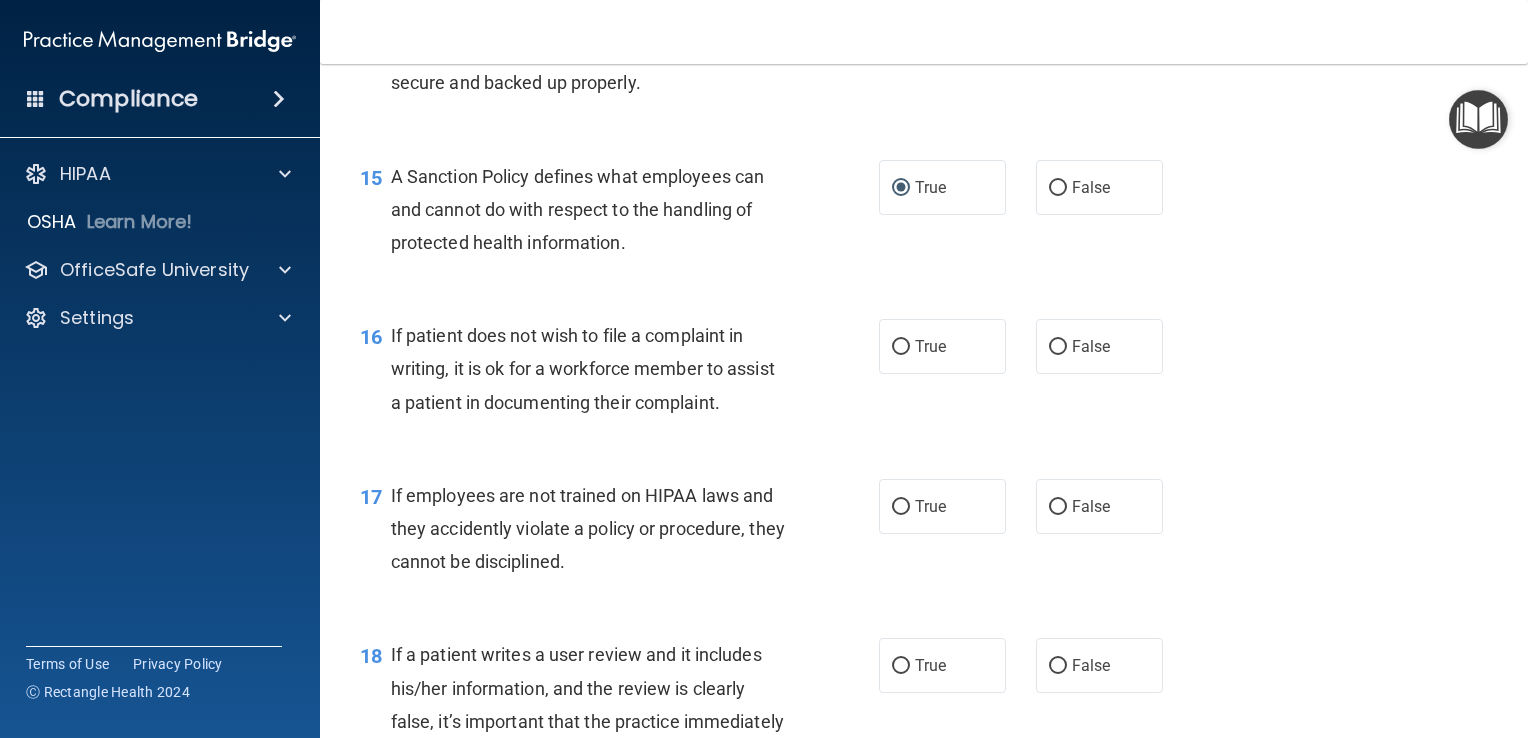 scroll, scrollTop: 2844, scrollLeft: 0, axis: vertical 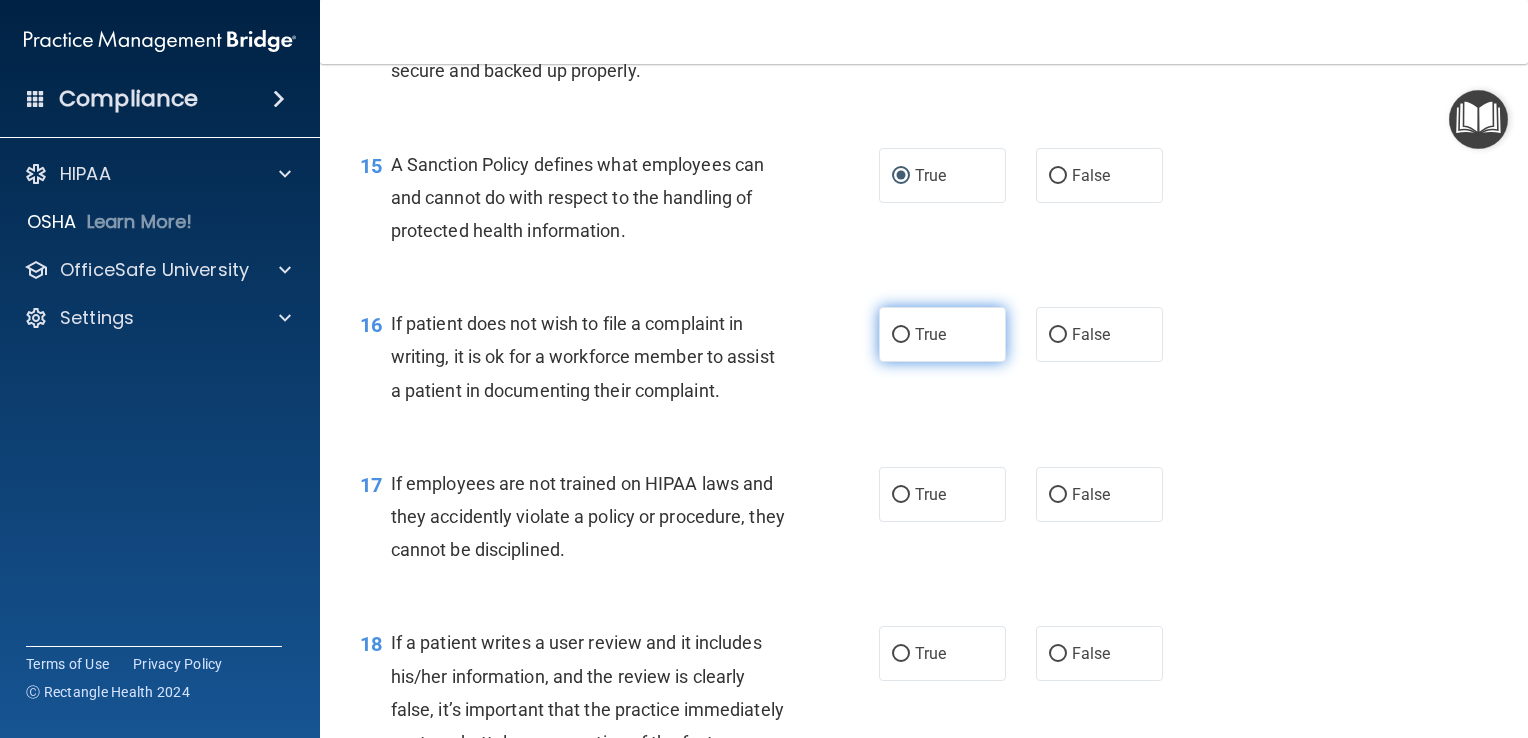 click on "True" at bounding box center (942, 334) 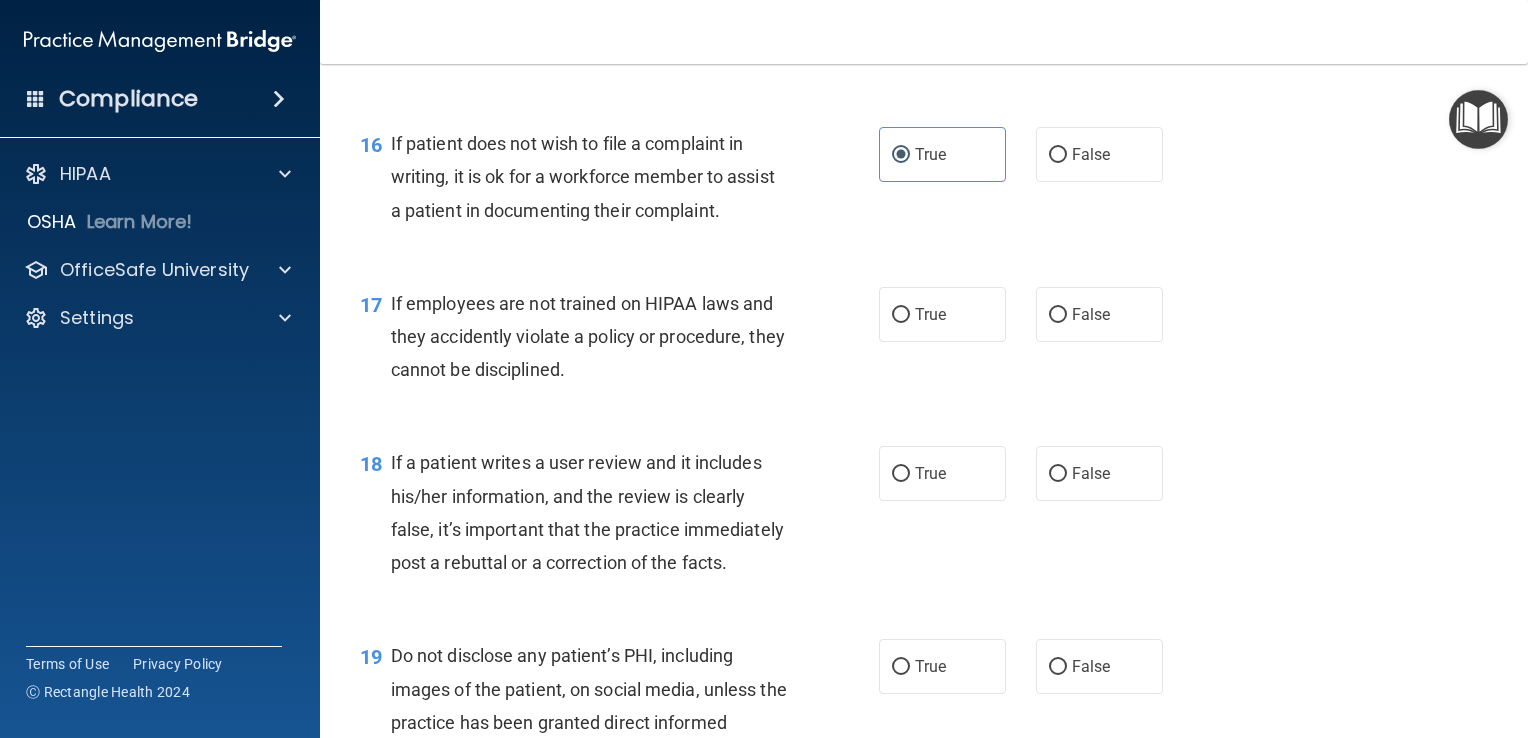 scroll, scrollTop: 3028, scrollLeft: 0, axis: vertical 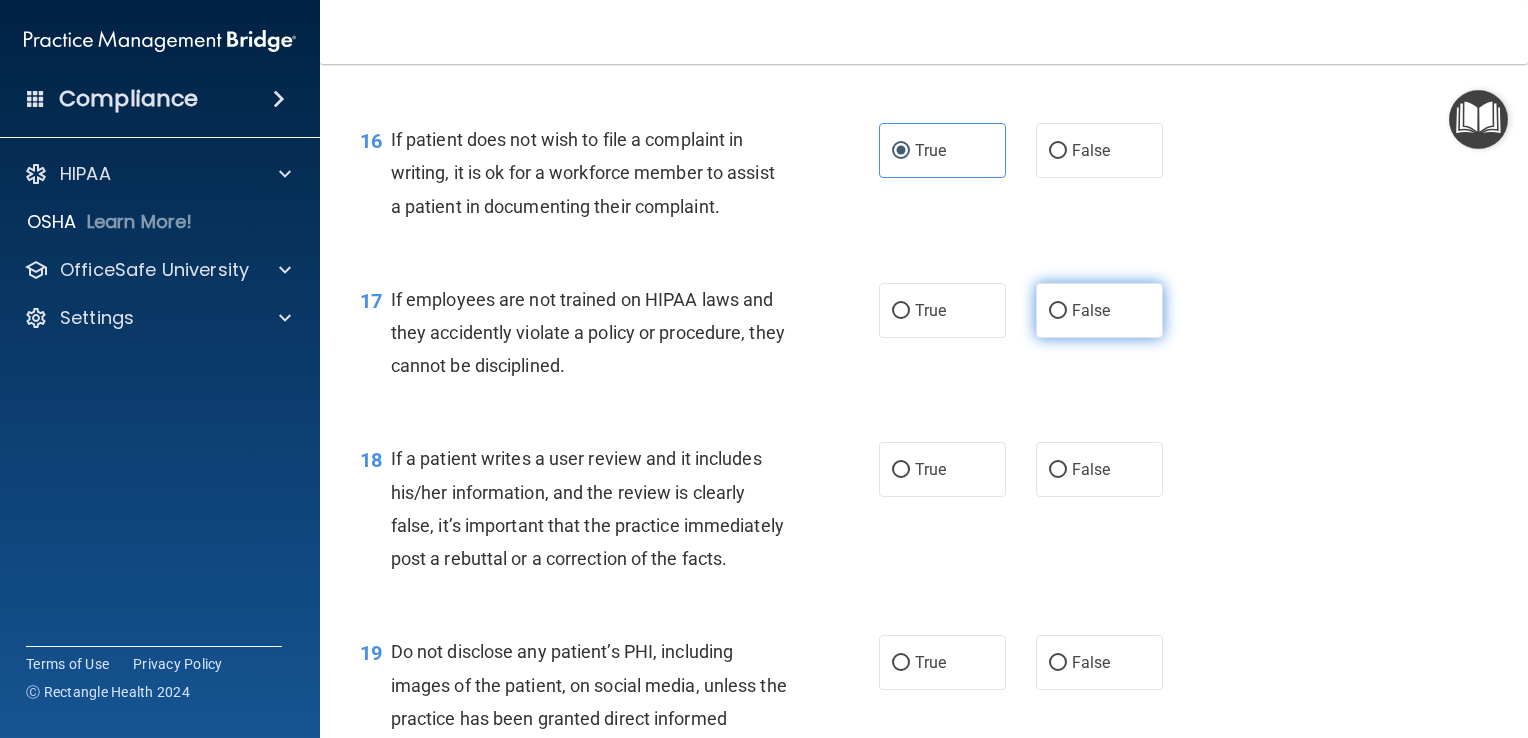 click on "False" at bounding box center [1058, 311] 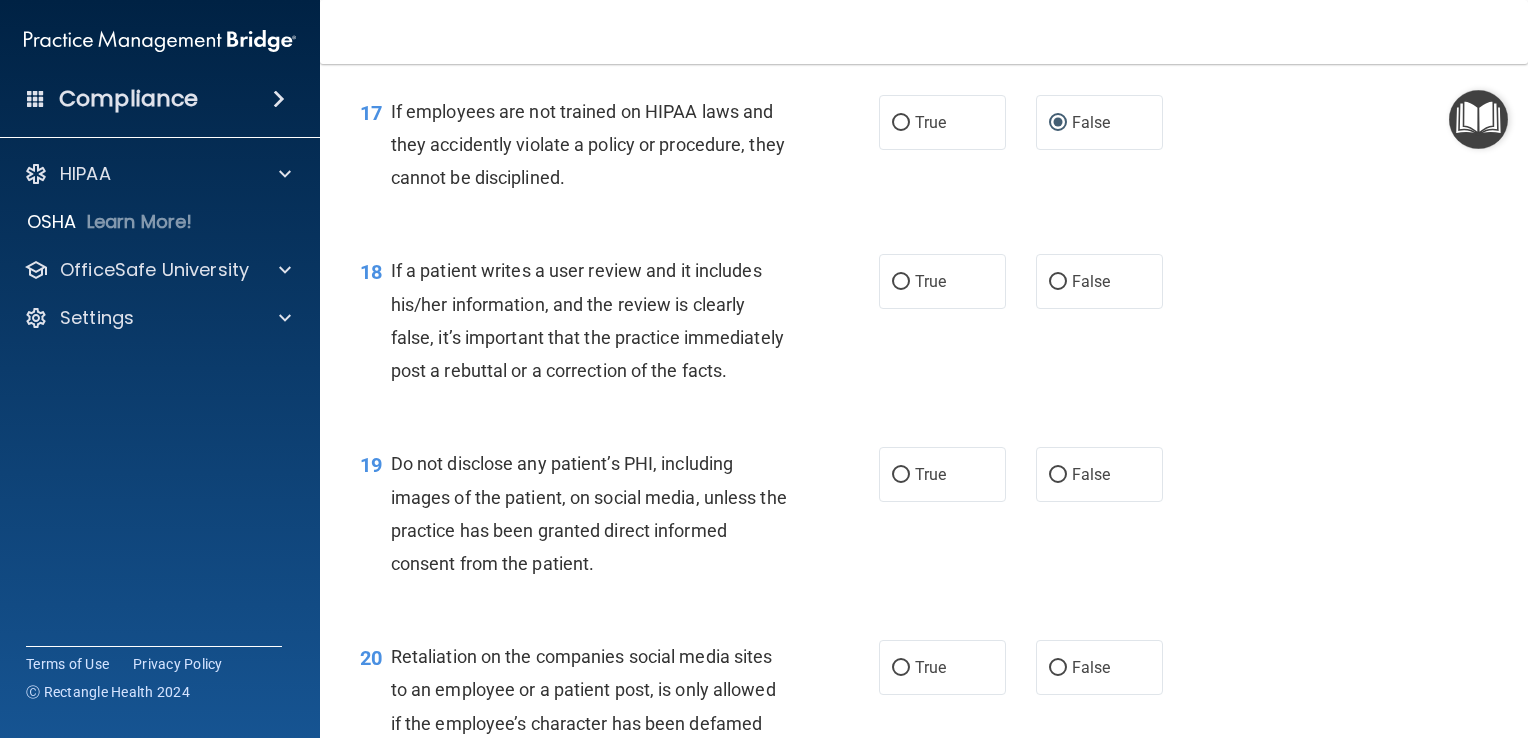 scroll, scrollTop: 3247, scrollLeft: 0, axis: vertical 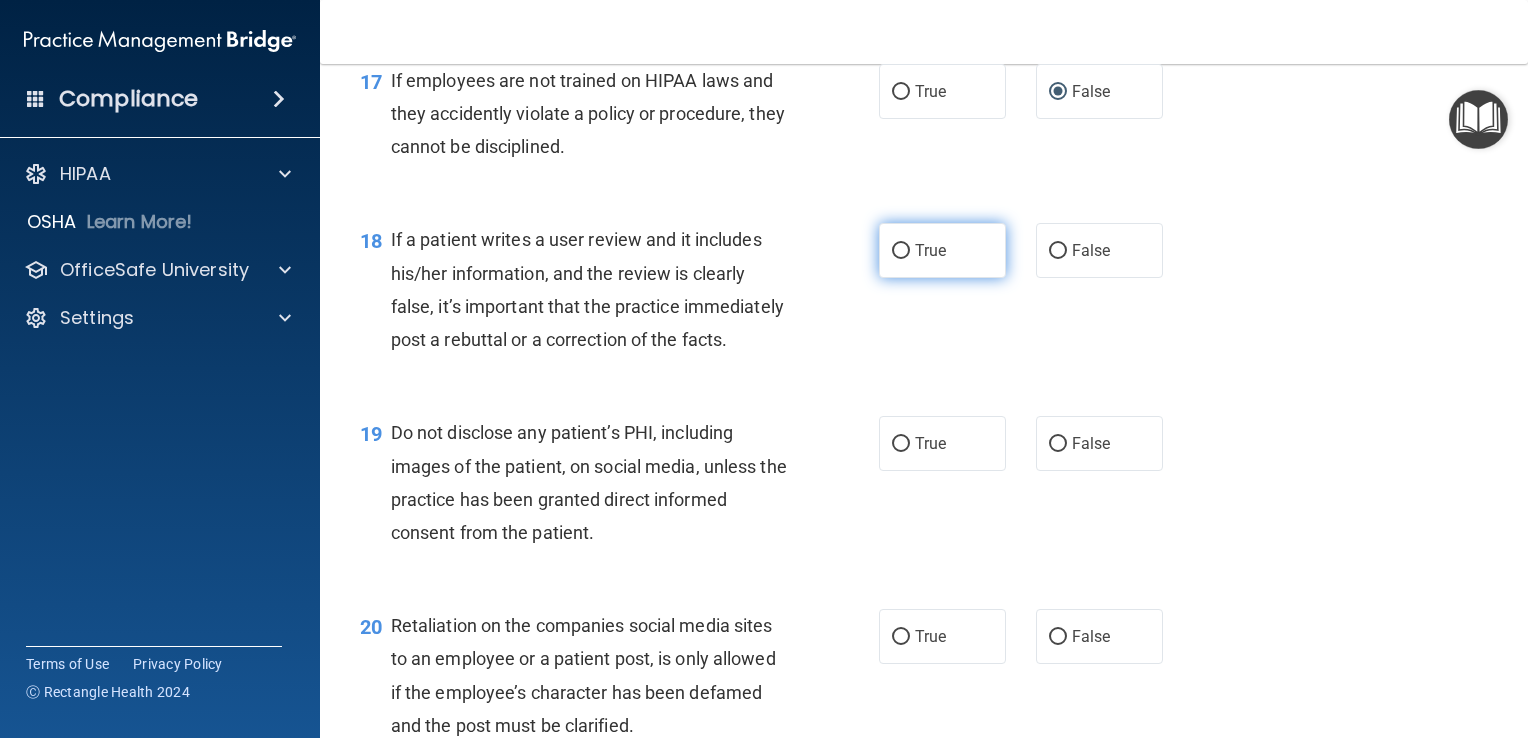 click on "True" at bounding box center (942, 250) 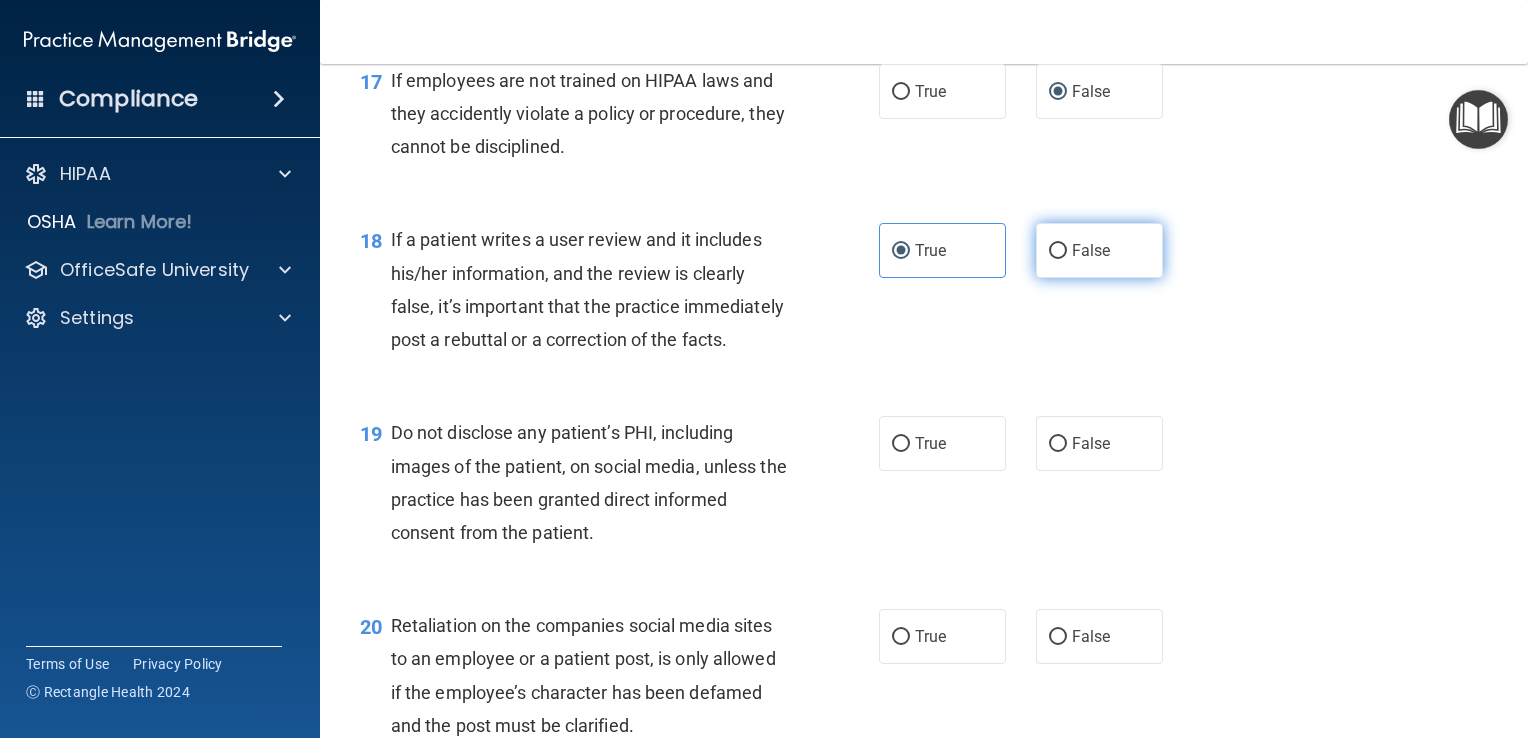 click on "False" at bounding box center [1058, 251] 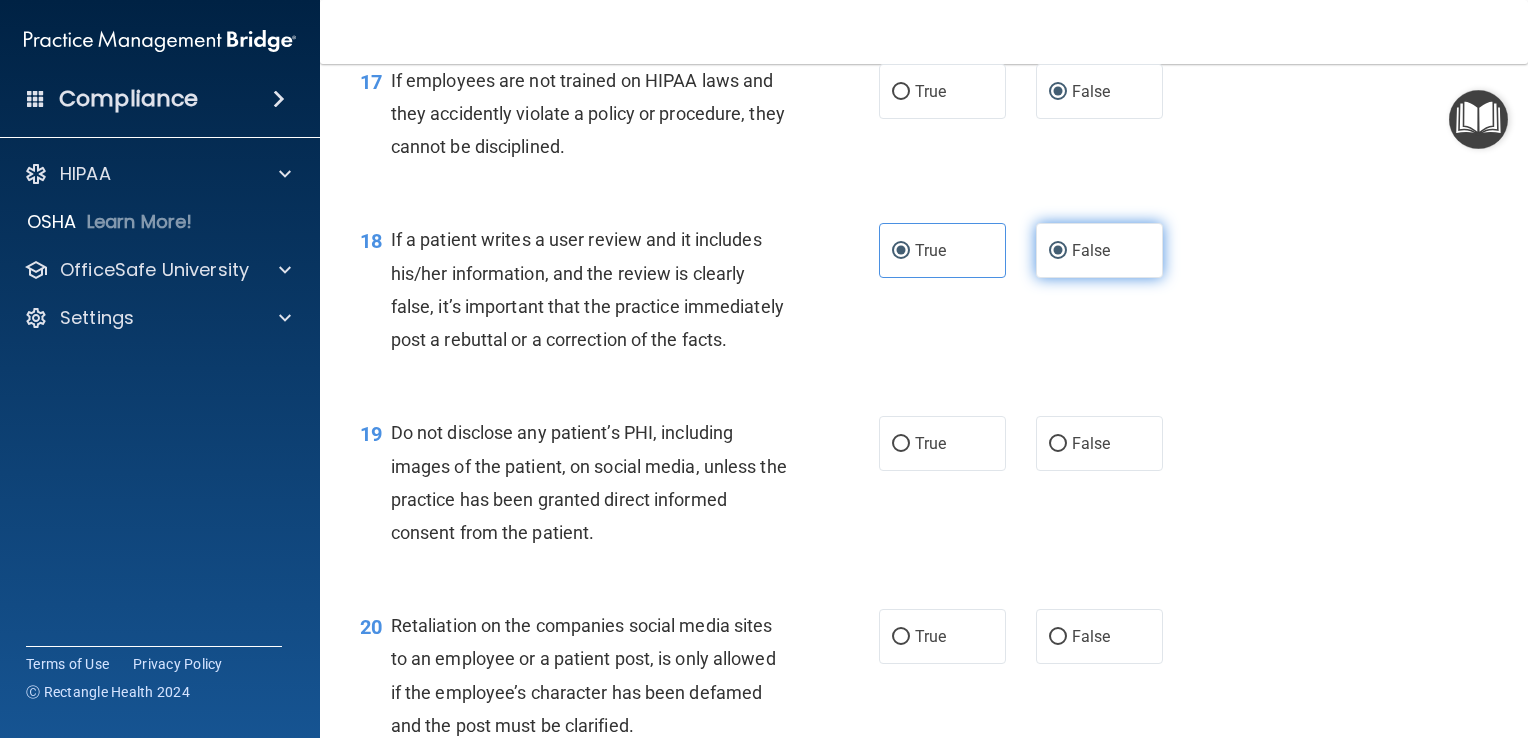 radio on "false" 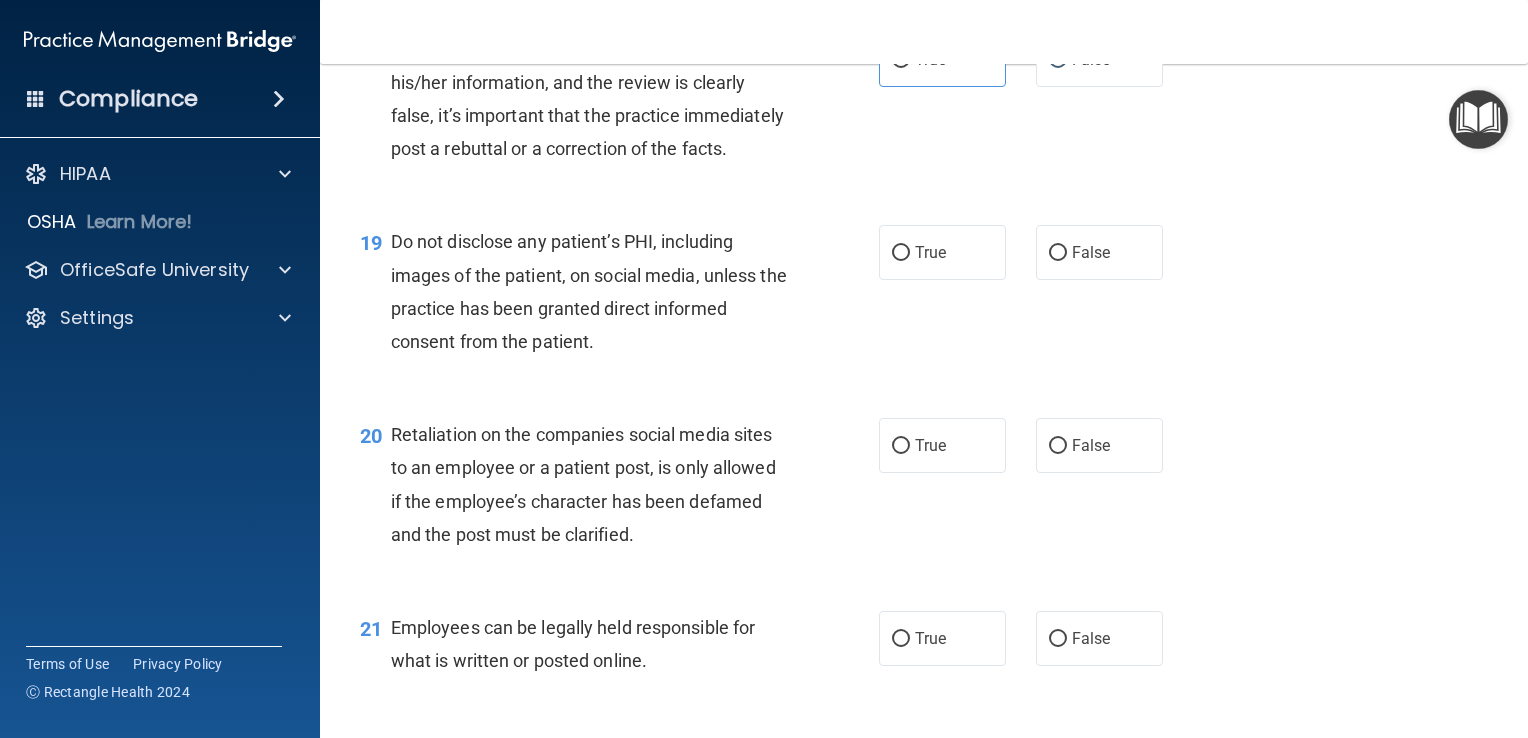 scroll, scrollTop: 3444, scrollLeft: 0, axis: vertical 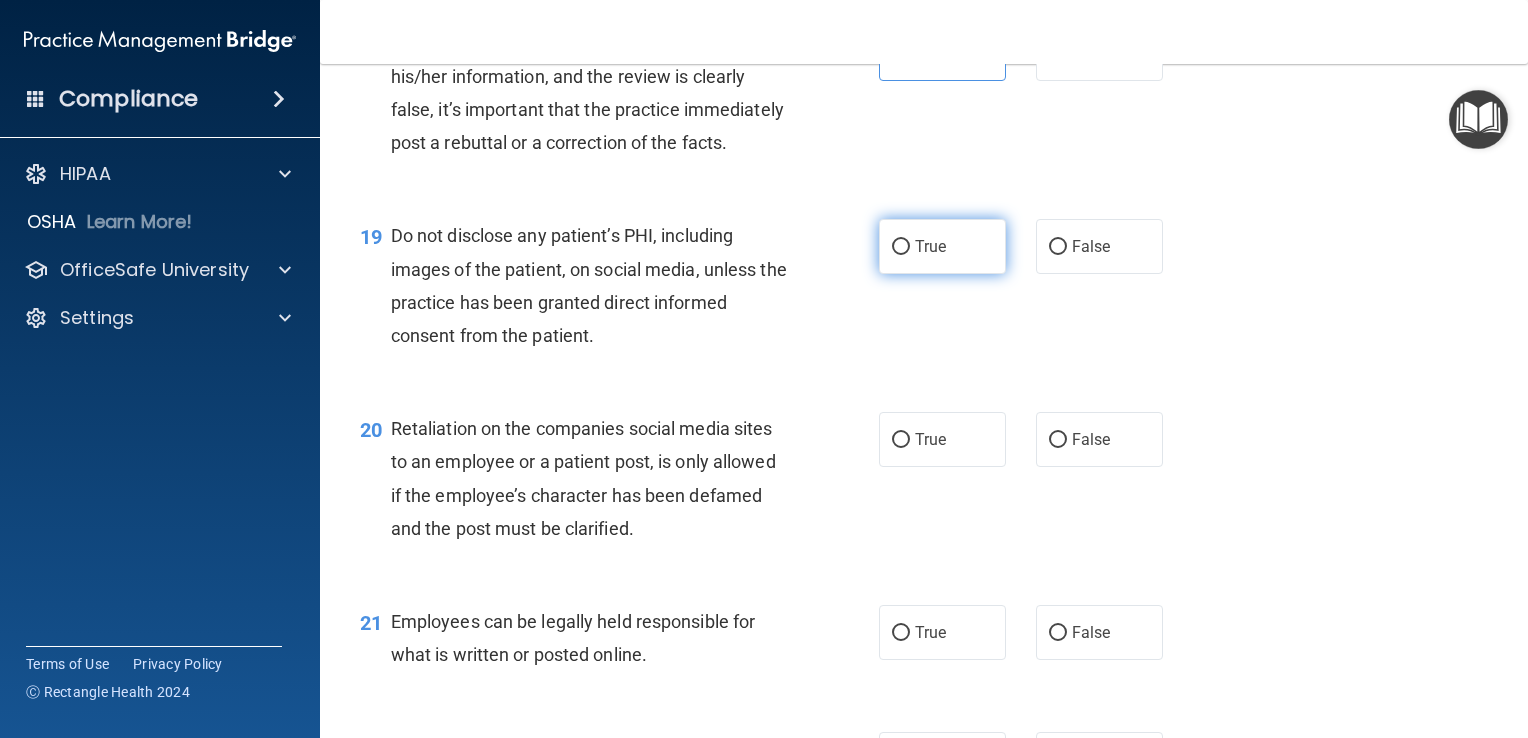 click on "True" at bounding box center (942, 246) 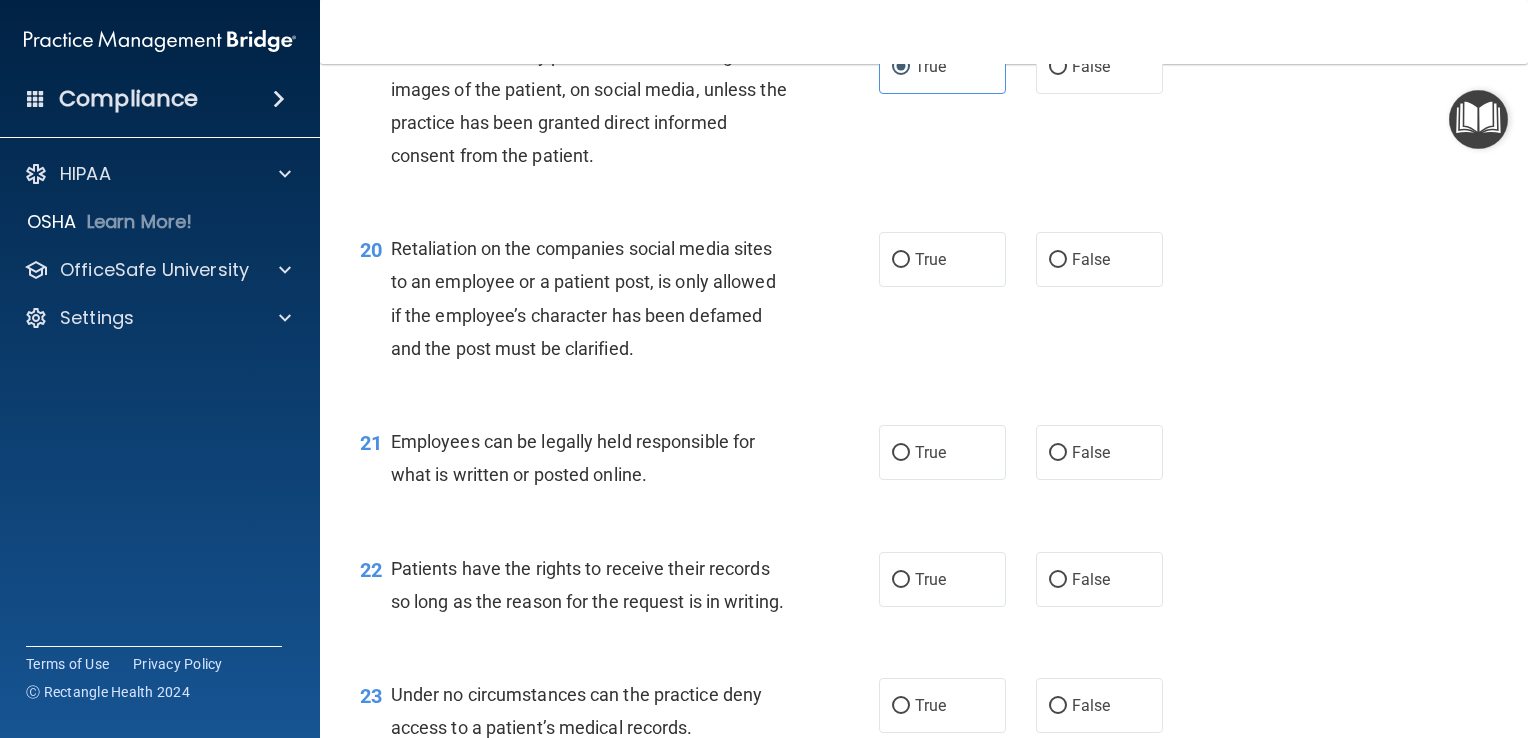 scroll, scrollTop: 3635, scrollLeft: 0, axis: vertical 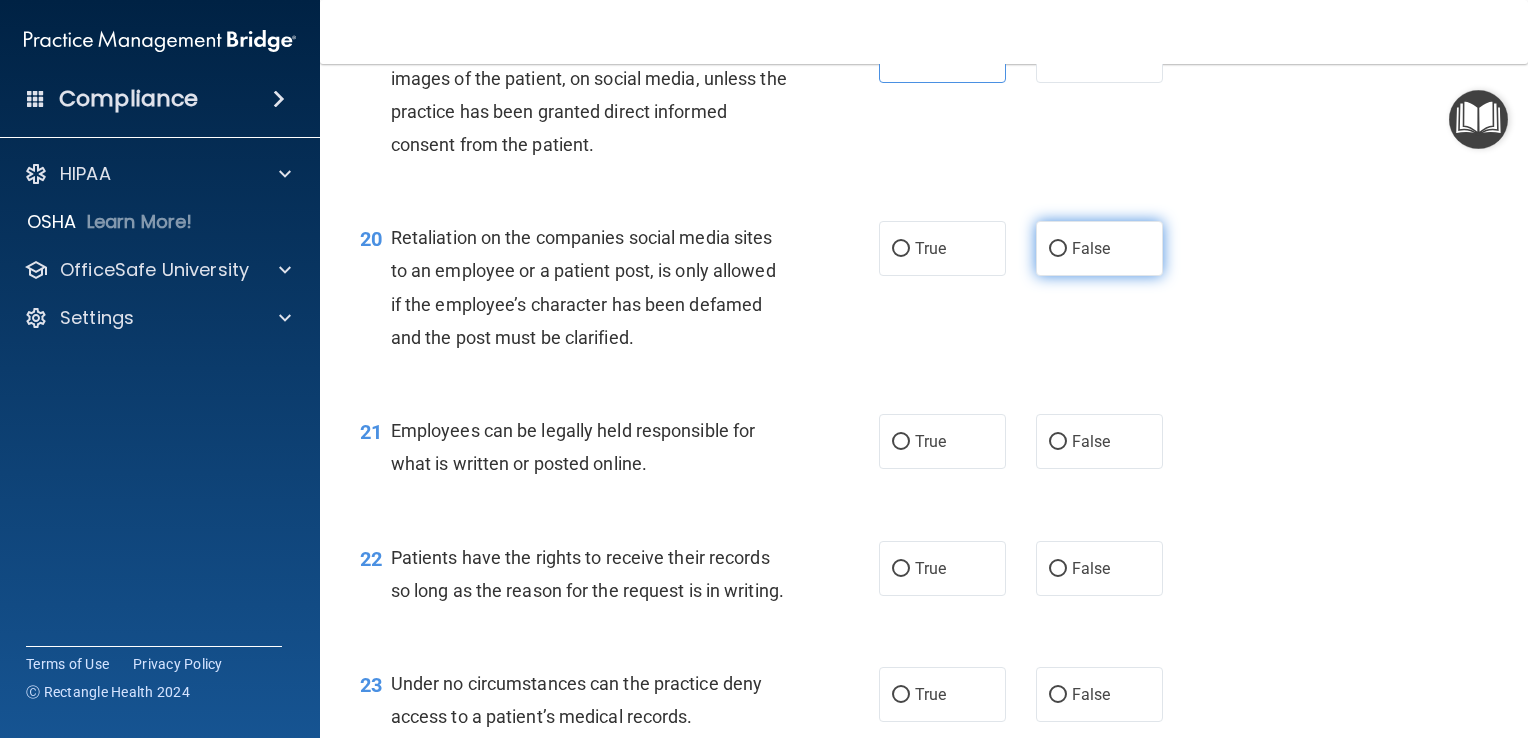 click on "False" at bounding box center [1058, 249] 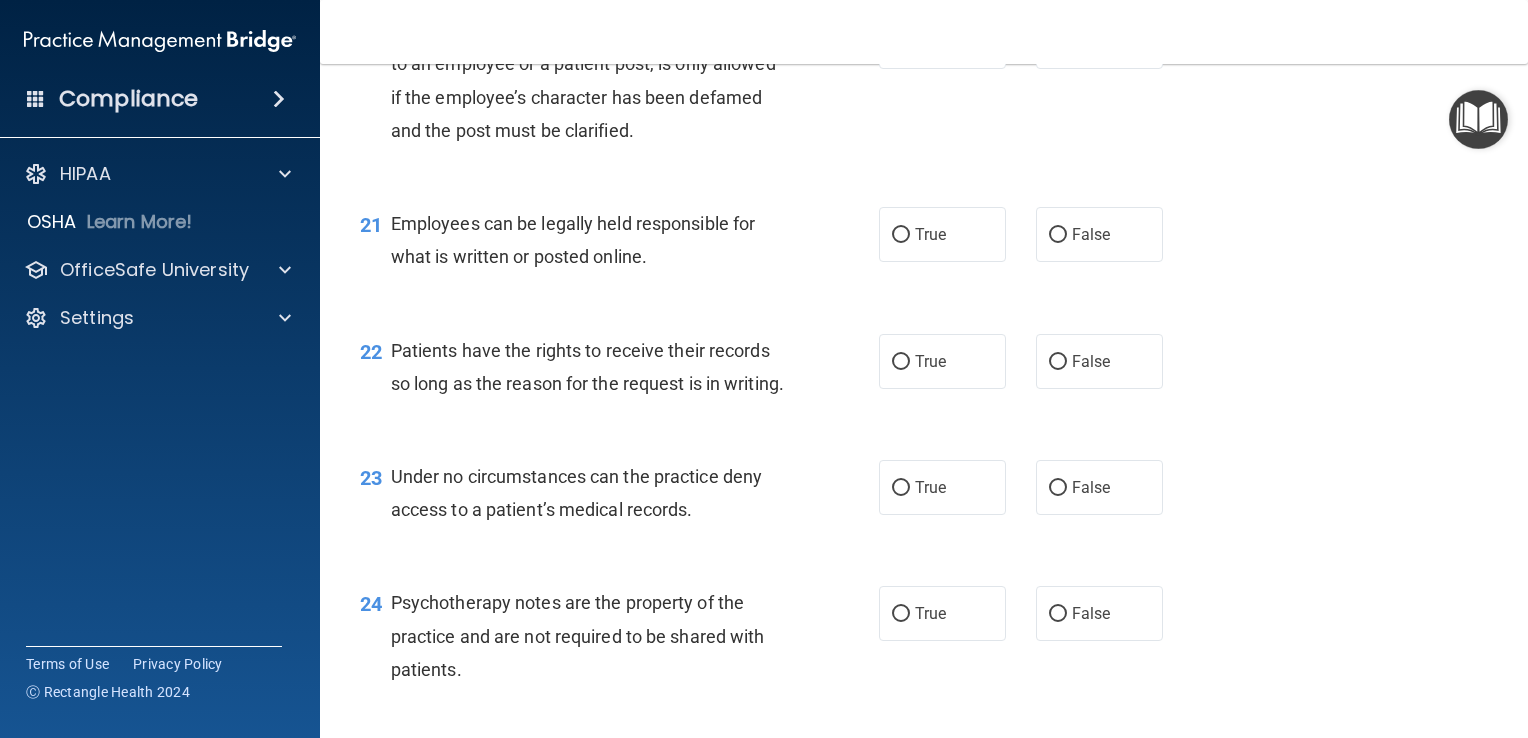 scroll, scrollTop: 3851, scrollLeft: 0, axis: vertical 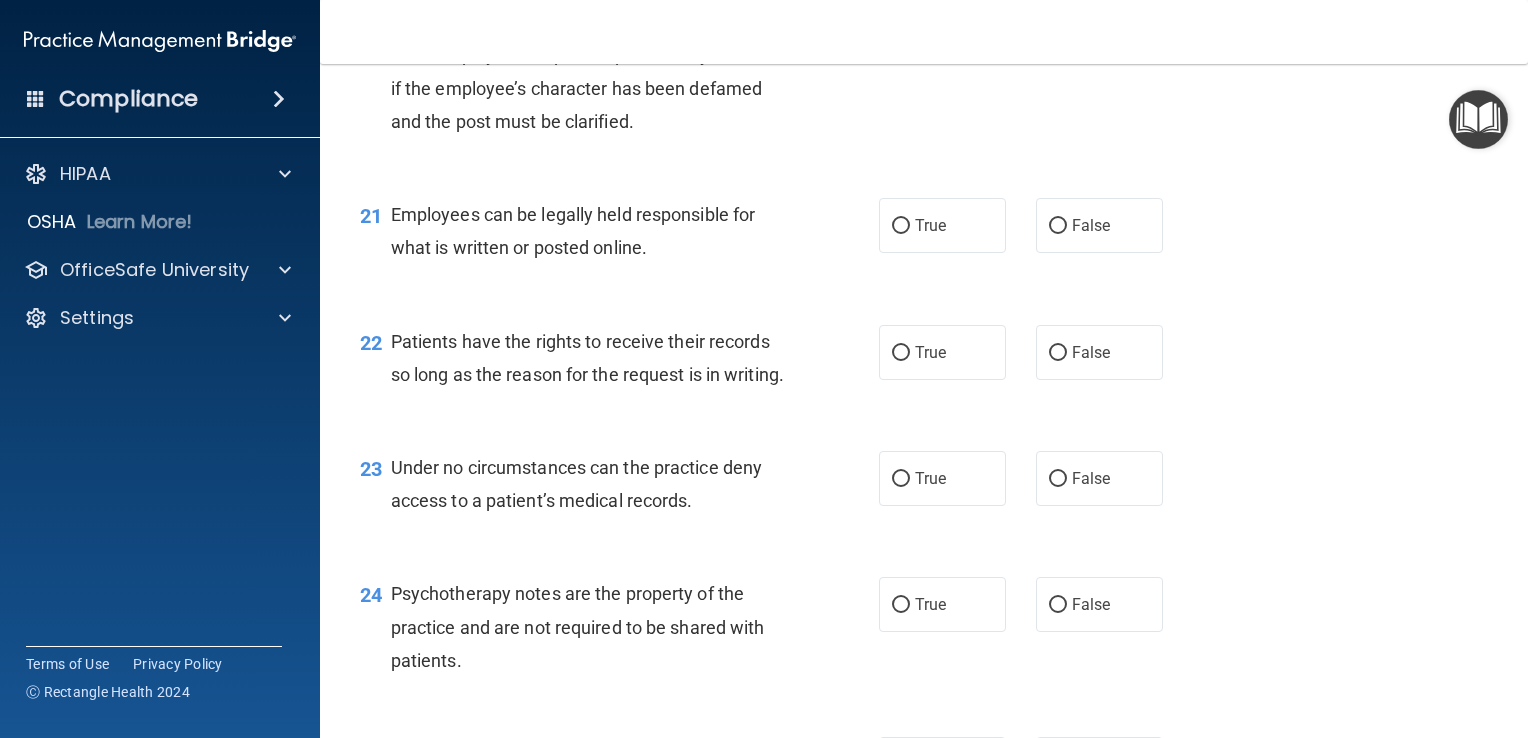 drag, startPoint x: 899, startPoint y: 291, endPoint x: 856, endPoint y: 494, distance: 207.50421 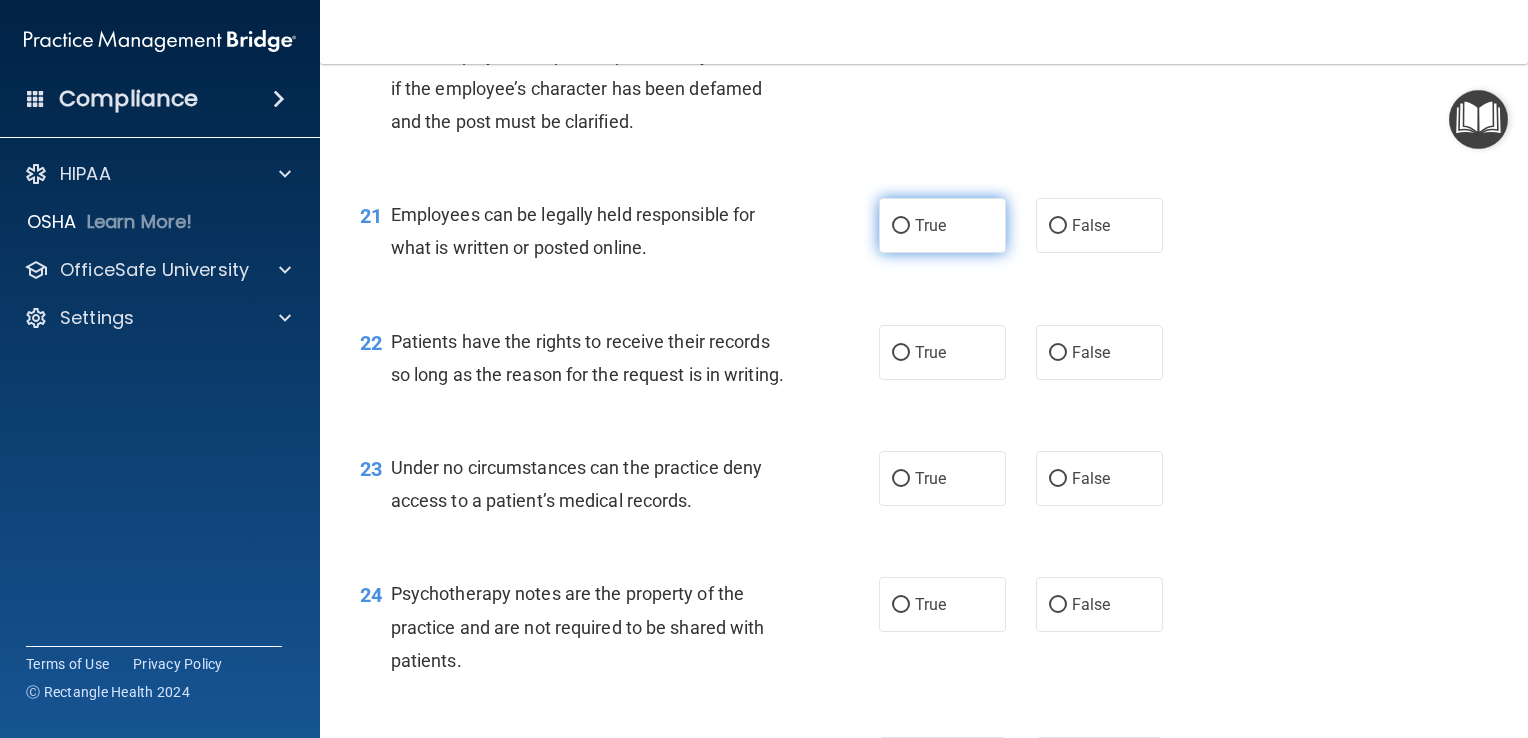 click on "True" at bounding box center (901, 226) 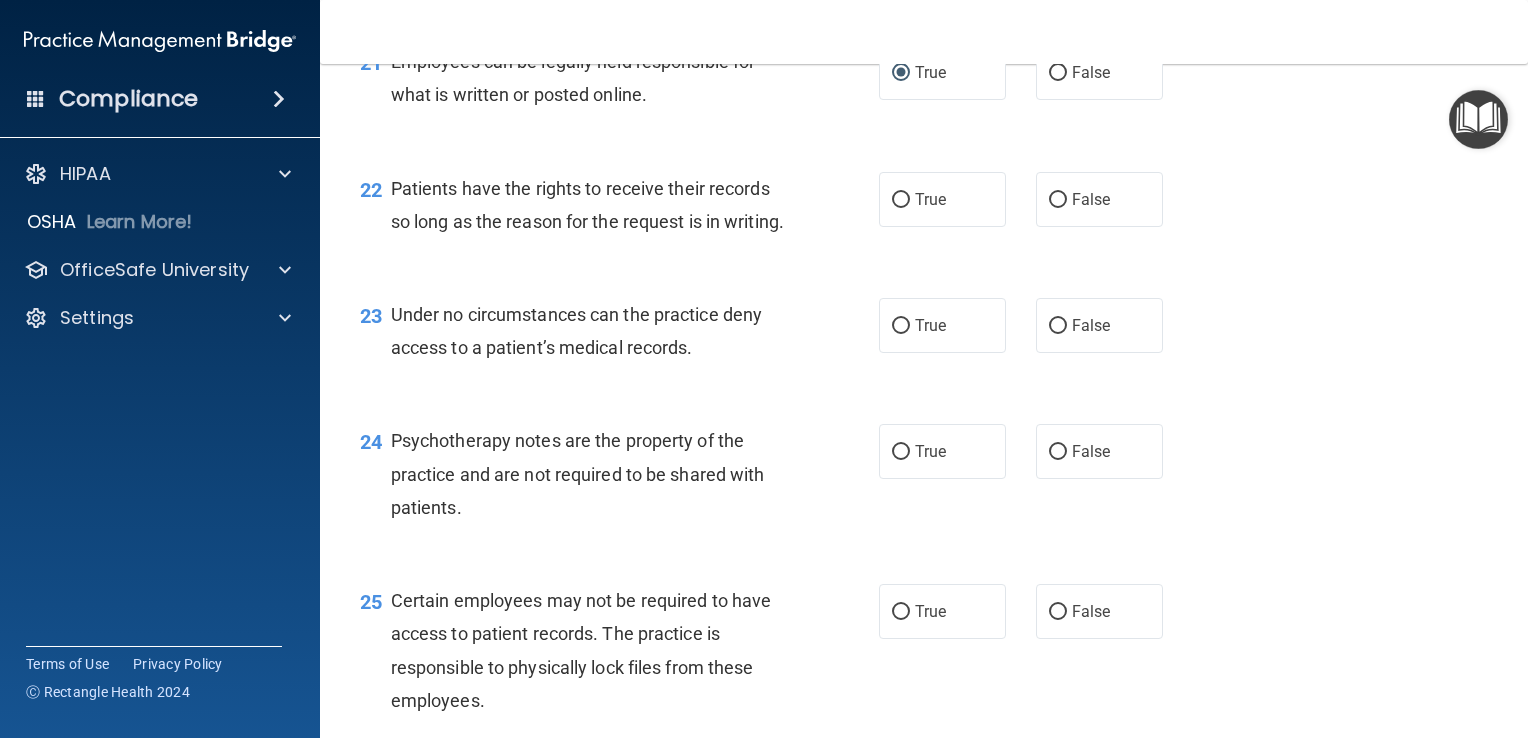 scroll, scrollTop: 4014, scrollLeft: 0, axis: vertical 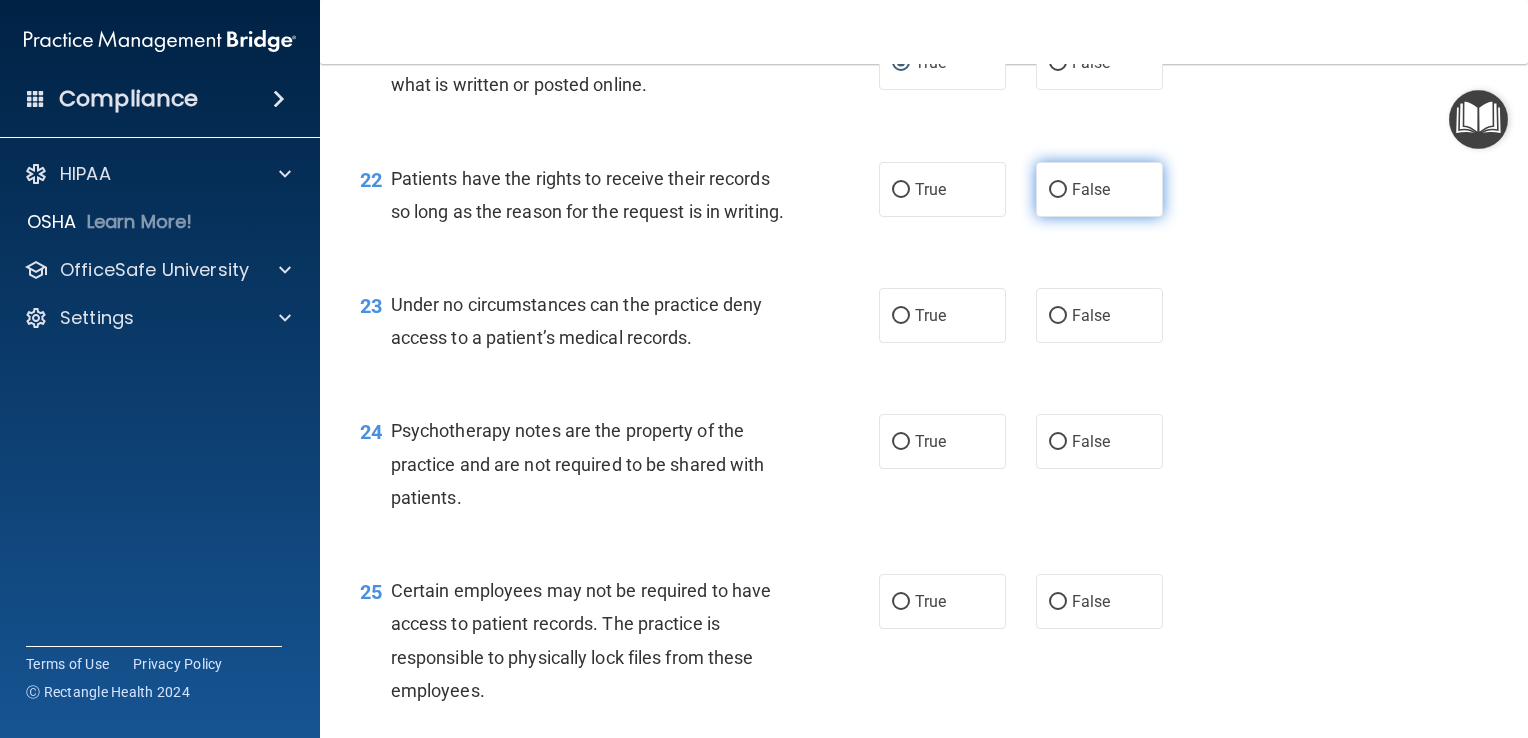 click on "False" at bounding box center [1058, 190] 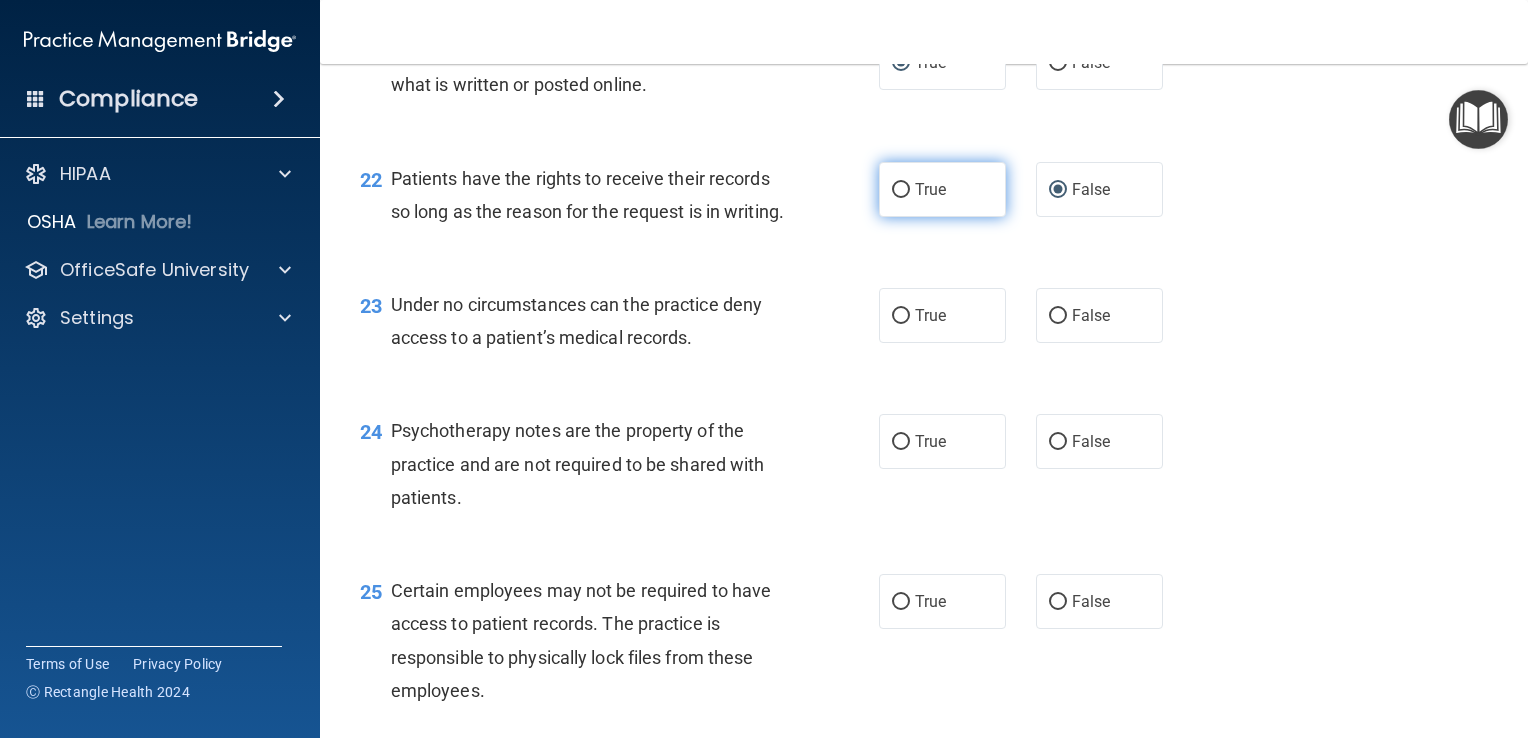 click on "True" at bounding box center (901, 190) 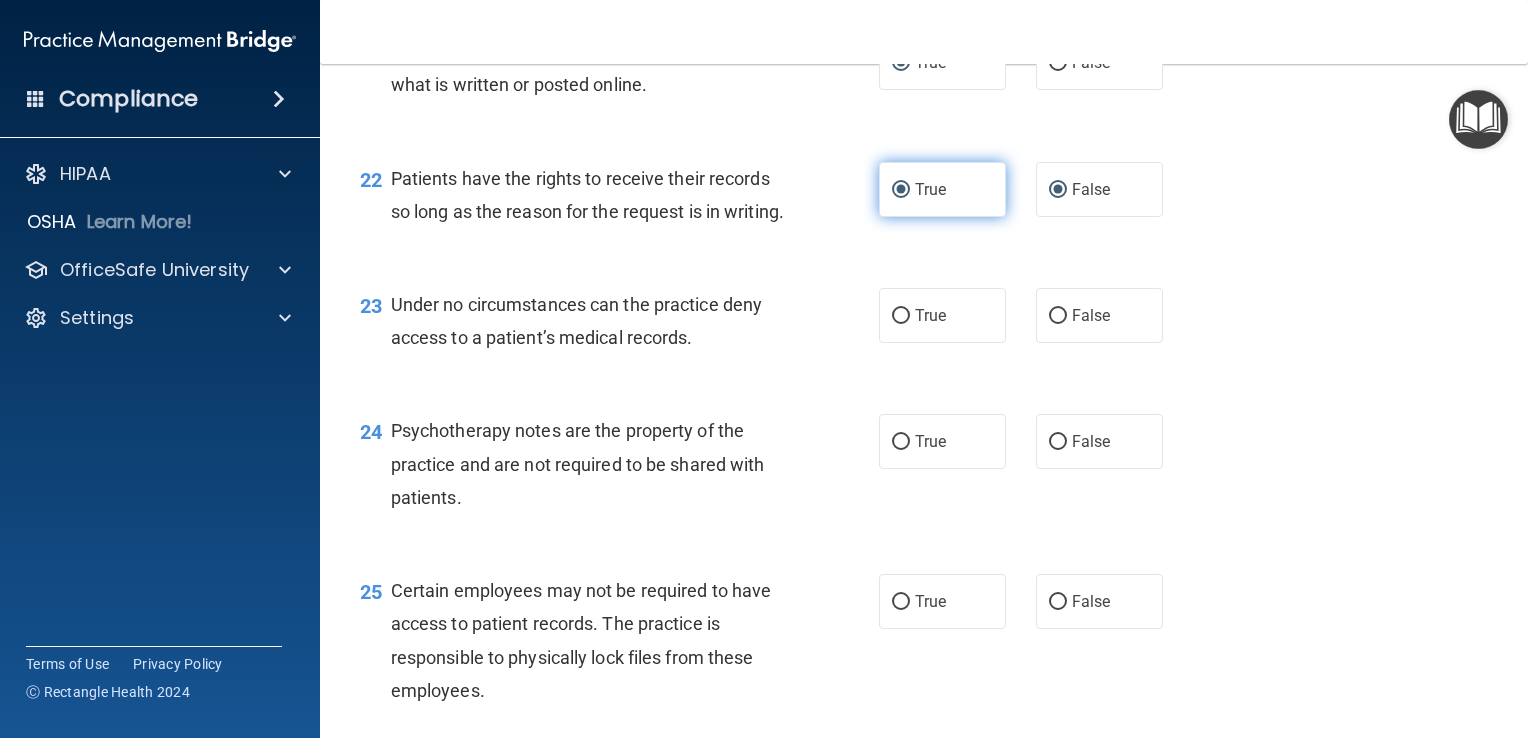 radio on "false" 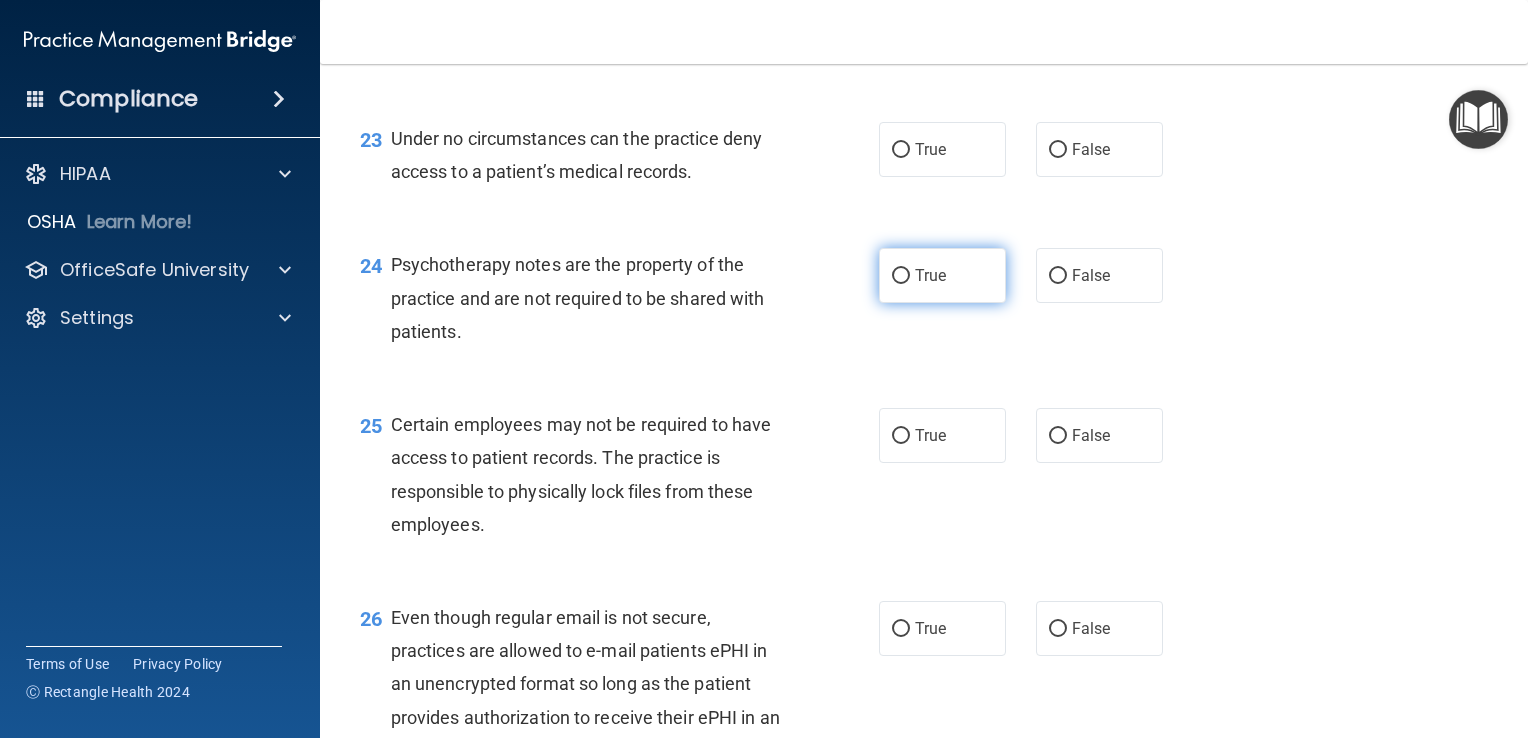 scroll, scrollTop: 4184, scrollLeft: 0, axis: vertical 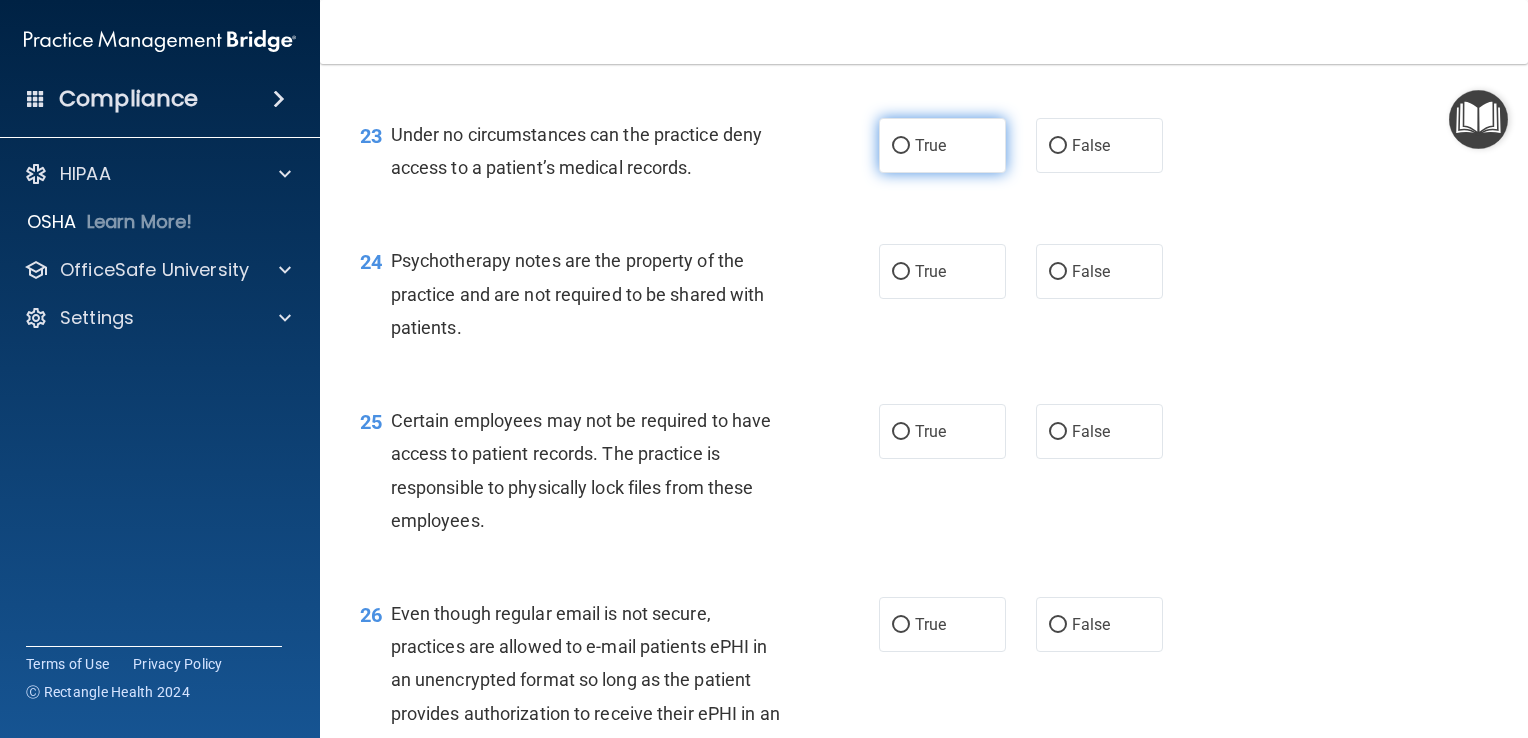 click on "True" at bounding box center (901, 146) 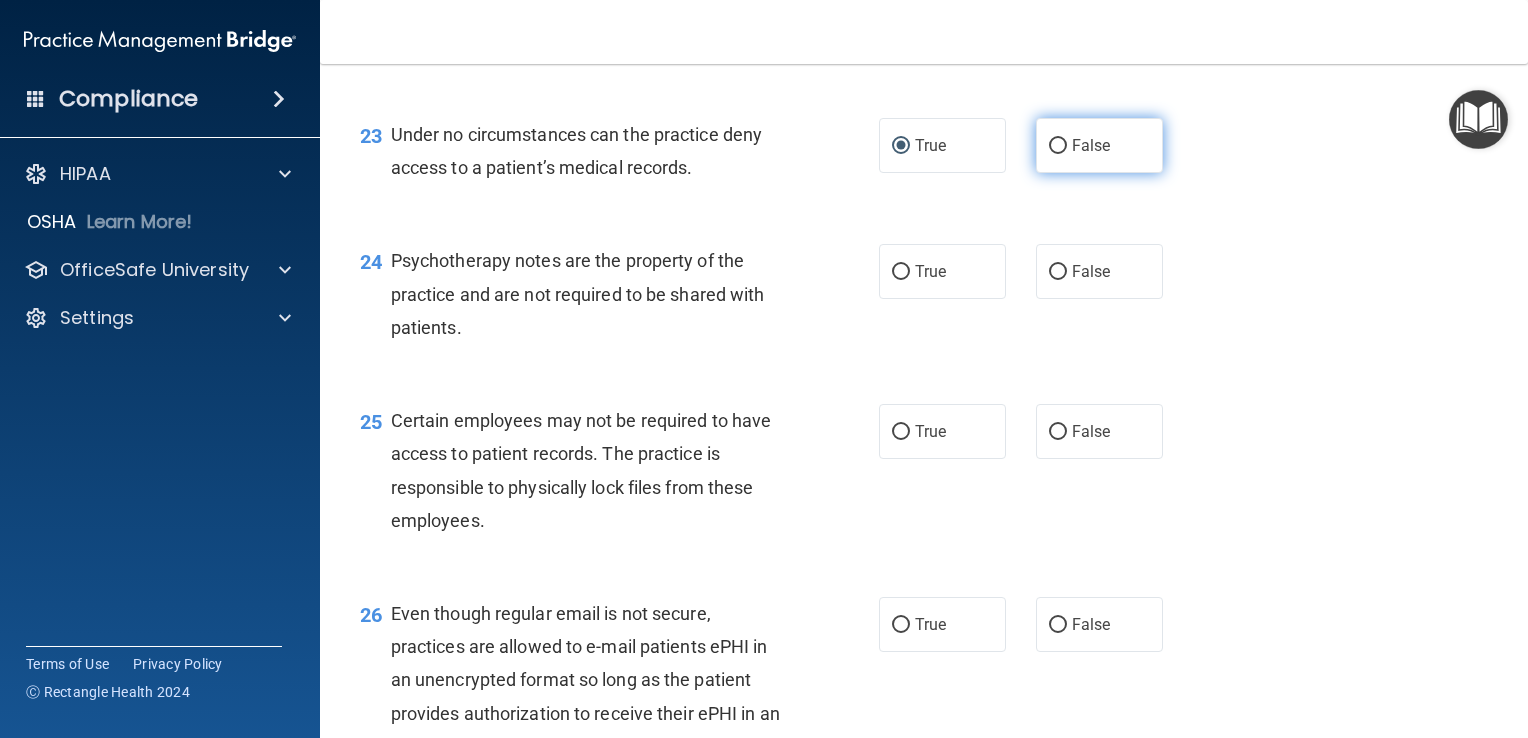 click on "False" at bounding box center (1058, 146) 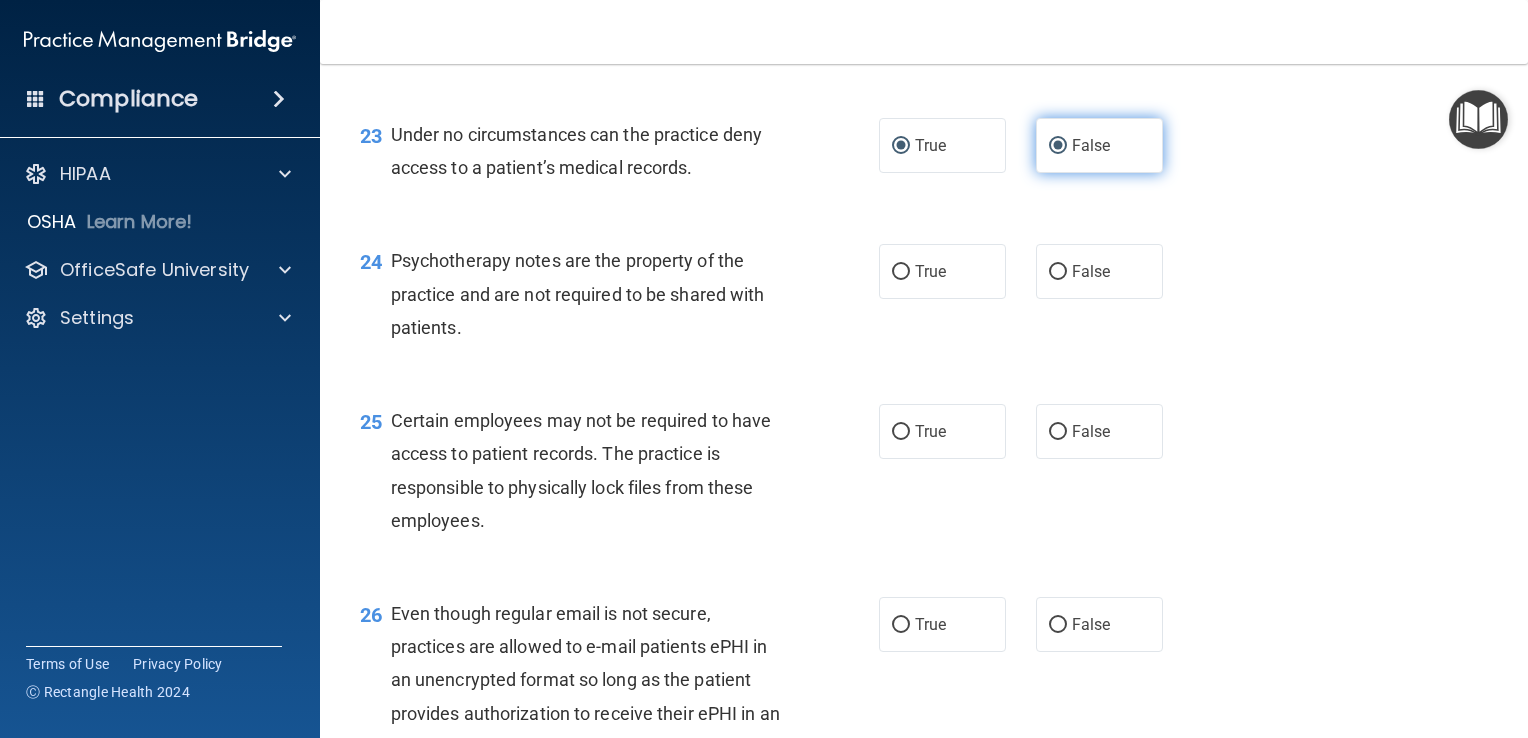 radio on "false" 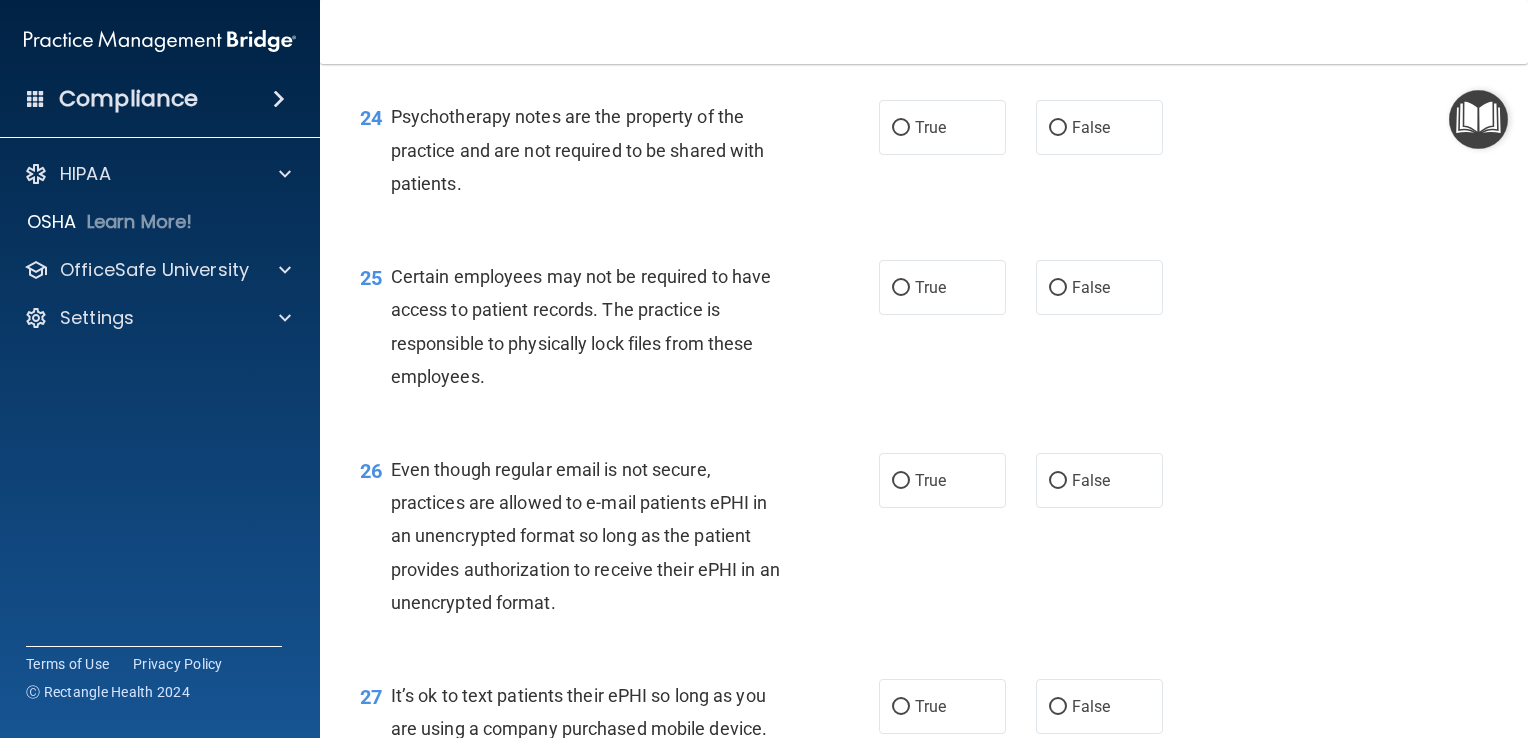 scroll, scrollTop: 4330, scrollLeft: 0, axis: vertical 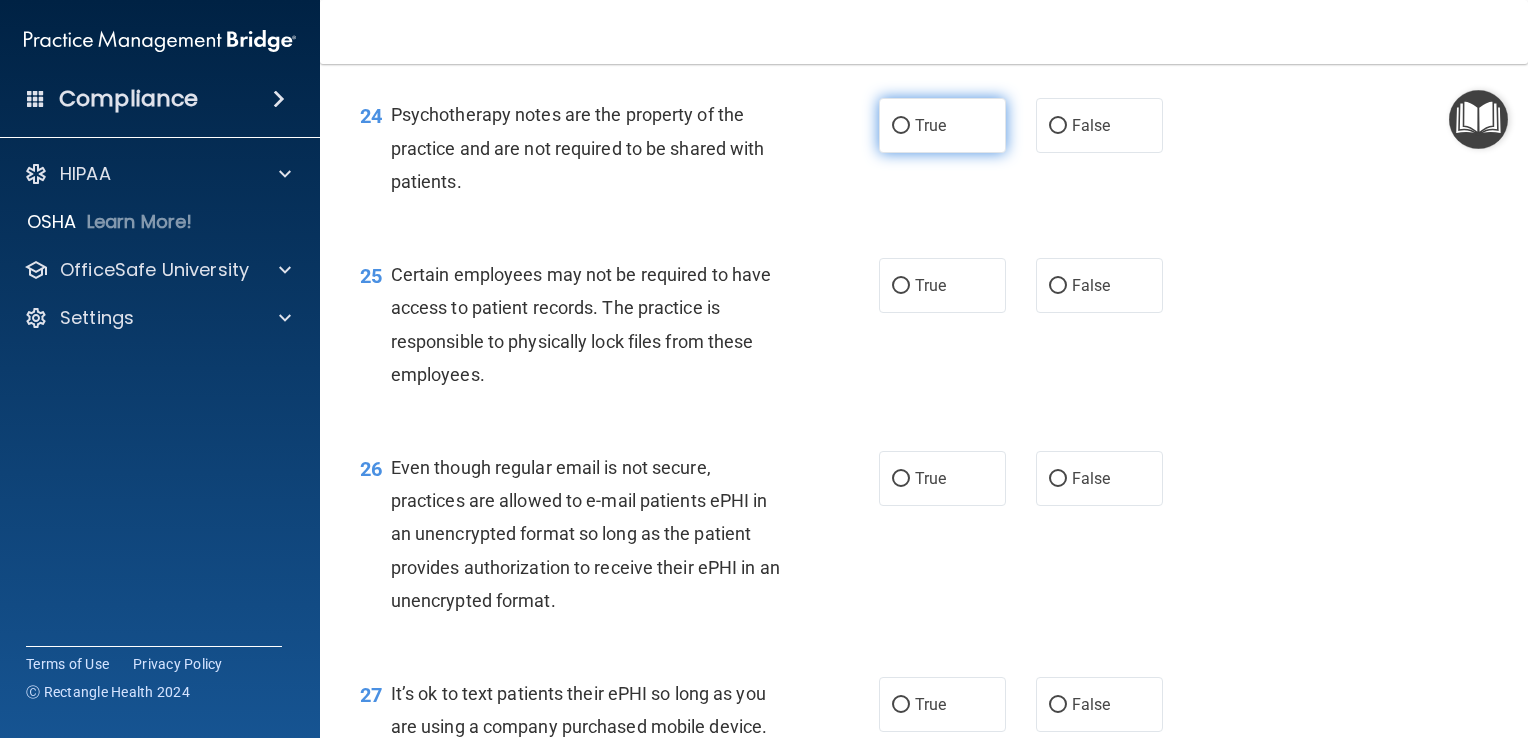 click on "True" at bounding box center (901, 126) 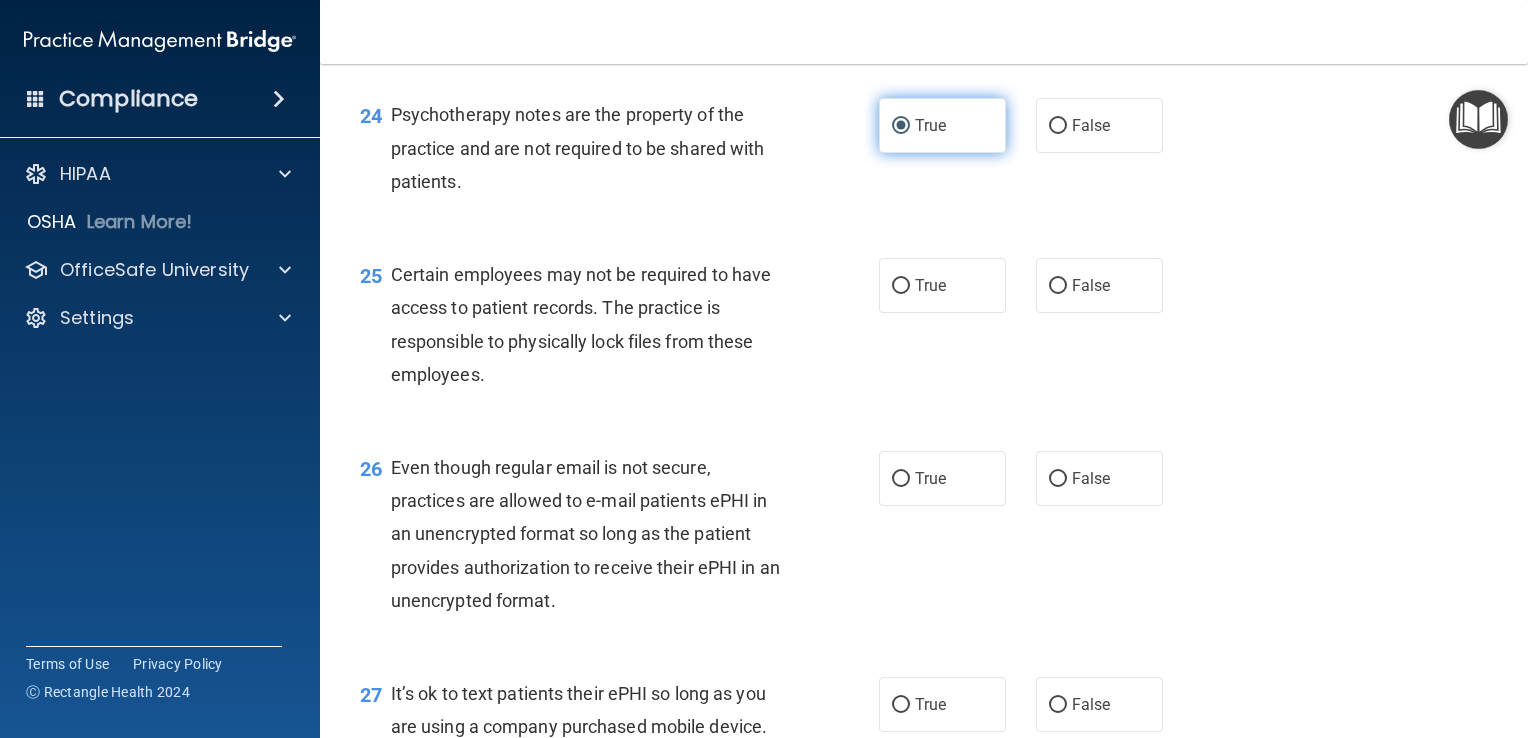 click on "True" at bounding box center (901, 126) 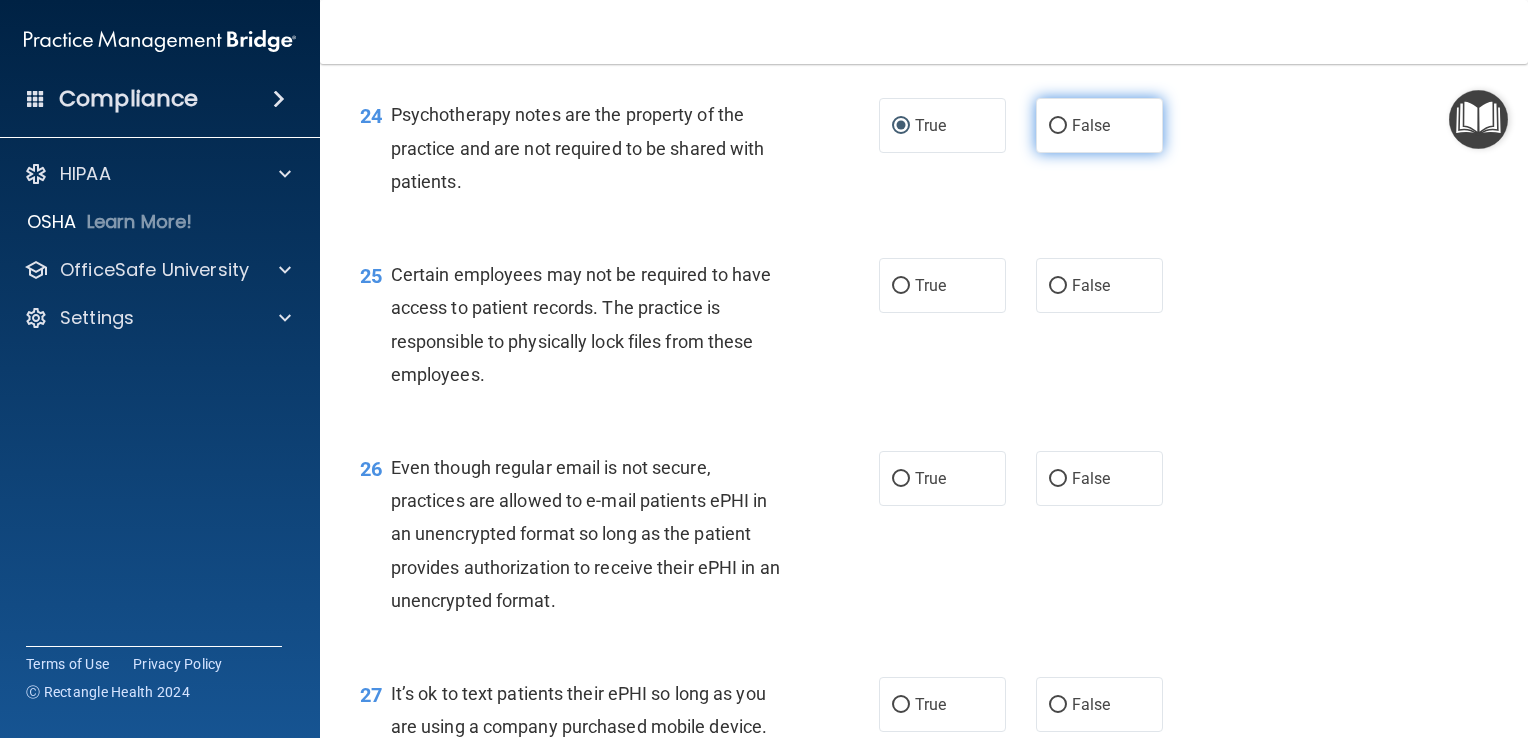 click on "False" at bounding box center [1058, 126] 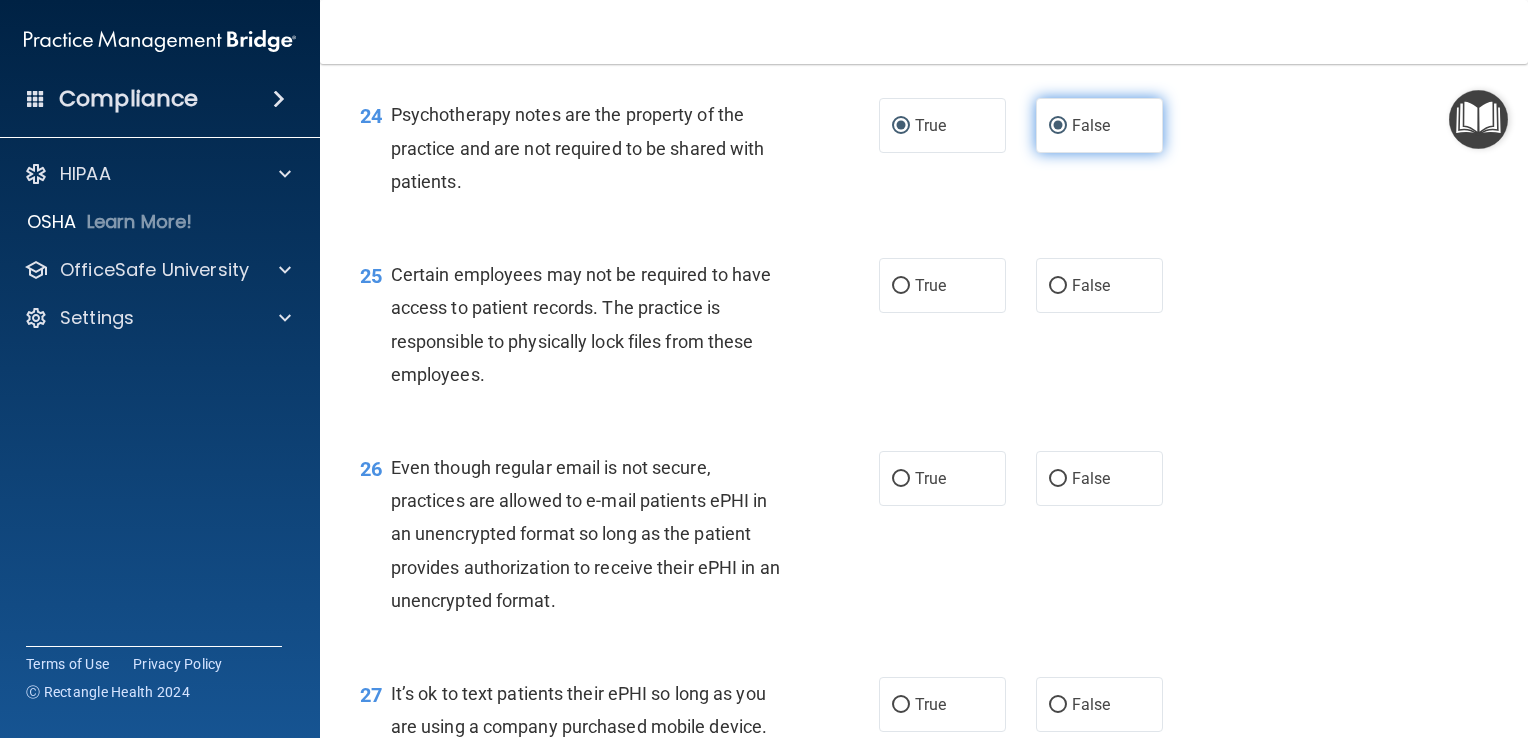 radio on "false" 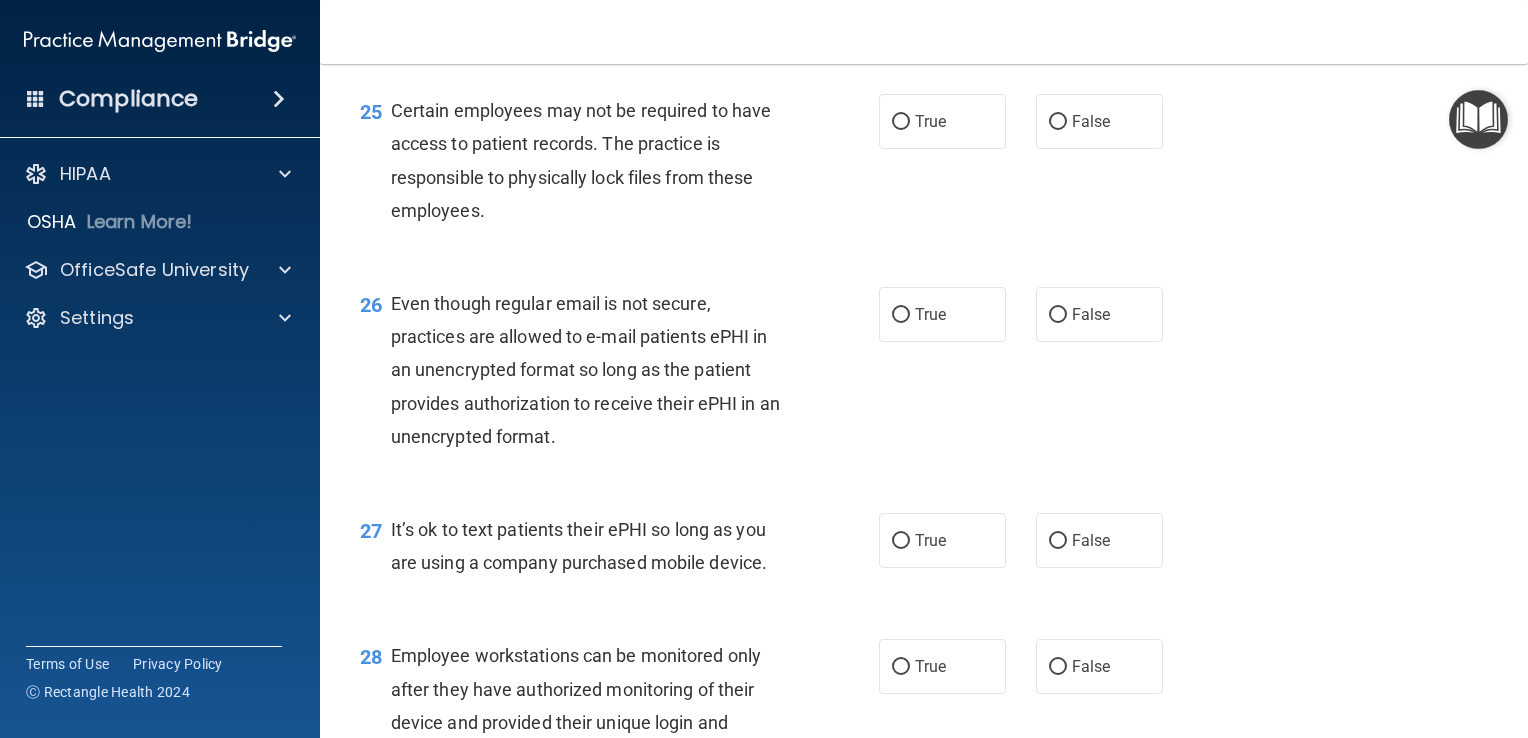 scroll, scrollTop: 4495, scrollLeft: 0, axis: vertical 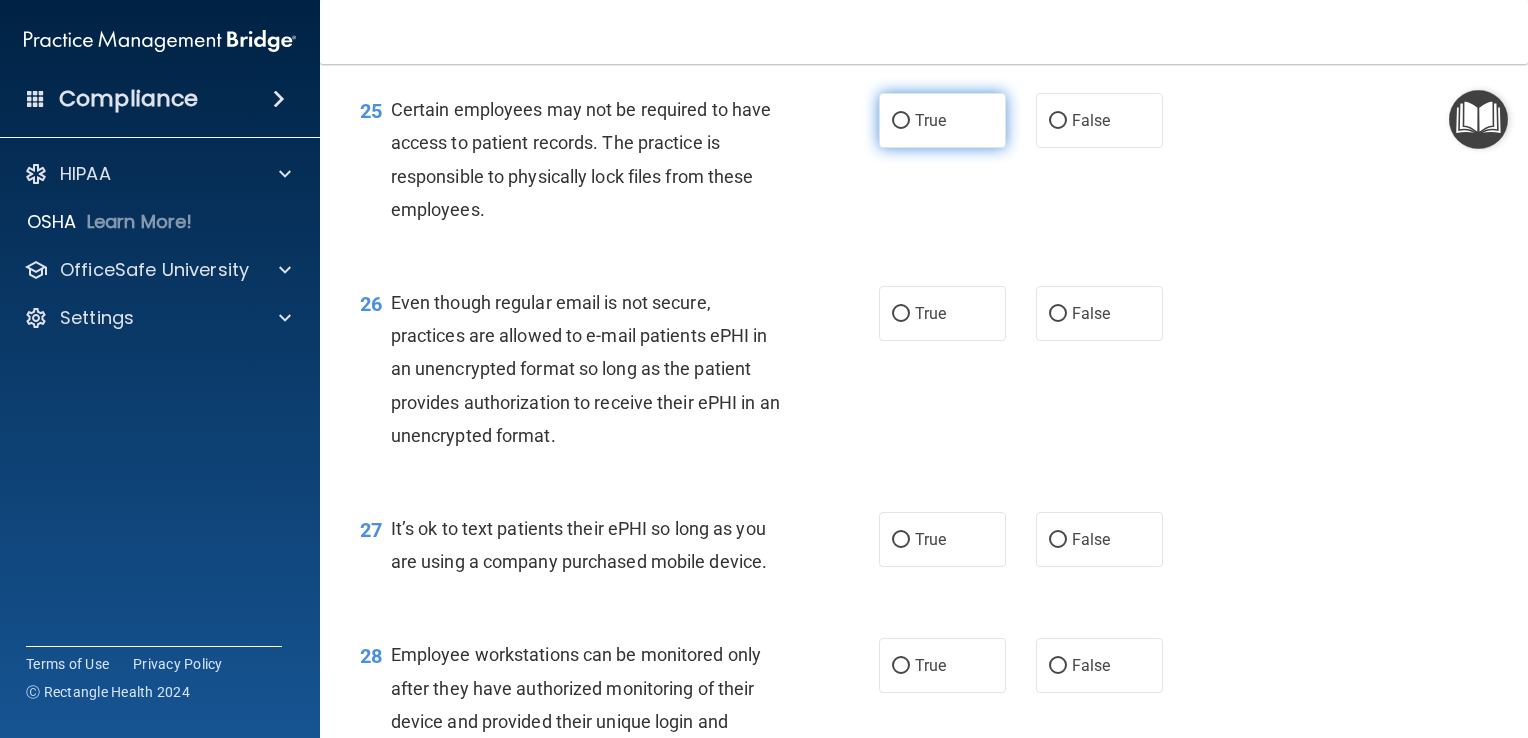 click on "True" at bounding box center (901, 121) 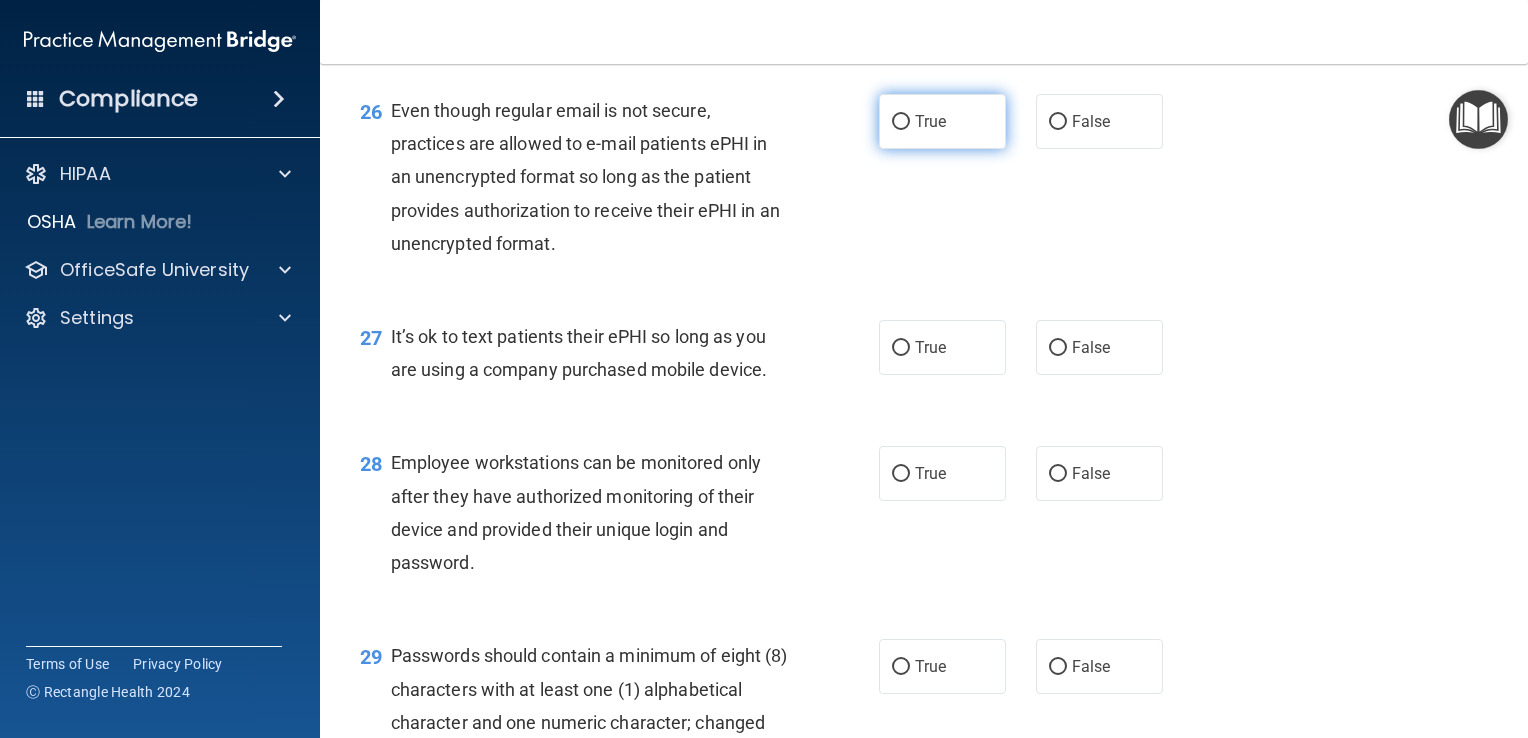scroll, scrollTop: 4704, scrollLeft: 0, axis: vertical 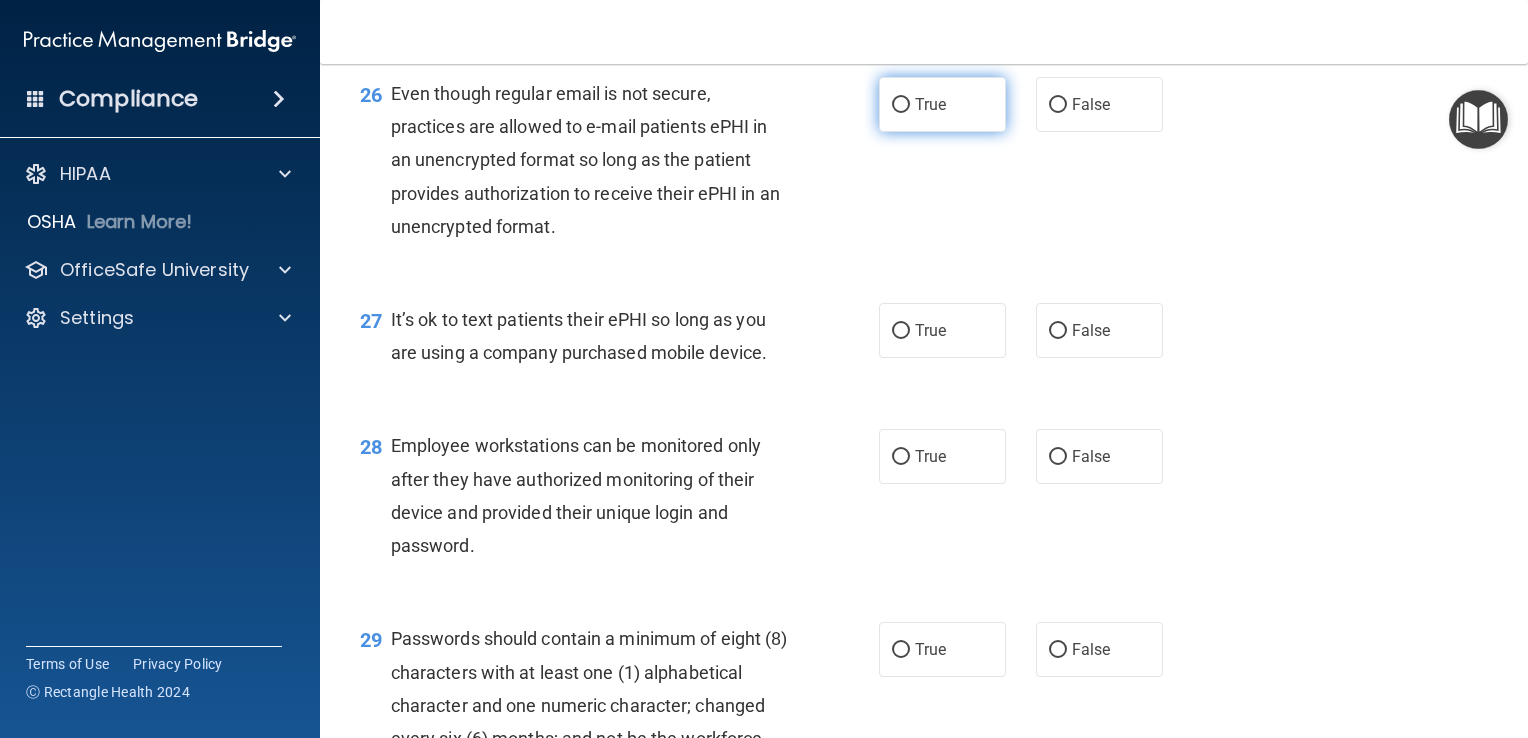 click on "True" at bounding box center [942, 104] 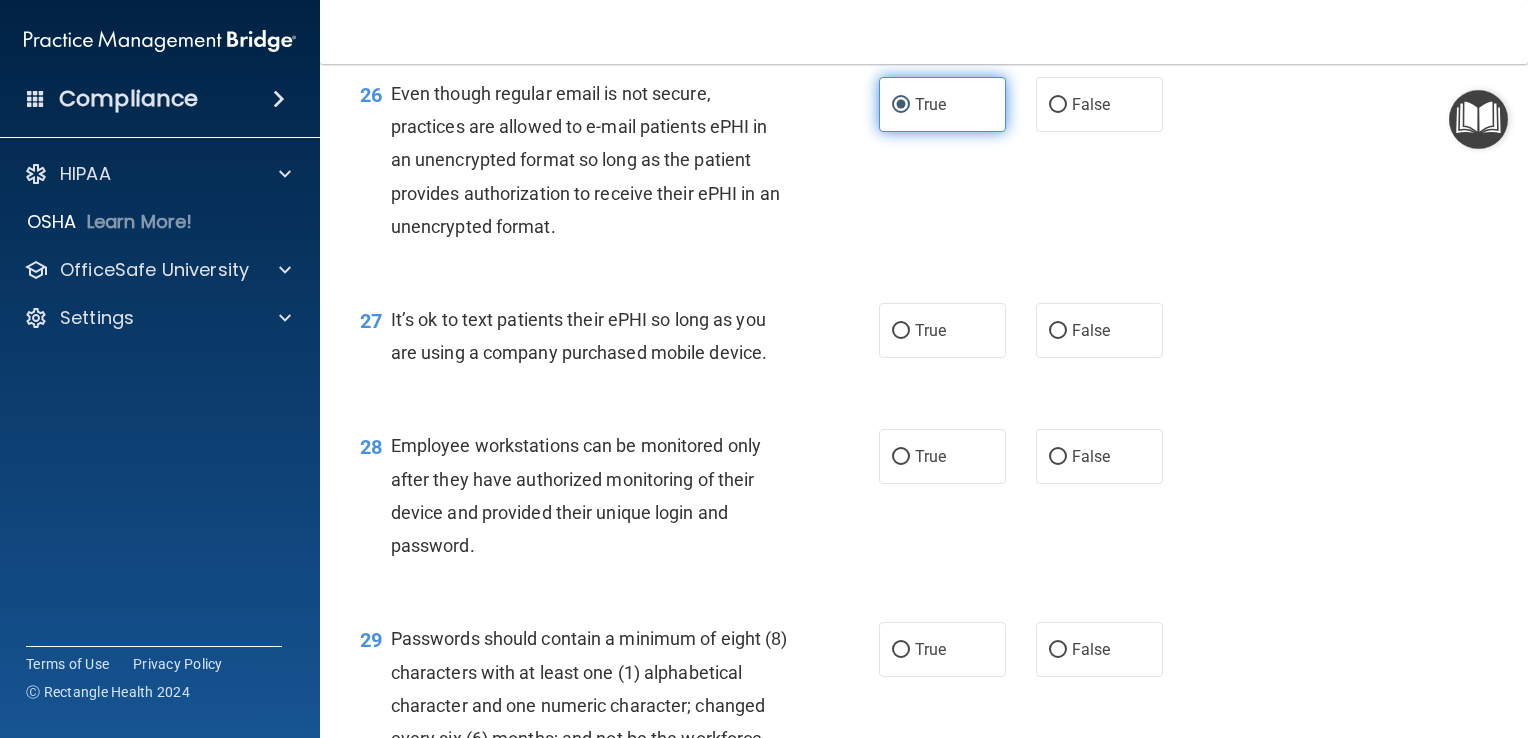 click on "True" at bounding box center [930, 104] 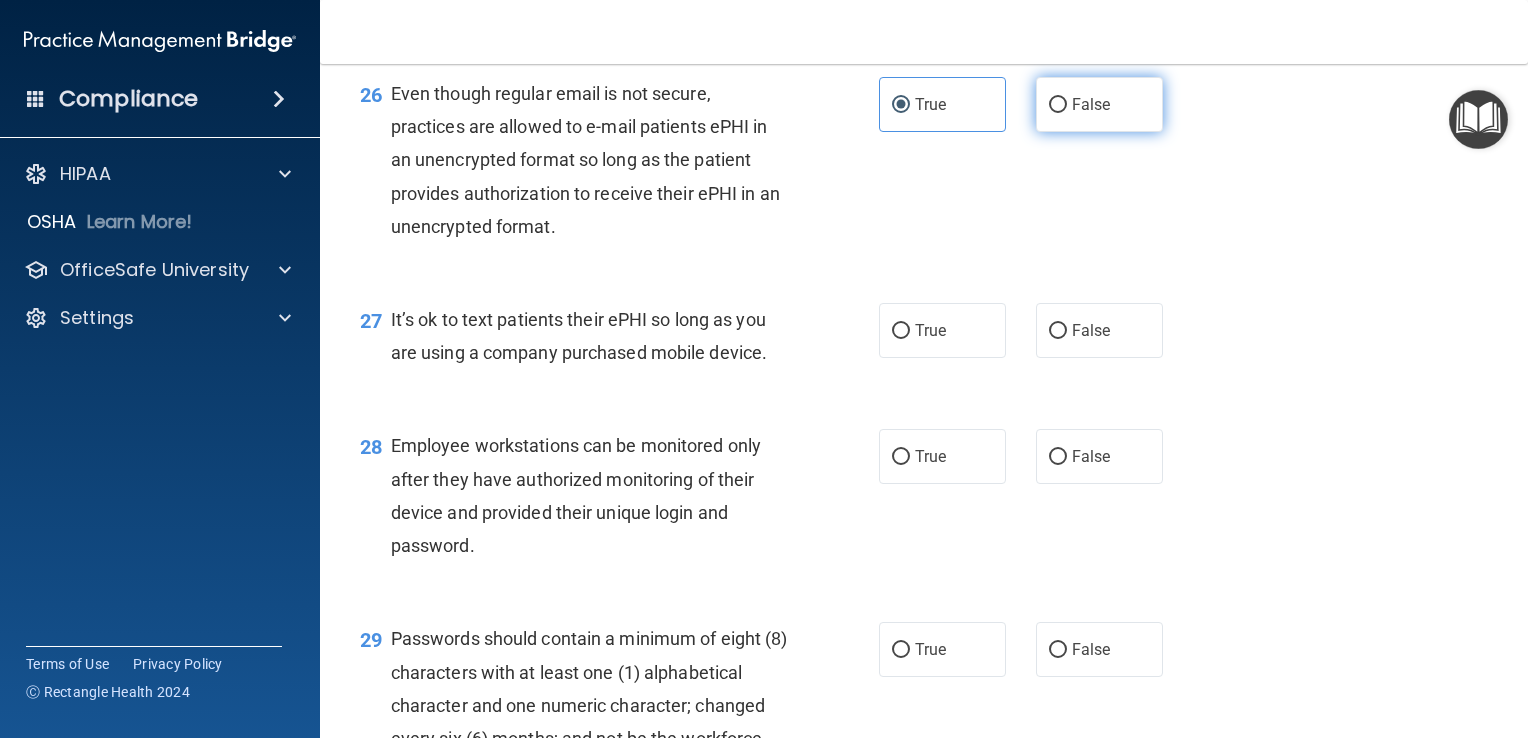 click on "False" at bounding box center [1058, 105] 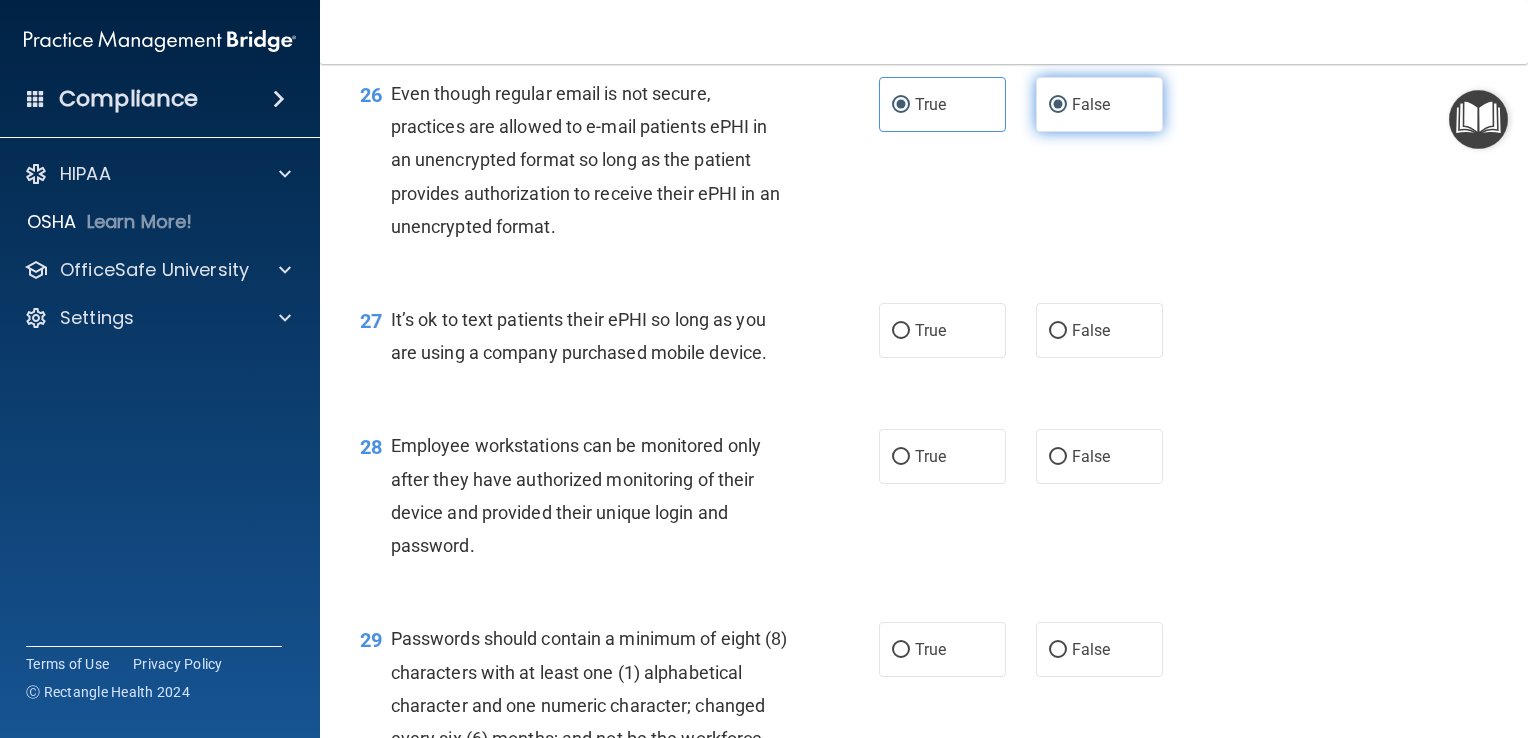 radio on "false" 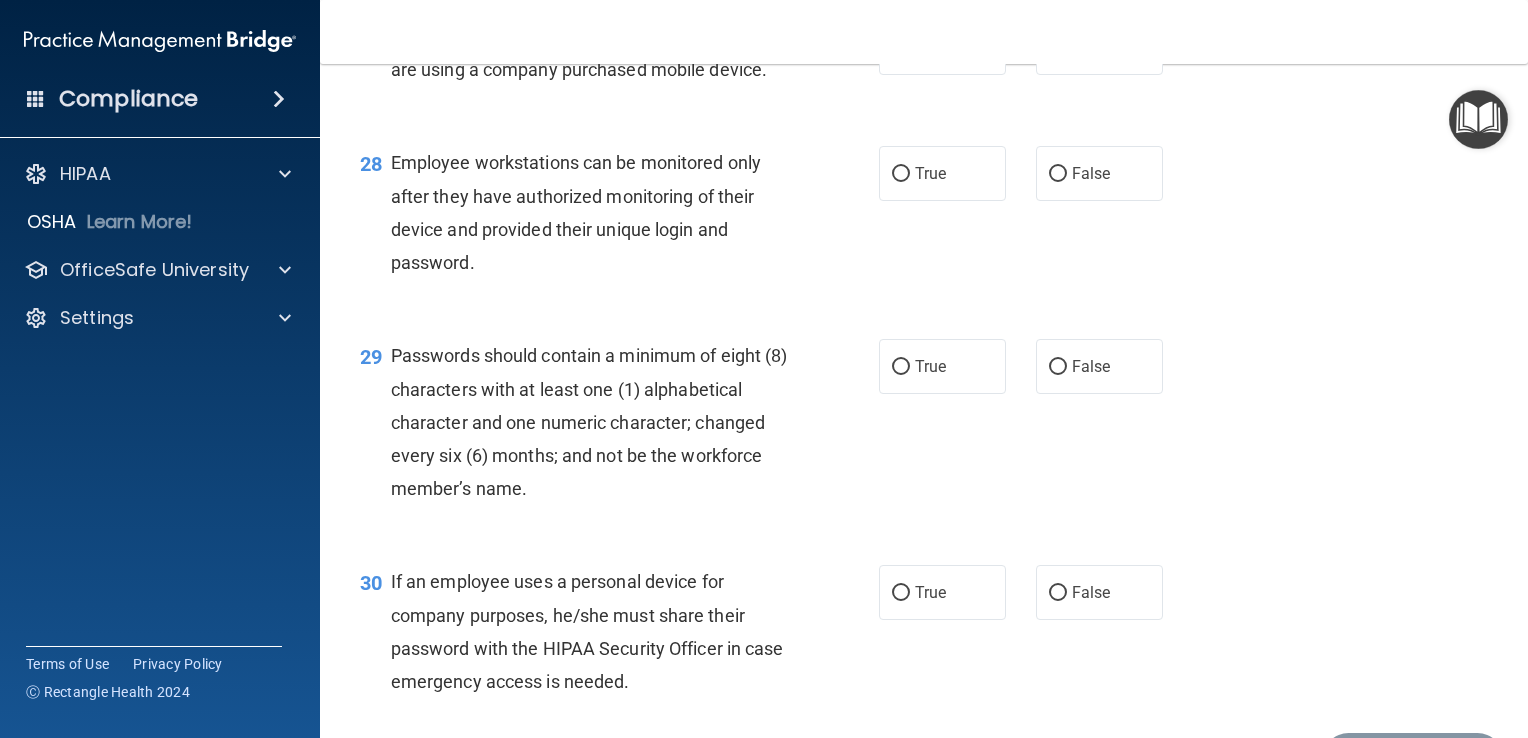 scroll, scrollTop: 4988, scrollLeft: 0, axis: vertical 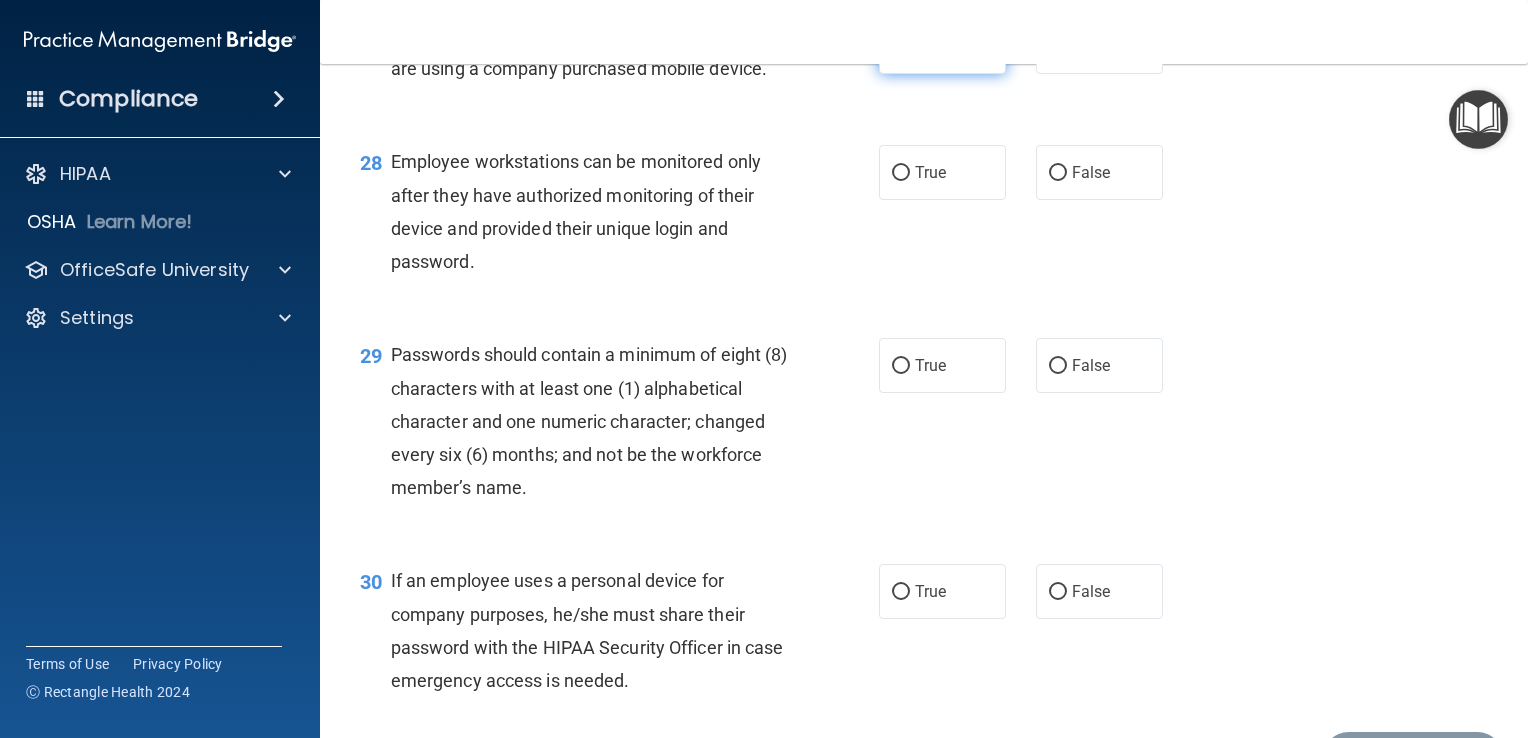 click on "True" at bounding box center [901, 47] 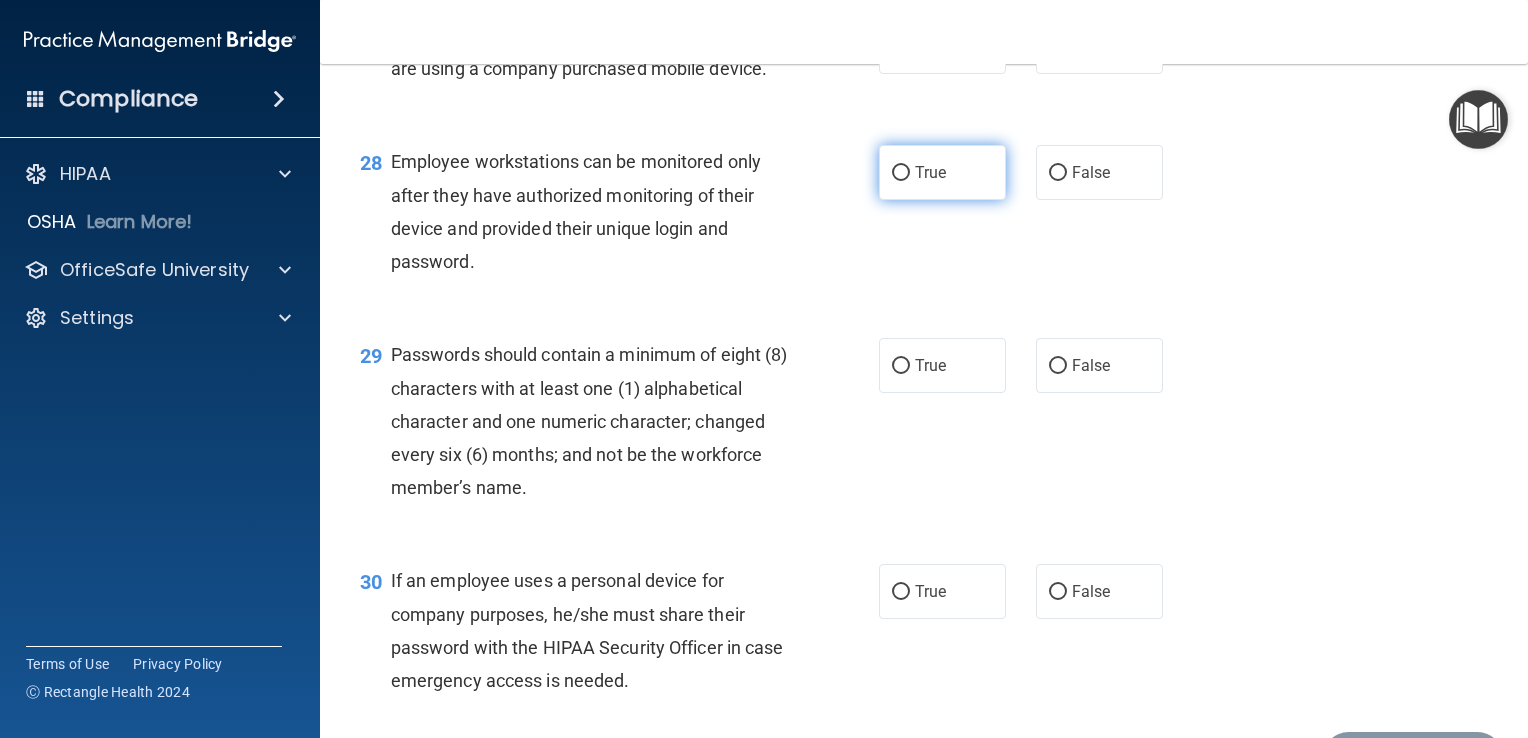 click on "True" at bounding box center [942, 172] 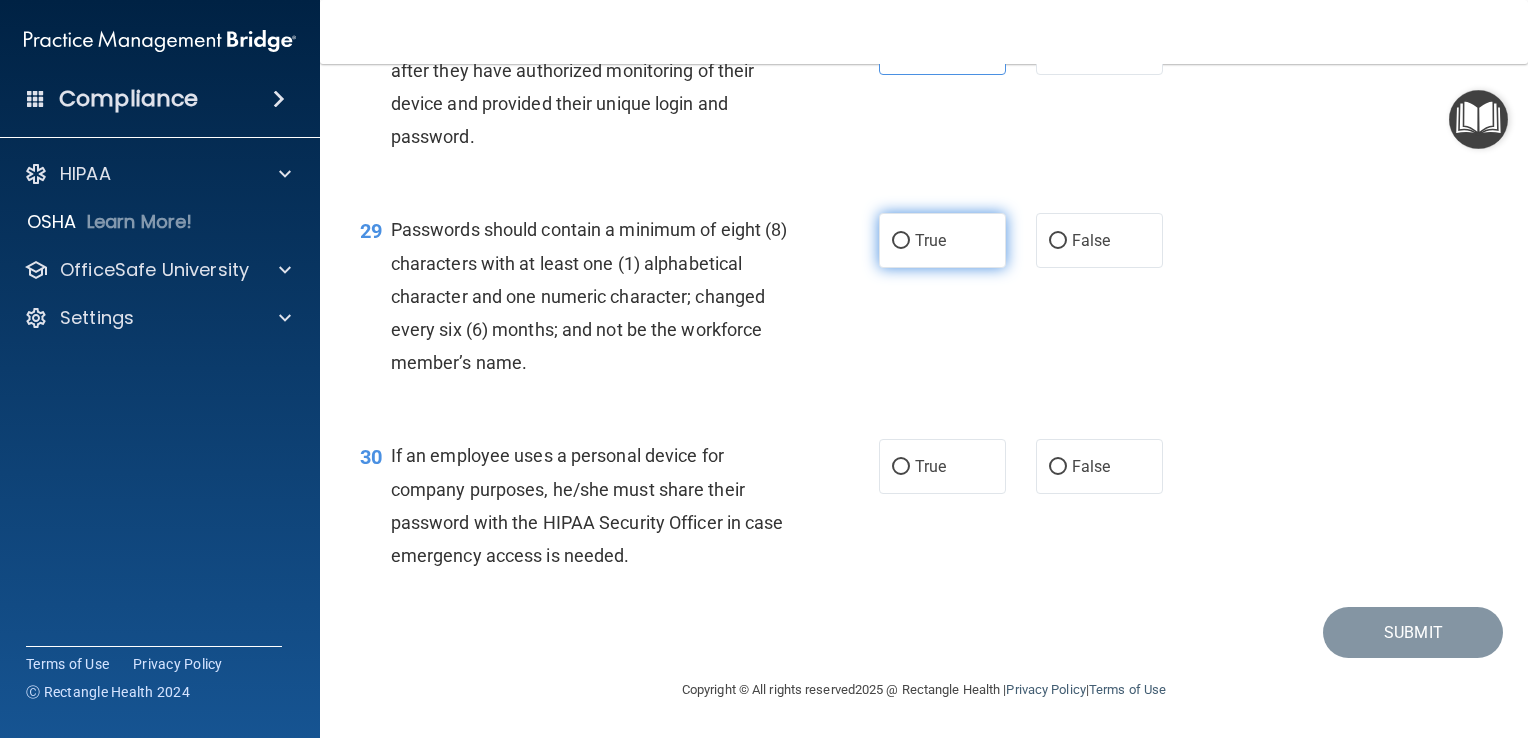 scroll, scrollTop: 5172, scrollLeft: 0, axis: vertical 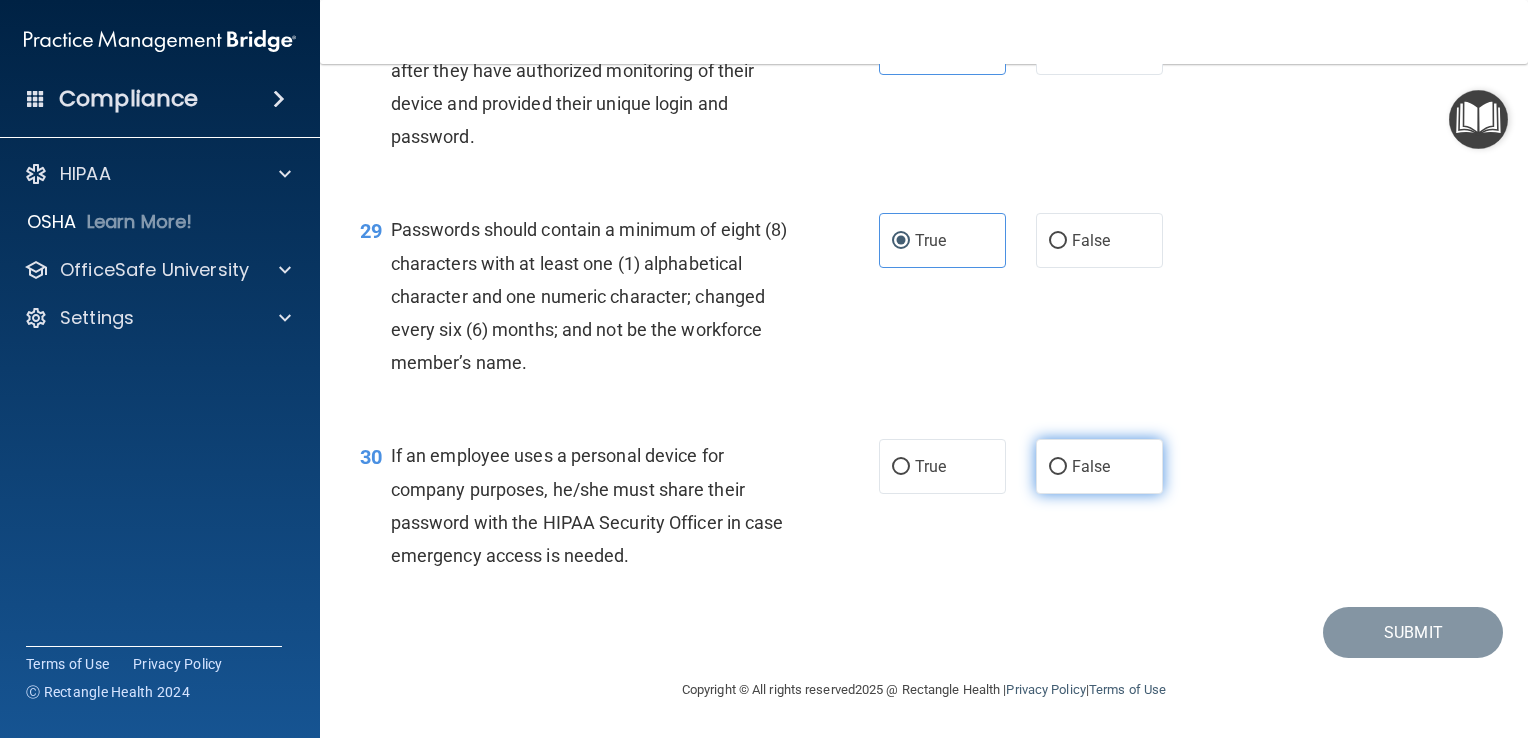click on "False" at bounding box center [1099, 466] 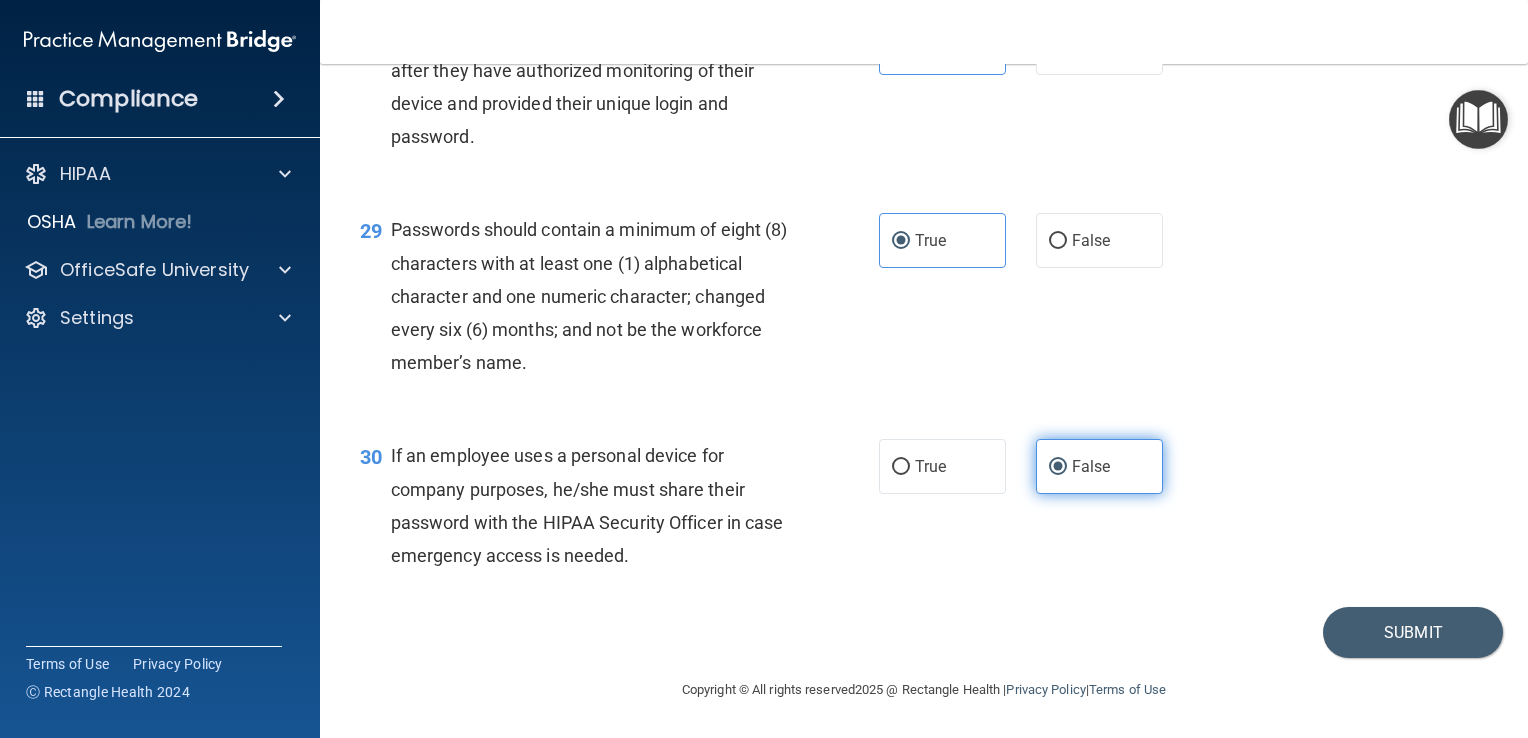 scroll, scrollTop: 5144, scrollLeft: 0, axis: vertical 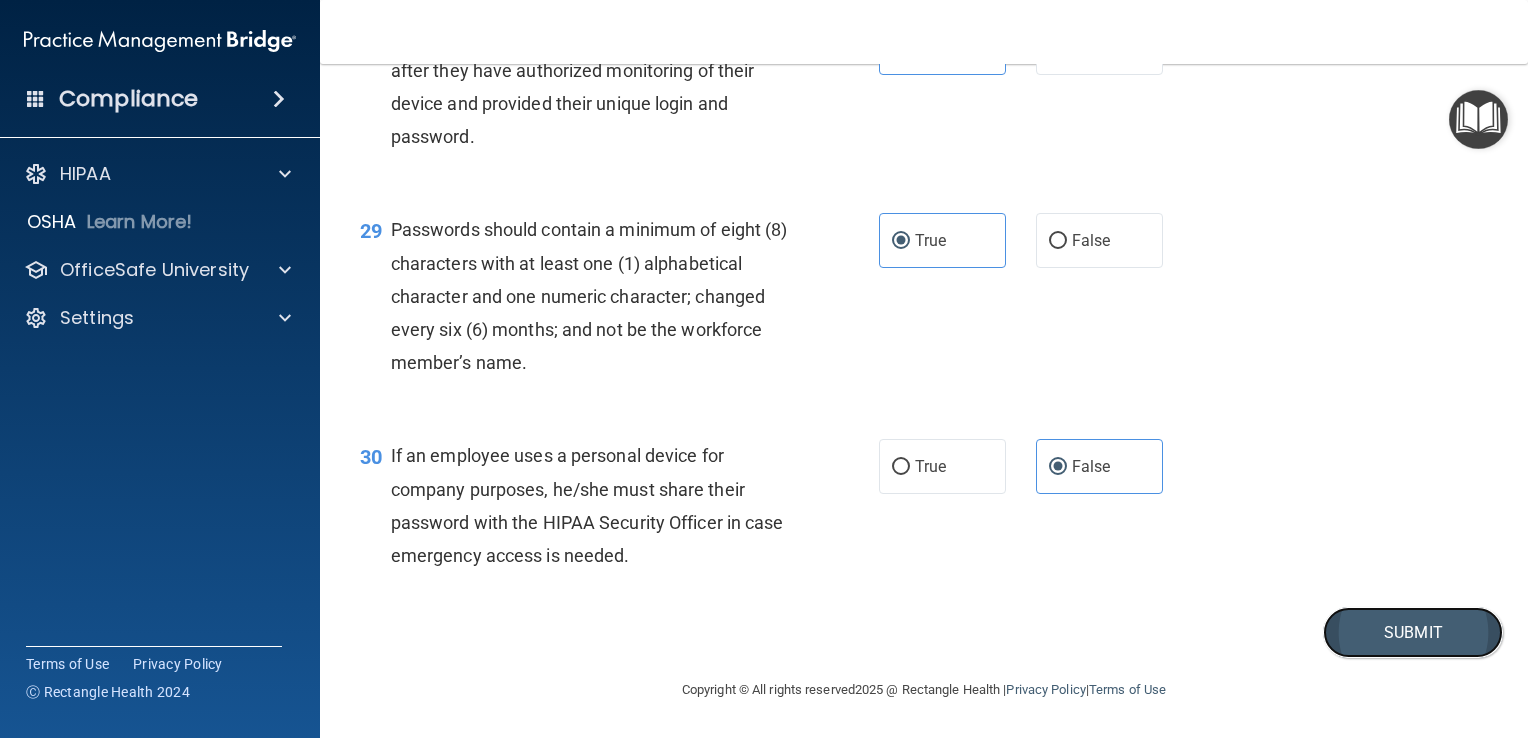 click on "Submit" at bounding box center (1413, 632) 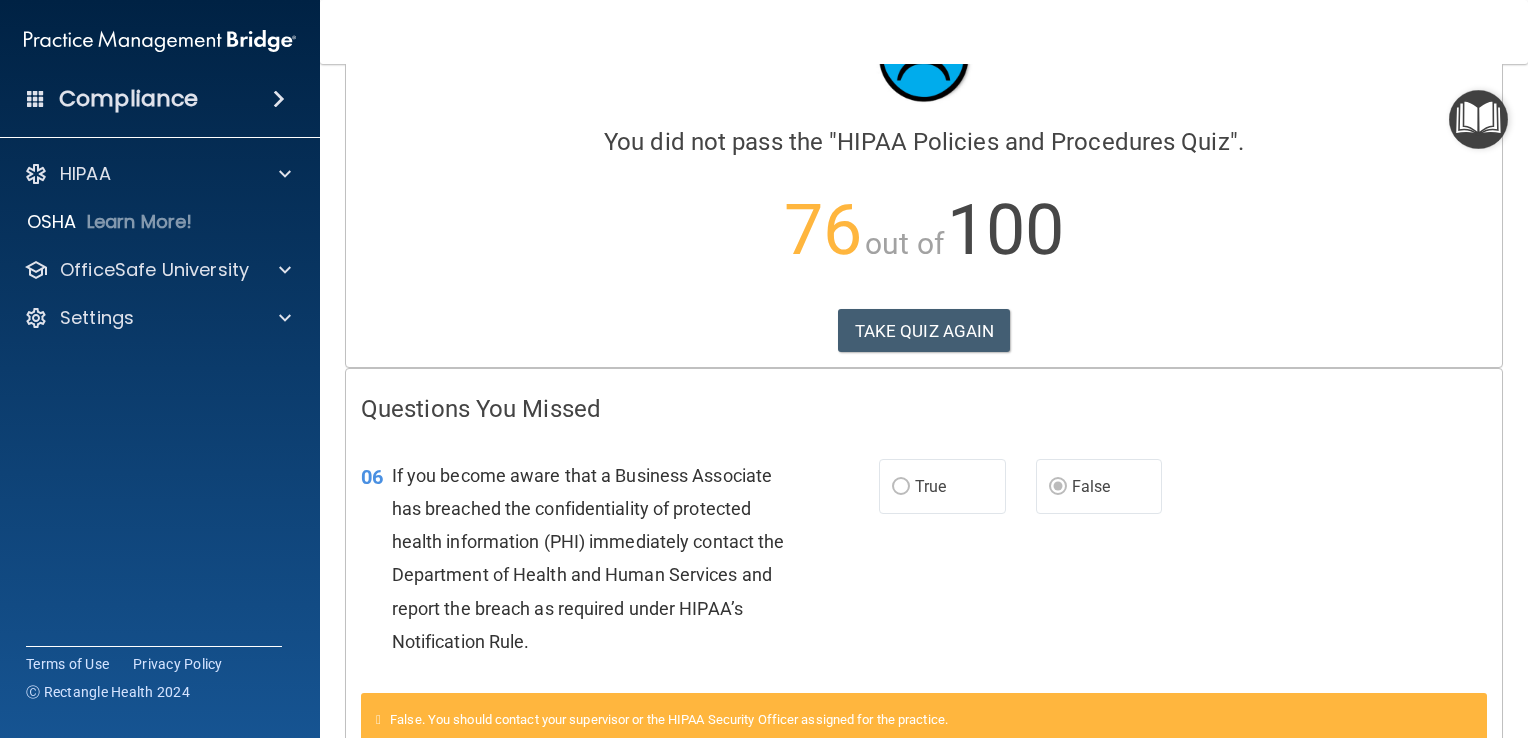 scroll, scrollTop: 0, scrollLeft: 0, axis: both 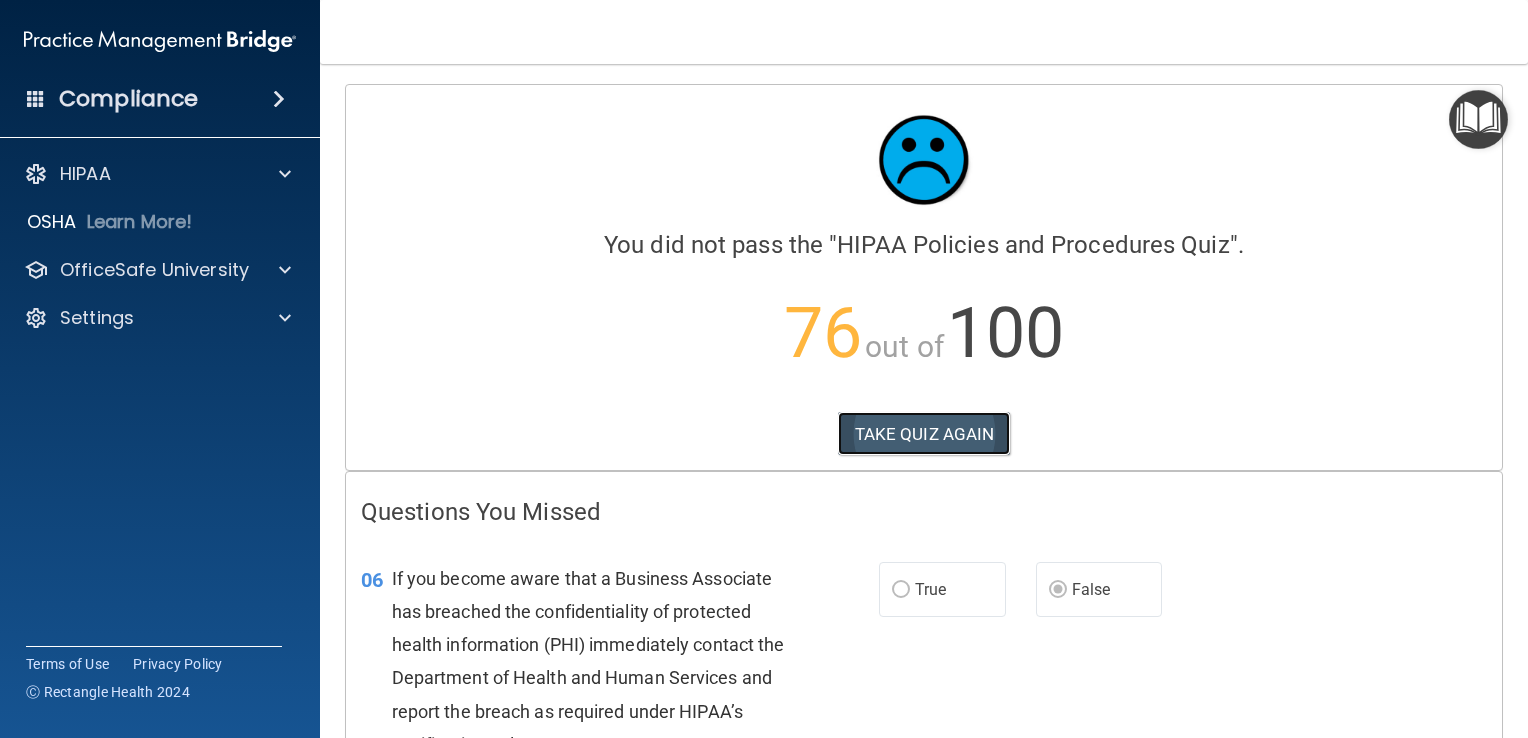 click on "TAKE QUIZ AGAIN" at bounding box center (924, 434) 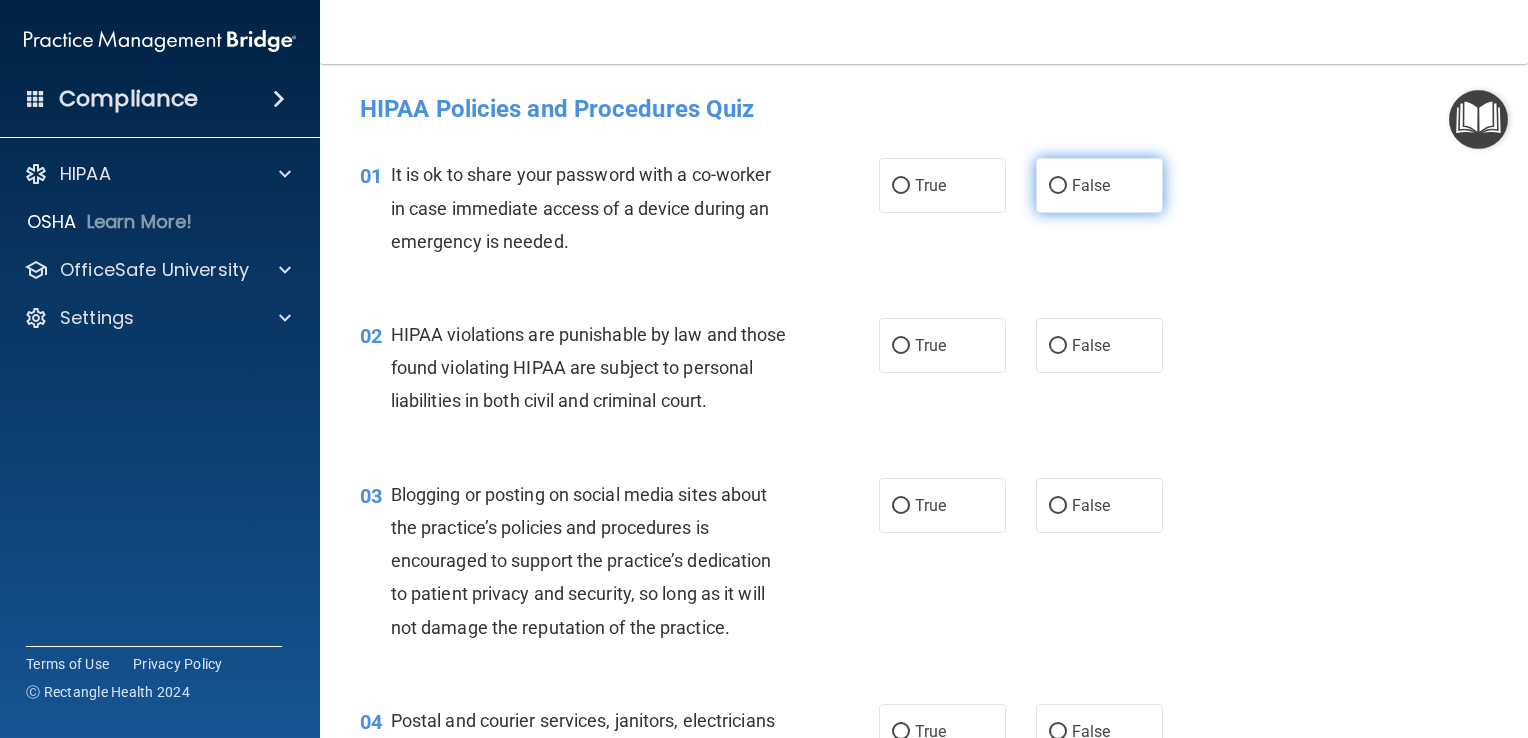 click on "False" at bounding box center [1058, 186] 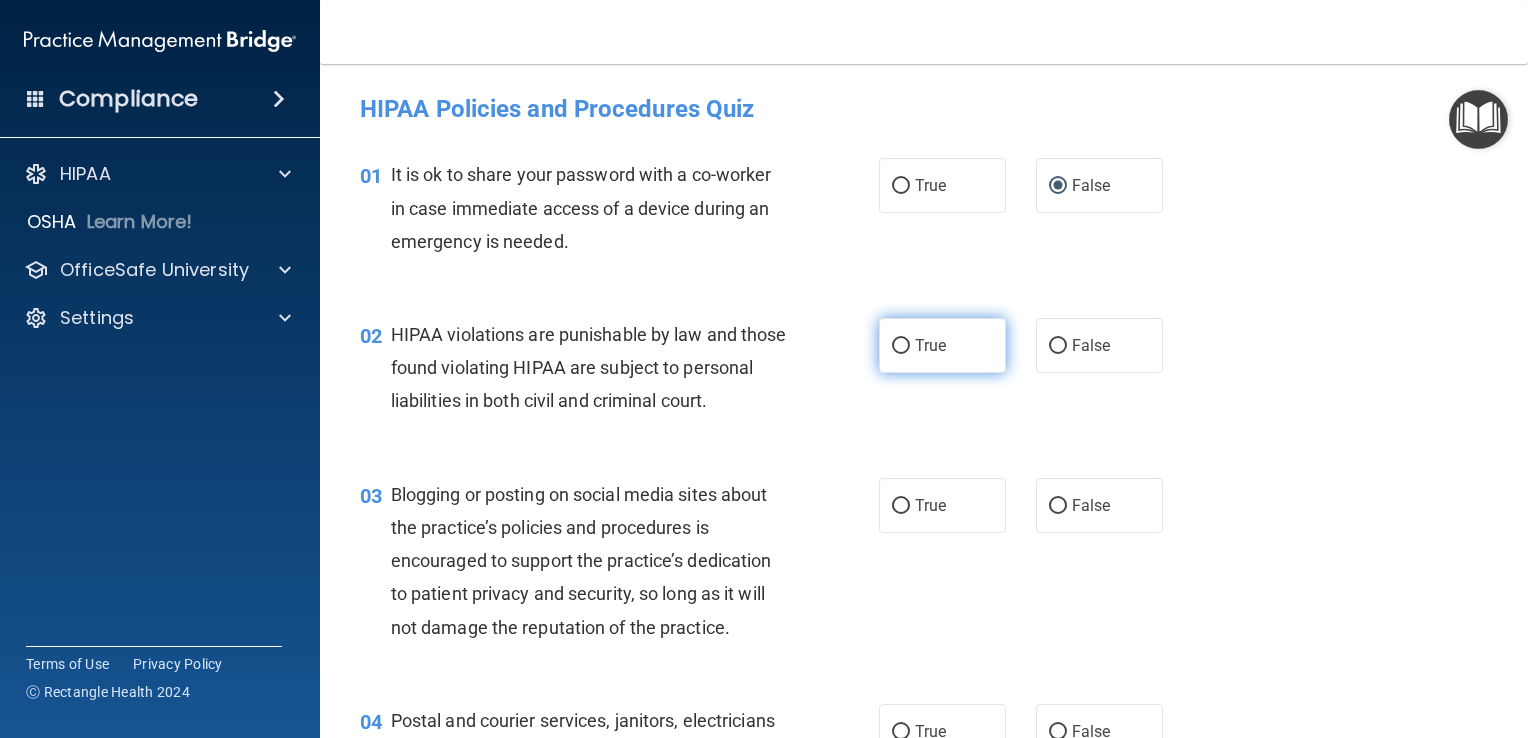 click on "True" at bounding box center (942, 345) 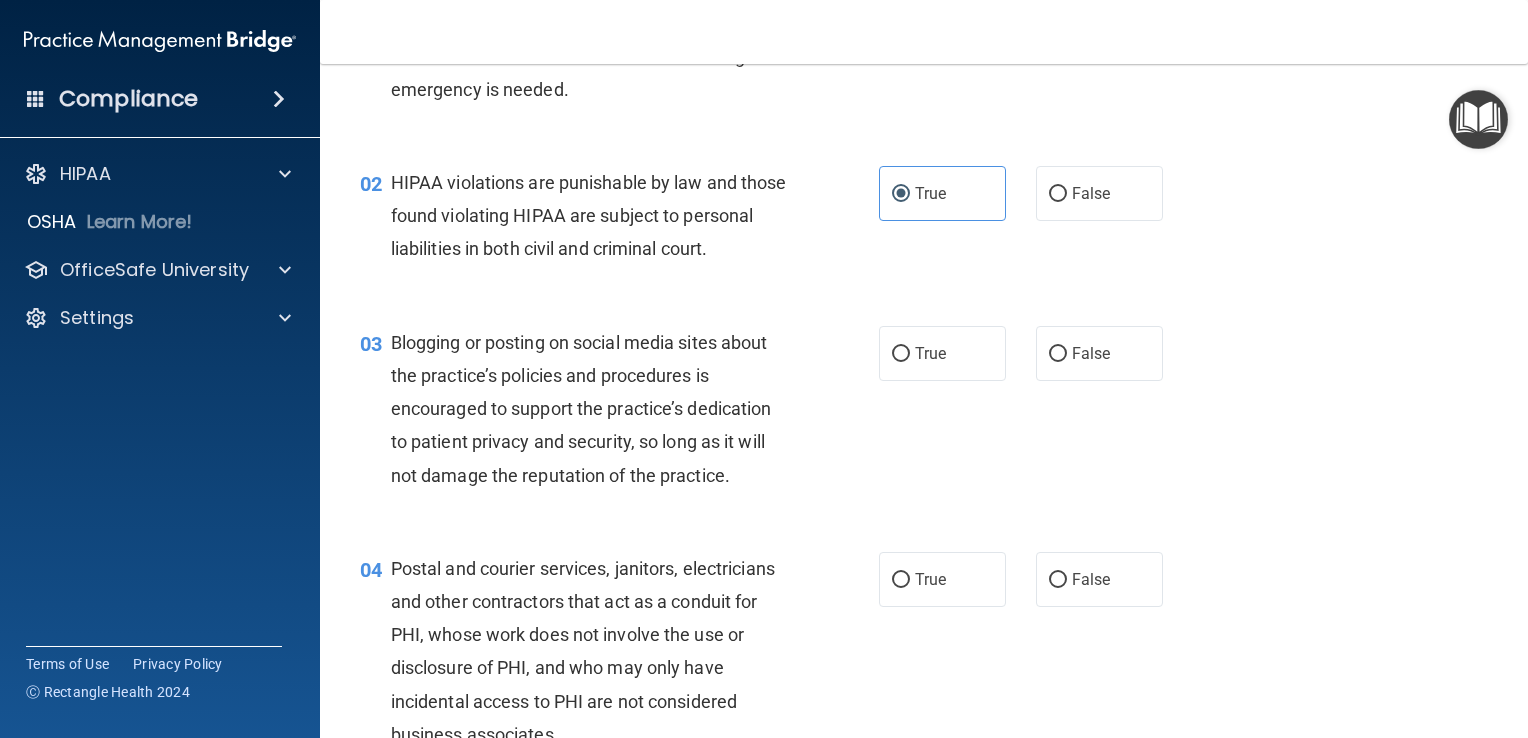 scroll, scrollTop: 156, scrollLeft: 0, axis: vertical 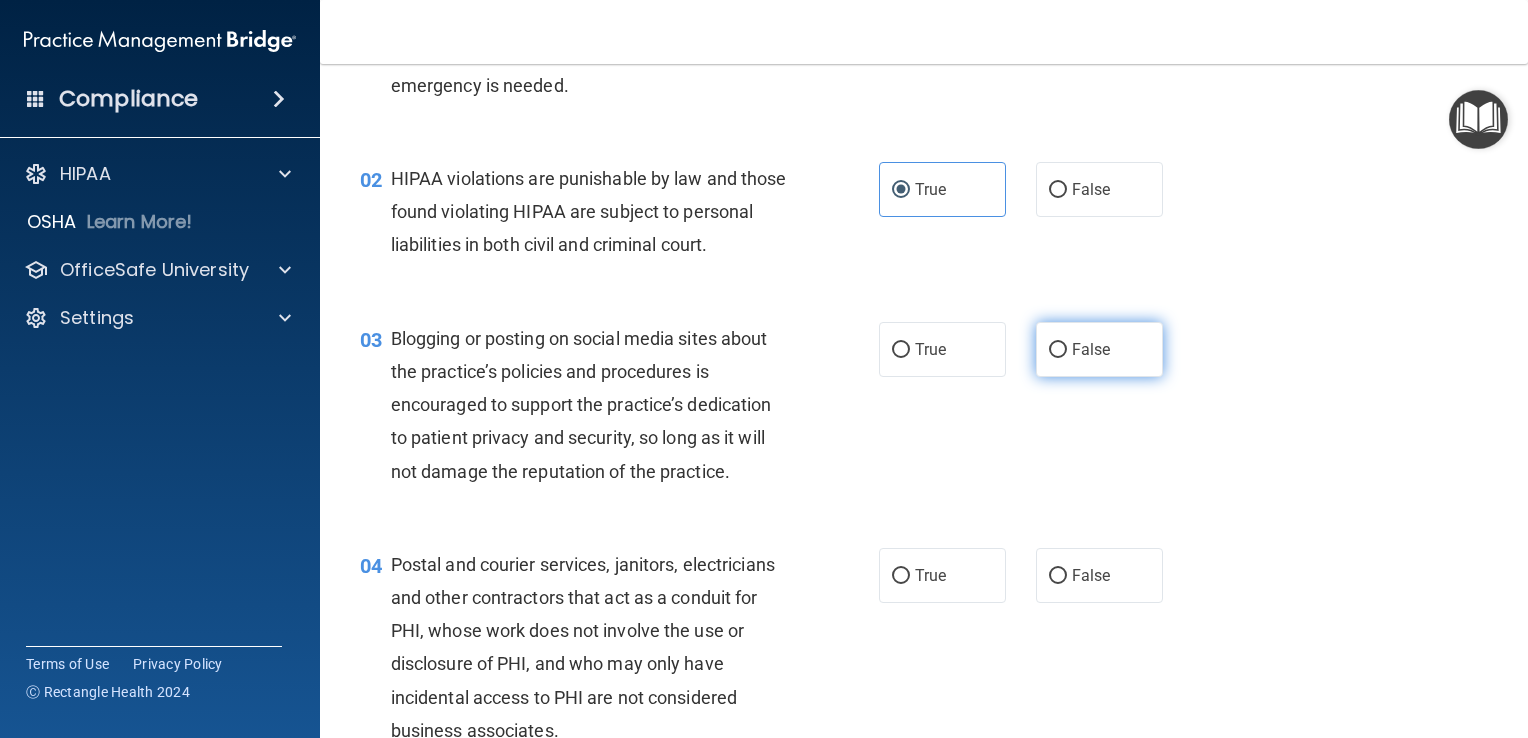 click on "False" at bounding box center [1099, 349] 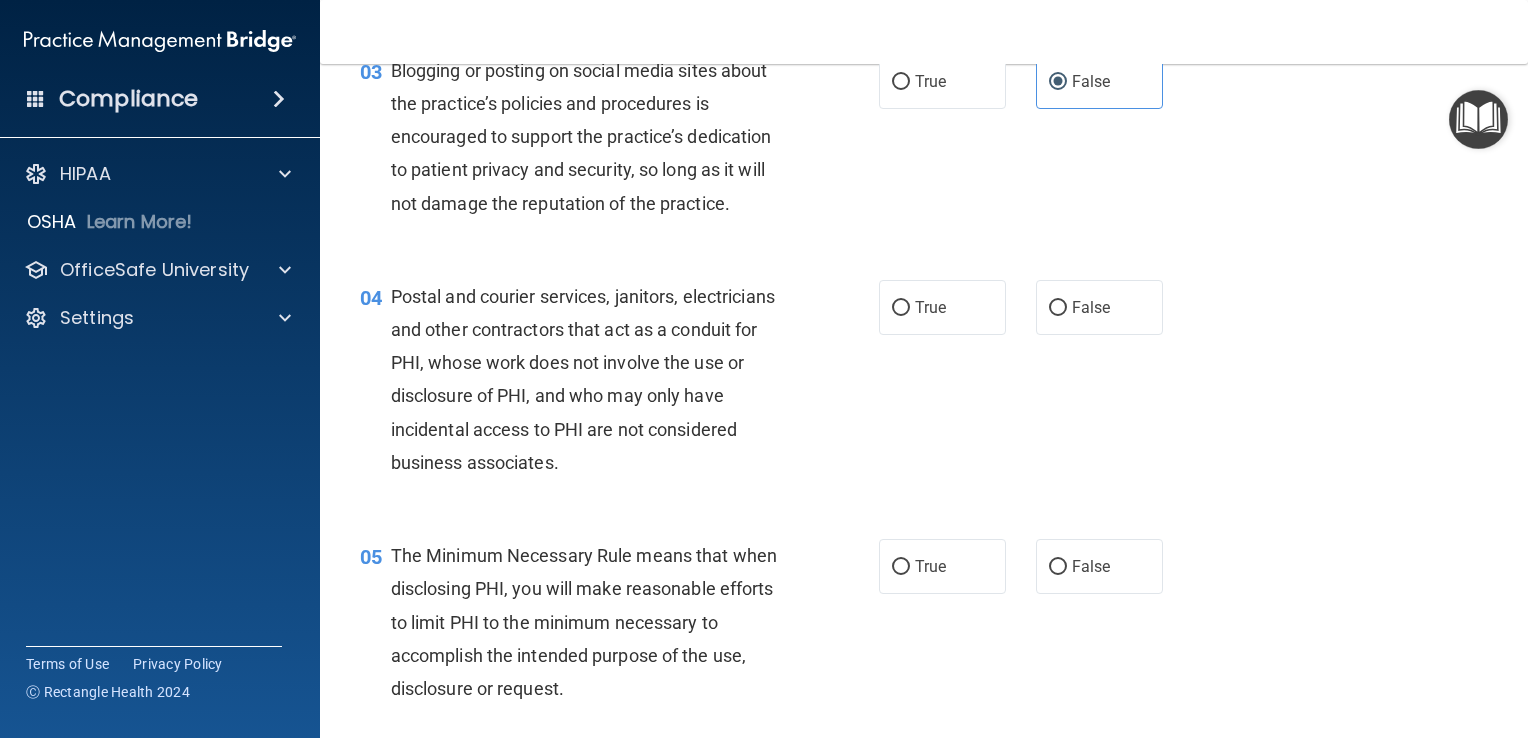scroll, scrollTop: 430, scrollLeft: 0, axis: vertical 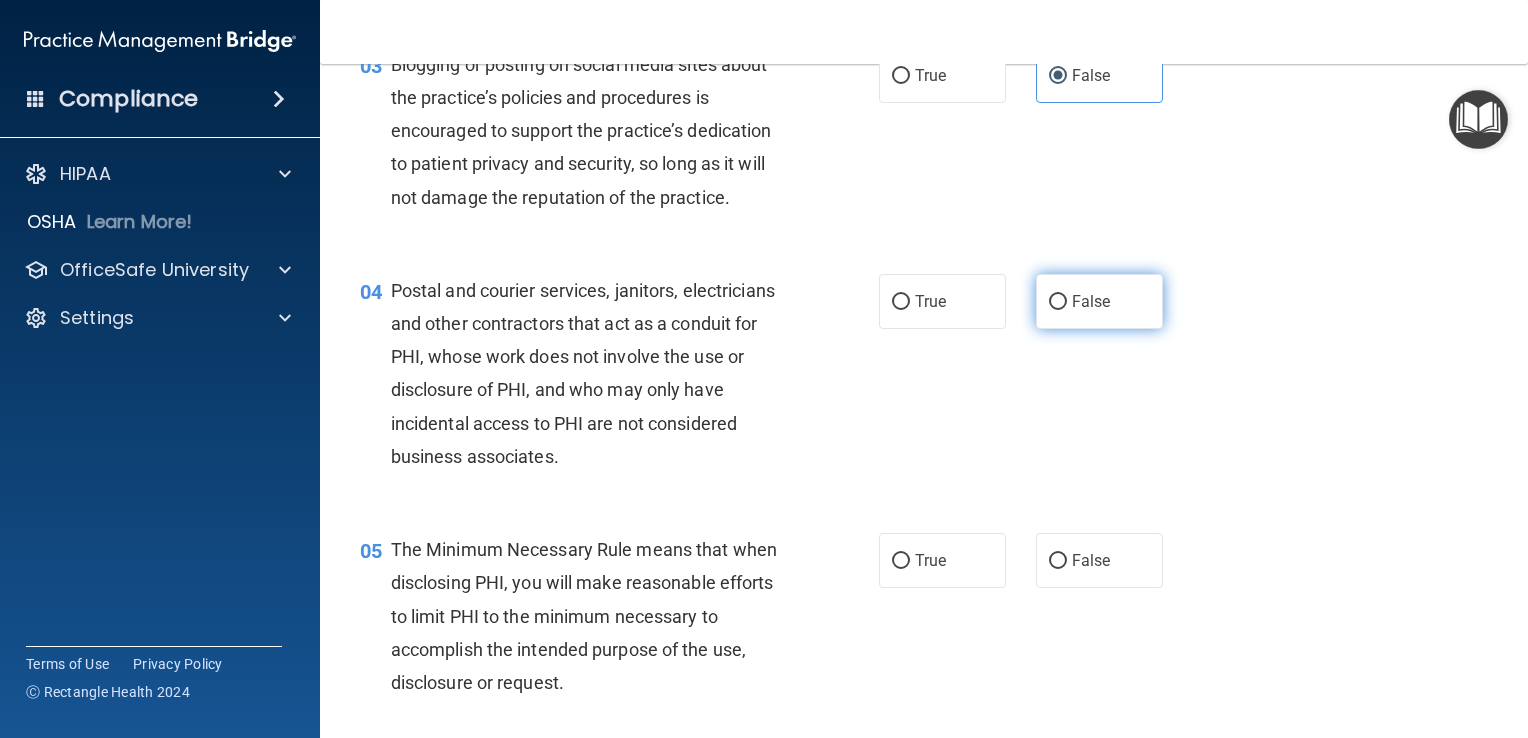 click on "False" at bounding box center [1058, 302] 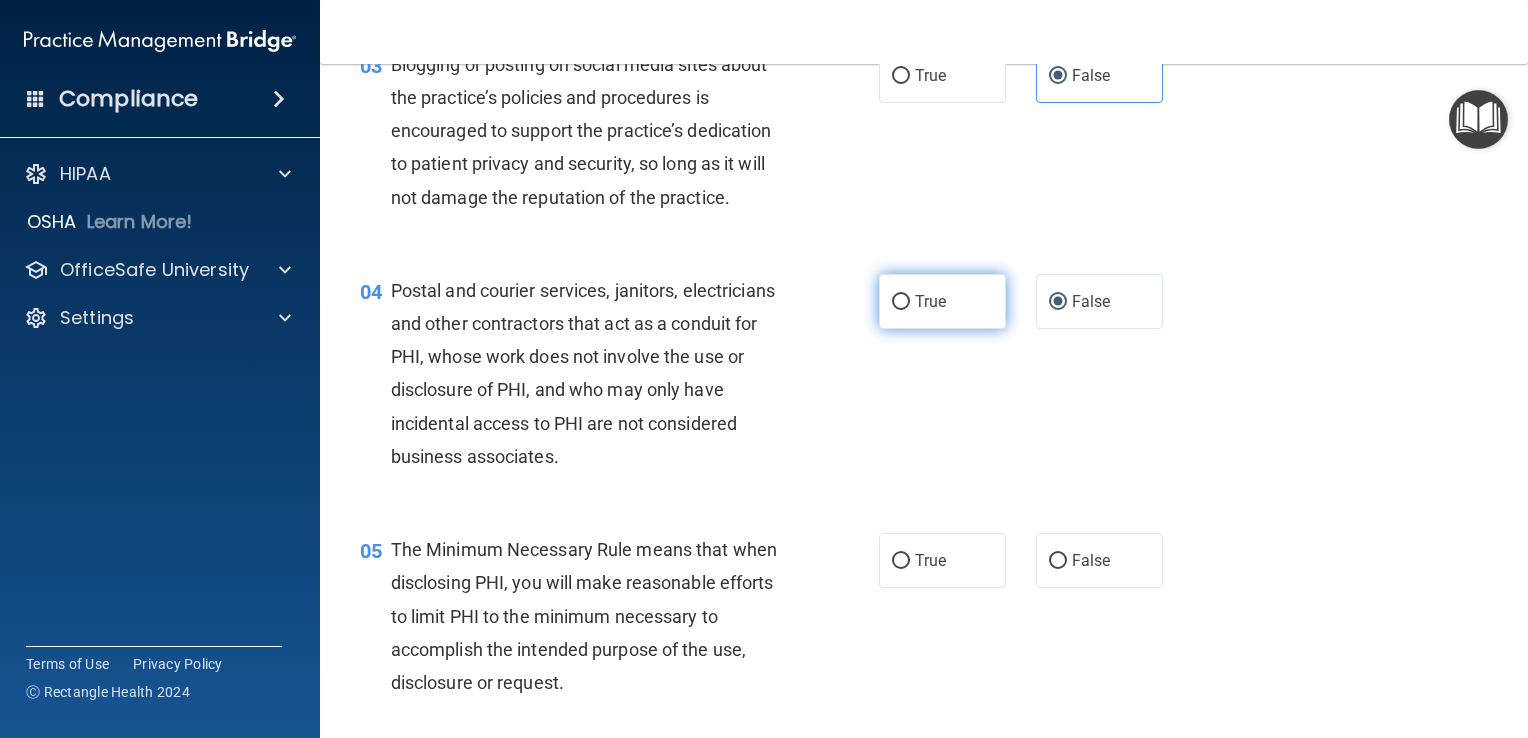 click on "True" at bounding box center [942, 301] 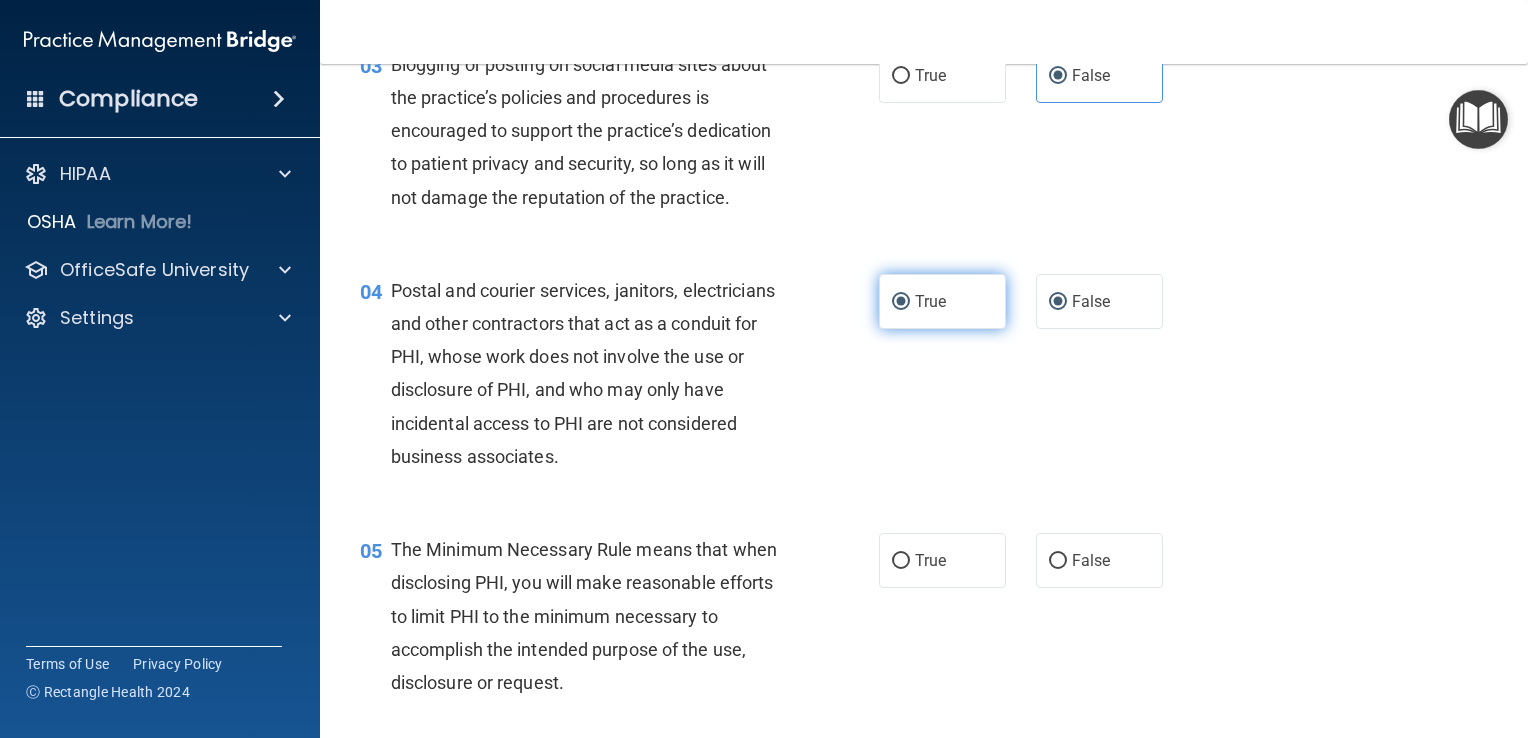 radio on "false" 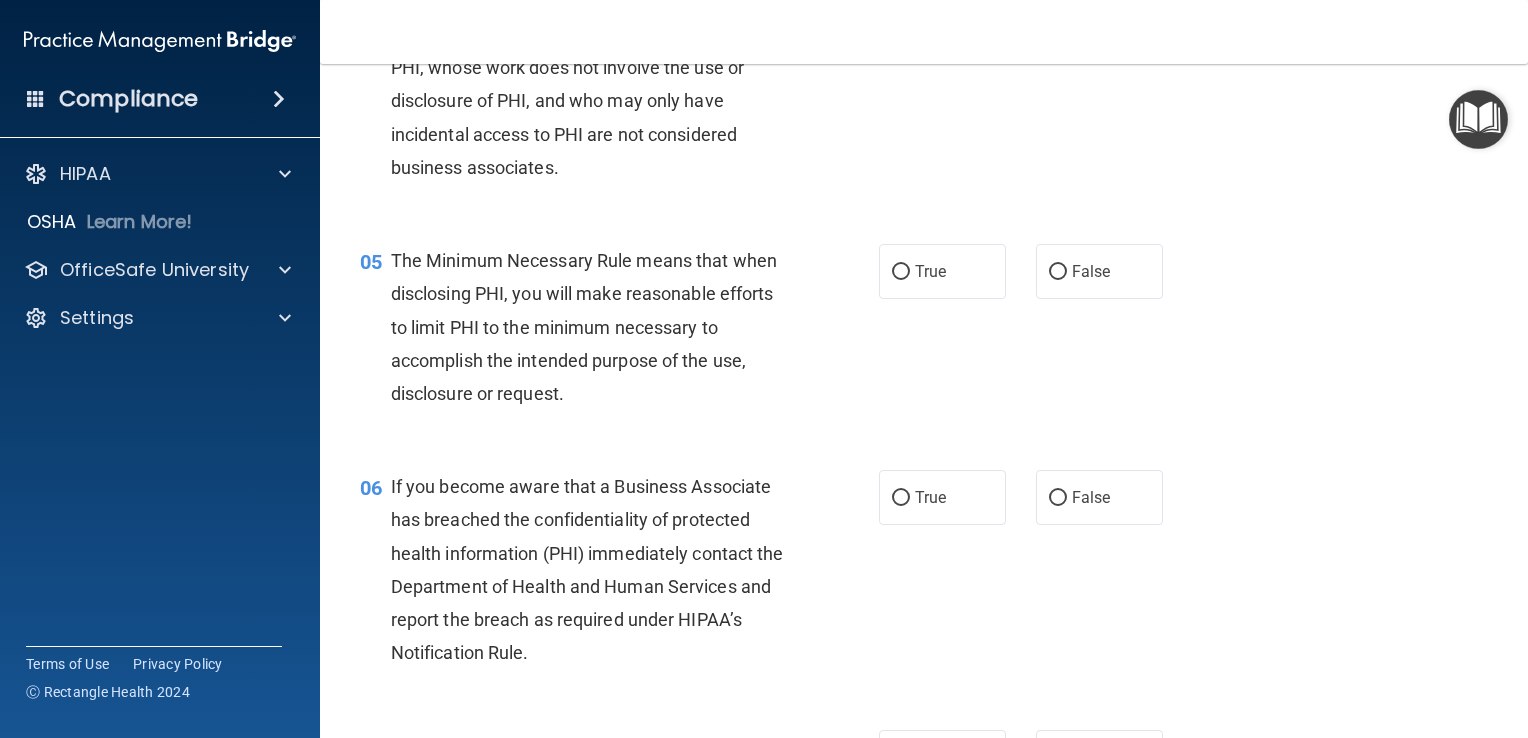 scroll, scrollTop: 724, scrollLeft: 0, axis: vertical 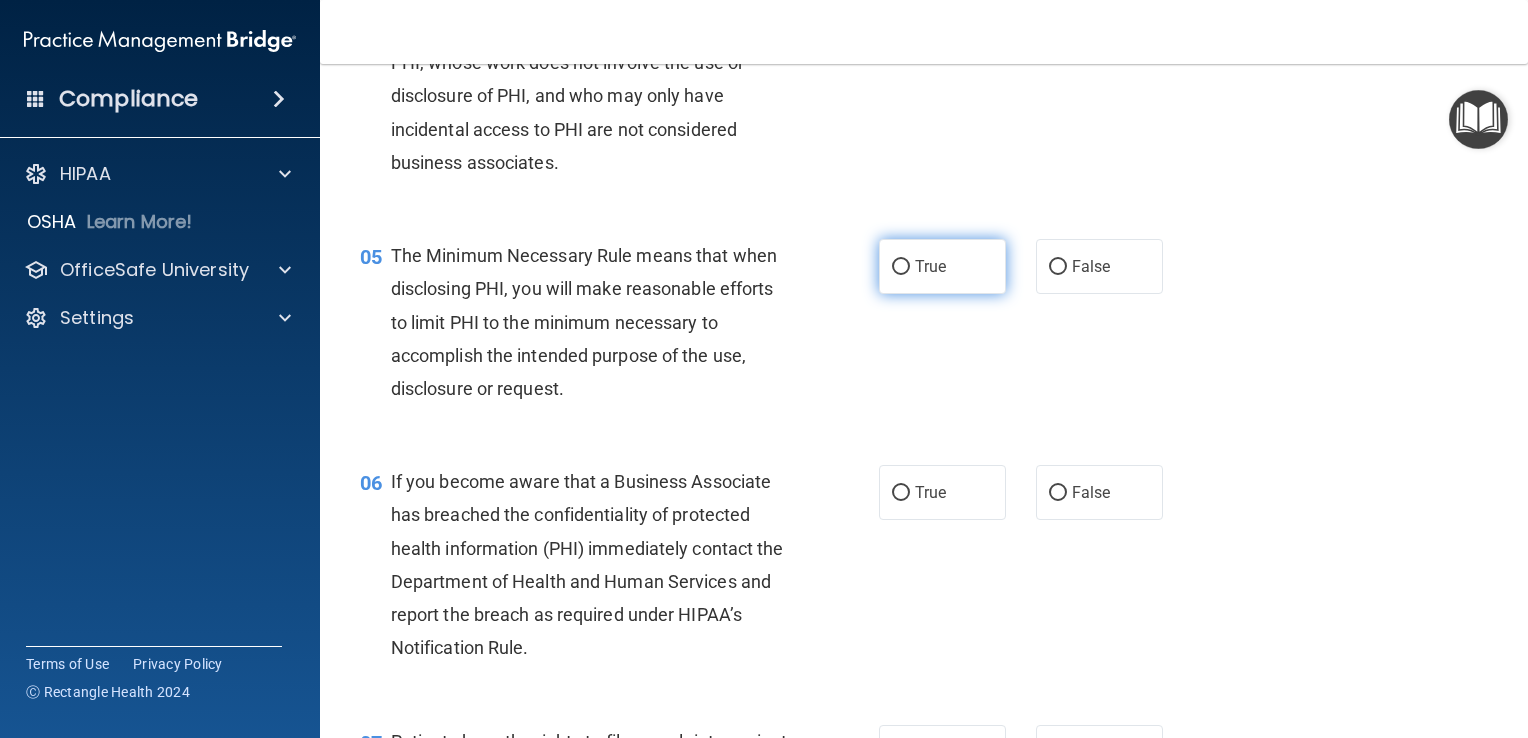 click on "True" at bounding box center [901, 267] 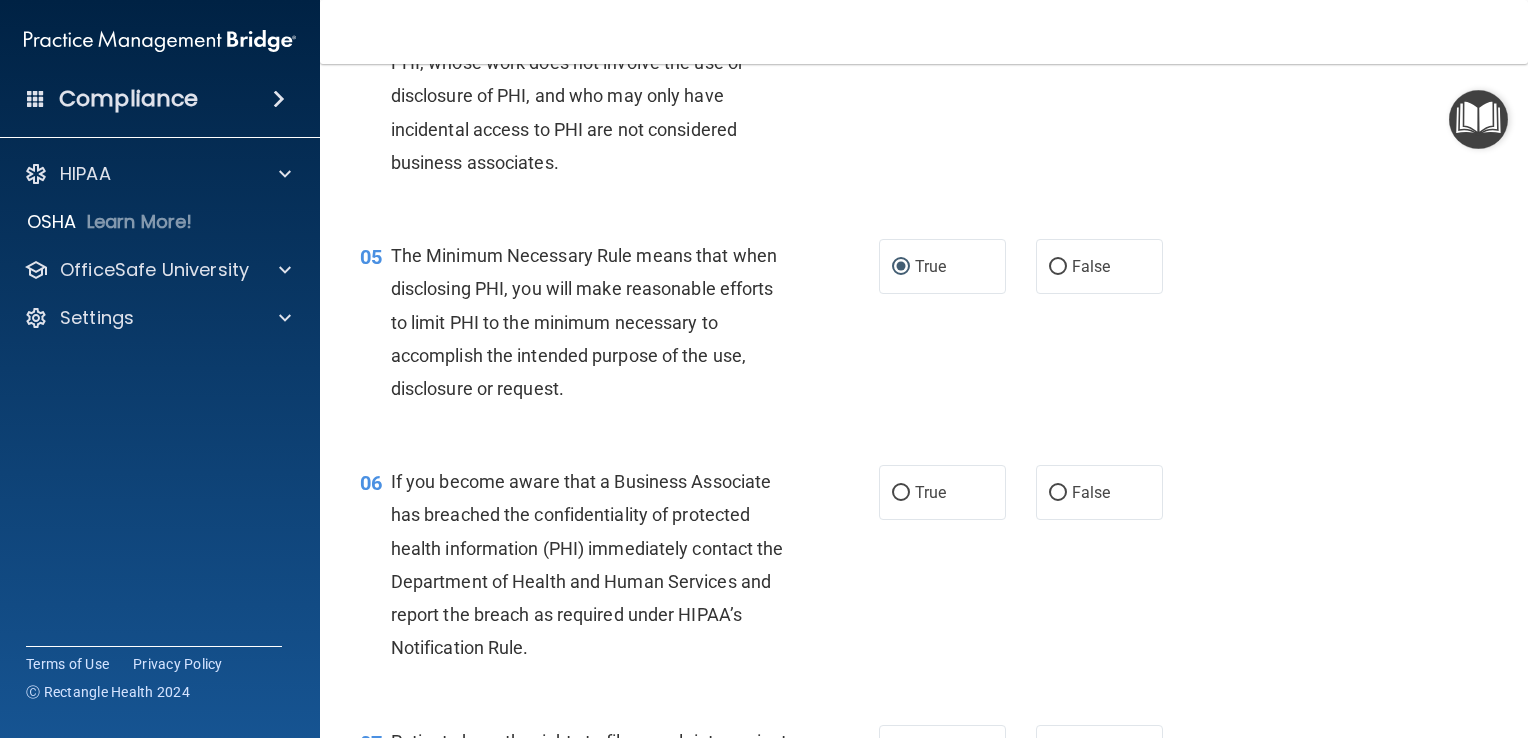 scroll, scrollTop: 884, scrollLeft: 0, axis: vertical 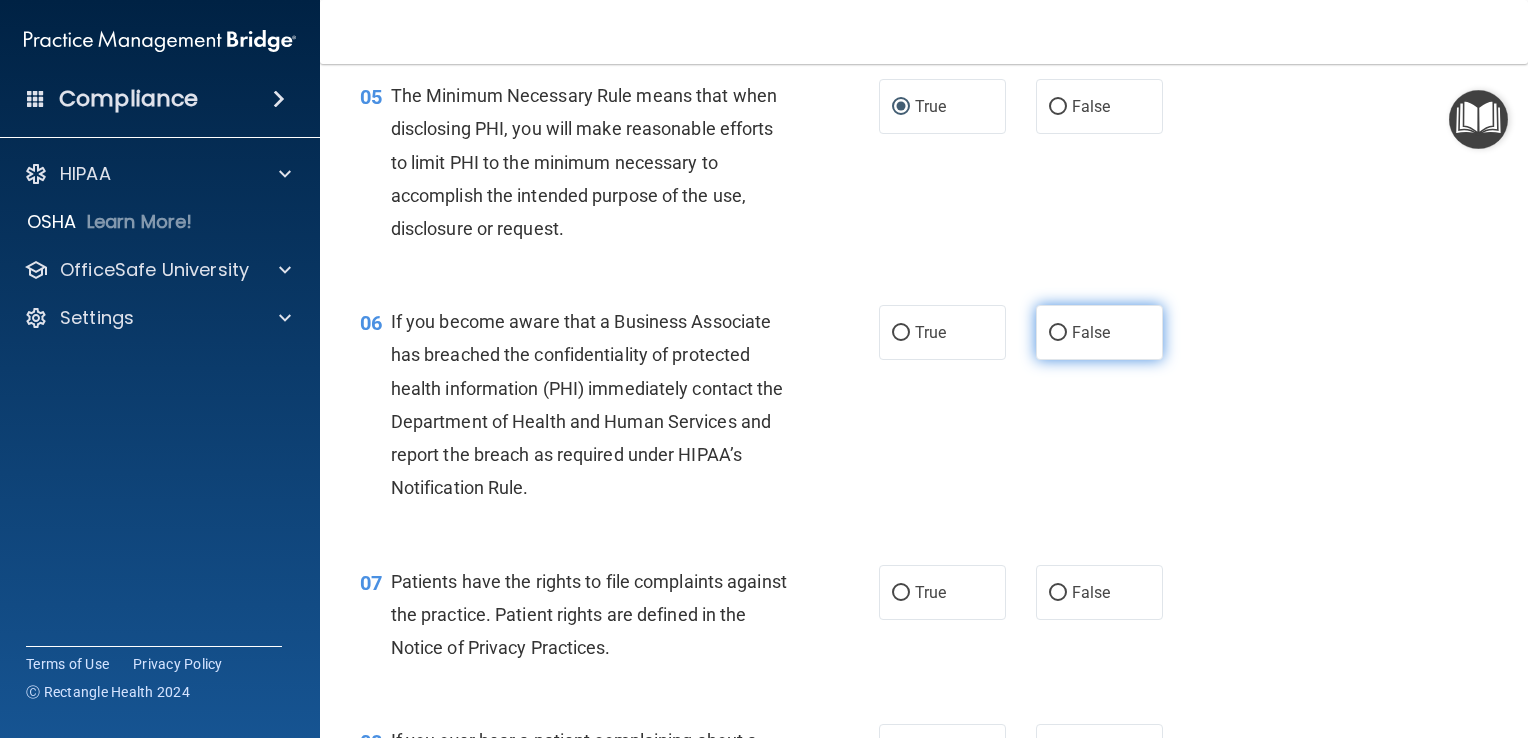 click on "False" at bounding box center [1058, 333] 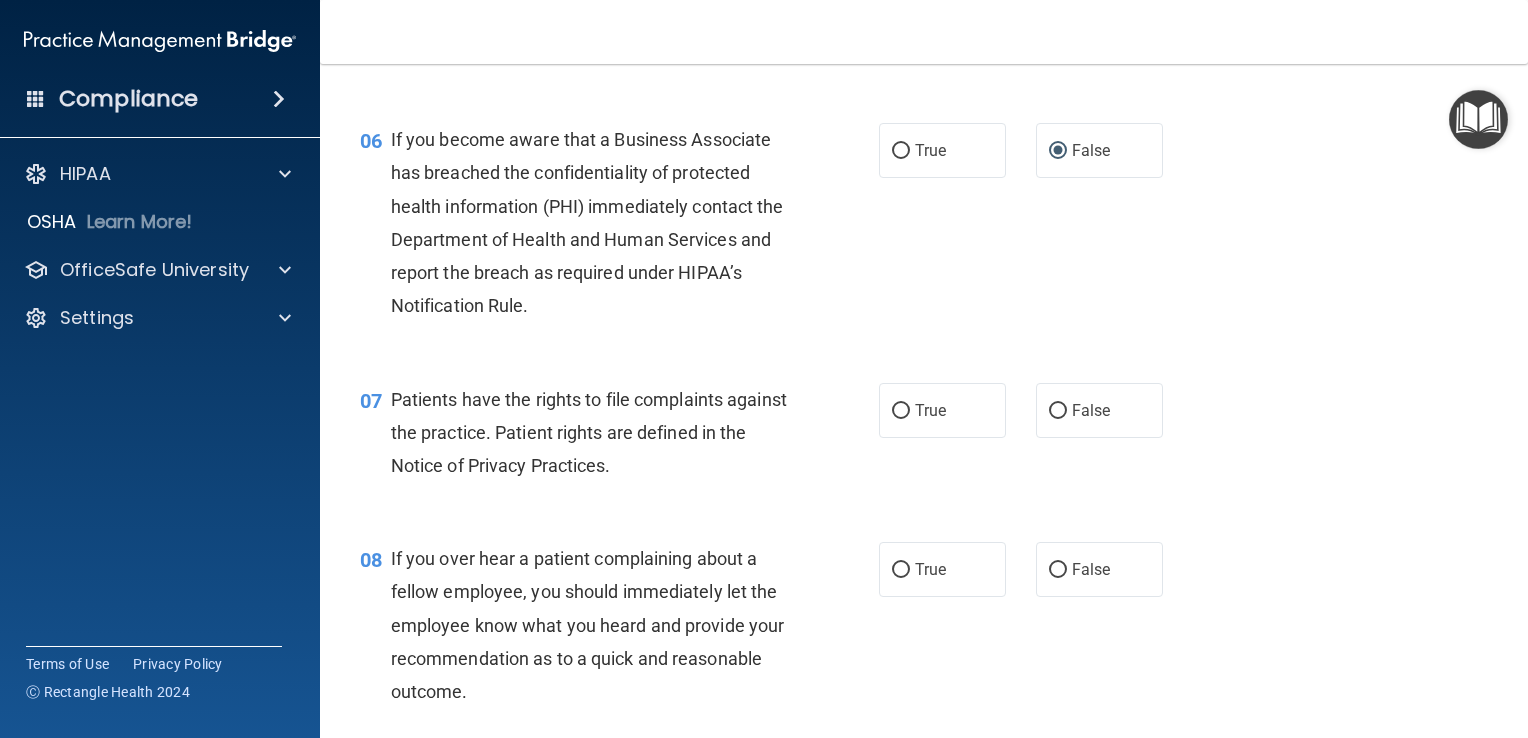 scroll, scrollTop: 1067, scrollLeft: 0, axis: vertical 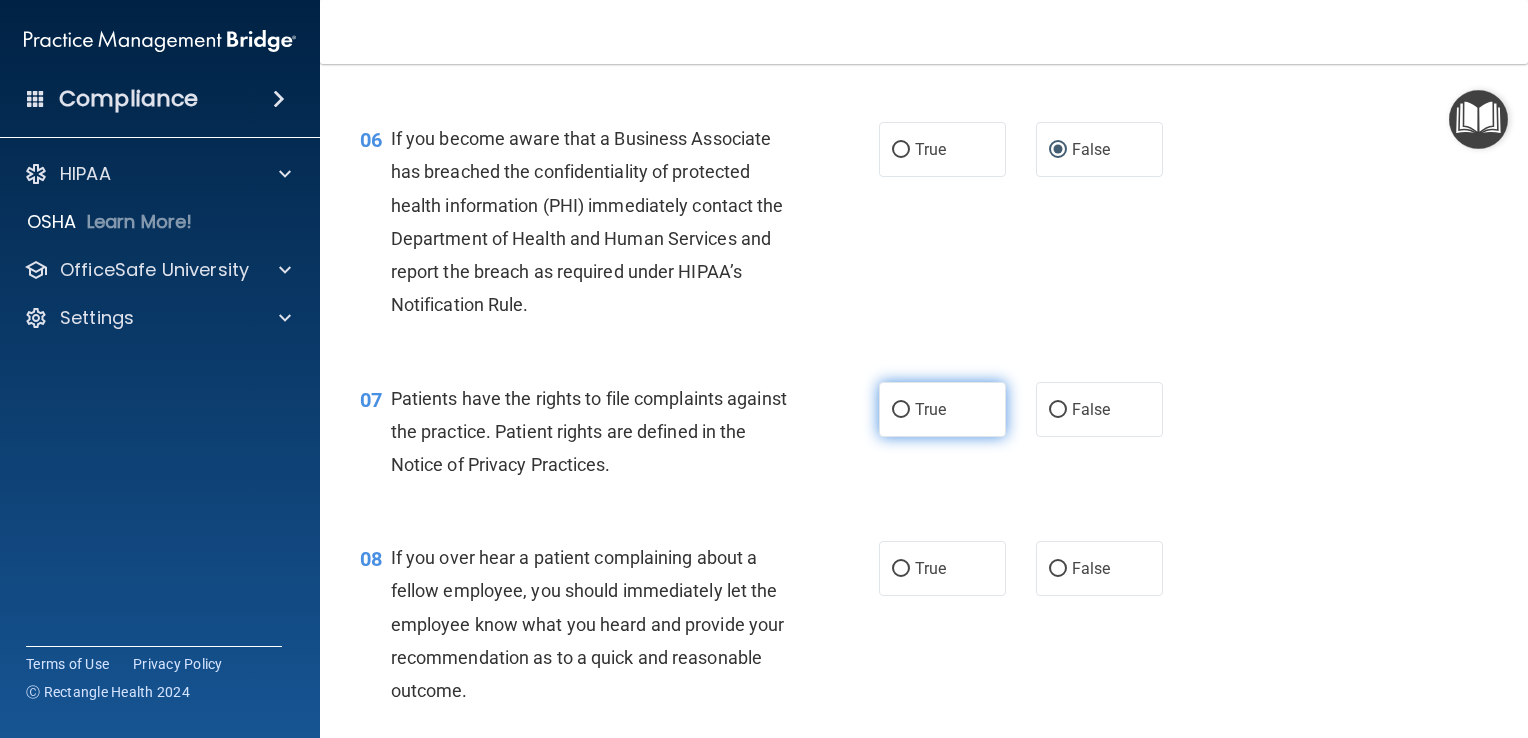 click on "True" at bounding box center (901, 410) 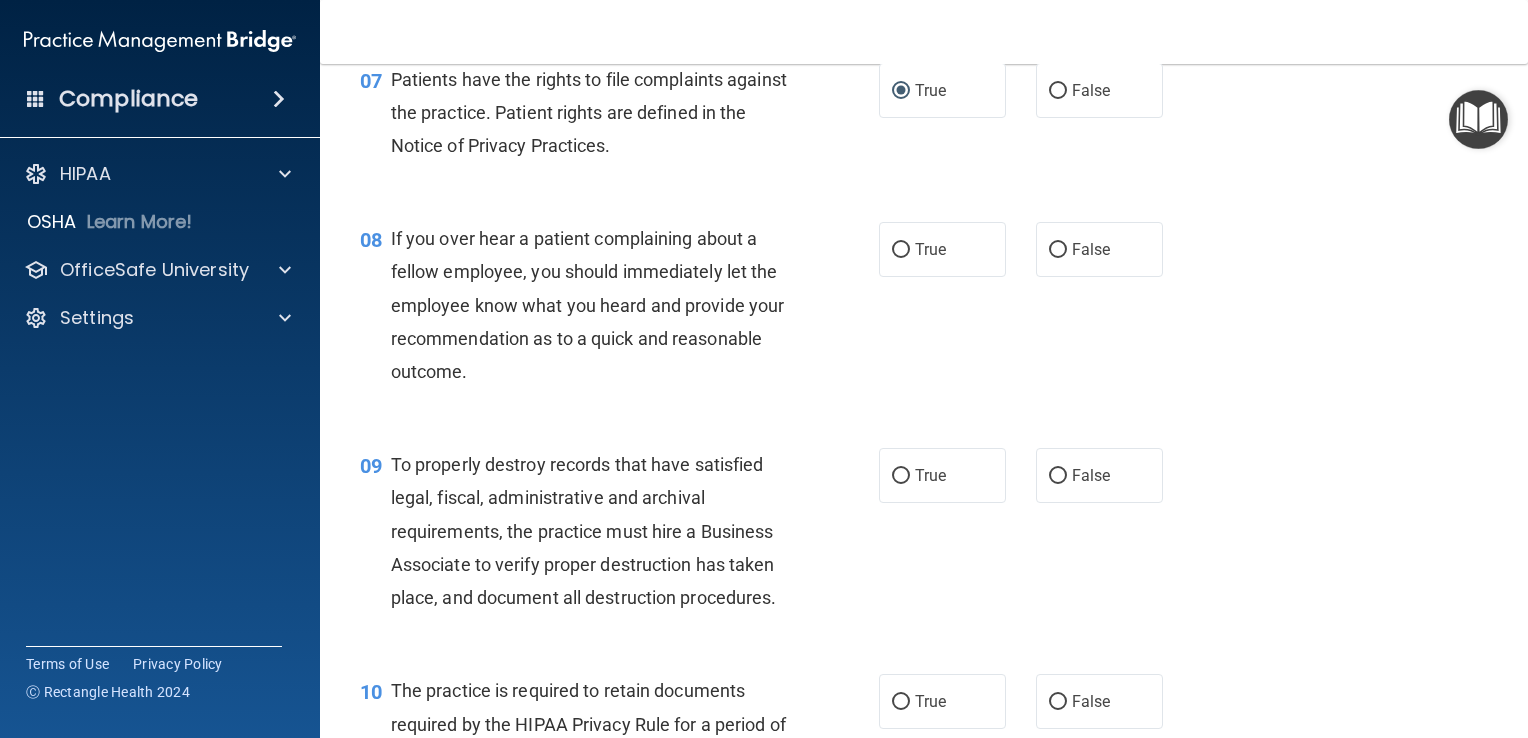 scroll, scrollTop: 1388, scrollLeft: 0, axis: vertical 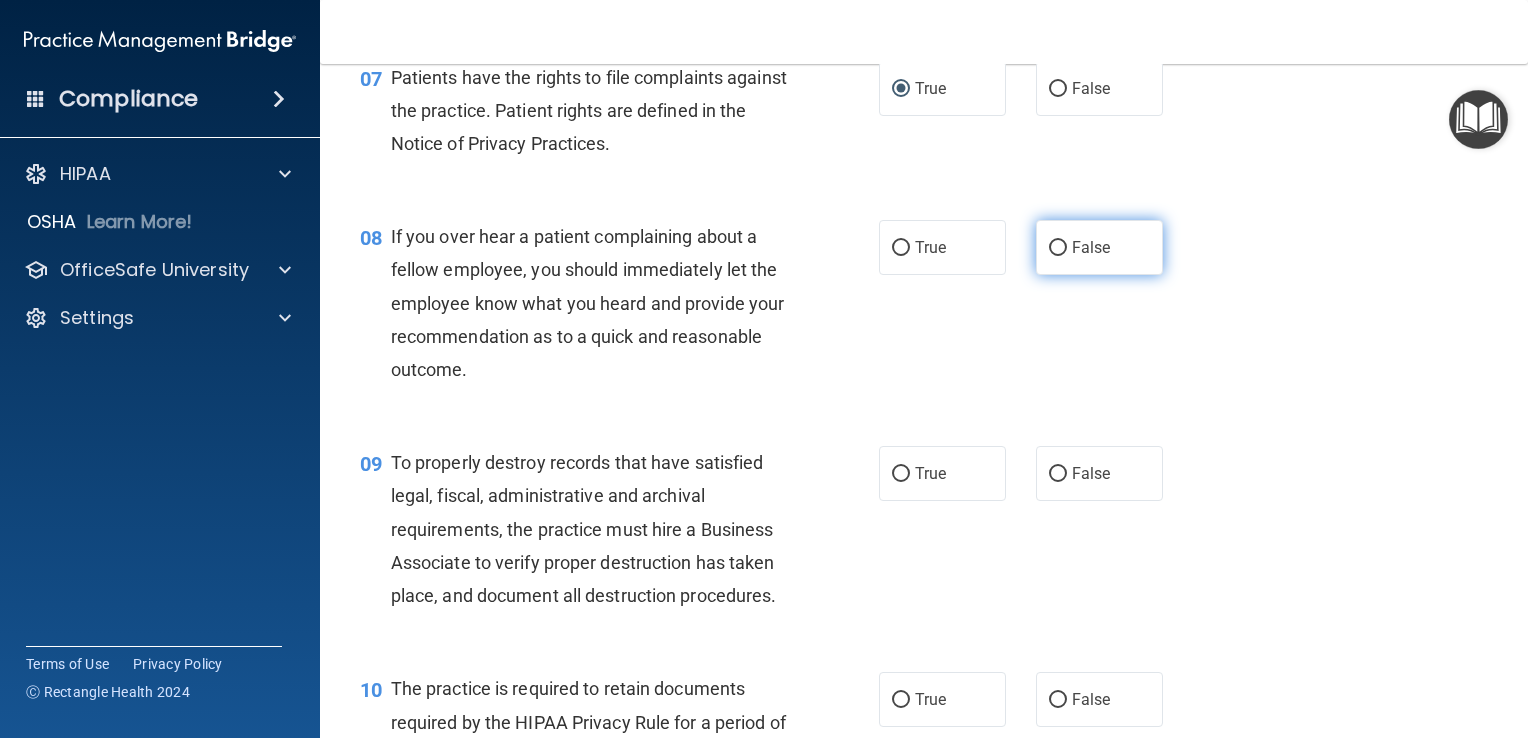 click on "False" at bounding box center (1099, 247) 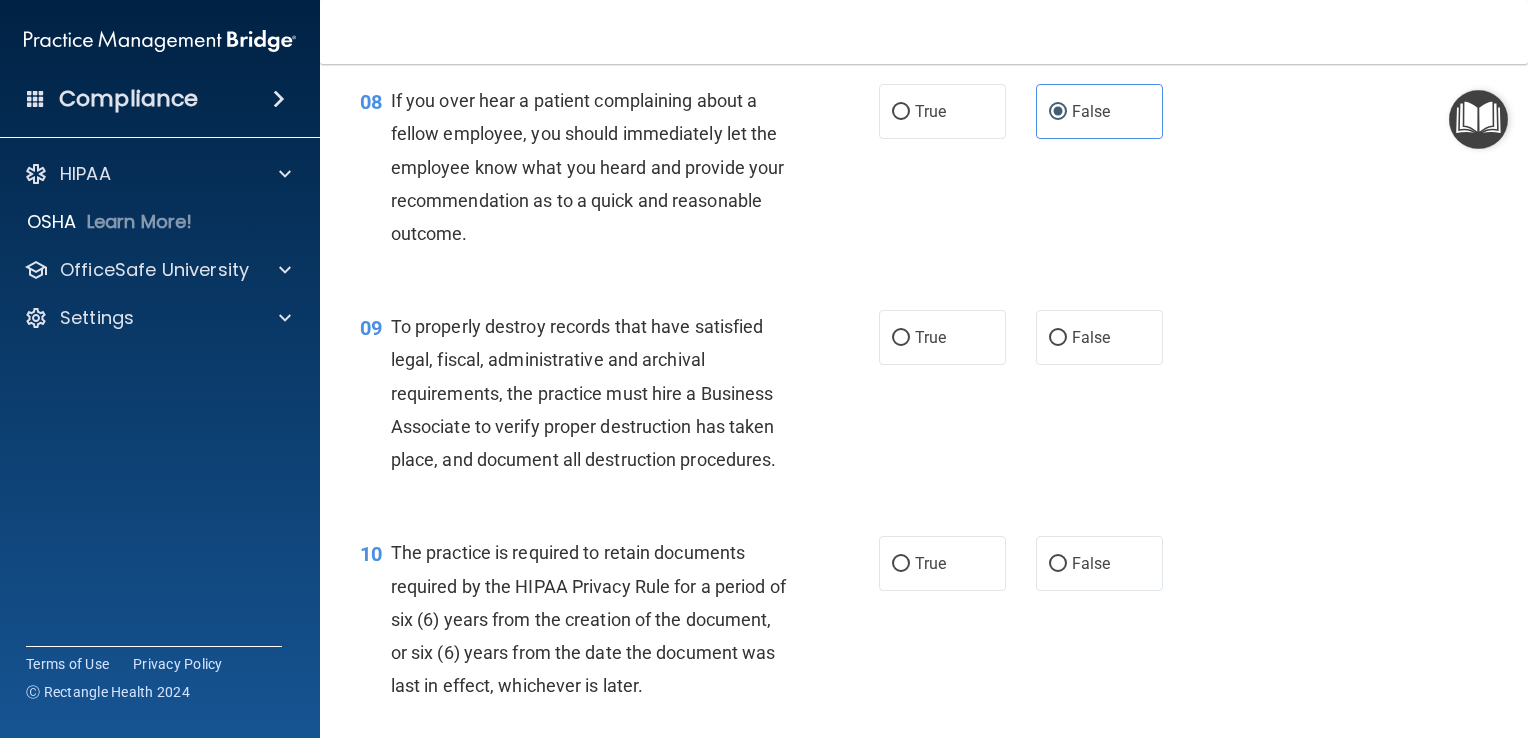 scroll, scrollTop: 1528, scrollLeft: 0, axis: vertical 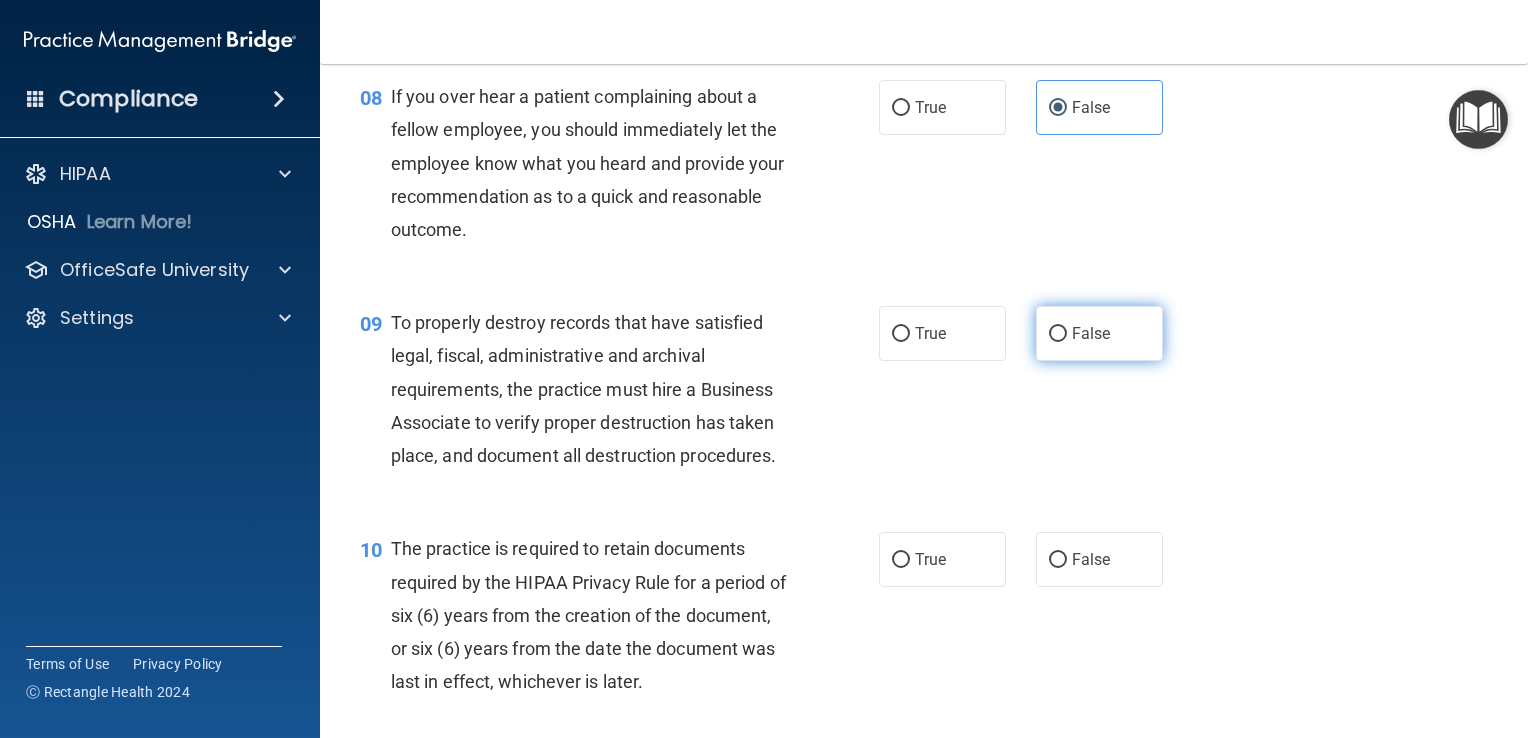 click on "False" at bounding box center (1058, 334) 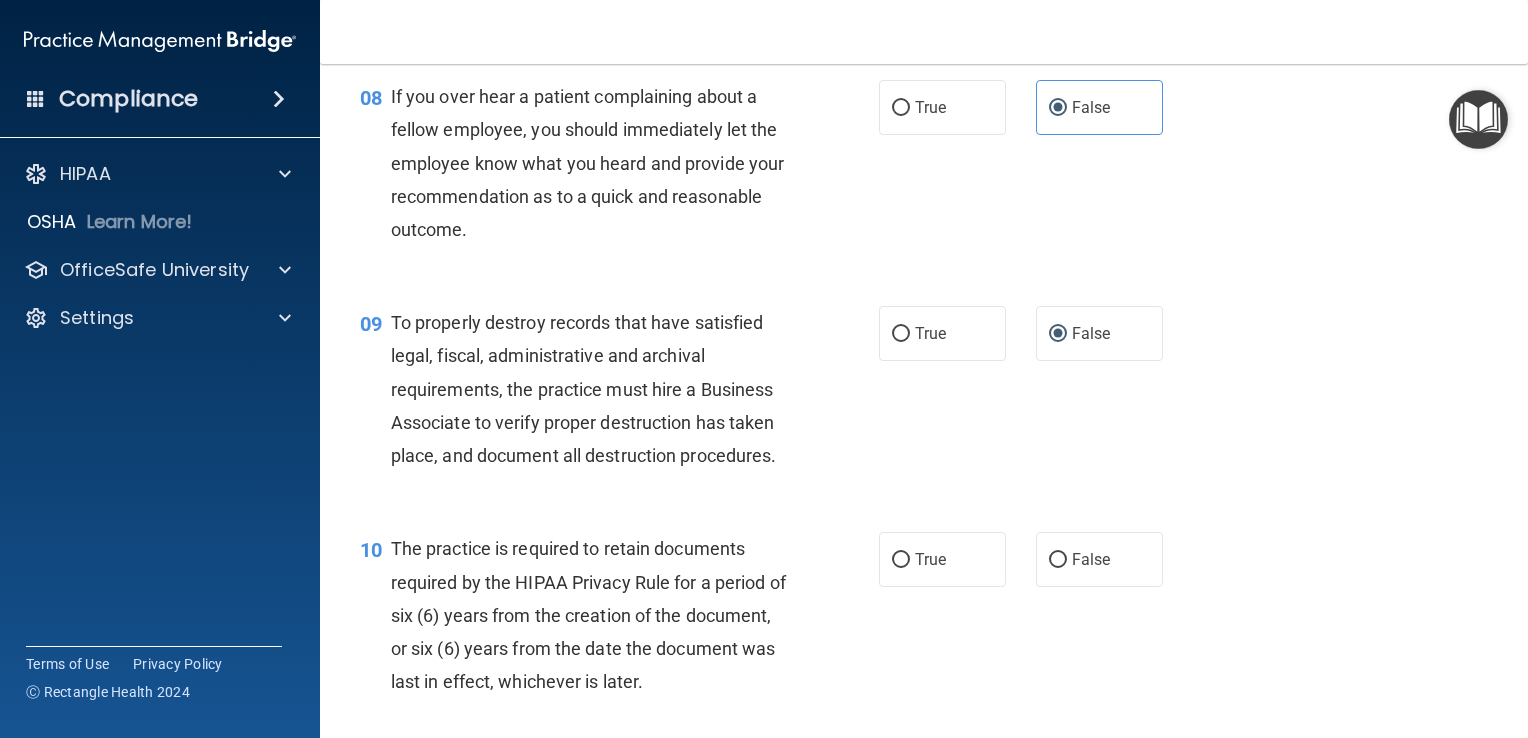 scroll, scrollTop: 1744, scrollLeft: 0, axis: vertical 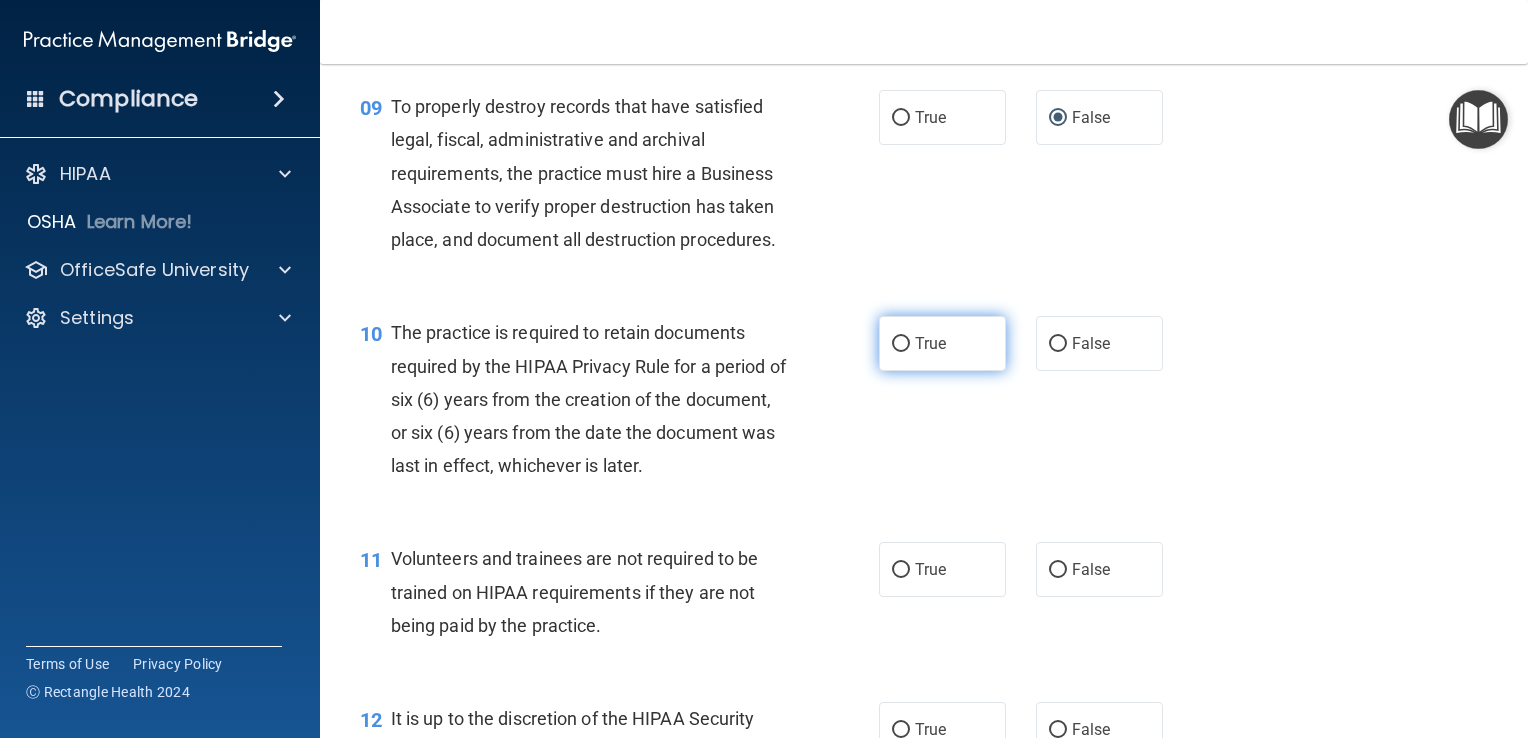 click on "True" at bounding box center [942, 343] 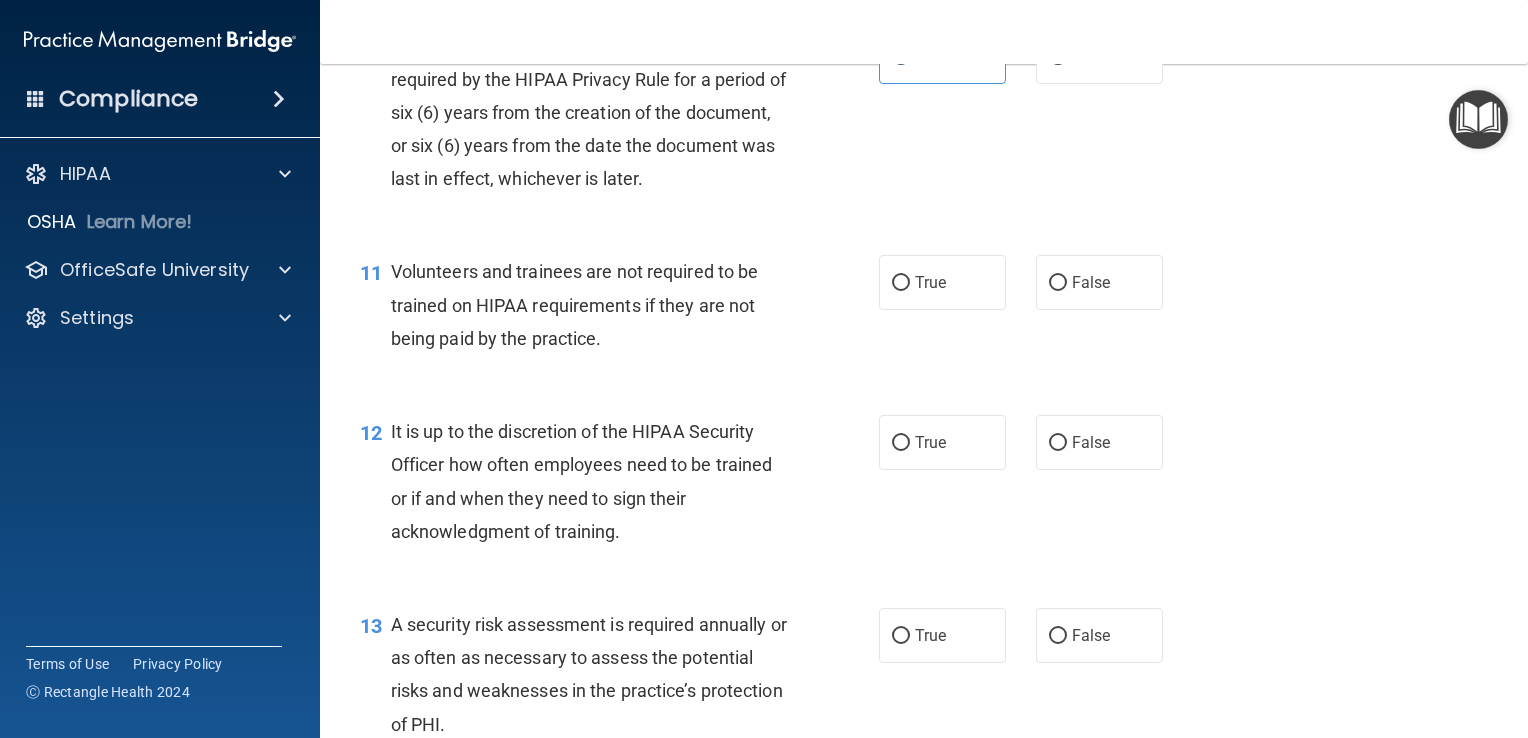 scroll, scrollTop: 2032, scrollLeft: 0, axis: vertical 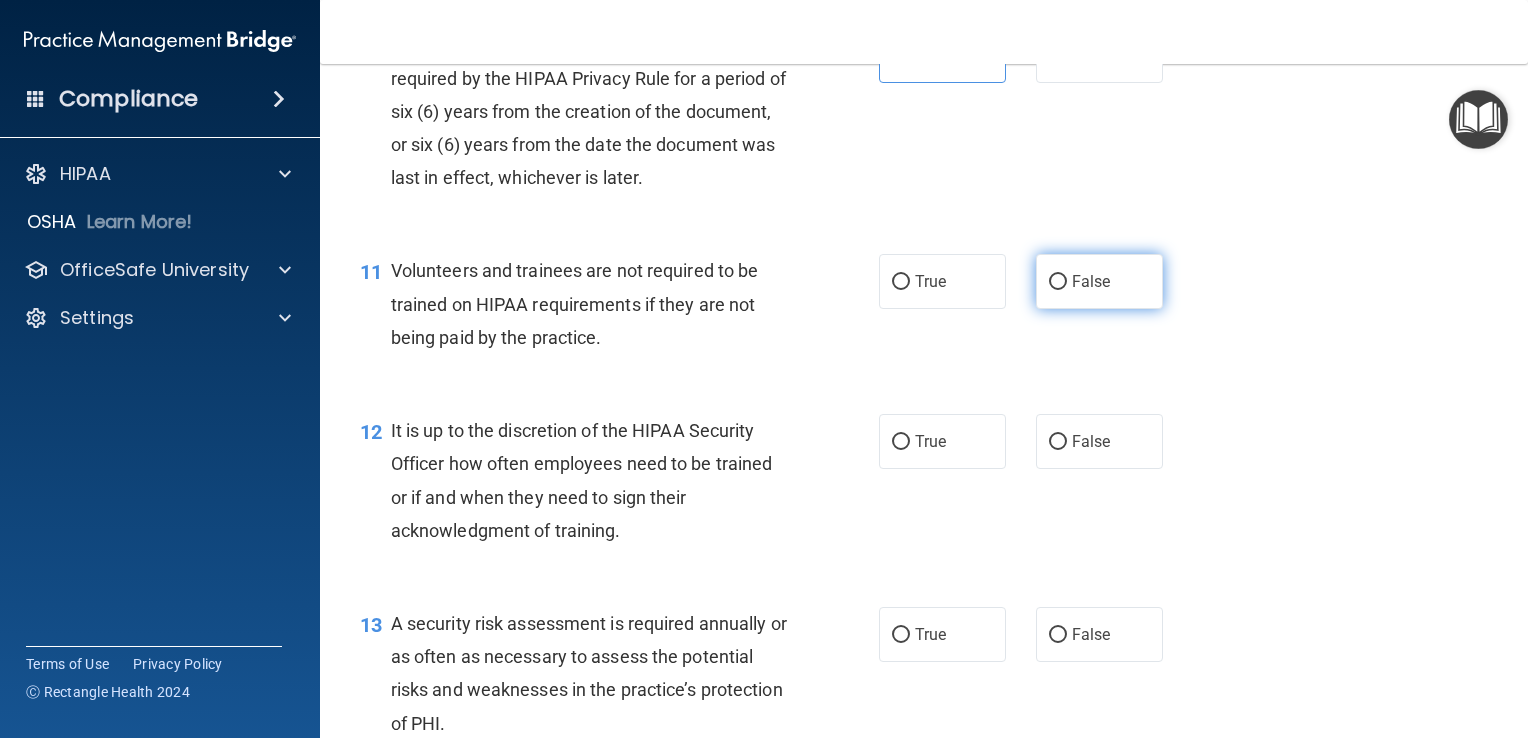 click on "False" at bounding box center [1058, 282] 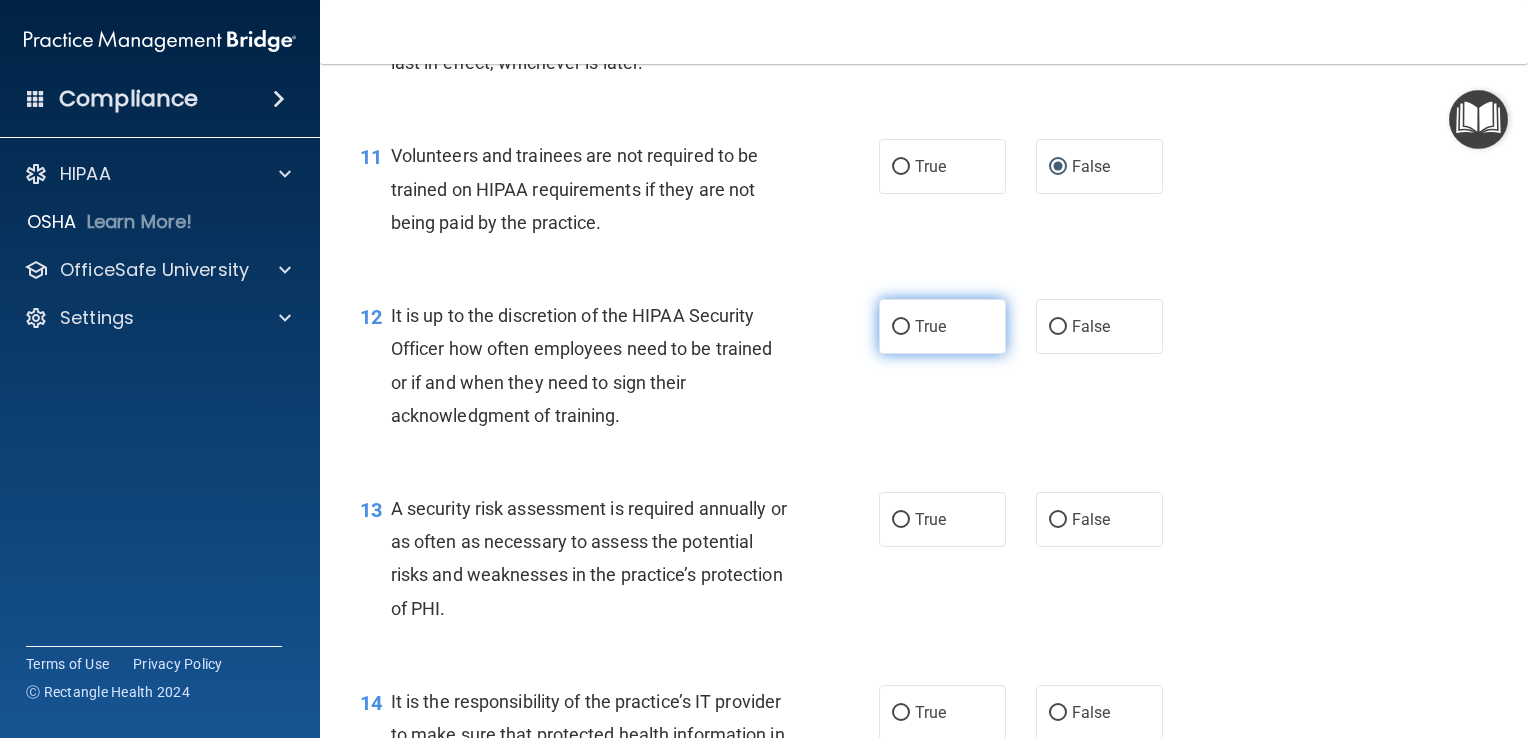 scroll, scrollTop: 2148, scrollLeft: 0, axis: vertical 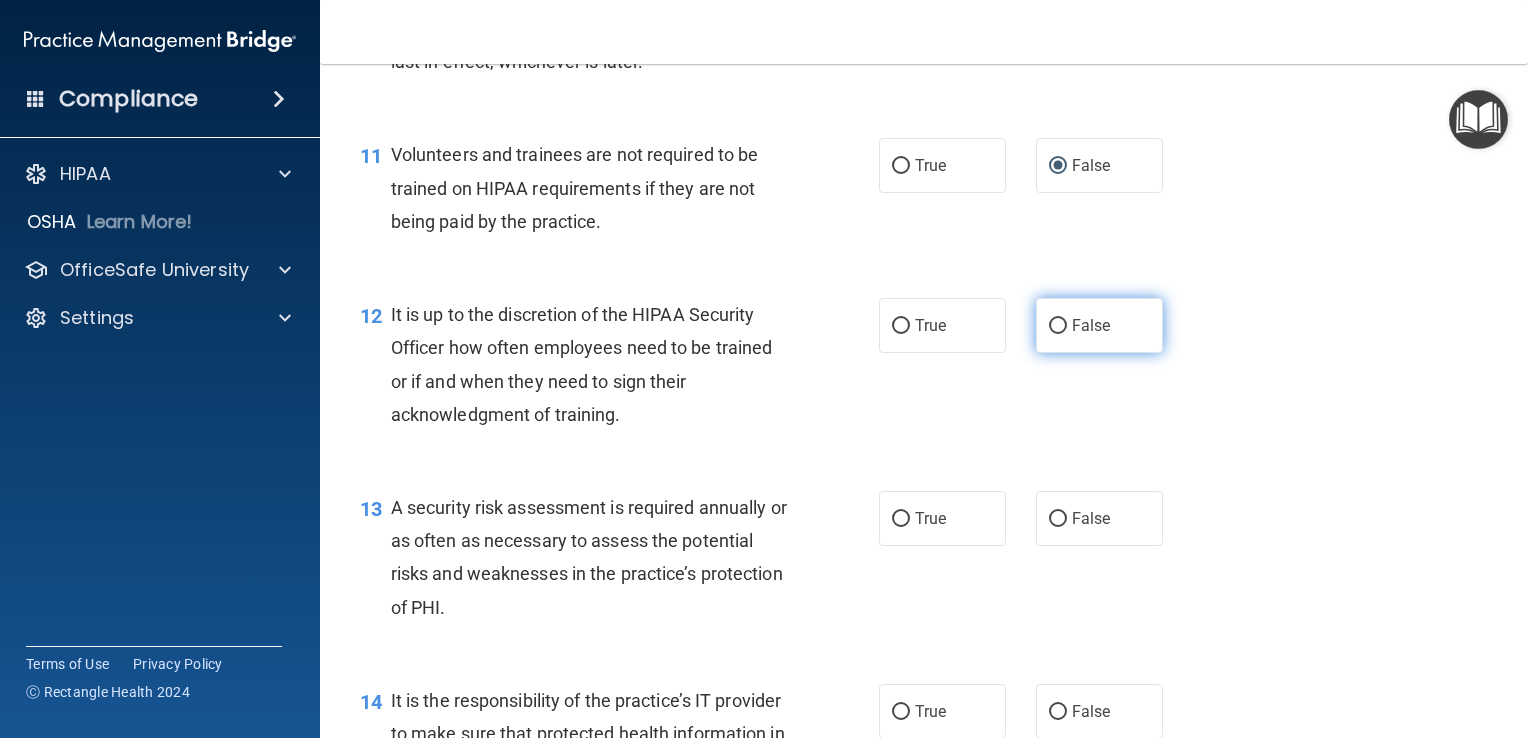 click on "False" at bounding box center [1058, 326] 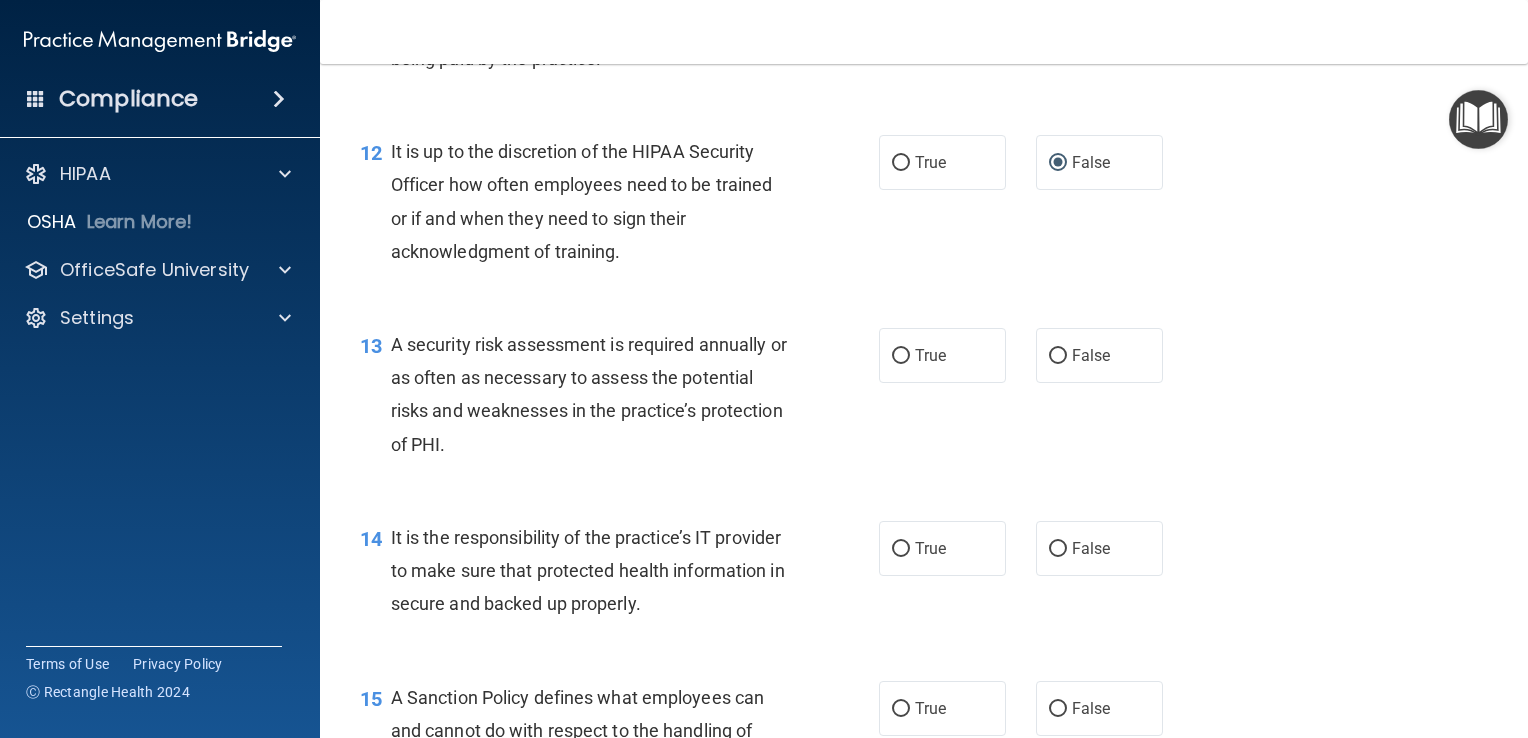scroll, scrollTop: 2327, scrollLeft: 0, axis: vertical 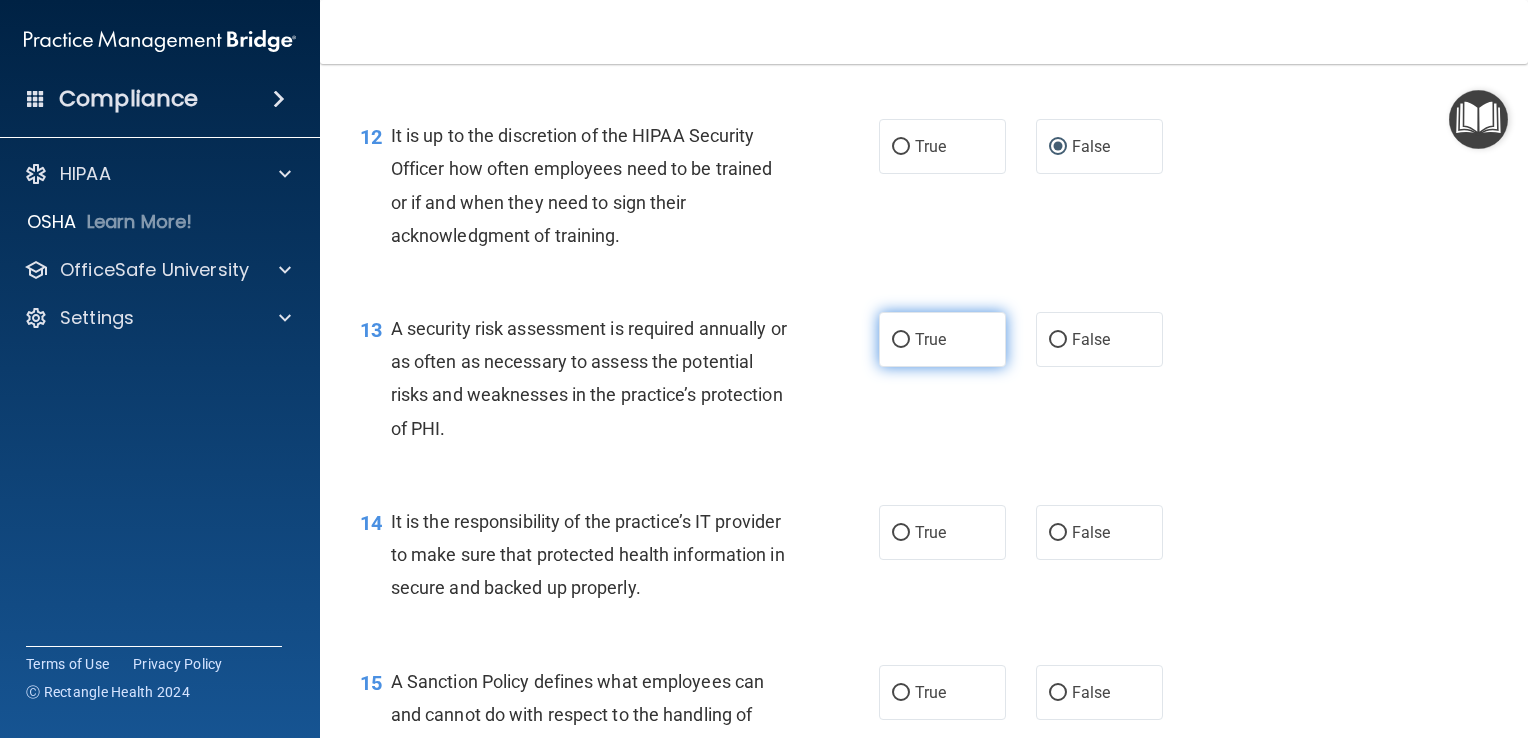 click on "True" at bounding box center (901, 340) 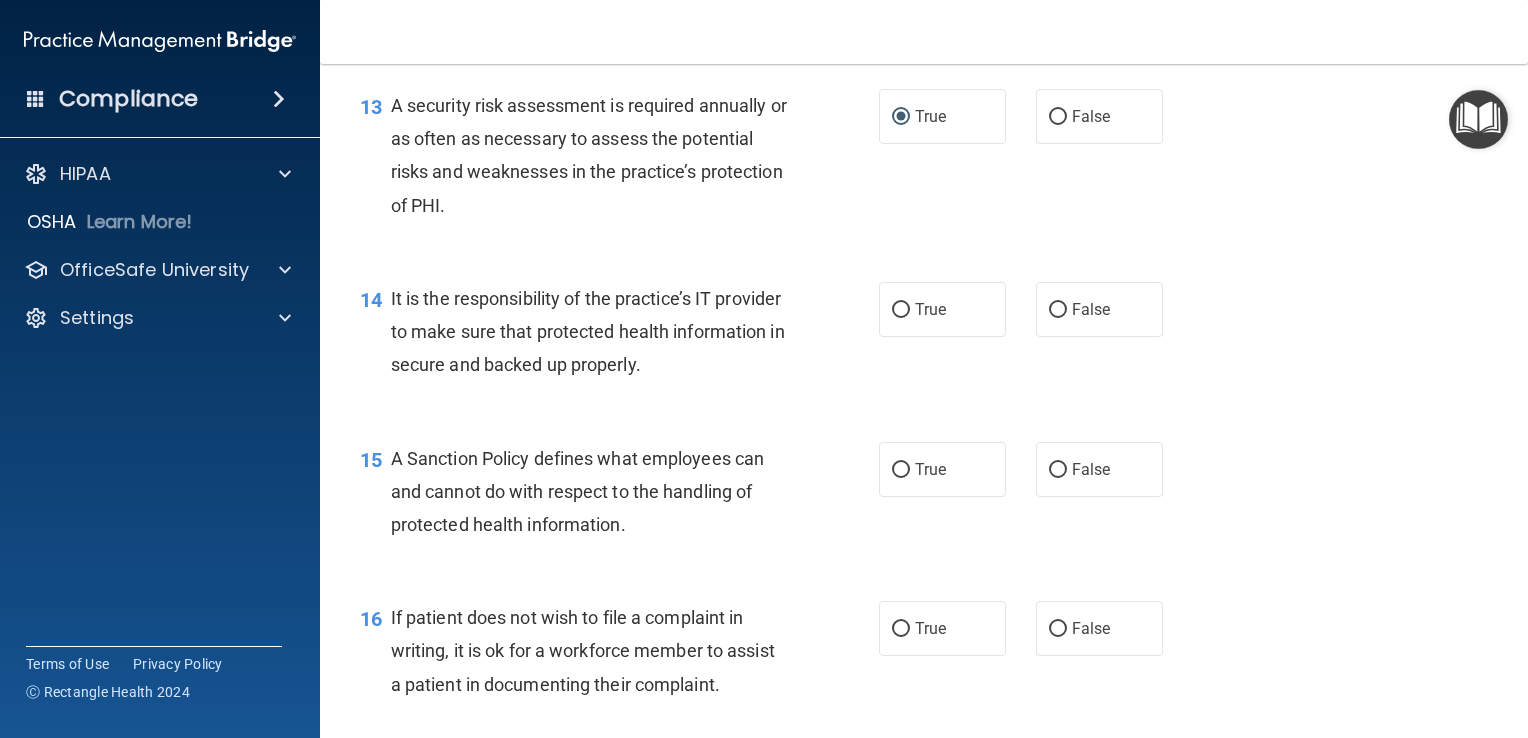 scroll, scrollTop: 2551, scrollLeft: 0, axis: vertical 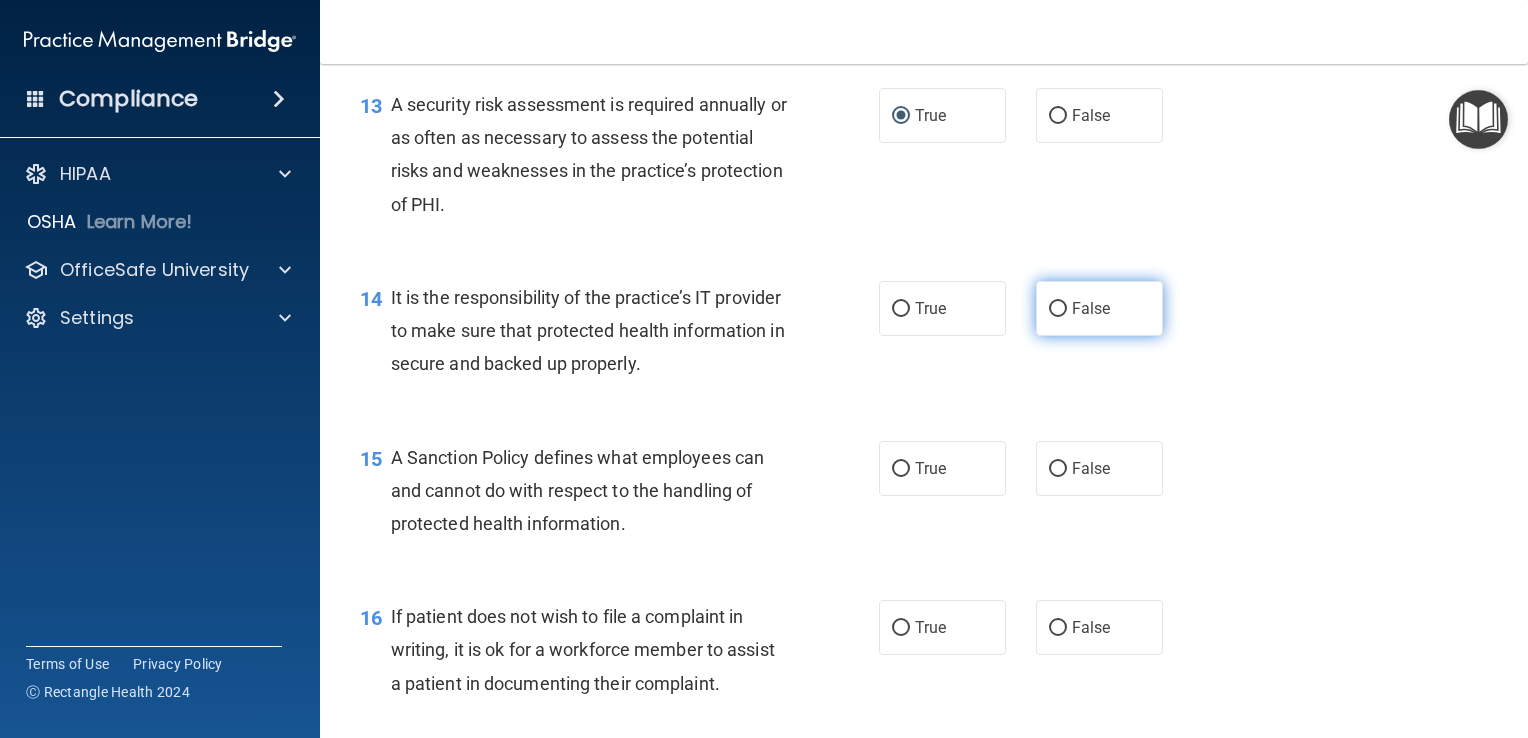 click on "False" at bounding box center [1091, 308] 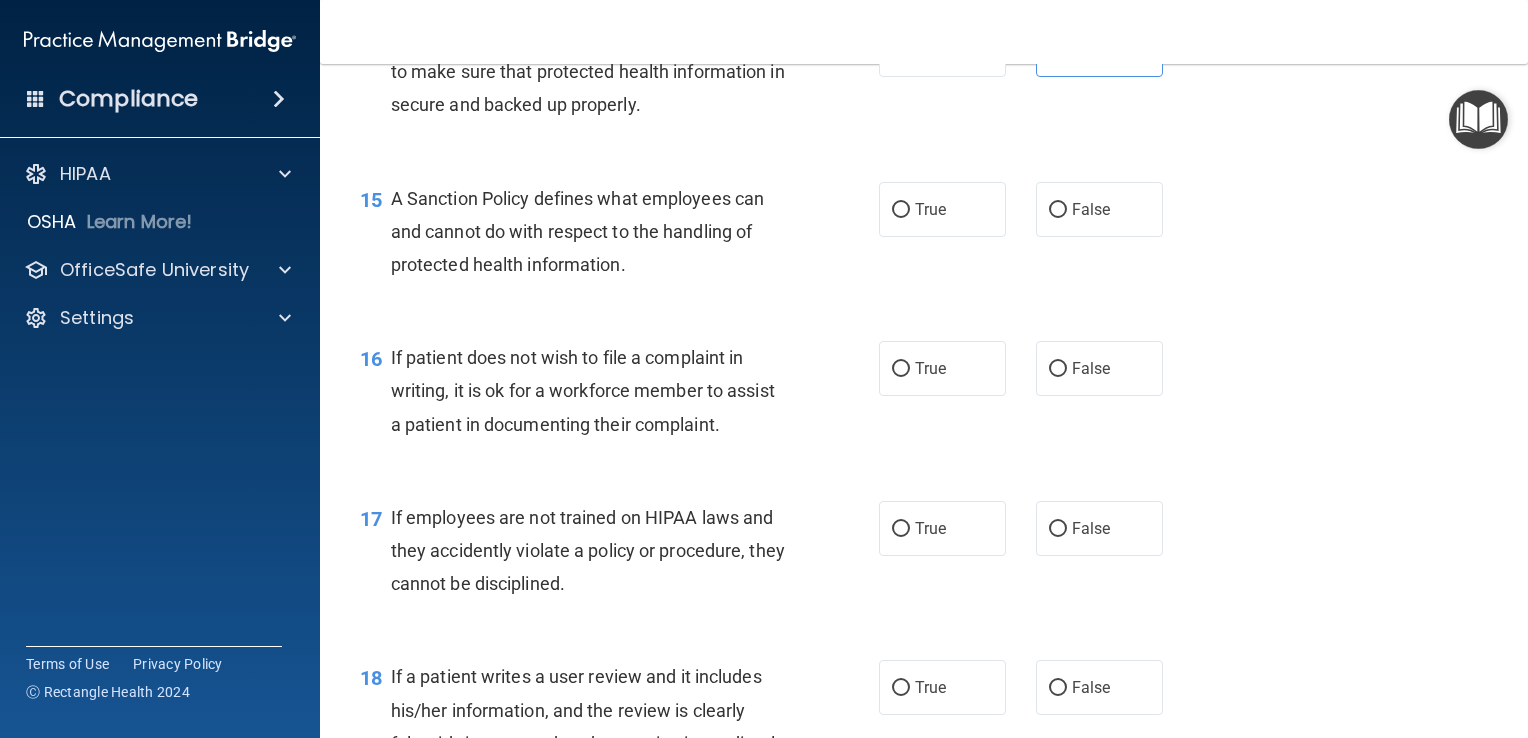 scroll, scrollTop: 2811, scrollLeft: 0, axis: vertical 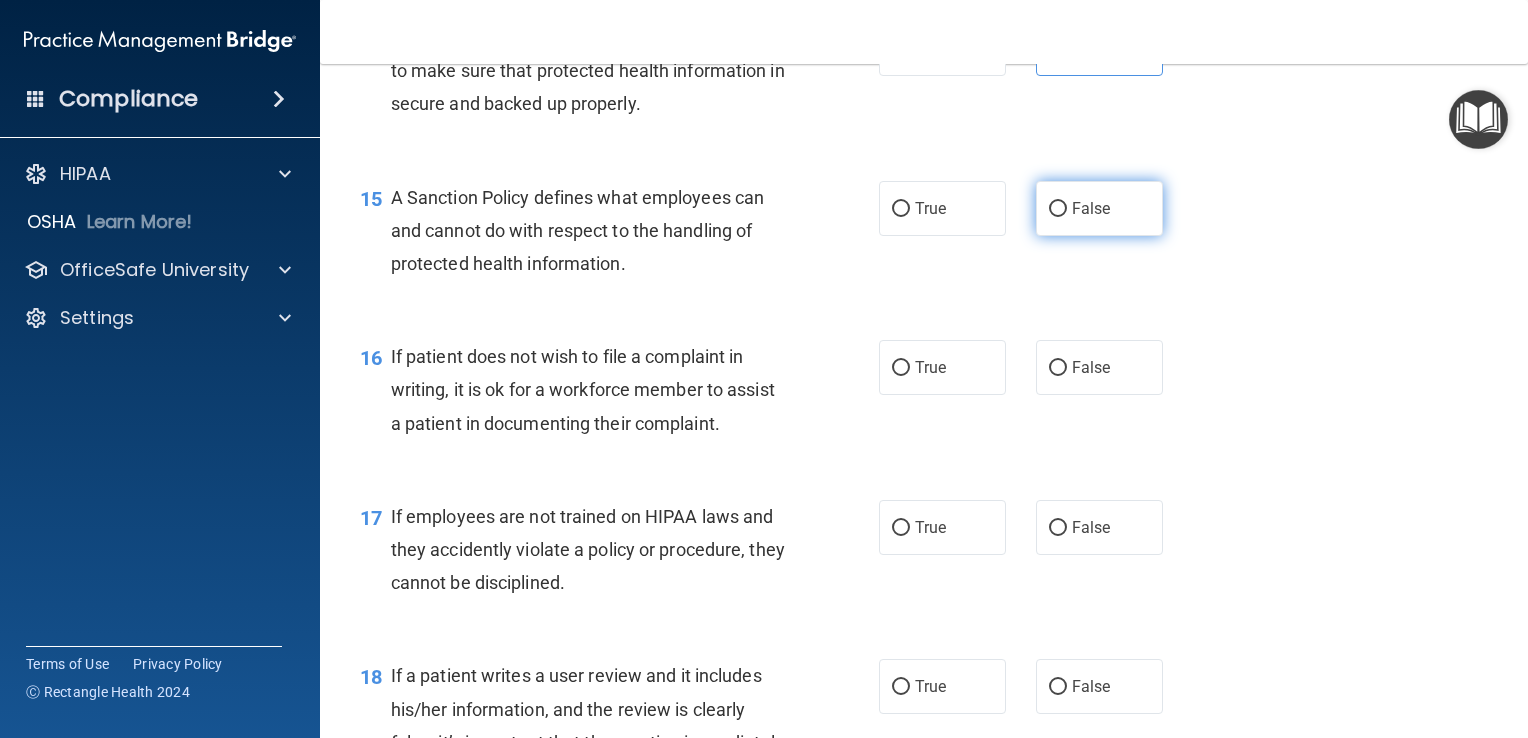 click on "False" at bounding box center [1091, 208] 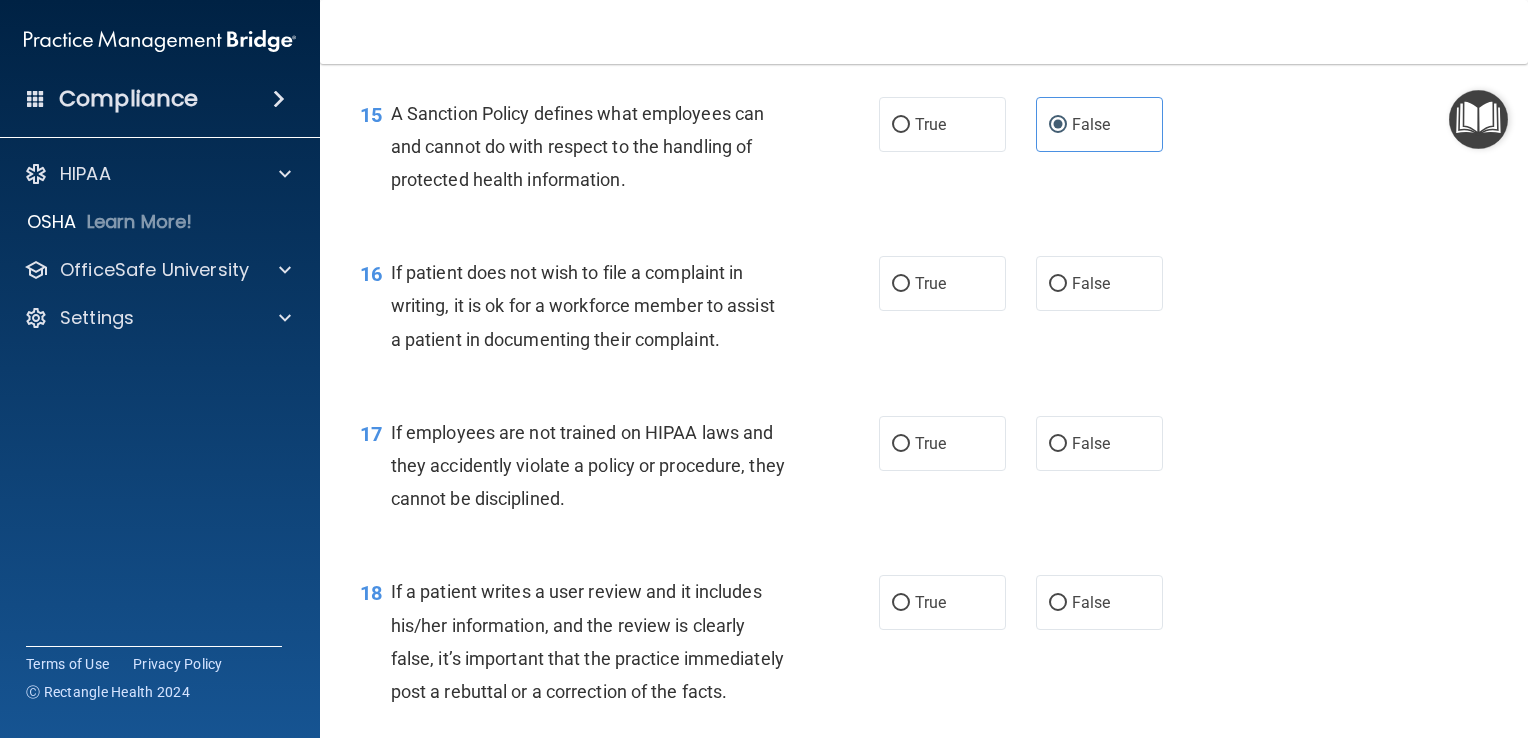 scroll, scrollTop: 2896, scrollLeft: 0, axis: vertical 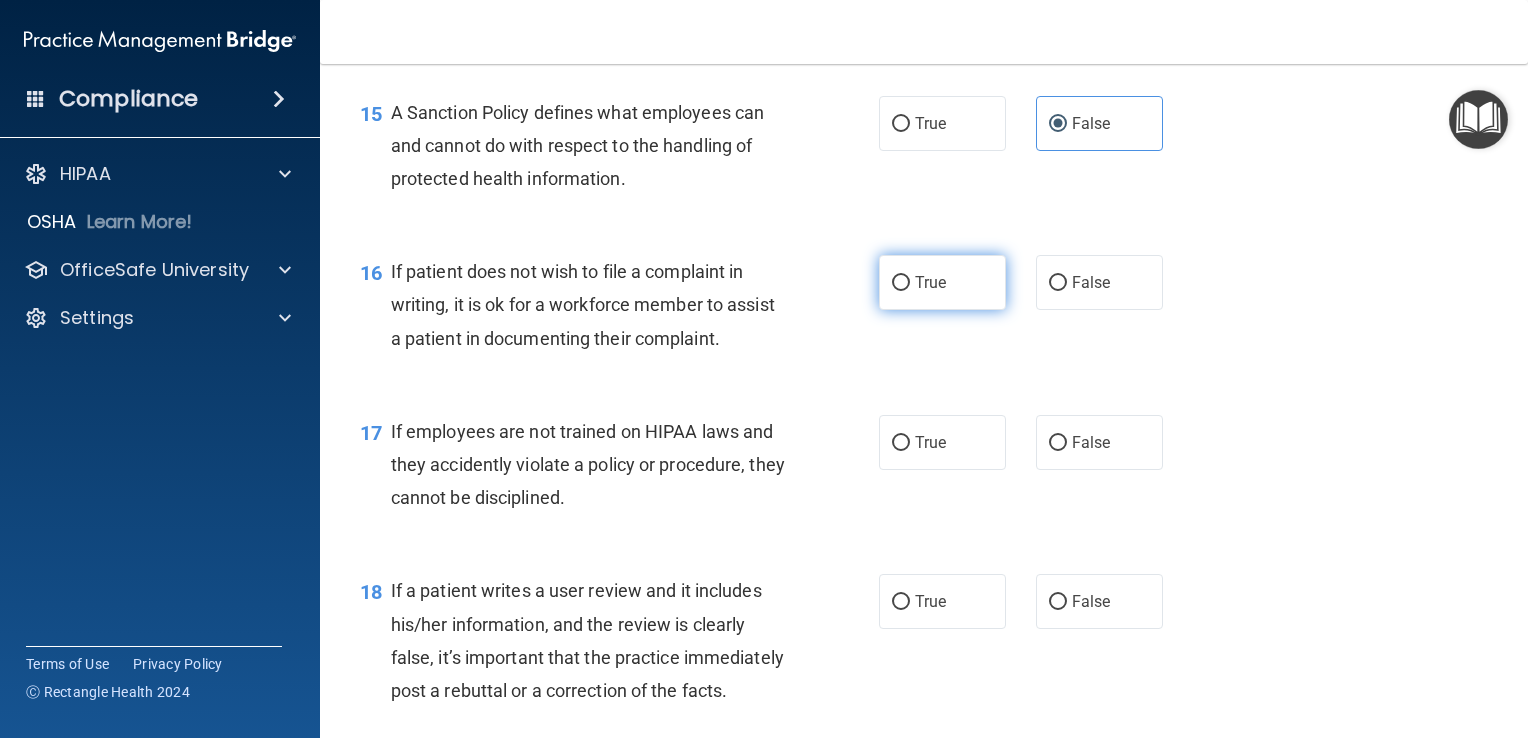 click on "True" at bounding box center (901, 283) 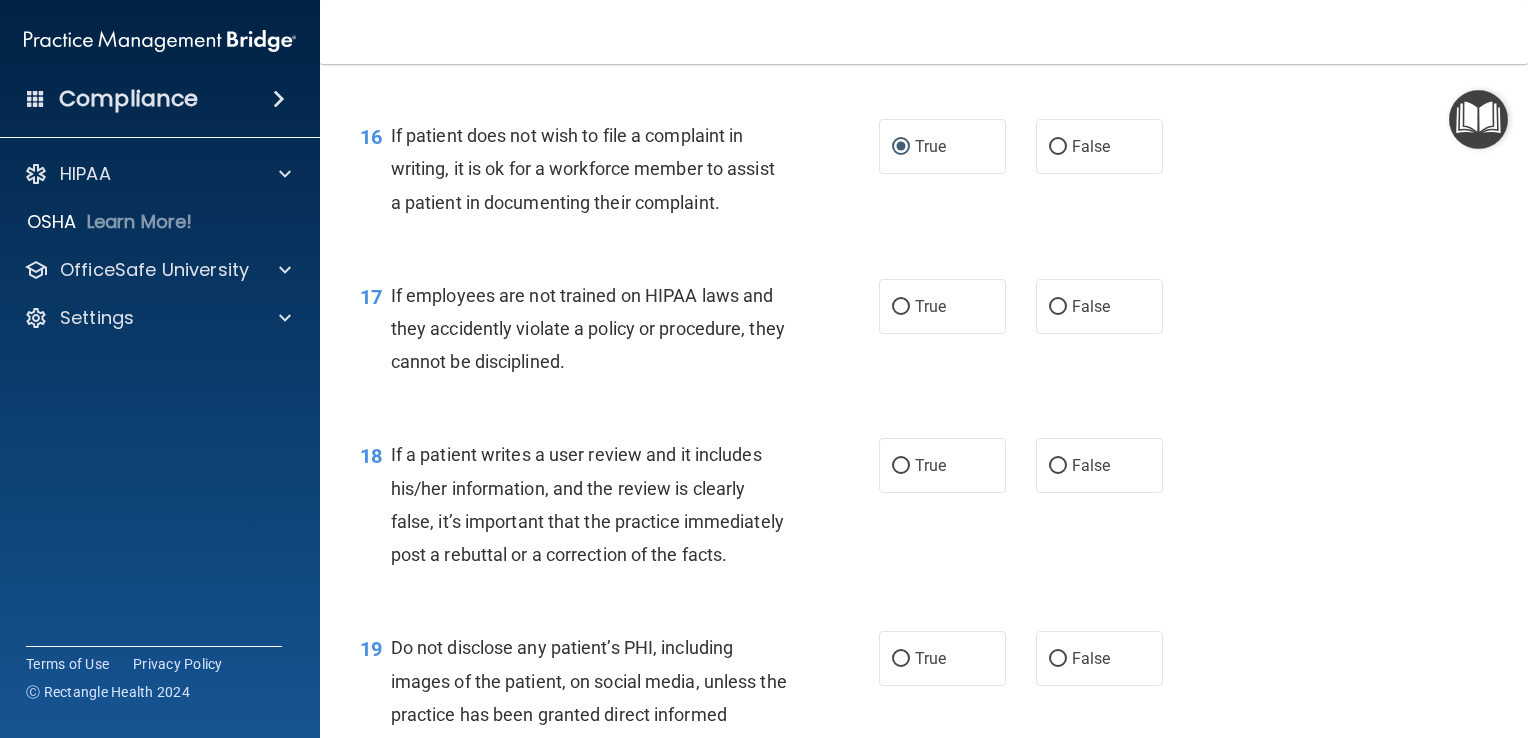 scroll, scrollTop: 3032, scrollLeft: 0, axis: vertical 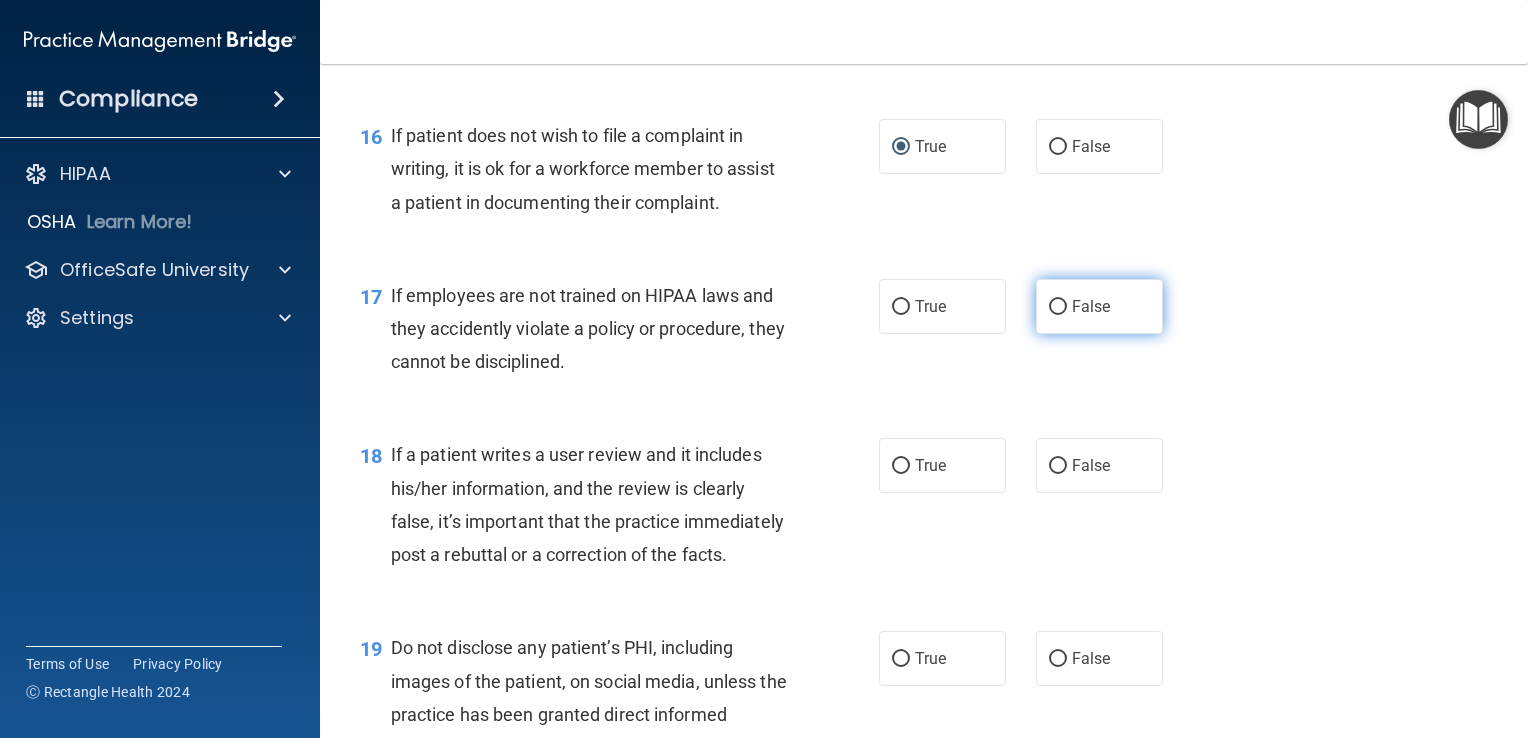 click on "False" at bounding box center (1058, 307) 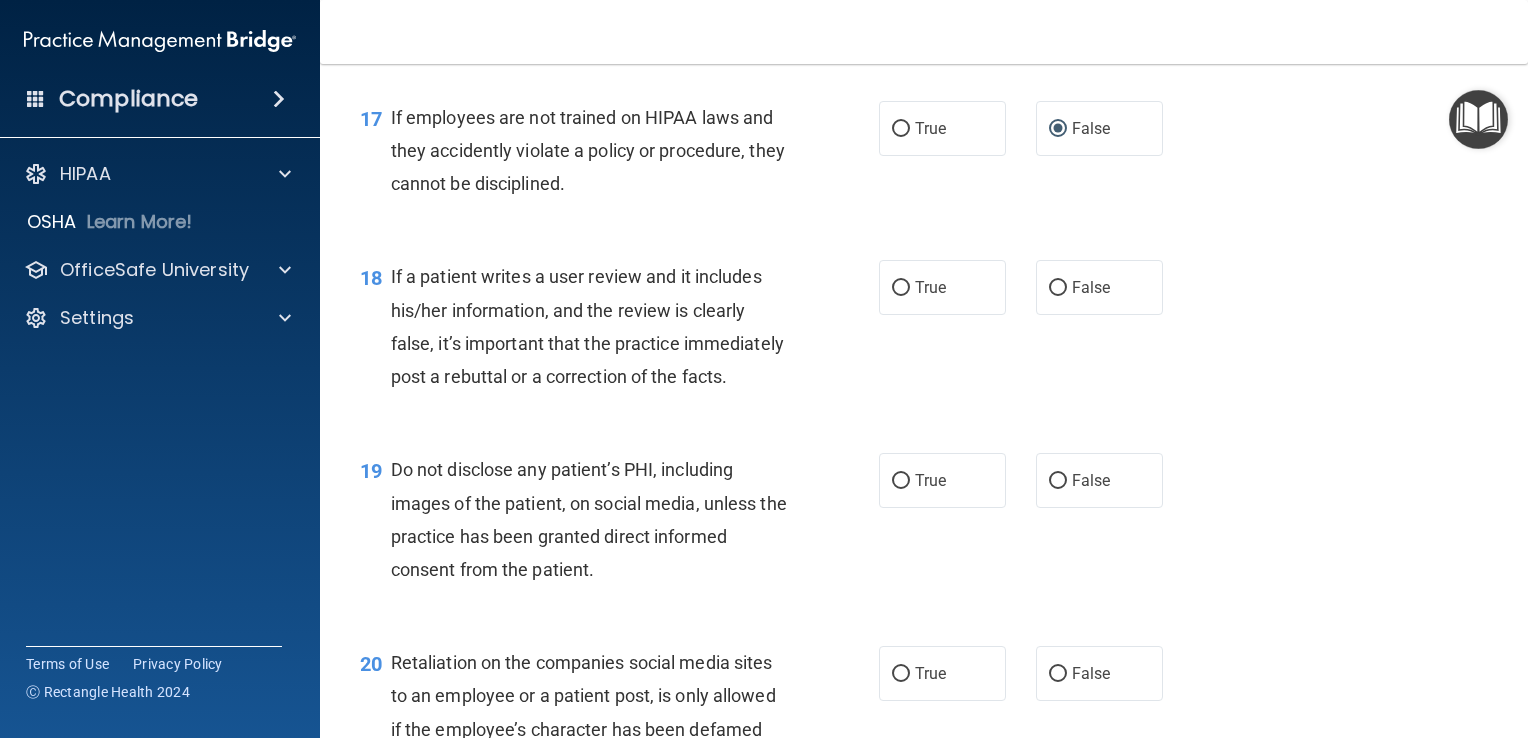 scroll, scrollTop: 3210, scrollLeft: 0, axis: vertical 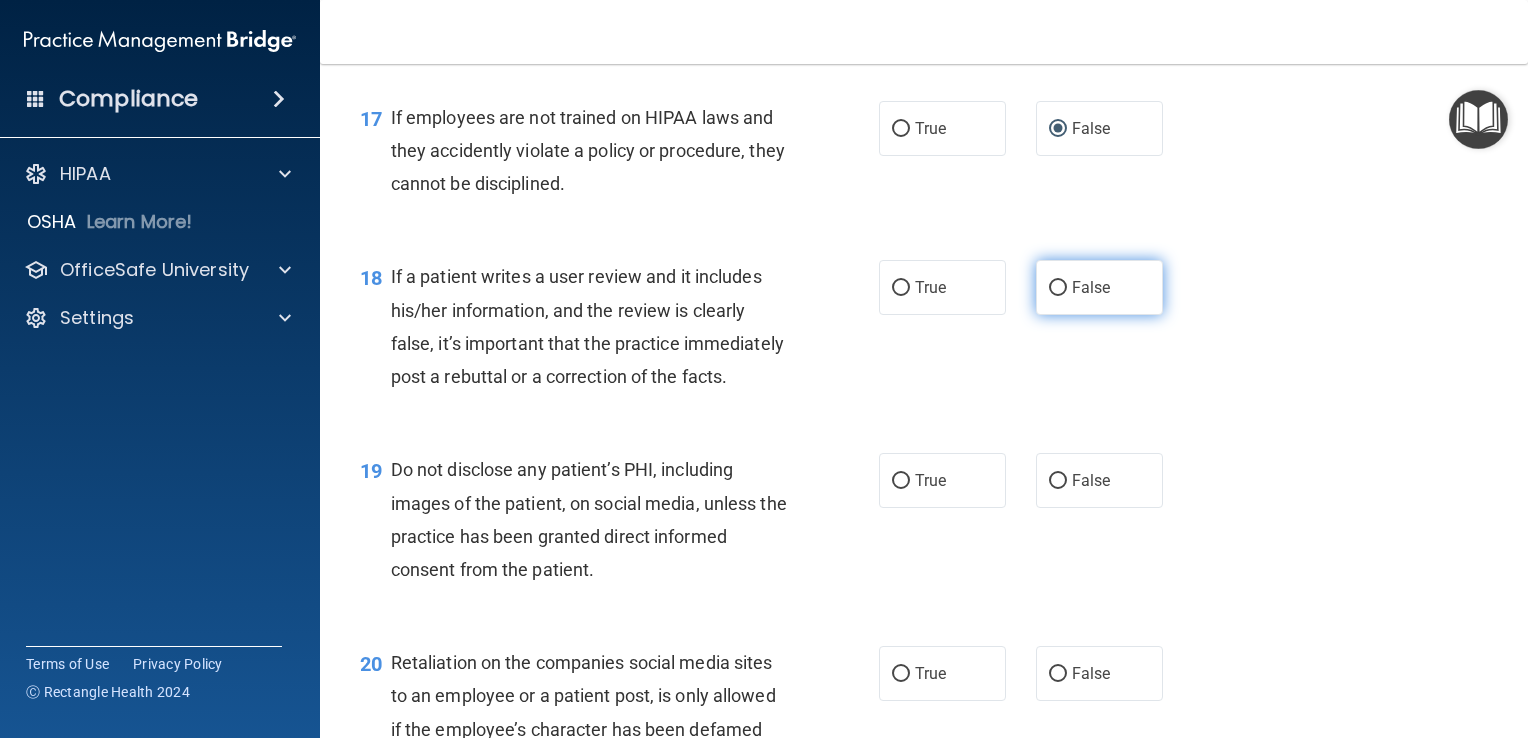 click on "False" at bounding box center [1058, 288] 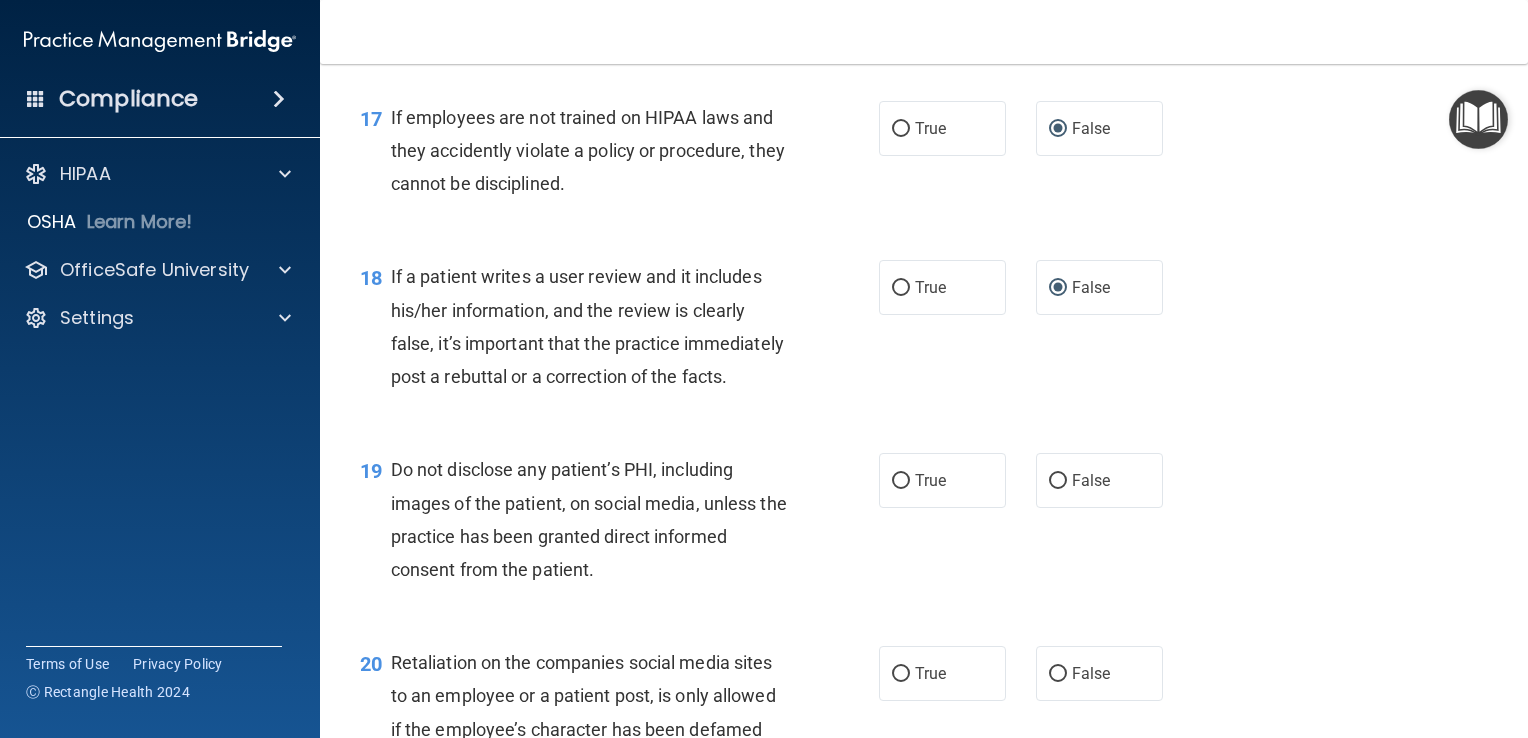 scroll, scrollTop: 3359, scrollLeft: 0, axis: vertical 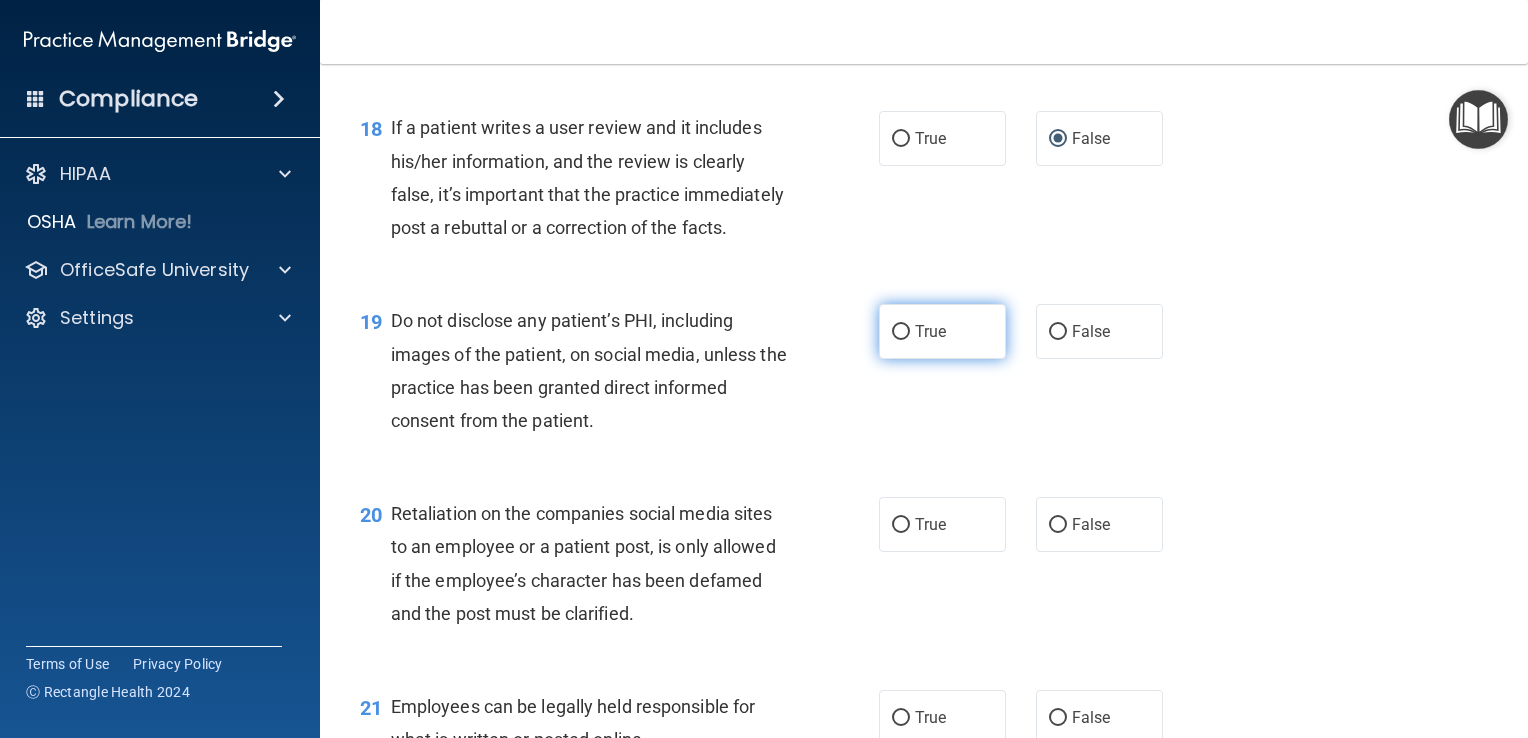 click on "True" at bounding box center (942, 331) 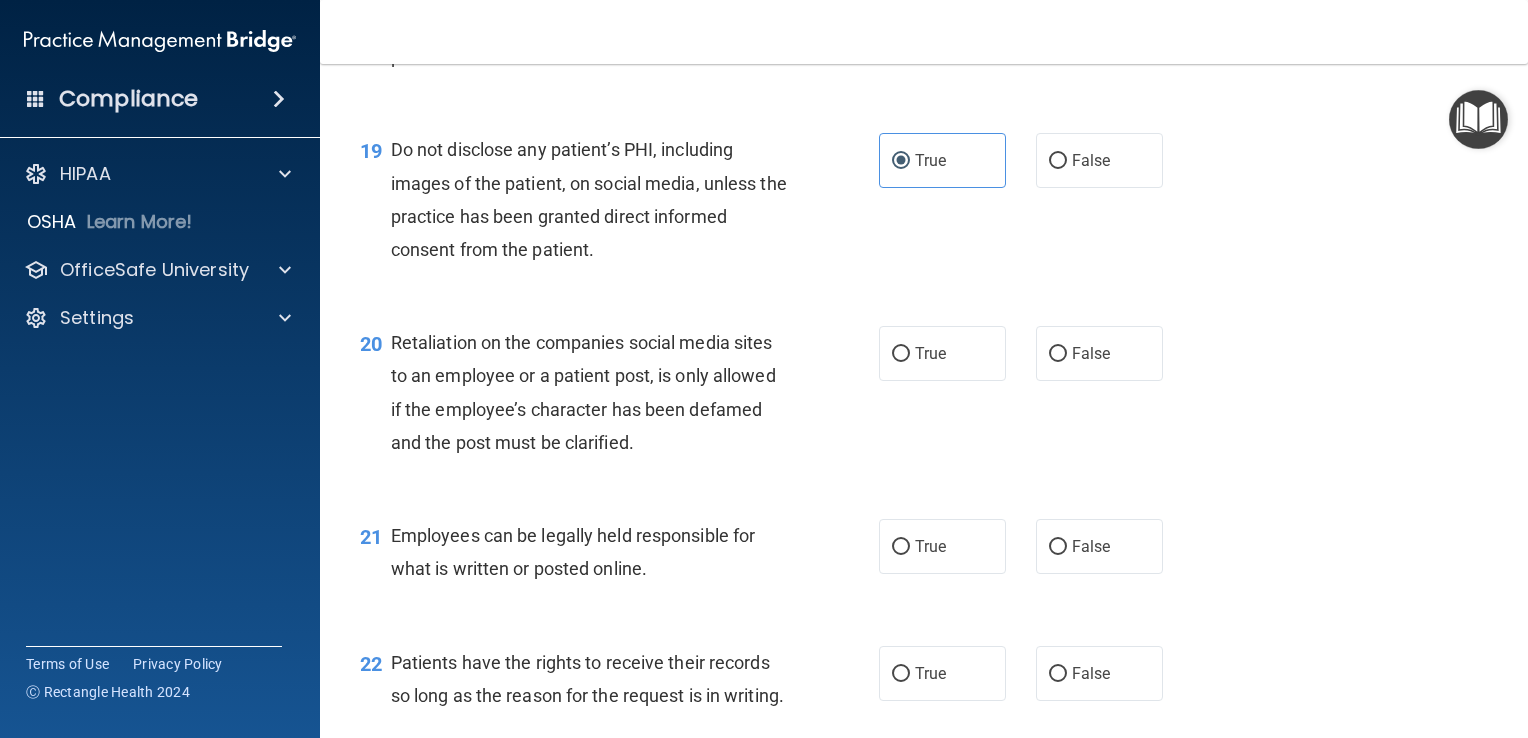 scroll, scrollTop: 3532, scrollLeft: 0, axis: vertical 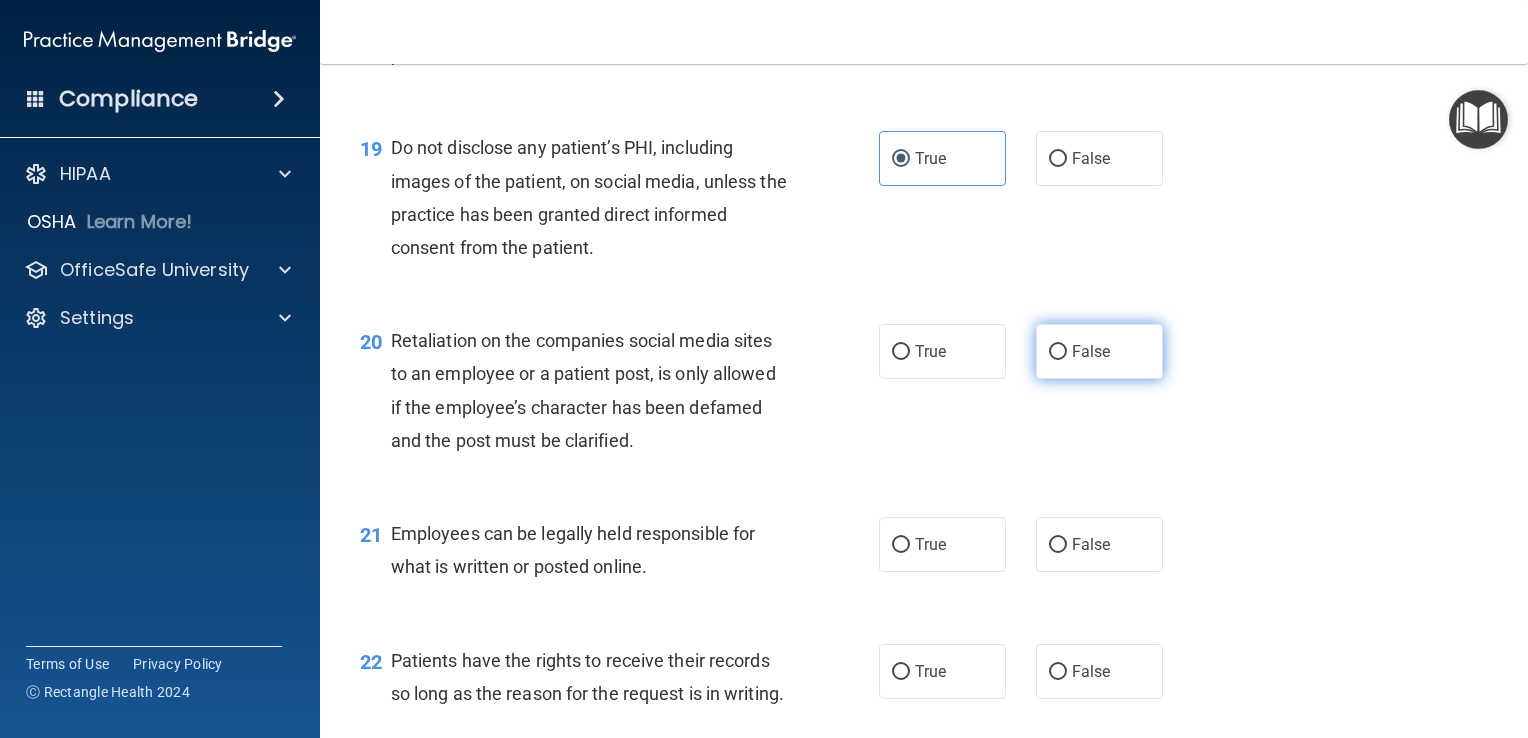 click on "False" at bounding box center [1099, 351] 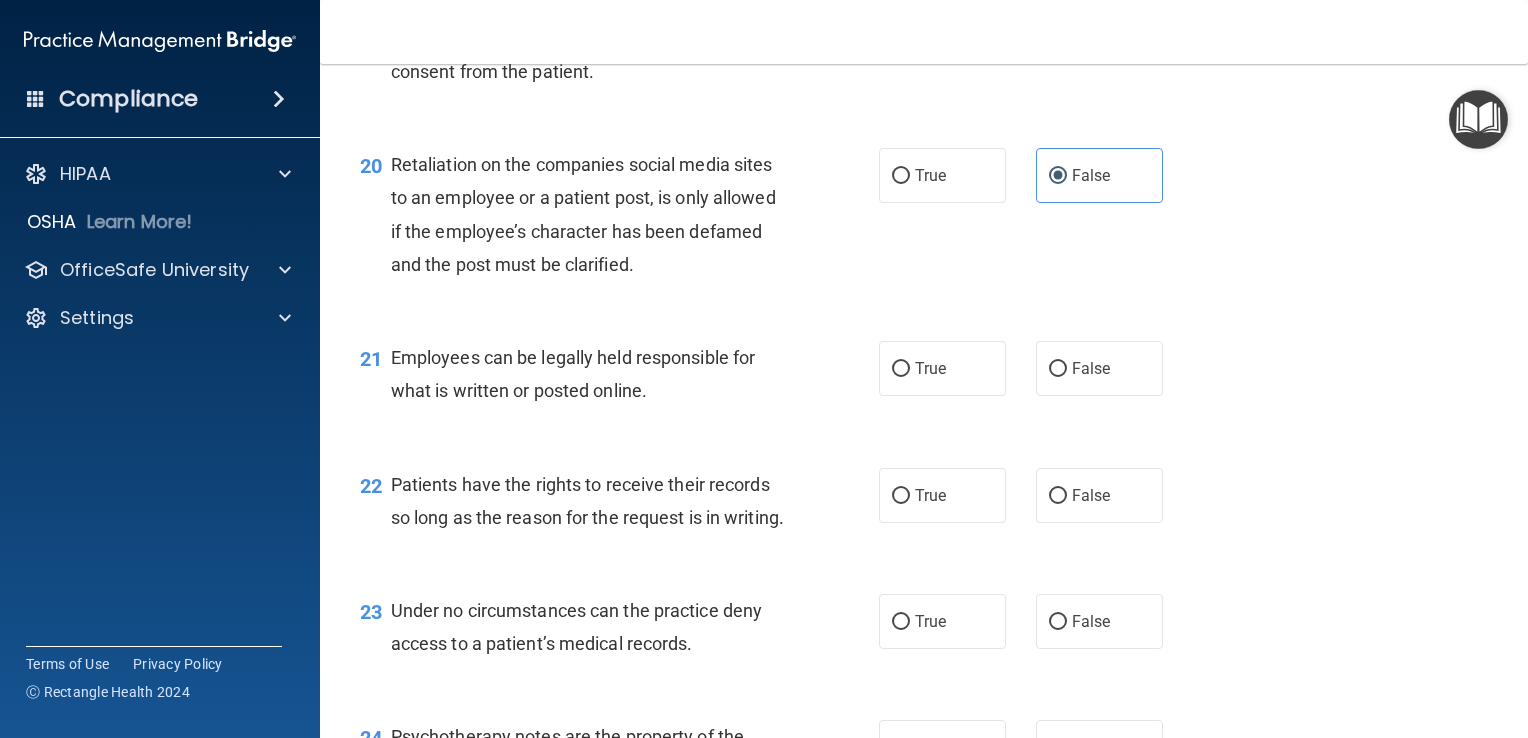 scroll, scrollTop: 3712, scrollLeft: 0, axis: vertical 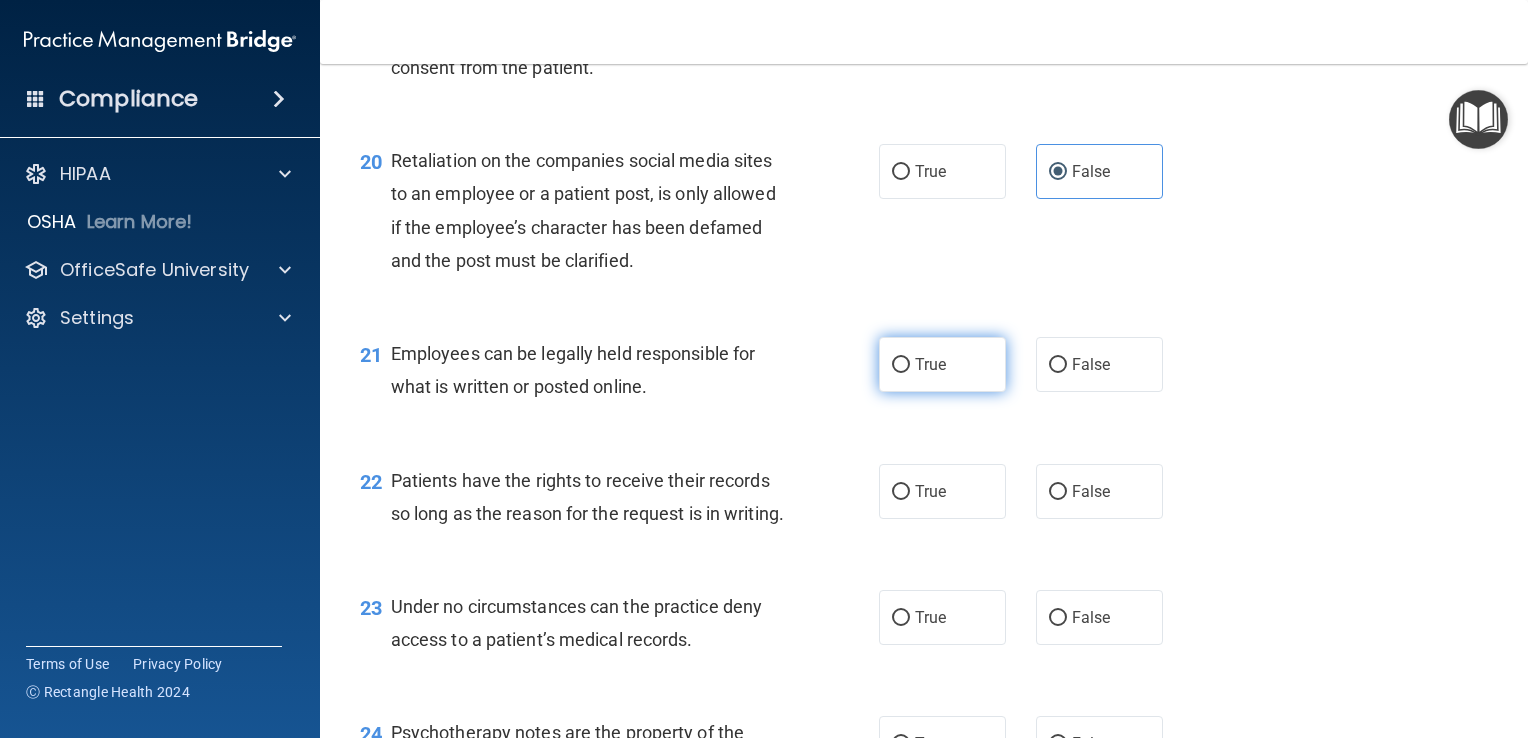 click on "True" at bounding box center (901, 365) 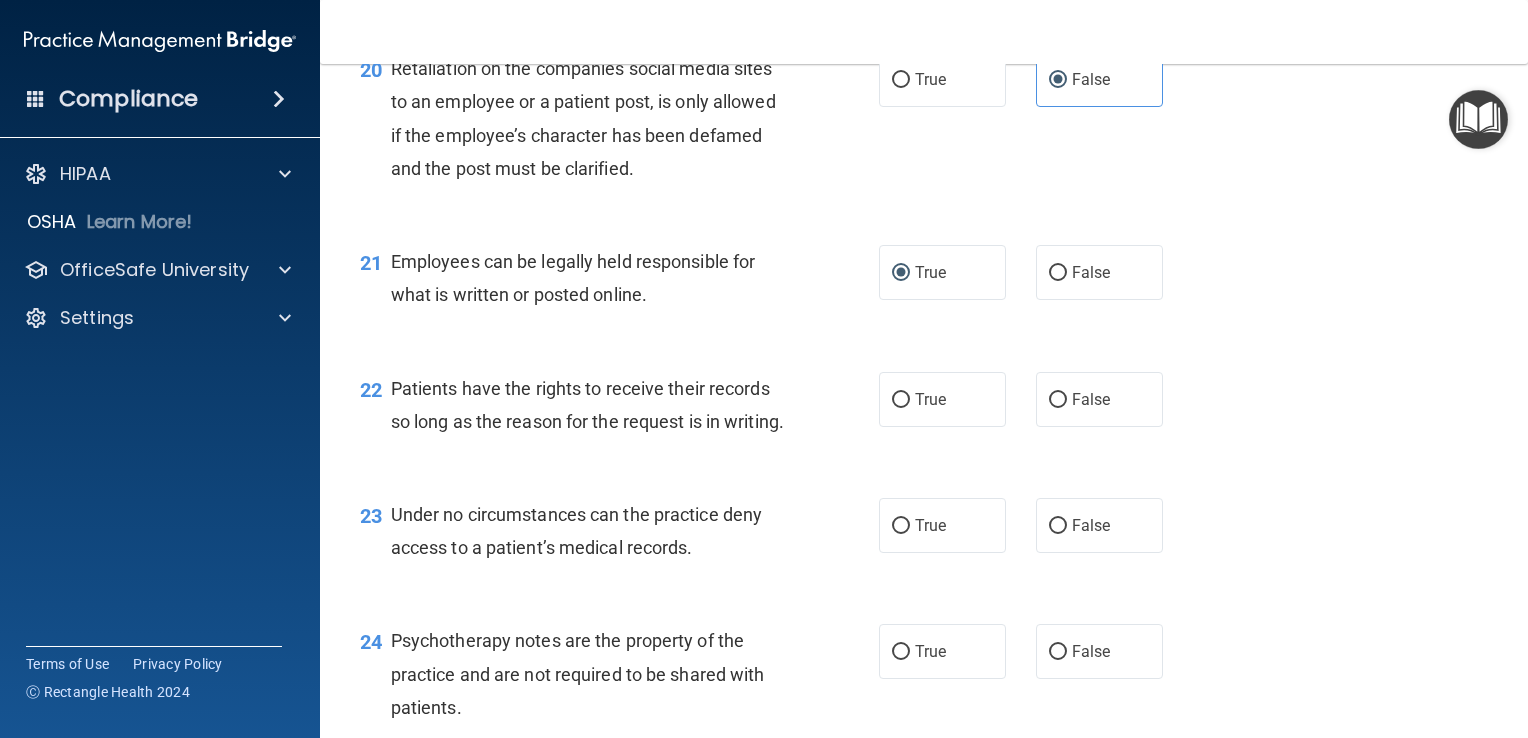 scroll, scrollTop: 3816, scrollLeft: 0, axis: vertical 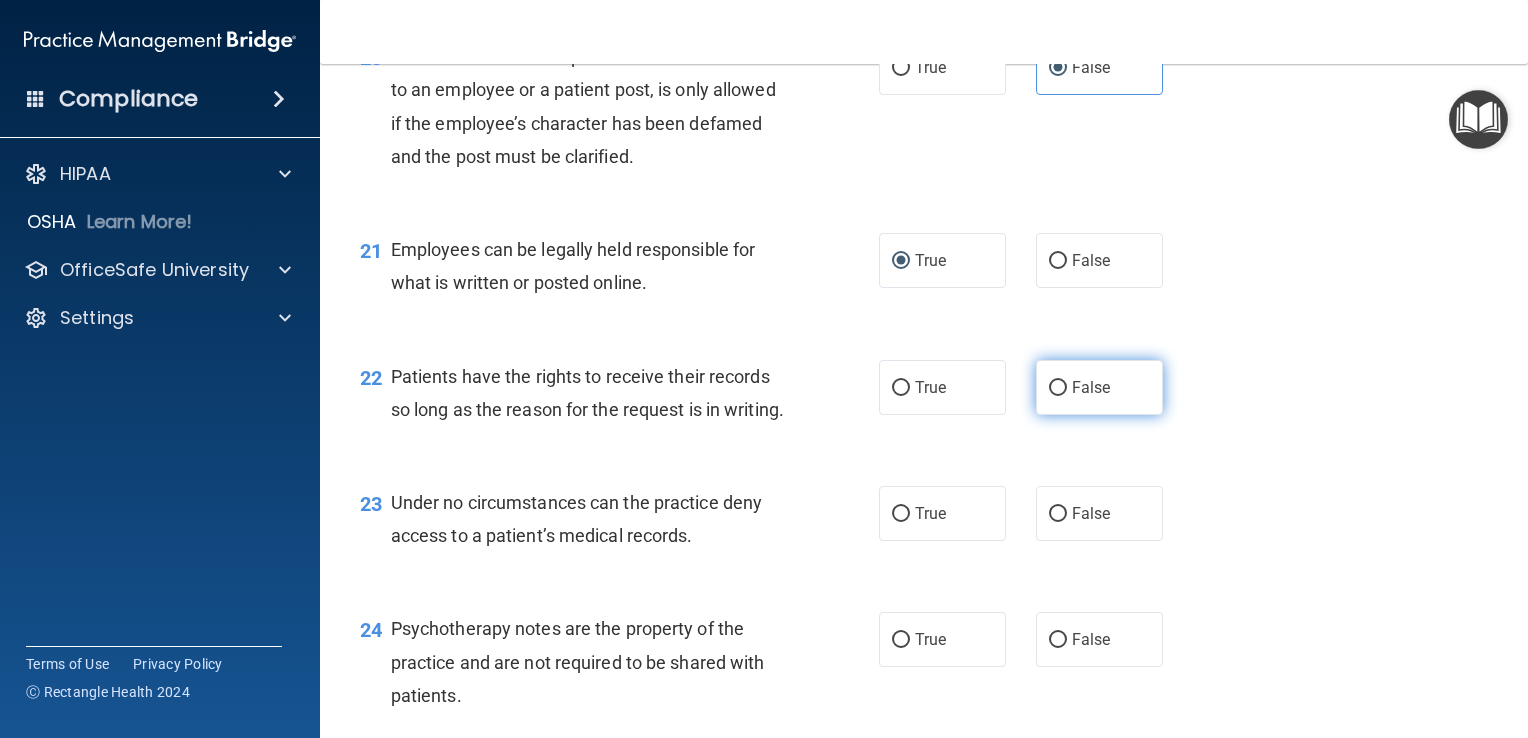 click on "False" at bounding box center [1058, 388] 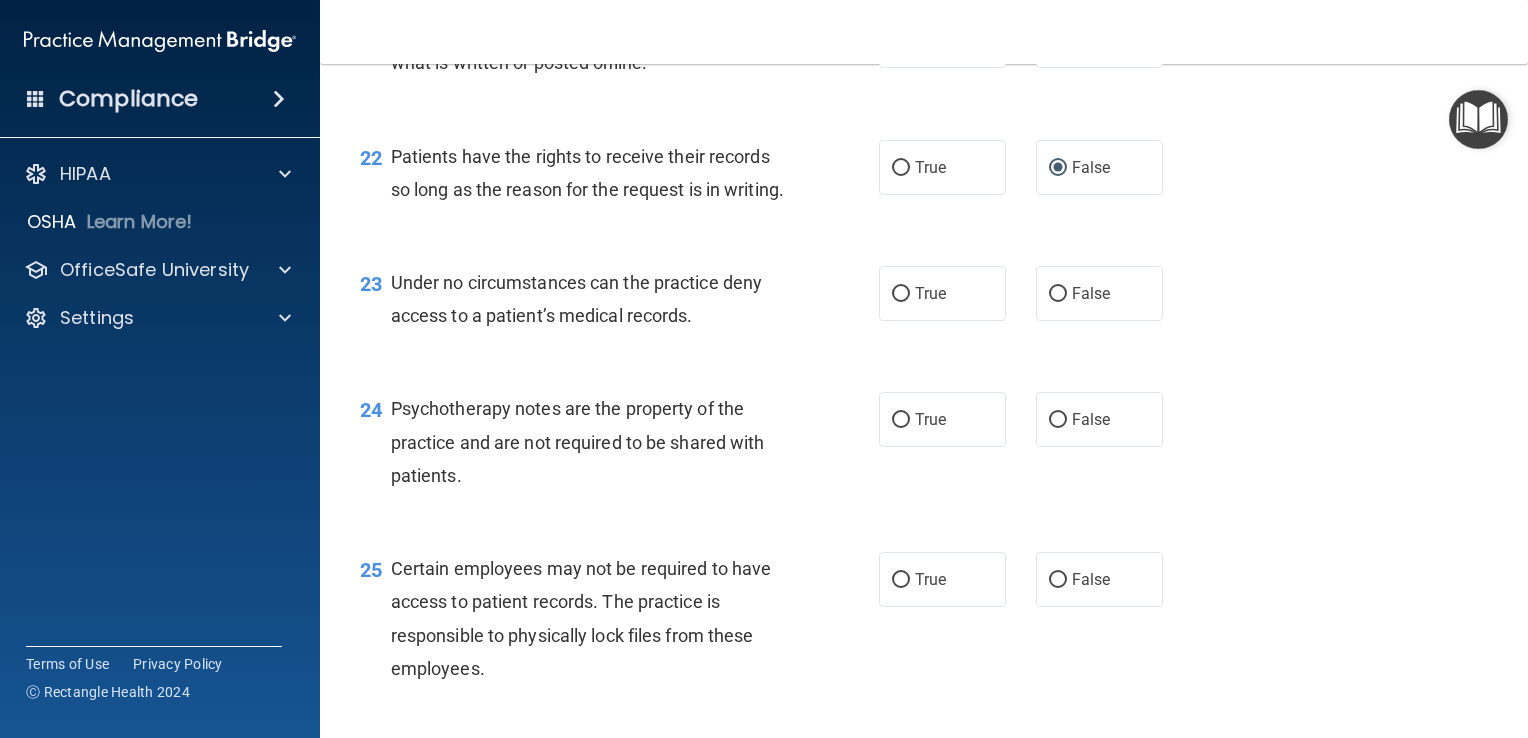 scroll, scrollTop: 4040, scrollLeft: 0, axis: vertical 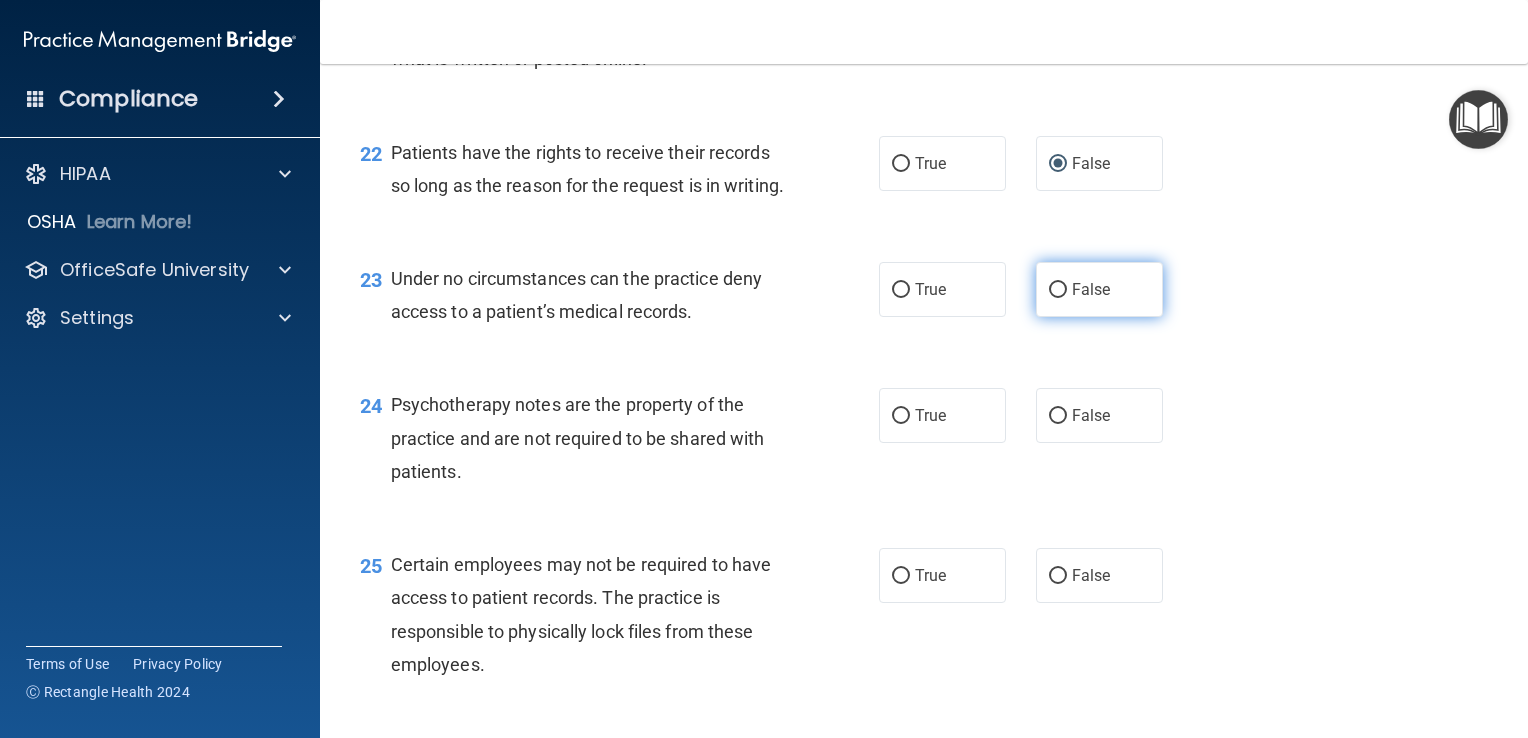 click on "False" at bounding box center [1058, 290] 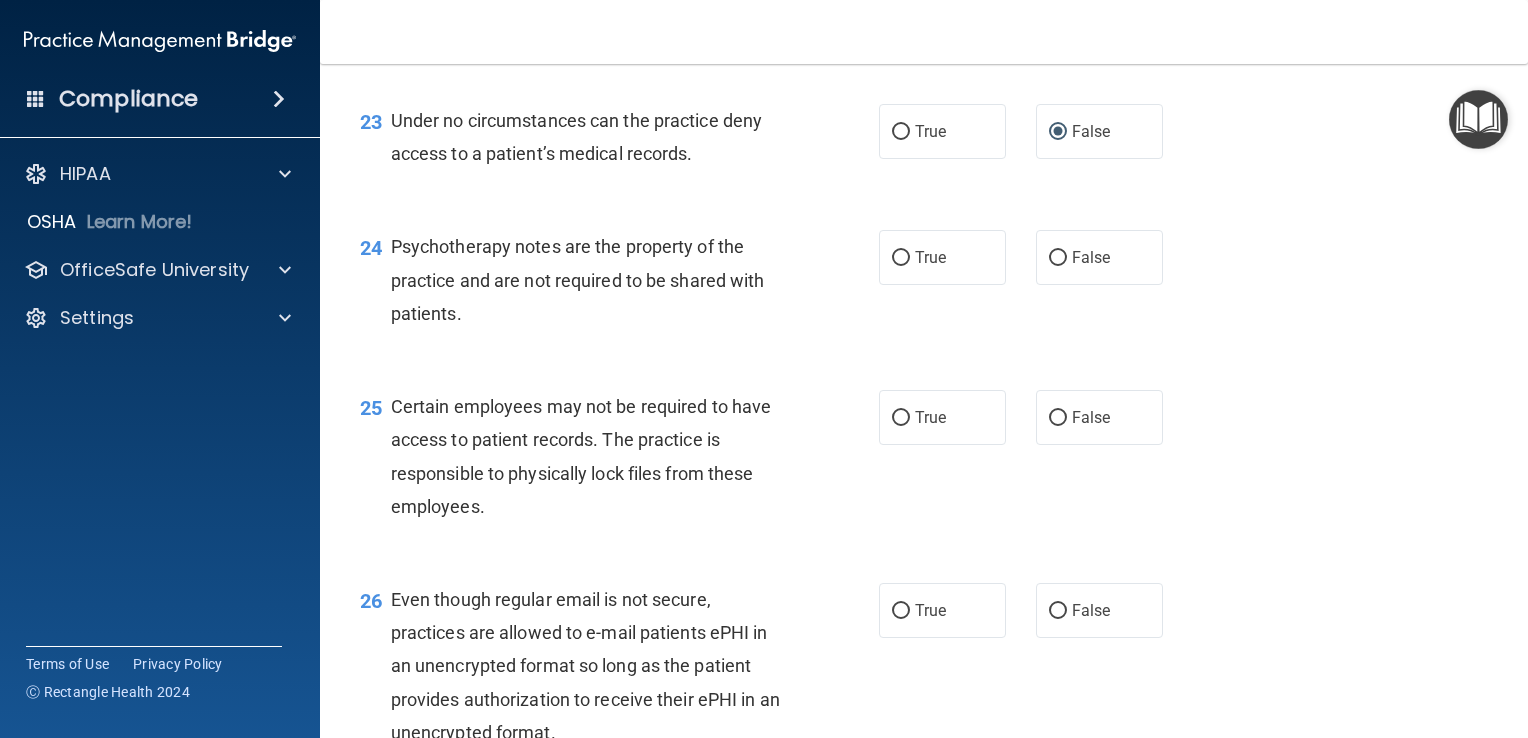 scroll, scrollTop: 4199, scrollLeft: 0, axis: vertical 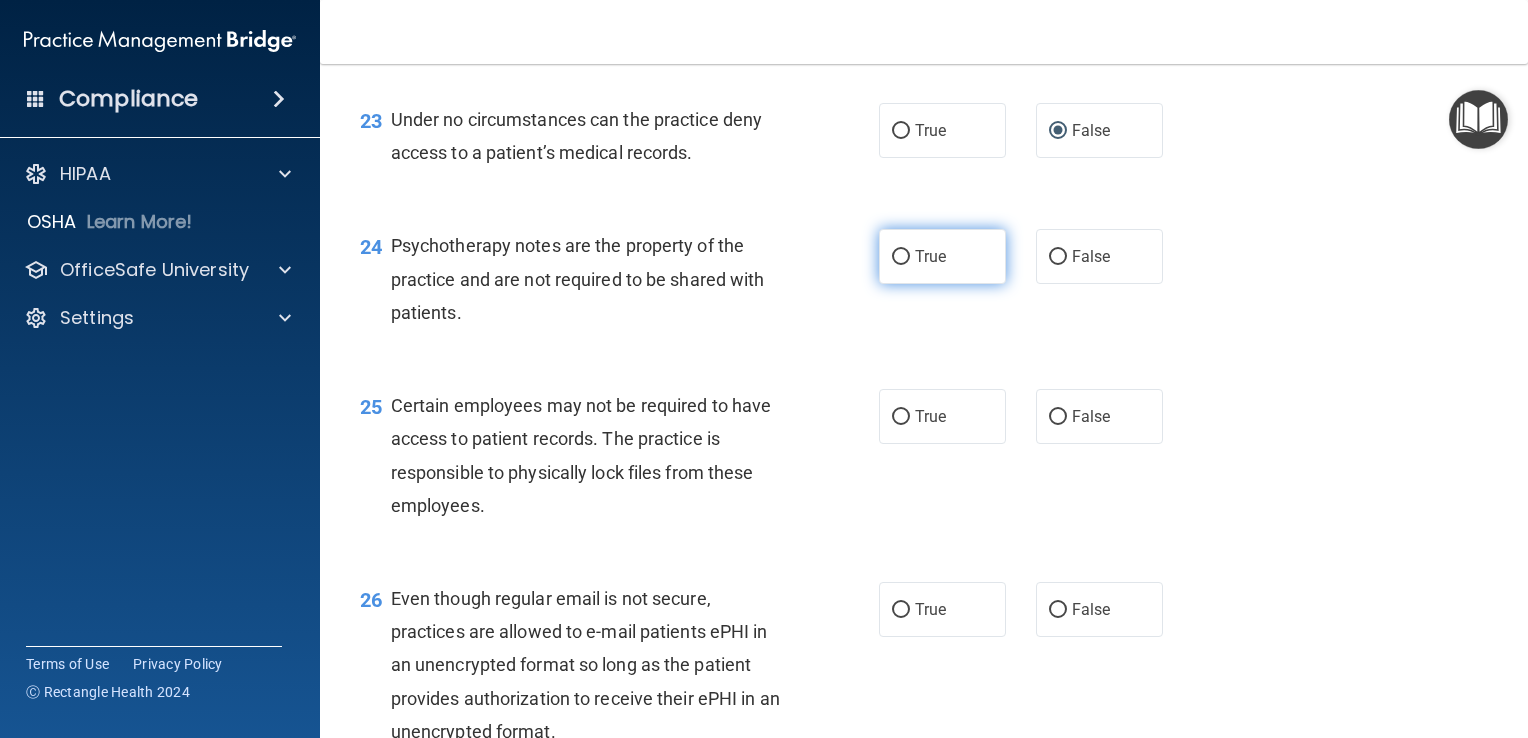click on "True" at bounding box center [901, 257] 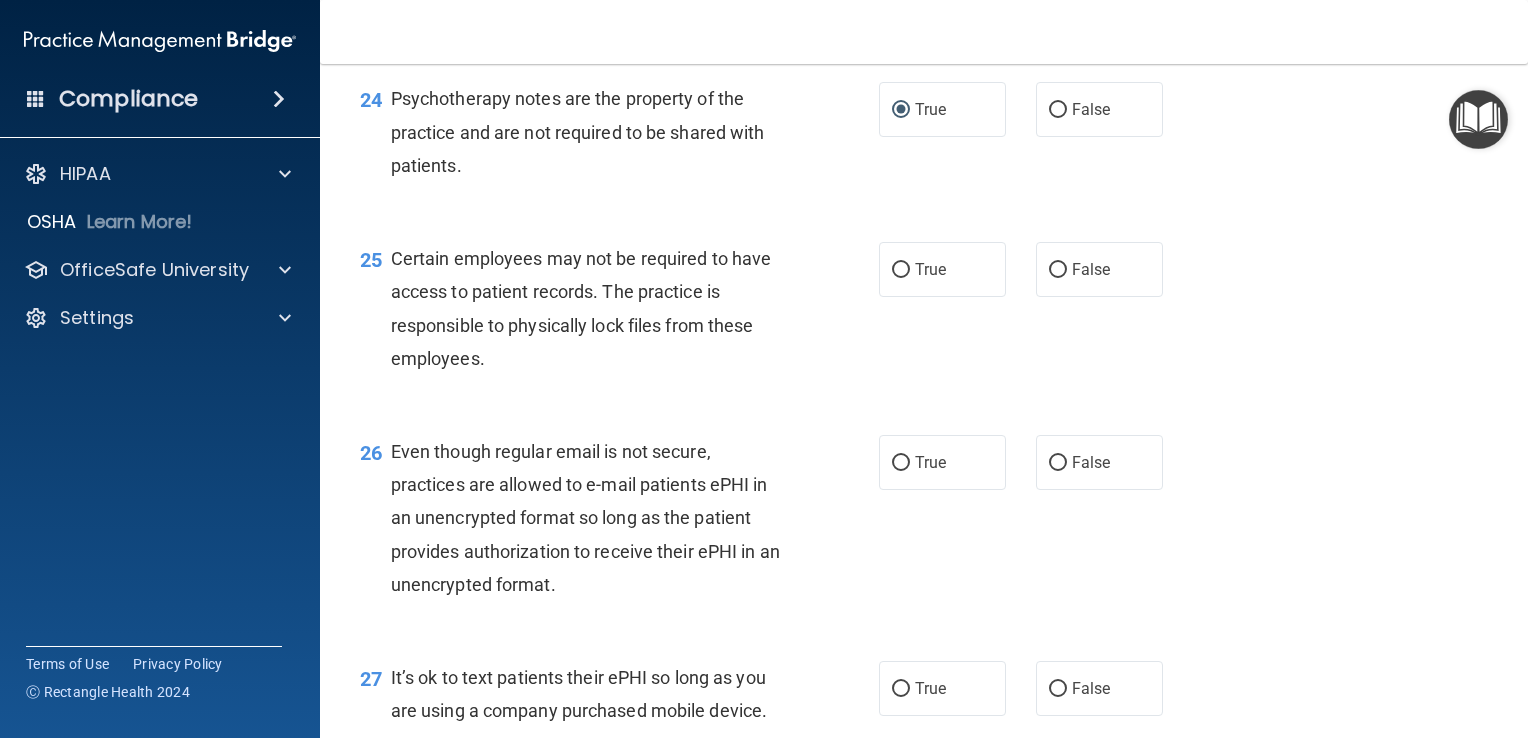 scroll, scrollTop: 4360, scrollLeft: 0, axis: vertical 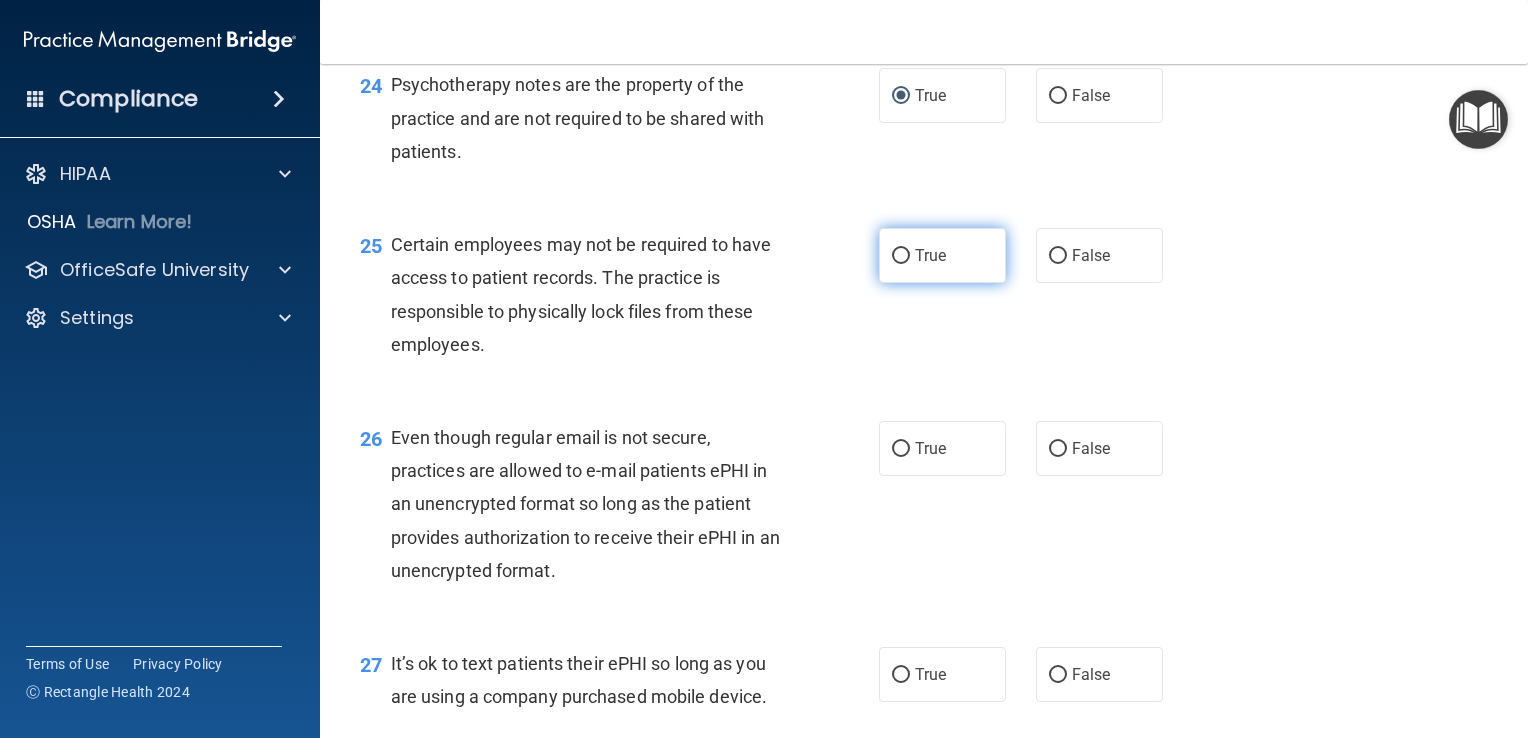 click on "True" at bounding box center (901, 256) 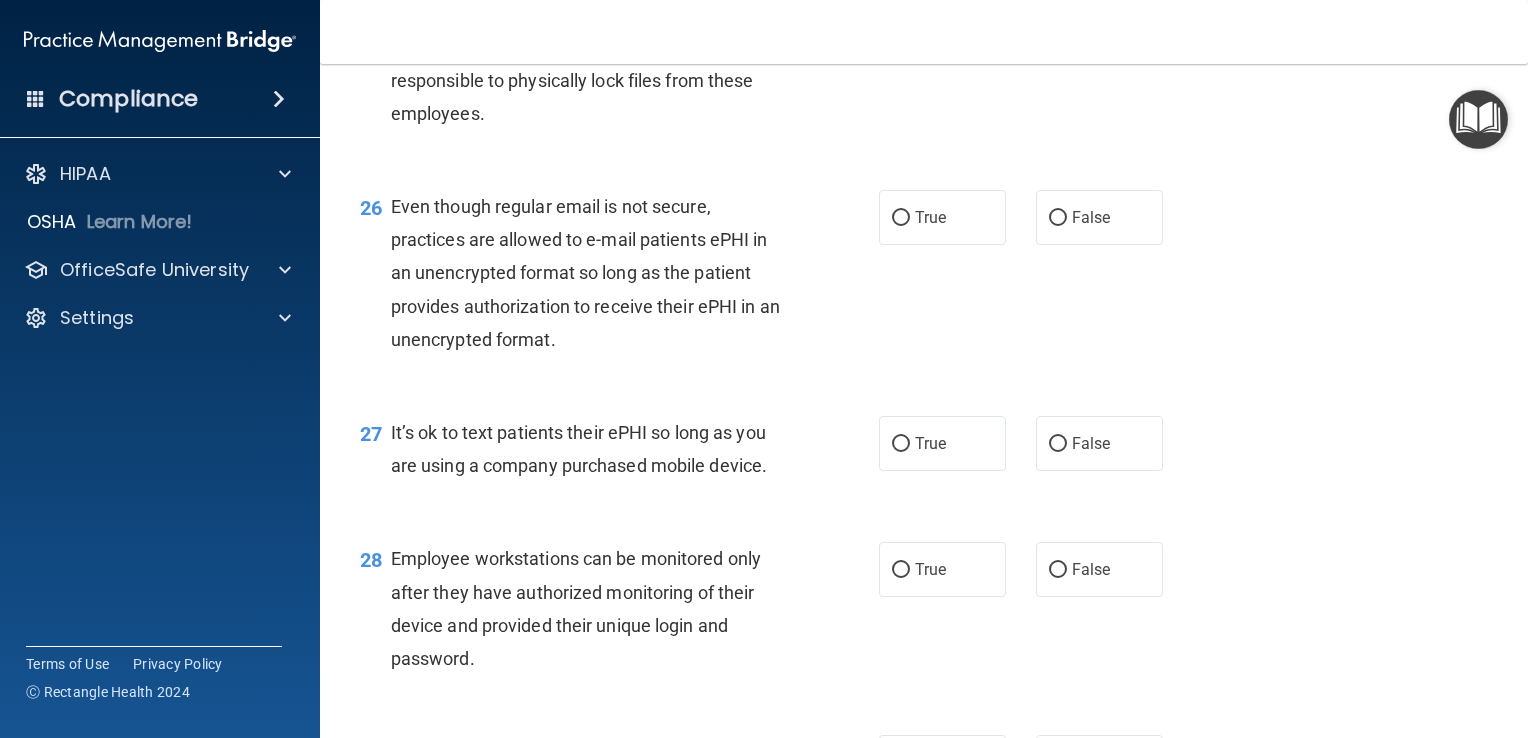 scroll, scrollTop: 4592, scrollLeft: 0, axis: vertical 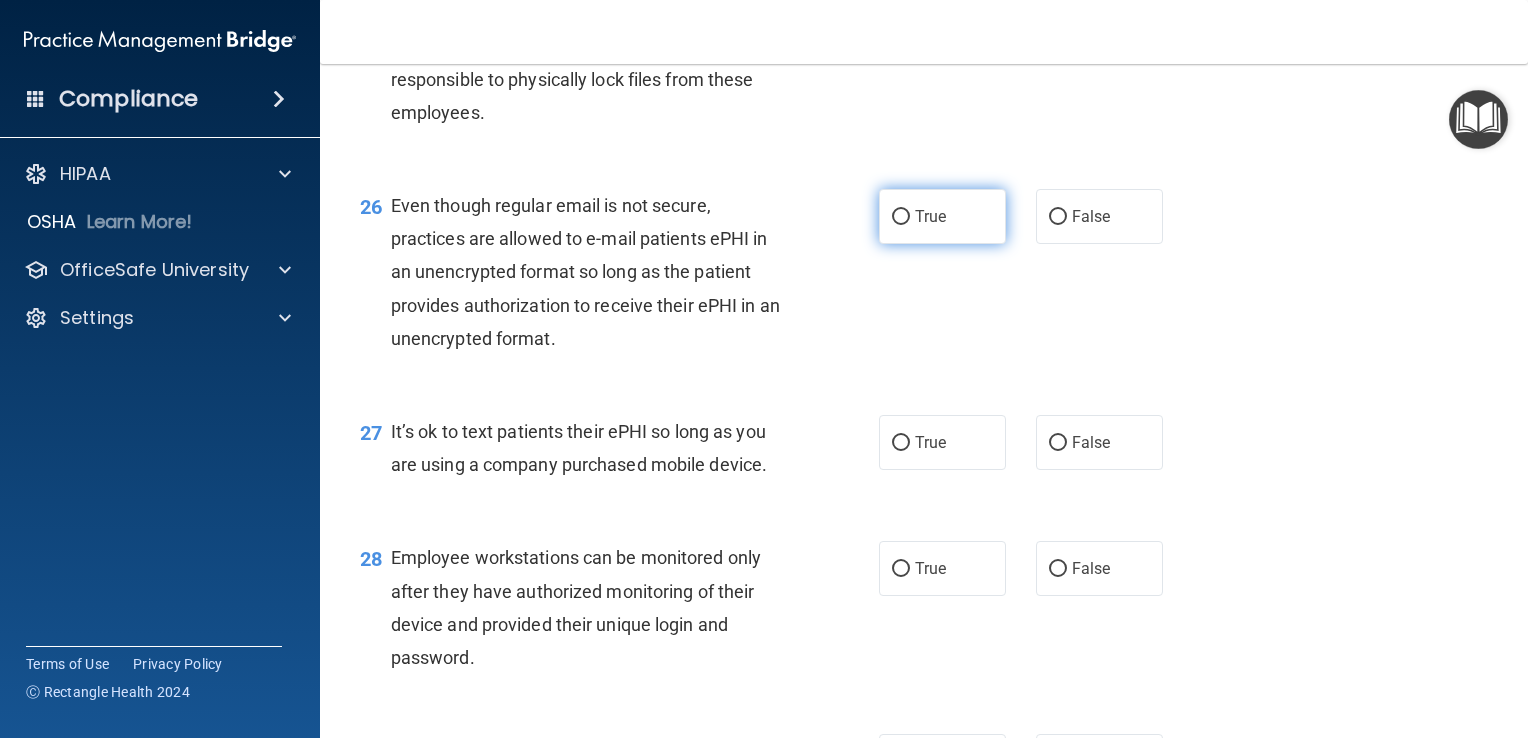 click on "True" at bounding box center (901, 217) 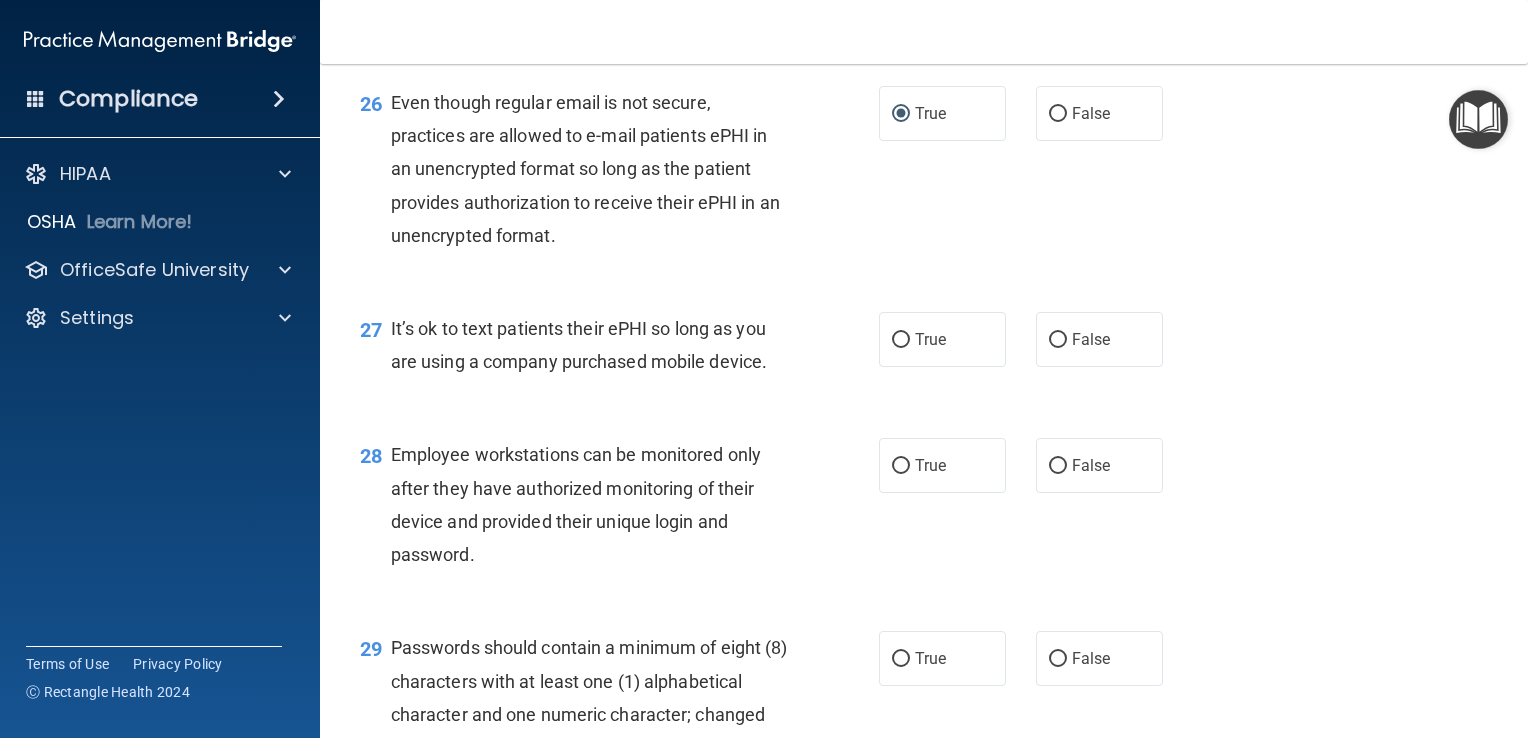 scroll, scrollTop: 4696, scrollLeft: 0, axis: vertical 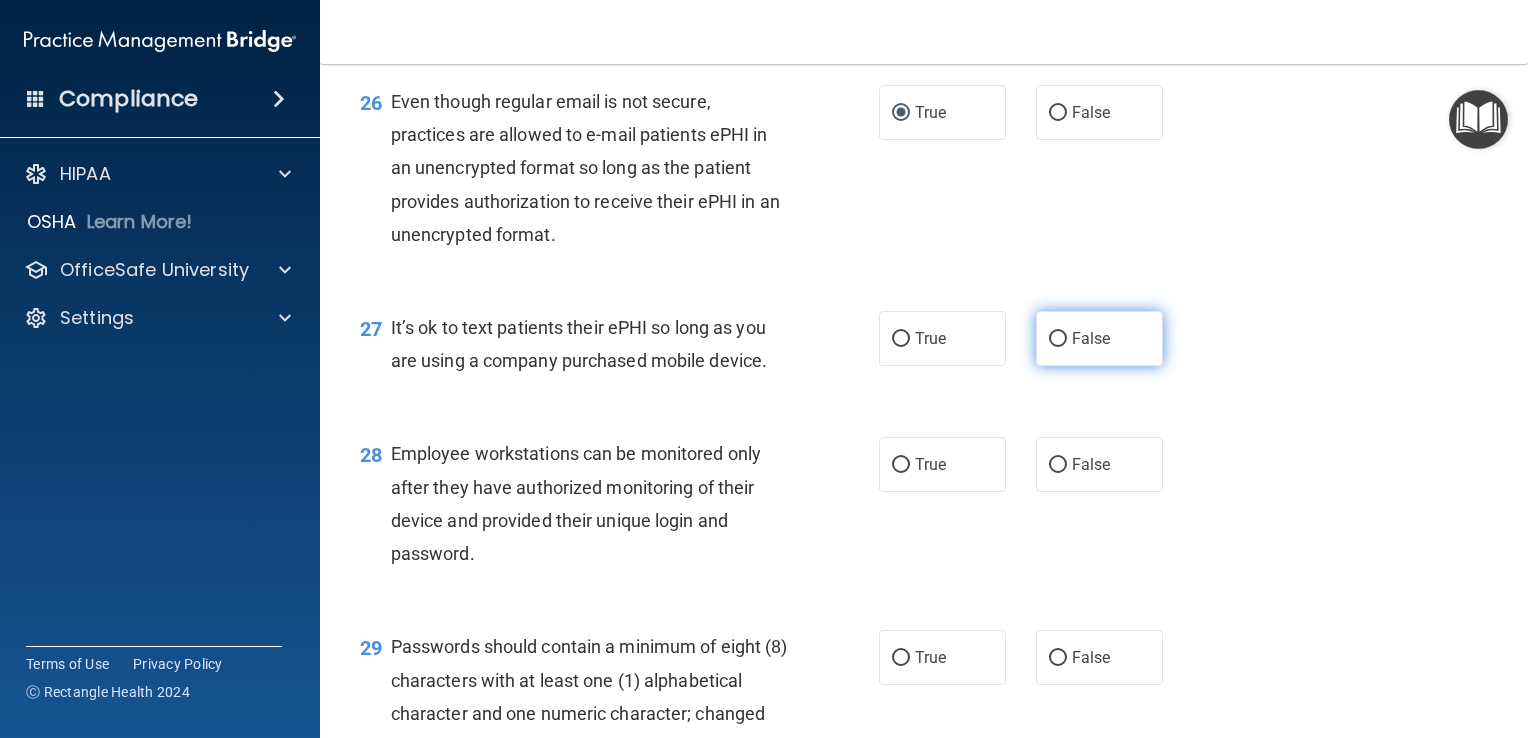 click on "False" at bounding box center [1058, 339] 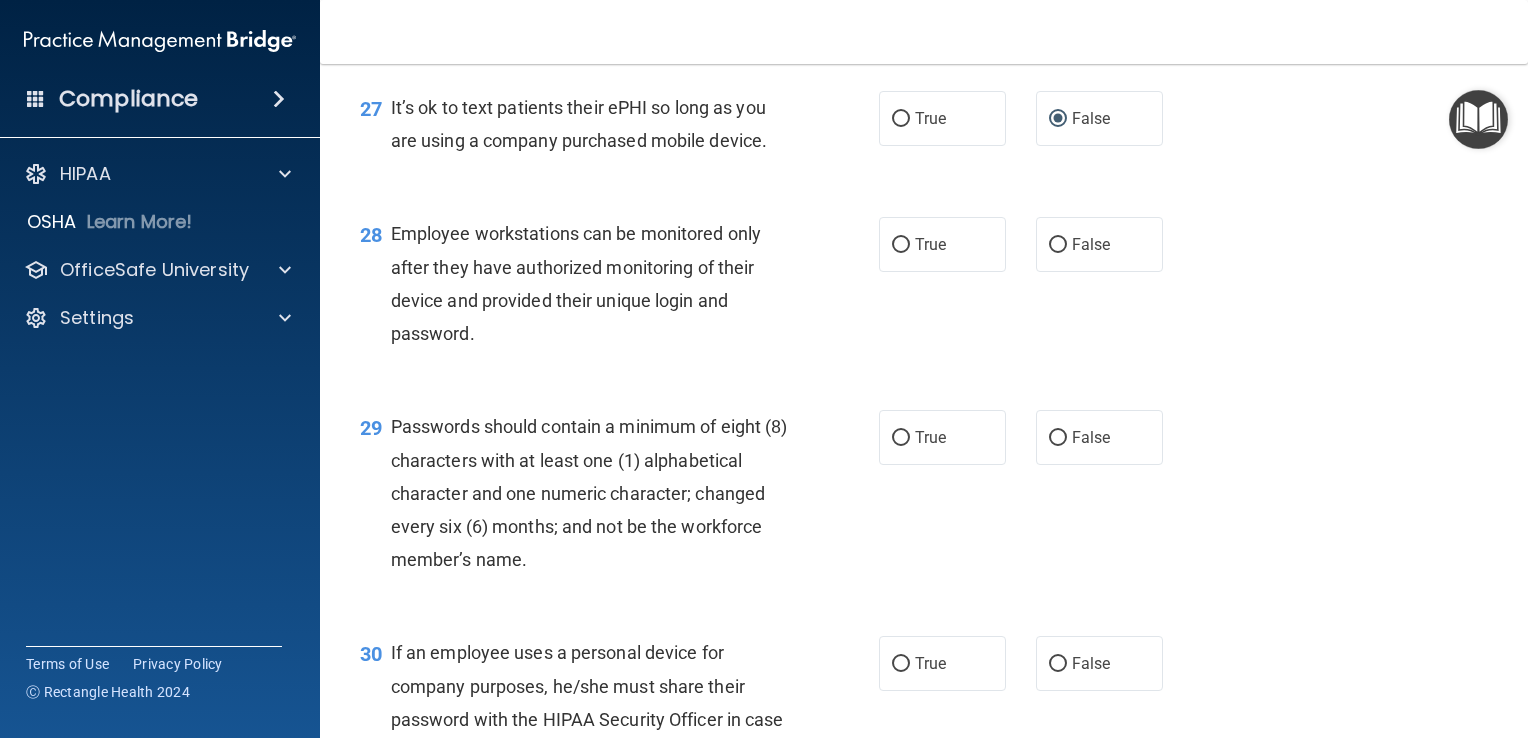 scroll, scrollTop: 4916, scrollLeft: 0, axis: vertical 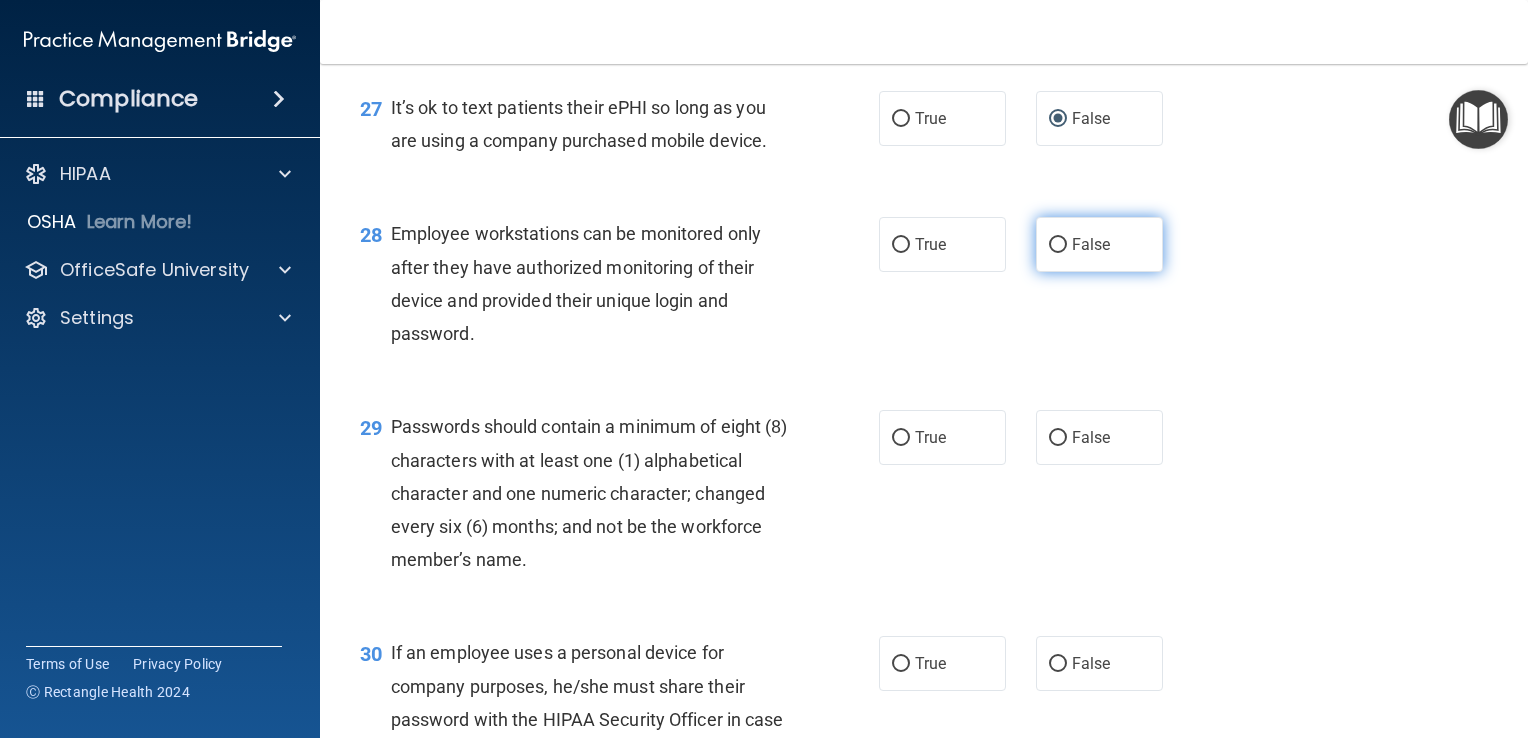 click on "False" at bounding box center (1091, 244) 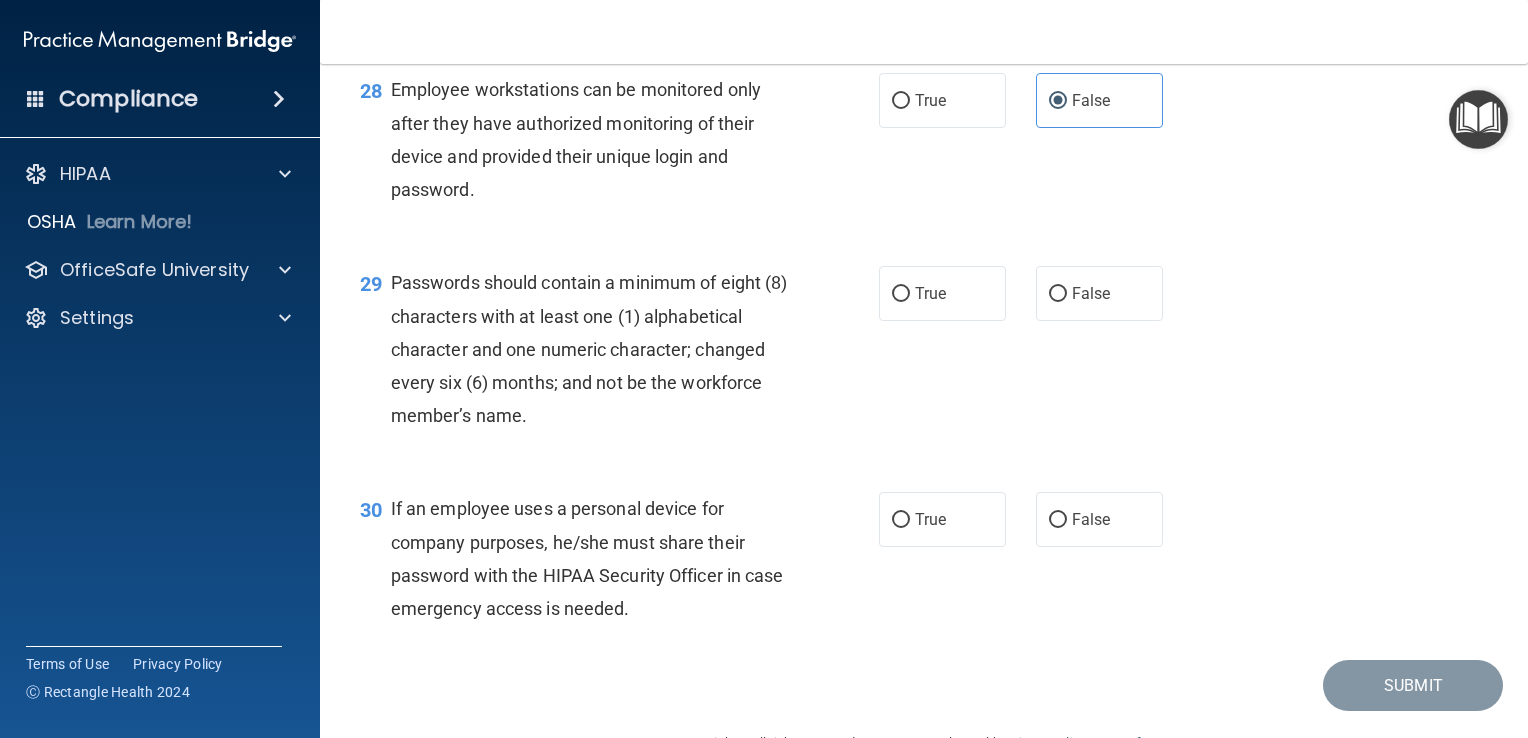 scroll, scrollTop: 5068, scrollLeft: 0, axis: vertical 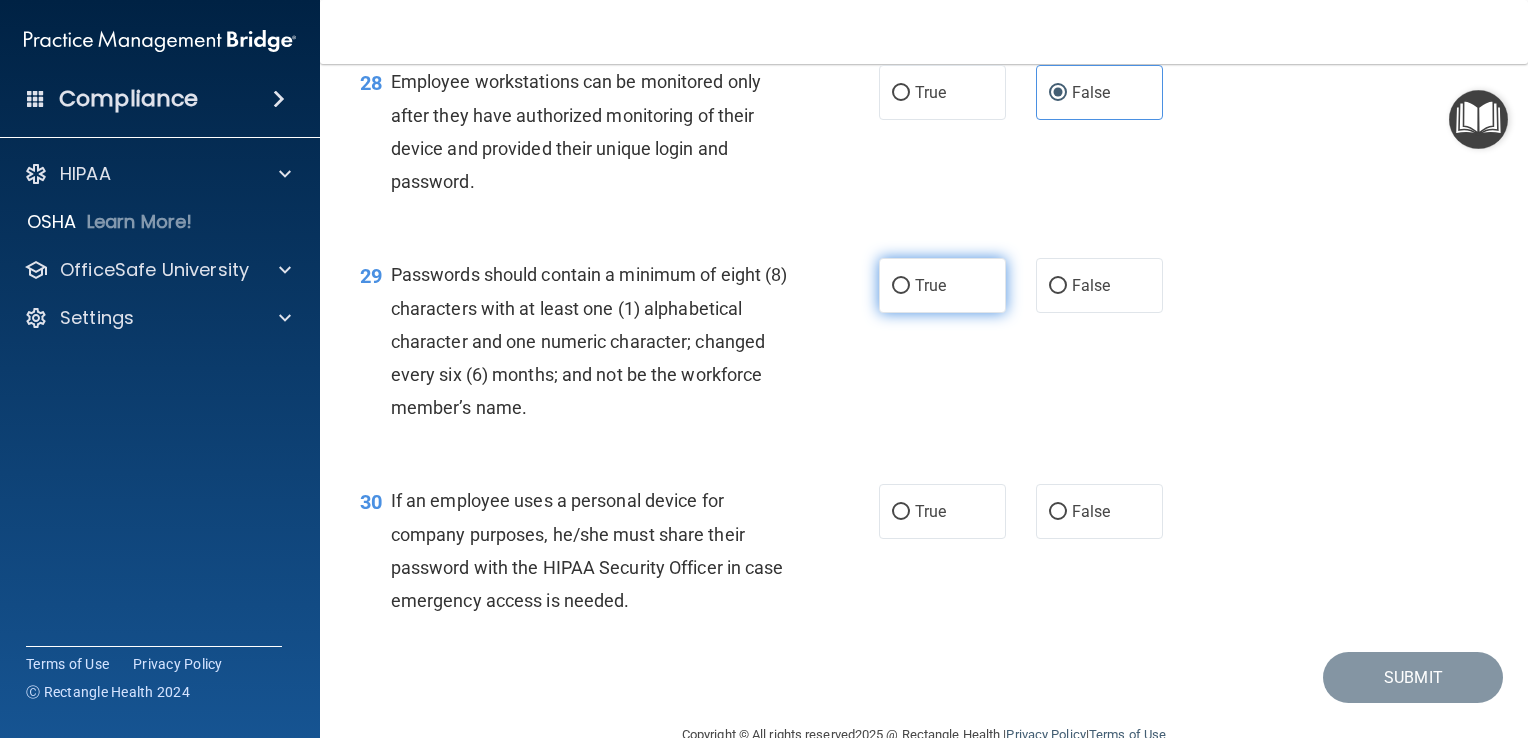click on "True" at bounding box center [901, 286] 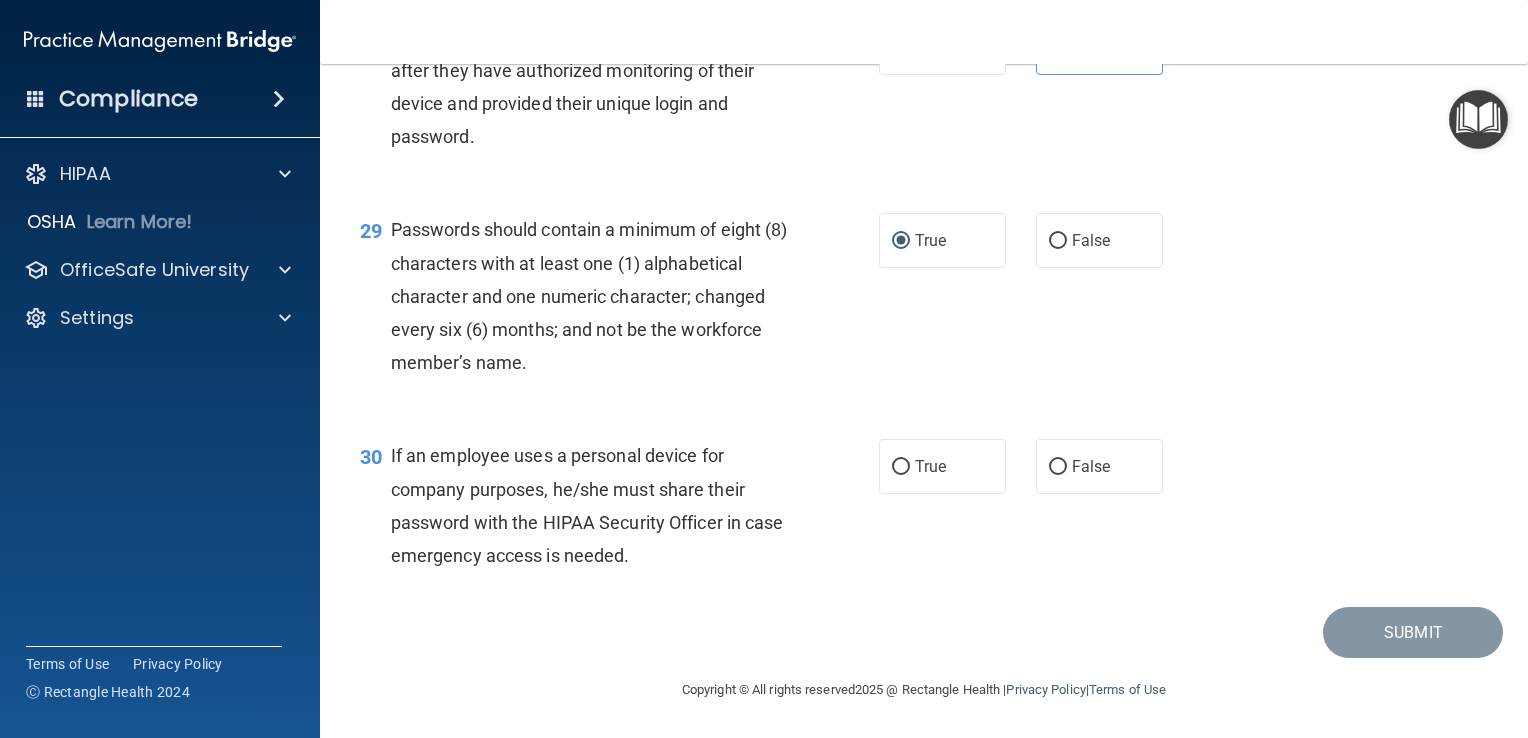 scroll, scrollTop: 5212, scrollLeft: 0, axis: vertical 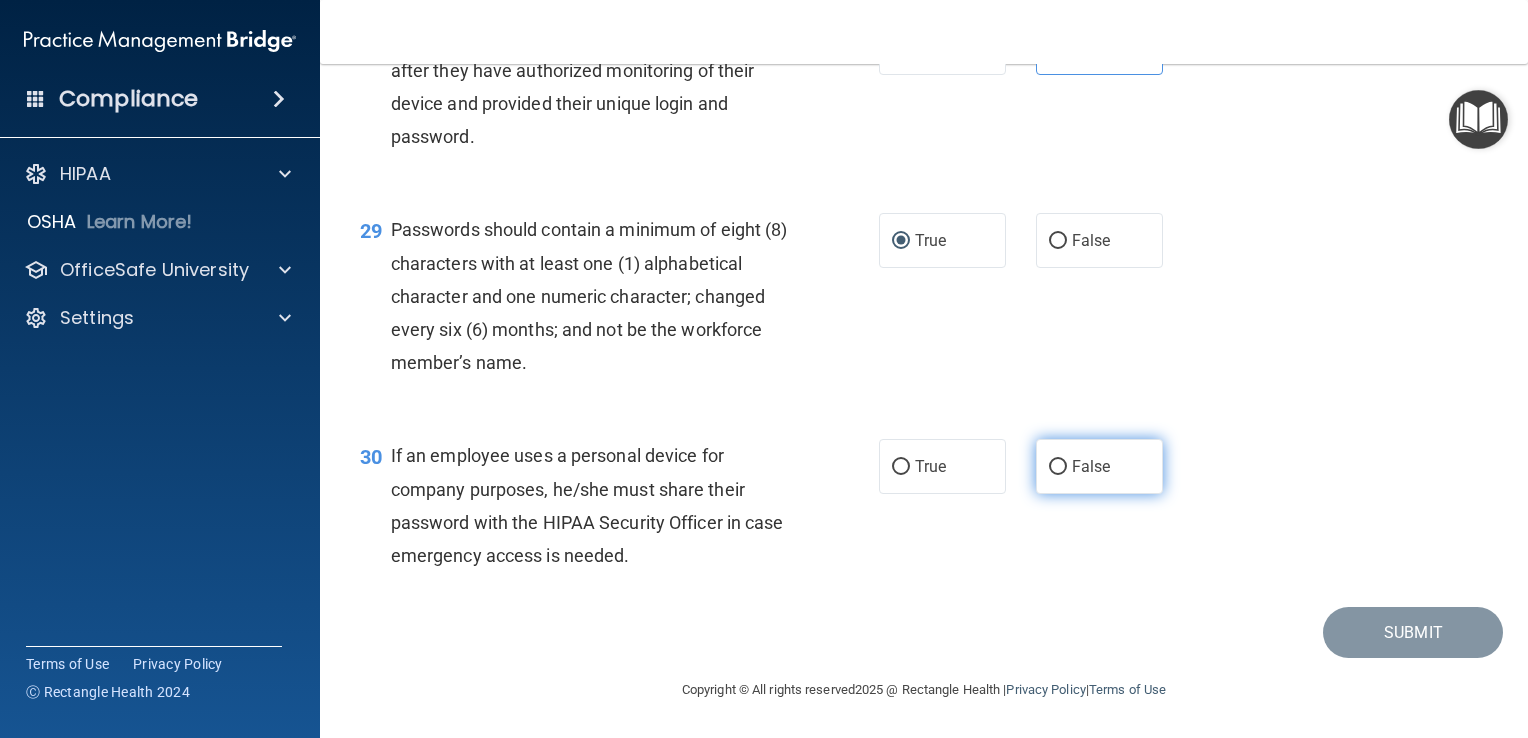click on "False" at bounding box center (1058, 467) 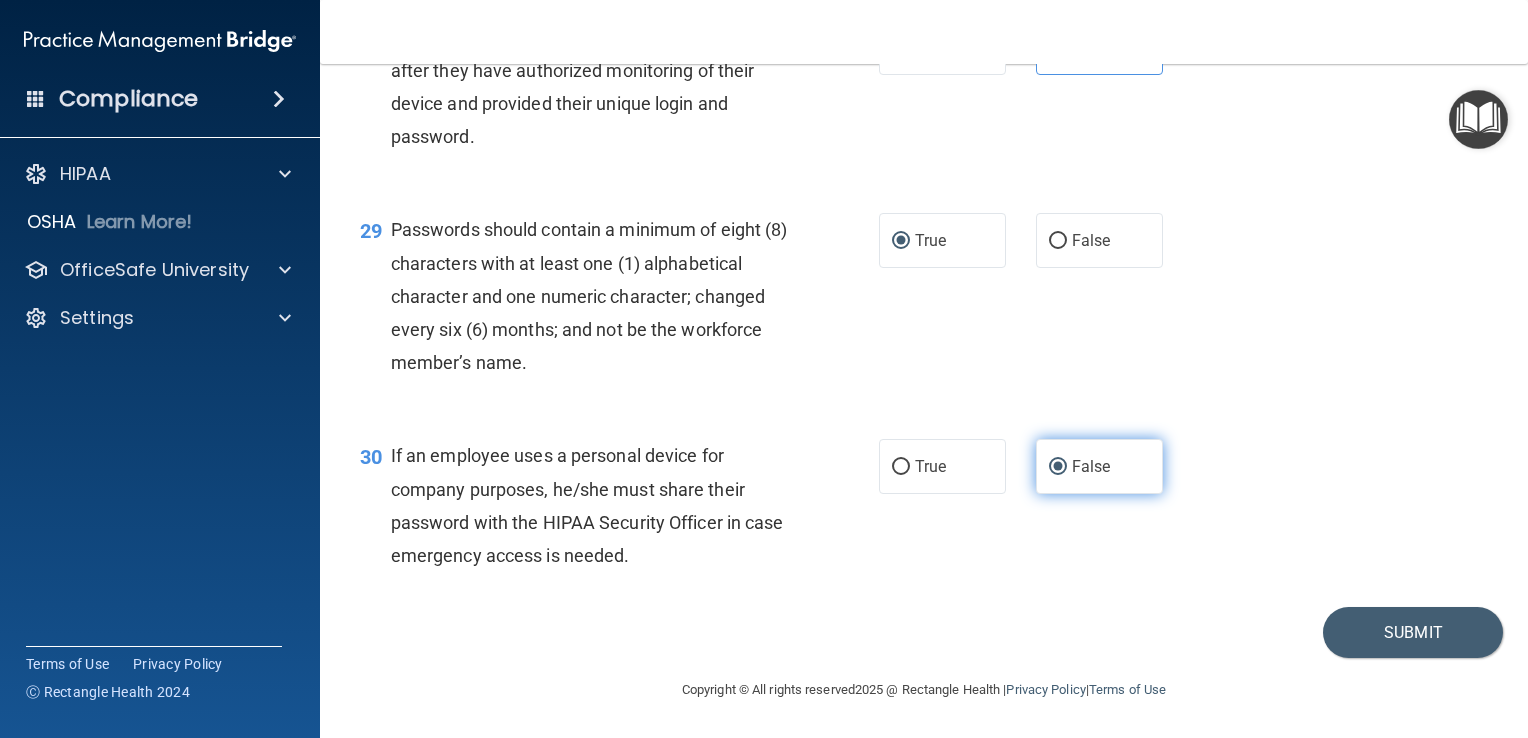 scroll, scrollTop: 5152, scrollLeft: 0, axis: vertical 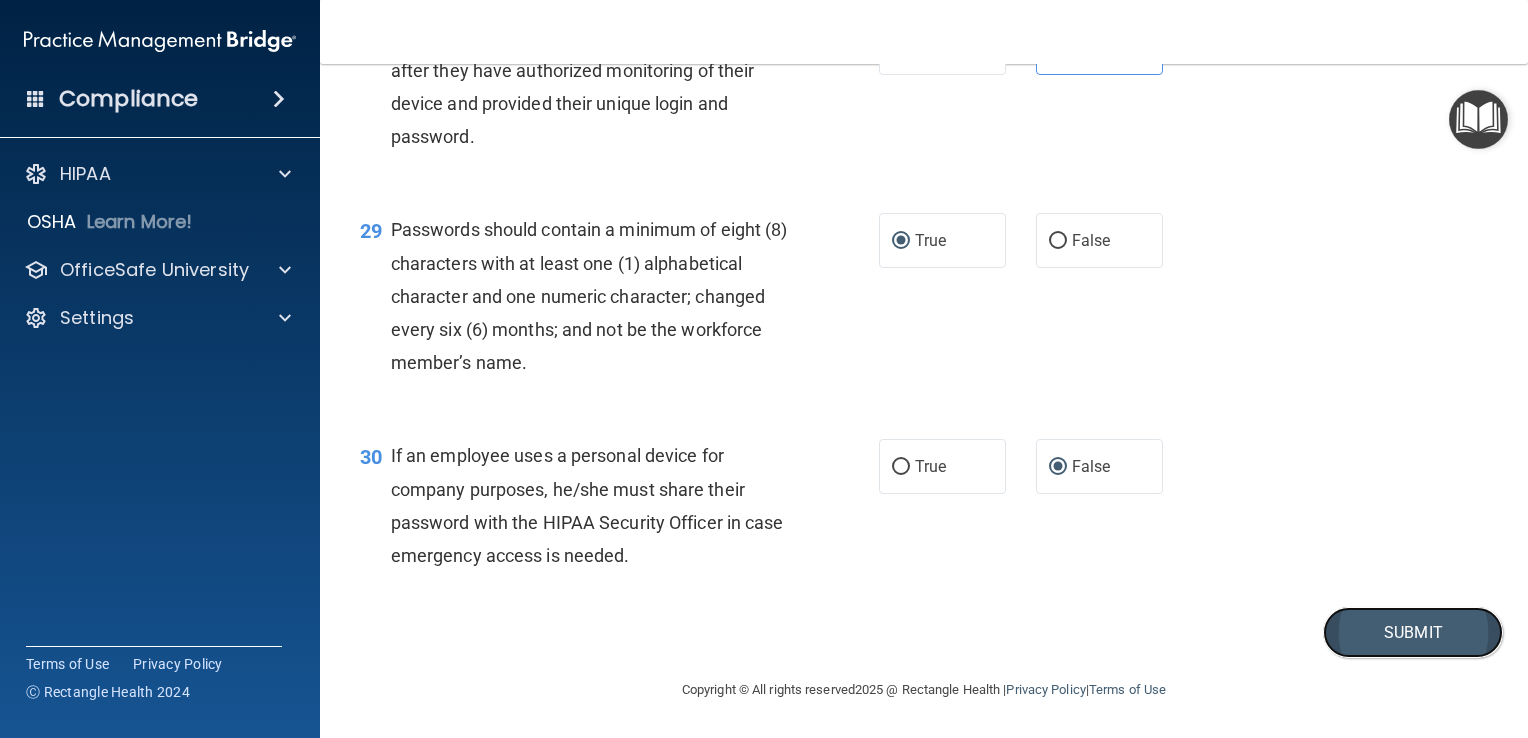 click on "Submit" at bounding box center (1413, 632) 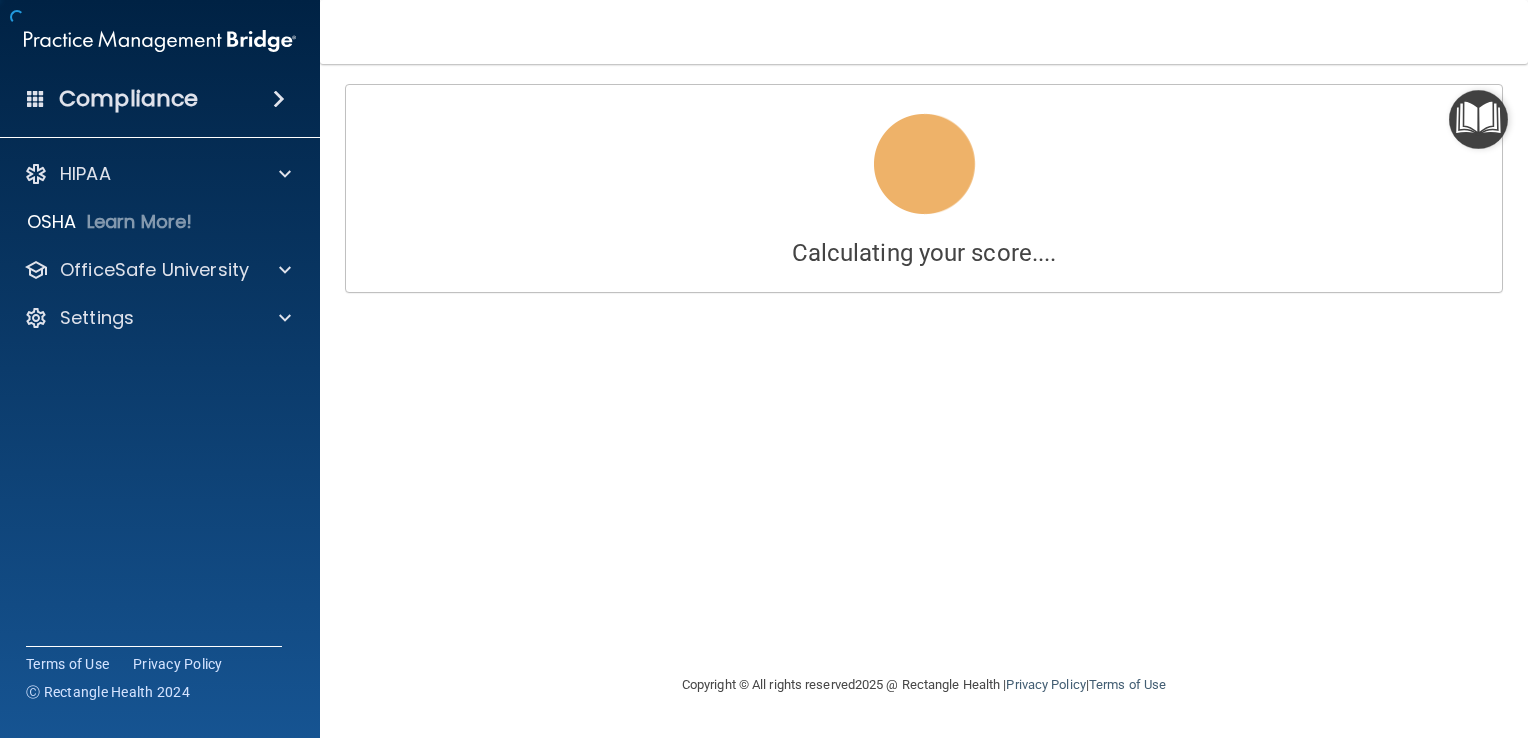 scroll, scrollTop: 0, scrollLeft: 0, axis: both 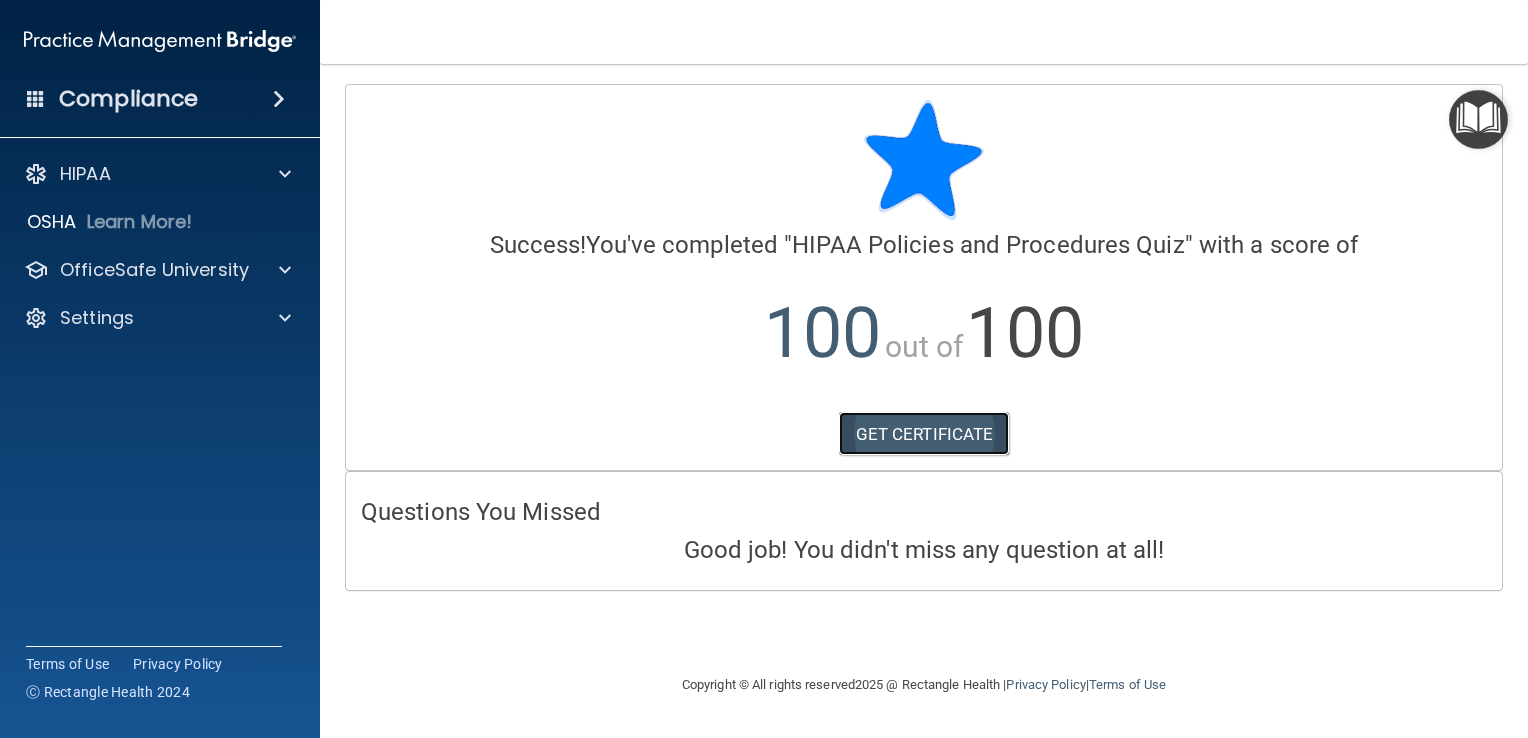 click on "GET CERTIFICATE" at bounding box center [924, 434] 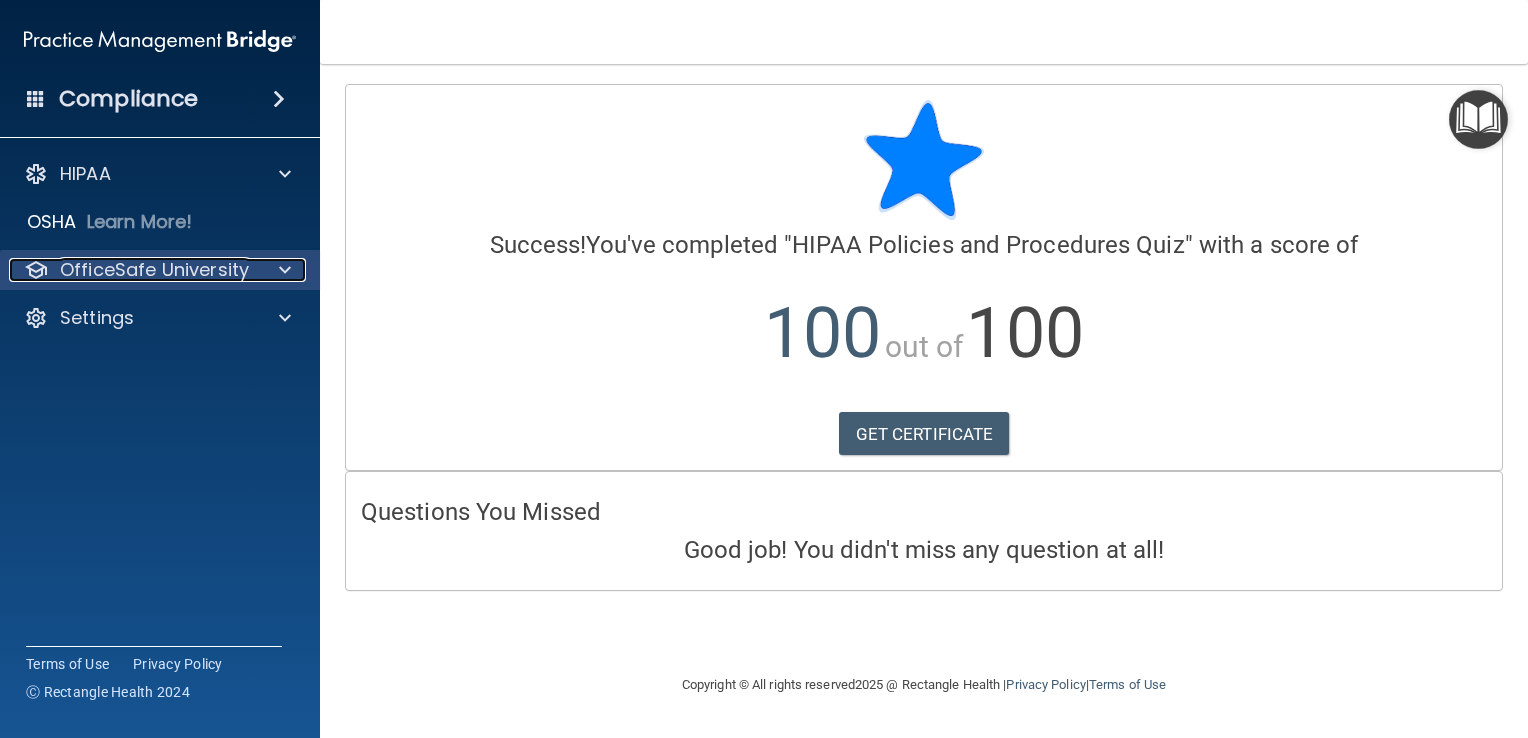 click on "OfficeSafe University" at bounding box center (154, 270) 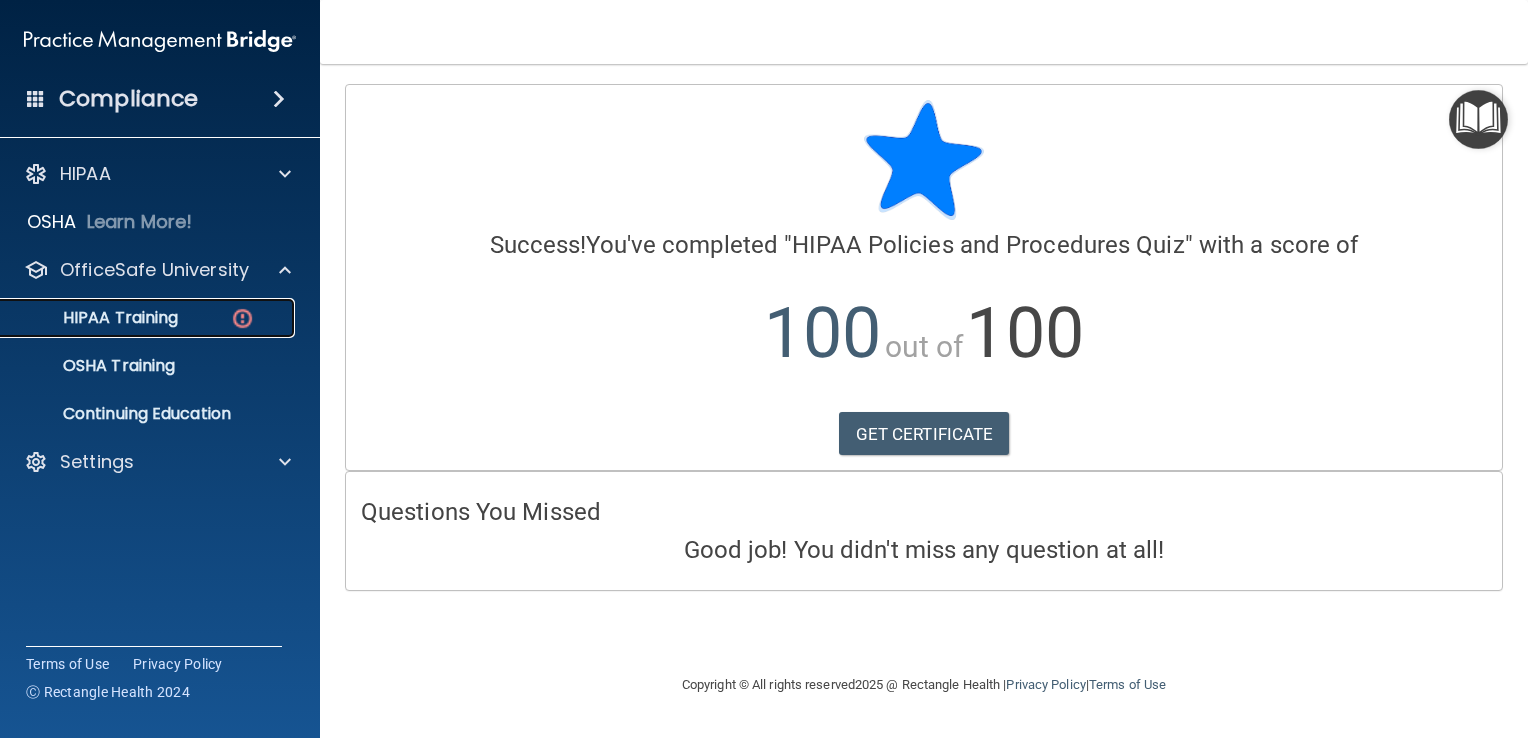 click on "HIPAA Training" at bounding box center [95, 318] 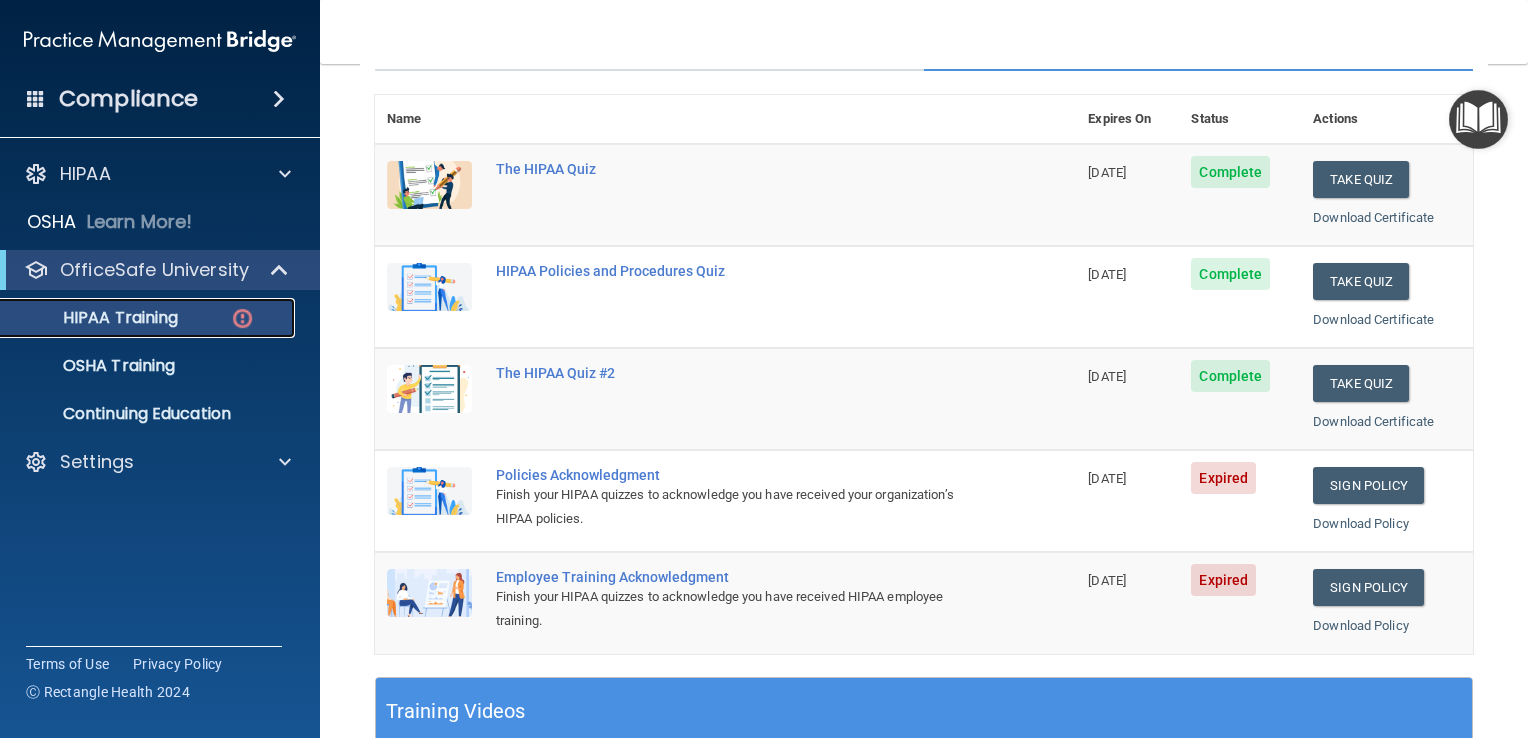 scroll, scrollTop: 300, scrollLeft: 0, axis: vertical 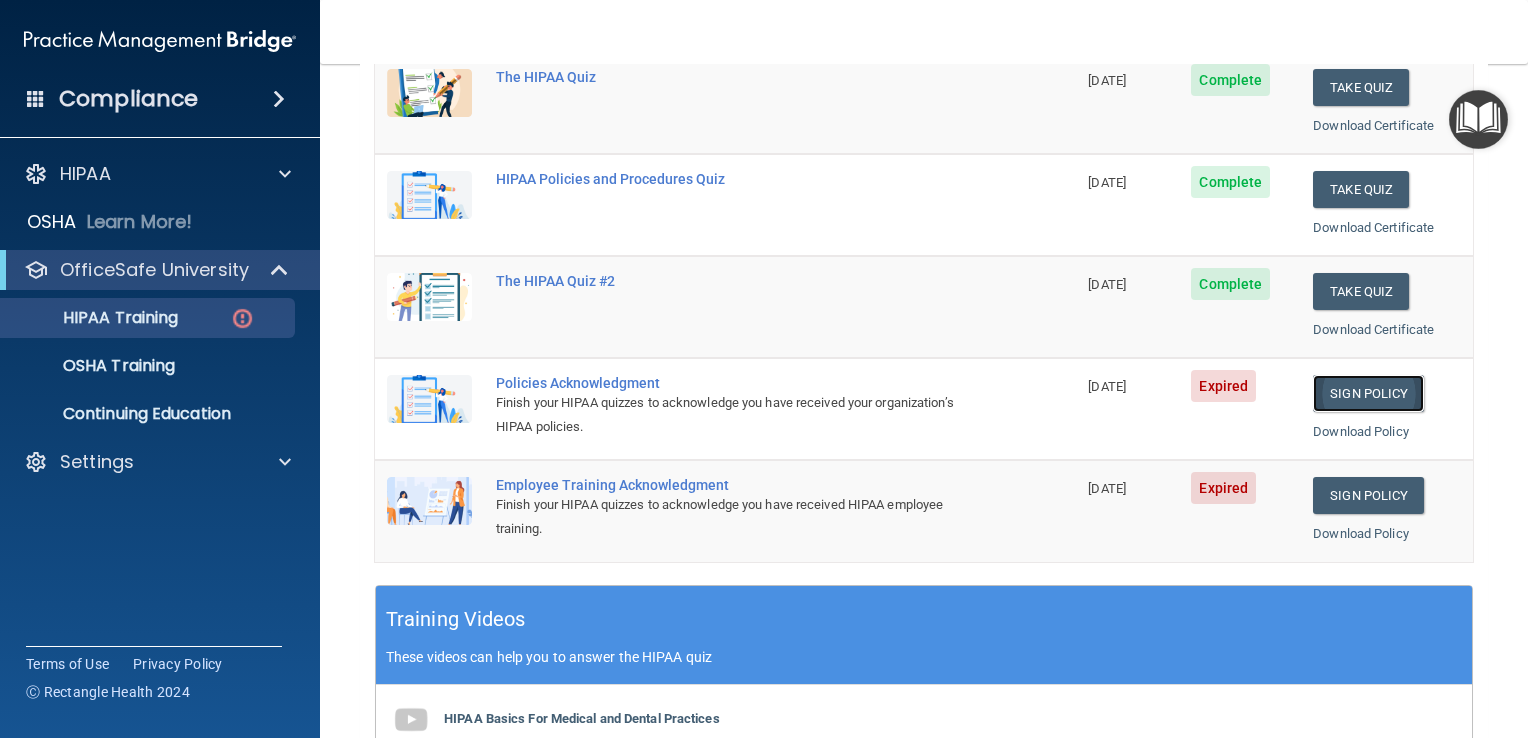 click on "Sign Policy" at bounding box center [1368, 393] 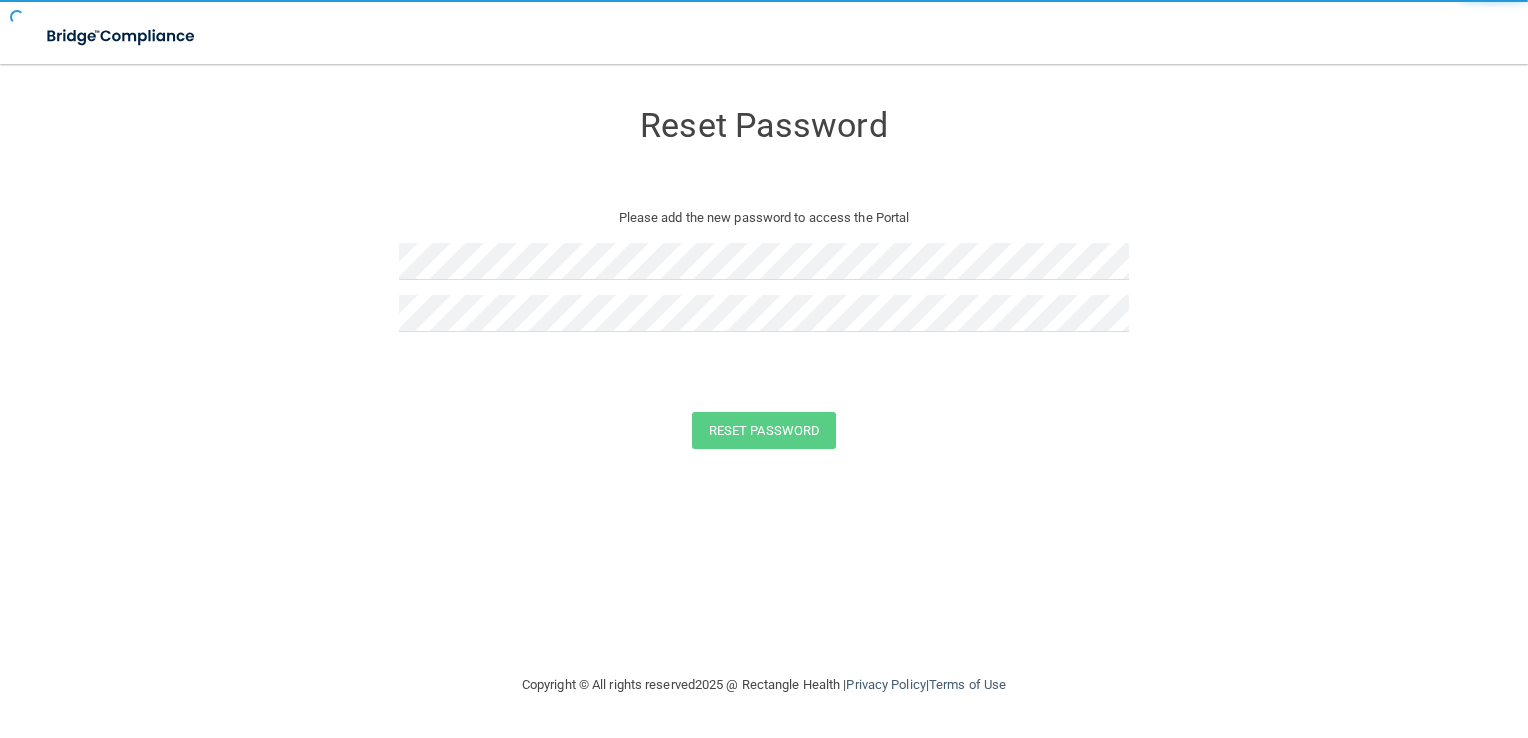scroll, scrollTop: 0, scrollLeft: 0, axis: both 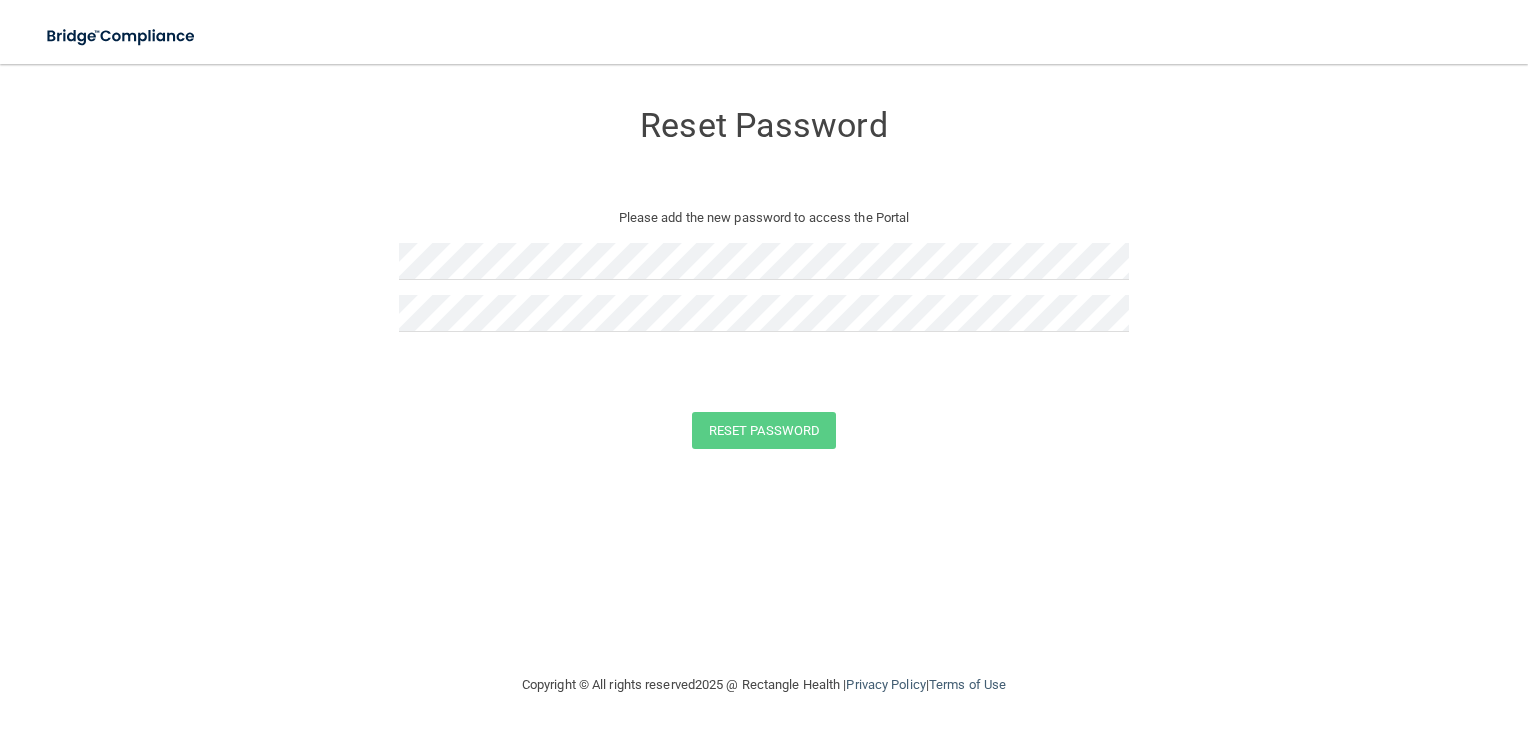 click on "Reset Password     Please add the new password to access the Portal" at bounding box center (764, 223) 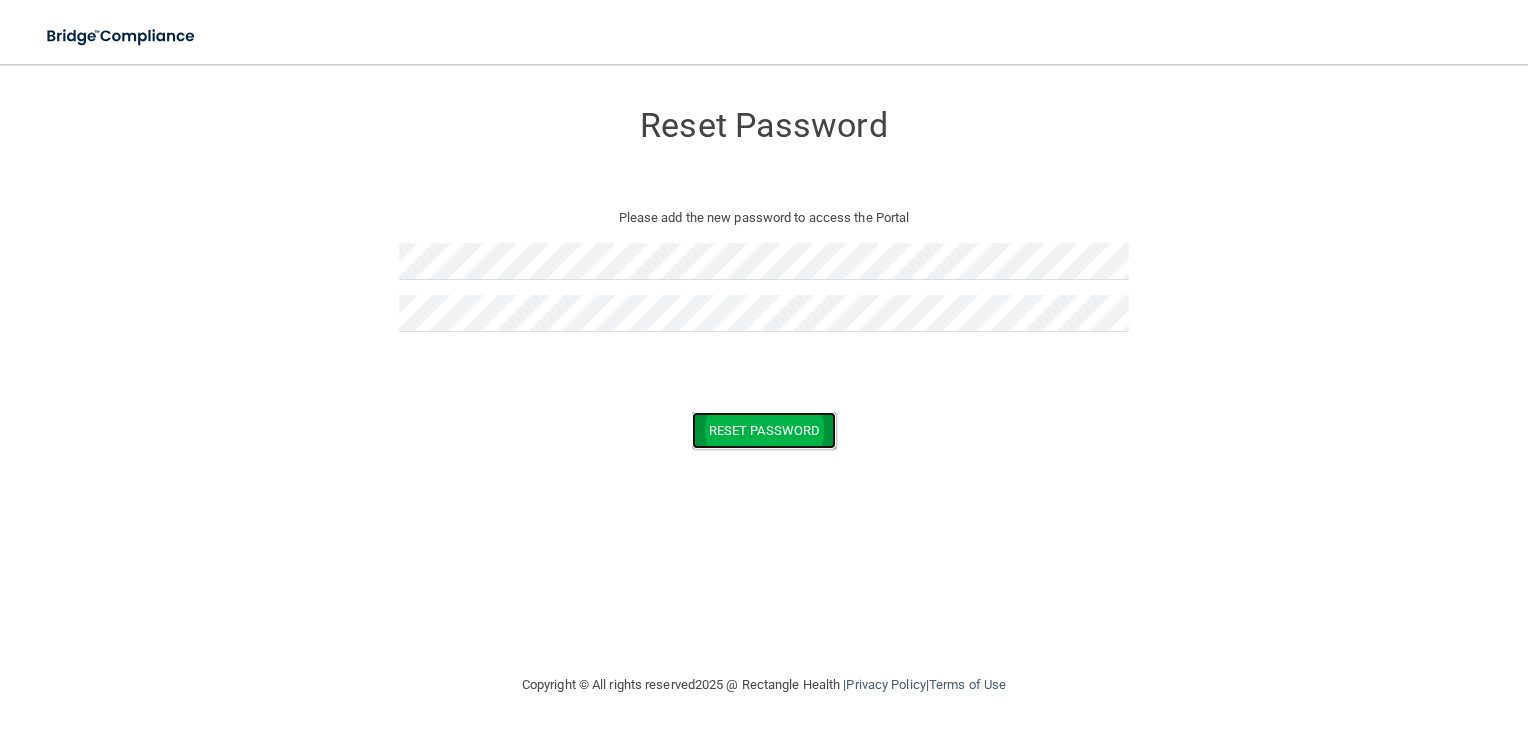 click on "Reset Password" at bounding box center (764, 430) 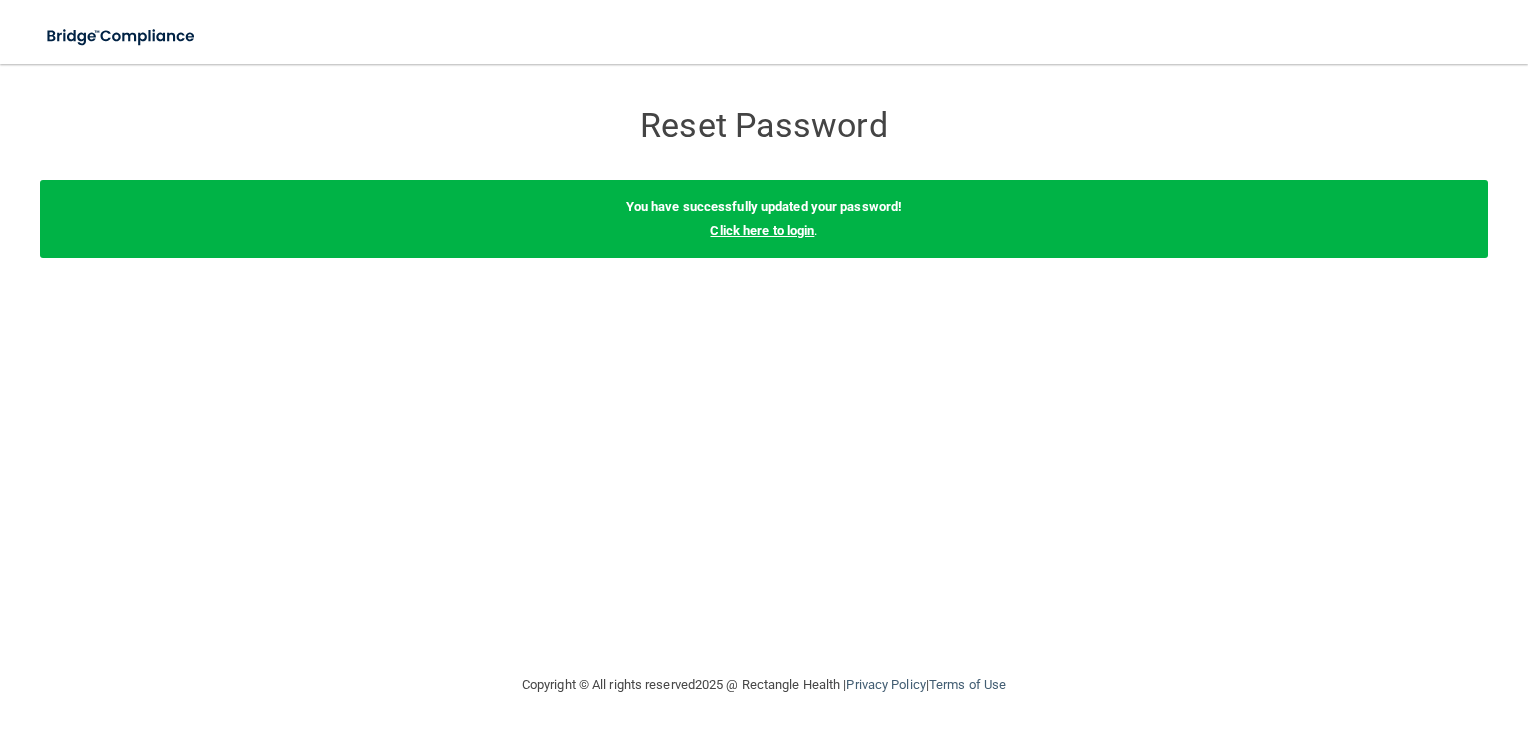 click on "Click here to login" at bounding box center [762, 230] 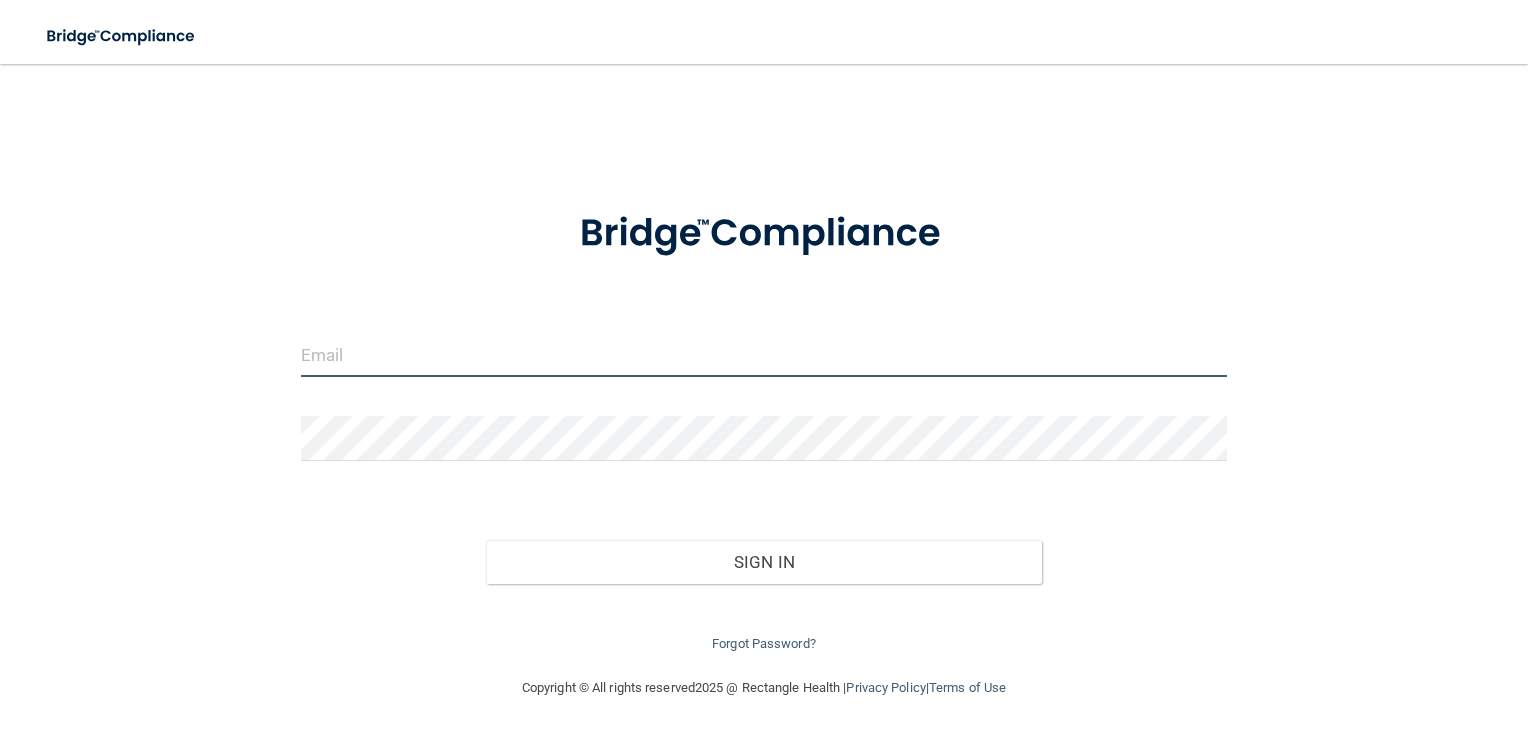 type on "[EMAIL_ADDRESS][DOMAIN_NAME]" 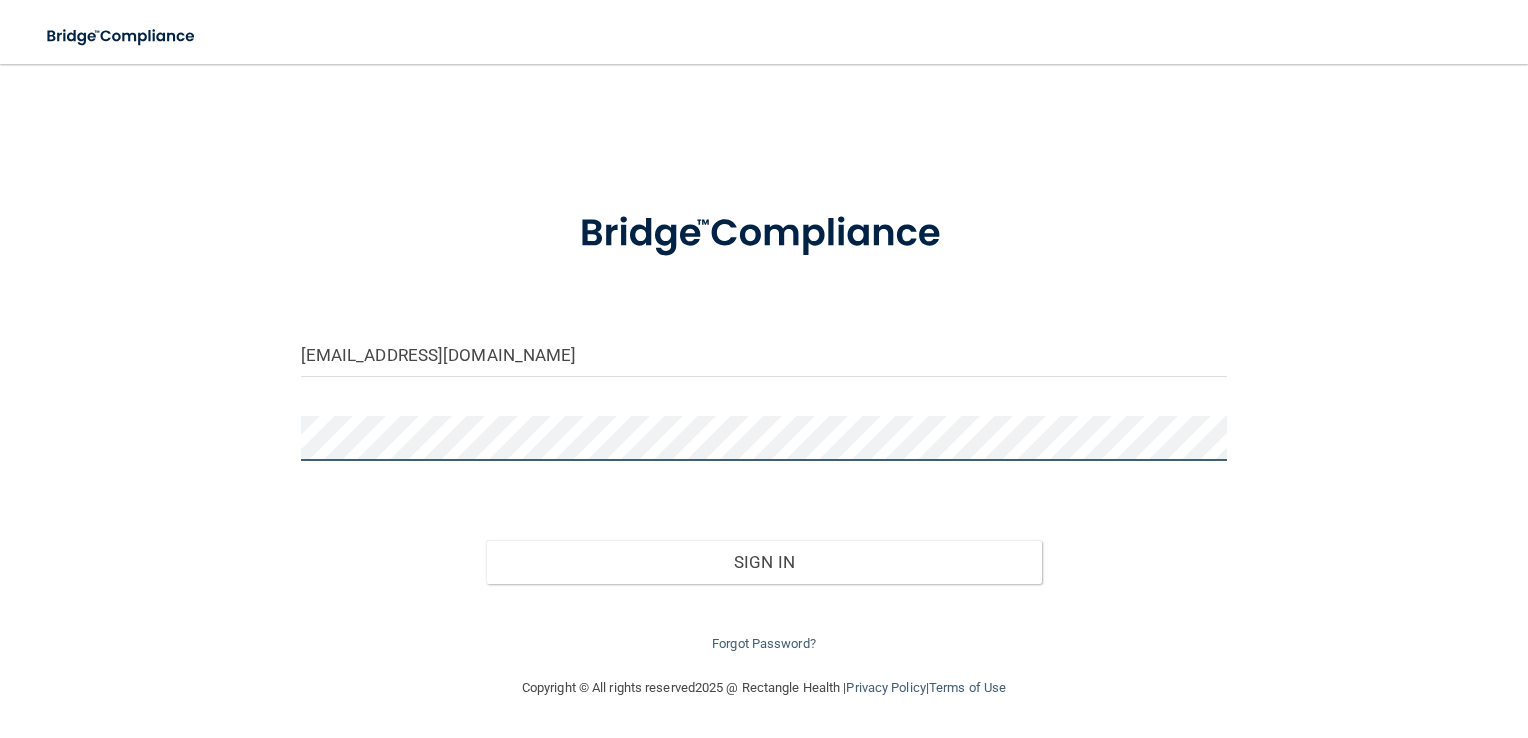 click on "[EMAIL_ADDRESS][DOMAIN_NAME]                                    Invalid email/password.     You don't have permission to access that page.       Sign In            Forgot Password?" at bounding box center [764, 370] 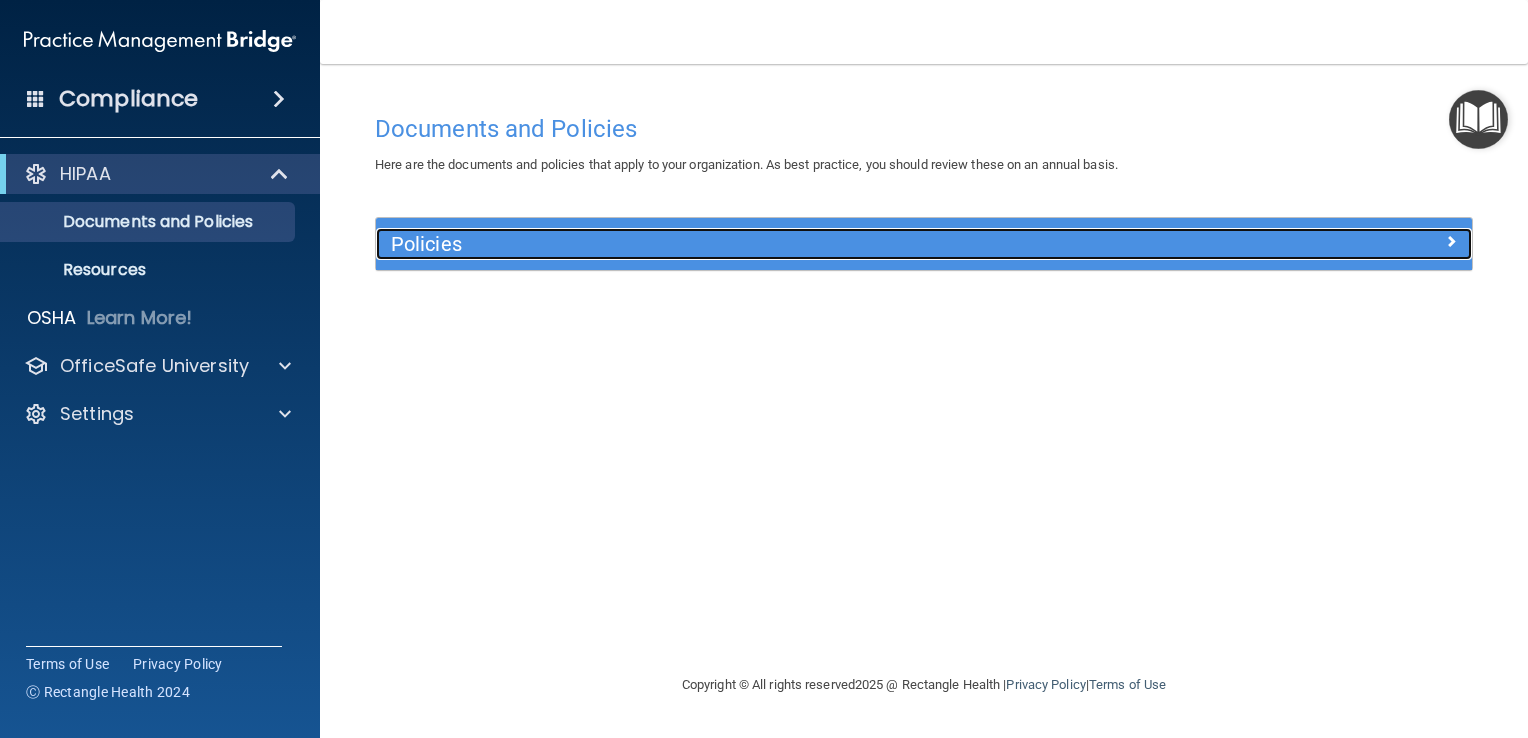 click at bounding box center (1335, 240) 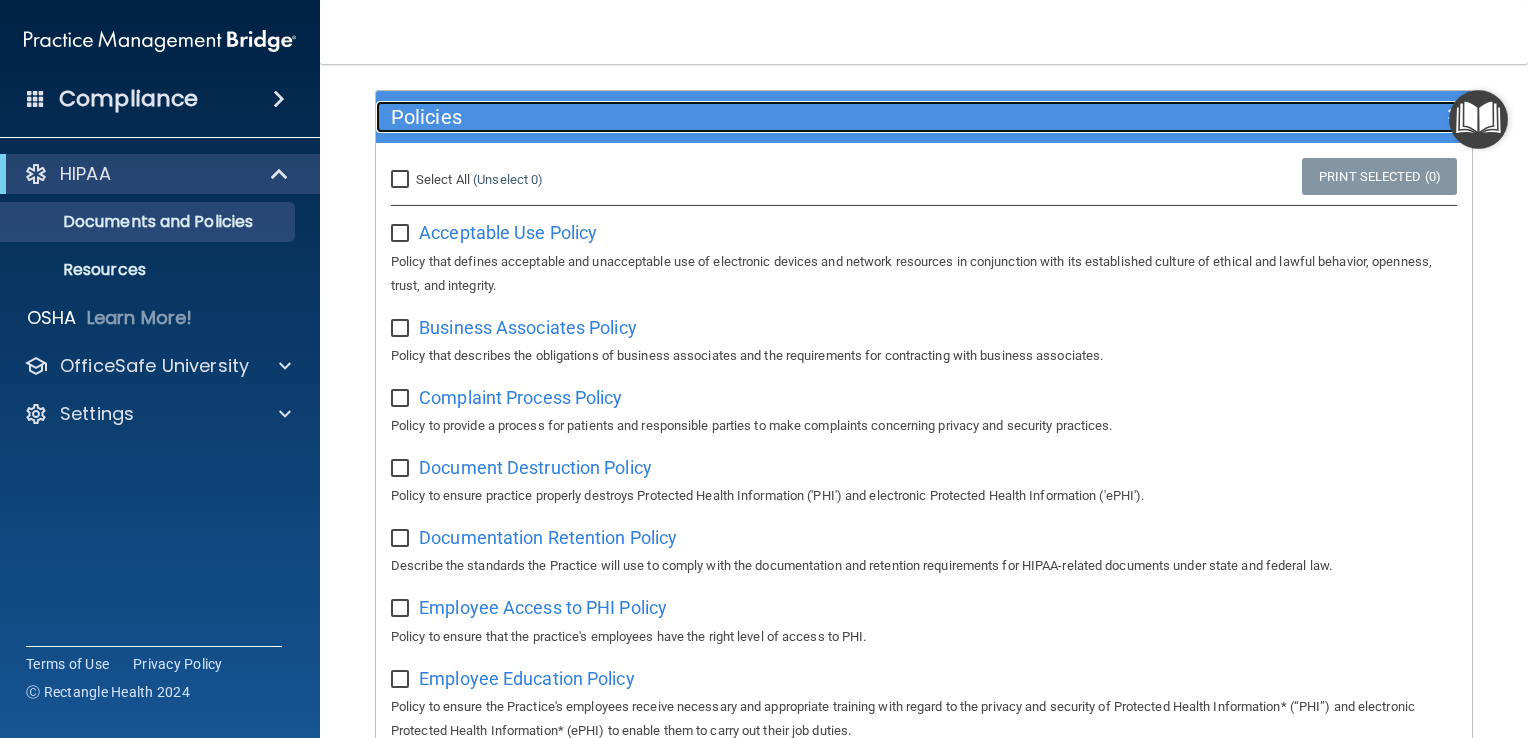 scroll, scrollTop: 121, scrollLeft: 0, axis: vertical 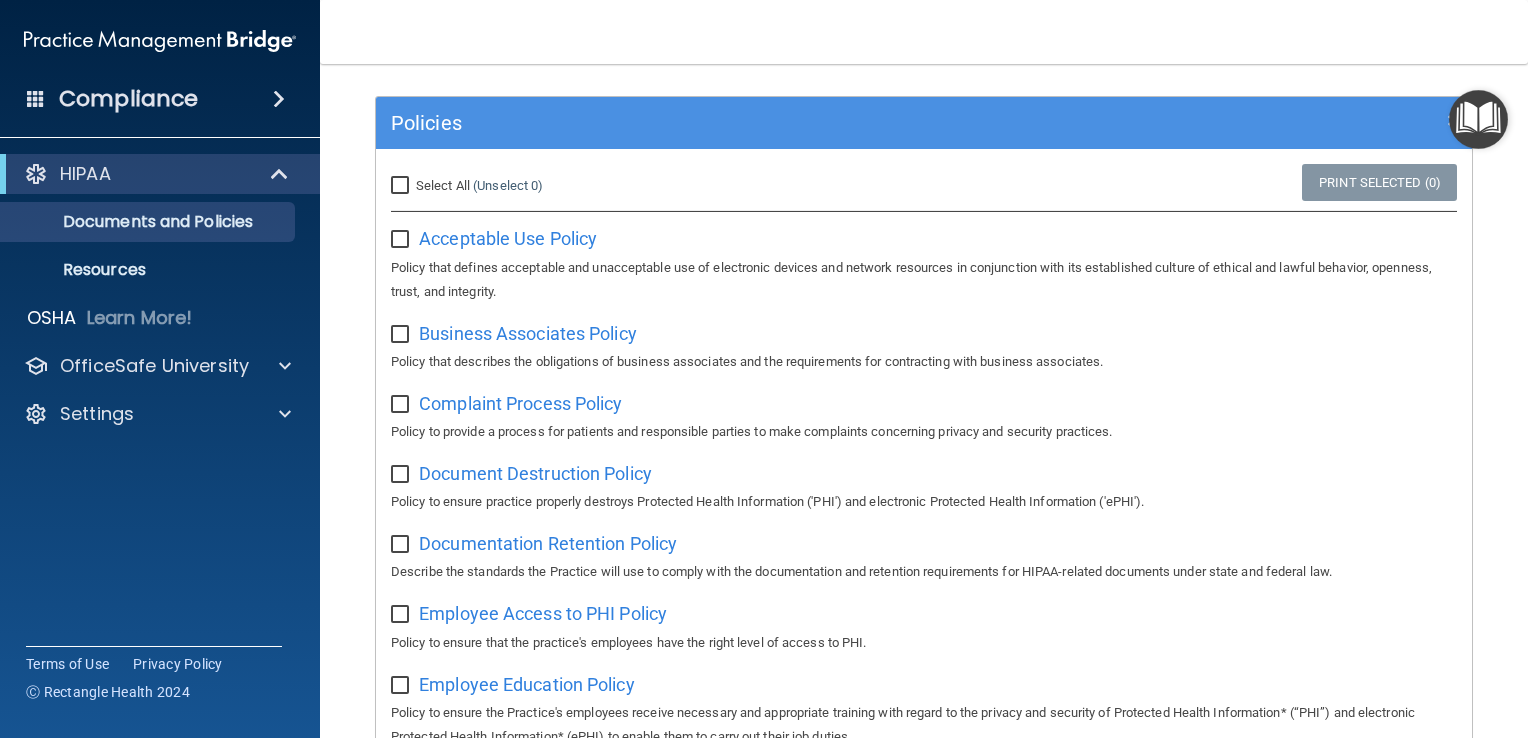 click on "Select All   (Unselect 0)    Unselect All" at bounding box center [402, 186] 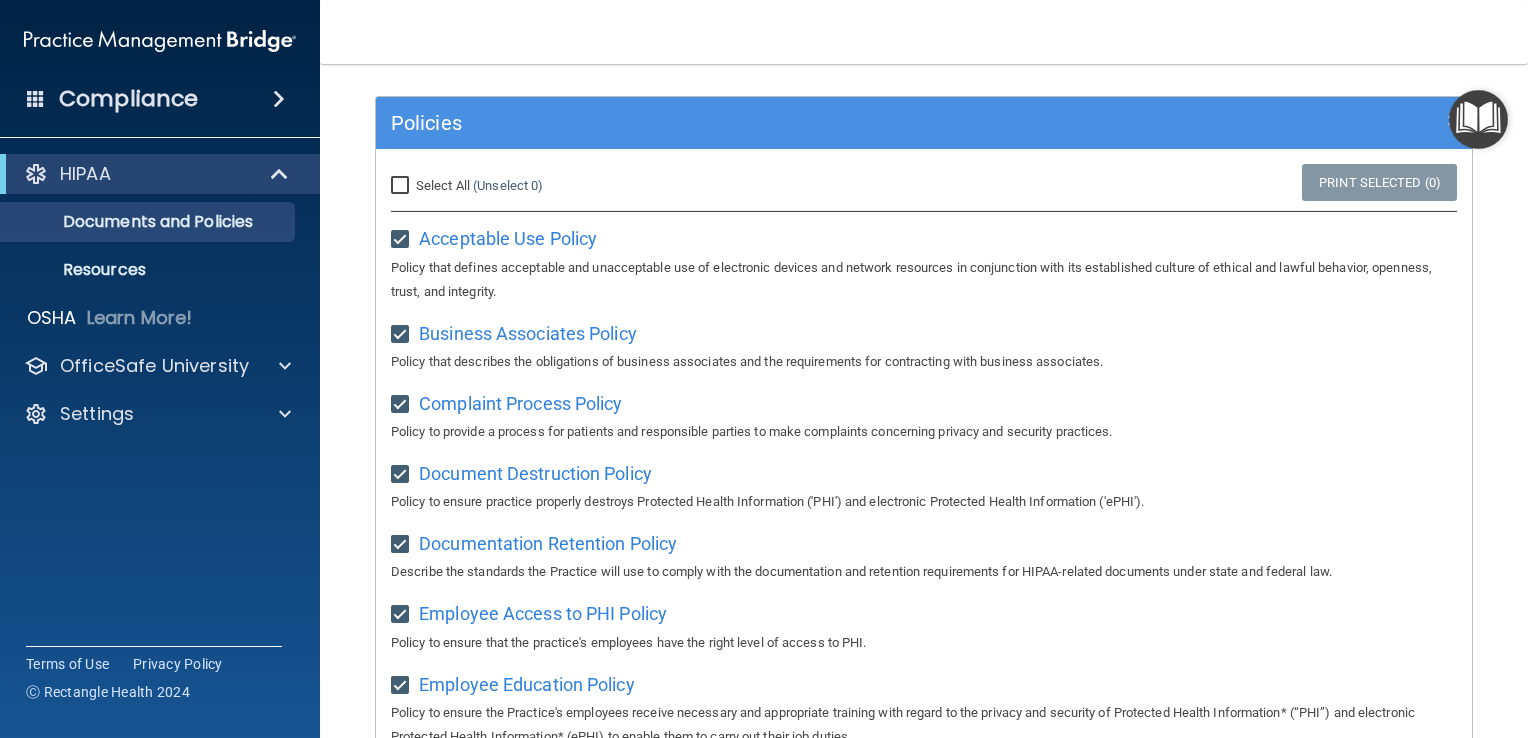 checkbox on "true" 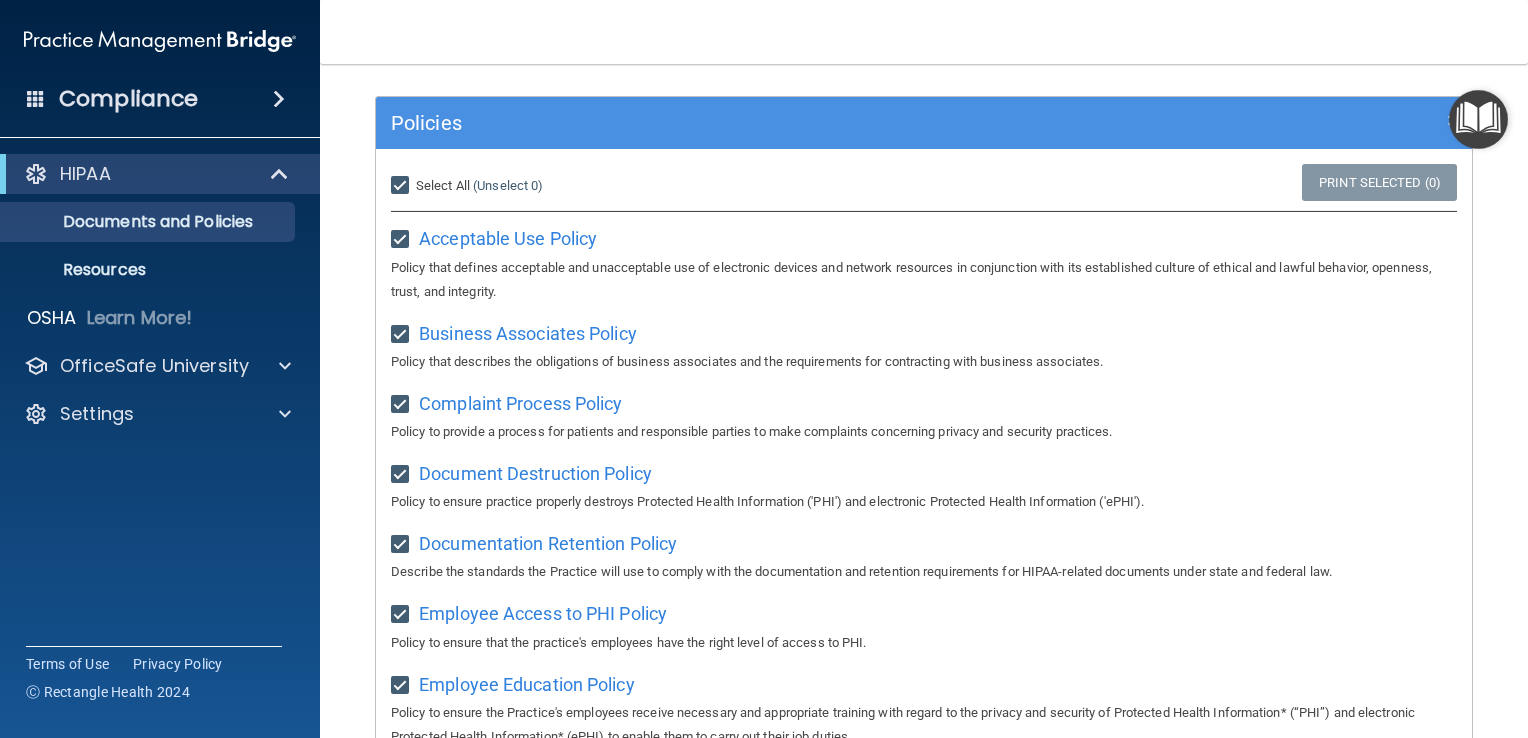 checkbox on "true" 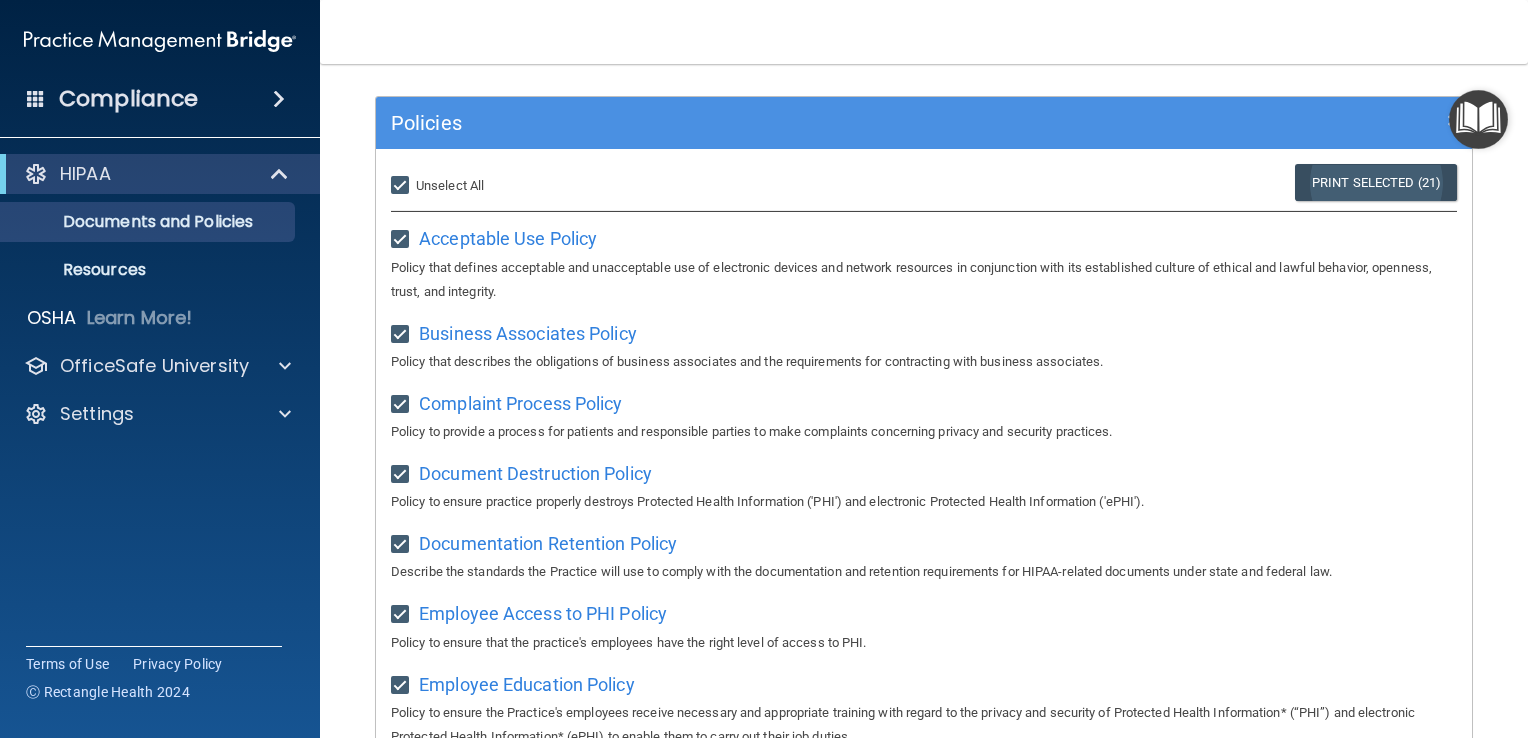 click on "Print Selected (21)" at bounding box center (1376, 182) 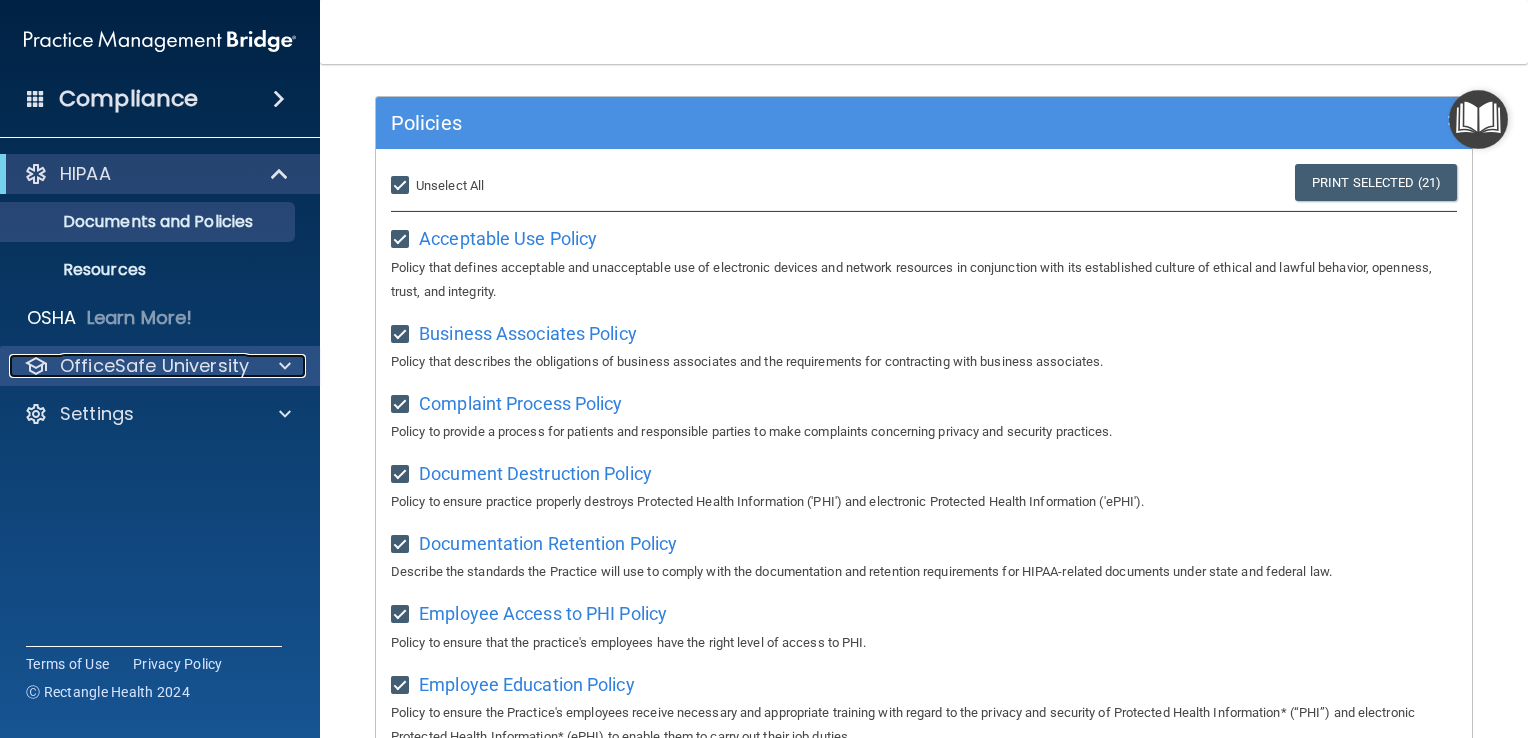 click on "OfficeSafe University" at bounding box center (154, 366) 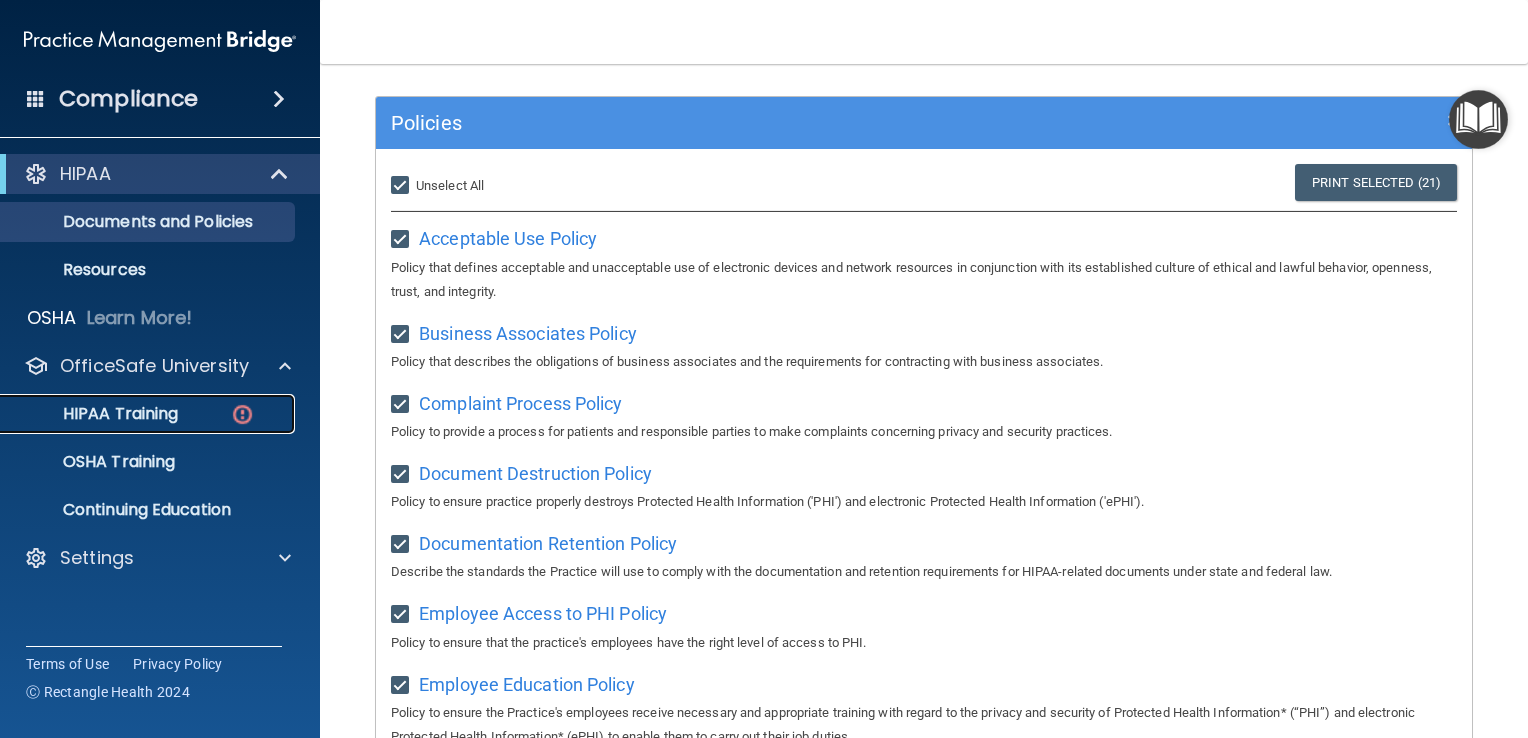 click on "HIPAA Training" at bounding box center [149, 414] 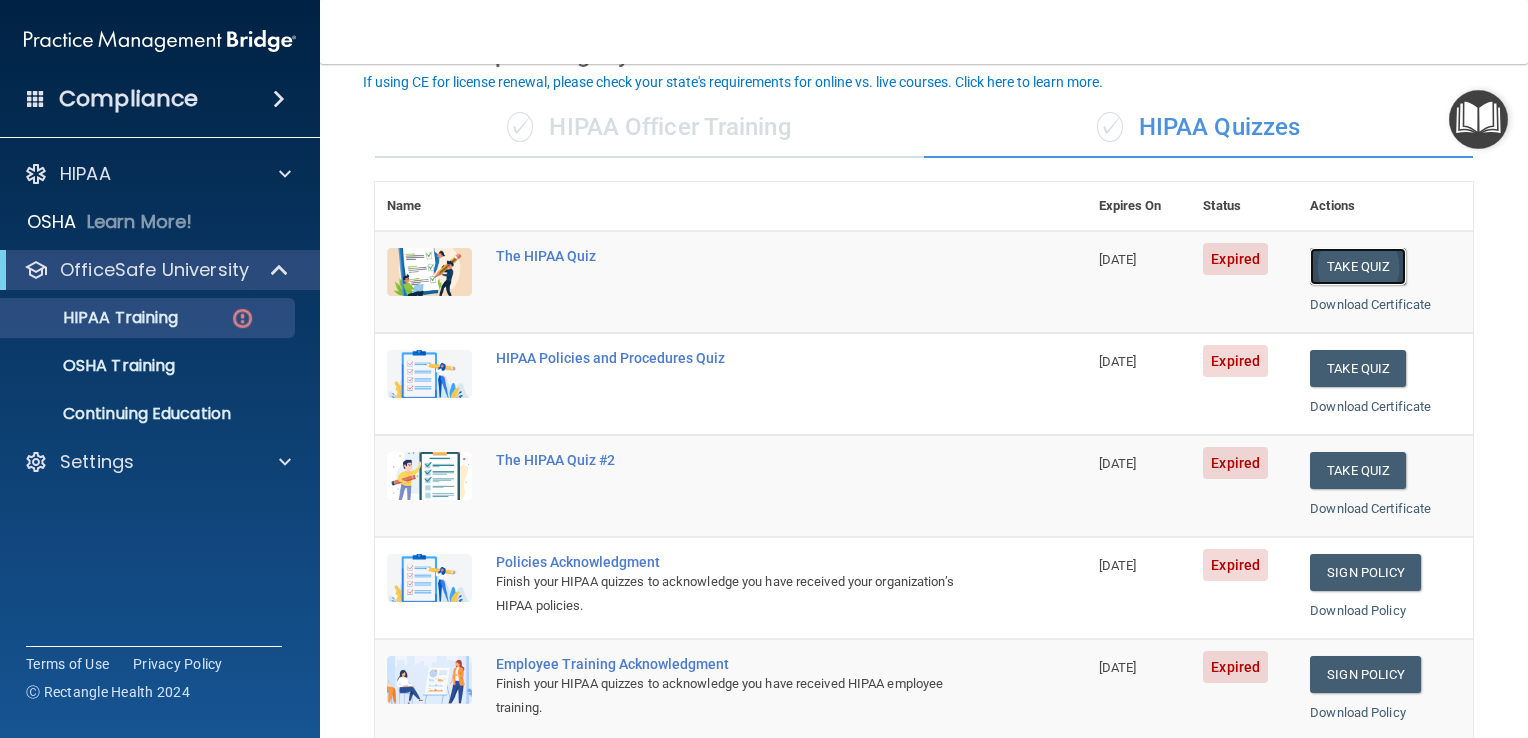 click on "Take Quiz" at bounding box center [1358, 266] 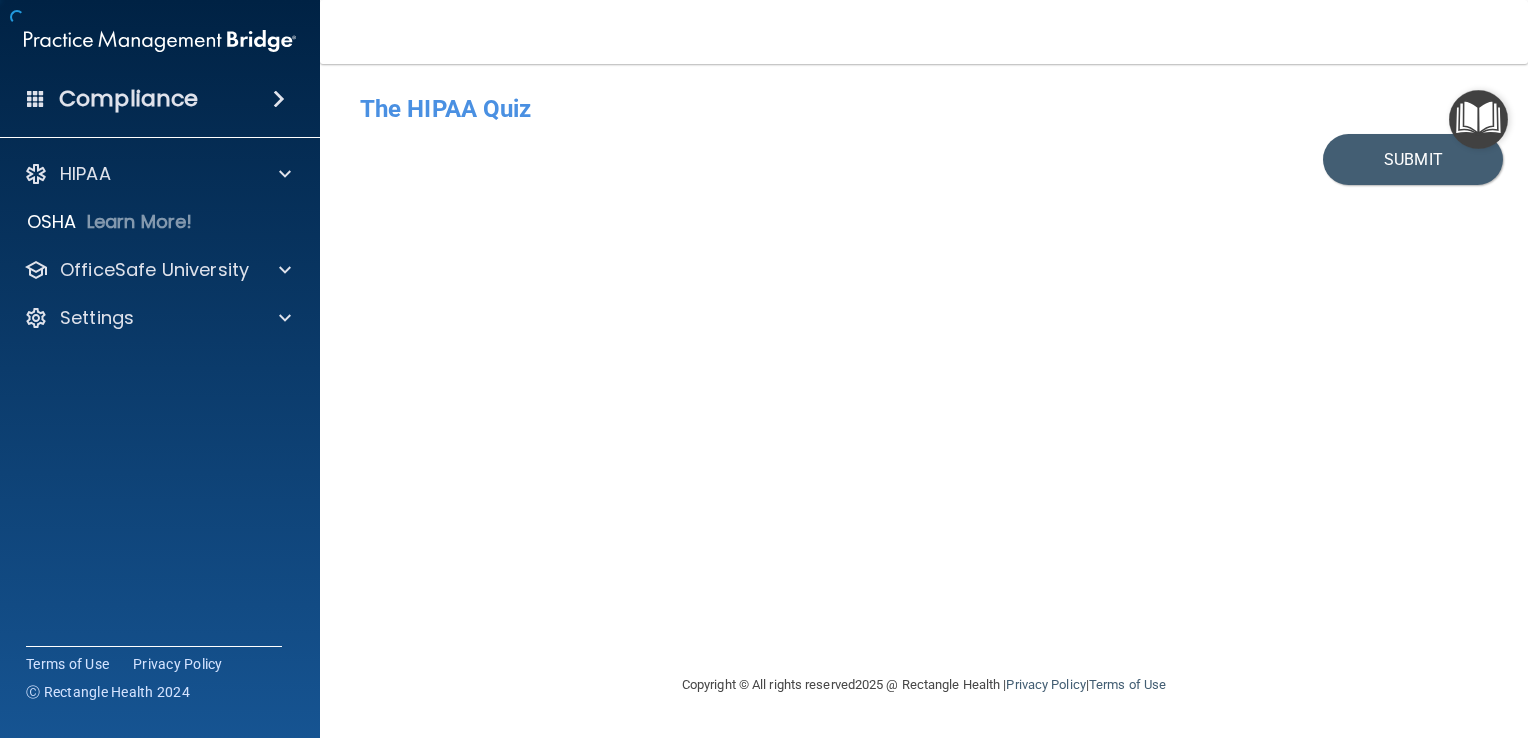 scroll, scrollTop: 0, scrollLeft: 0, axis: both 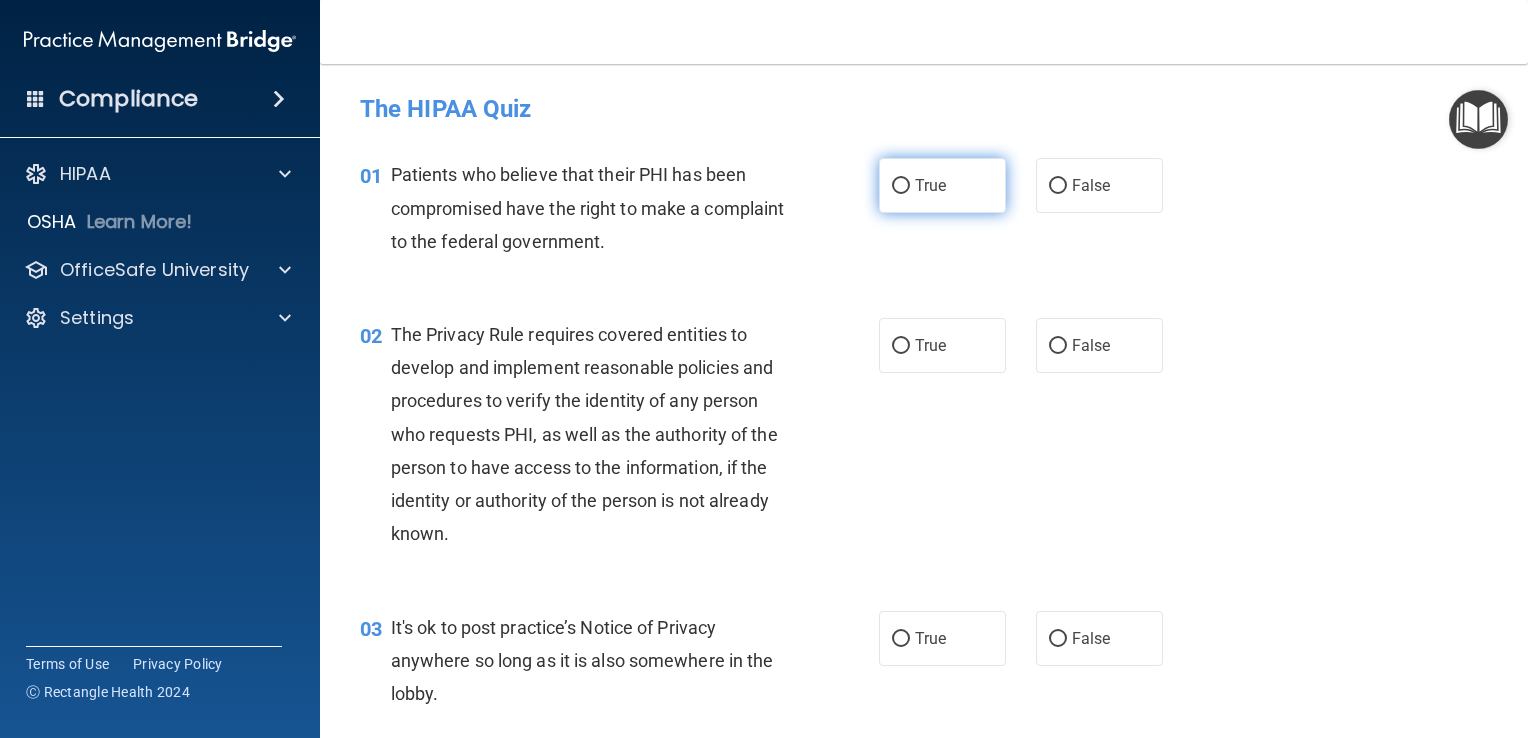 click on "True" at bounding box center (901, 186) 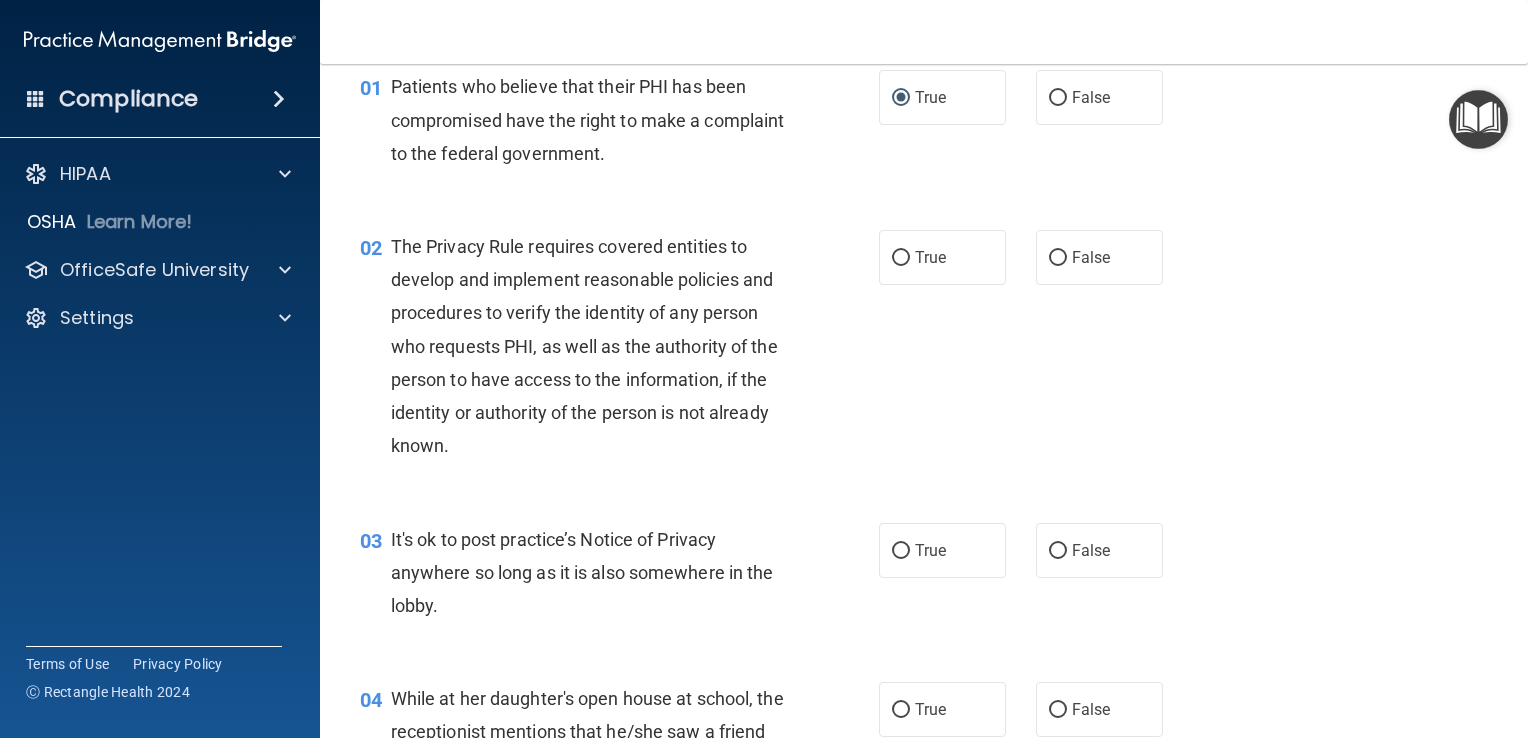 scroll, scrollTop: 92, scrollLeft: 0, axis: vertical 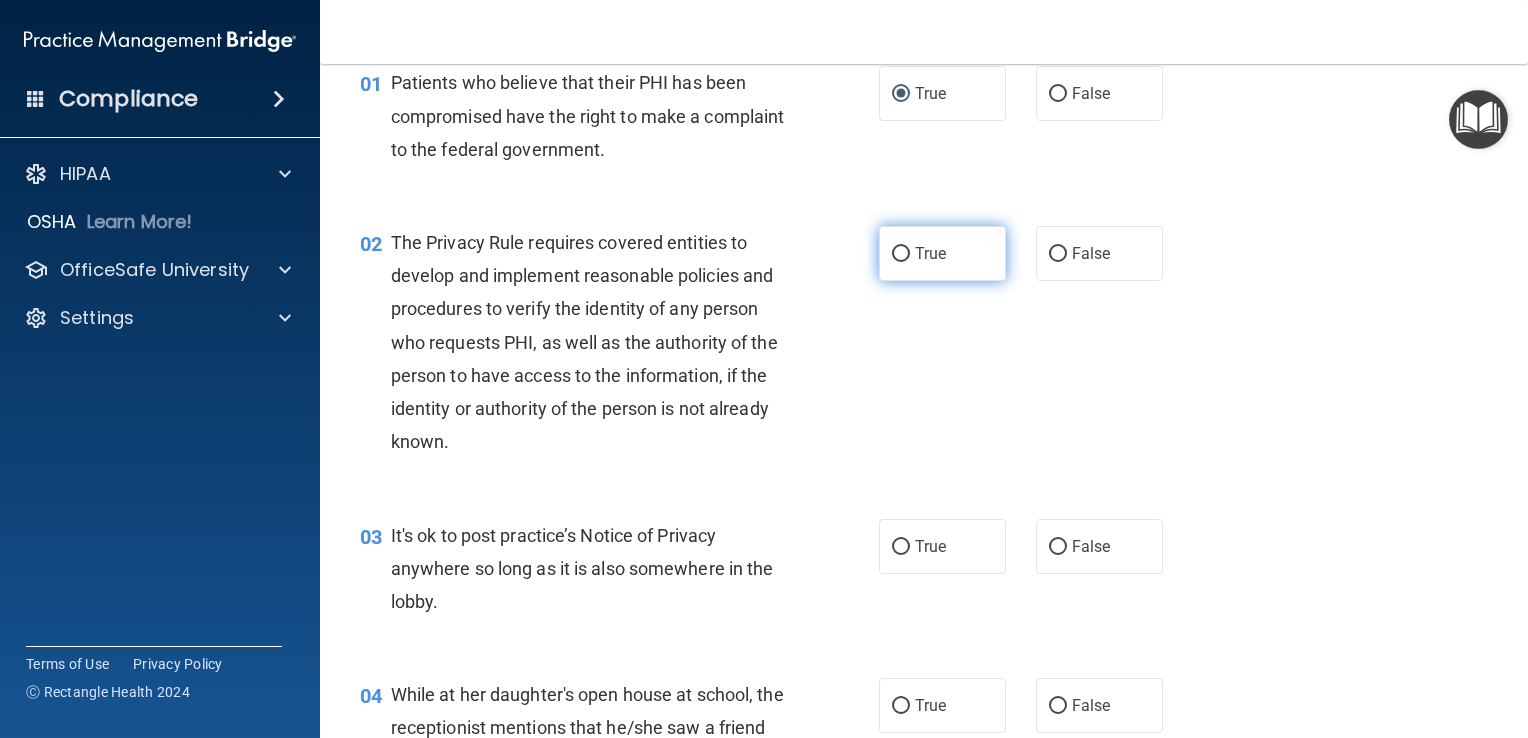 click on "True" at bounding box center (930, 253) 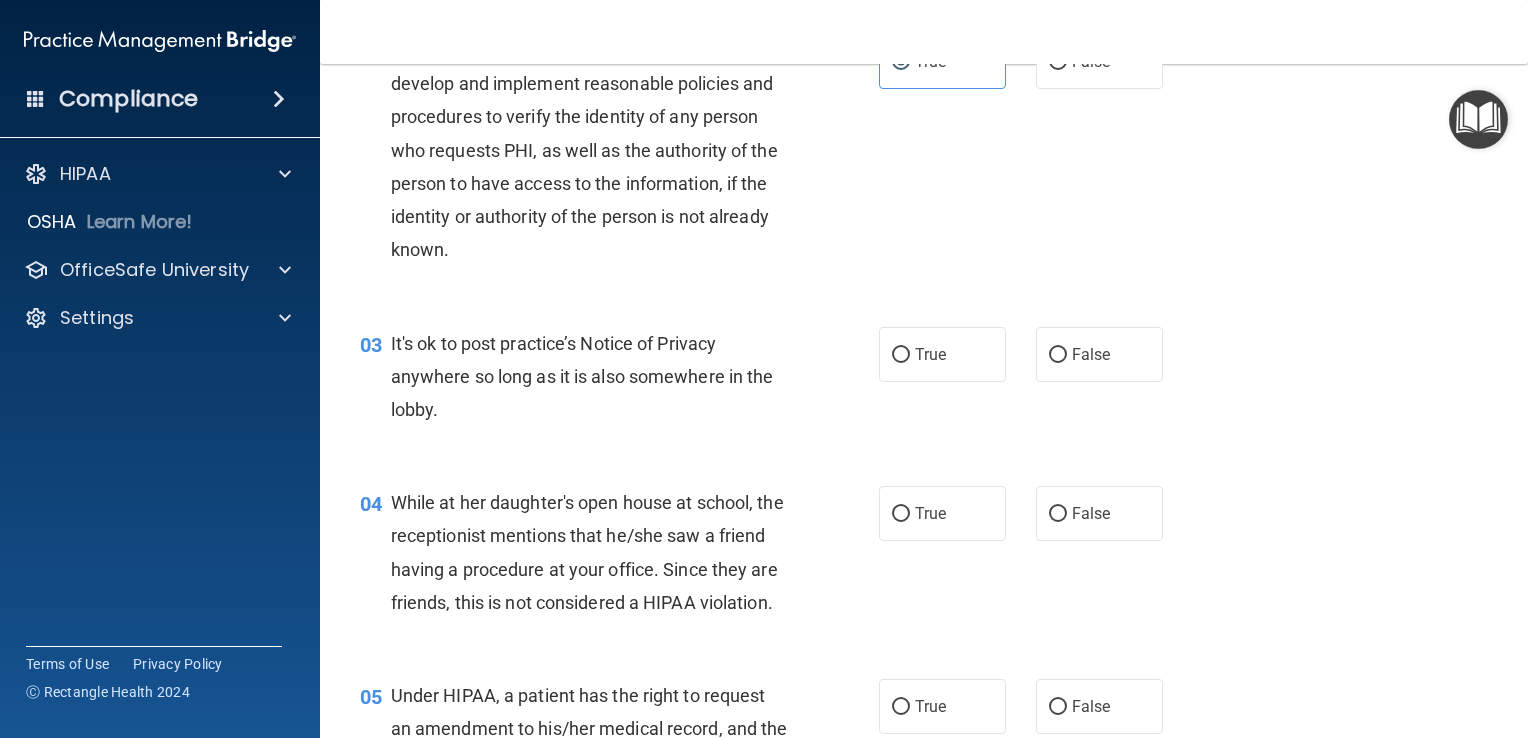 scroll, scrollTop: 292, scrollLeft: 0, axis: vertical 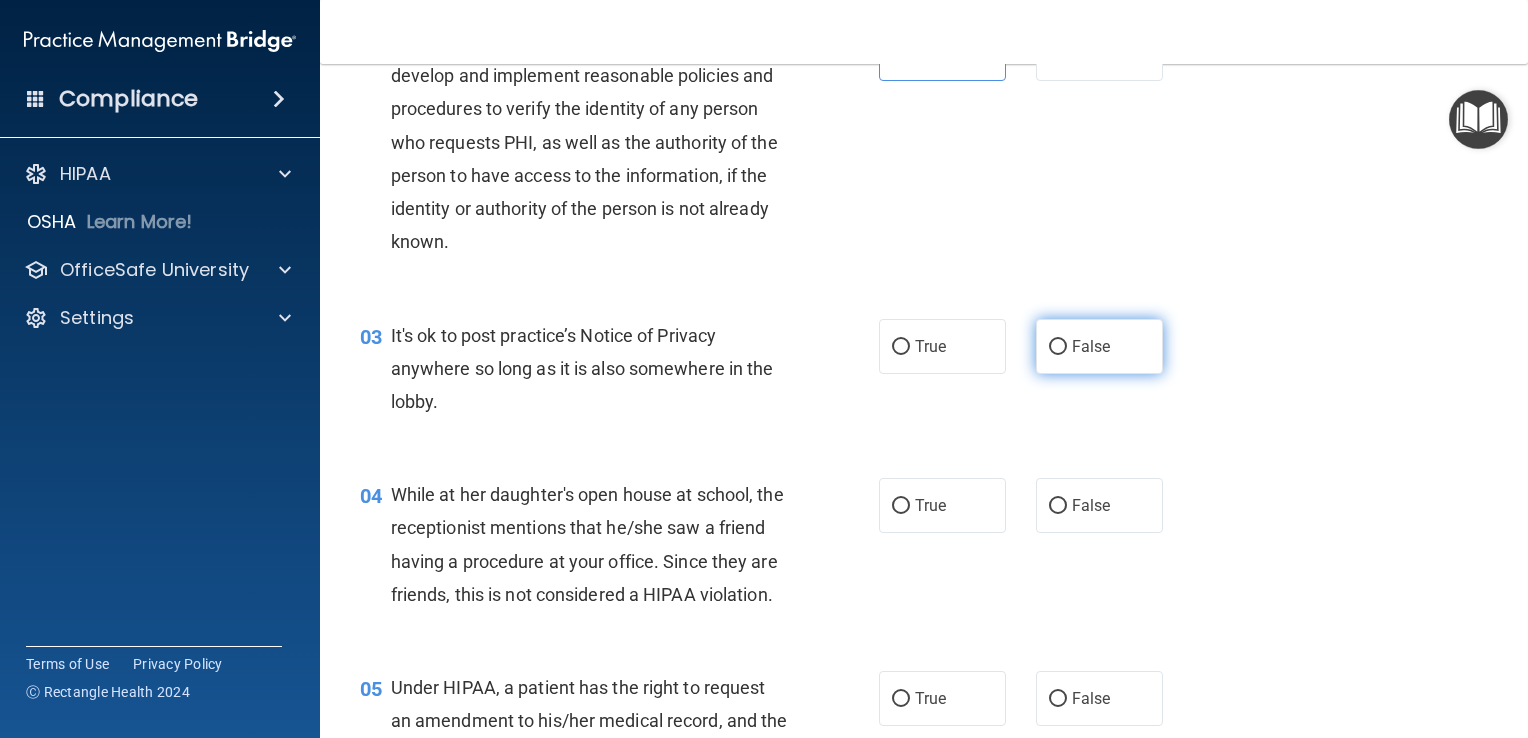 click on "False" at bounding box center [1099, 346] 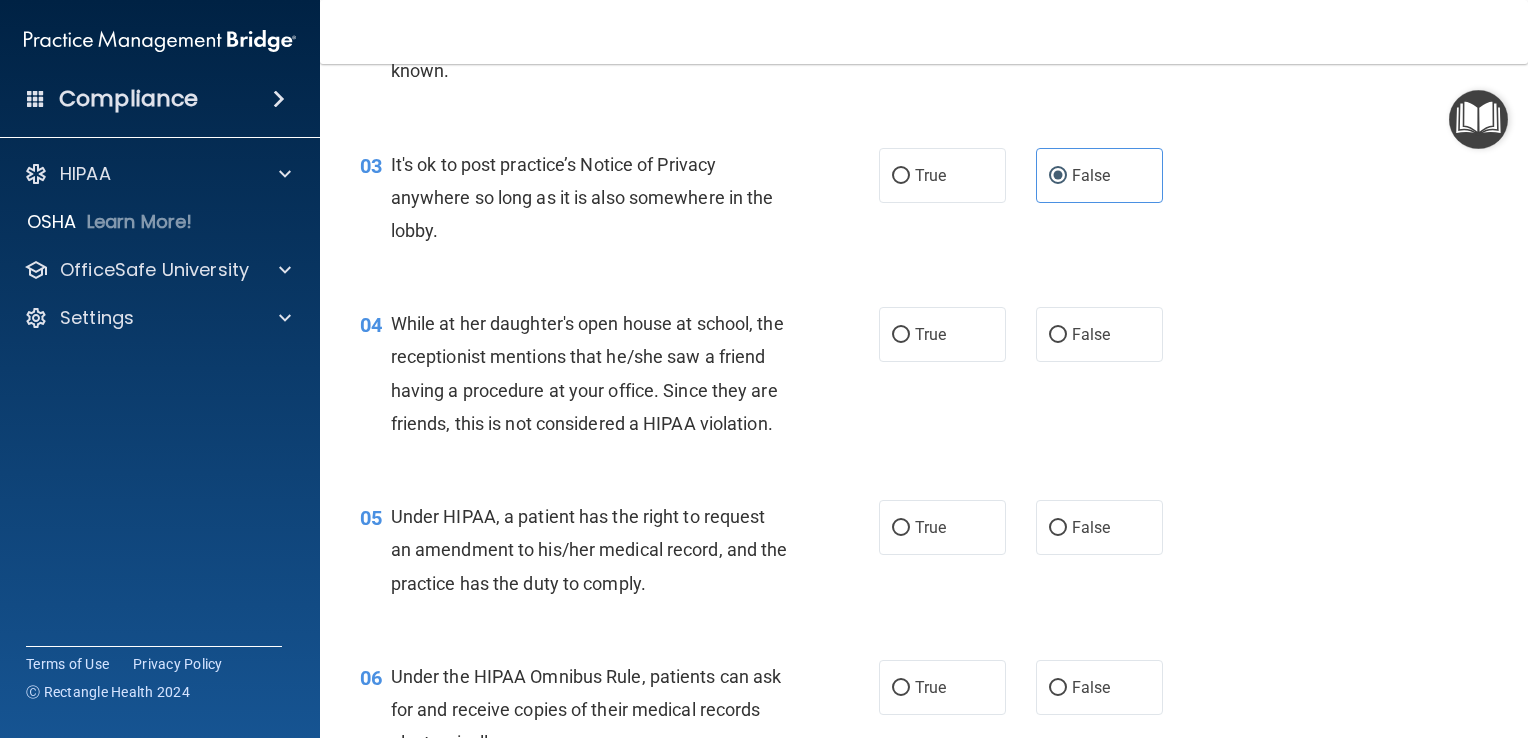 scroll, scrollTop: 464, scrollLeft: 0, axis: vertical 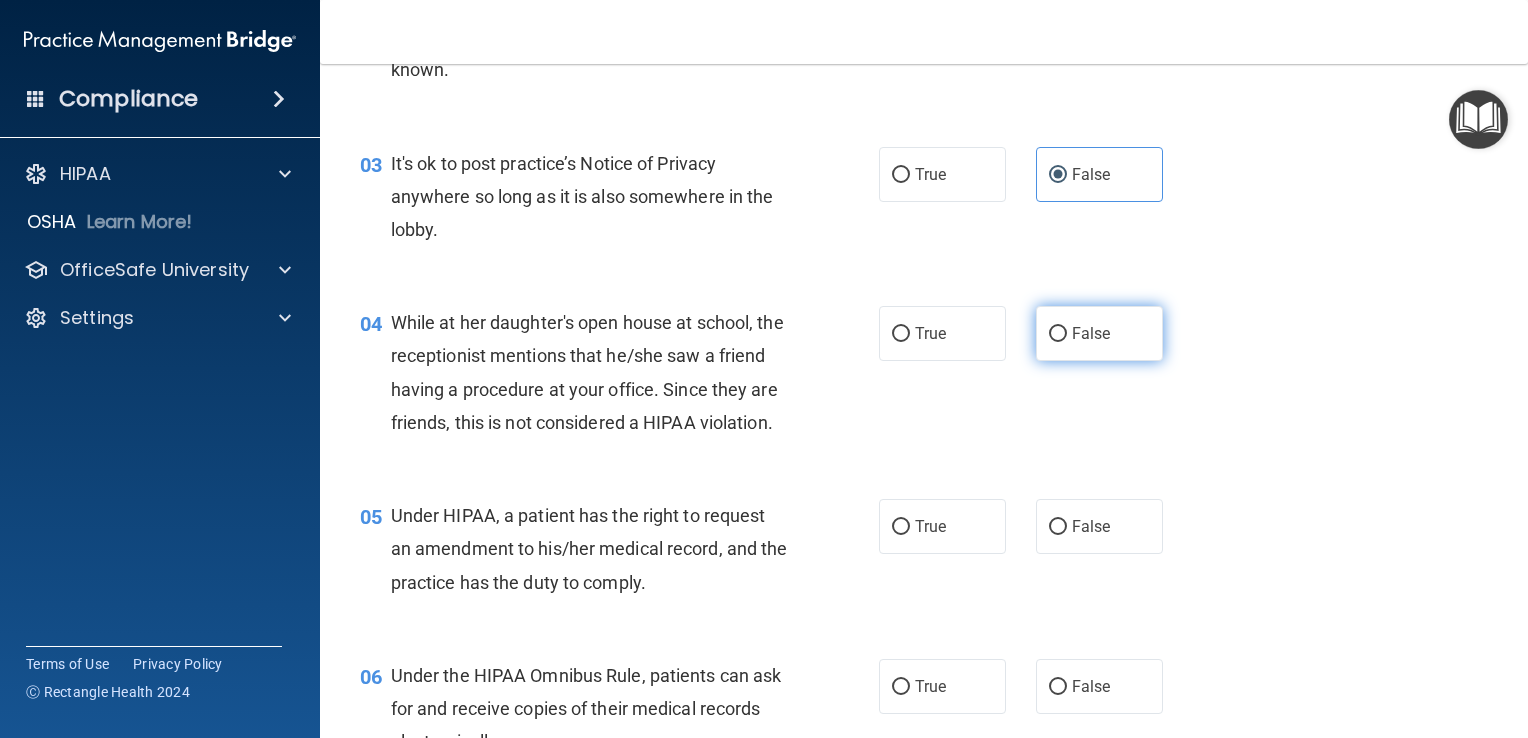 click on "False" at bounding box center [1058, 334] 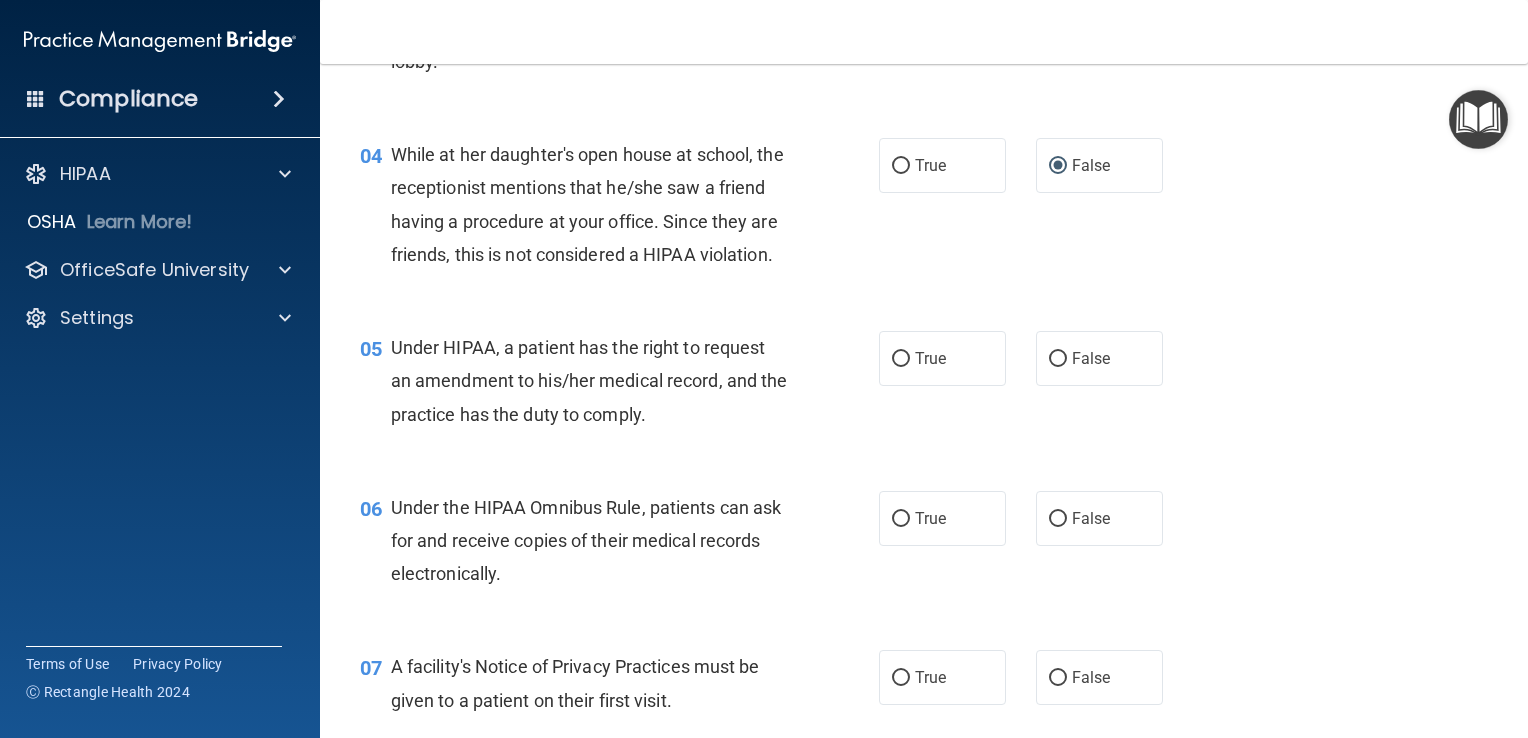 scroll, scrollTop: 634, scrollLeft: 0, axis: vertical 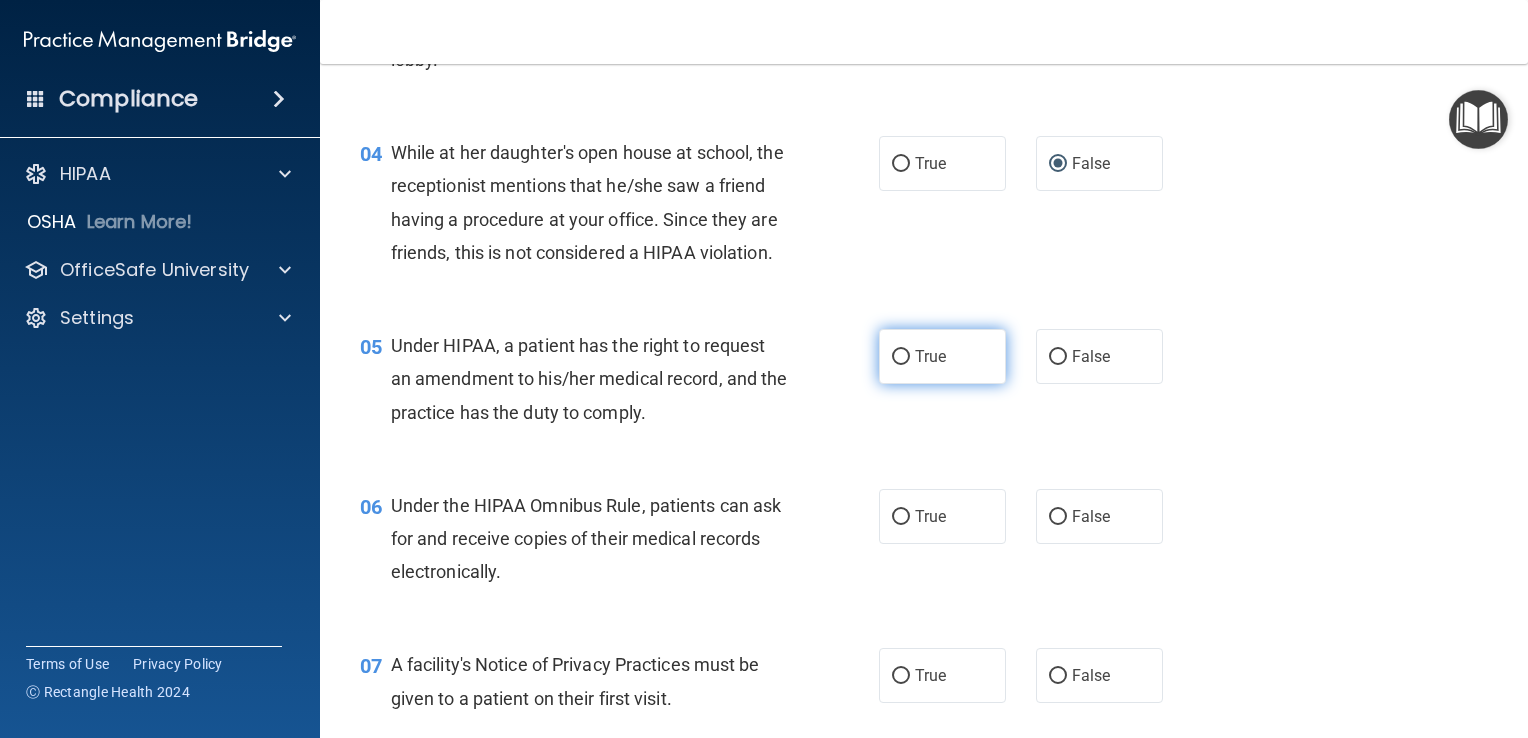 click on "True" at bounding box center (930, 356) 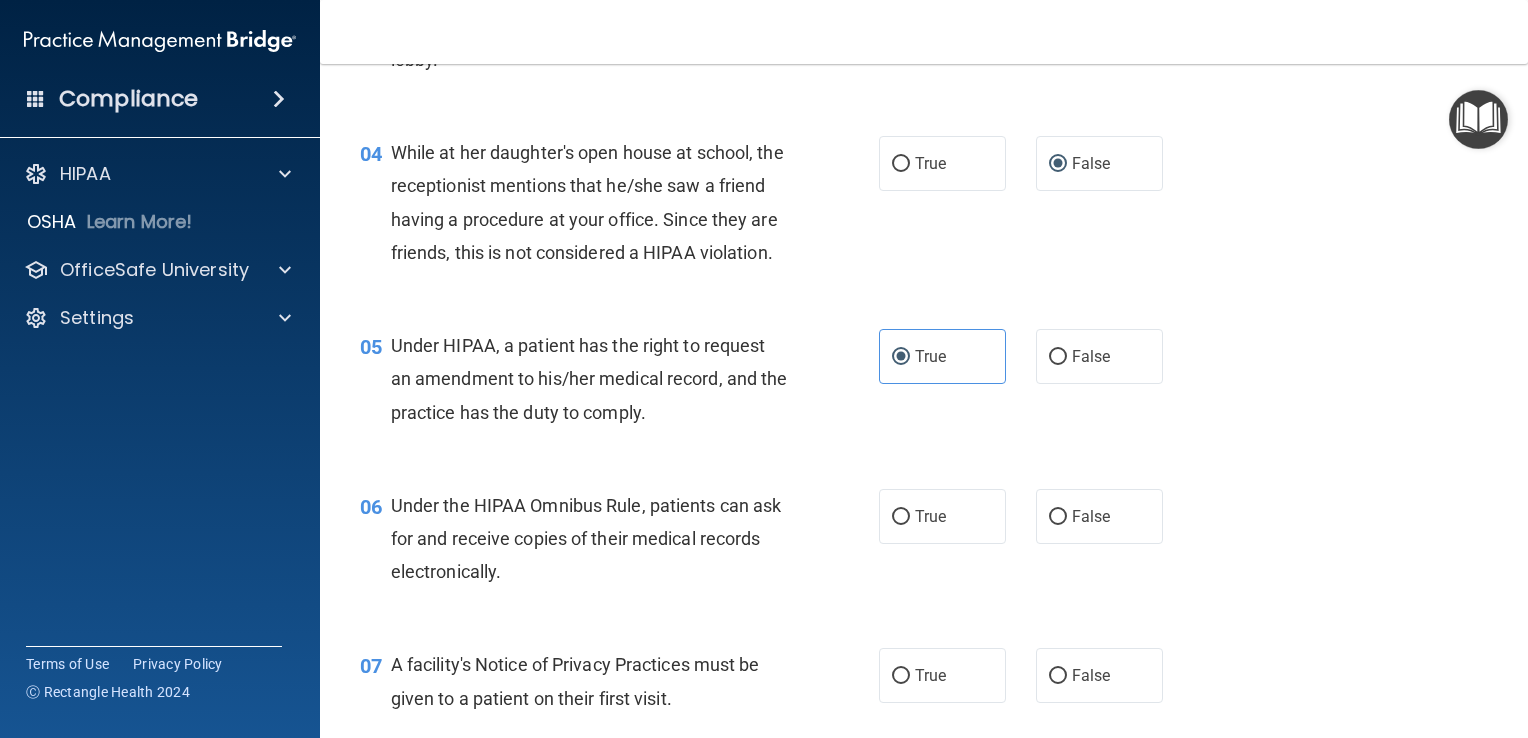 scroll, scrollTop: 848, scrollLeft: 0, axis: vertical 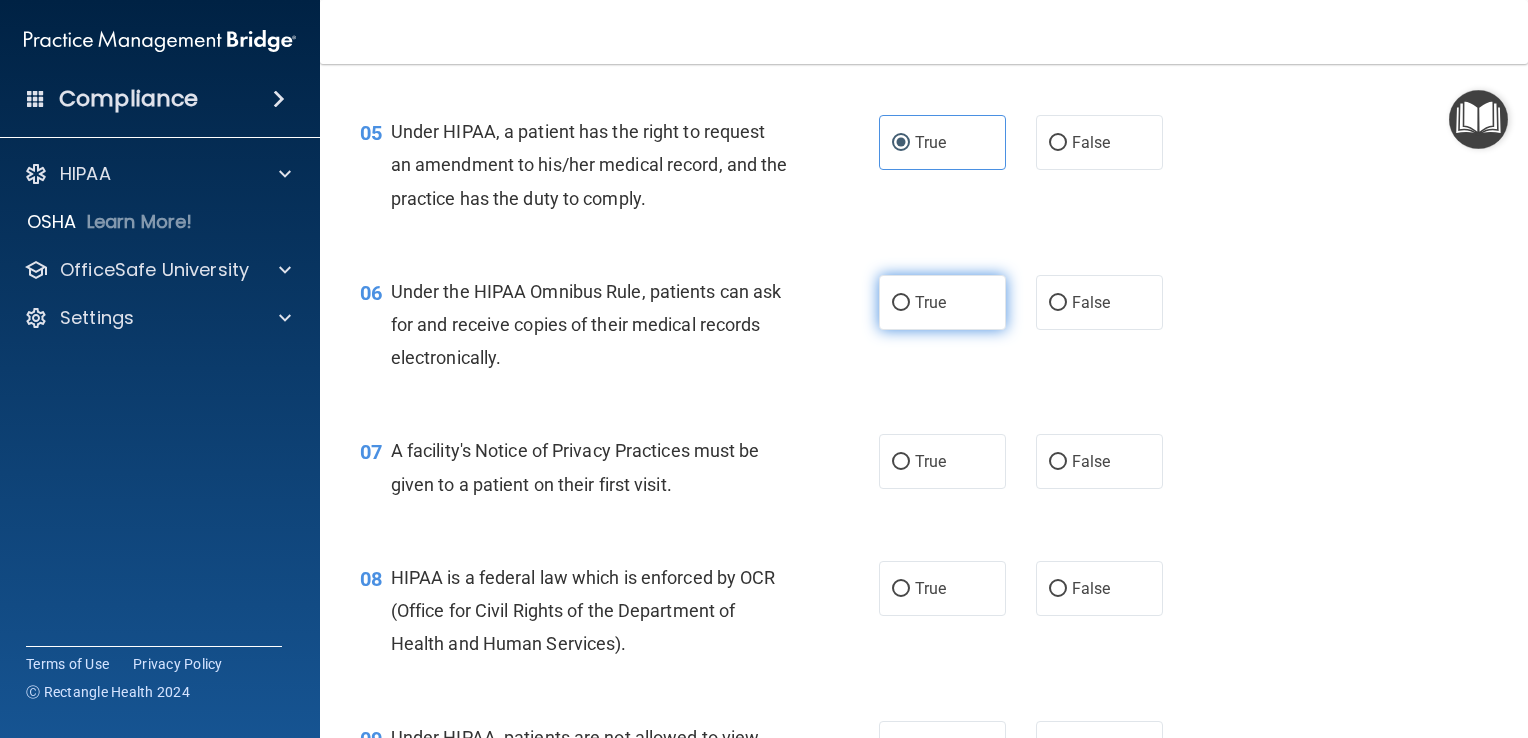 click on "True" at bounding box center (901, 303) 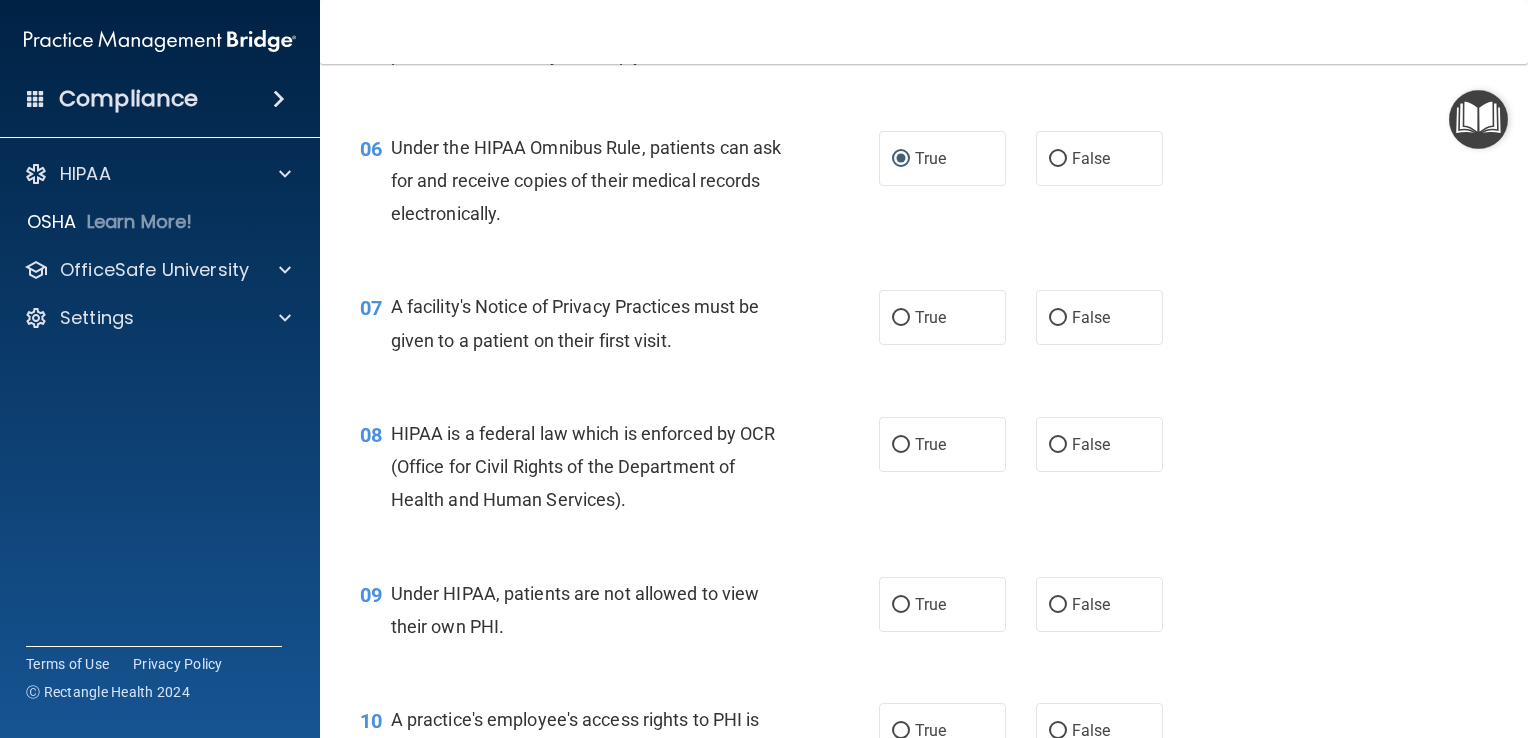scroll, scrollTop: 999, scrollLeft: 0, axis: vertical 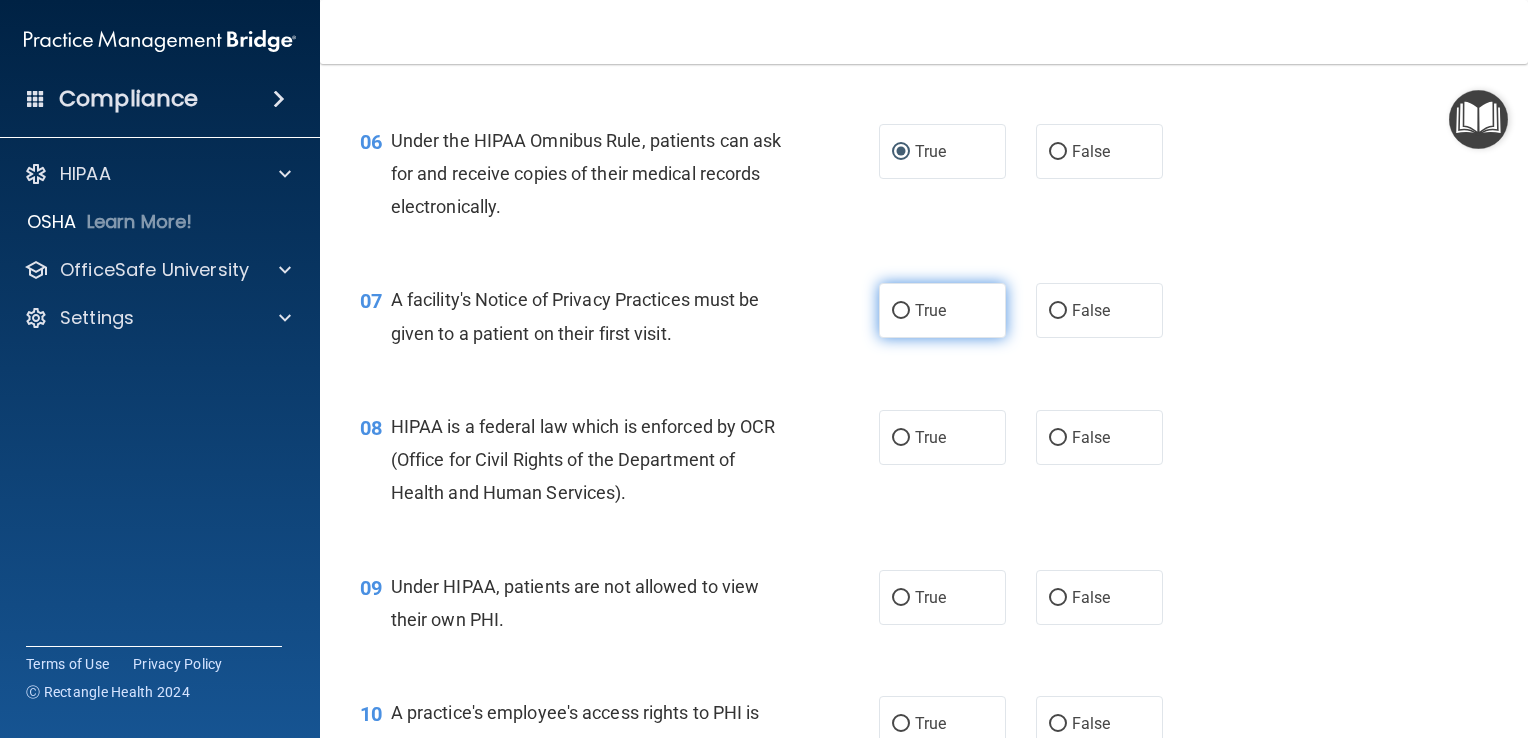 click on "True" at bounding box center (930, 310) 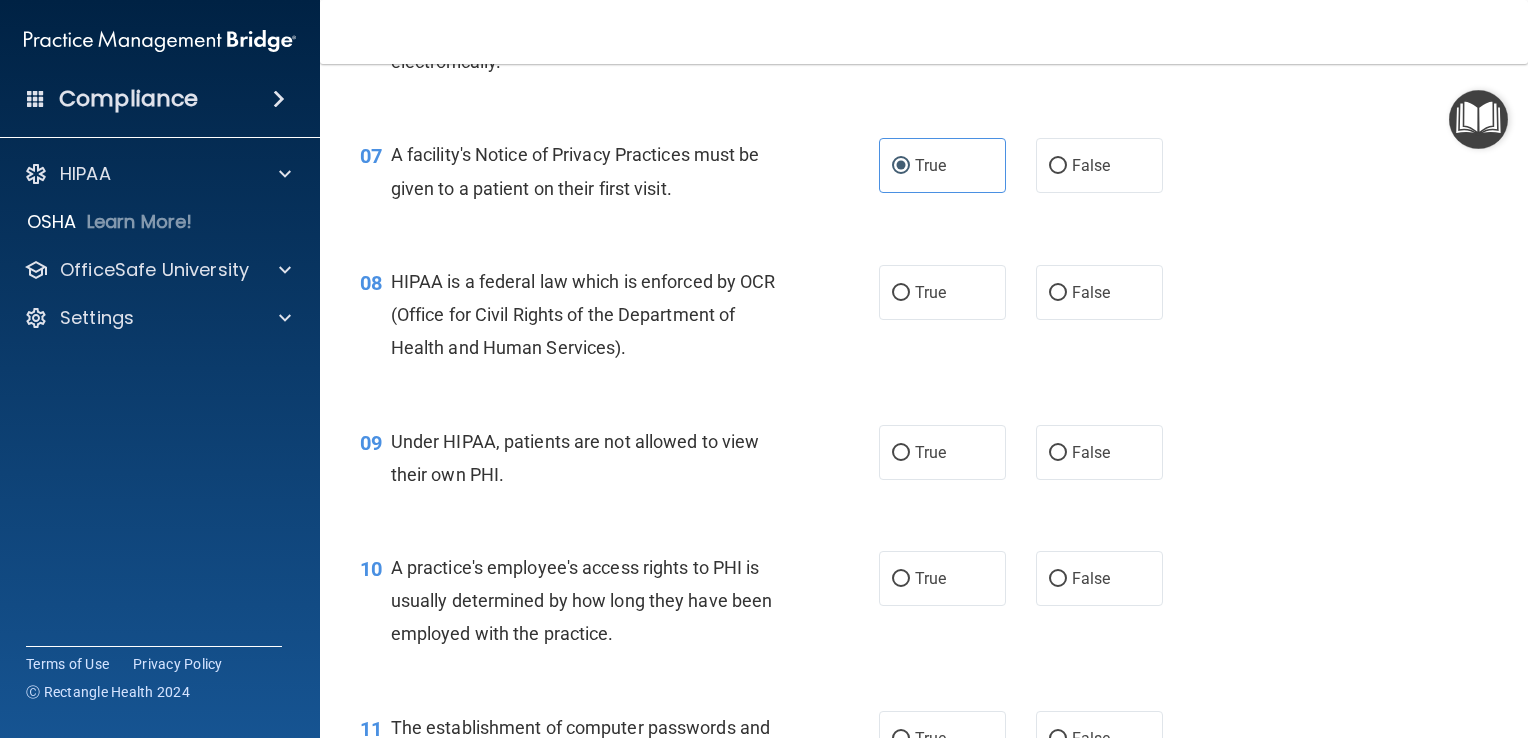scroll, scrollTop: 1152, scrollLeft: 0, axis: vertical 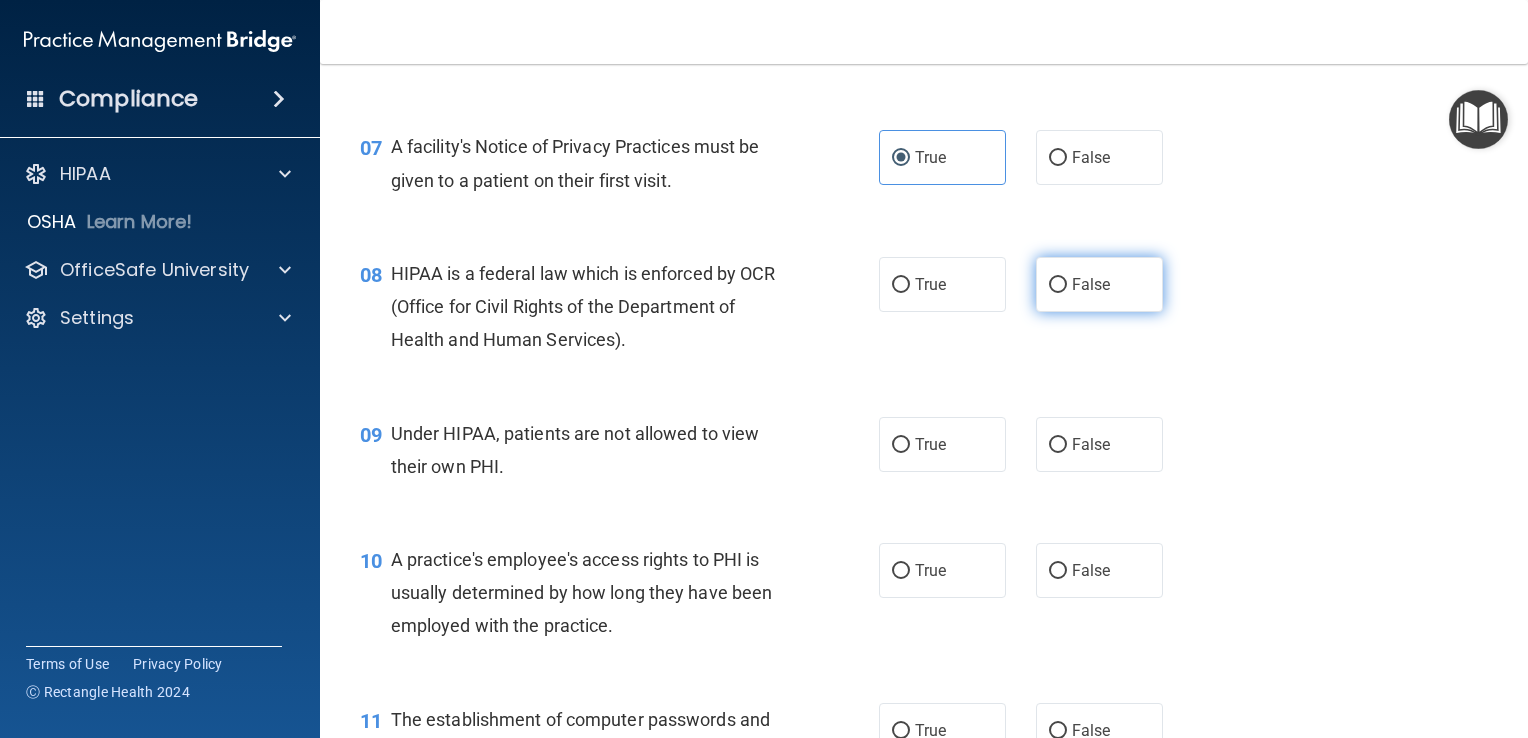 click on "False" at bounding box center (1058, 285) 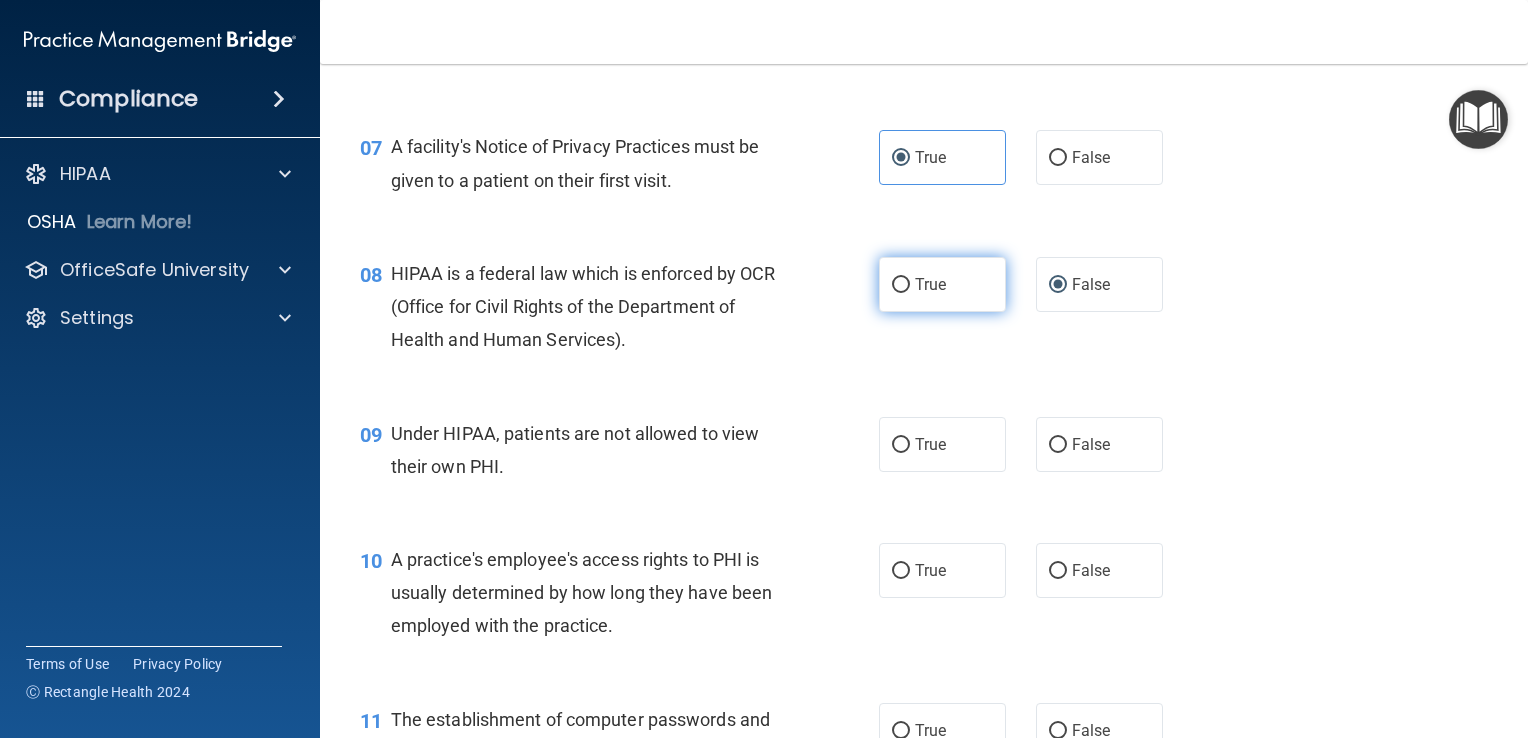 click on "True" at bounding box center (901, 285) 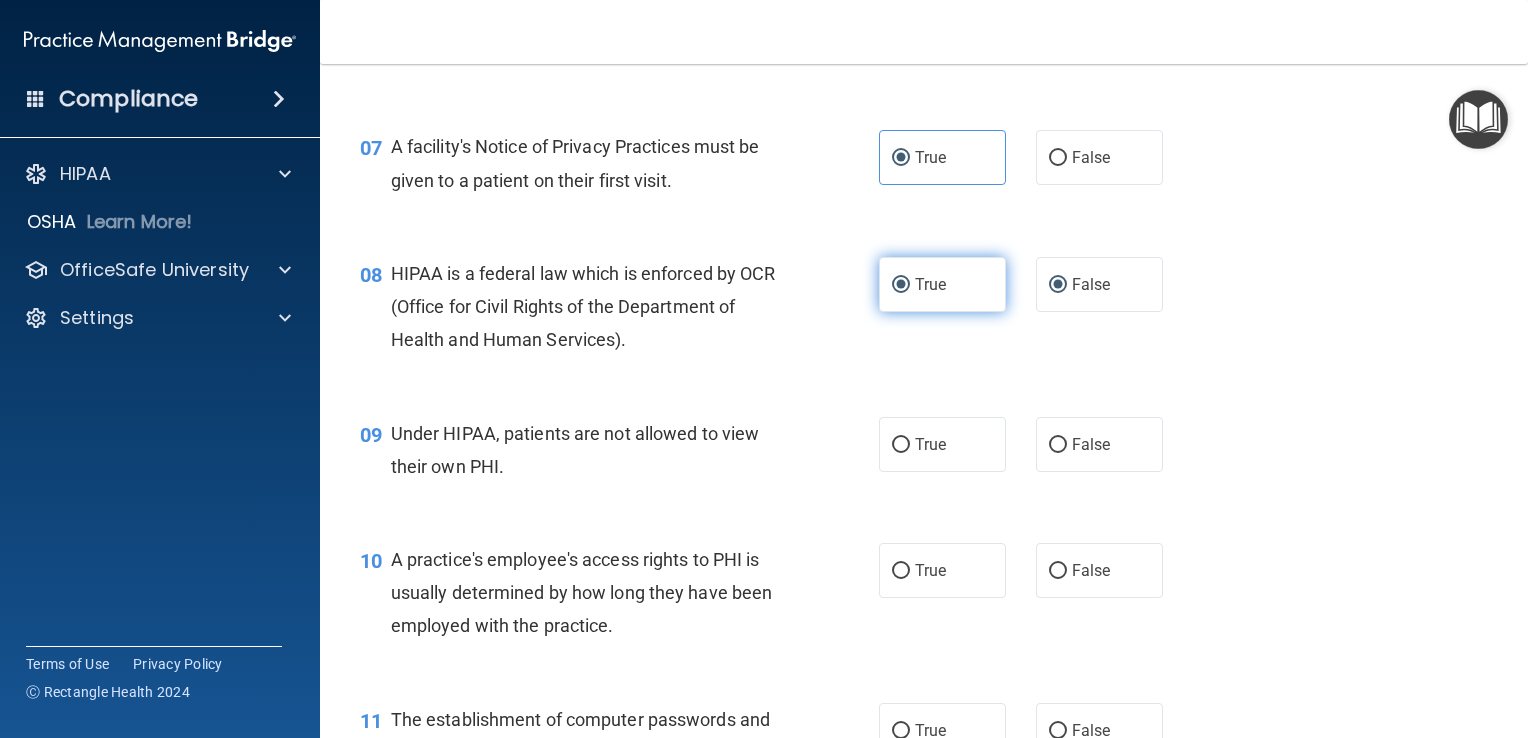 radio on "false" 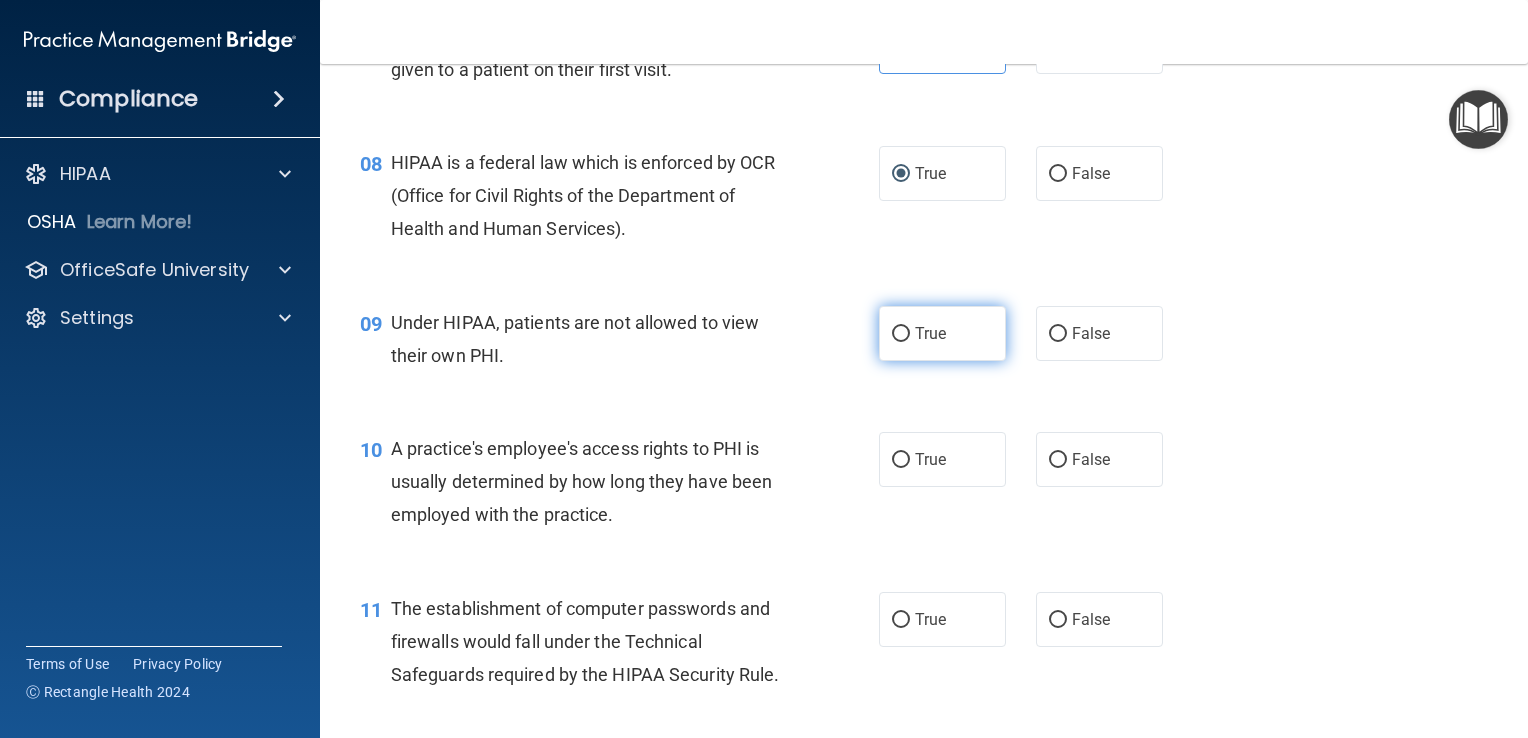 scroll, scrollTop: 1264, scrollLeft: 0, axis: vertical 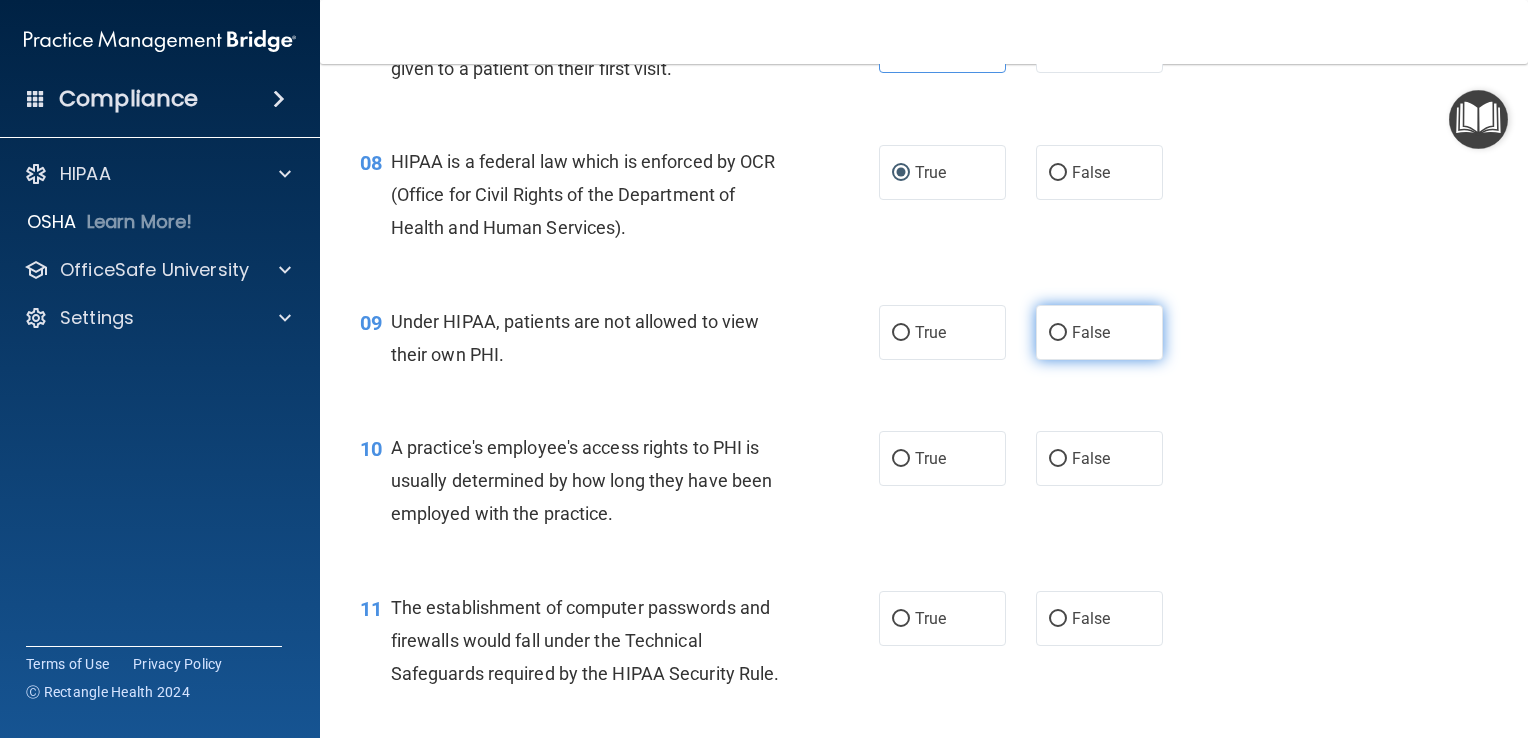 click on "False" at bounding box center [1099, 332] 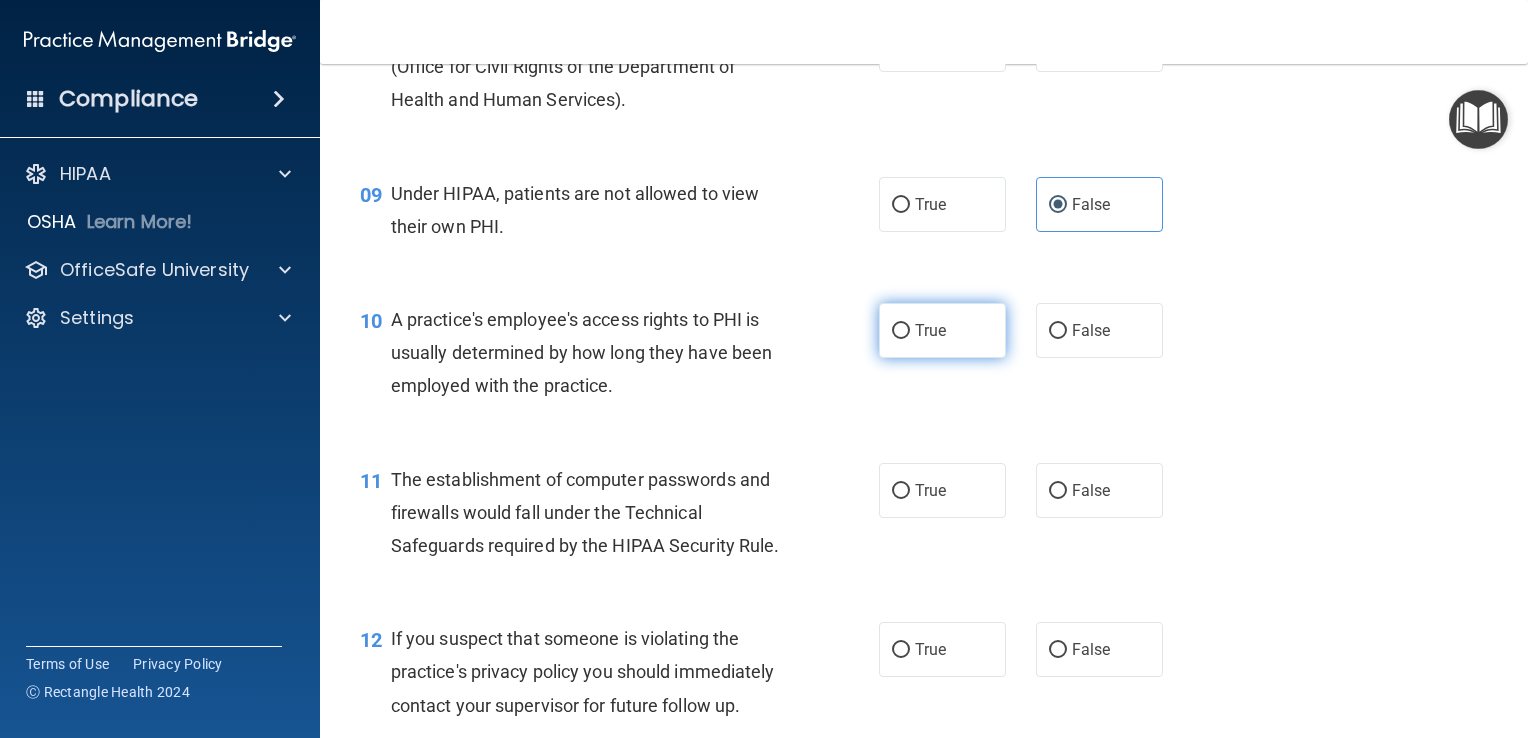 scroll, scrollTop: 1394, scrollLeft: 0, axis: vertical 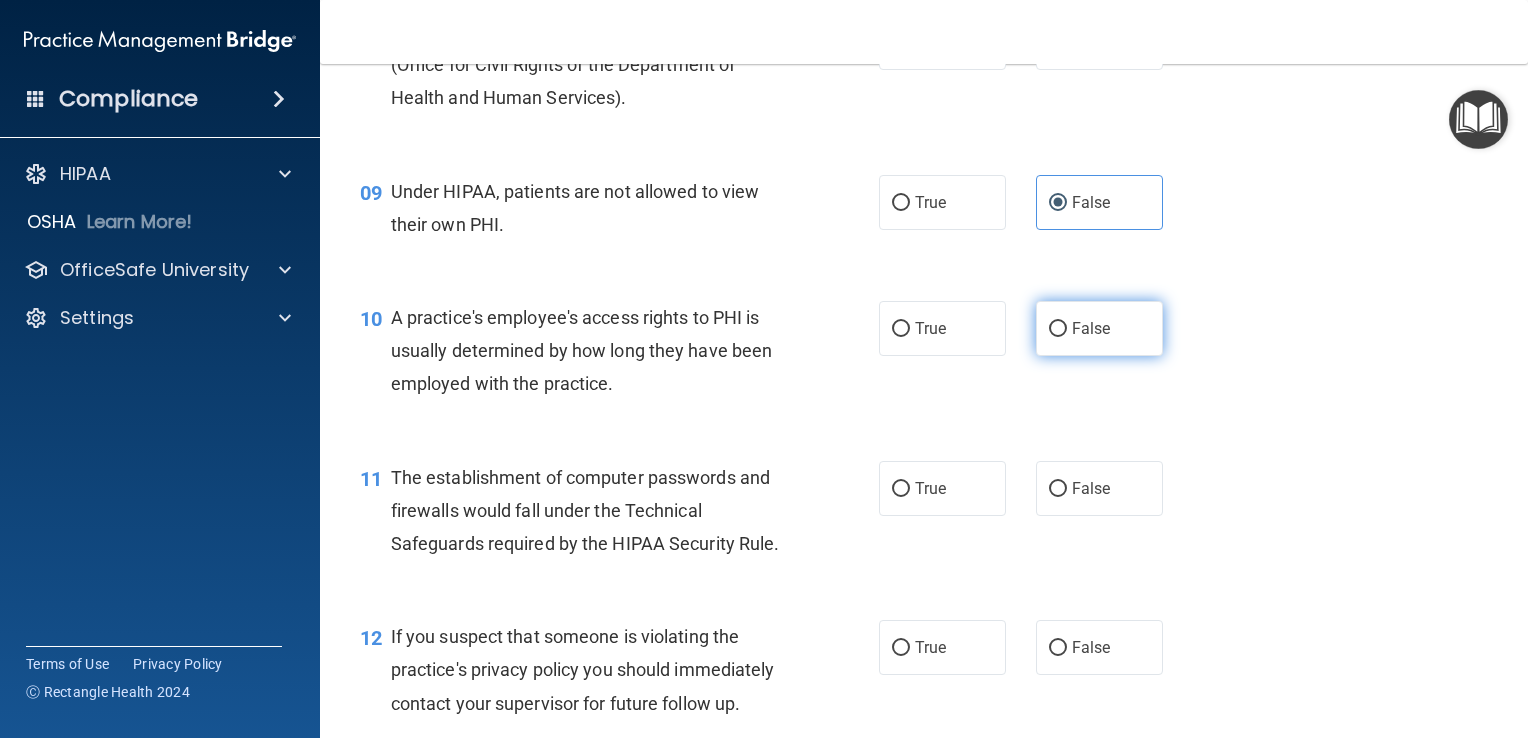 click on "False" at bounding box center [1099, 328] 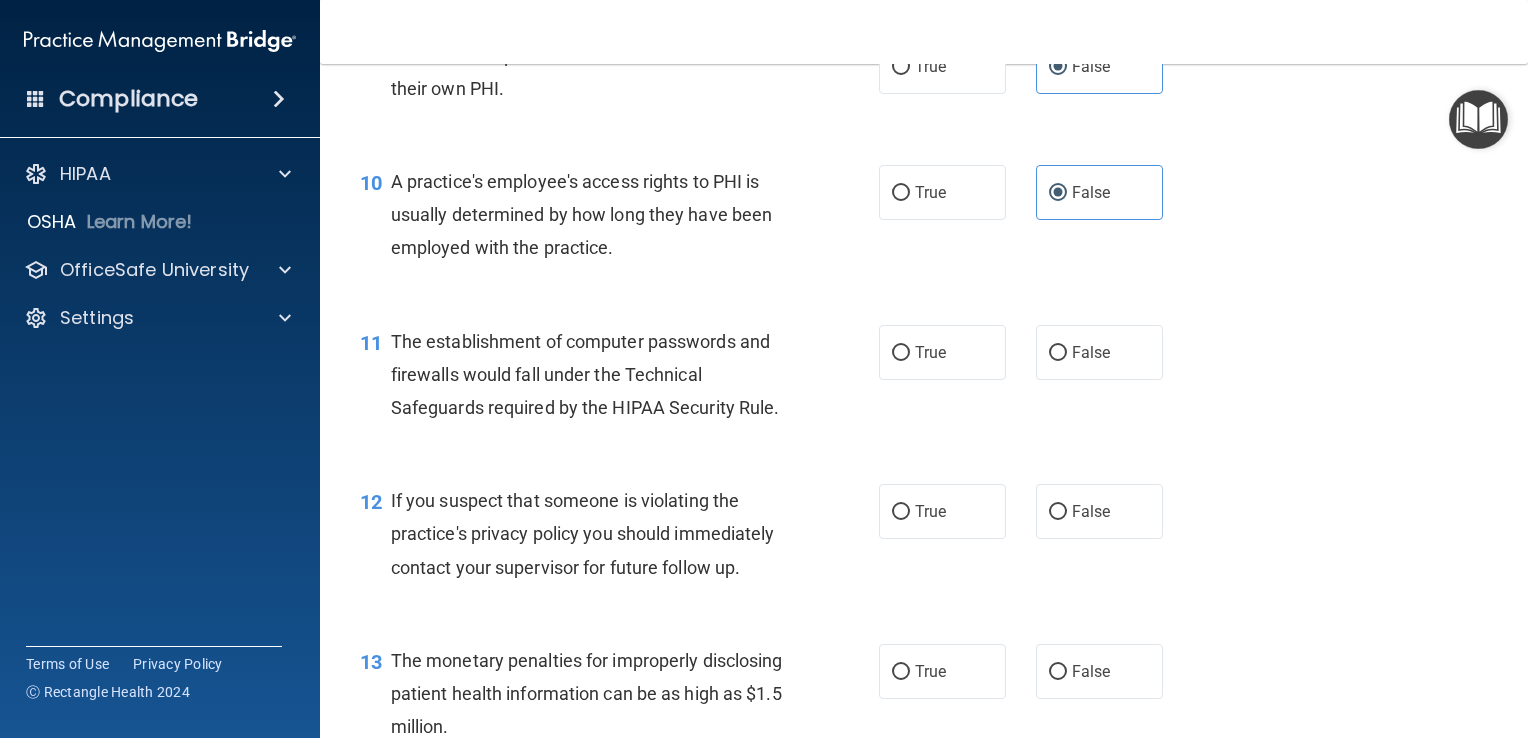 scroll, scrollTop: 1538, scrollLeft: 0, axis: vertical 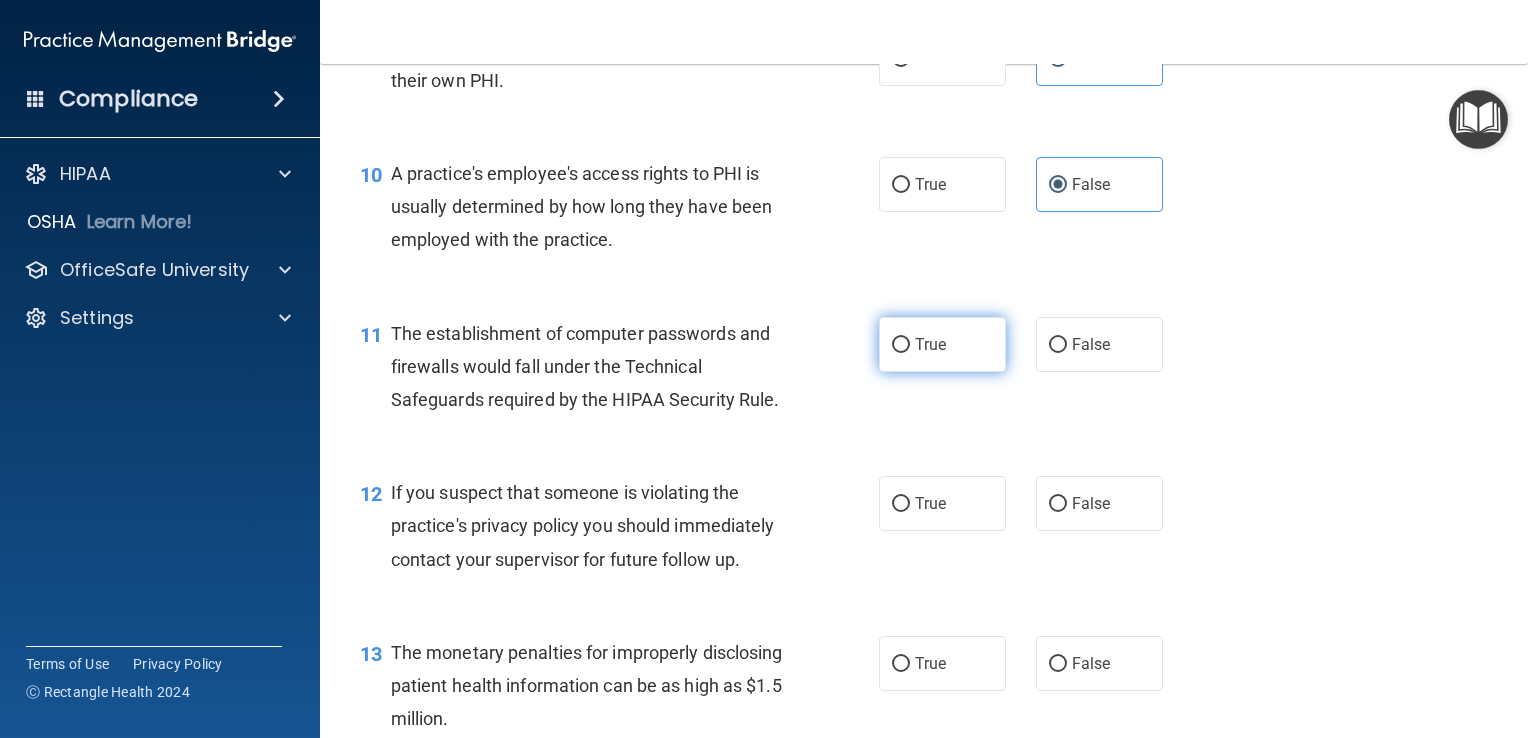 click on "True" at bounding box center (942, 344) 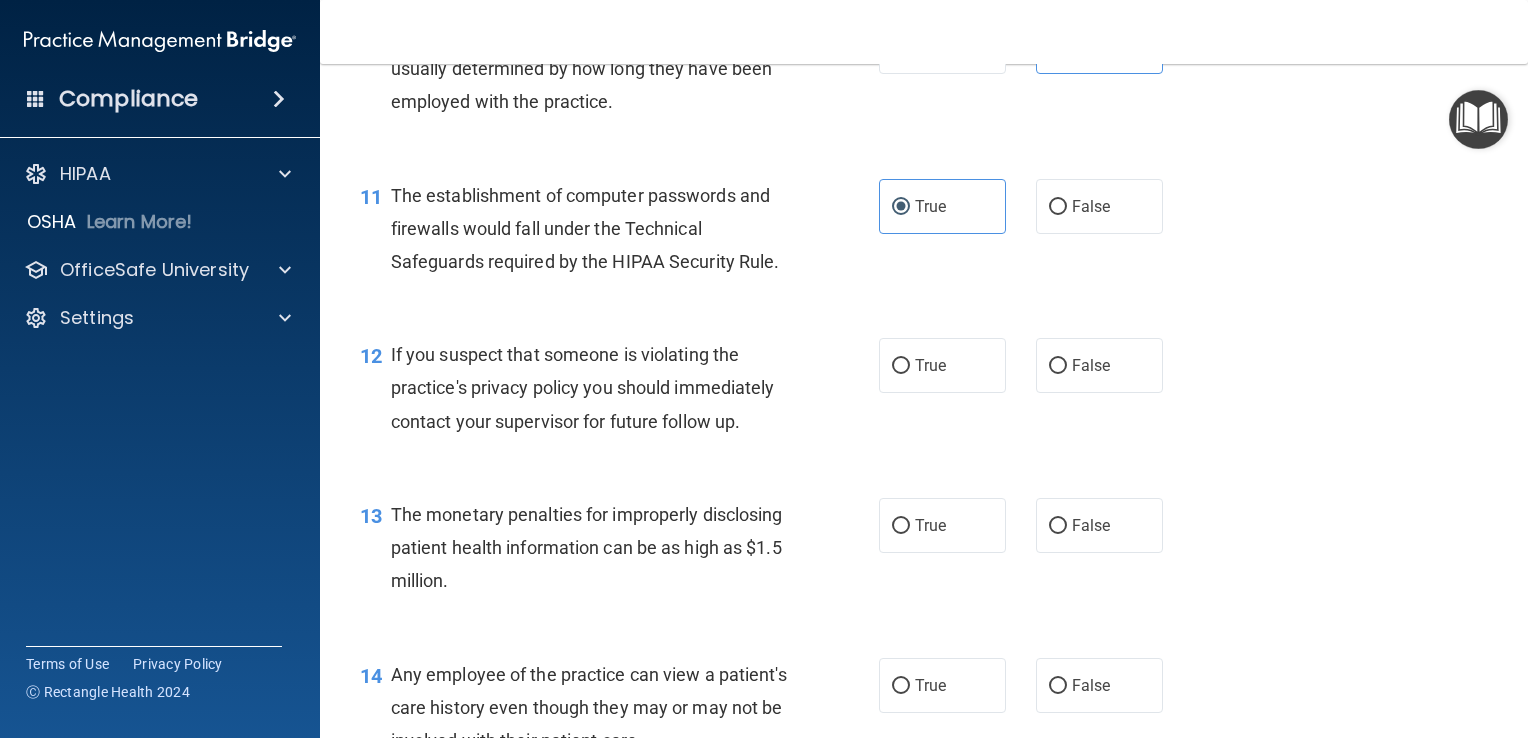 scroll, scrollTop: 1680, scrollLeft: 0, axis: vertical 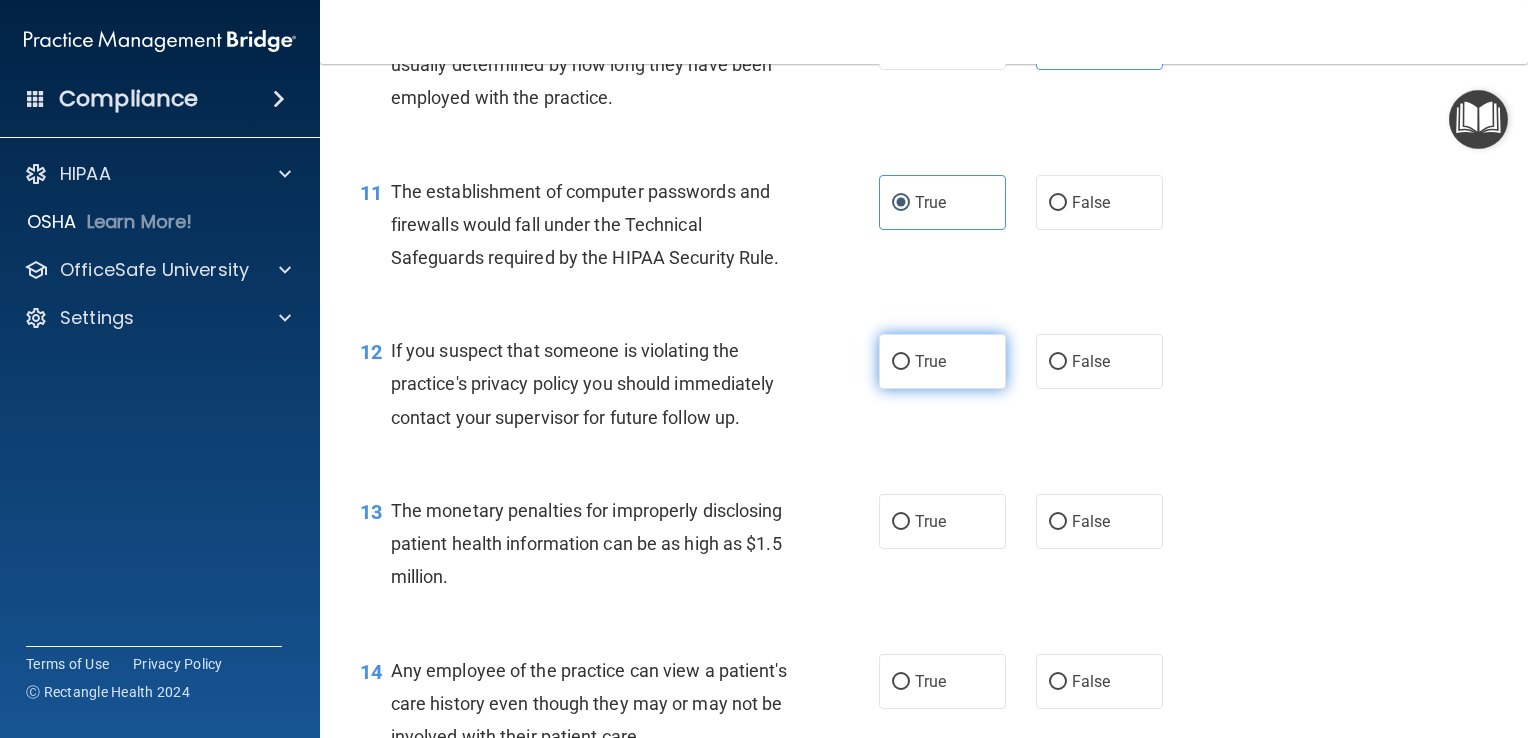 click on "True" at bounding box center (942, 361) 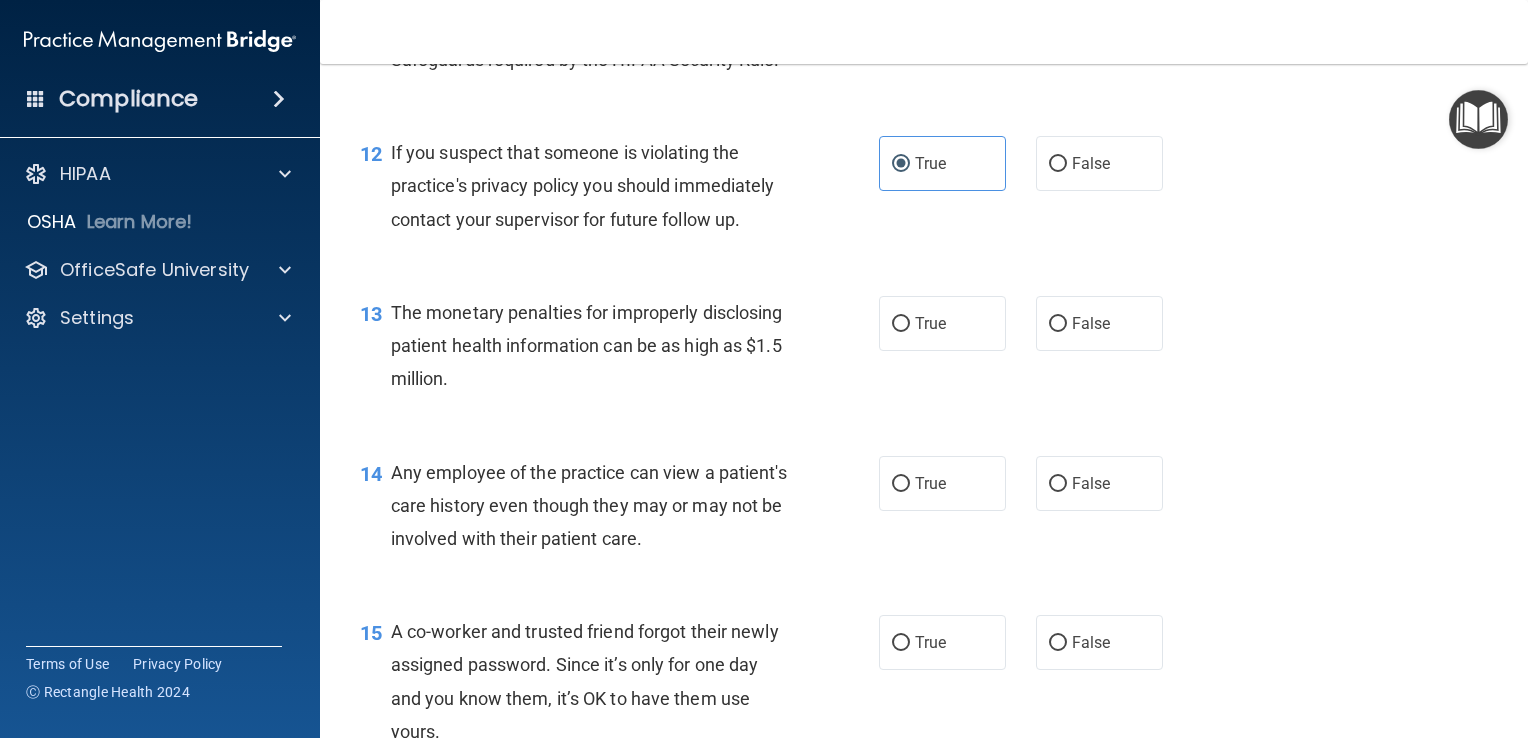 scroll, scrollTop: 1879, scrollLeft: 0, axis: vertical 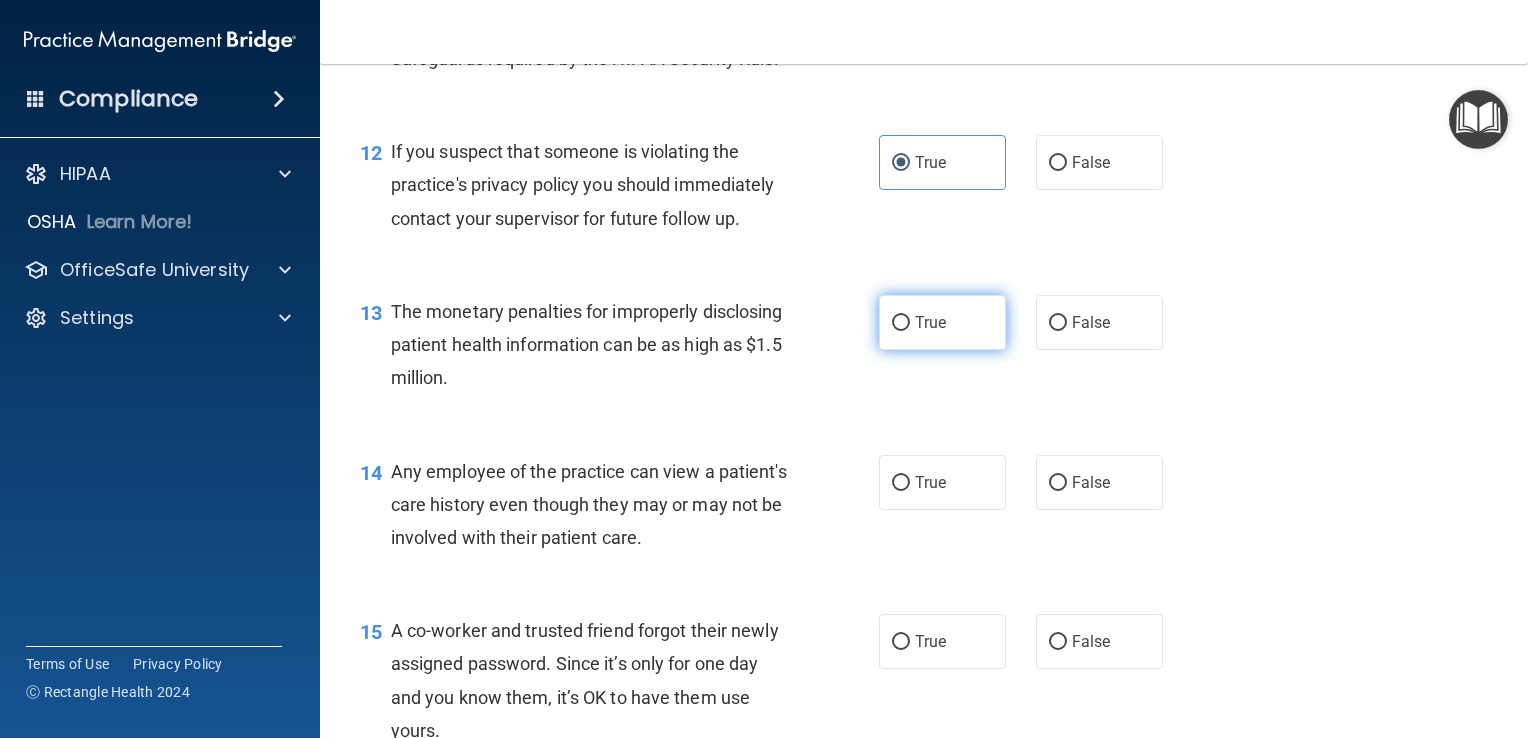 click on "True" at bounding box center [930, 322] 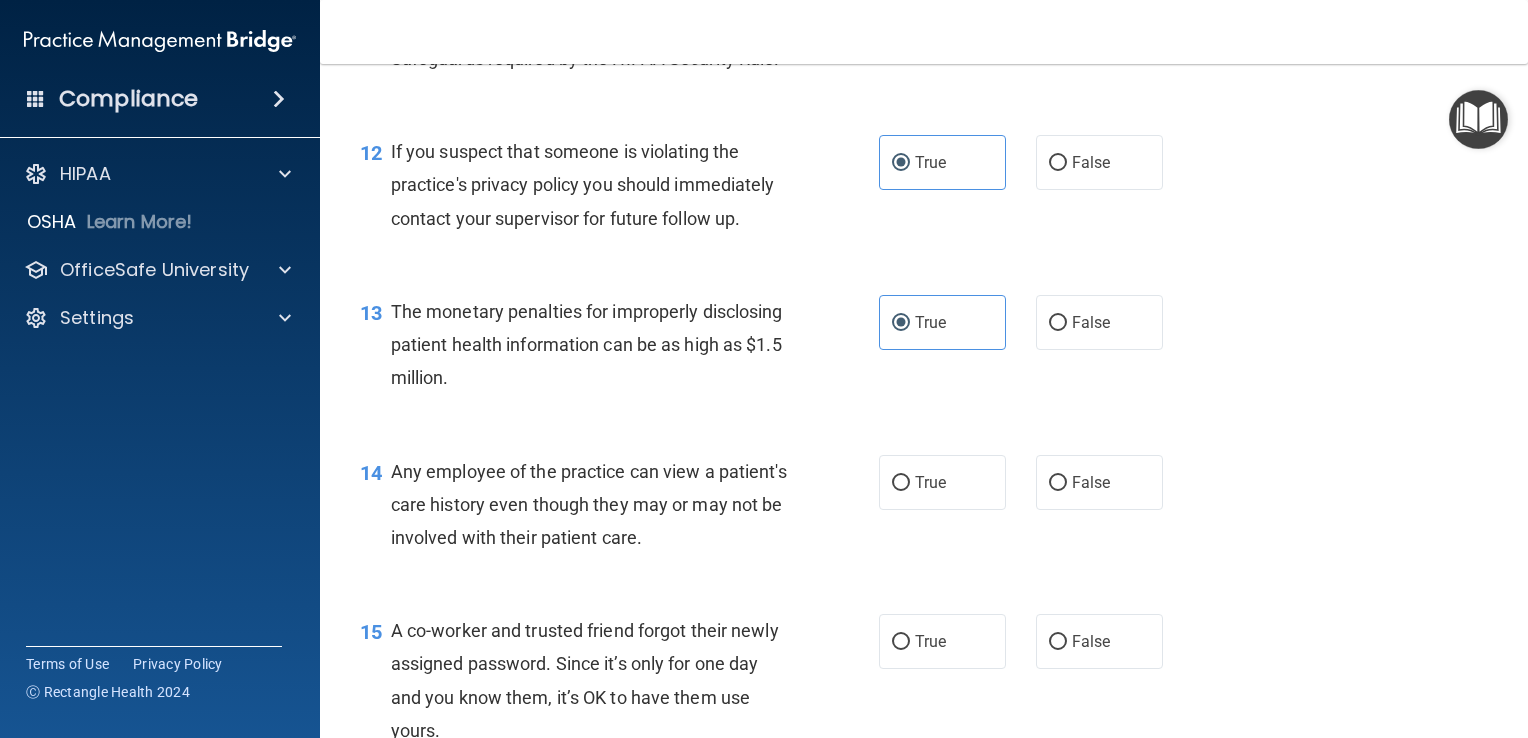 scroll, scrollTop: 2107, scrollLeft: 0, axis: vertical 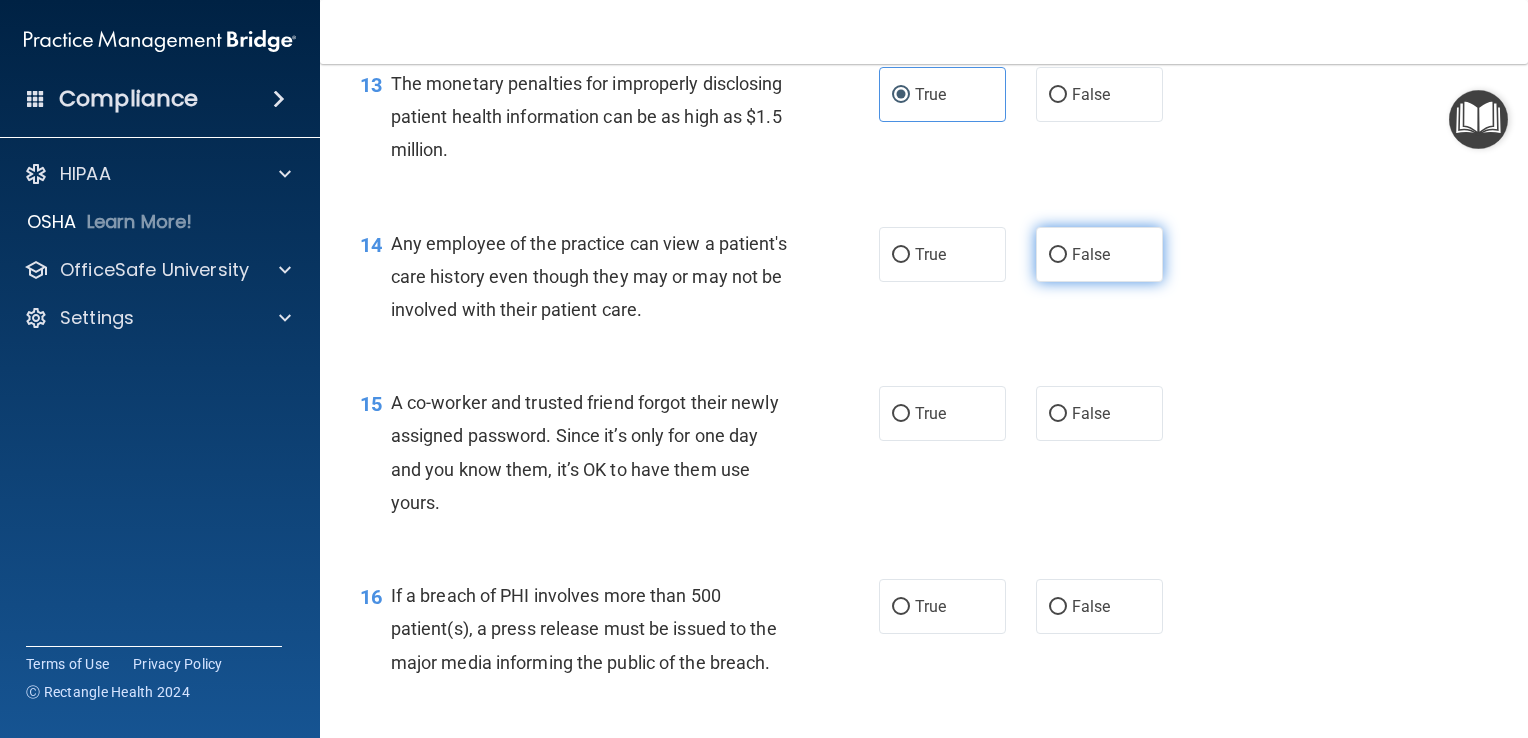 click on "False" at bounding box center (1058, 255) 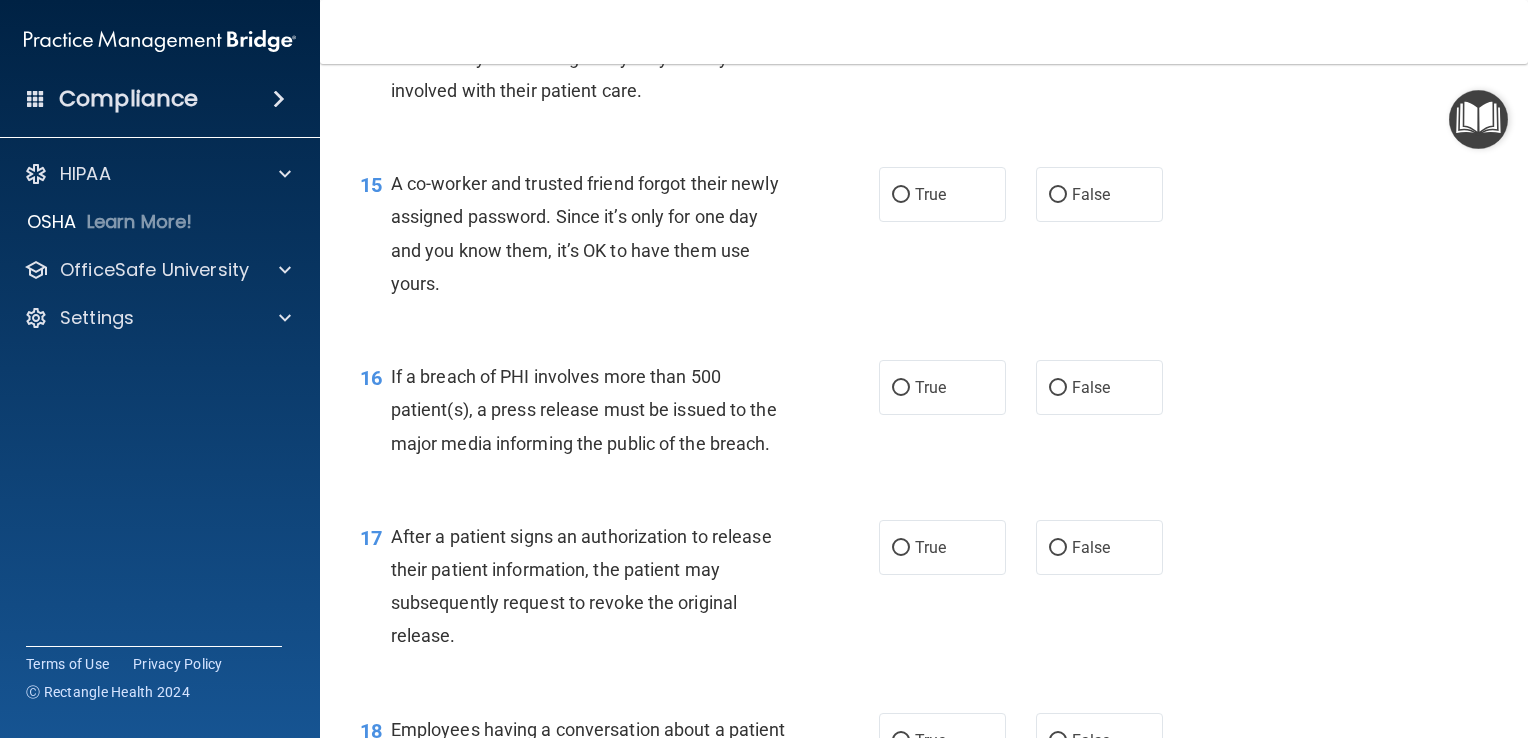 scroll, scrollTop: 2327, scrollLeft: 0, axis: vertical 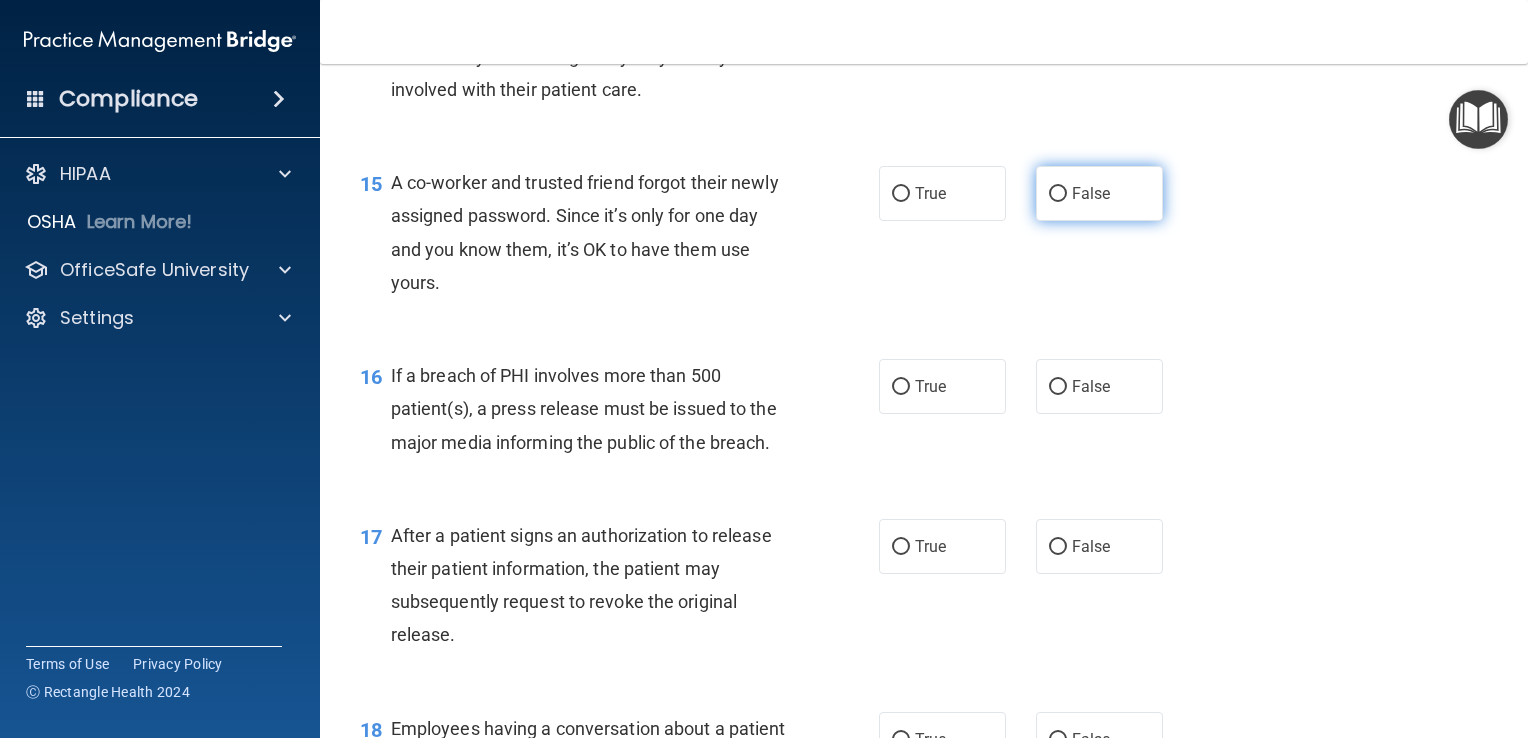 click on "False" at bounding box center (1099, 193) 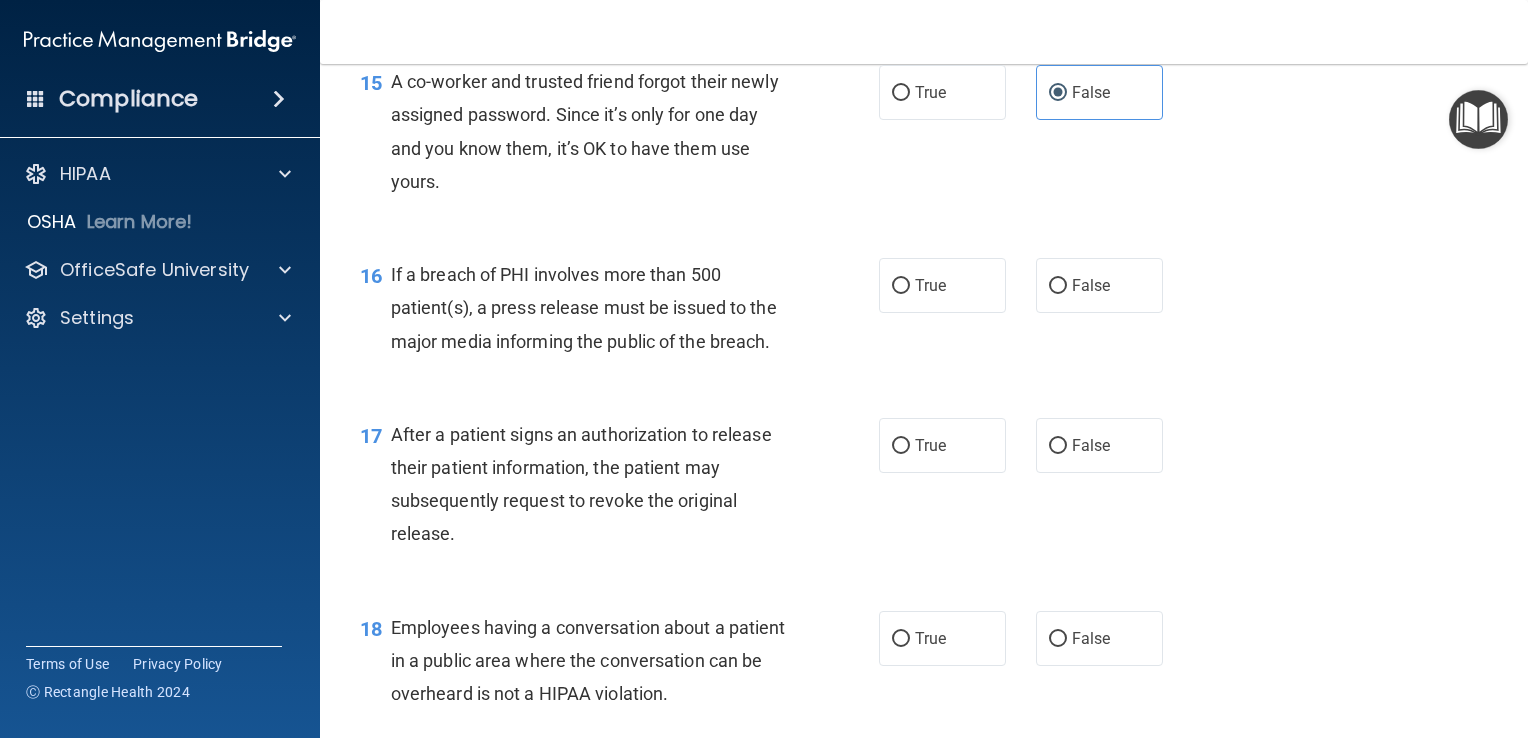 scroll, scrollTop: 2431, scrollLeft: 0, axis: vertical 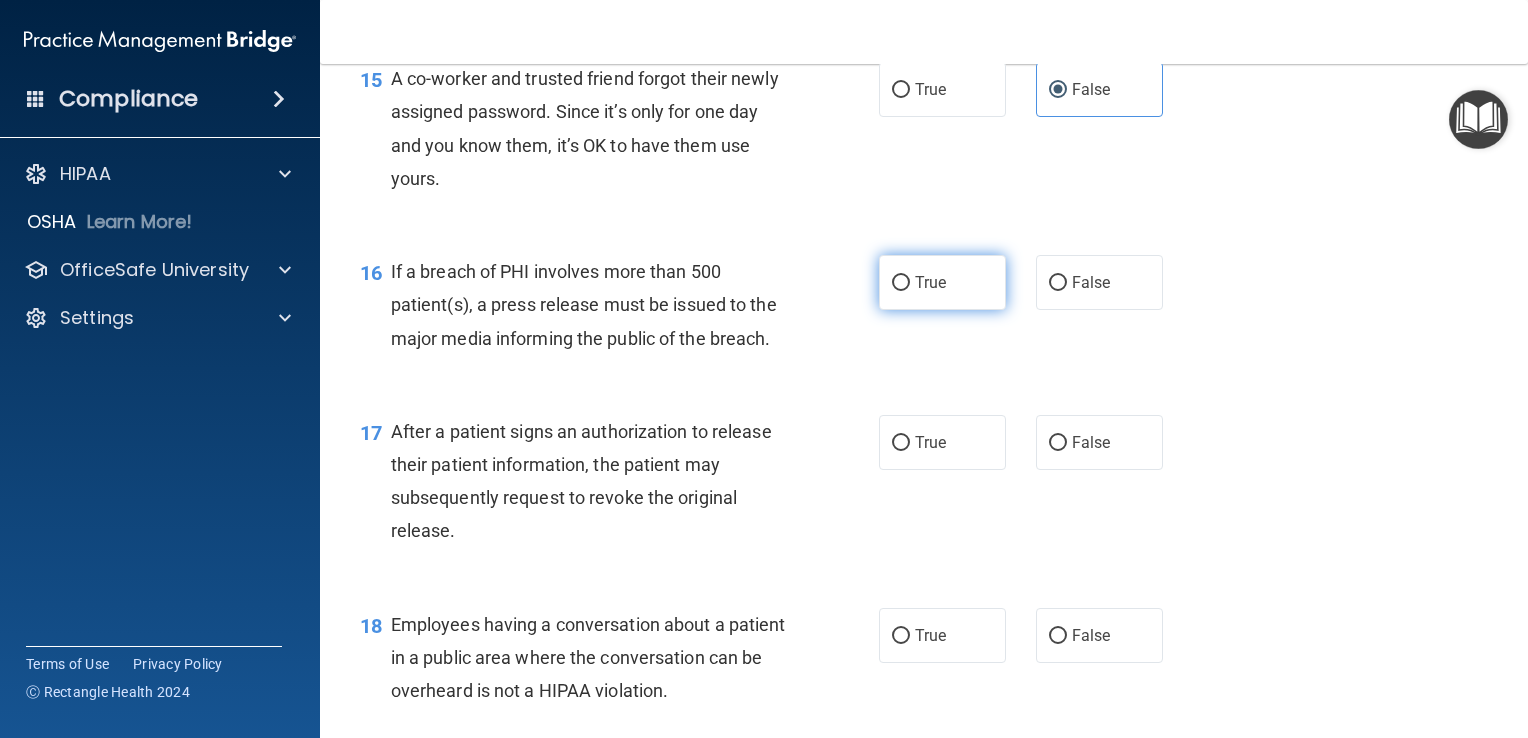 click on "True" at bounding box center [901, 283] 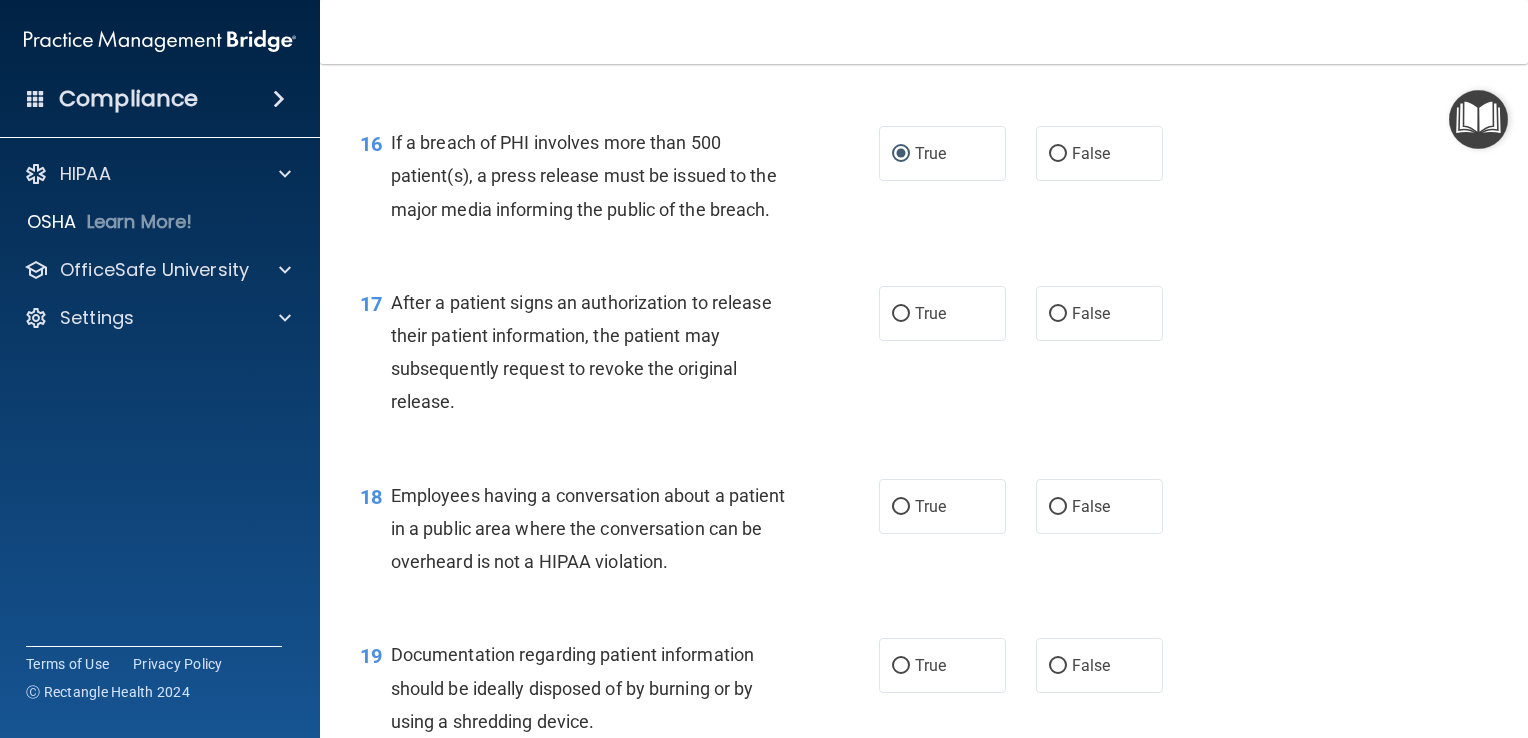 scroll, scrollTop: 2562, scrollLeft: 0, axis: vertical 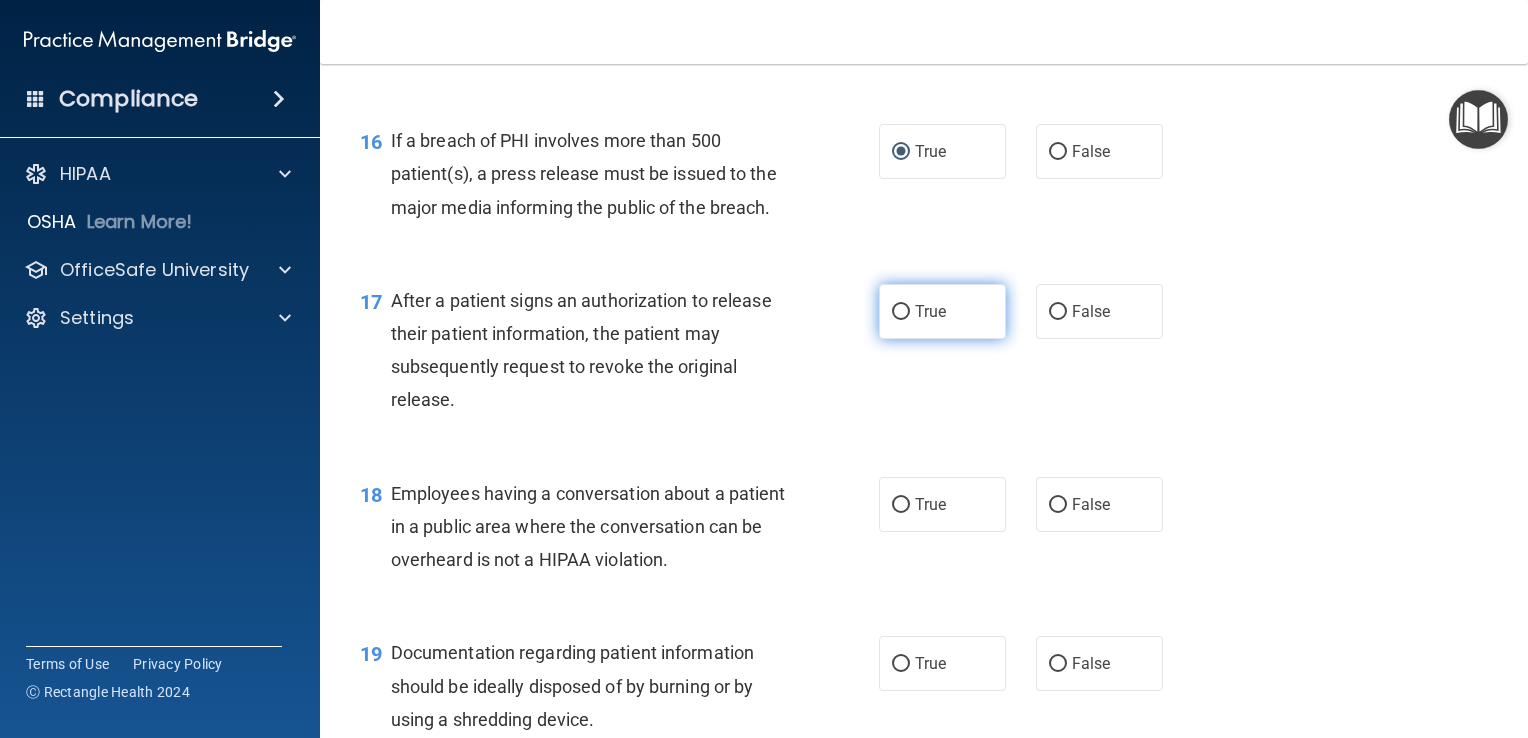 click on "True" at bounding box center (901, 312) 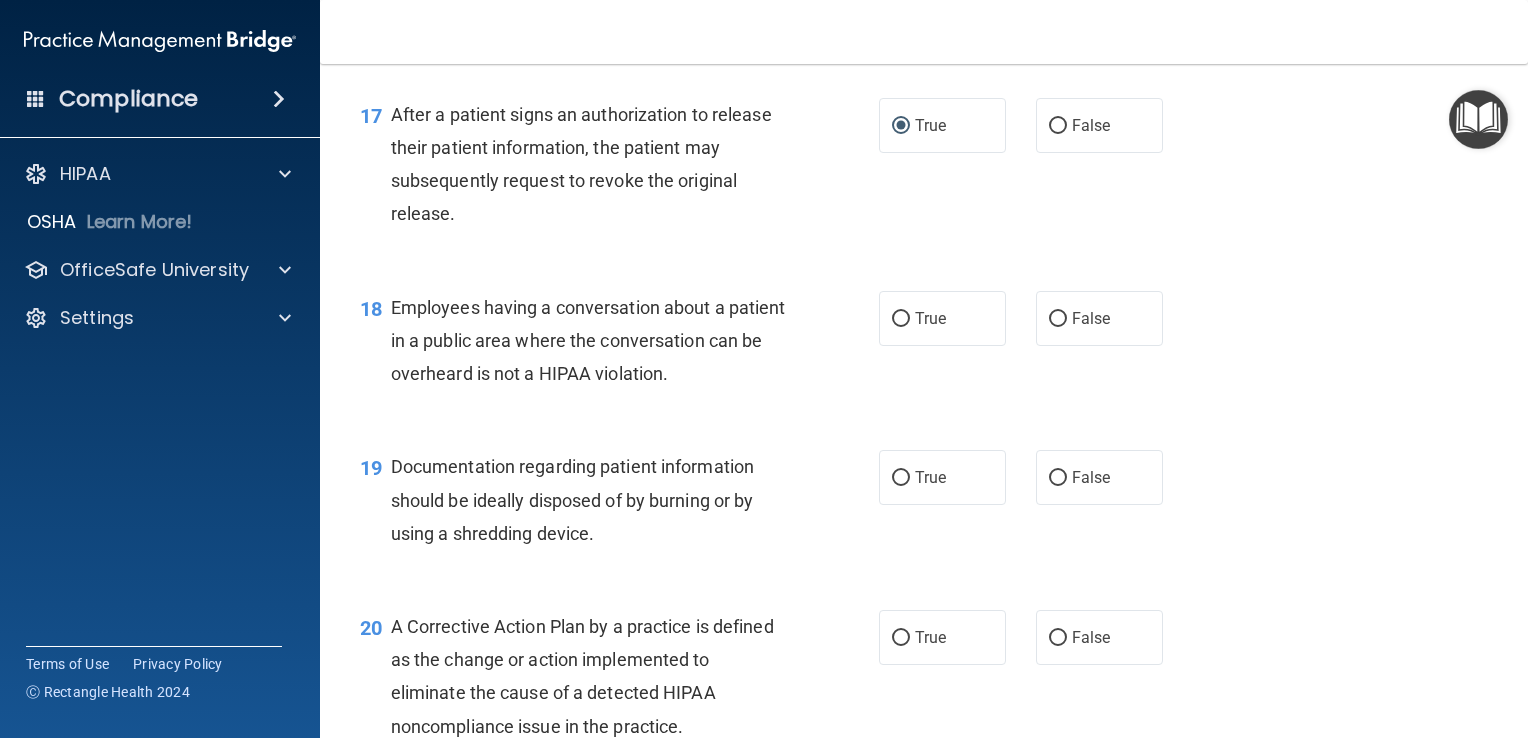 scroll, scrollTop: 2750, scrollLeft: 0, axis: vertical 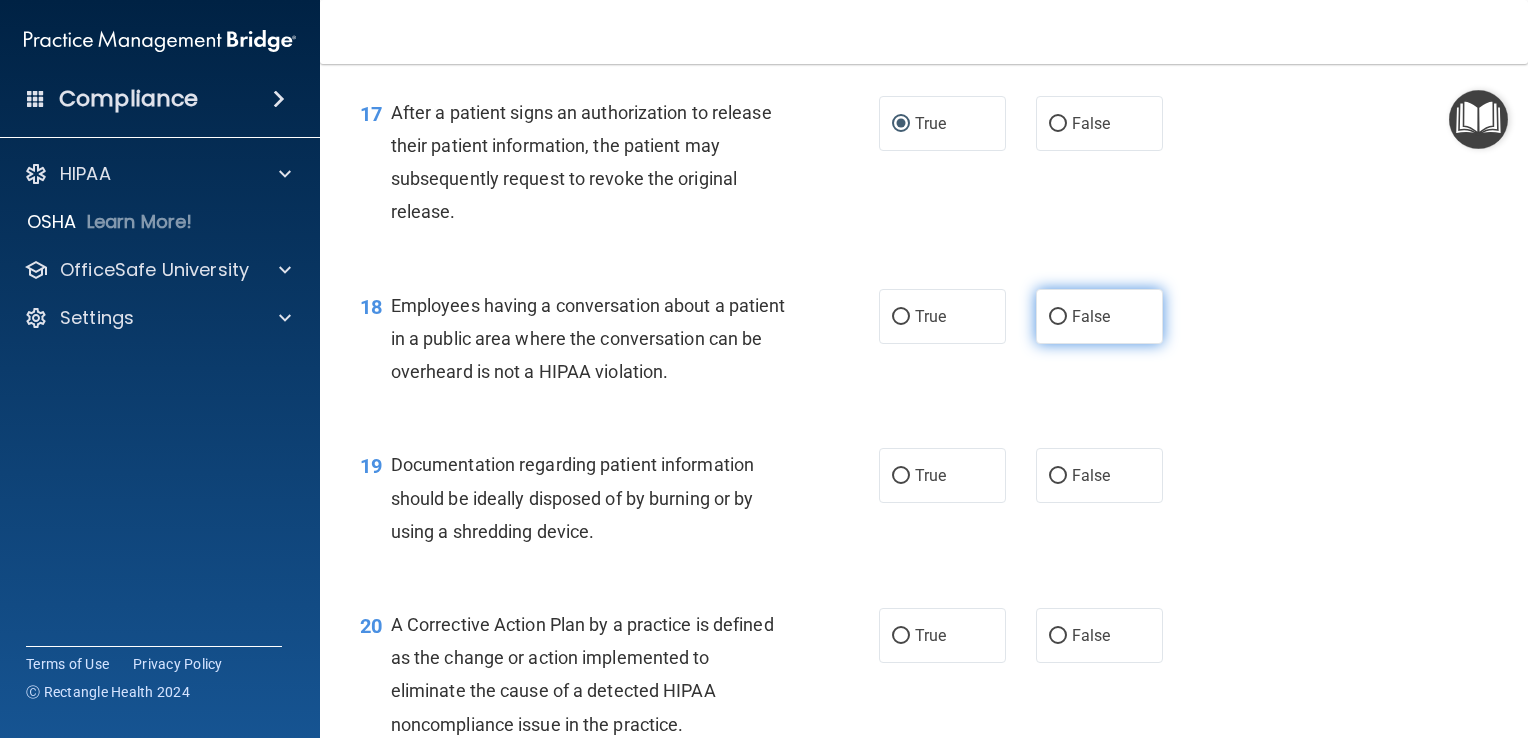 click on "False" at bounding box center (1091, 316) 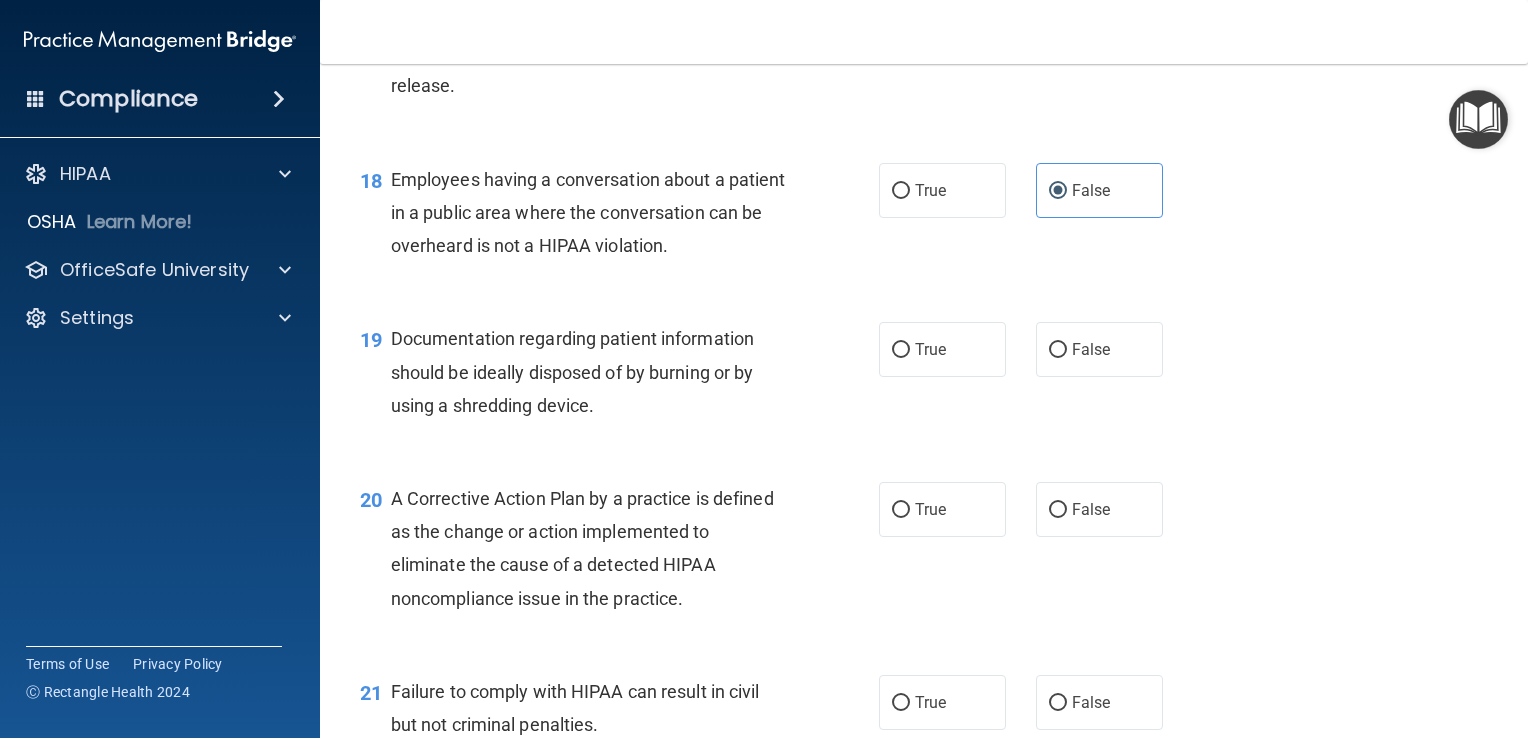 scroll, scrollTop: 2896, scrollLeft: 0, axis: vertical 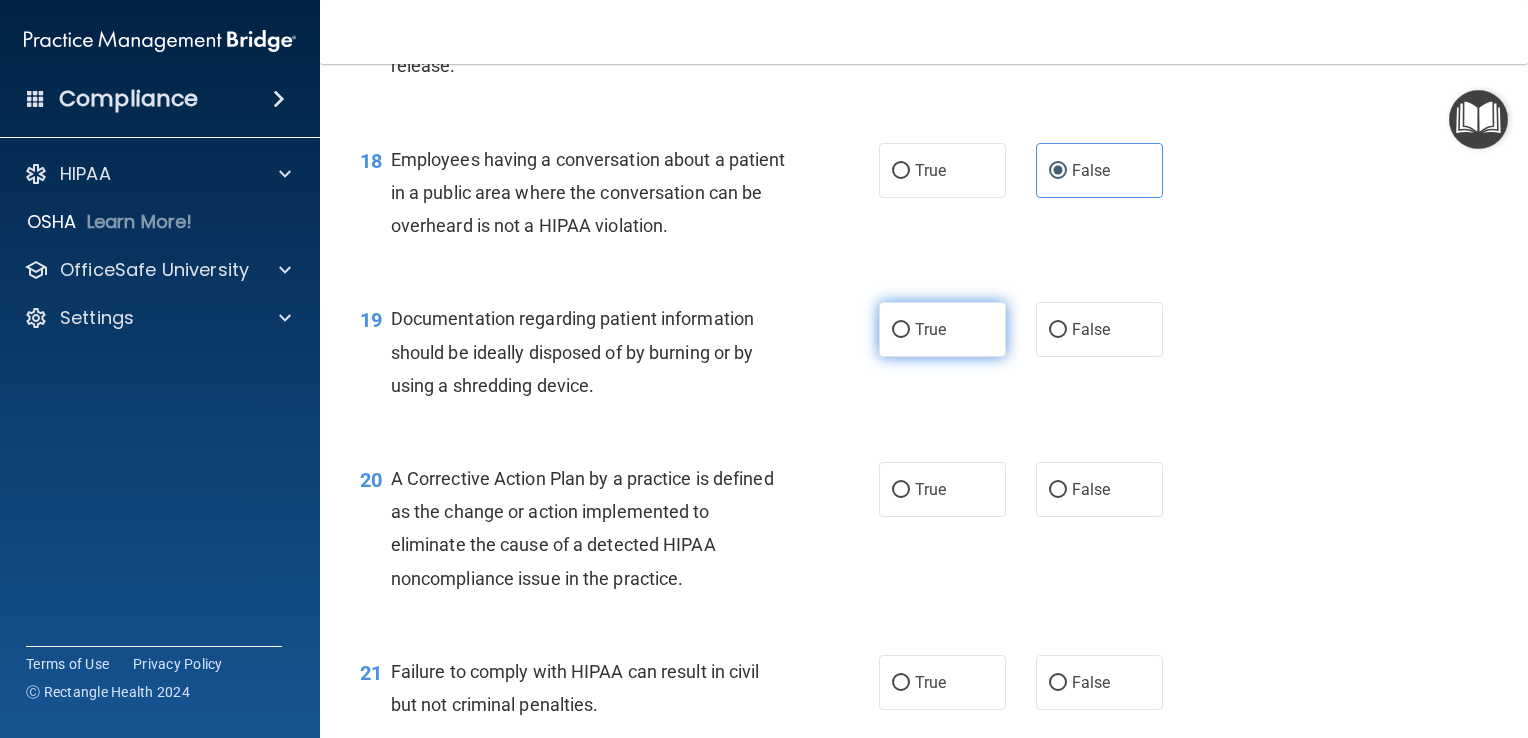 click on "True" at bounding box center [930, 329] 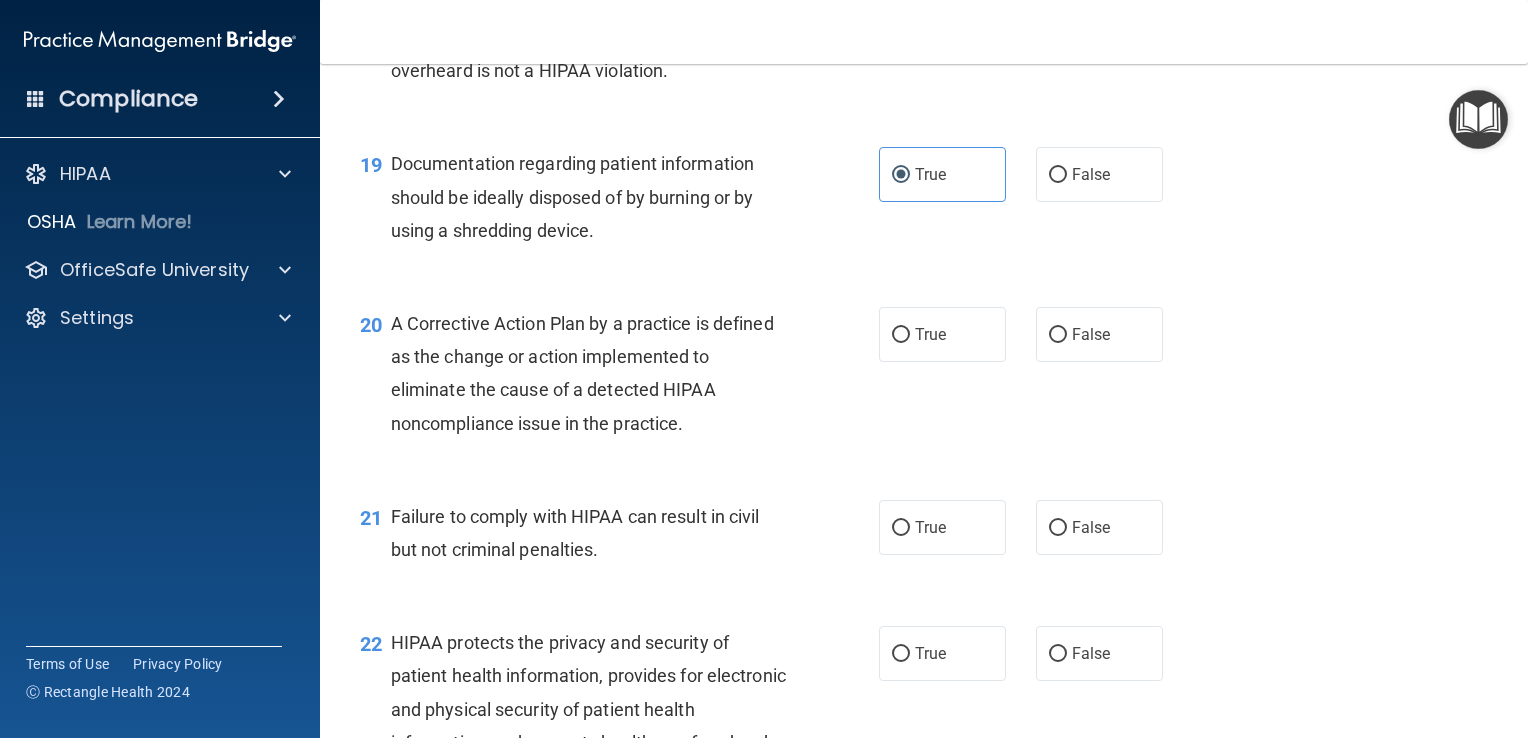 scroll, scrollTop: 3052, scrollLeft: 0, axis: vertical 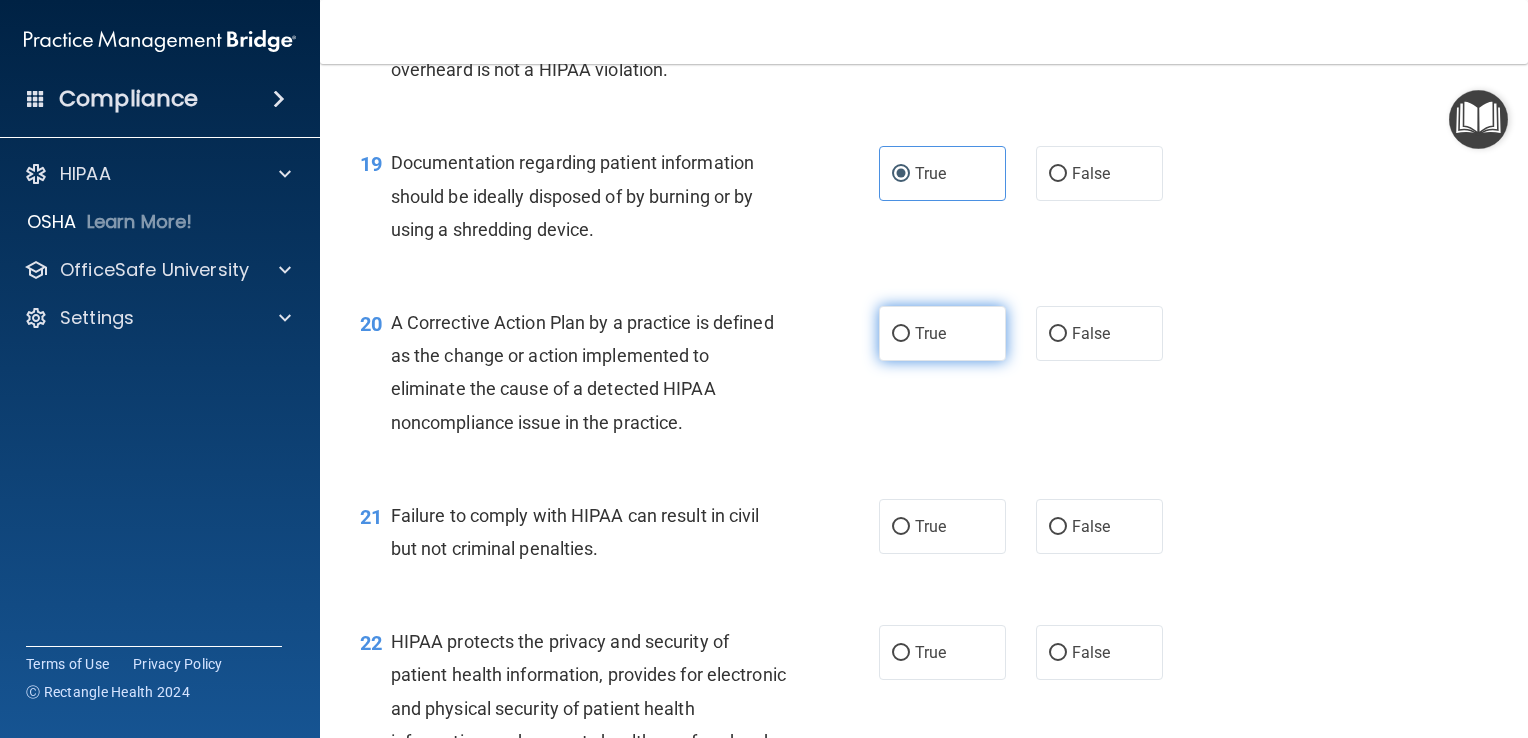 click on "True" at bounding box center [942, 333] 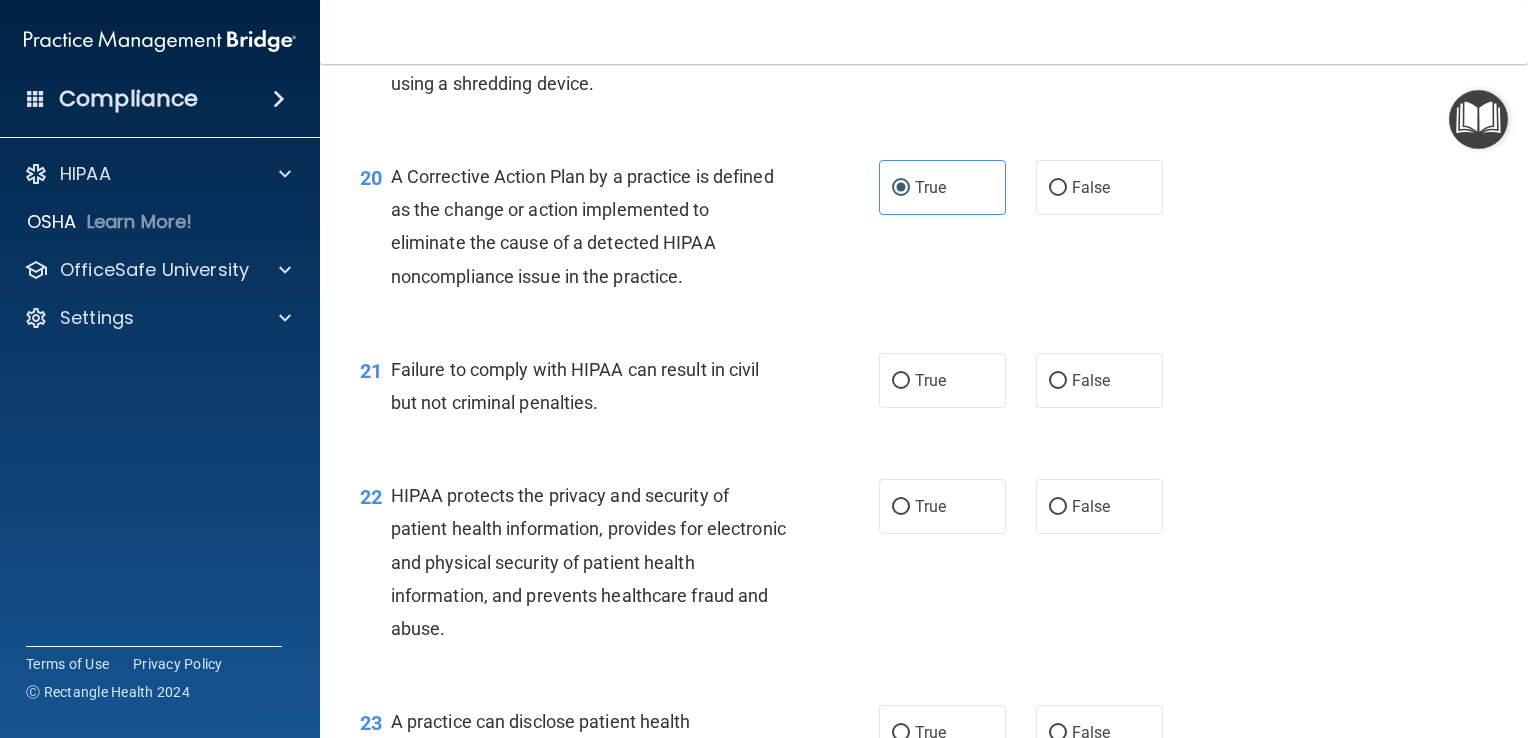 scroll, scrollTop: 3199, scrollLeft: 0, axis: vertical 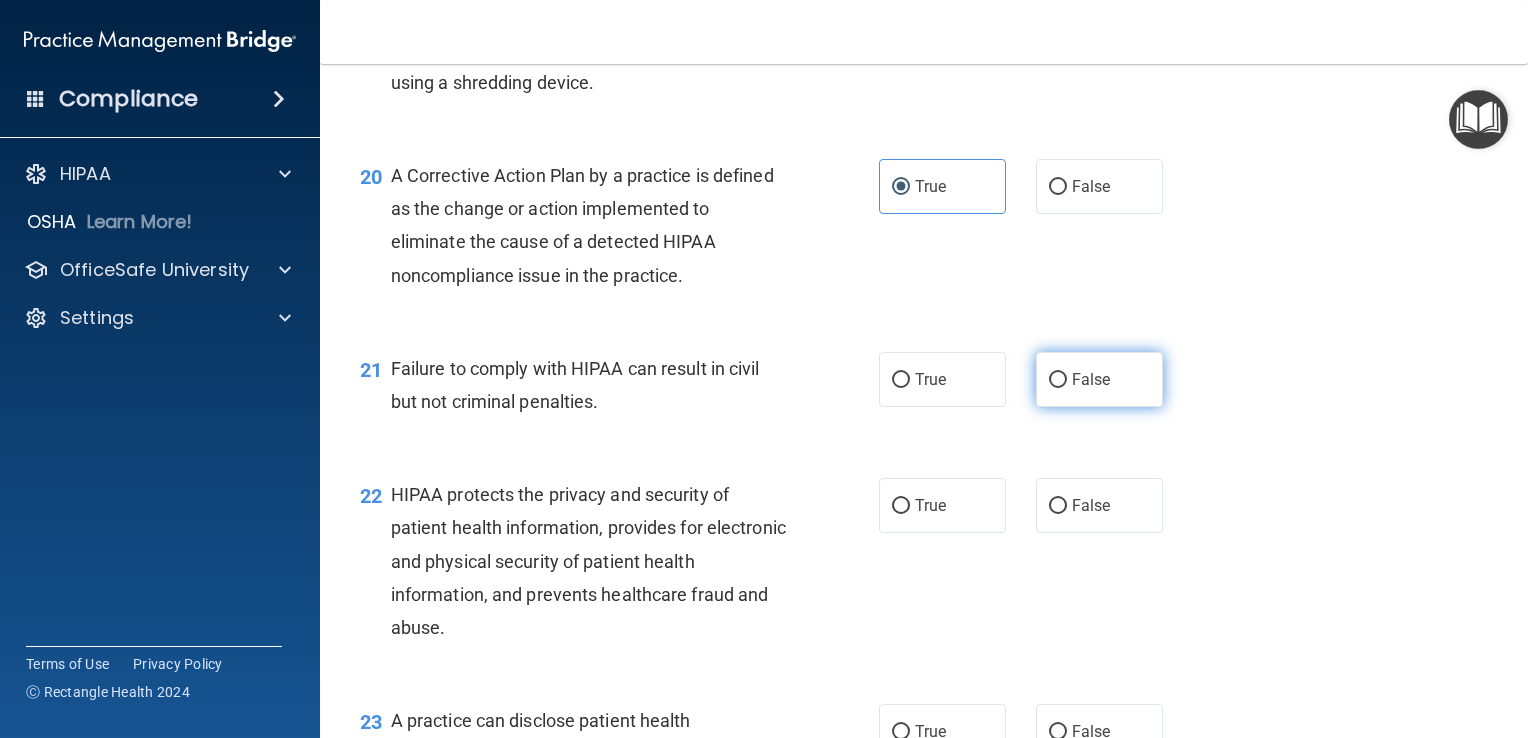 click on "False" at bounding box center (1058, 380) 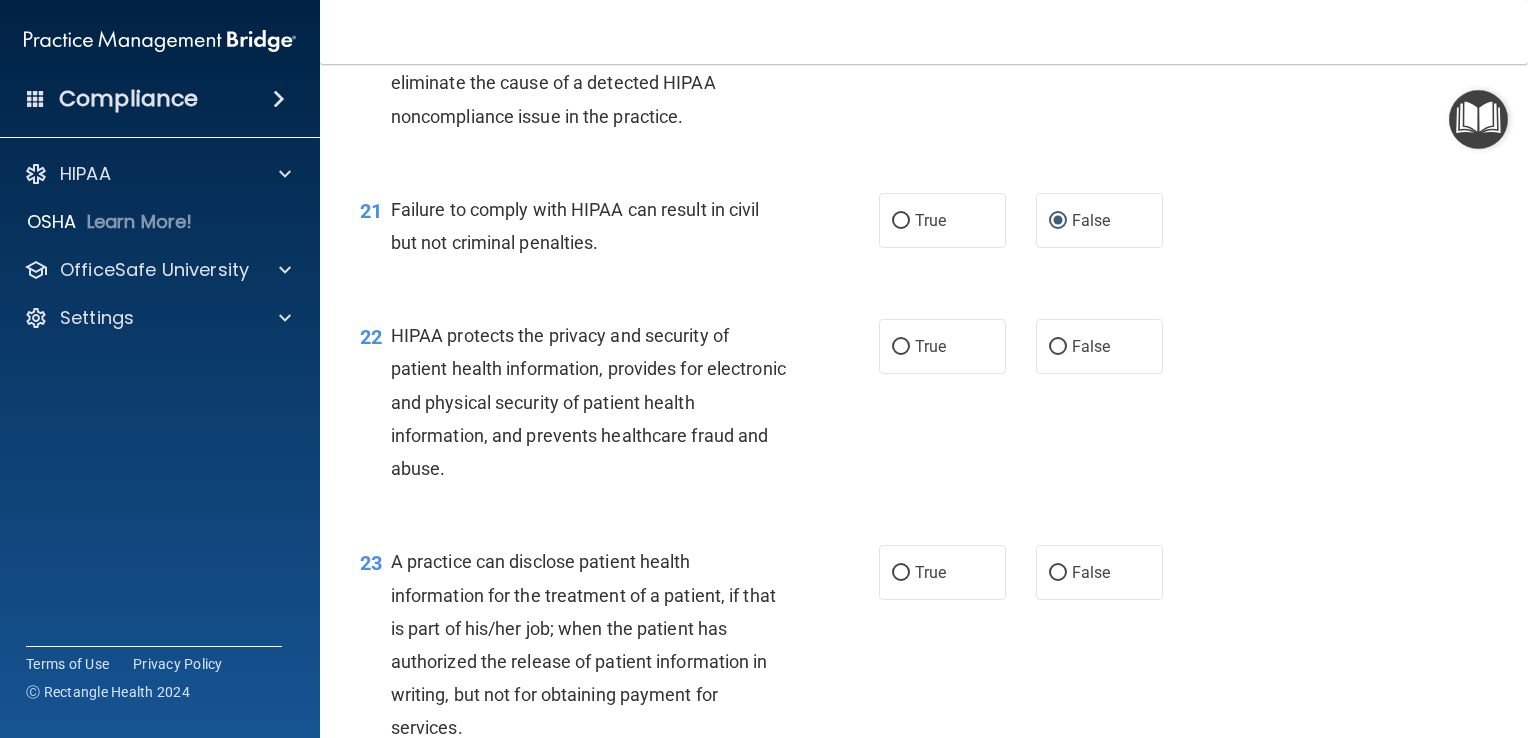 scroll, scrollTop: 3360, scrollLeft: 0, axis: vertical 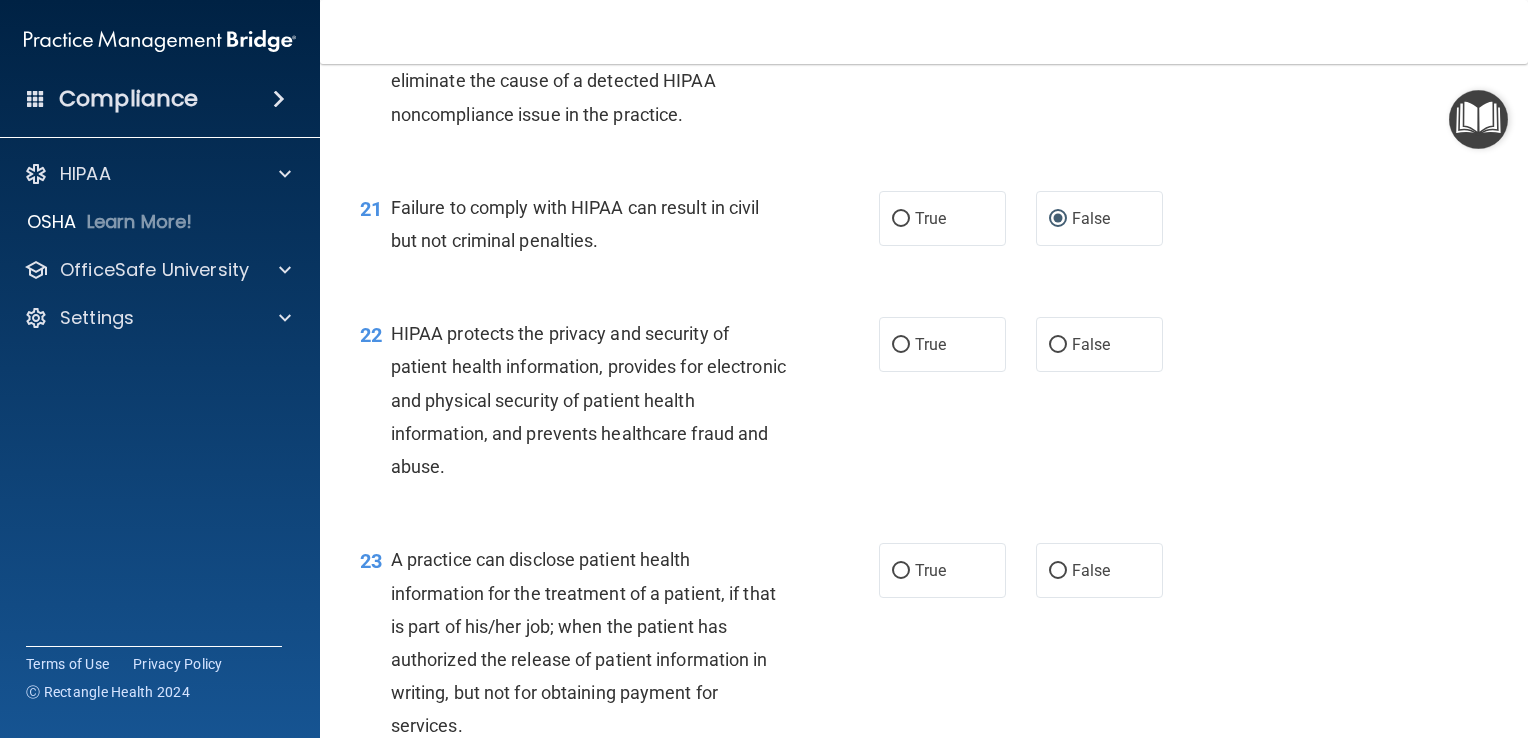 click on "A practice can disclose patient health information for the treatment of a patient, if that is part of his/her job; when the patient has authorized the release of patient information in writing, but not for obtaining payment for services." at bounding box center [597, 642] 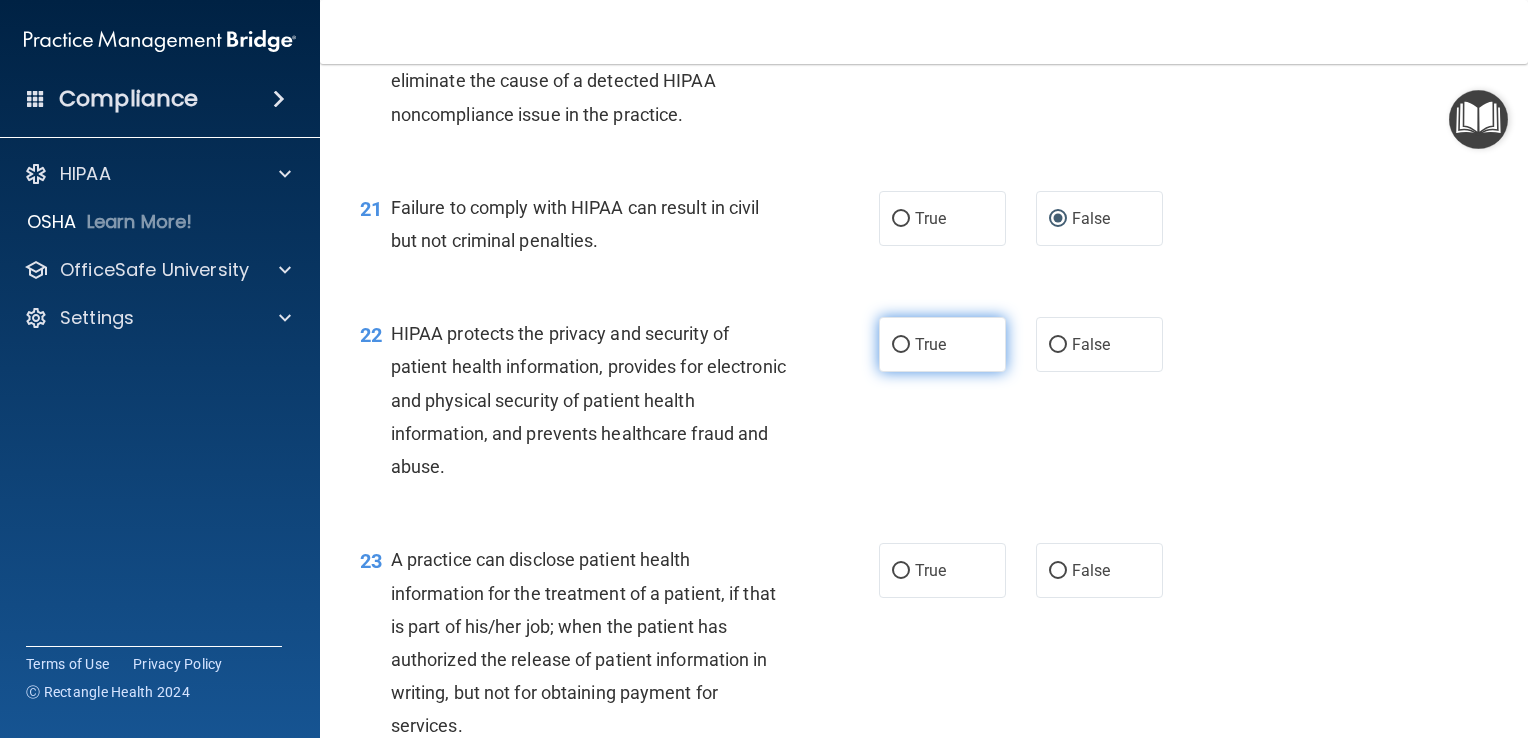 click on "True" at bounding box center [942, 344] 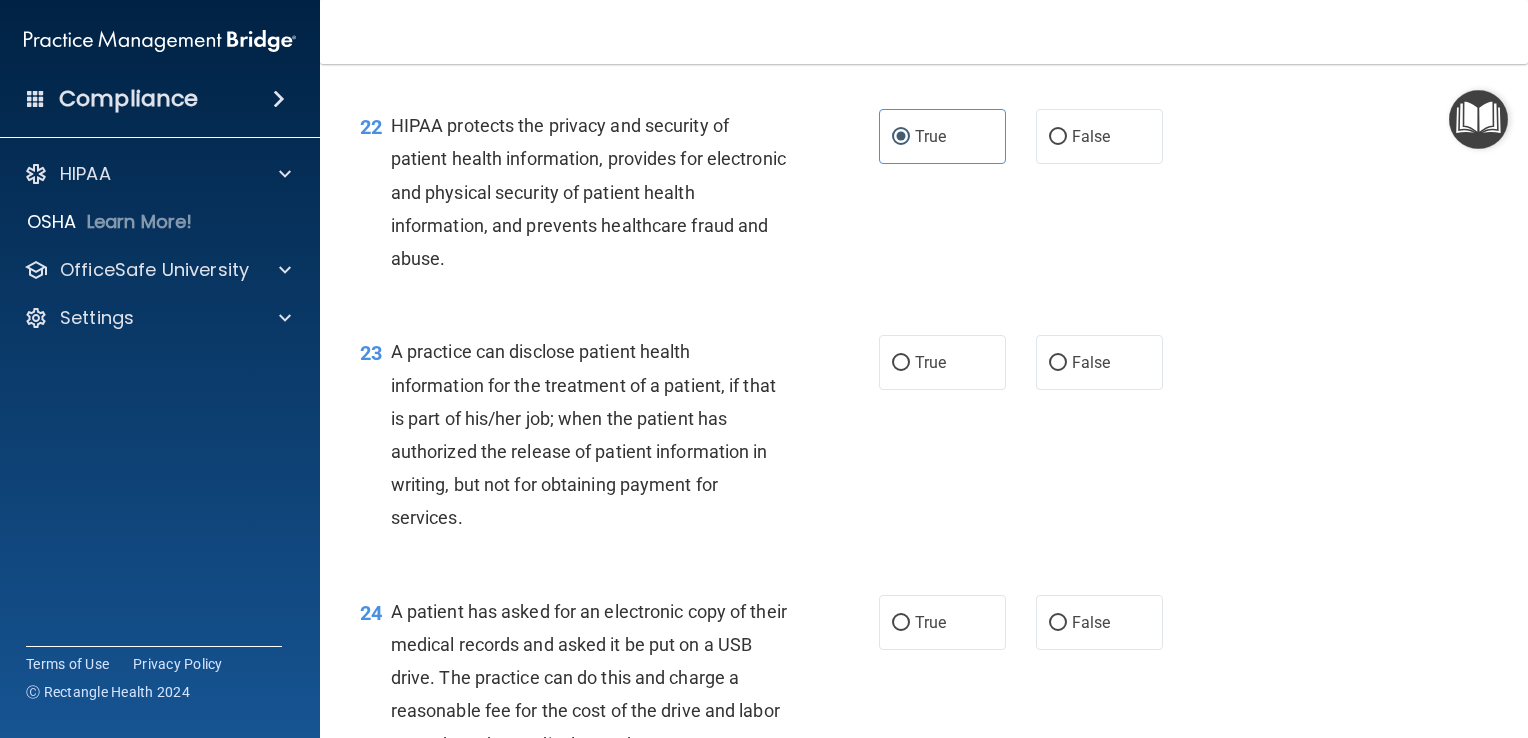 scroll, scrollTop: 3568, scrollLeft: 0, axis: vertical 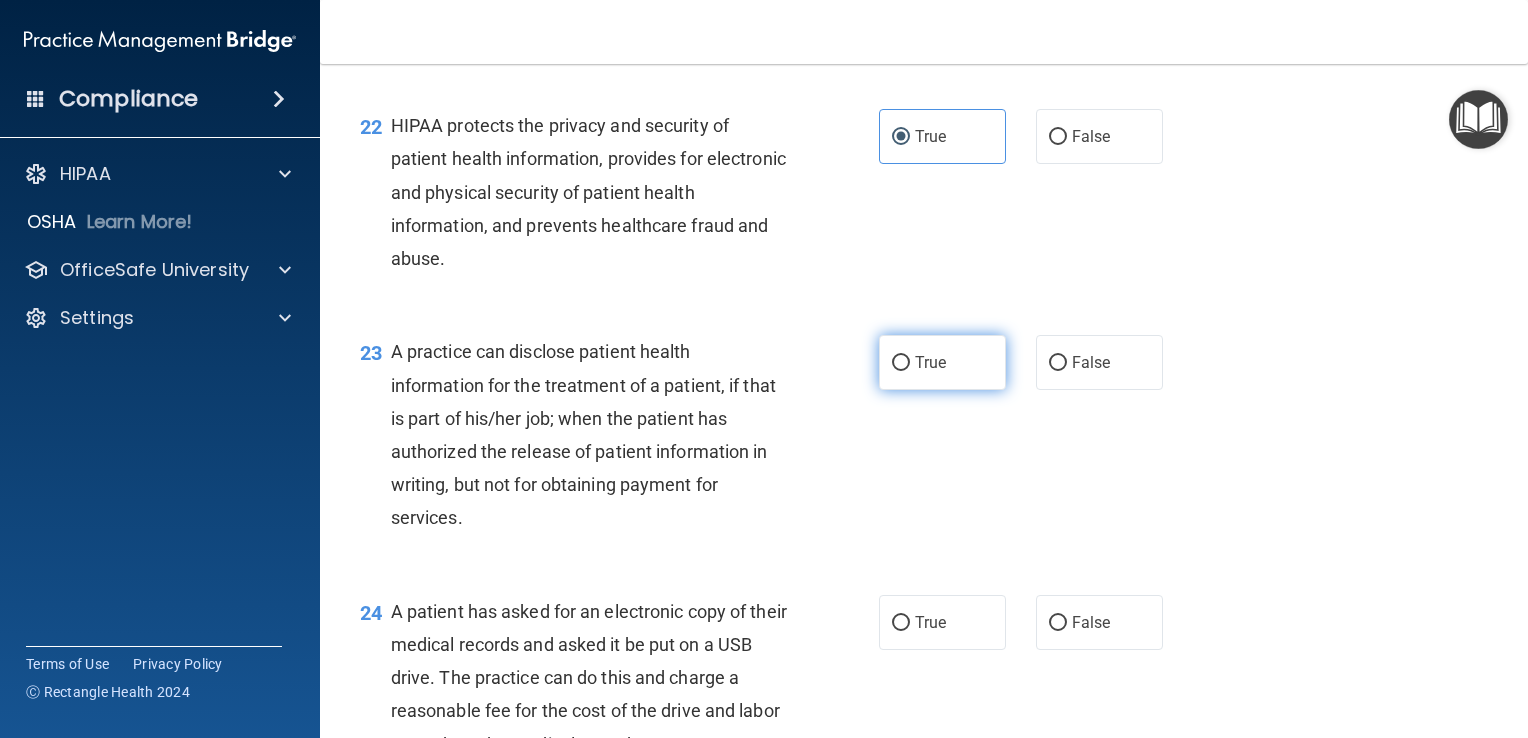 click on "True" at bounding box center (942, 362) 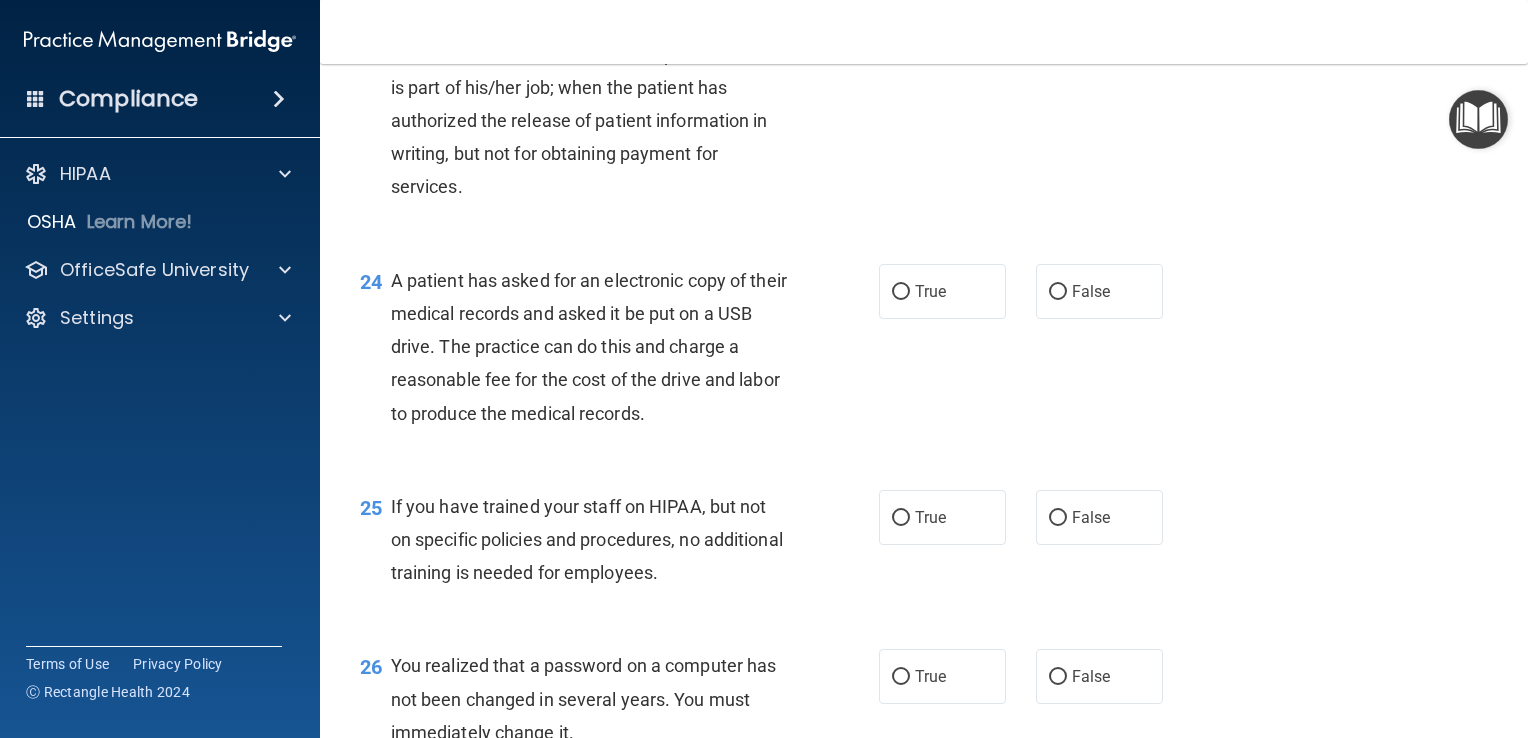 scroll, scrollTop: 3900, scrollLeft: 0, axis: vertical 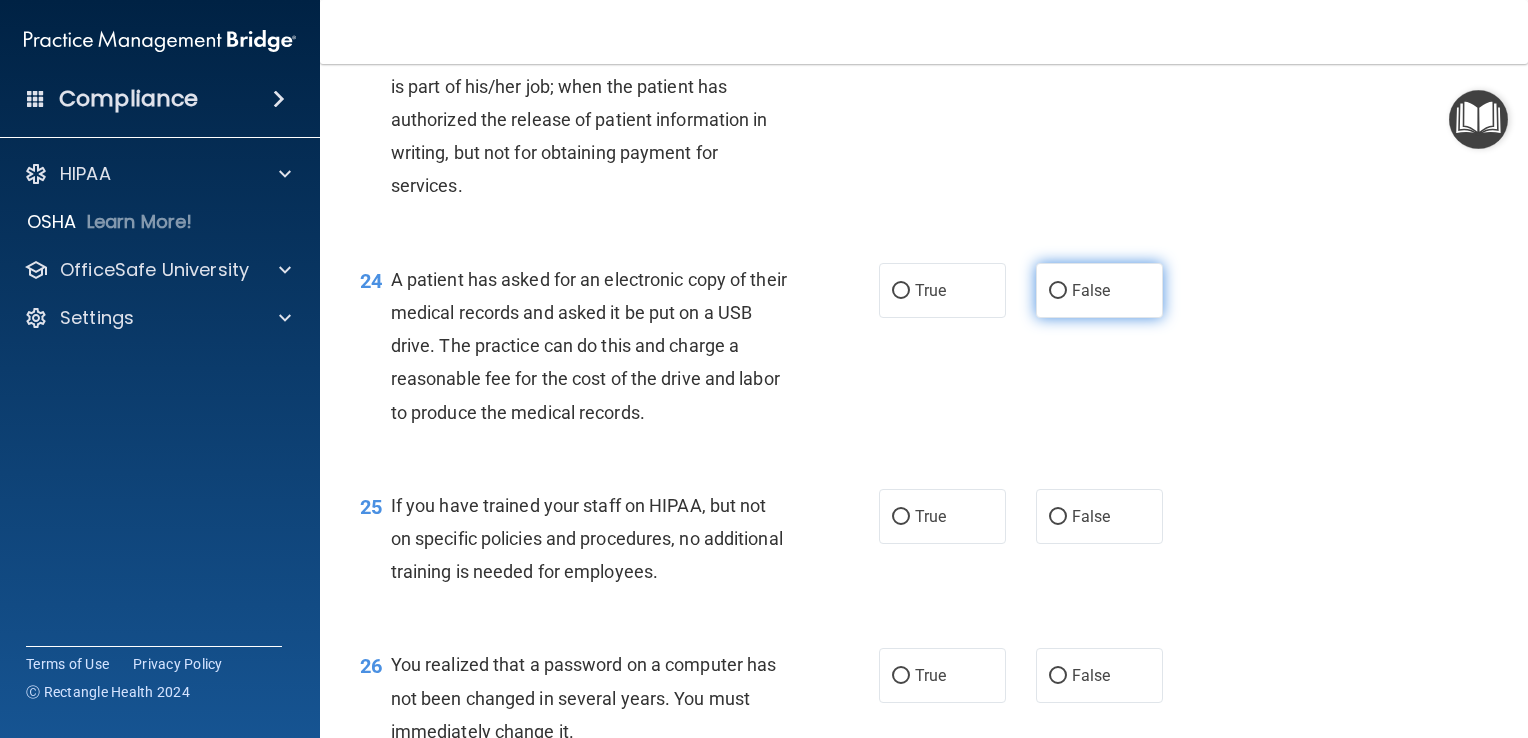 click on "False" at bounding box center [1058, 291] 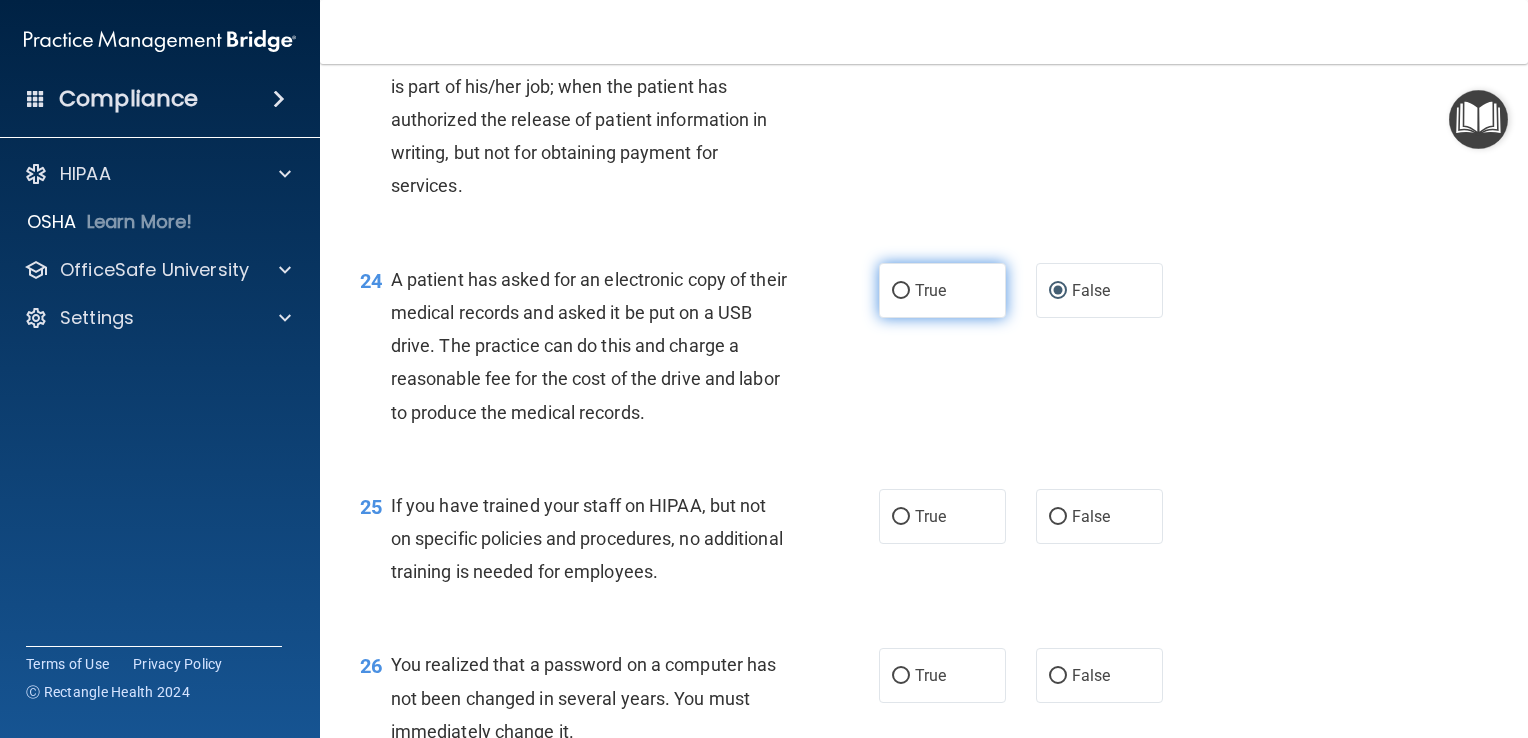 click on "True" at bounding box center [901, 291] 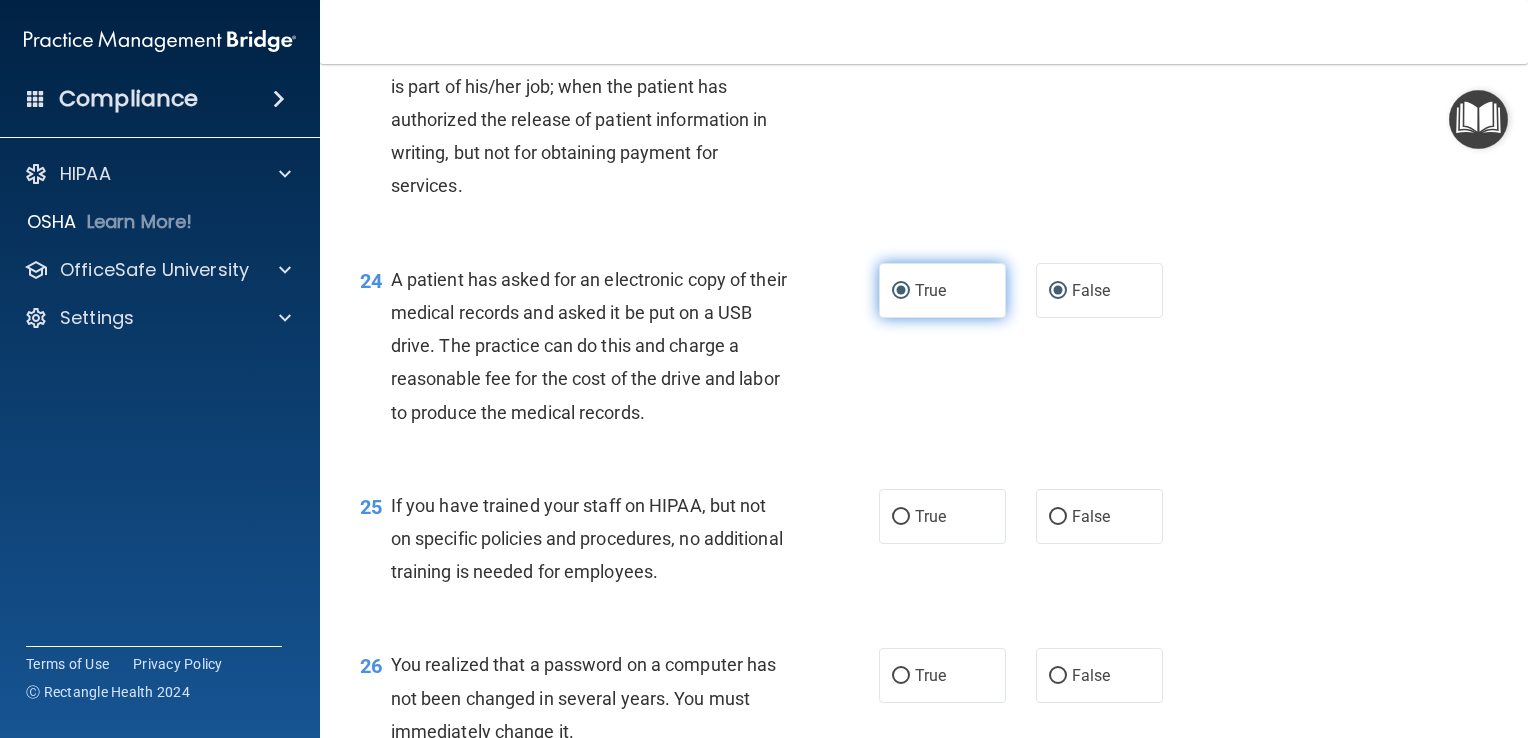radio on "false" 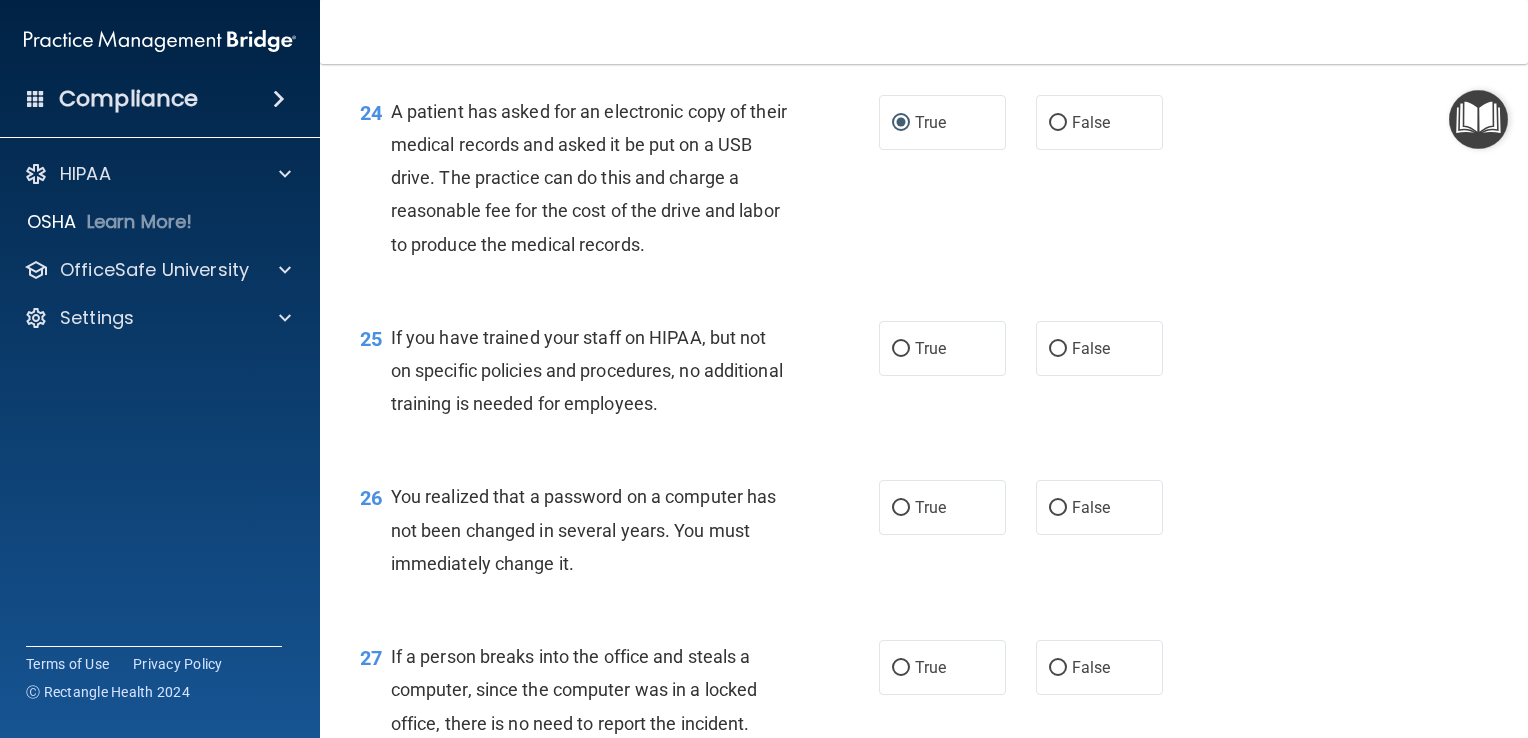 scroll, scrollTop: 4071, scrollLeft: 0, axis: vertical 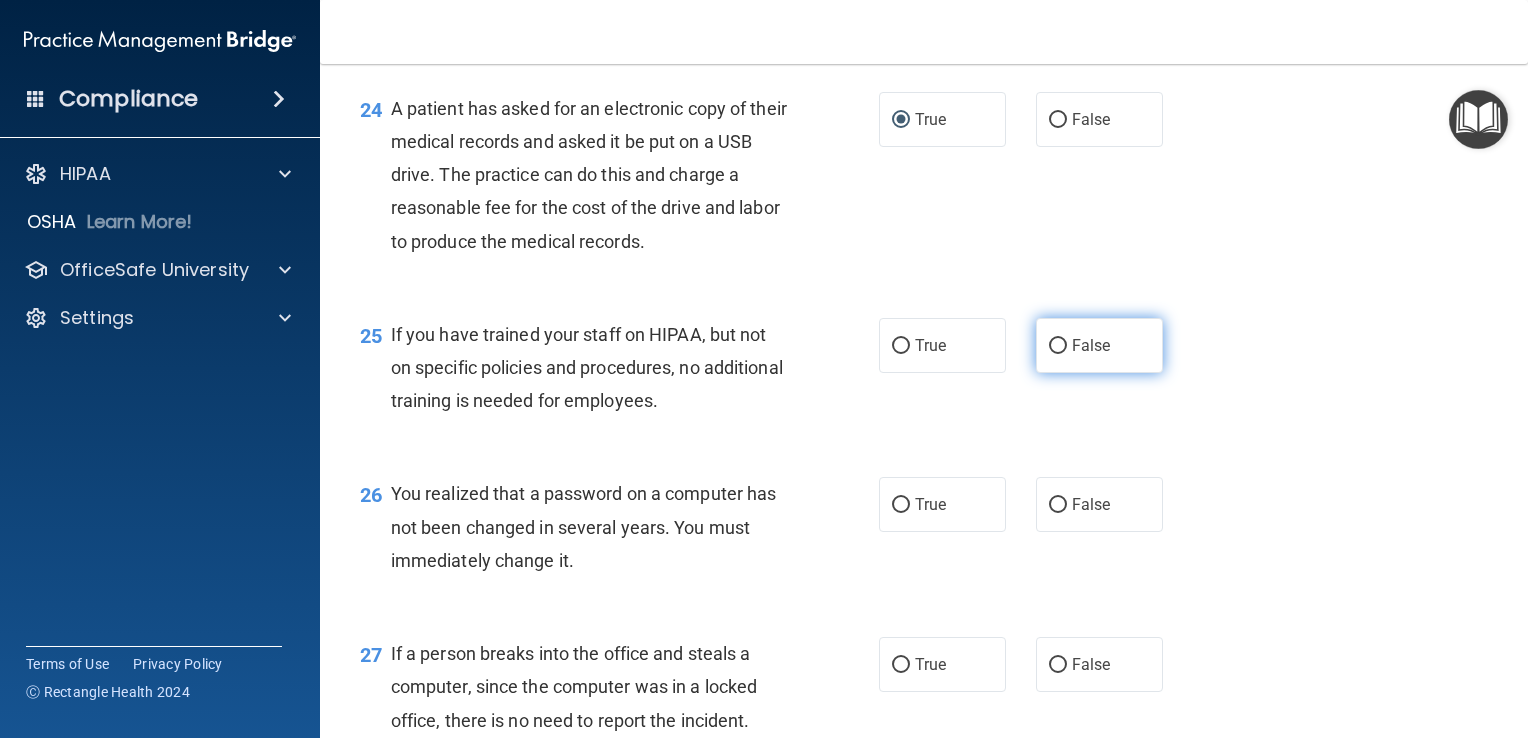 click on "False" at bounding box center [1058, 346] 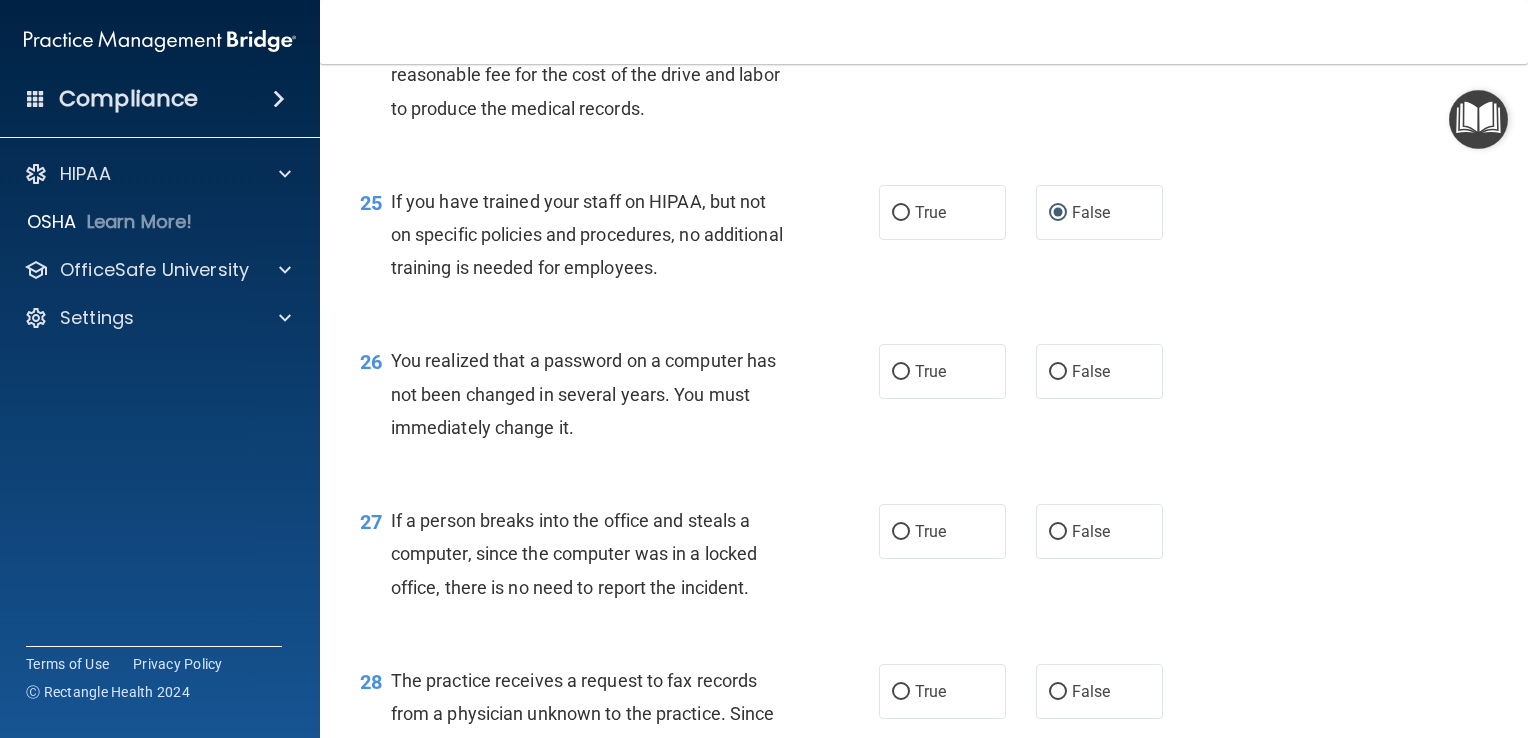scroll, scrollTop: 4207, scrollLeft: 0, axis: vertical 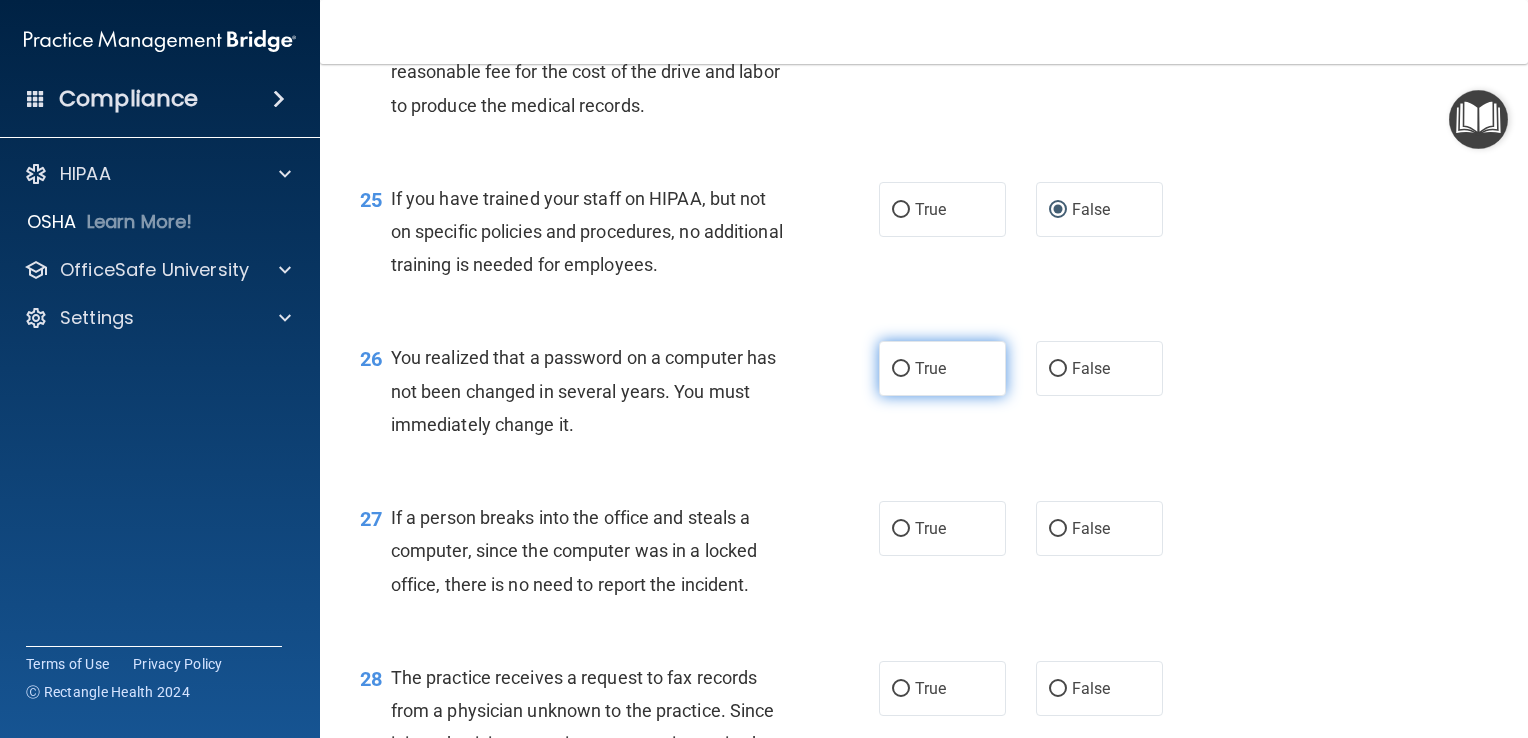 click on "True" at bounding box center [930, 368] 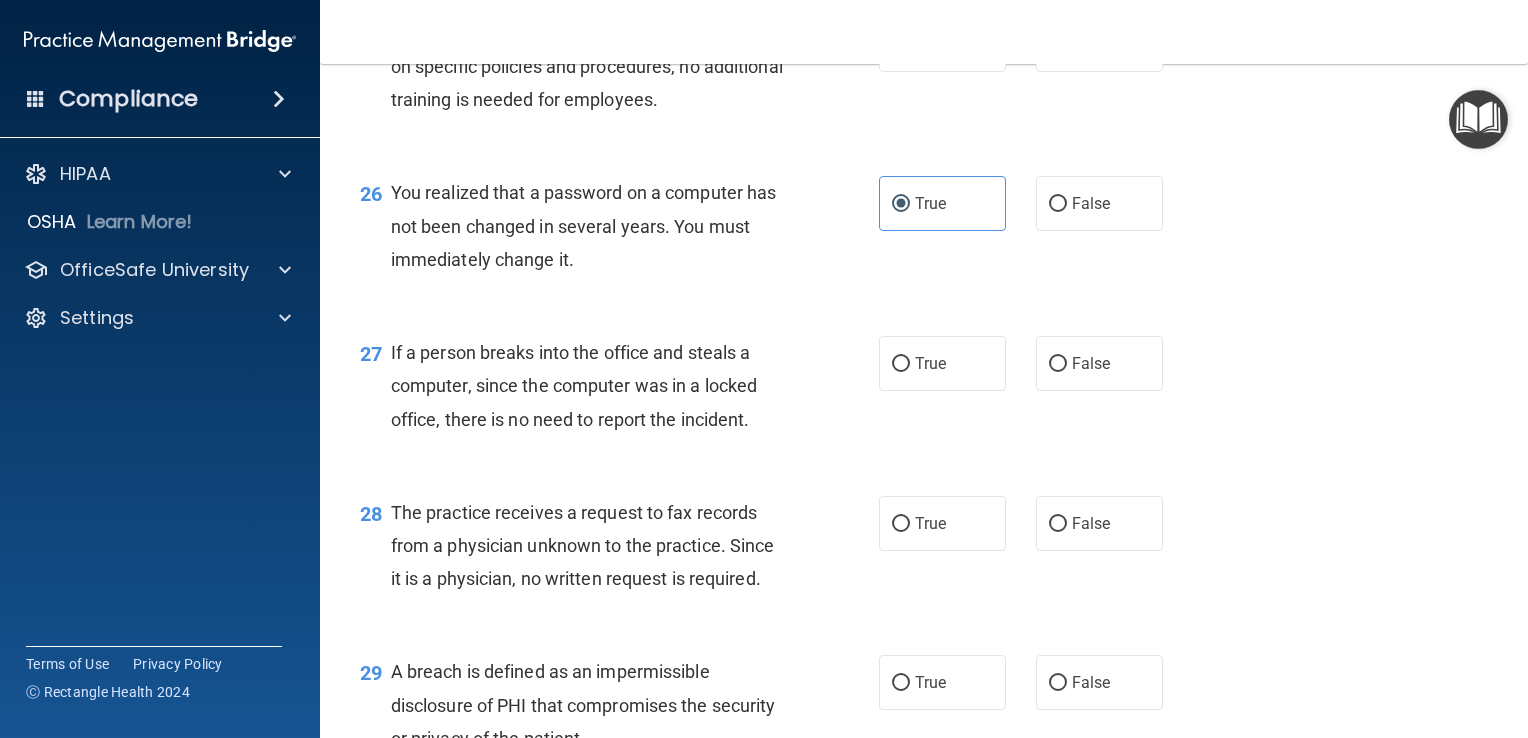 scroll, scrollTop: 4374, scrollLeft: 0, axis: vertical 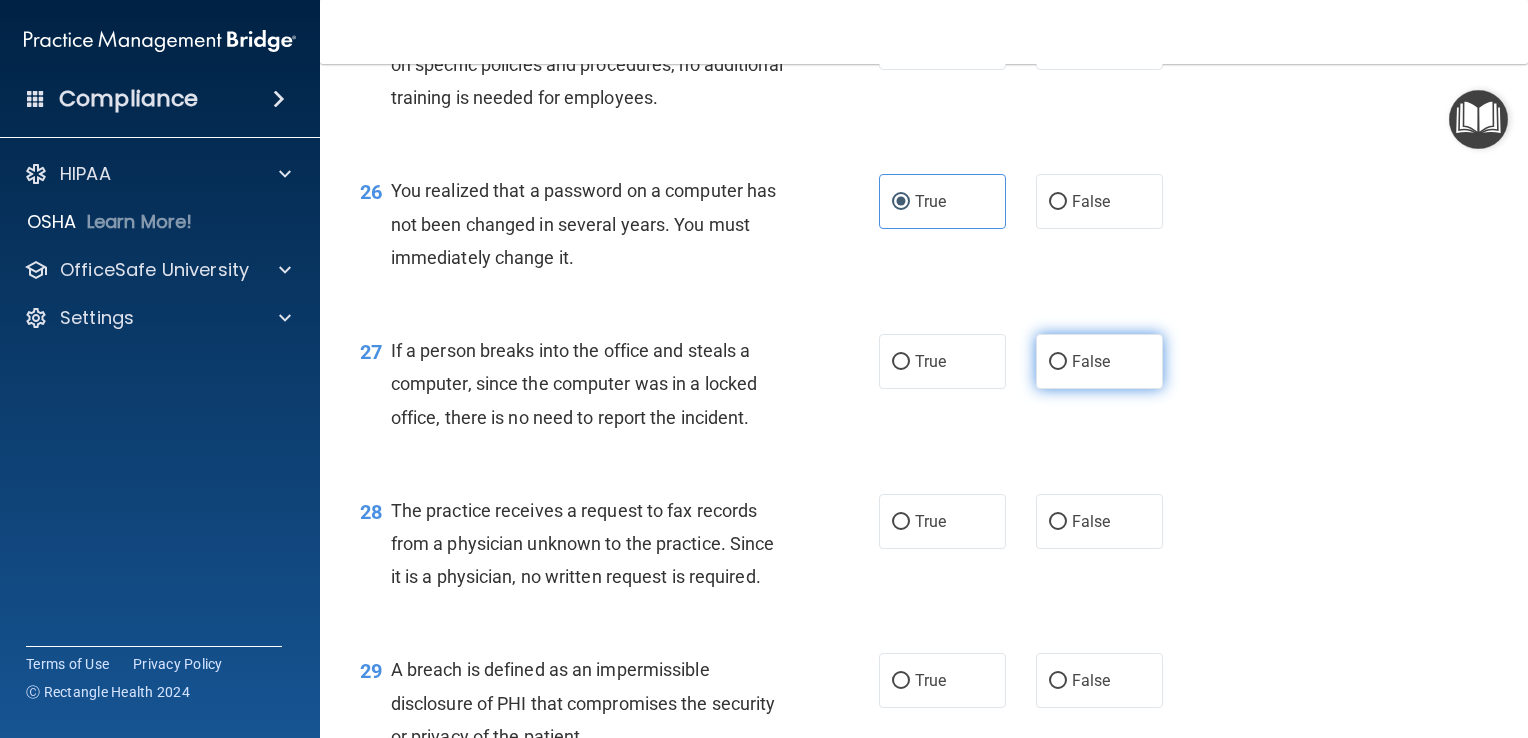 click on "False" at bounding box center [1099, 361] 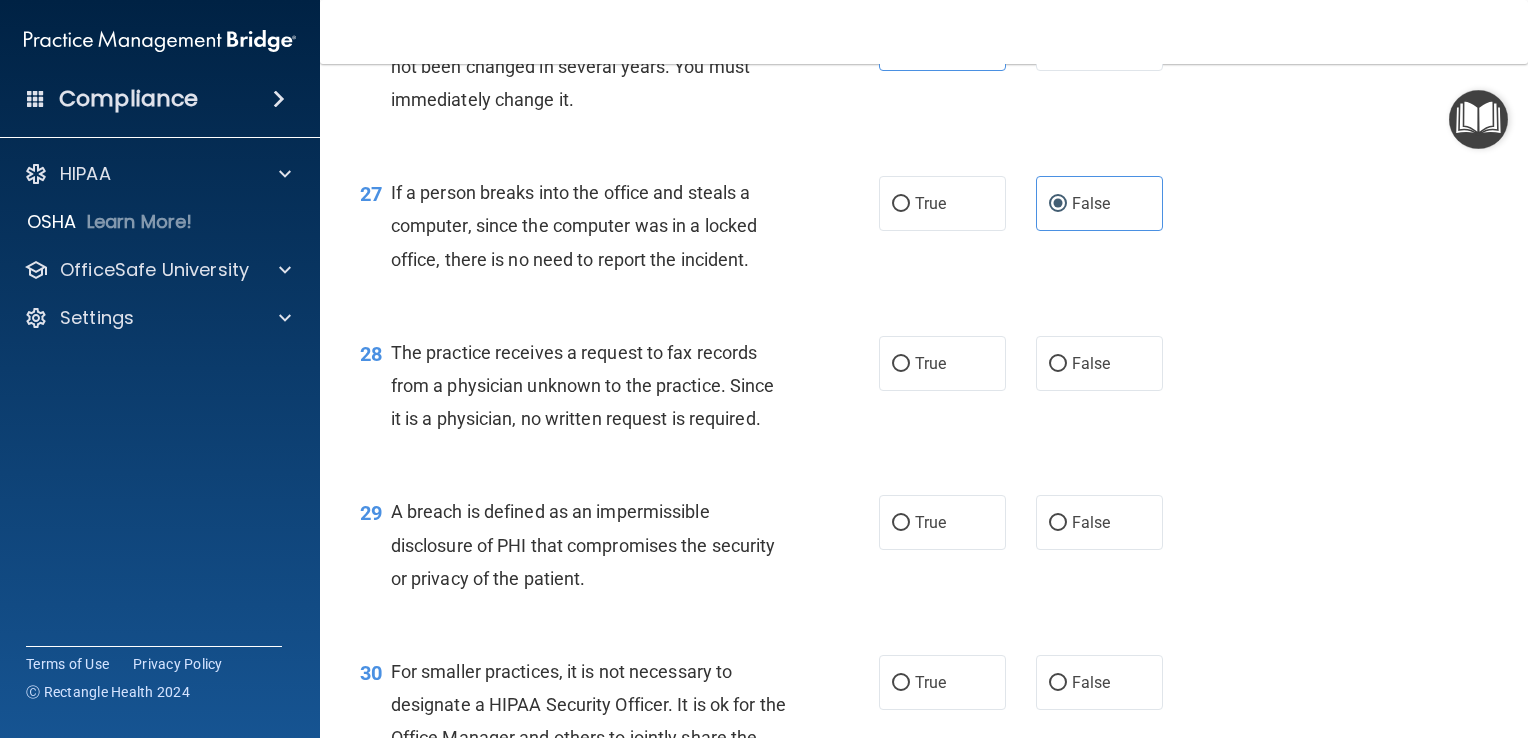scroll, scrollTop: 4532, scrollLeft: 0, axis: vertical 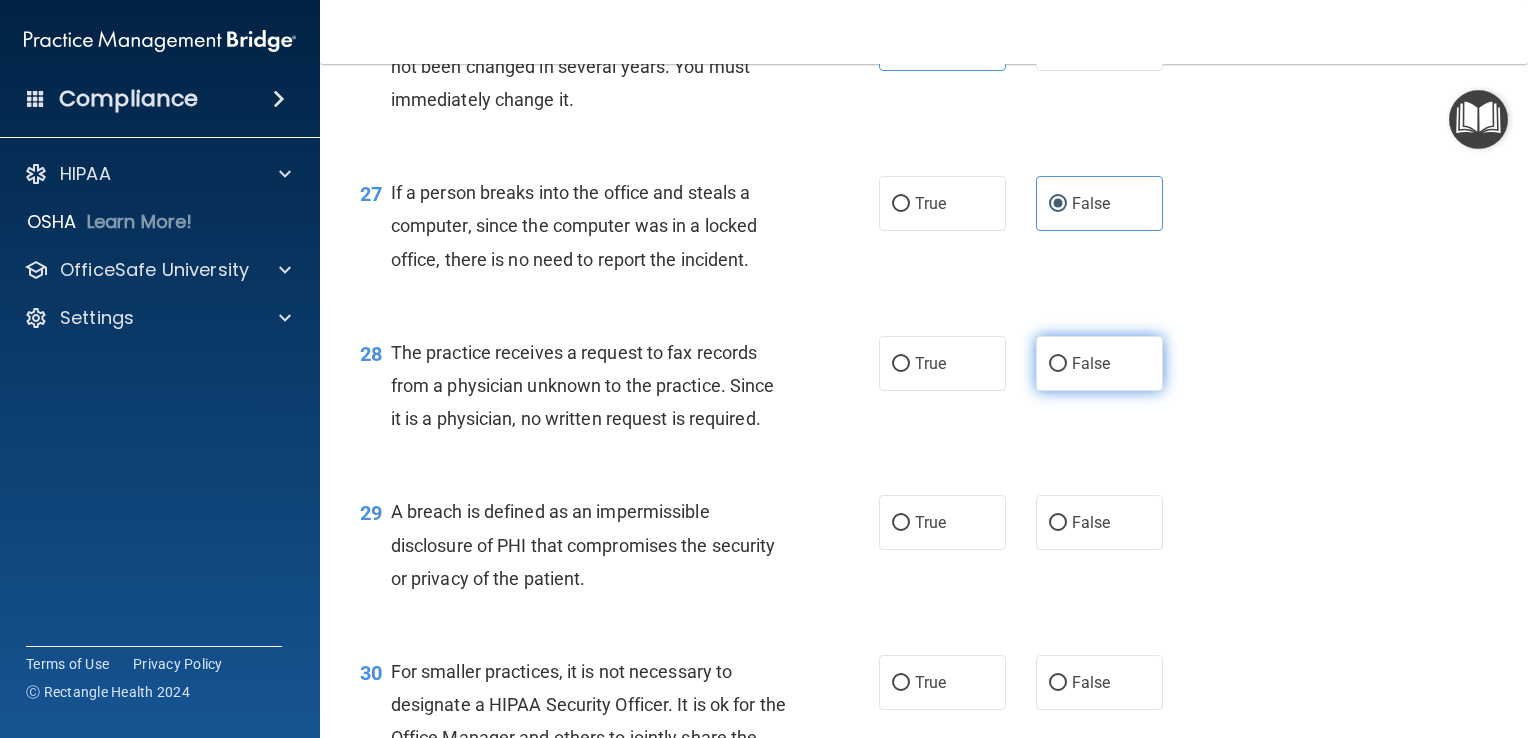 click on "False" at bounding box center (1058, 364) 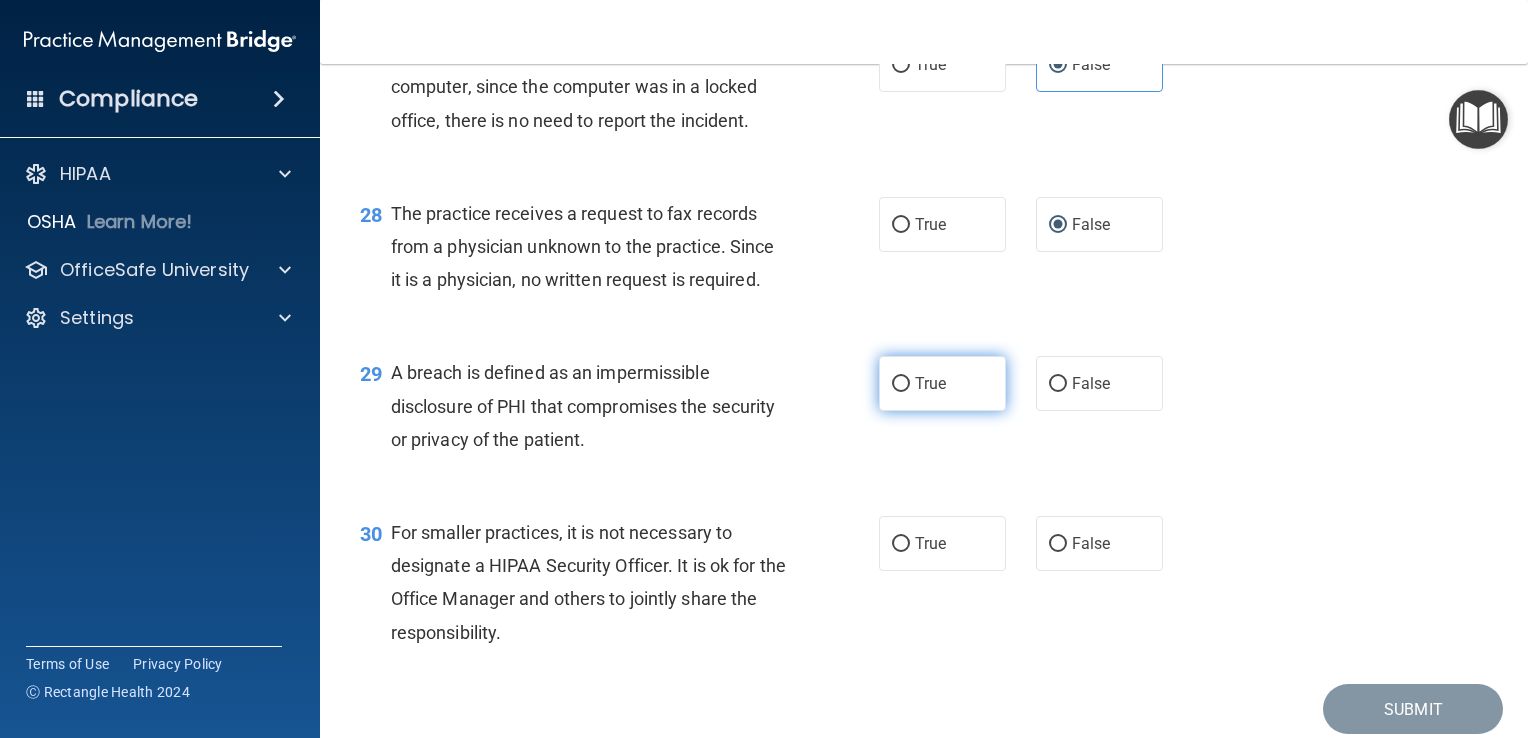 scroll, scrollTop: 4672, scrollLeft: 0, axis: vertical 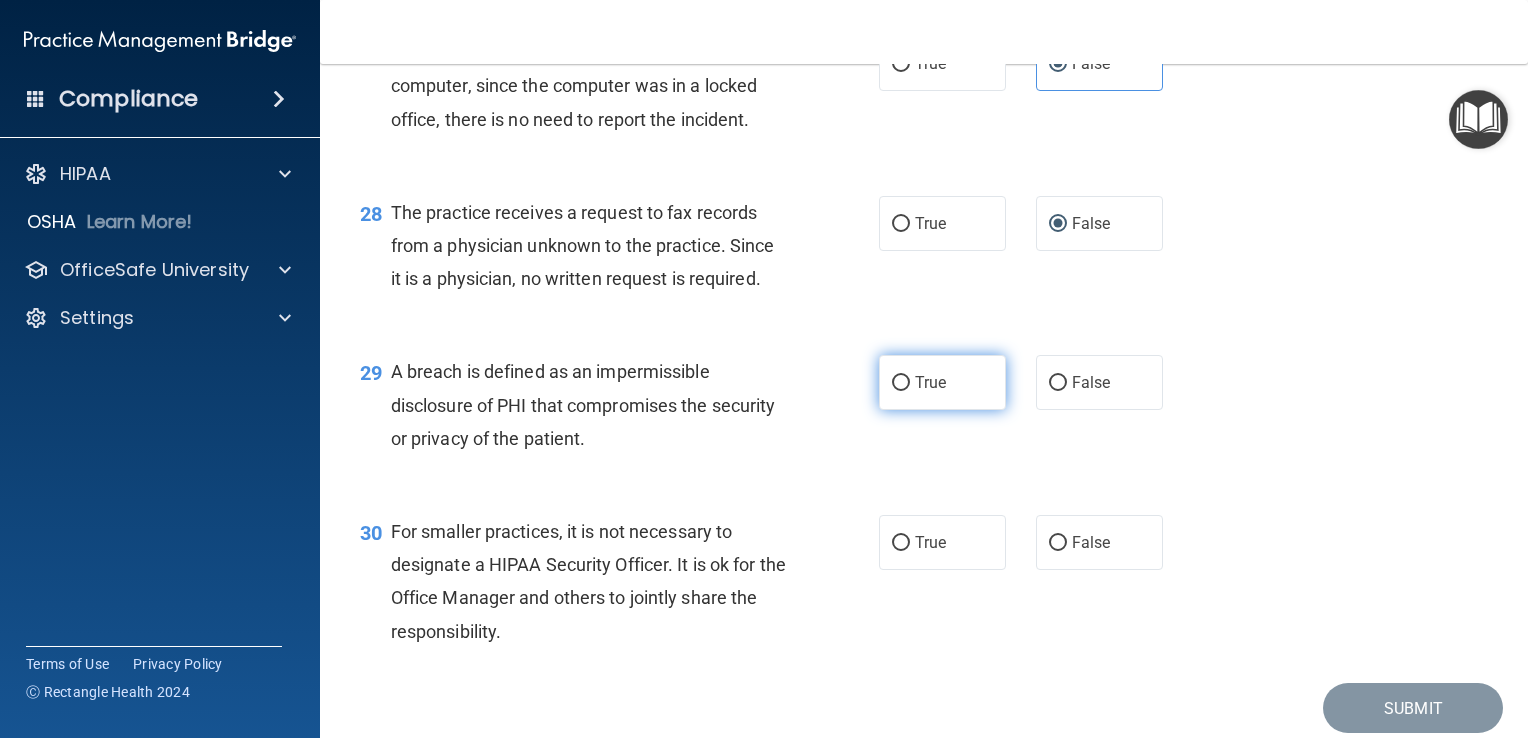 click on "True" at bounding box center [930, 382] 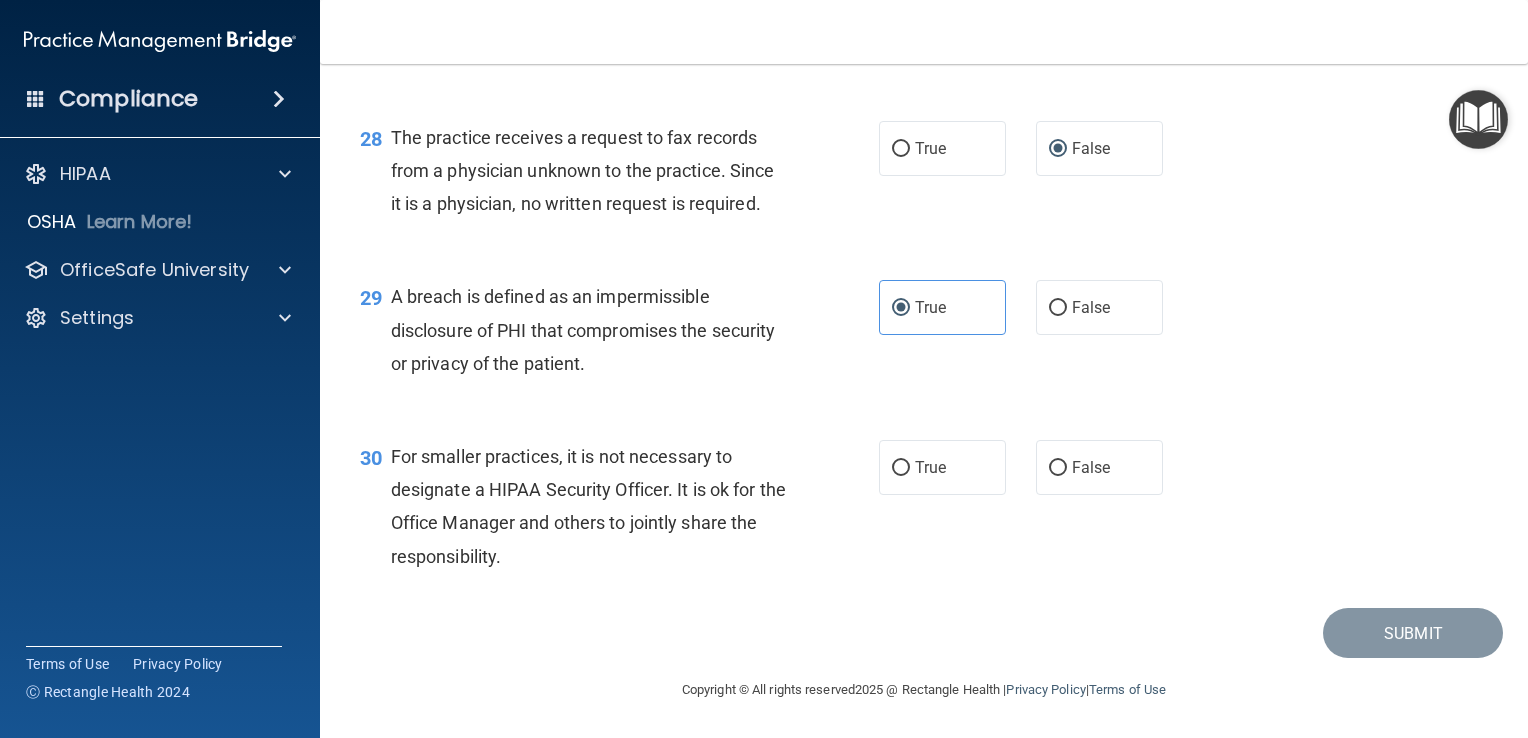 scroll, scrollTop: 4780, scrollLeft: 0, axis: vertical 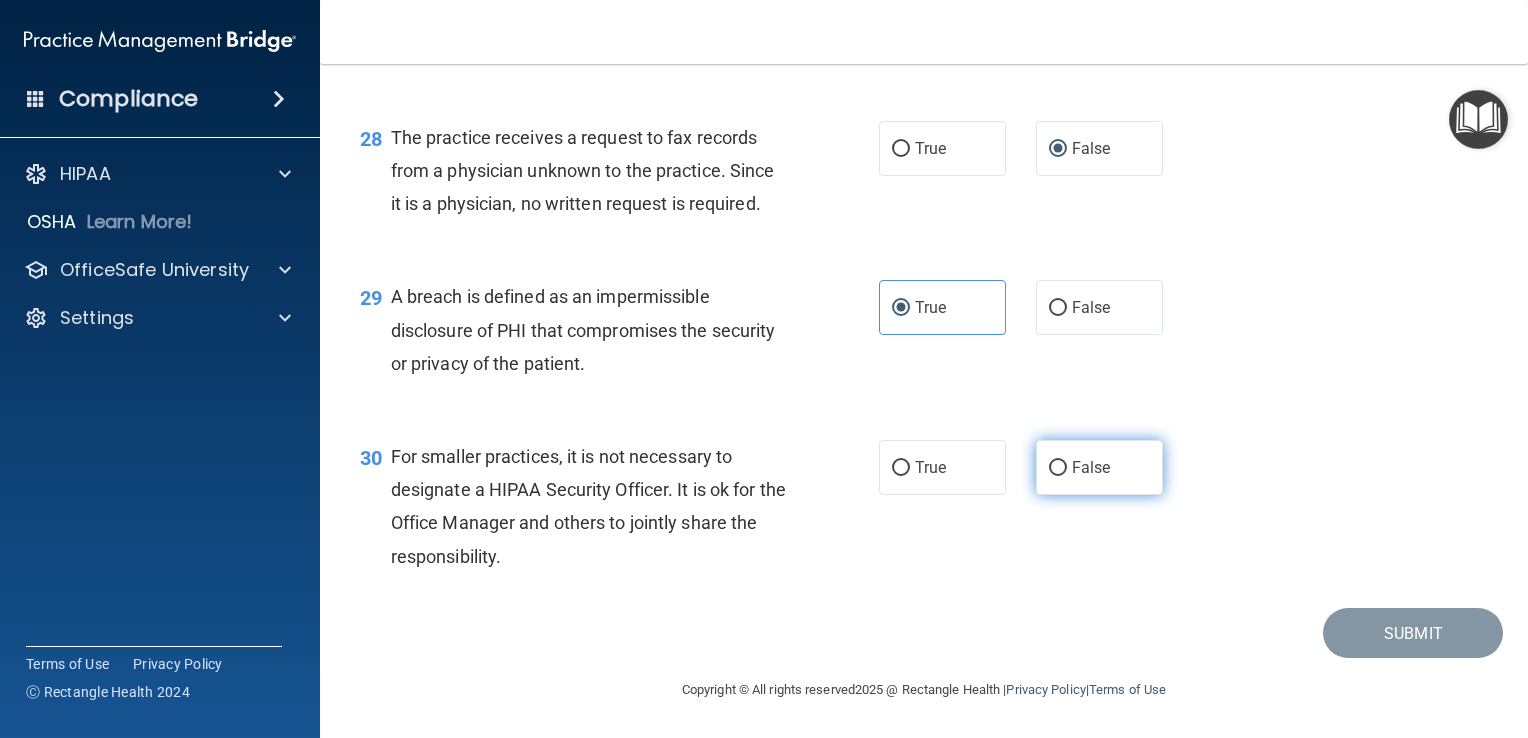 click on "False" at bounding box center [1058, 468] 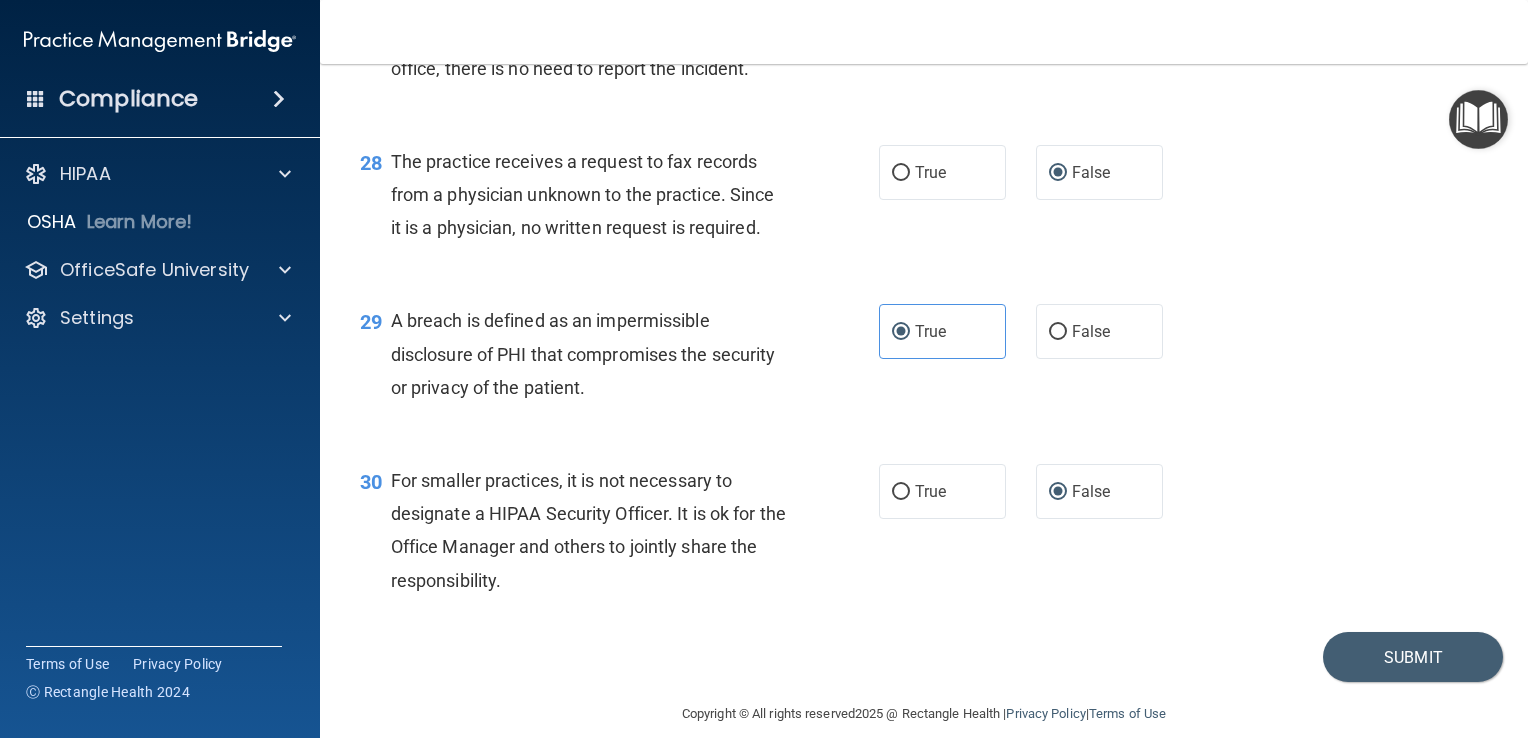 scroll, scrollTop: 4712, scrollLeft: 0, axis: vertical 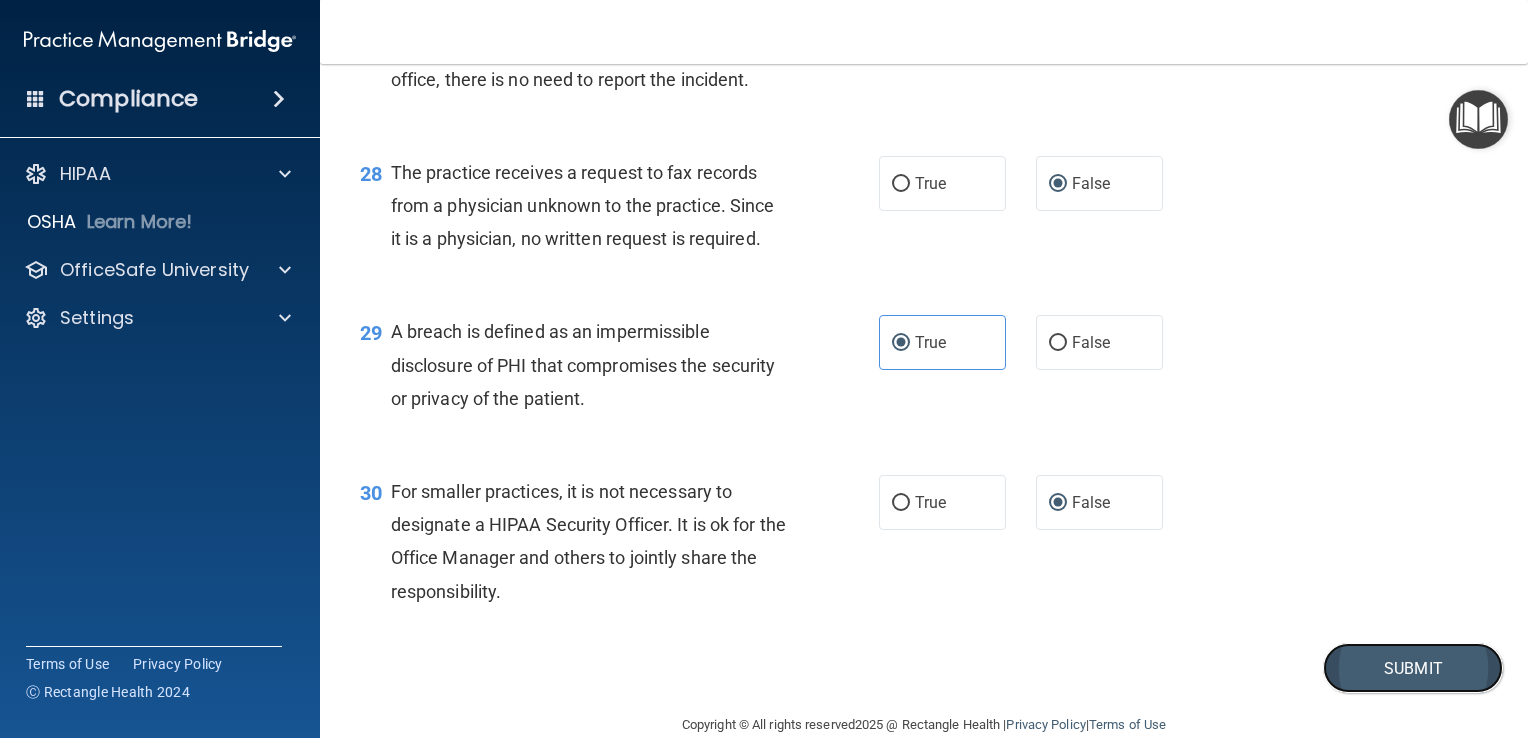 click on "Submit" at bounding box center (1413, 668) 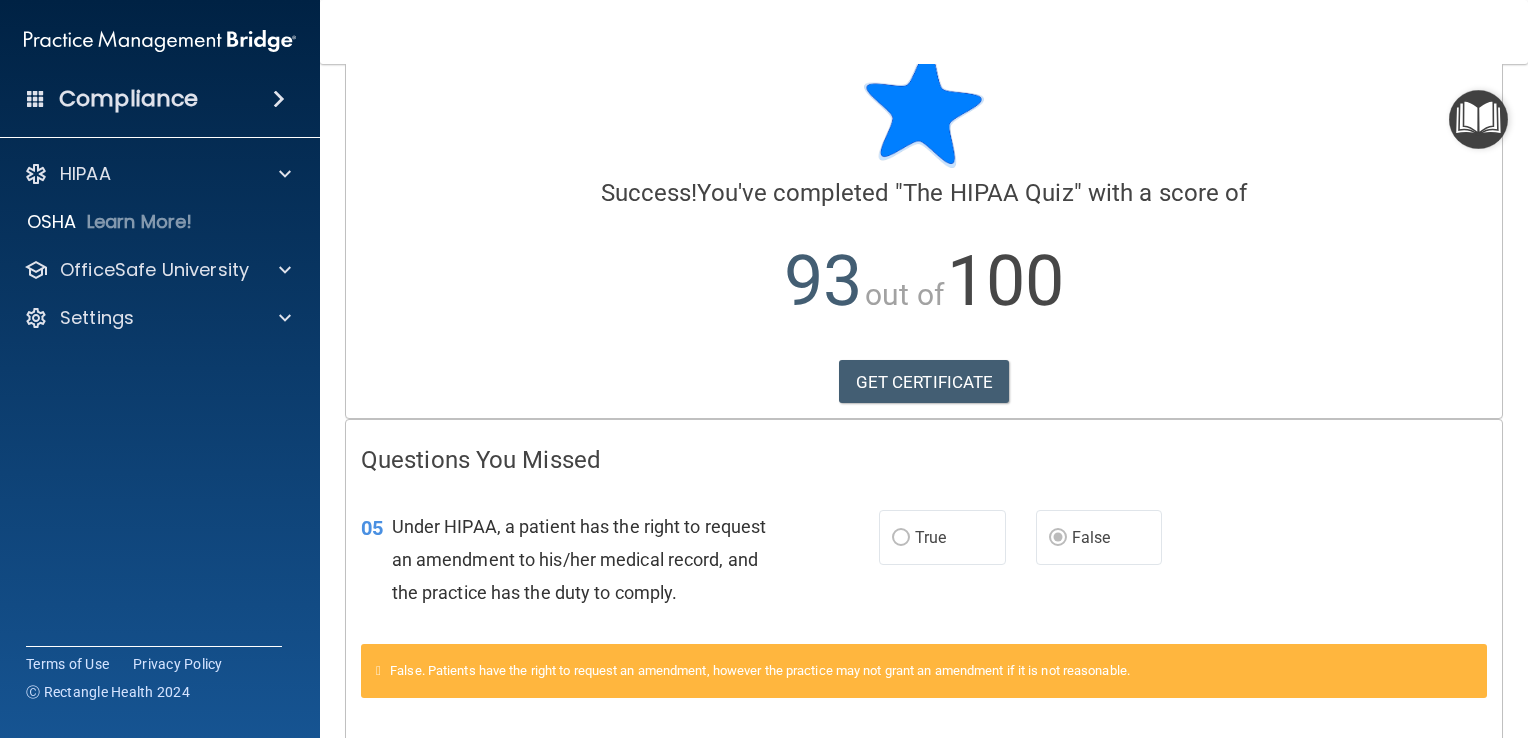 scroll, scrollTop: 11, scrollLeft: 0, axis: vertical 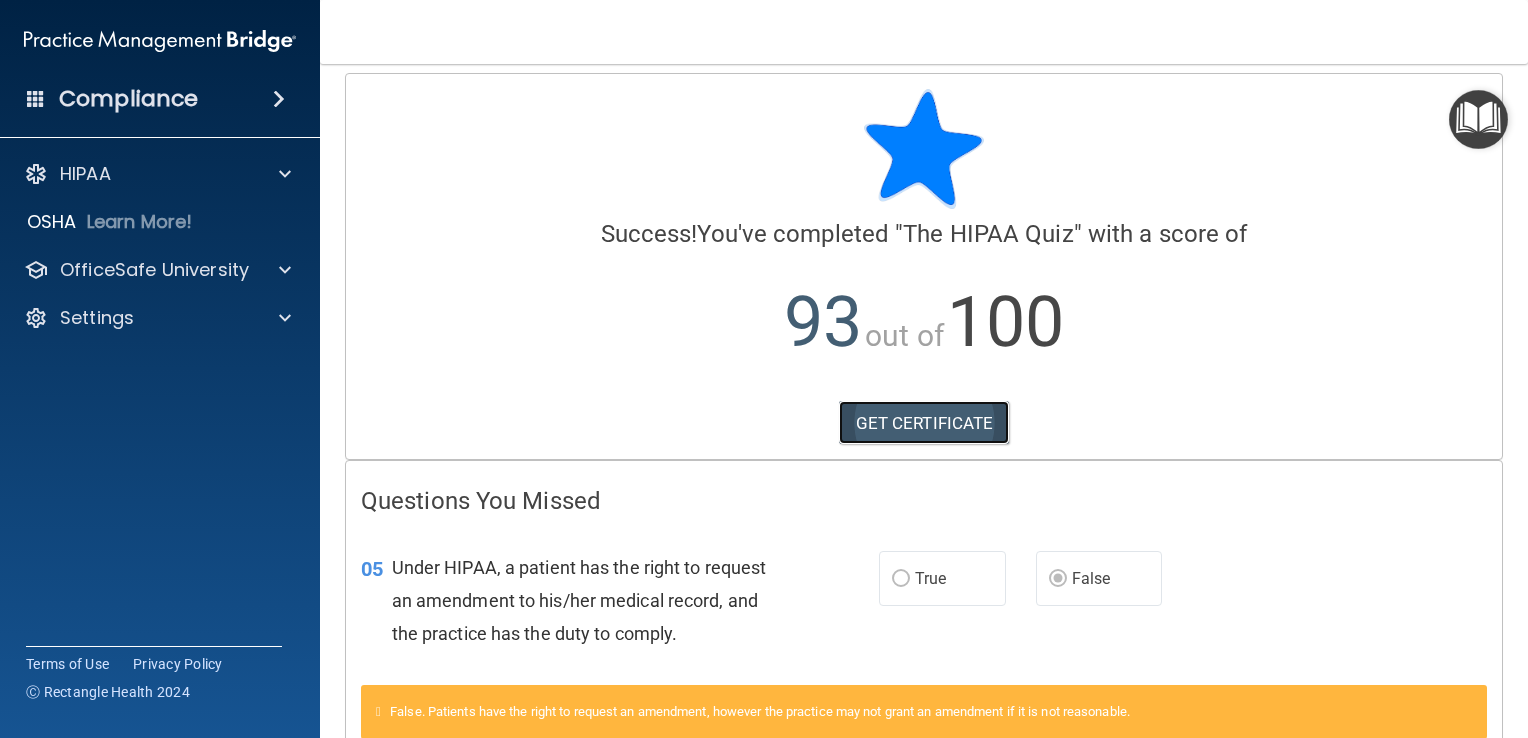 click on "GET CERTIFICATE" at bounding box center [924, 423] 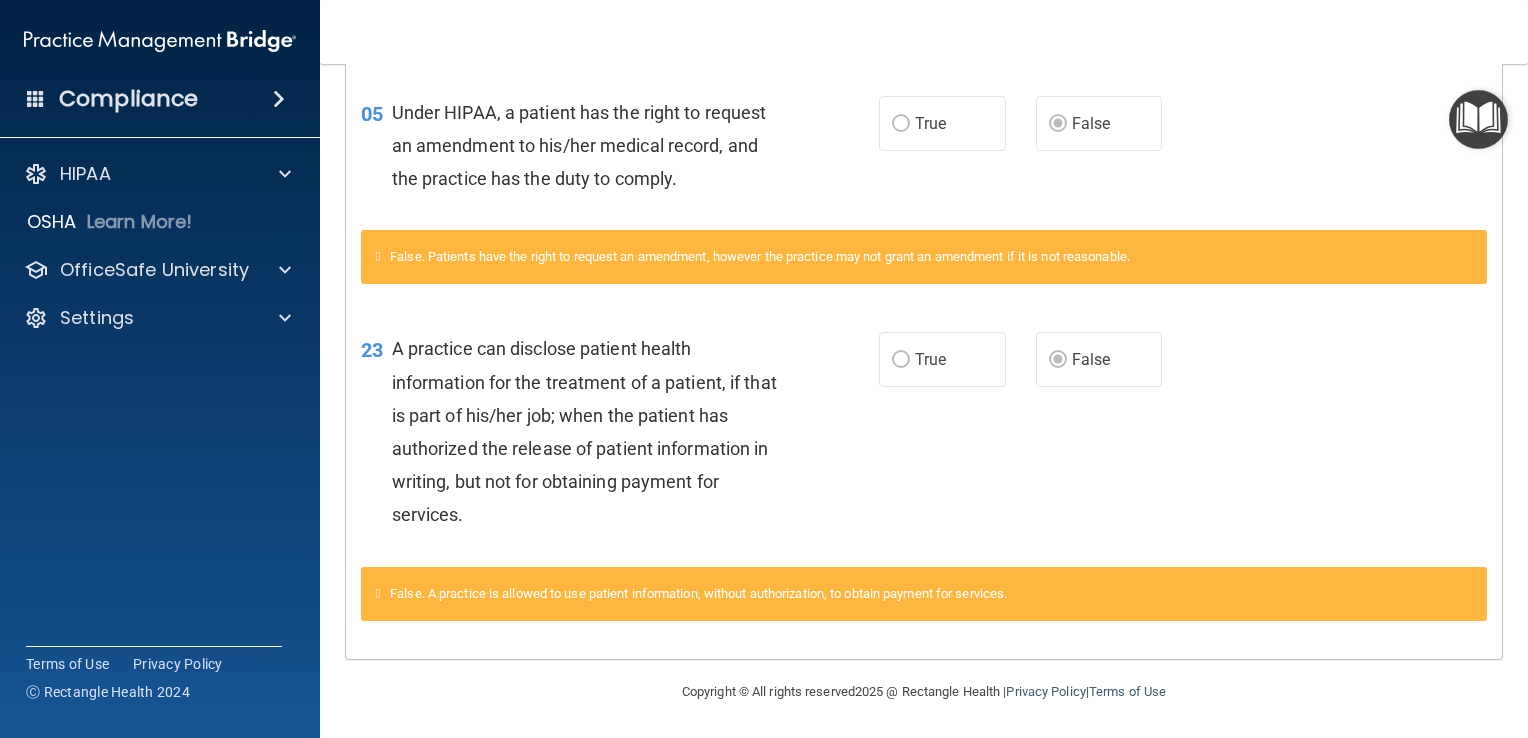 scroll, scrollTop: 0, scrollLeft: 0, axis: both 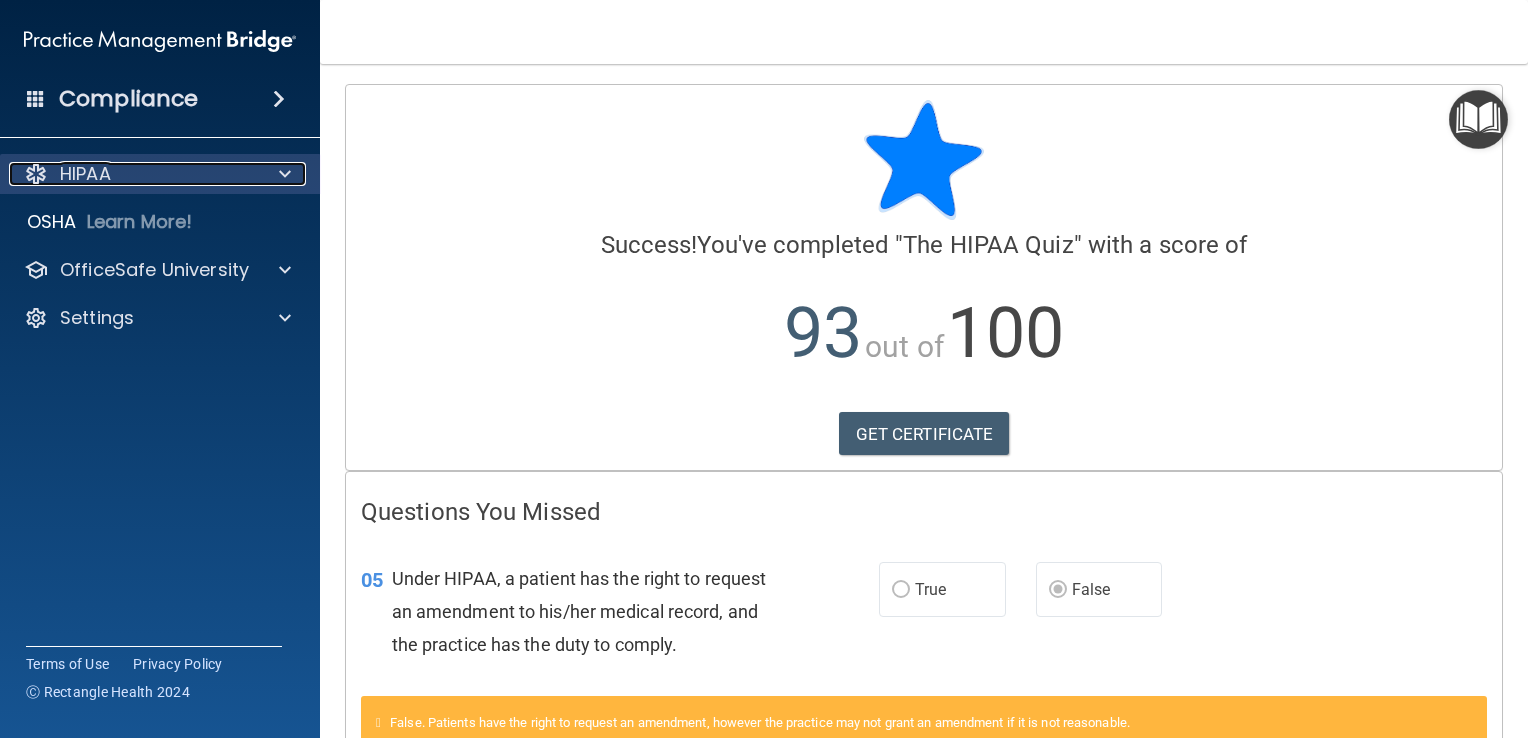 click at bounding box center (282, 174) 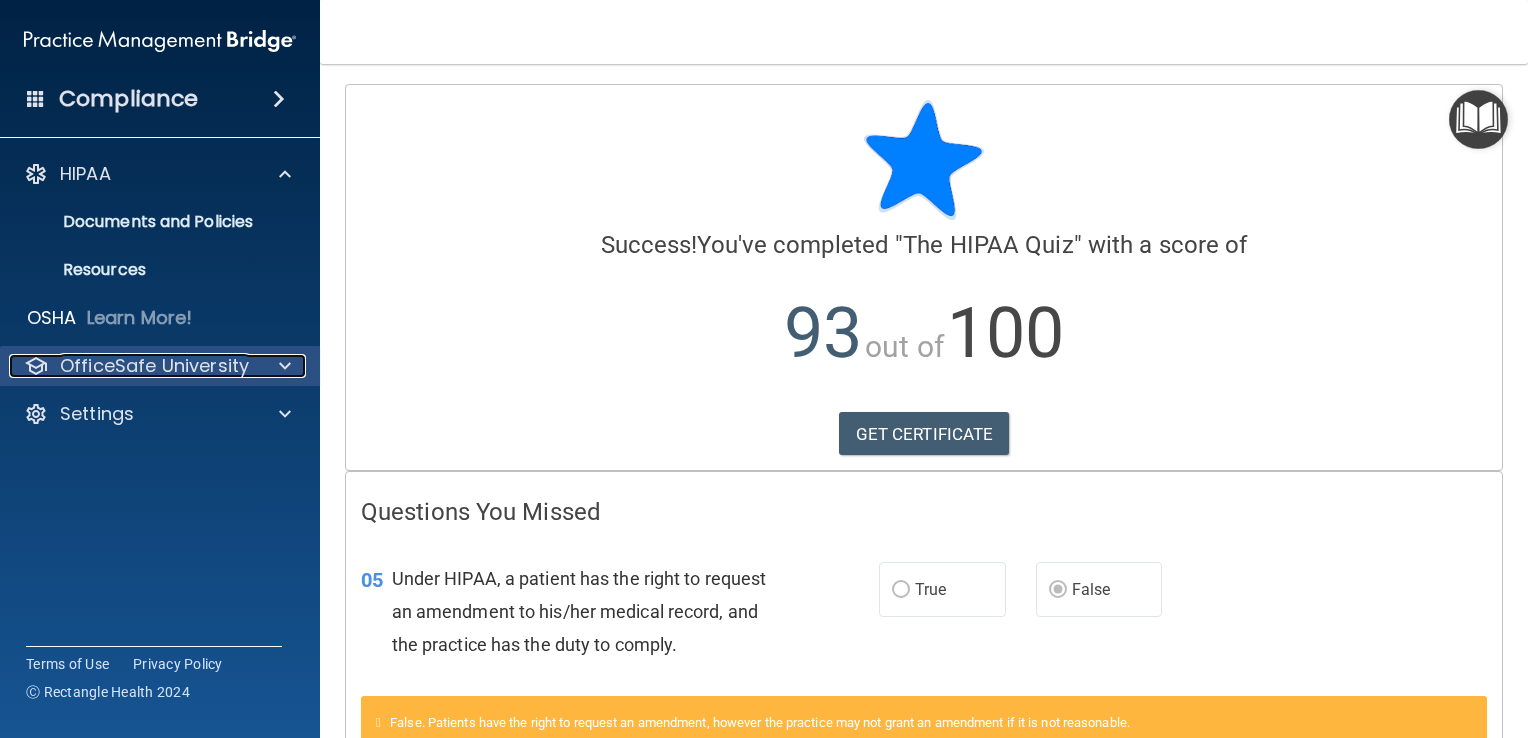 click at bounding box center [282, 366] 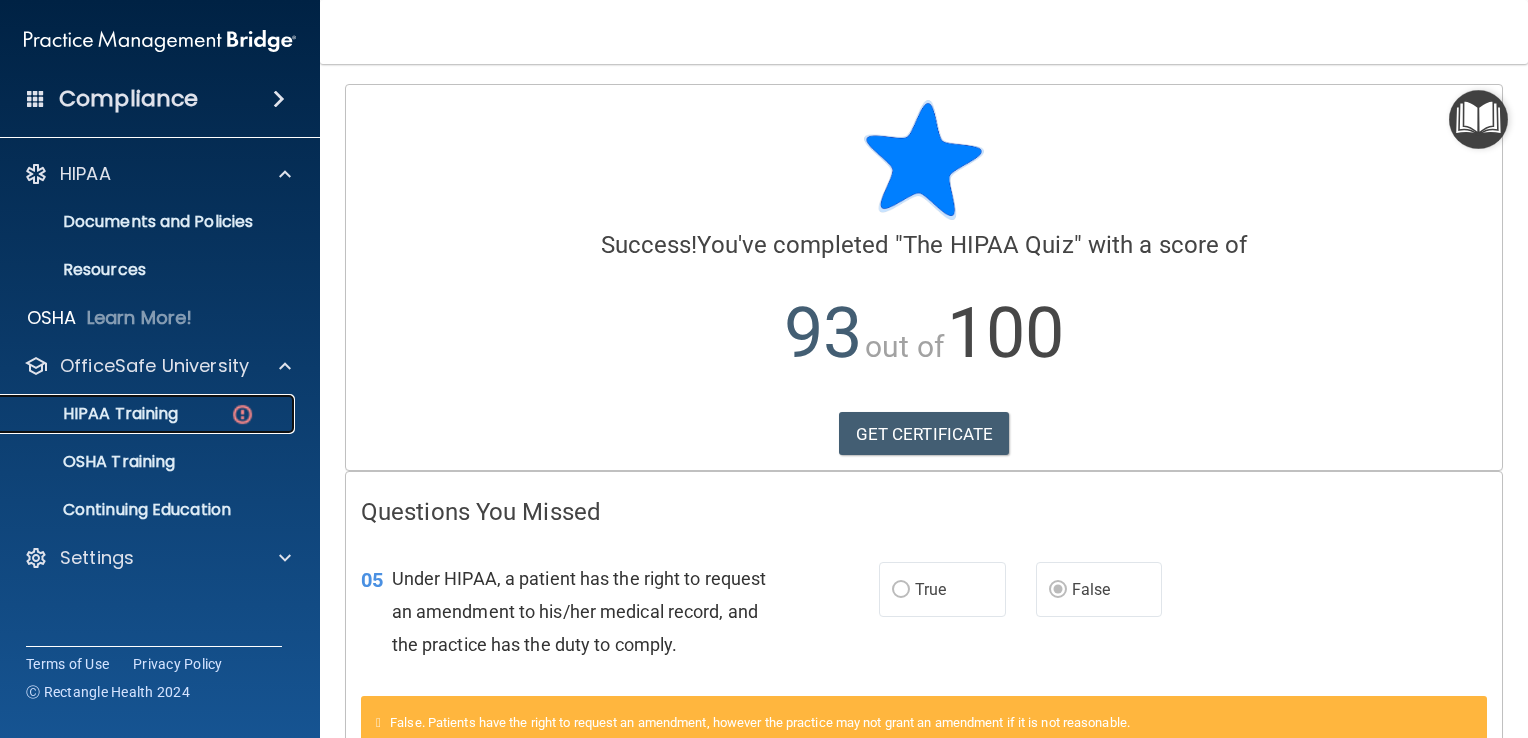 click on "HIPAA Training" at bounding box center [149, 414] 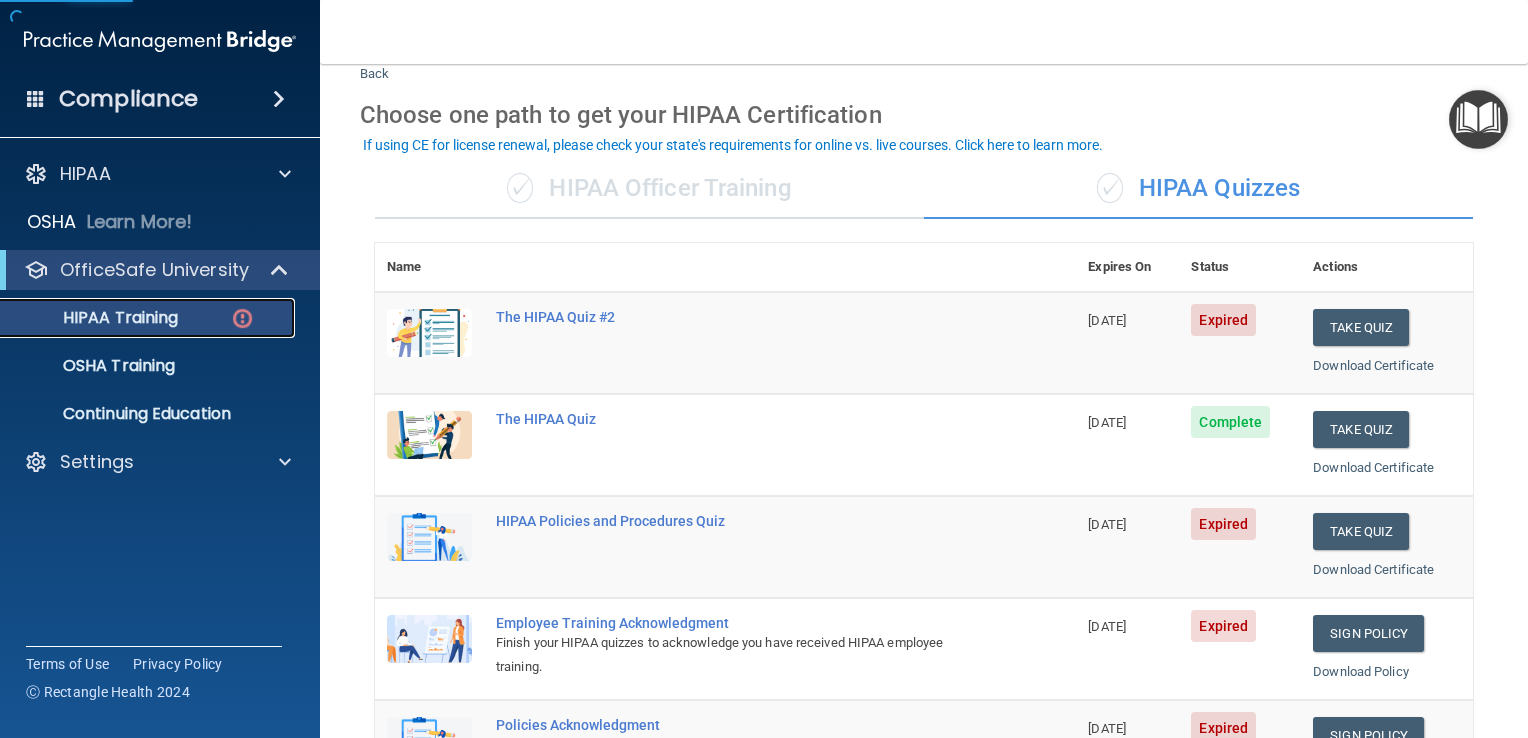 scroll, scrollTop: 50, scrollLeft: 0, axis: vertical 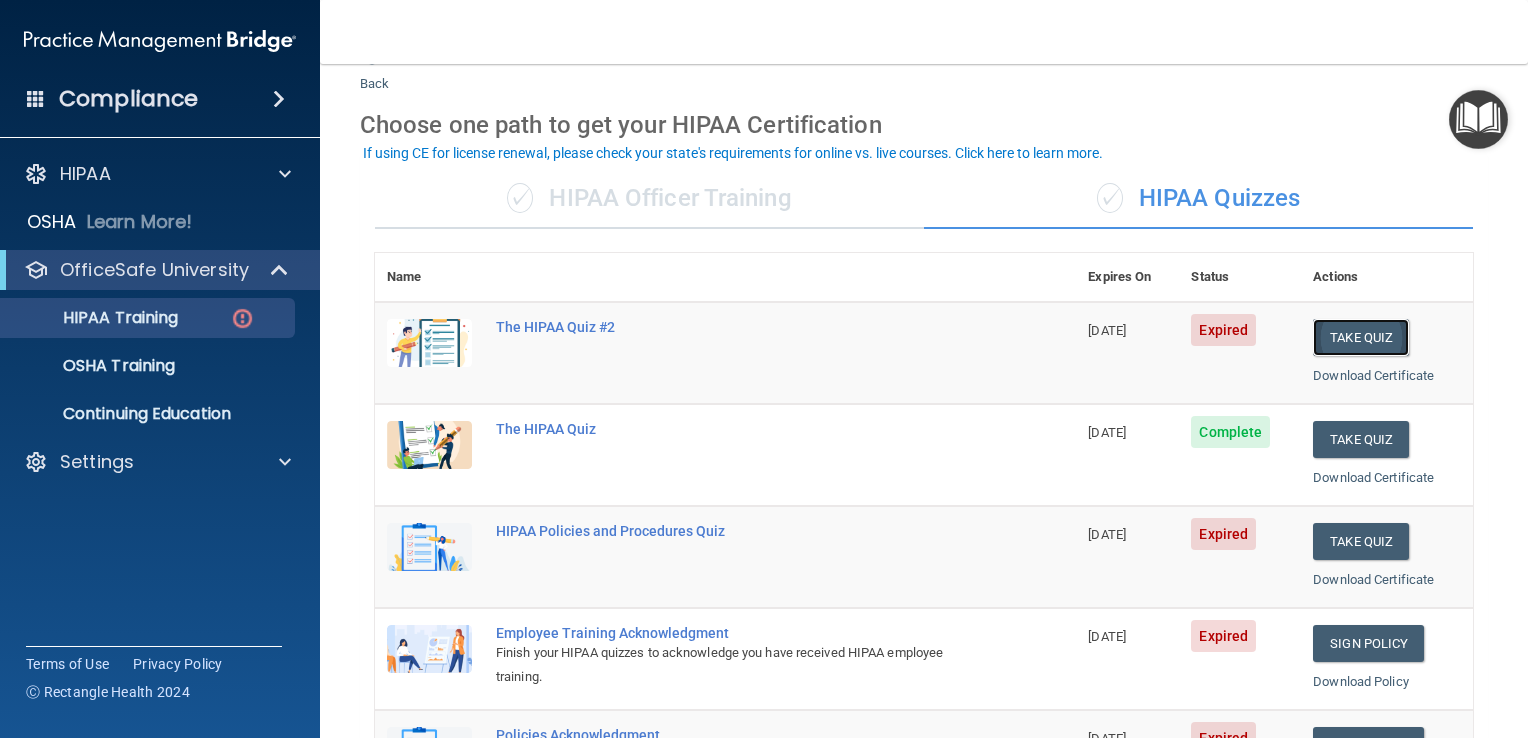 click on "Take Quiz" at bounding box center [1361, 337] 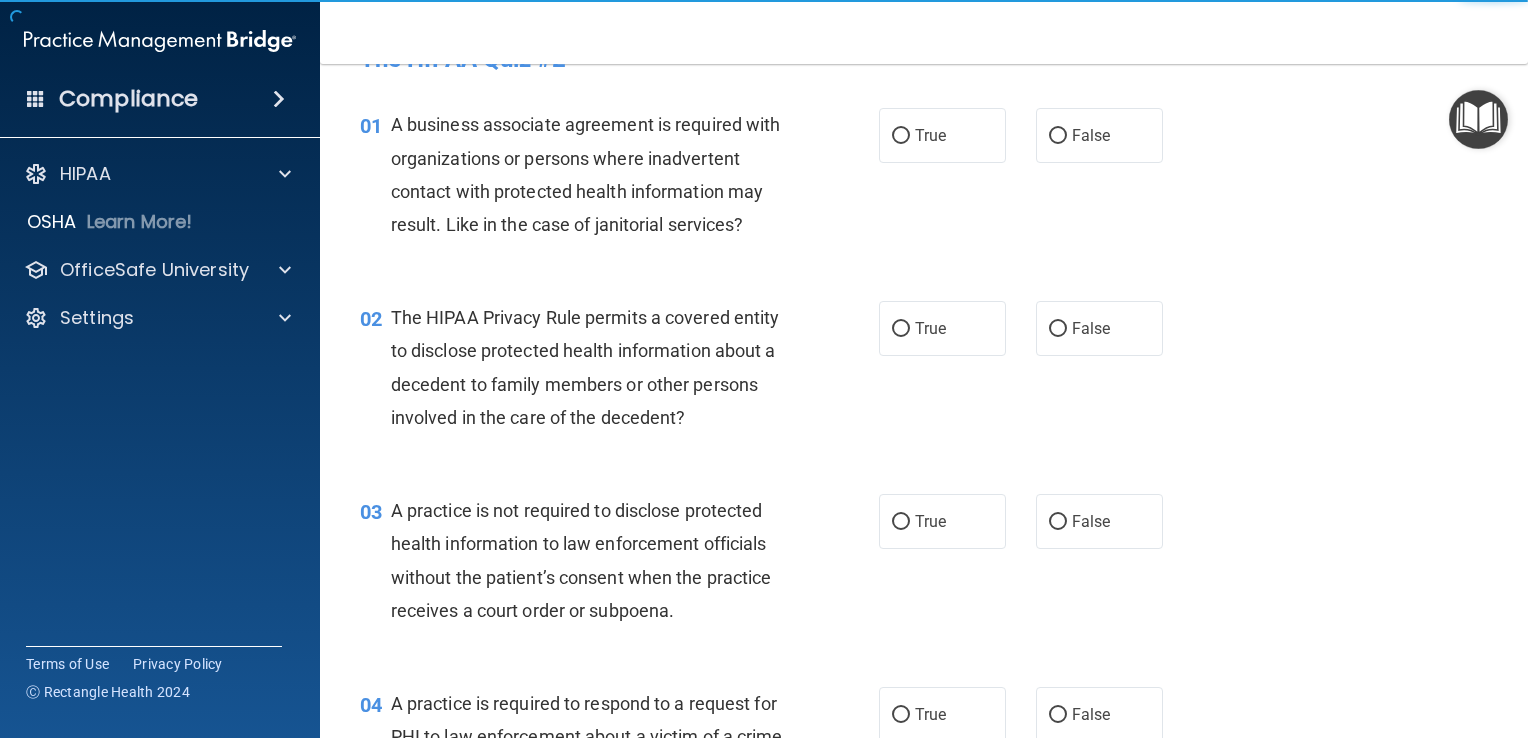 scroll, scrollTop: 0, scrollLeft: 0, axis: both 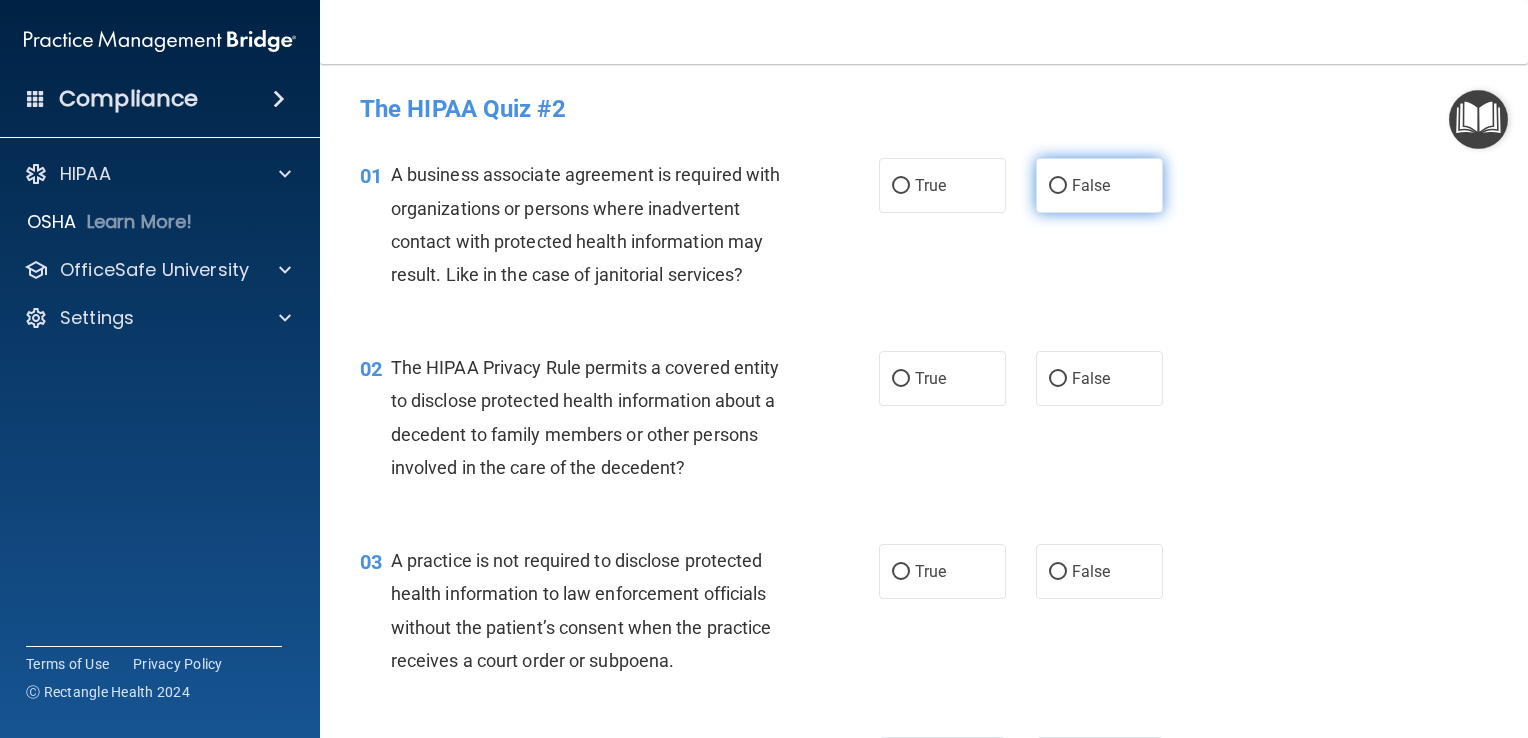 click on "False" at bounding box center (1058, 186) 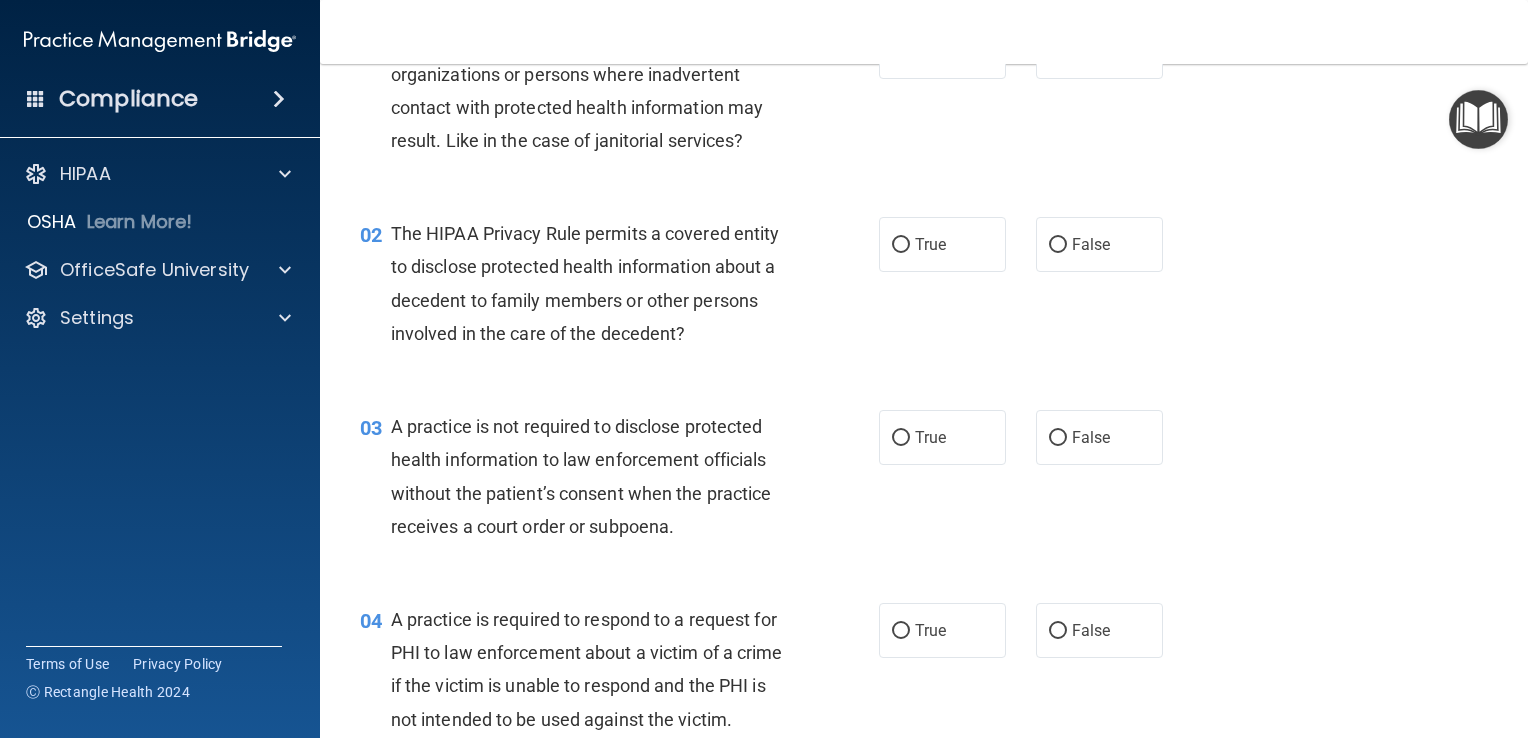 scroll, scrollTop: 144, scrollLeft: 0, axis: vertical 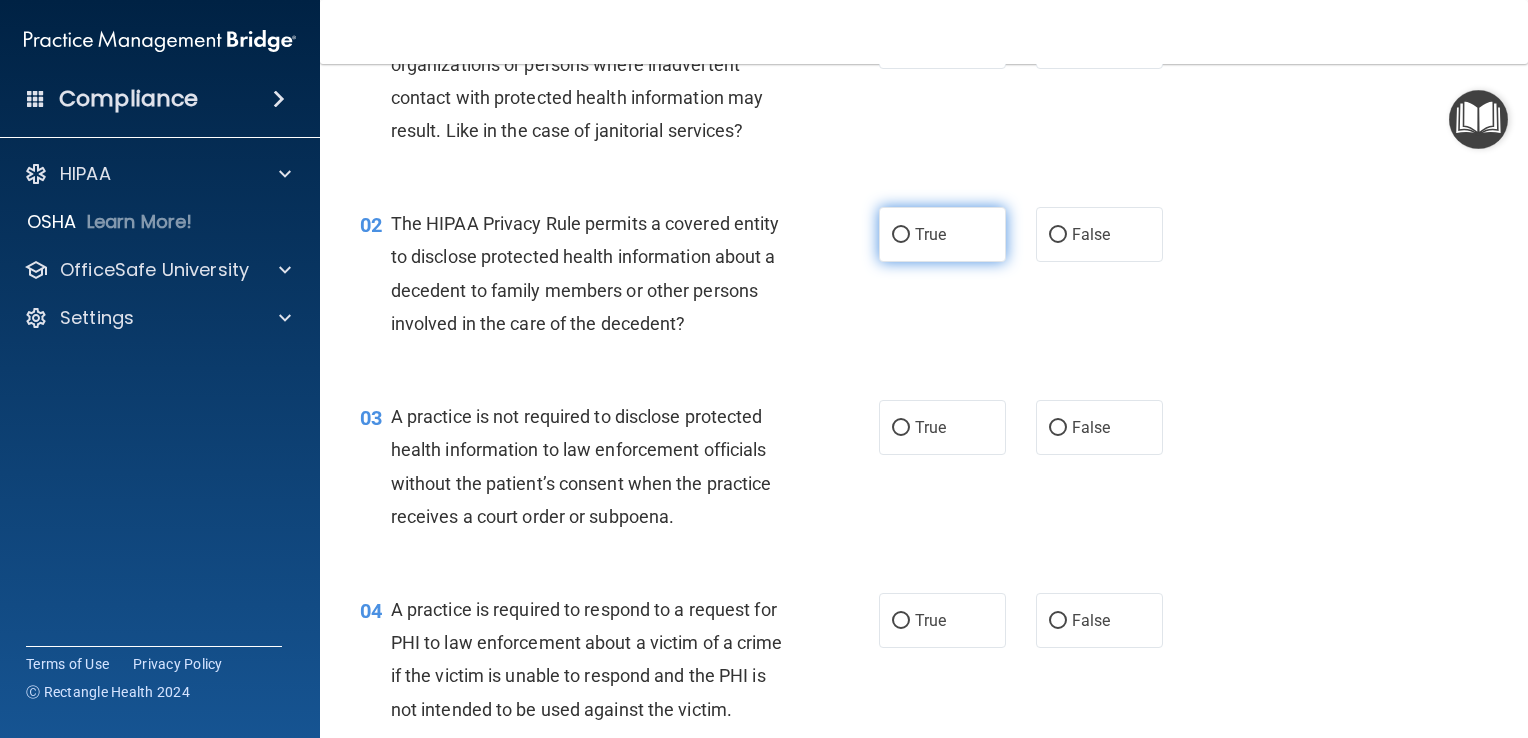click on "True" at bounding box center [942, 234] 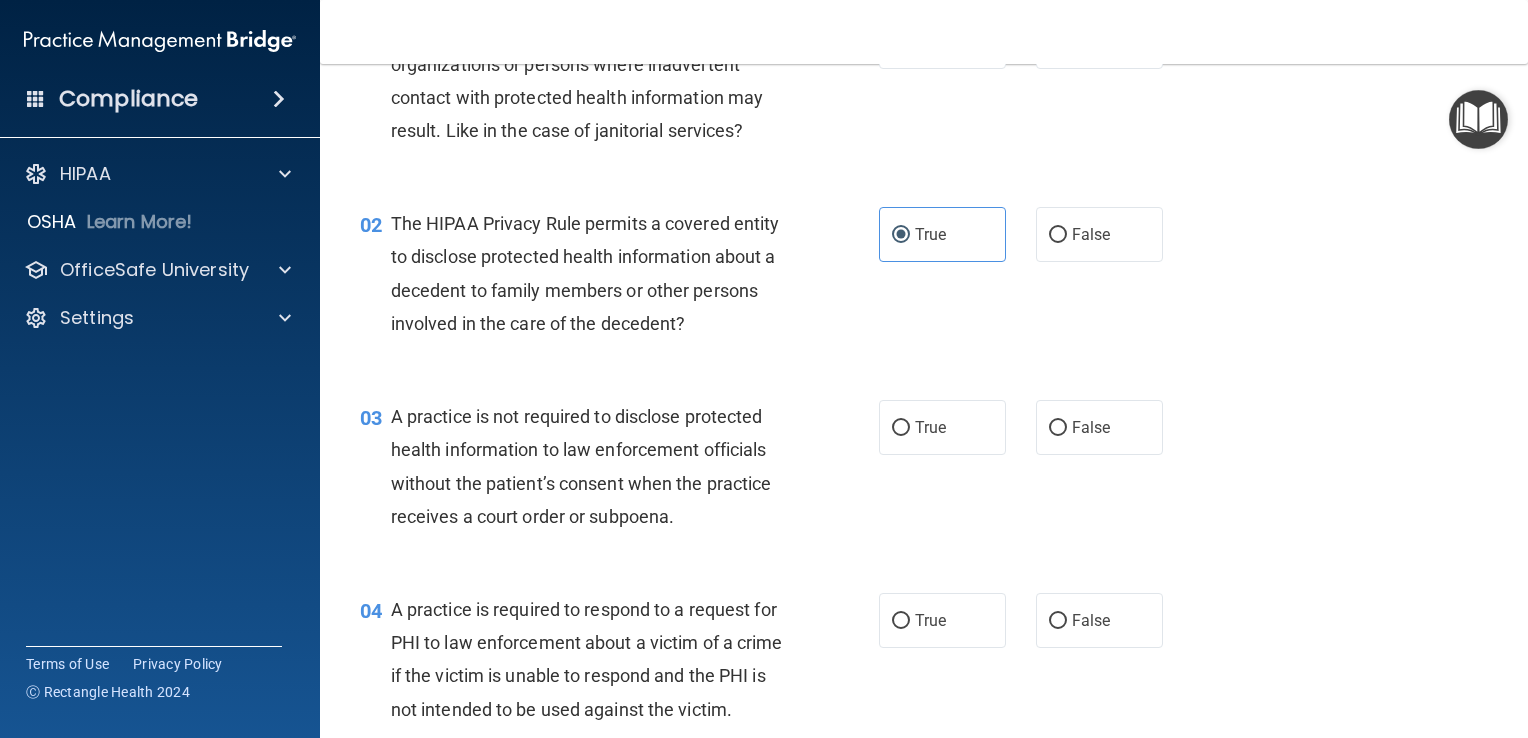 scroll, scrollTop: 264, scrollLeft: 0, axis: vertical 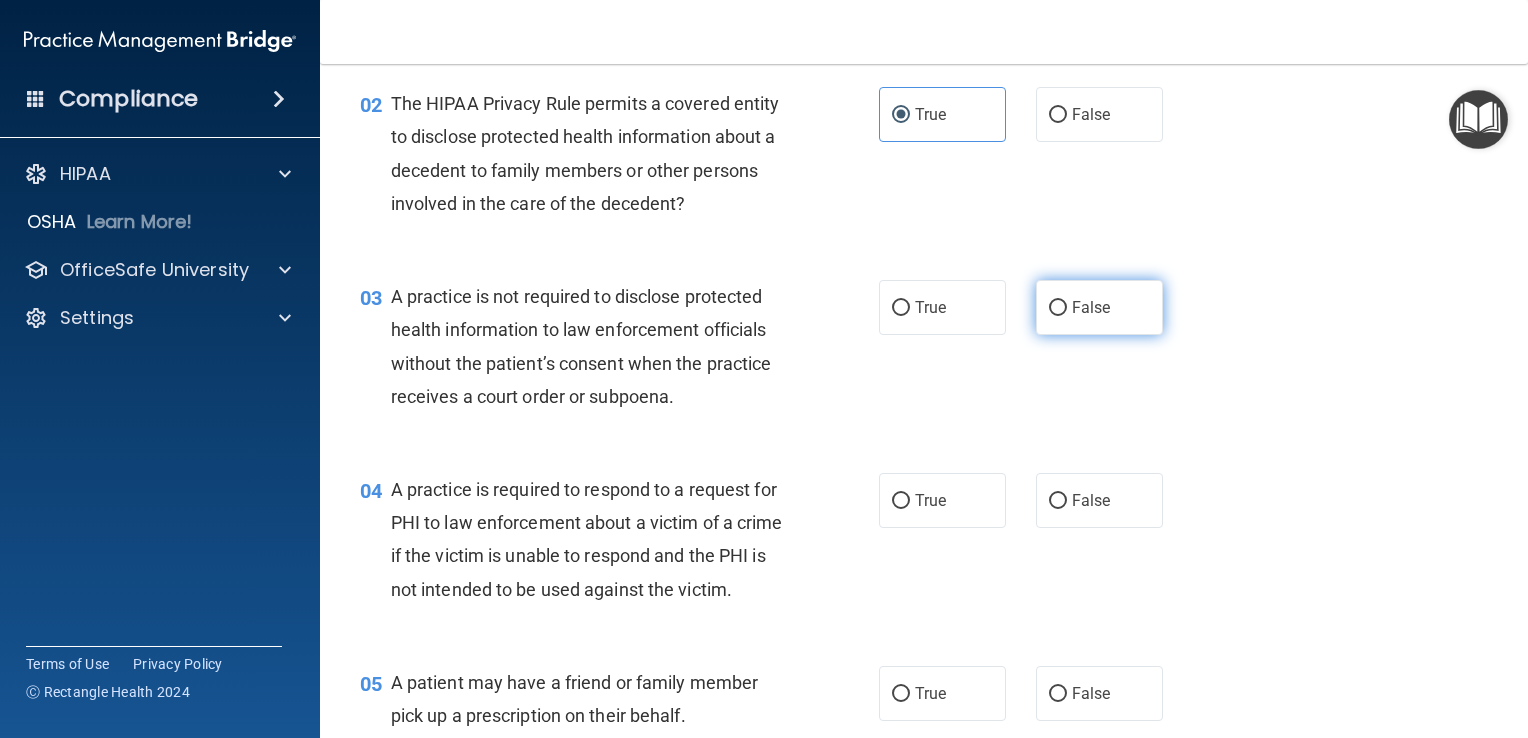 click on "False" at bounding box center (1058, 308) 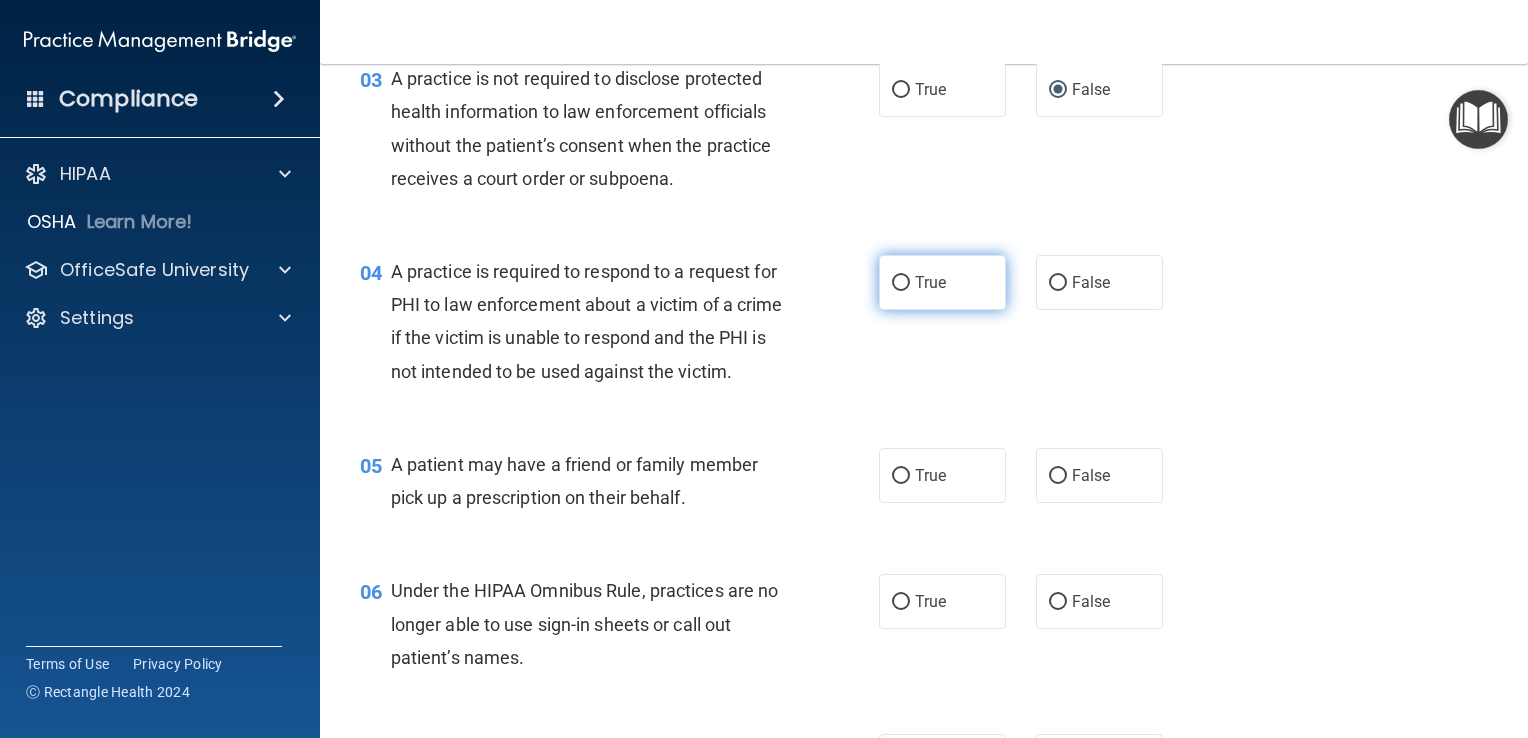 scroll, scrollTop: 480, scrollLeft: 0, axis: vertical 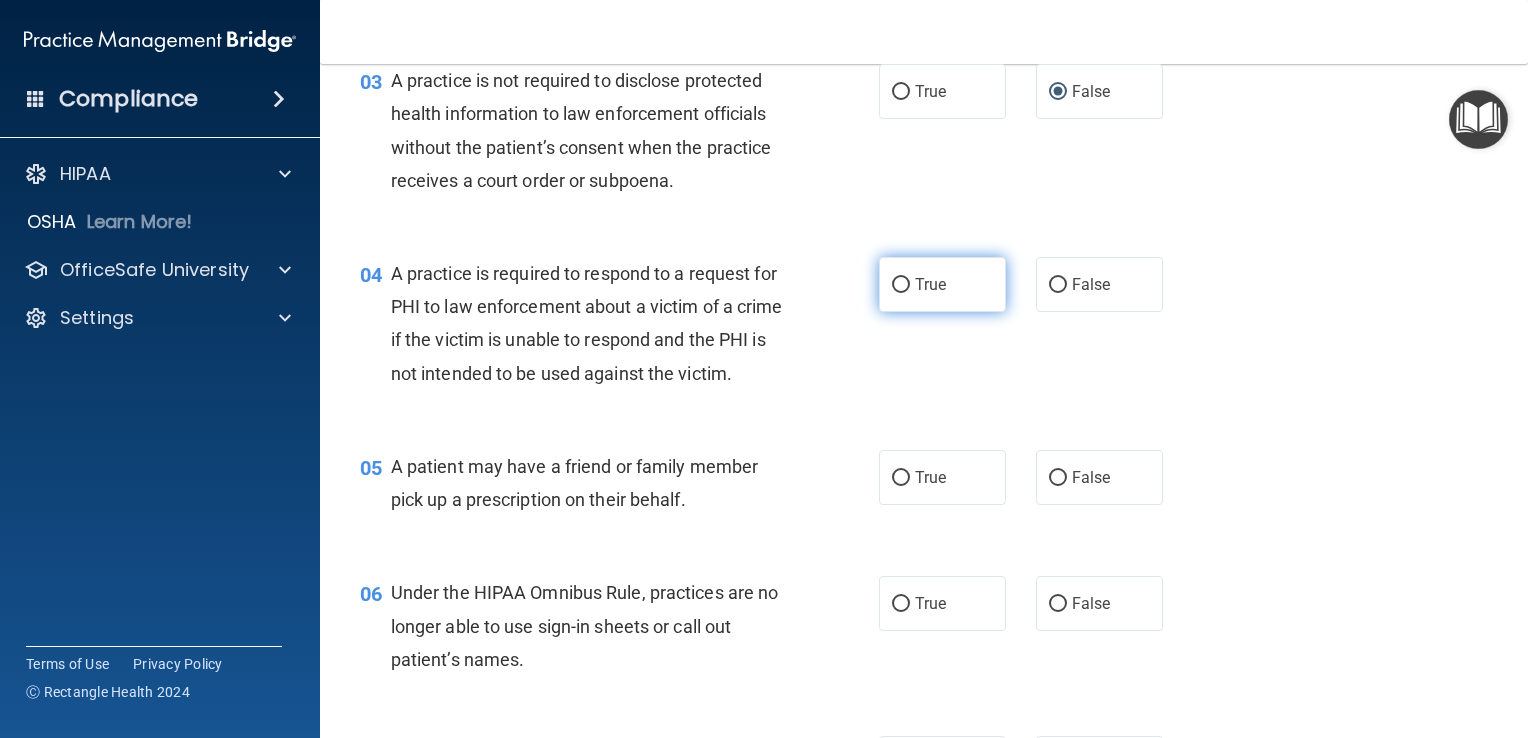 click on "True" at bounding box center [942, 284] 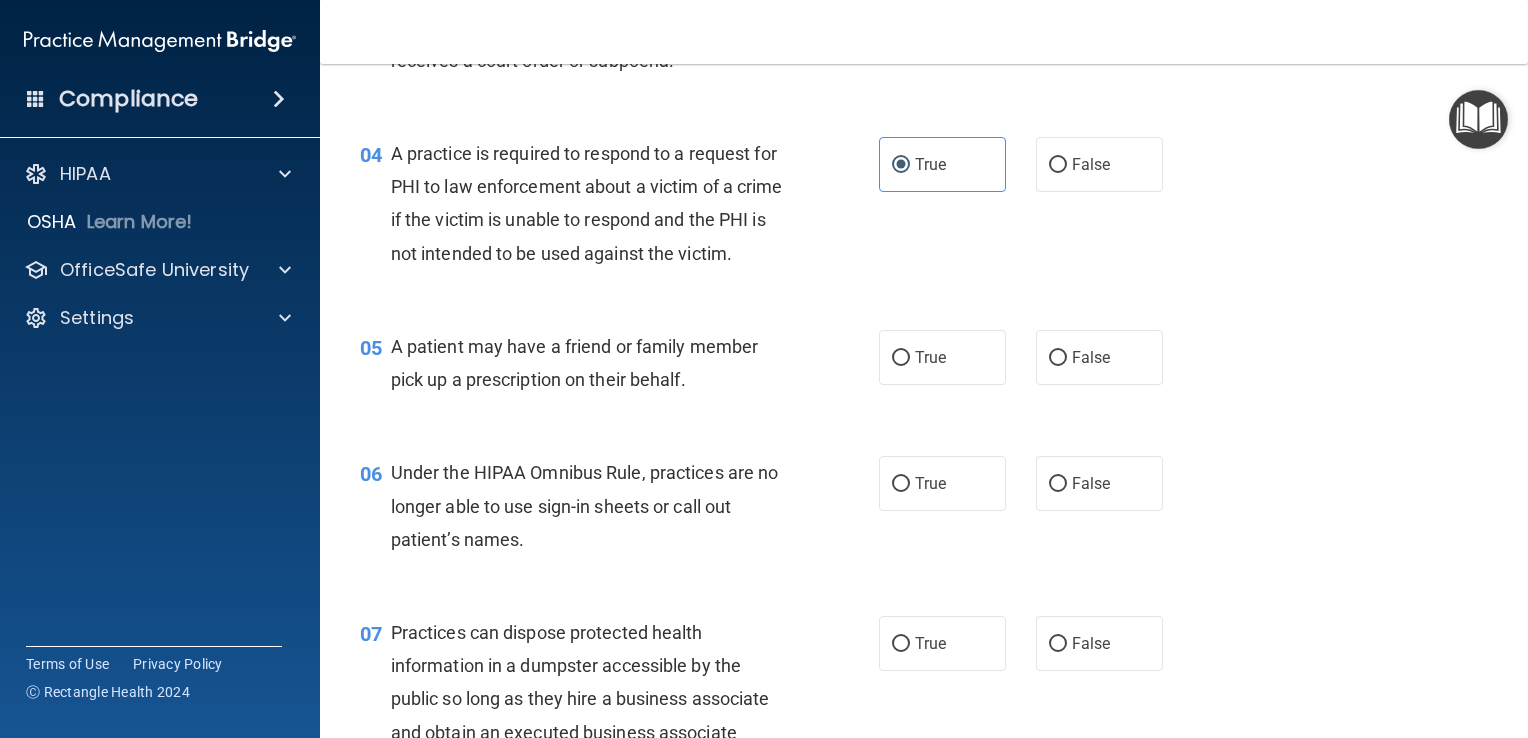 scroll, scrollTop: 606, scrollLeft: 0, axis: vertical 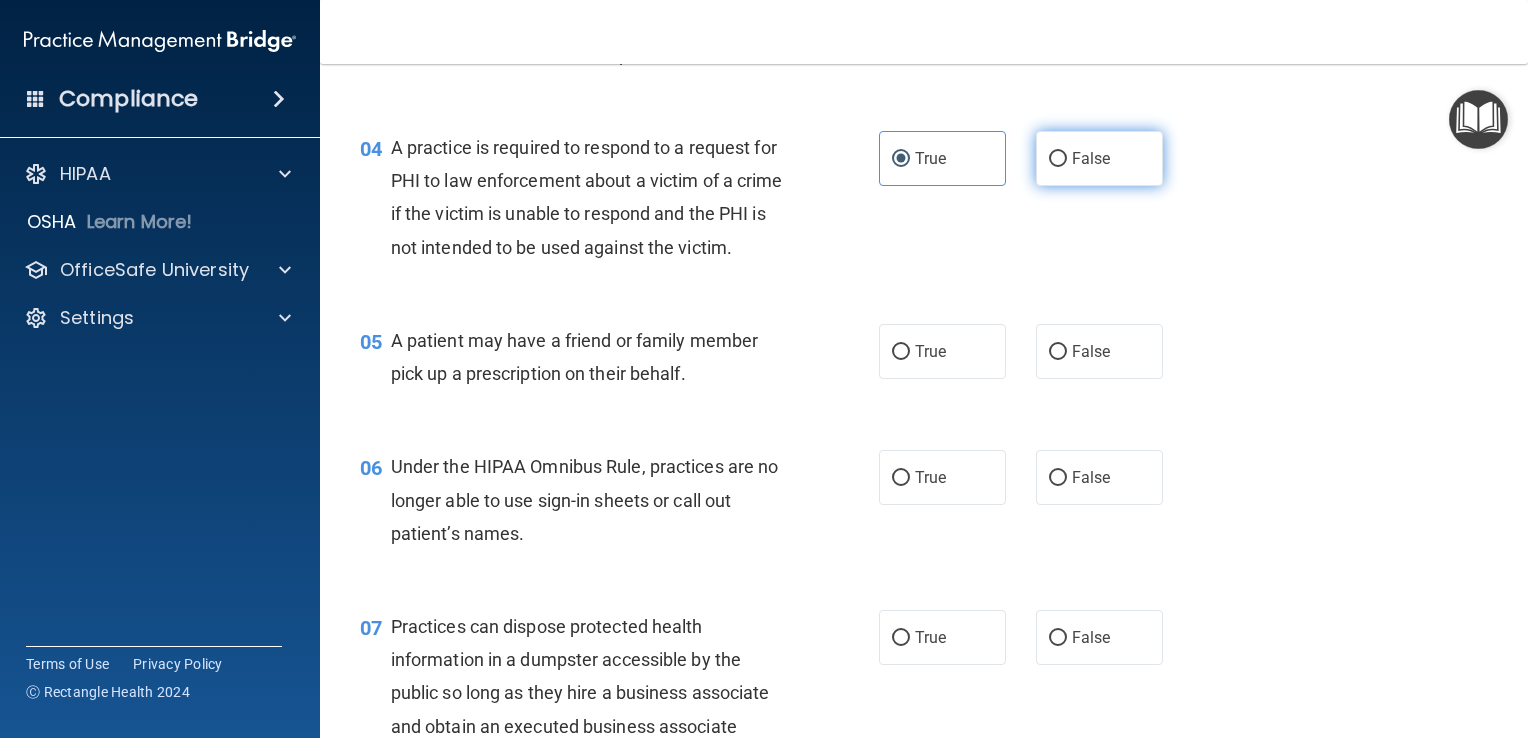 click on "False" at bounding box center [1058, 159] 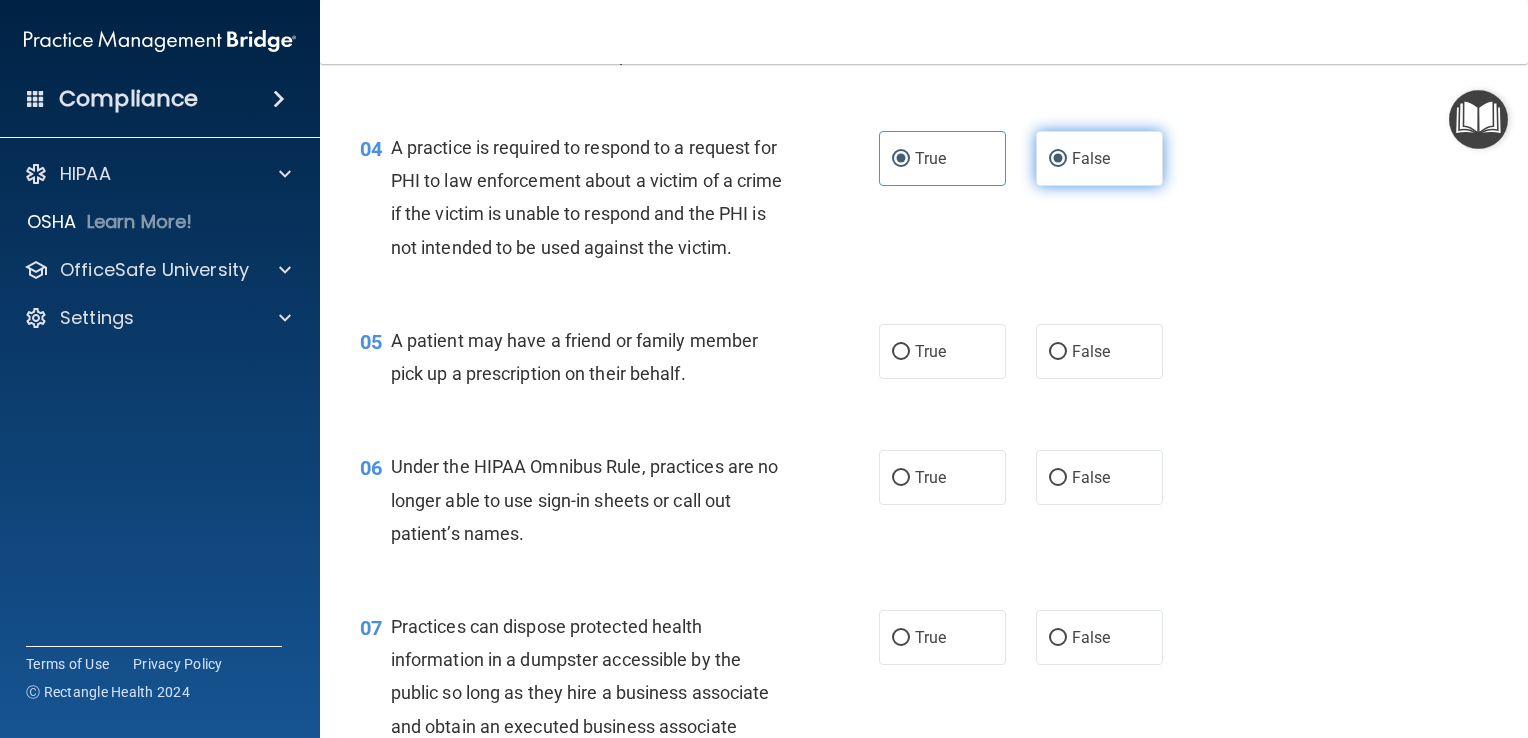 radio on "false" 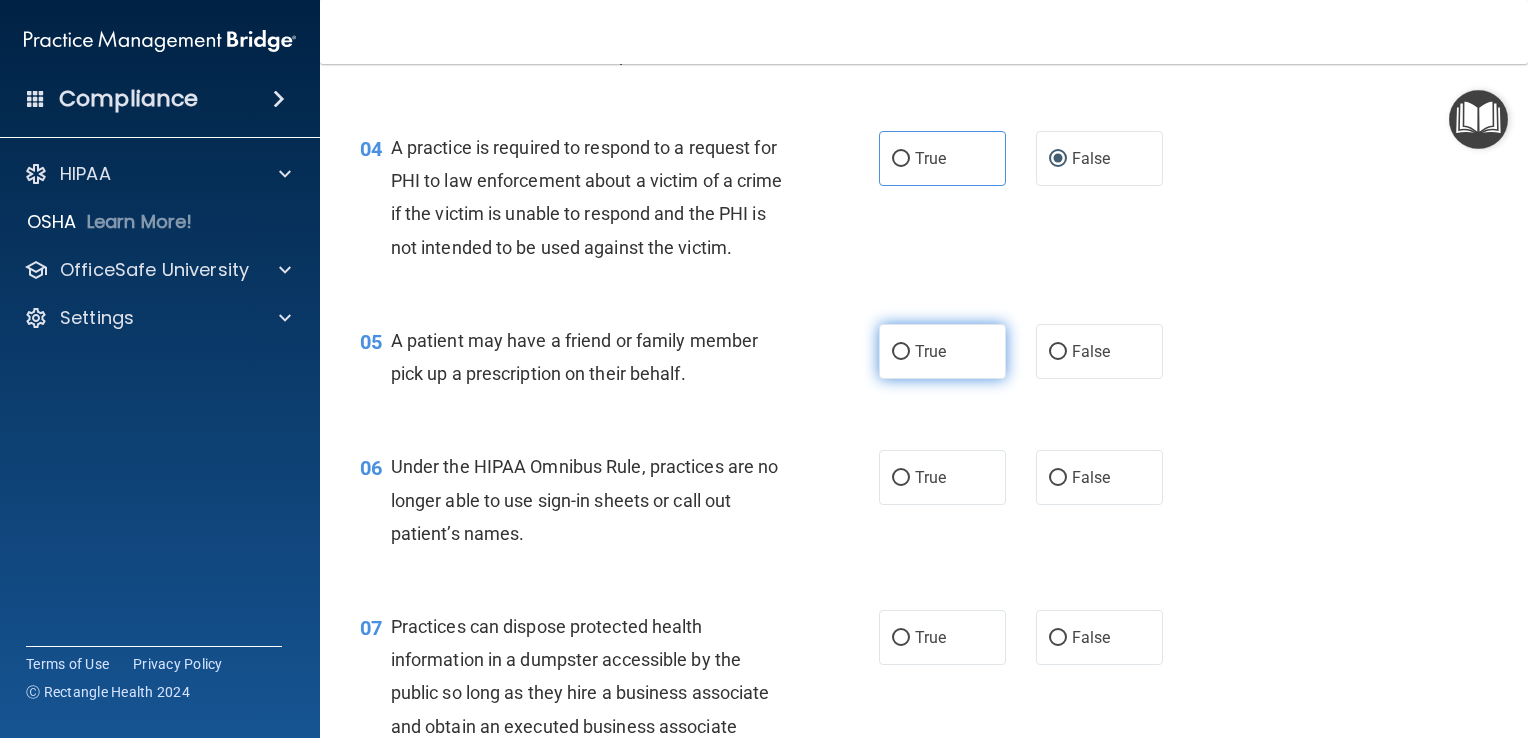click on "True" at bounding box center [930, 351] 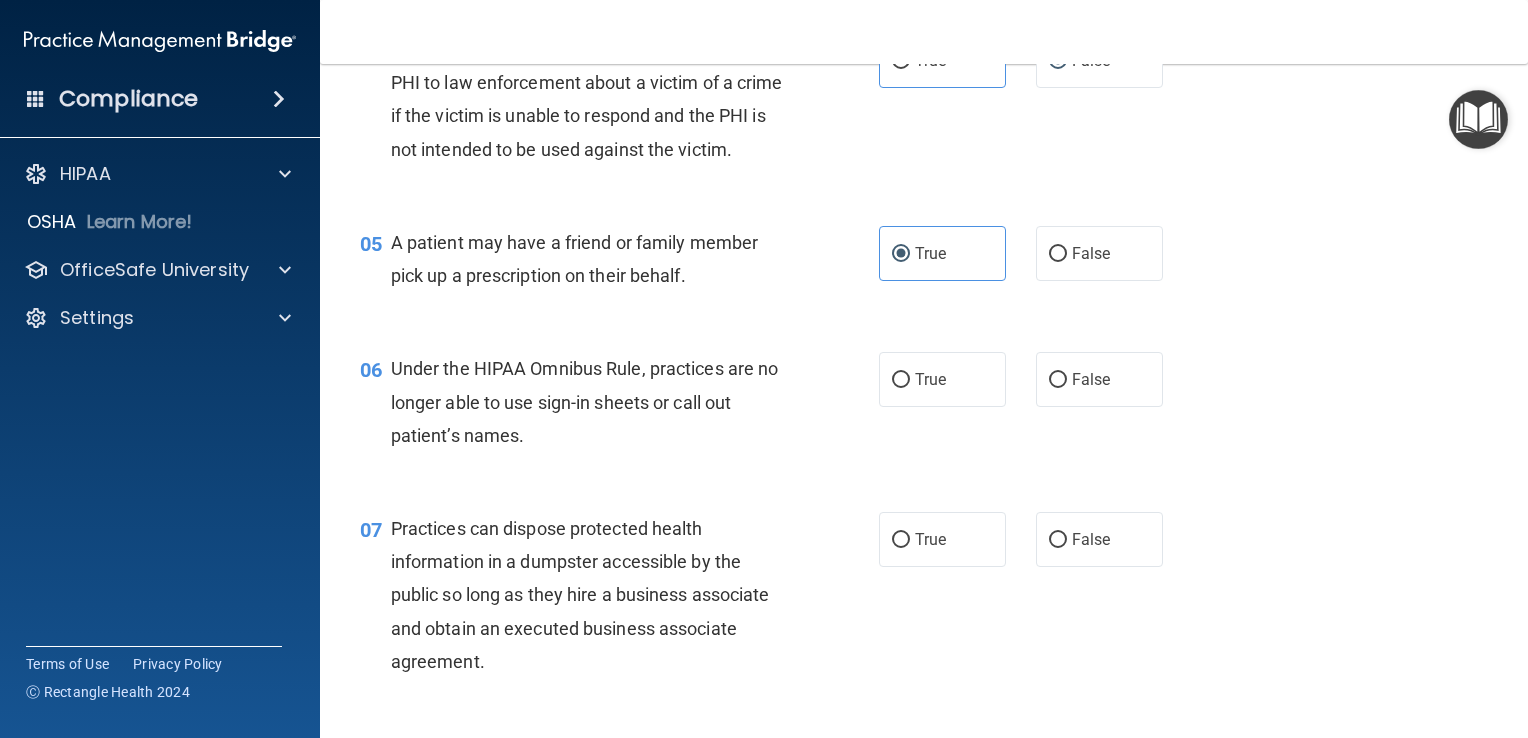 scroll, scrollTop: 706, scrollLeft: 0, axis: vertical 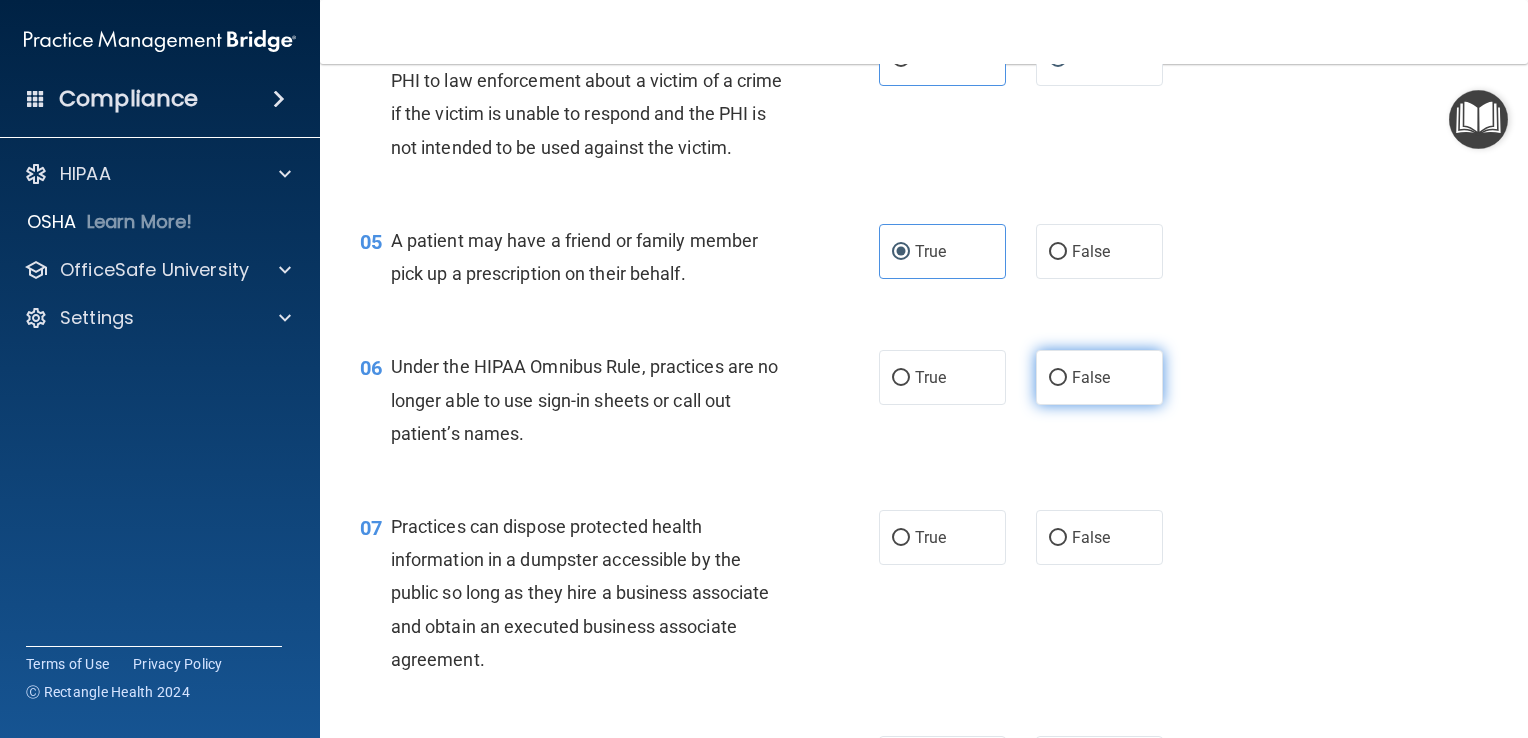 click on "False" at bounding box center [1099, 377] 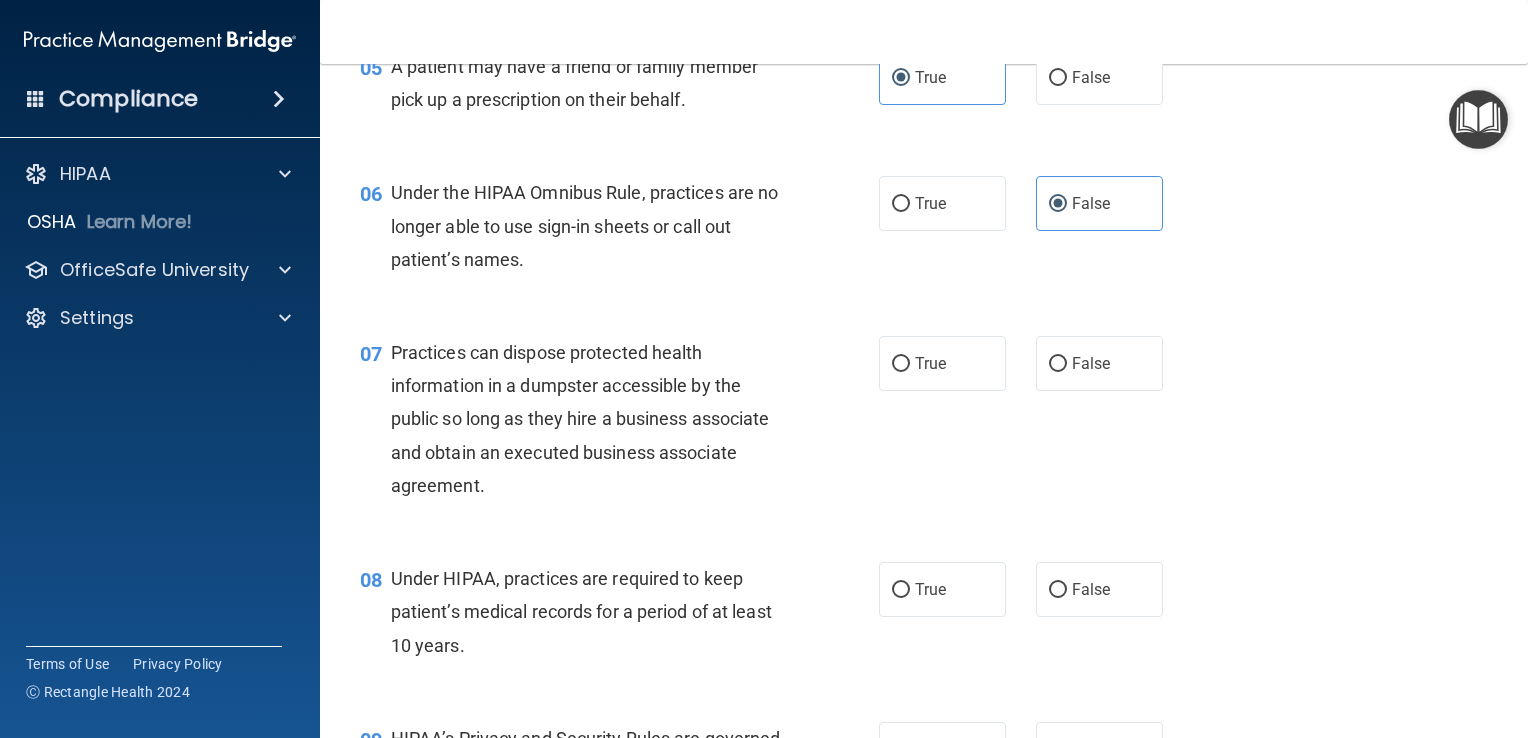 scroll, scrollTop: 880, scrollLeft: 0, axis: vertical 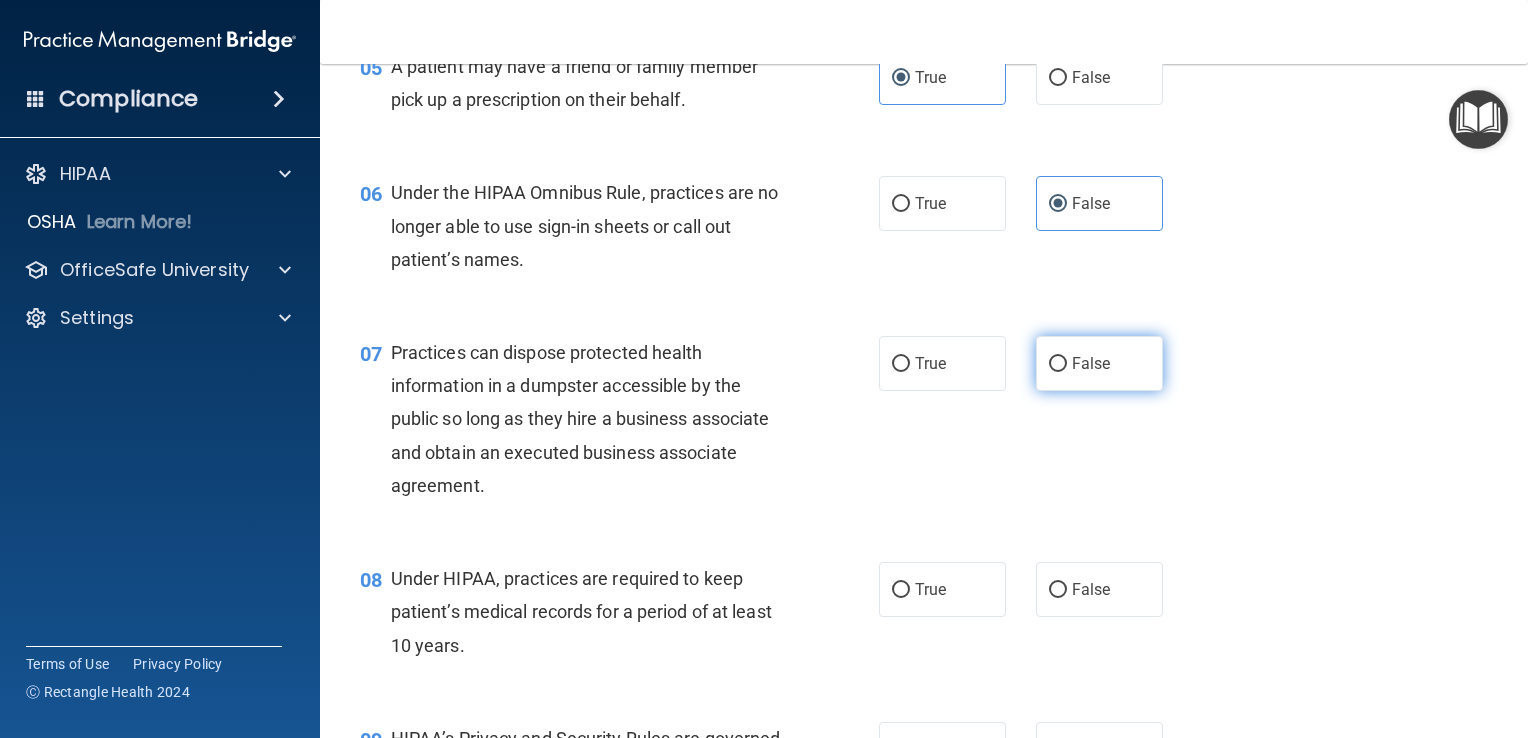 click on "False" at bounding box center (1058, 364) 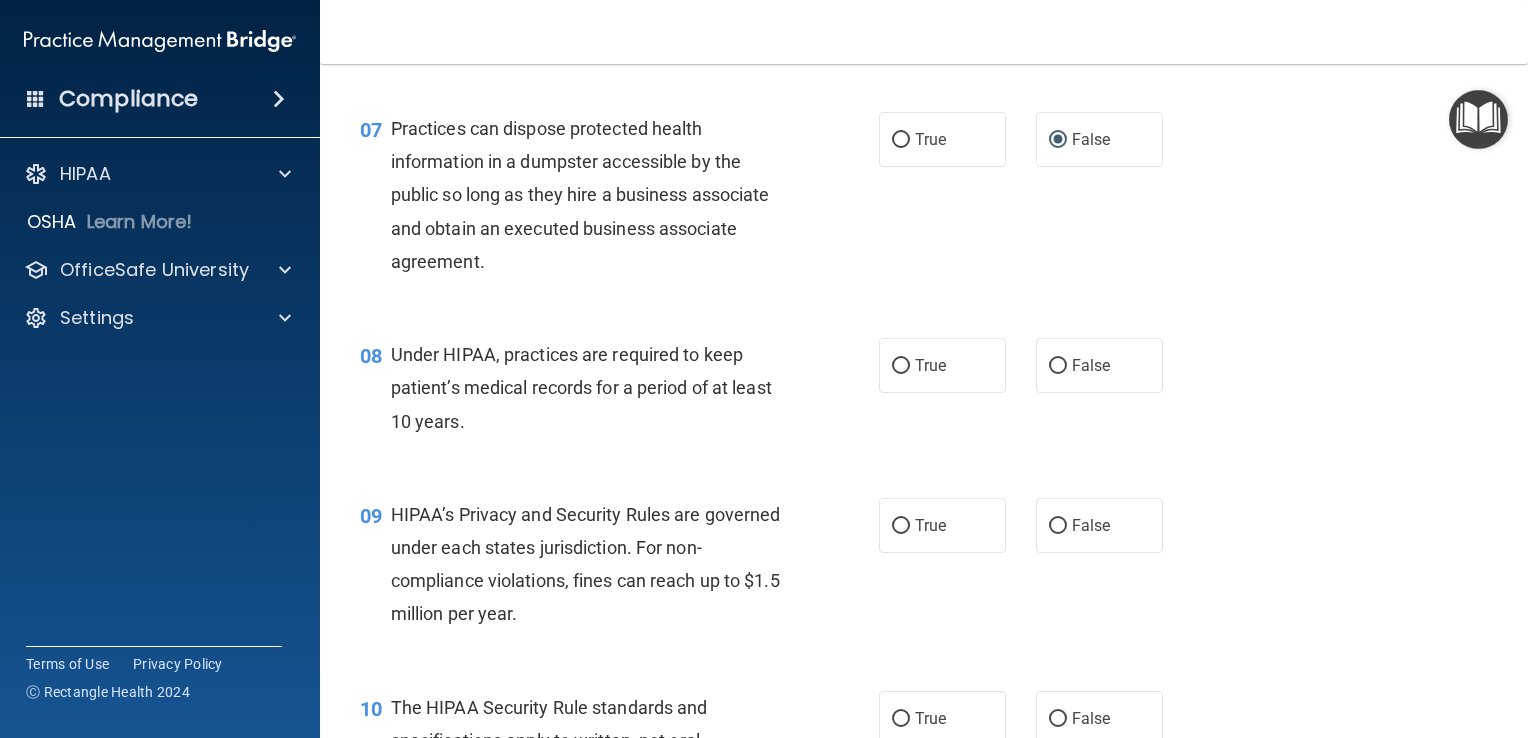 scroll, scrollTop: 1107, scrollLeft: 0, axis: vertical 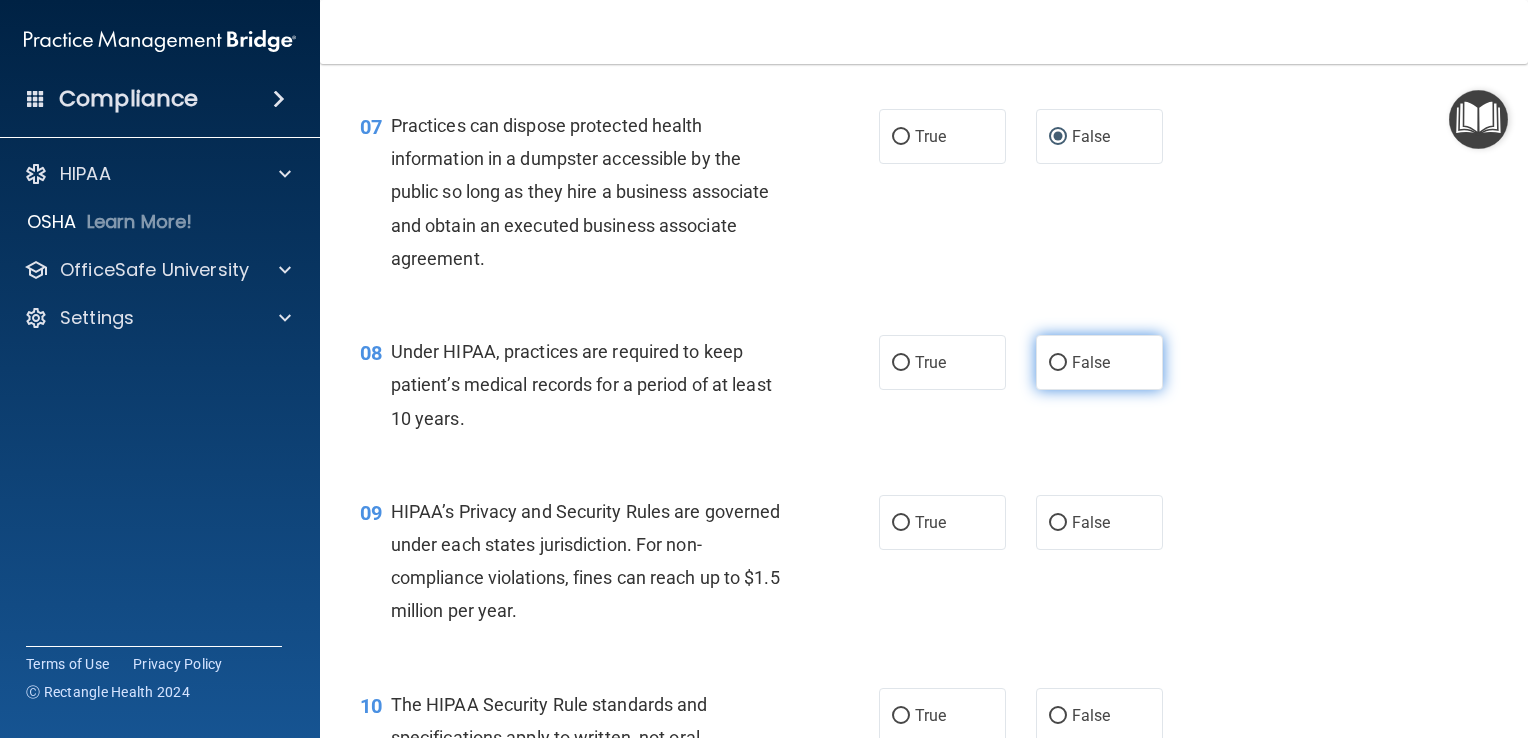 click on "False" at bounding box center [1058, 363] 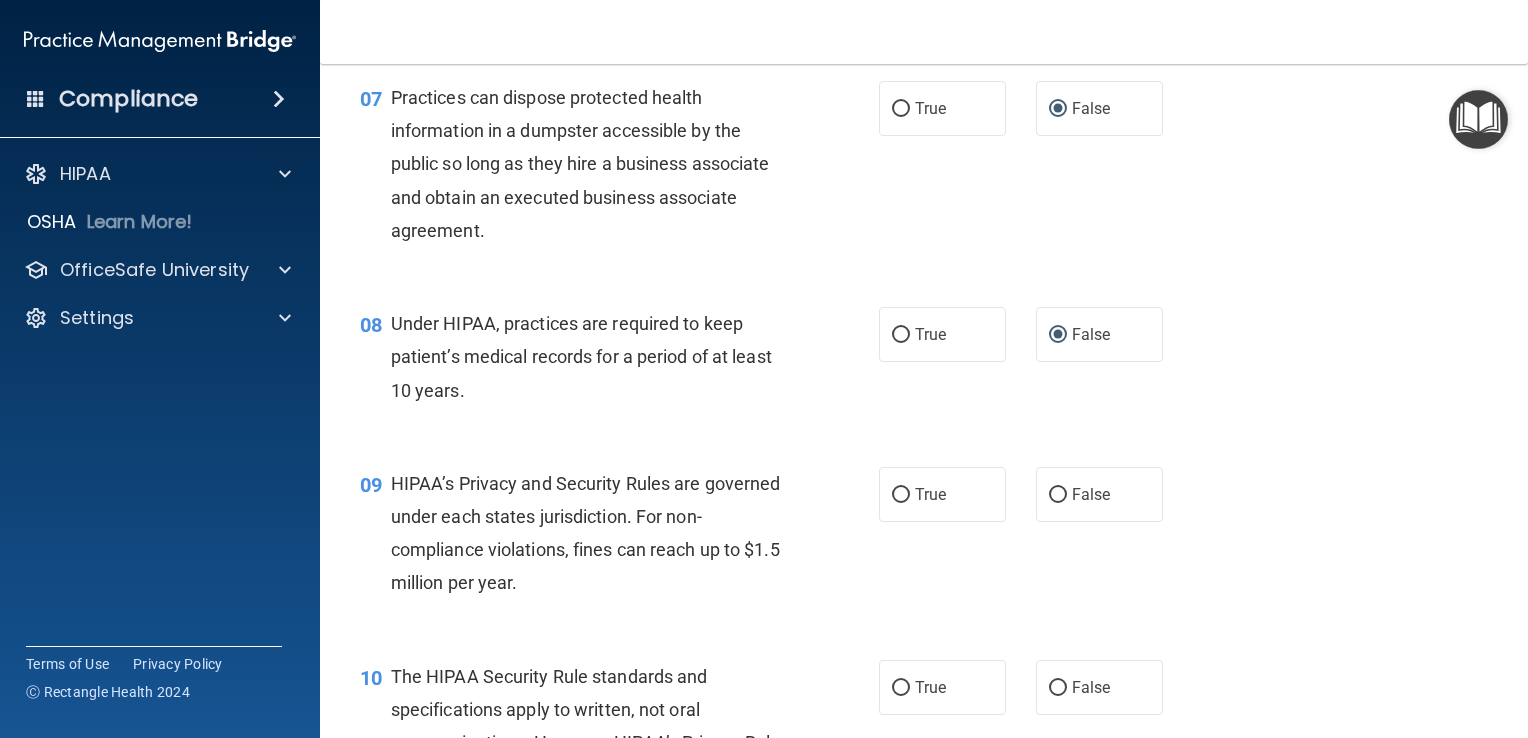 scroll, scrollTop: 1136, scrollLeft: 0, axis: vertical 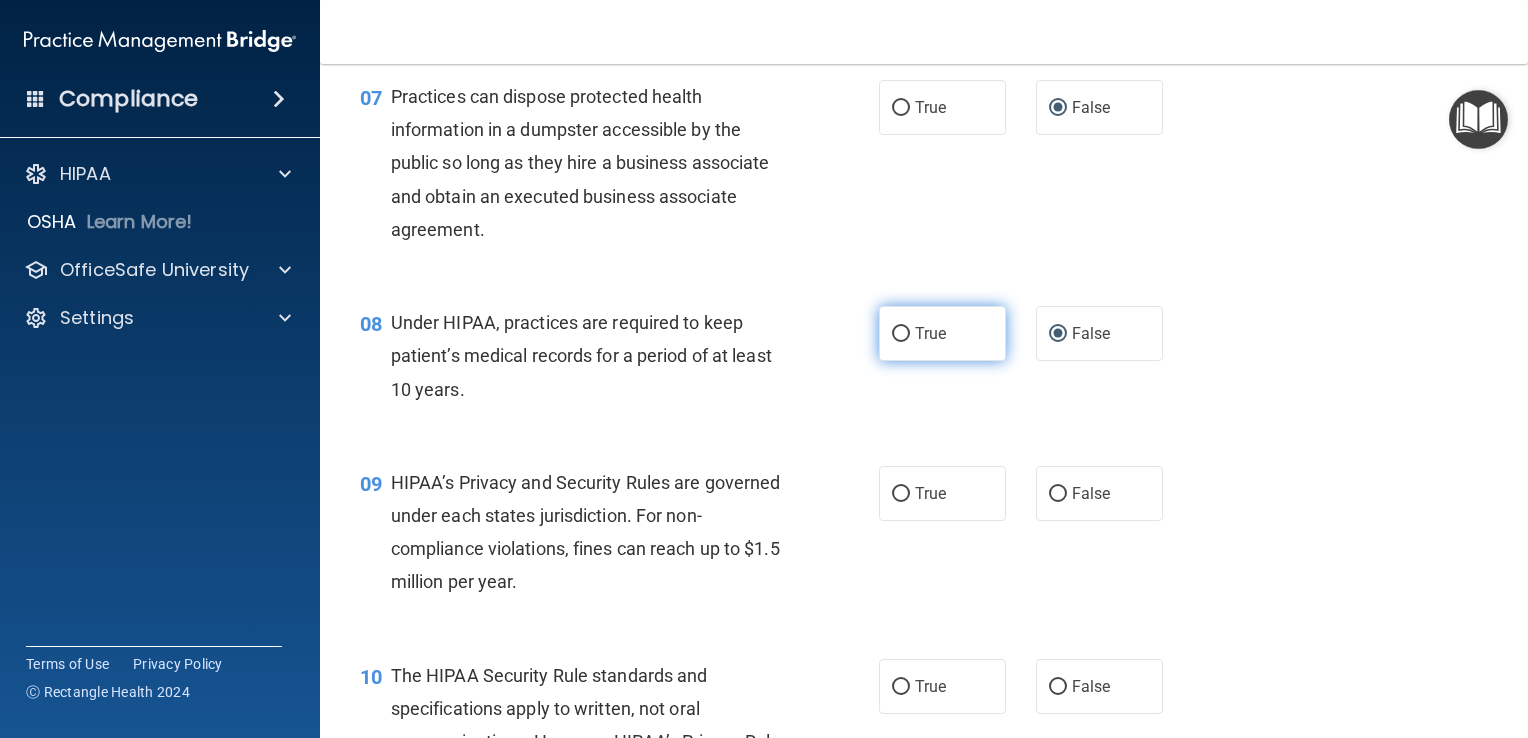 click on "True" at bounding box center (930, 333) 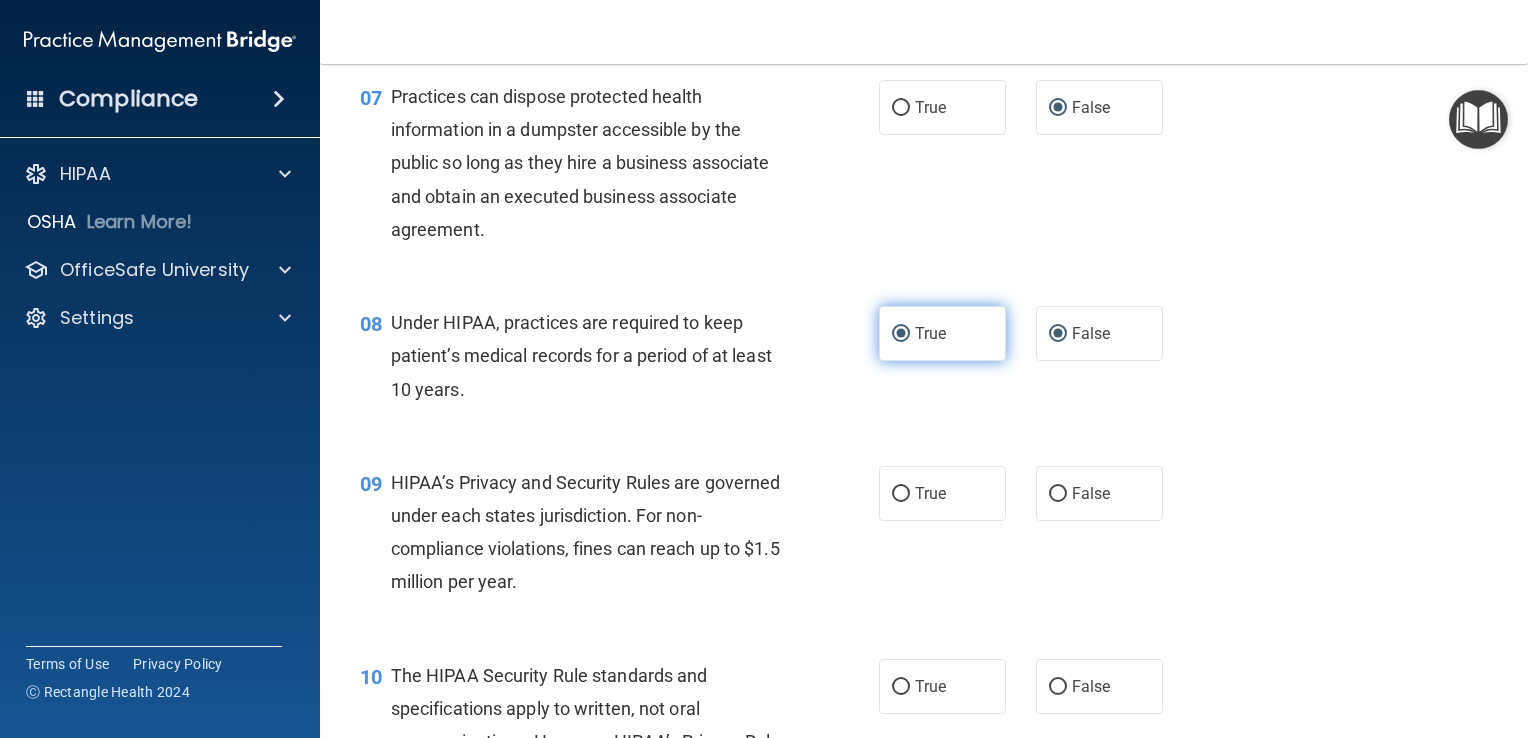 radio on "false" 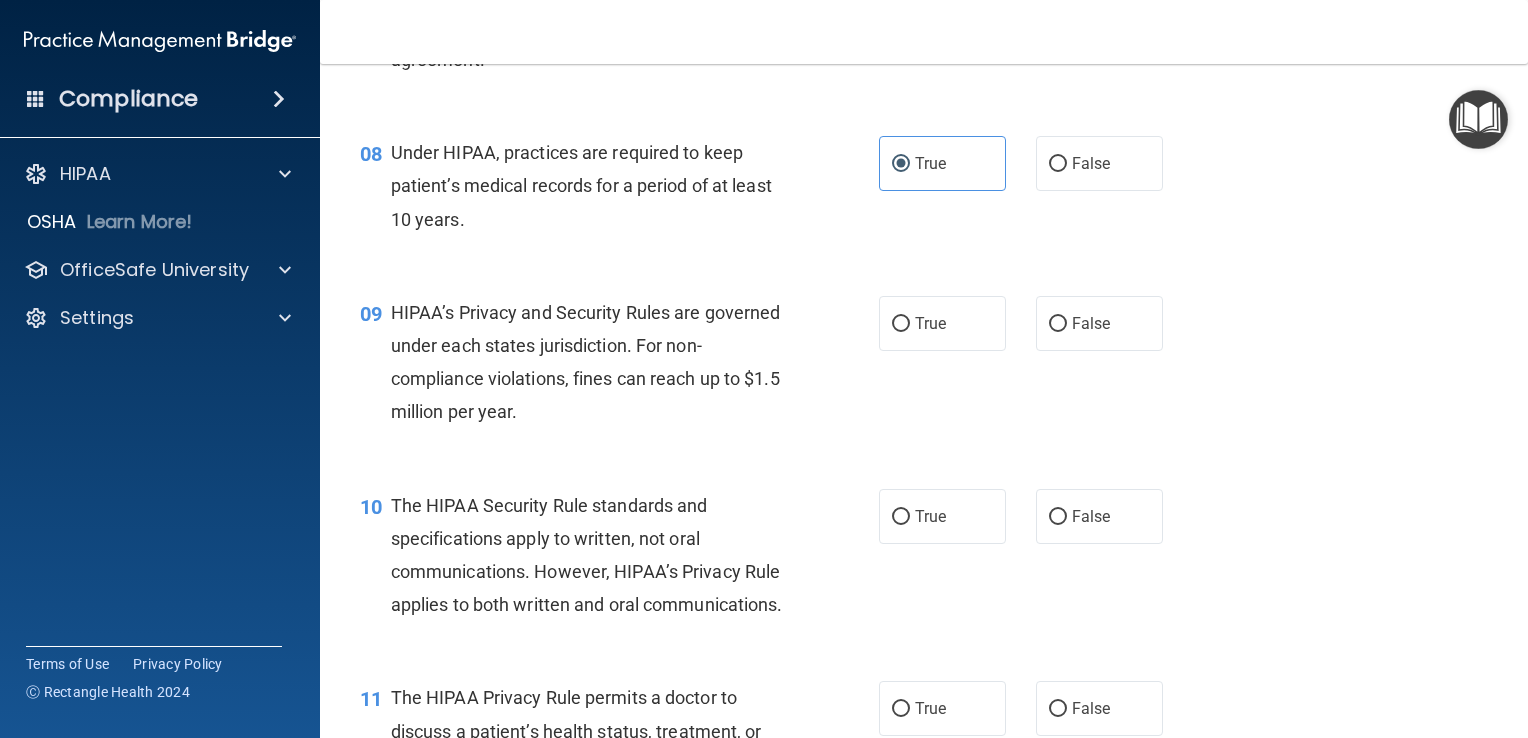 scroll, scrollTop: 1320, scrollLeft: 0, axis: vertical 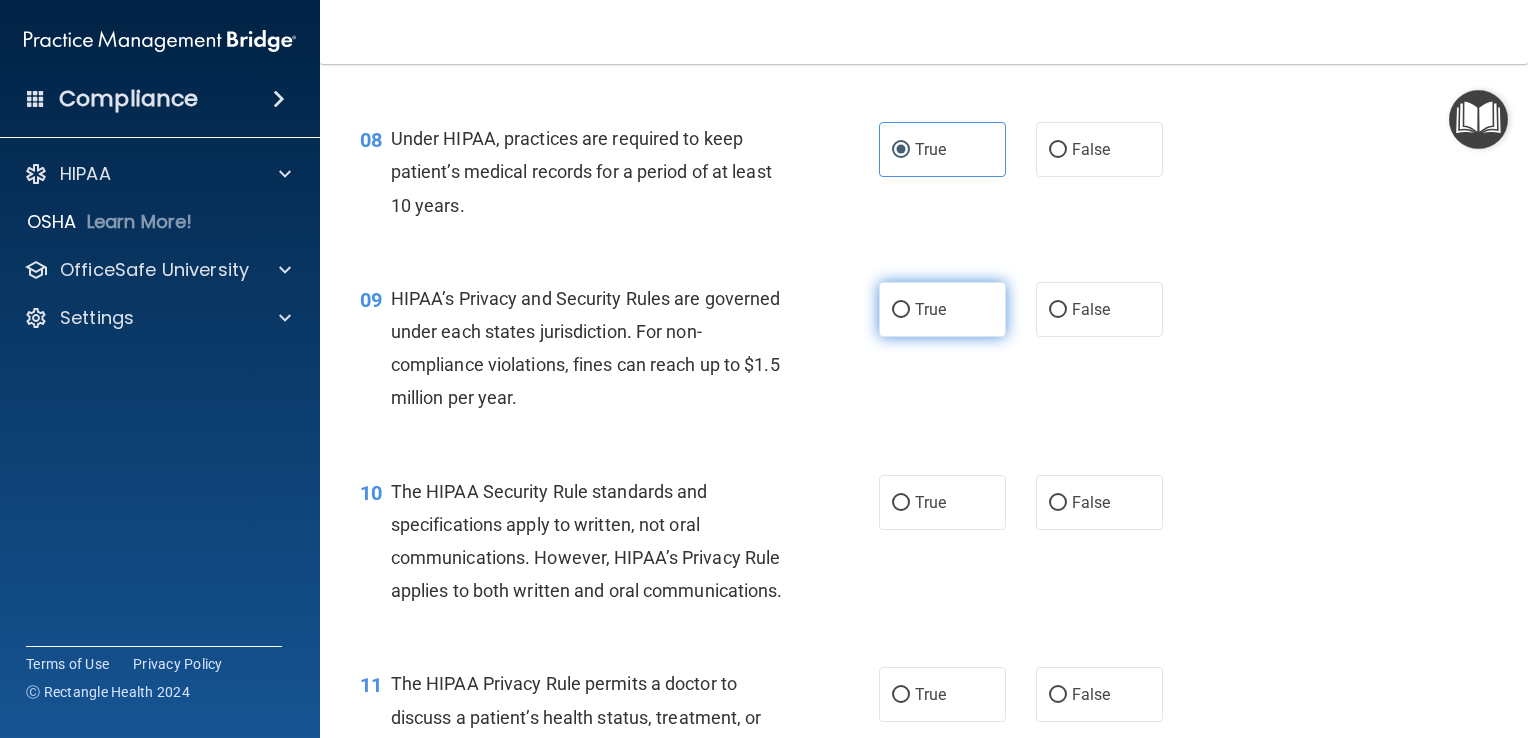click on "True" at bounding box center [942, 309] 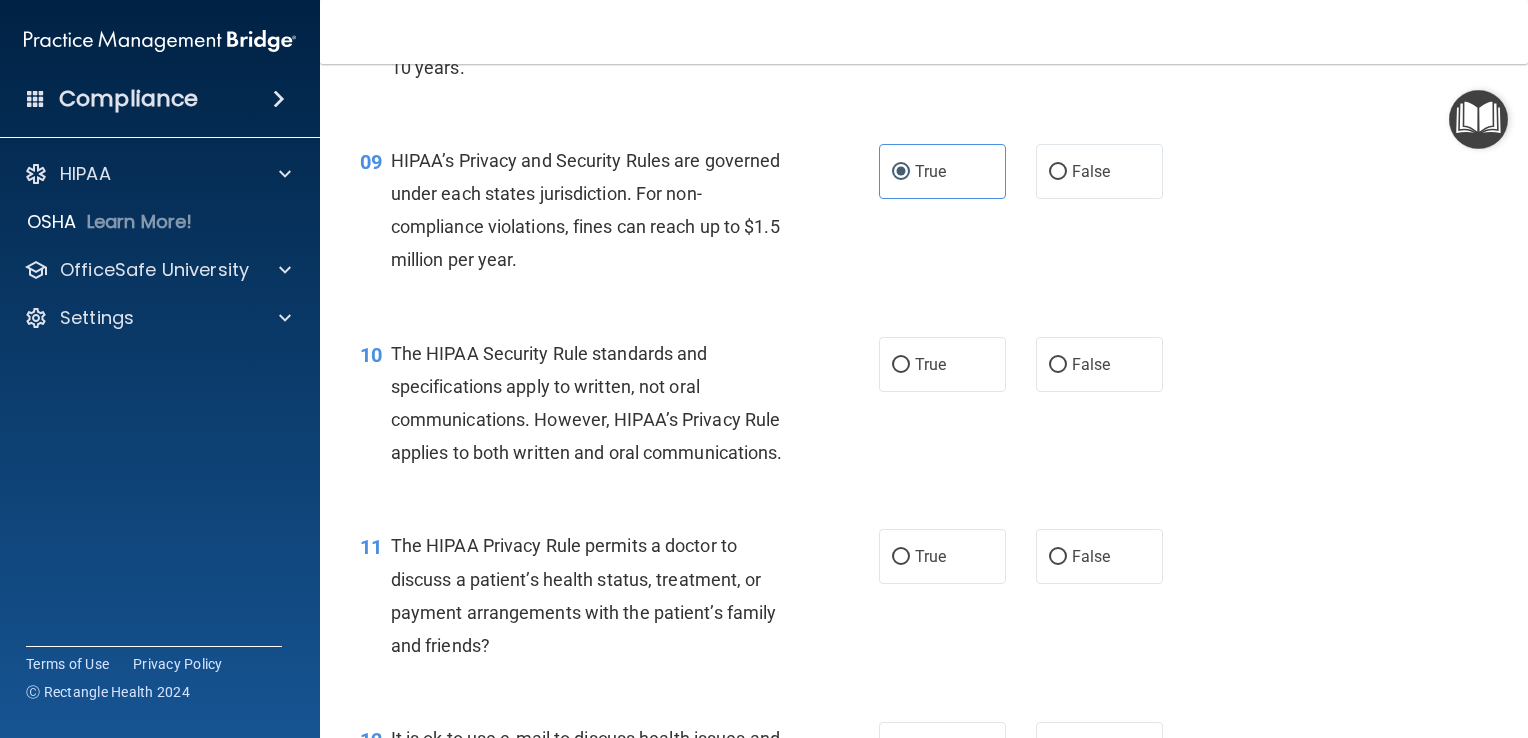 scroll, scrollTop: 1492, scrollLeft: 0, axis: vertical 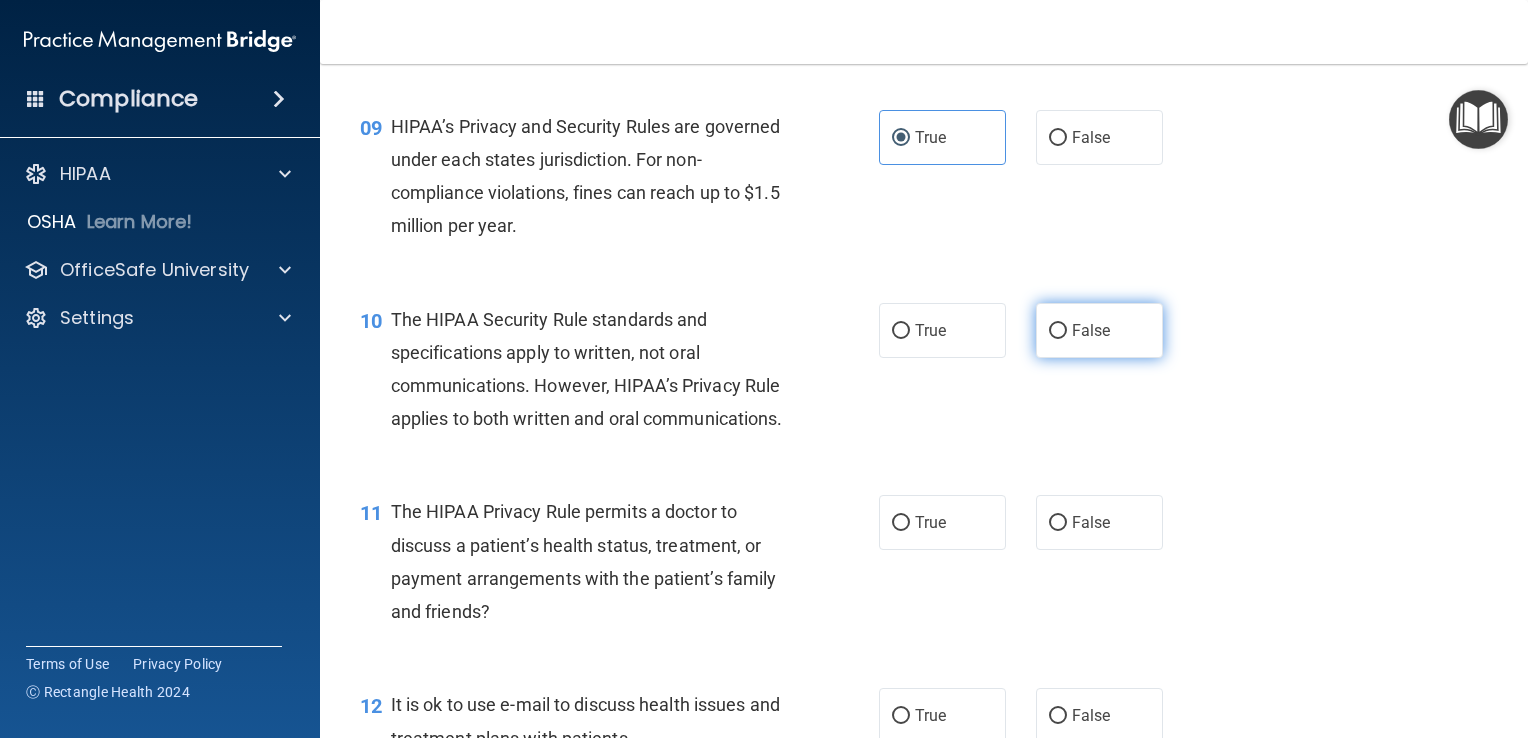 click on "False" at bounding box center (1099, 330) 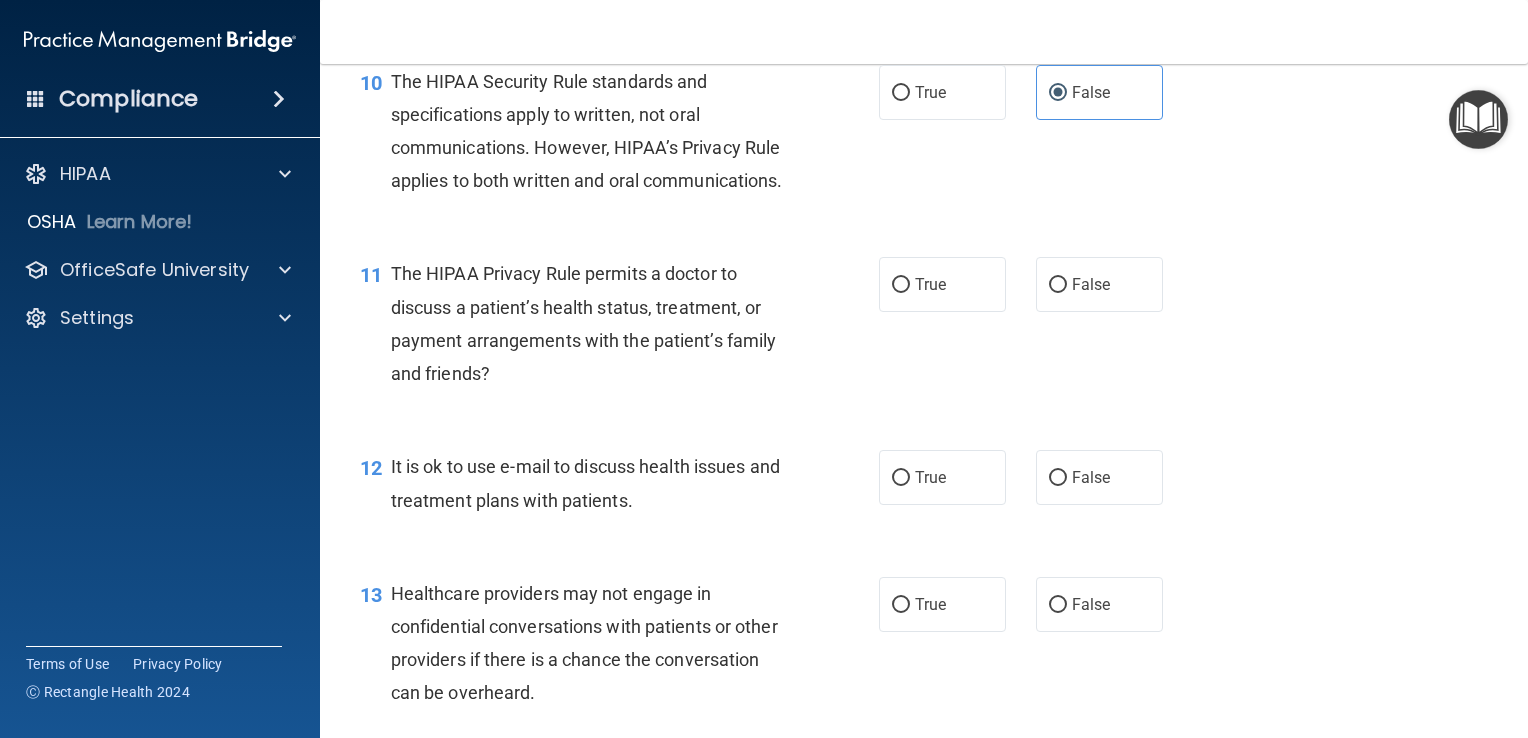 scroll, scrollTop: 1756, scrollLeft: 0, axis: vertical 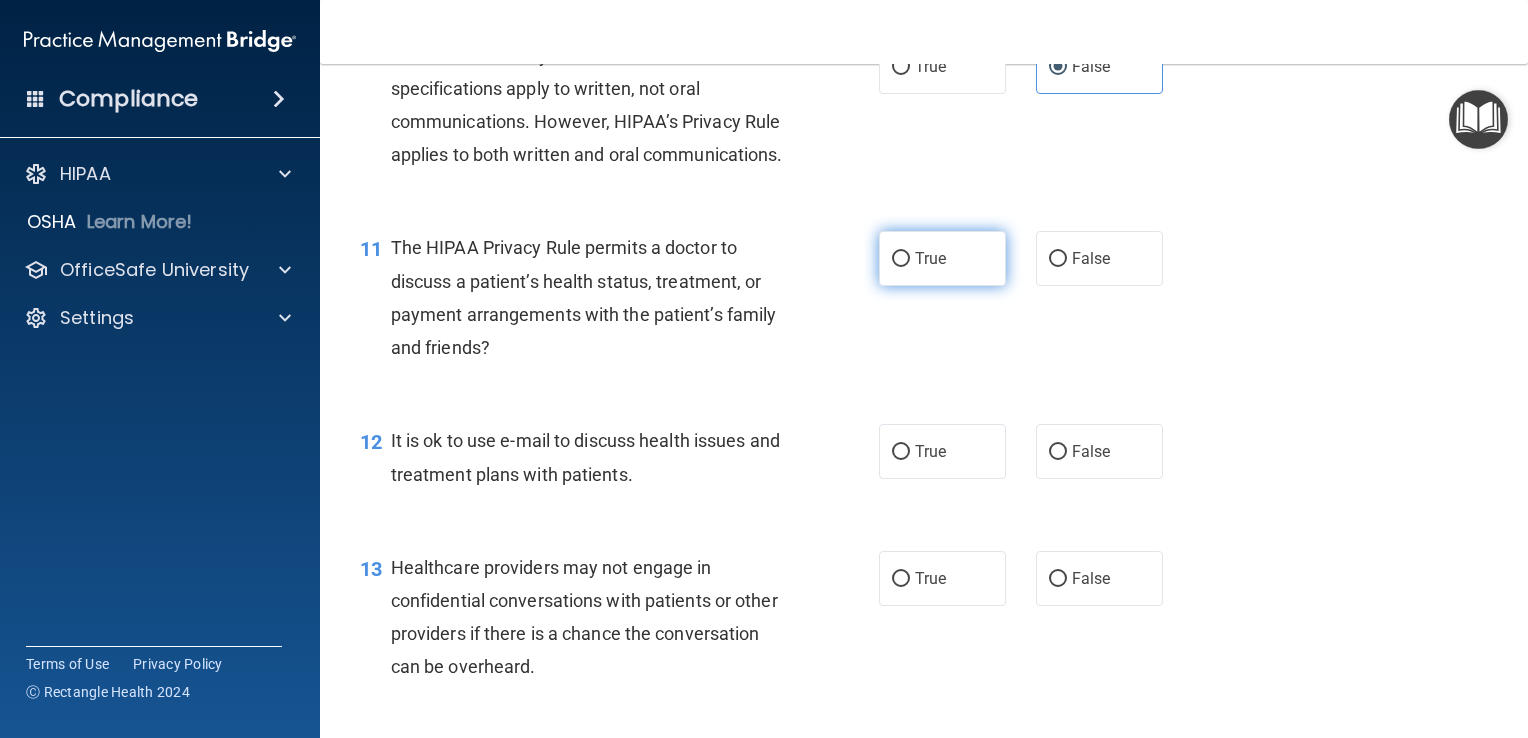 click on "True" at bounding box center (942, 258) 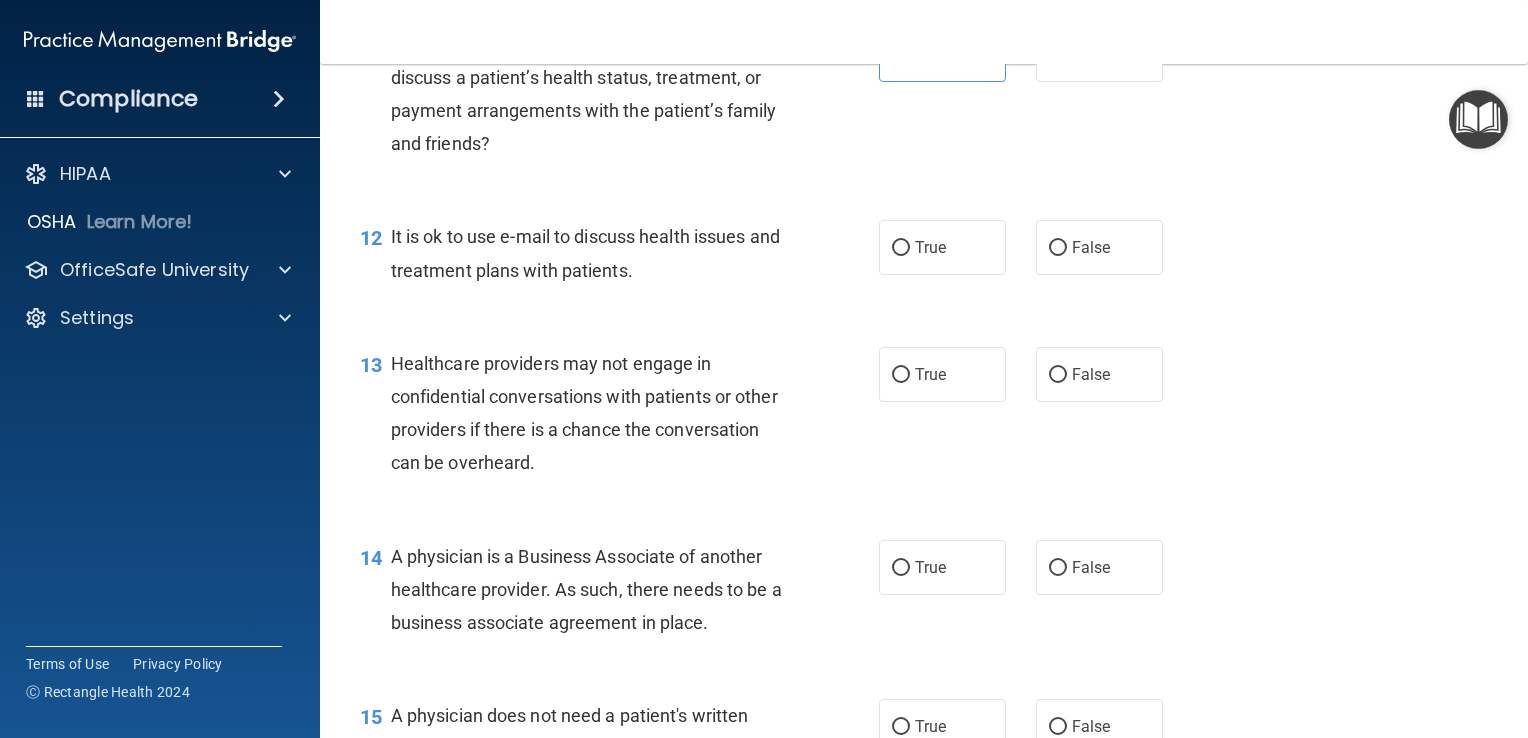 scroll, scrollTop: 1979, scrollLeft: 0, axis: vertical 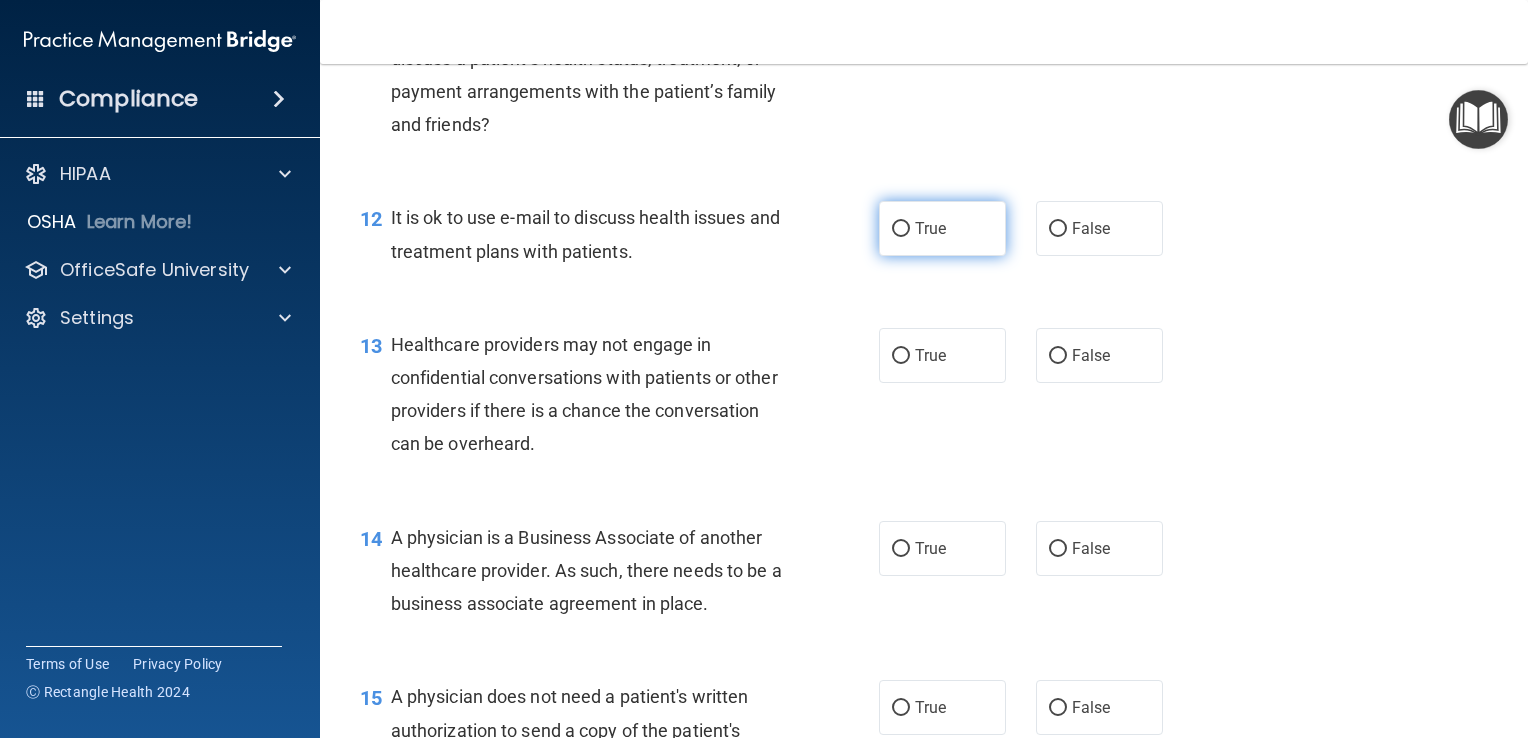 click on "True" at bounding box center (901, 229) 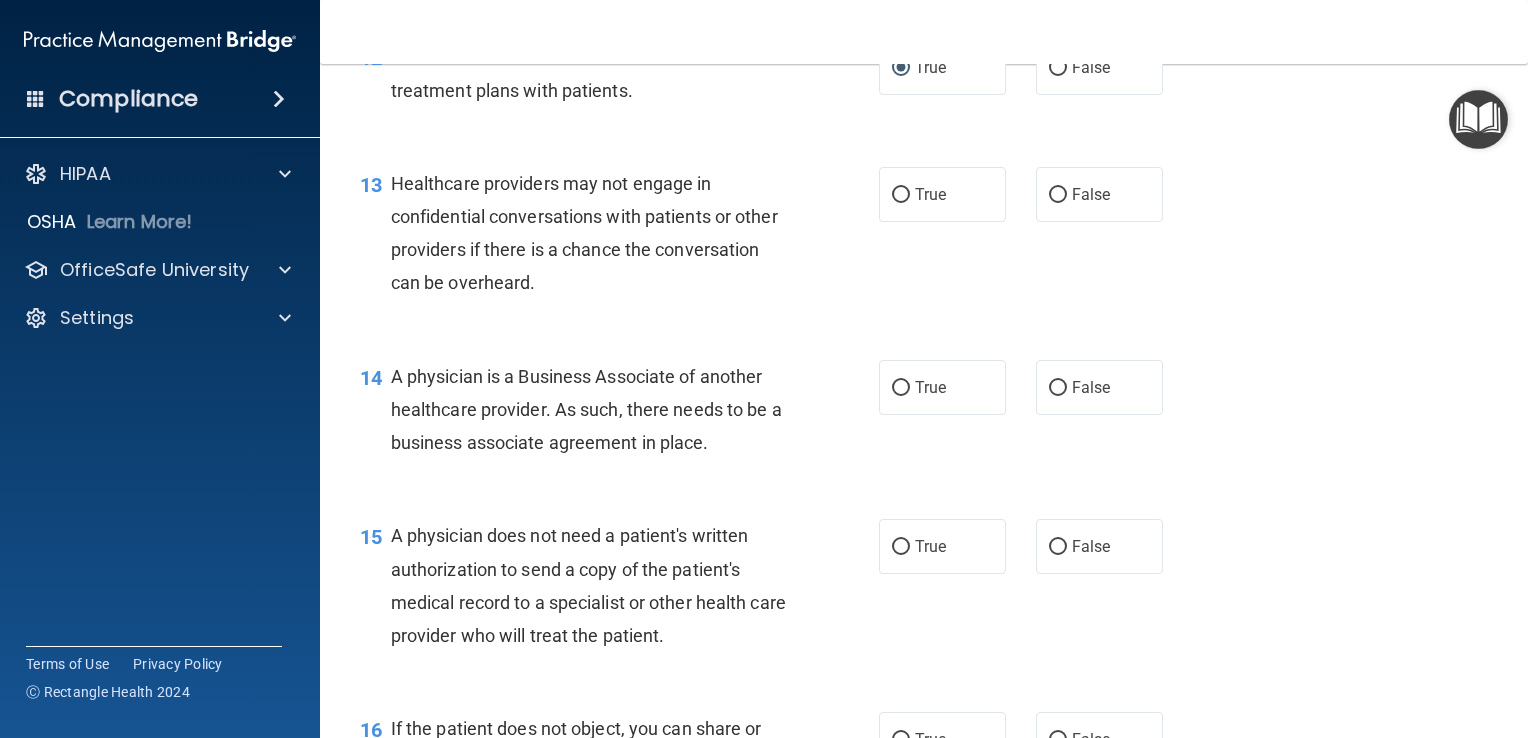 scroll, scrollTop: 2162, scrollLeft: 0, axis: vertical 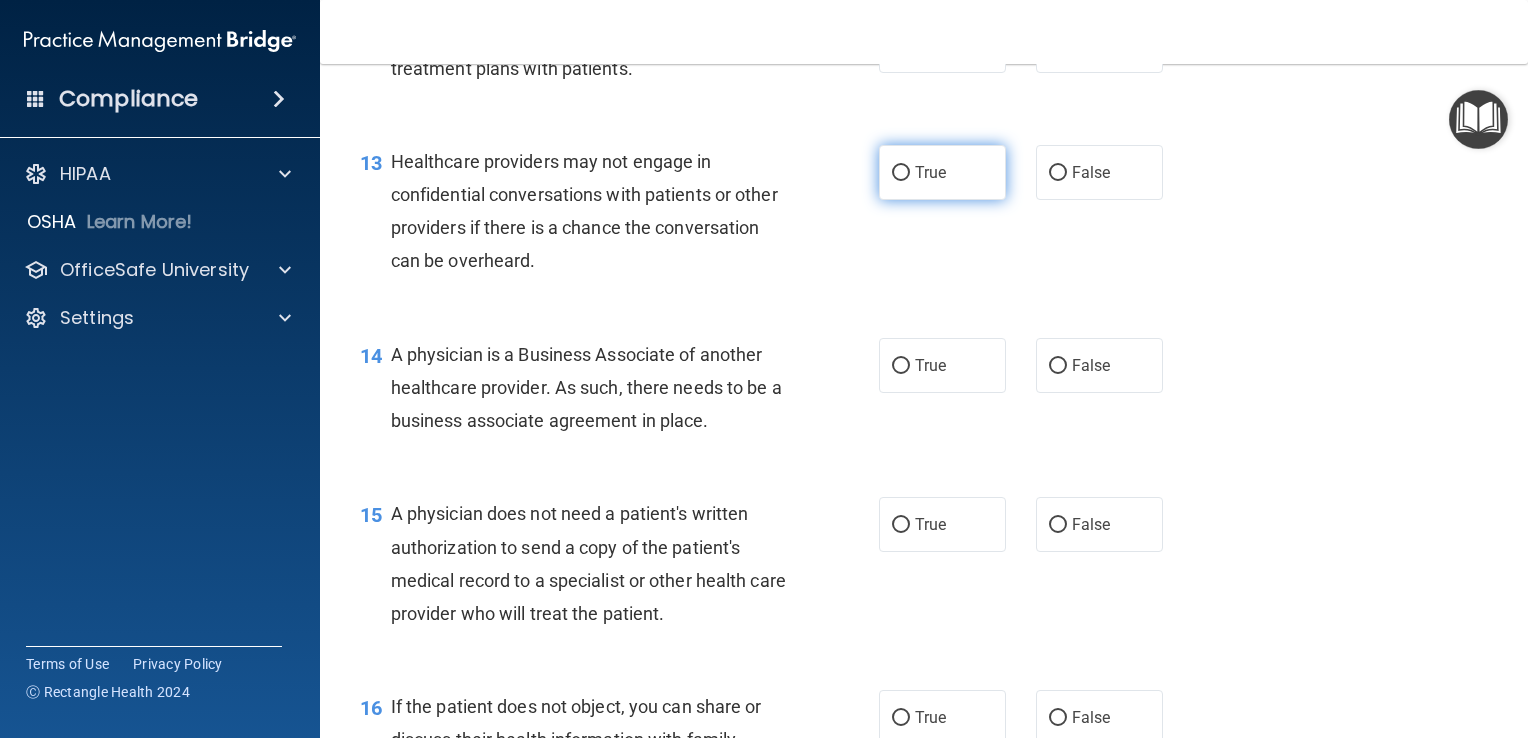 click on "True" at bounding box center (930, 172) 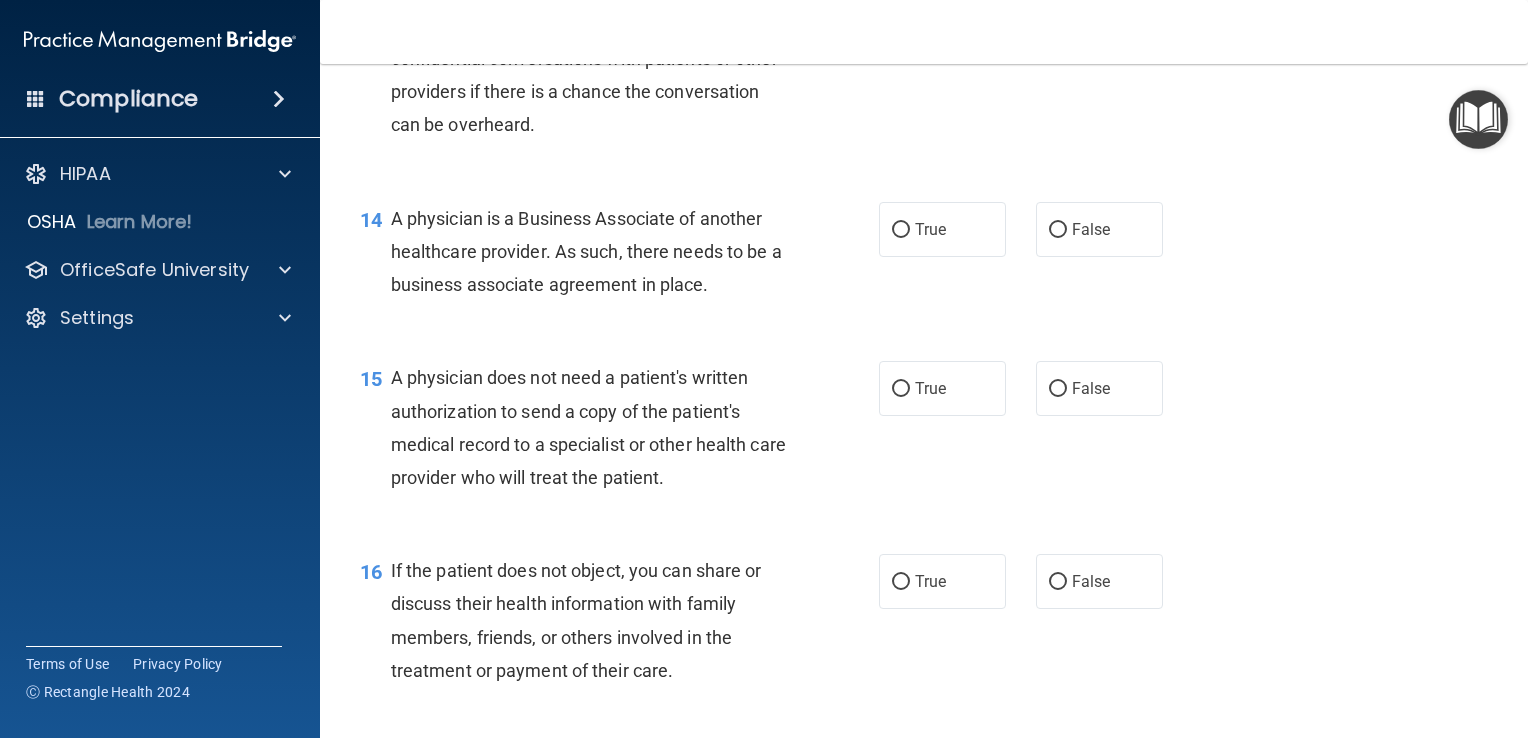scroll, scrollTop: 2302, scrollLeft: 0, axis: vertical 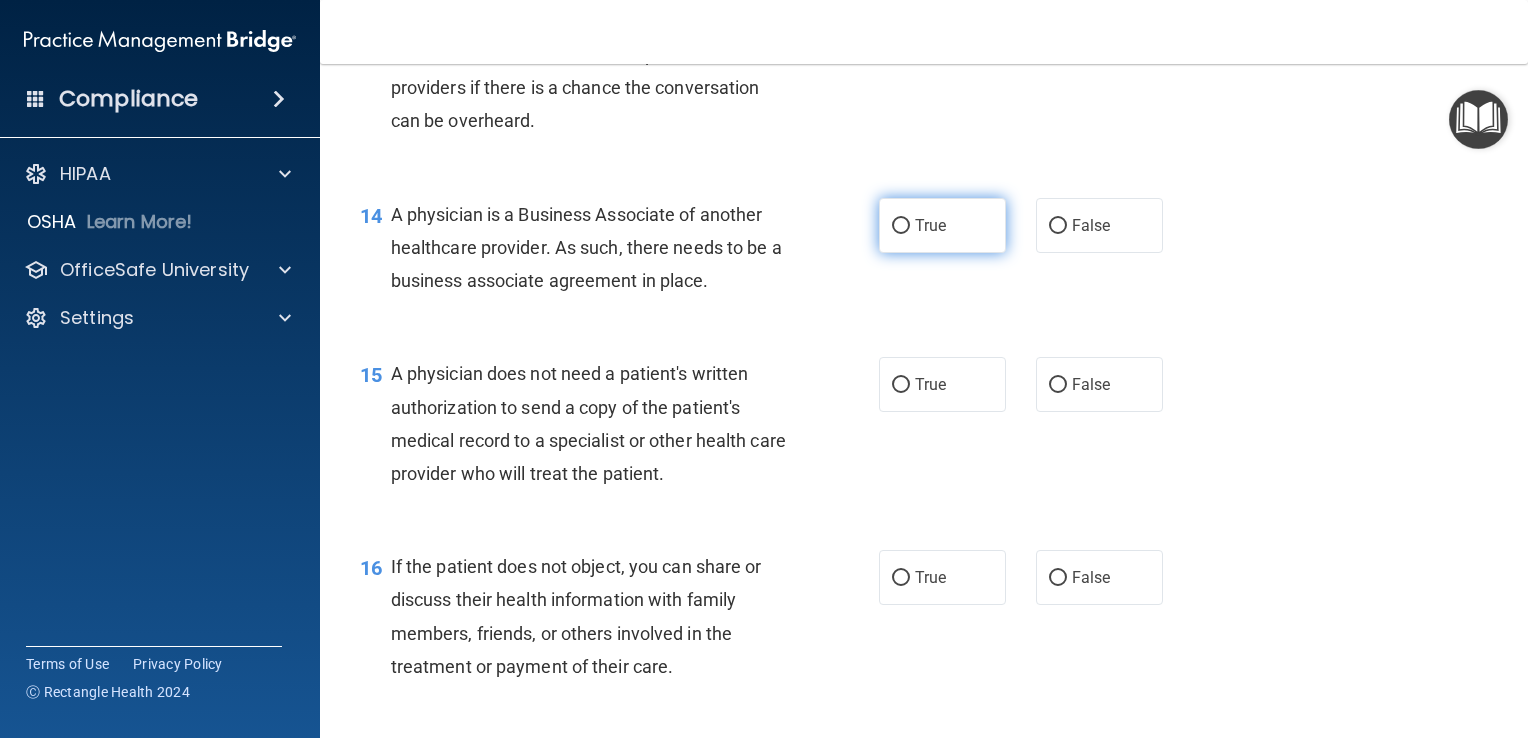 click on "True" at bounding box center (930, 225) 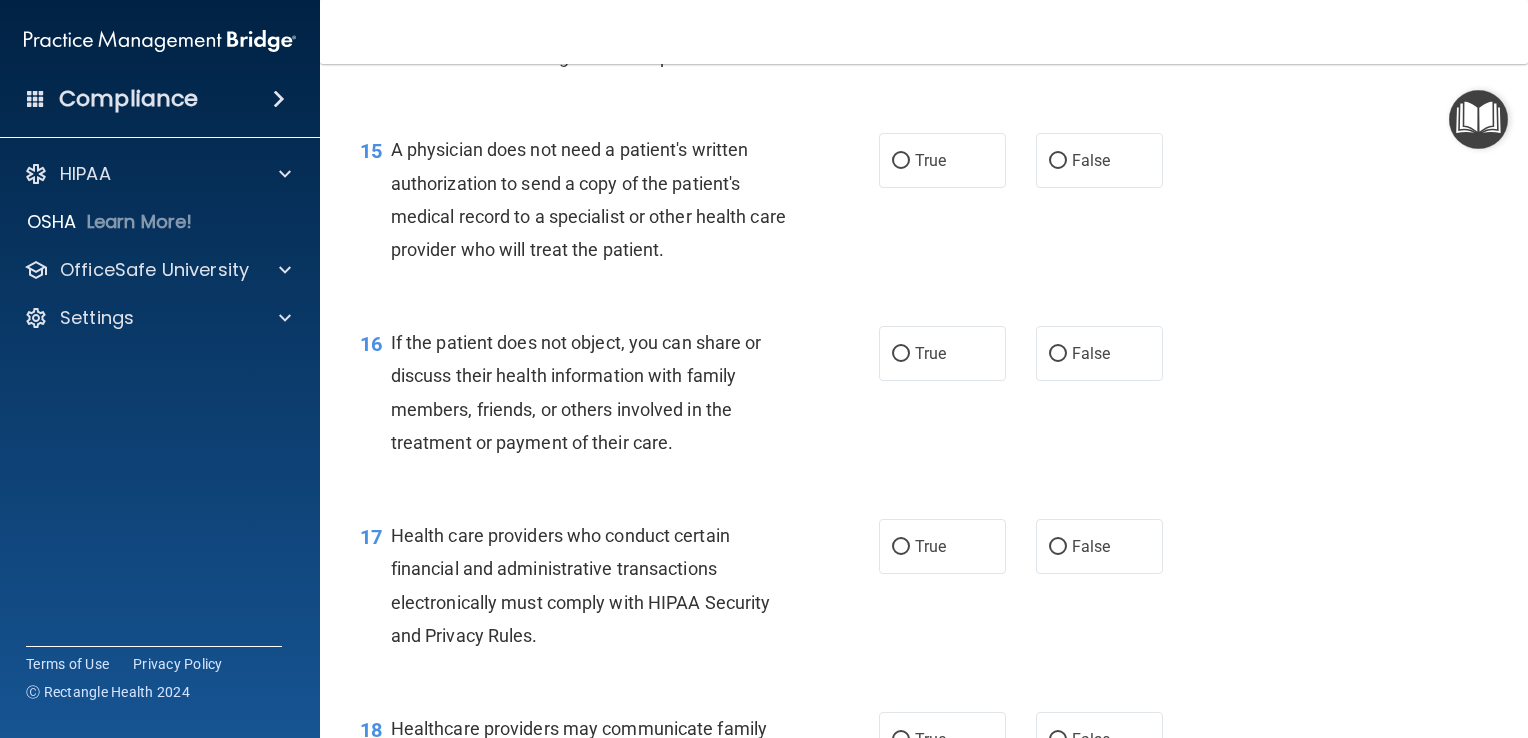scroll, scrollTop: 2548, scrollLeft: 0, axis: vertical 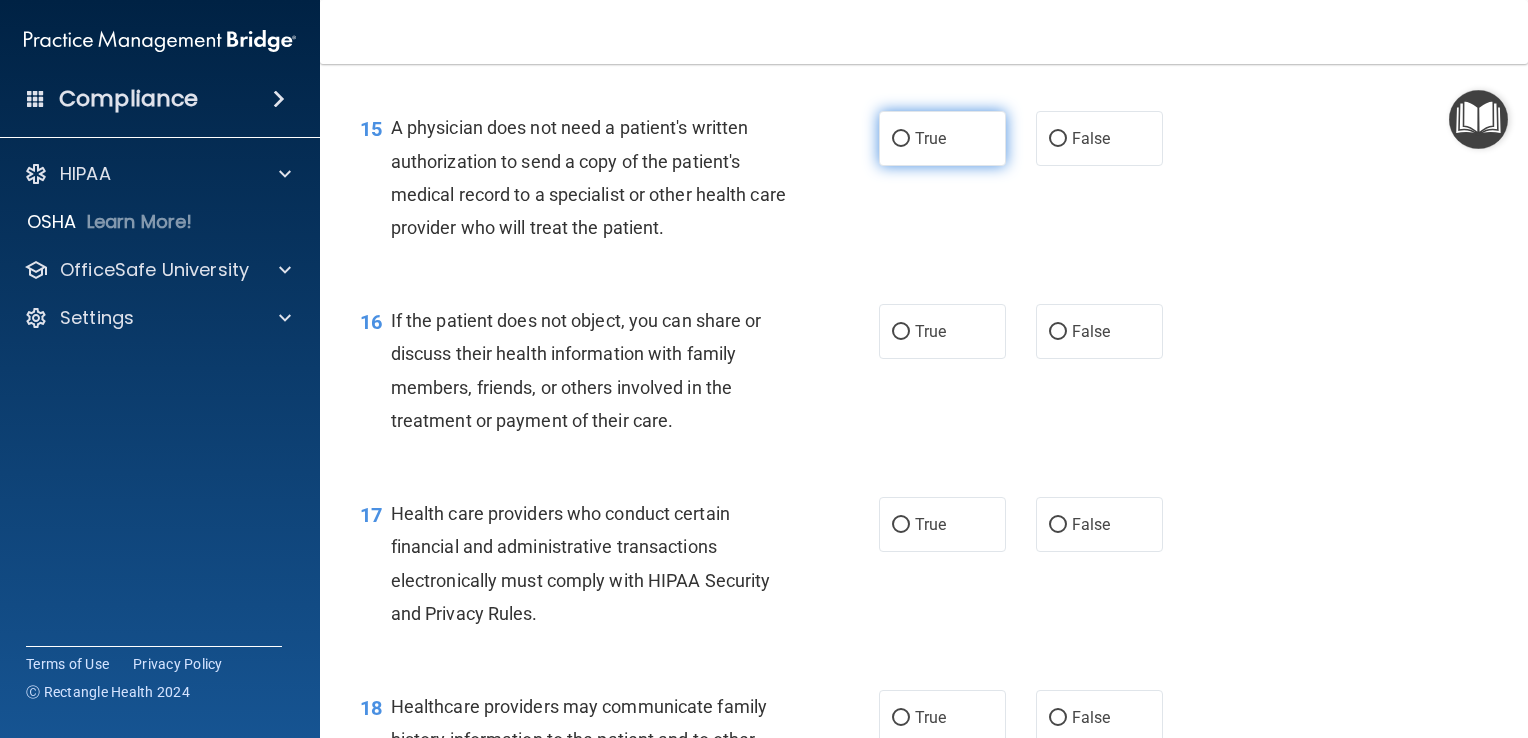 click on "True" at bounding box center (901, 139) 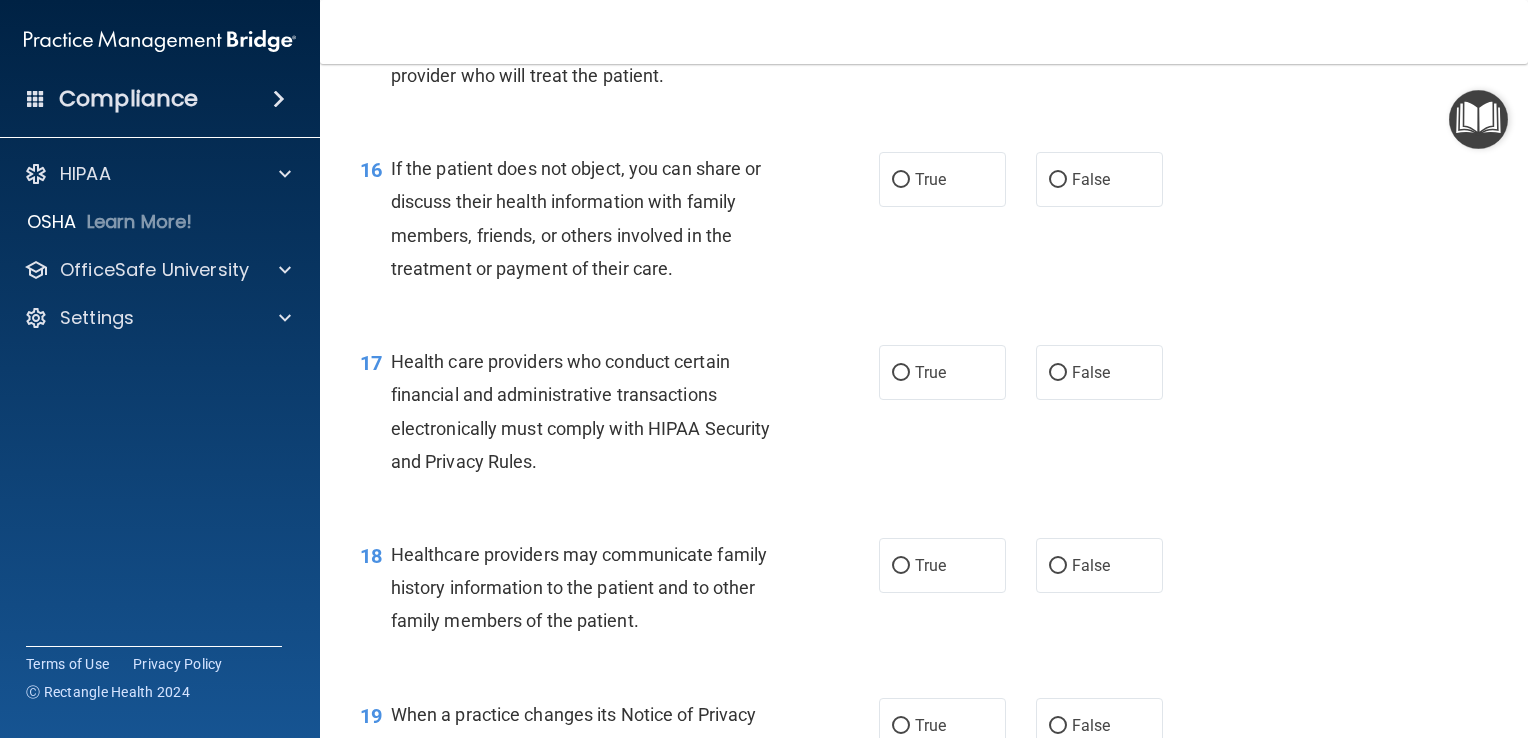 scroll, scrollTop: 2702, scrollLeft: 0, axis: vertical 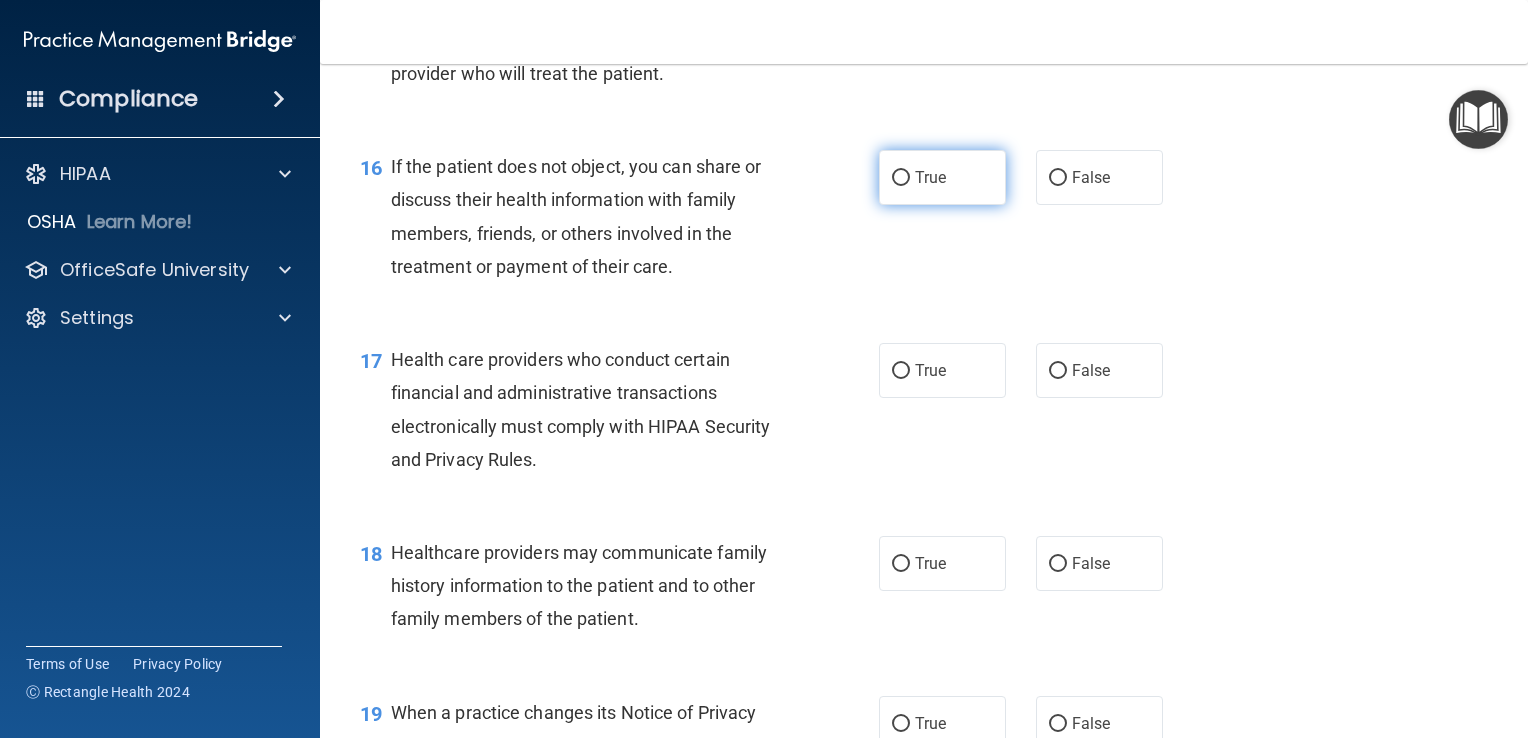 click on "True" at bounding box center [901, 178] 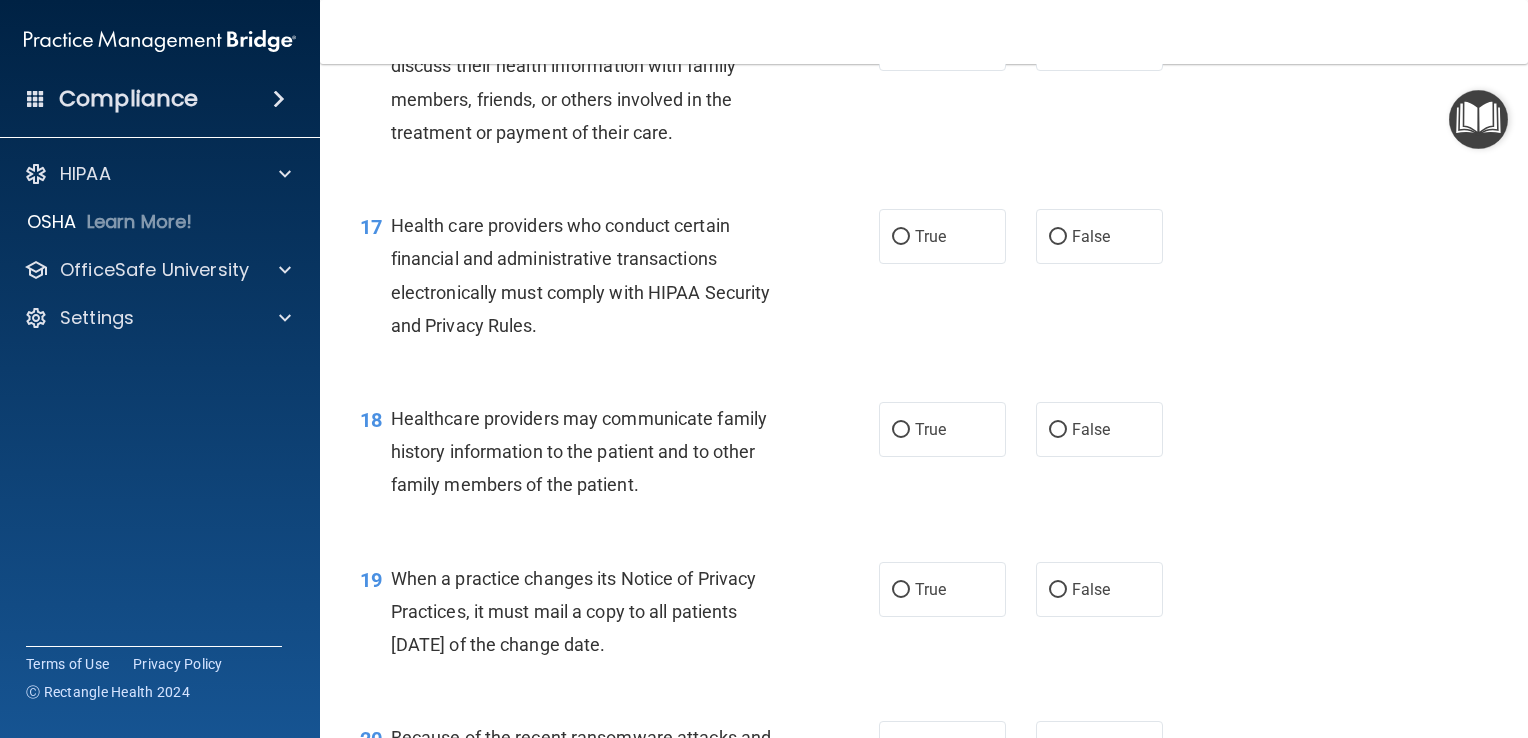 scroll, scrollTop: 2838, scrollLeft: 0, axis: vertical 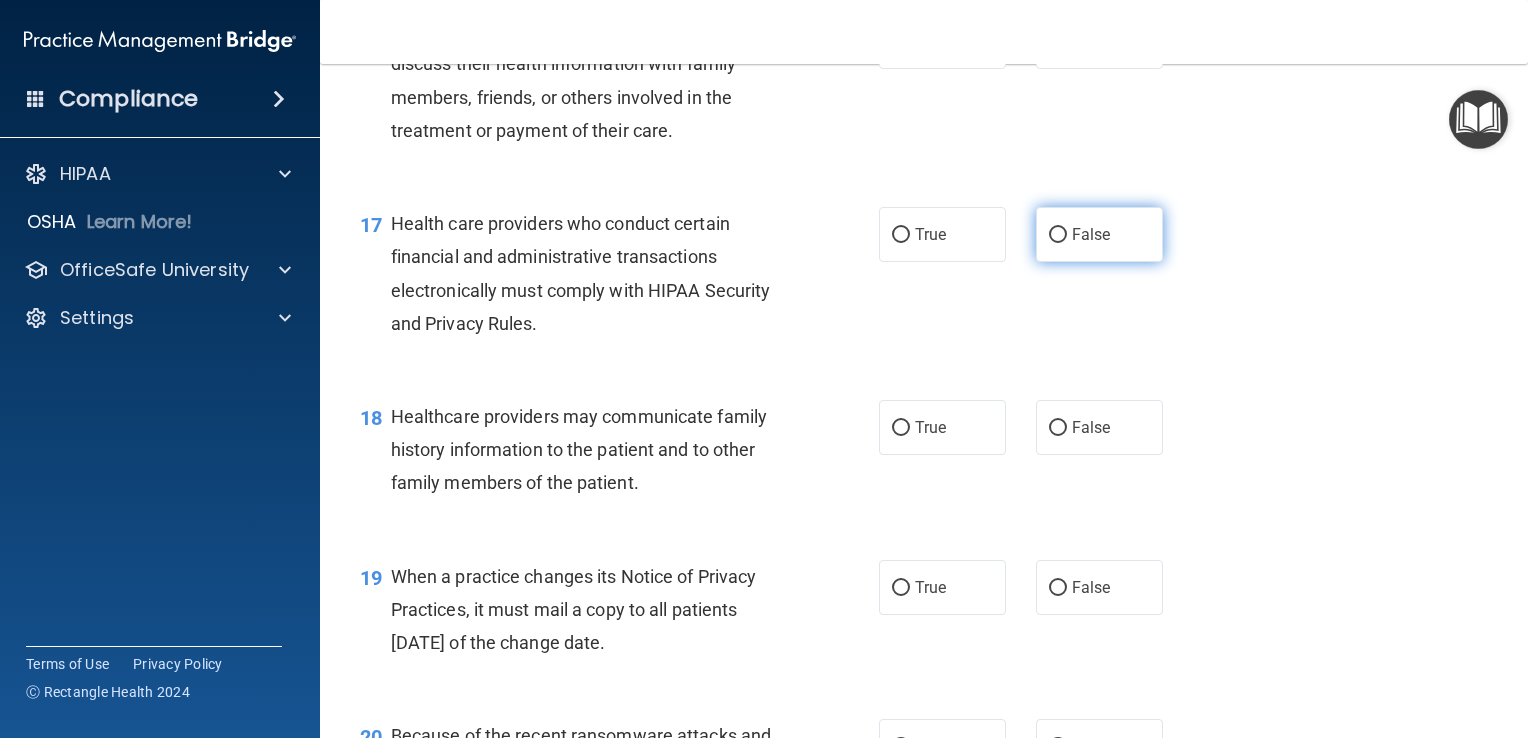 click on "False" at bounding box center [1058, 235] 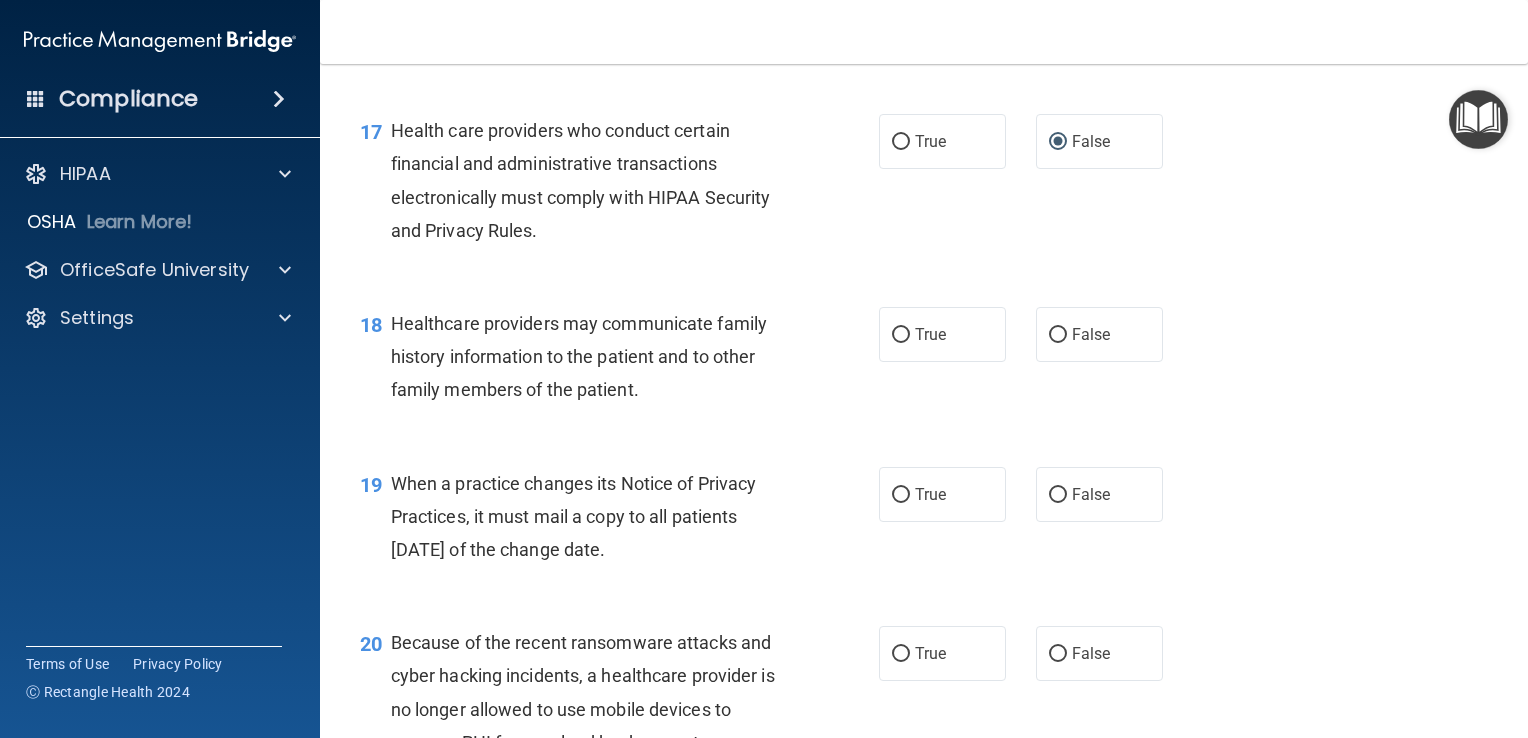 scroll, scrollTop: 2930, scrollLeft: 0, axis: vertical 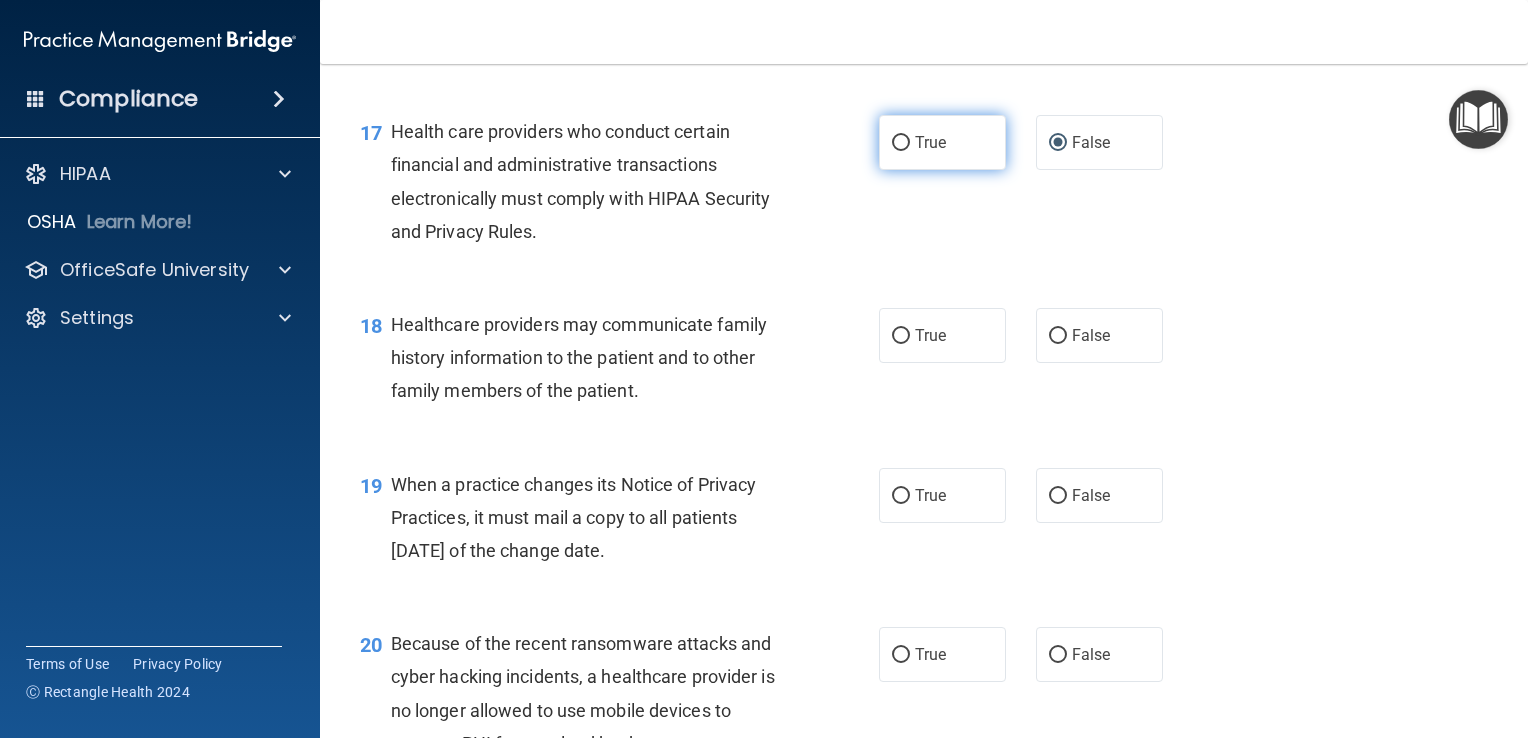 click on "True" at bounding box center [942, 142] 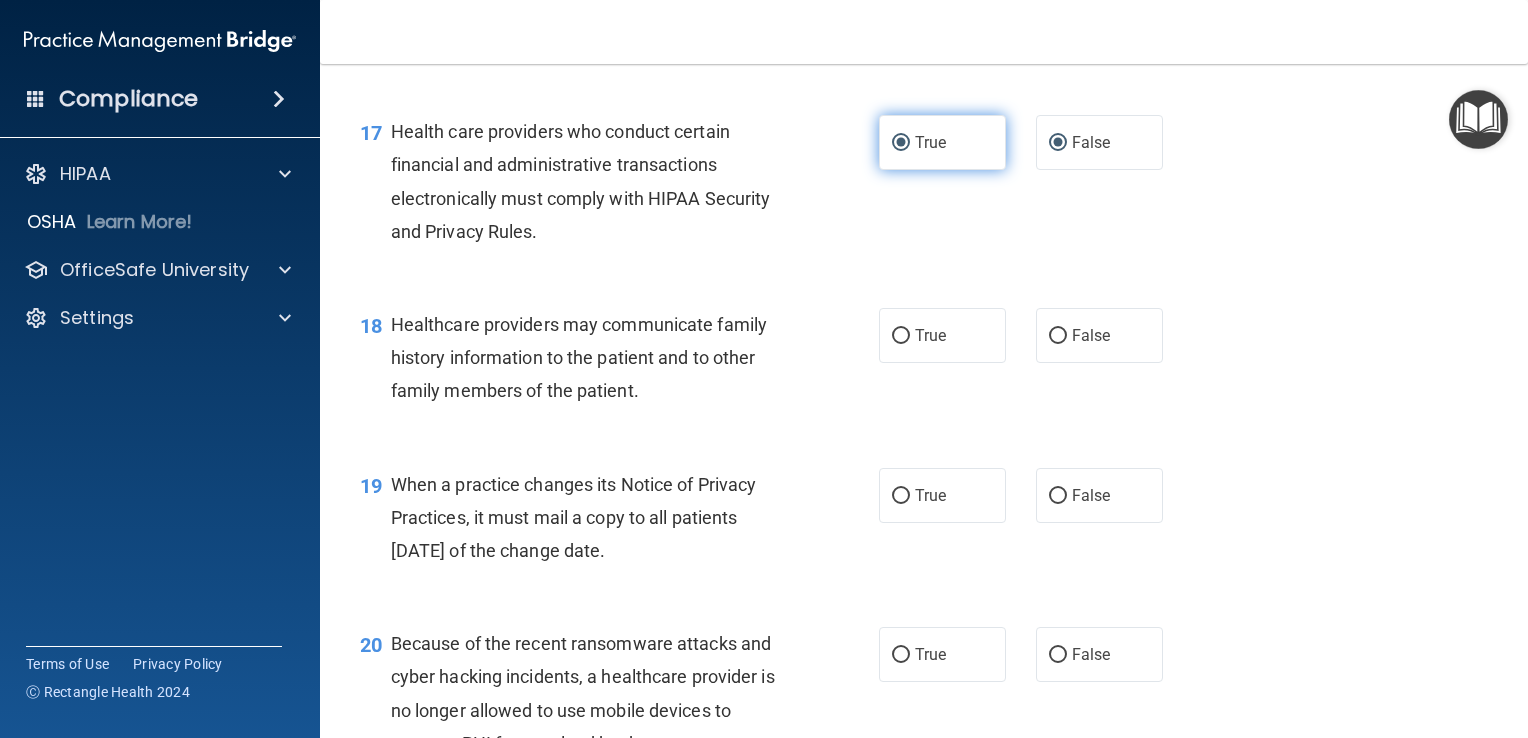 radio on "false" 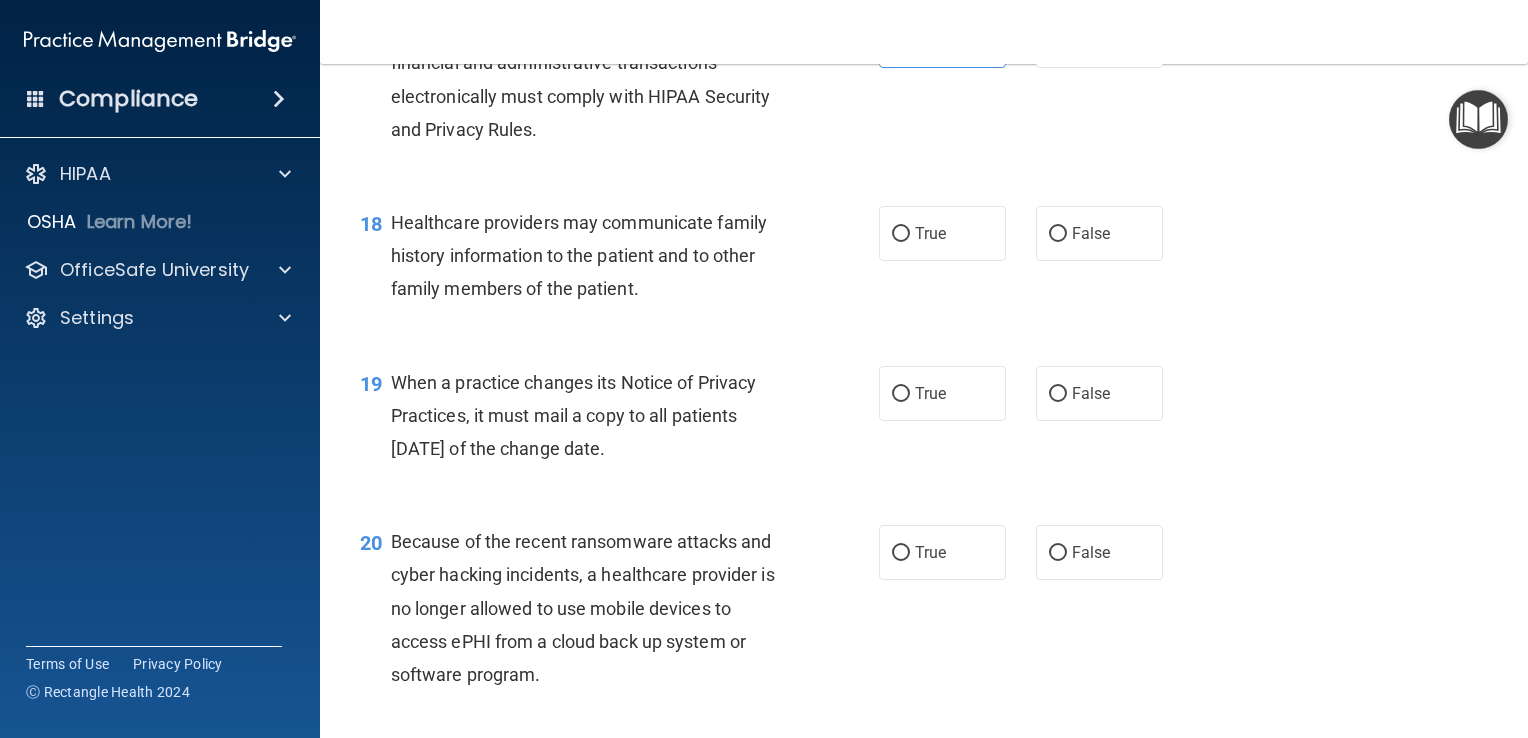 scroll, scrollTop: 3034, scrollLeft: 0, axis: vertical 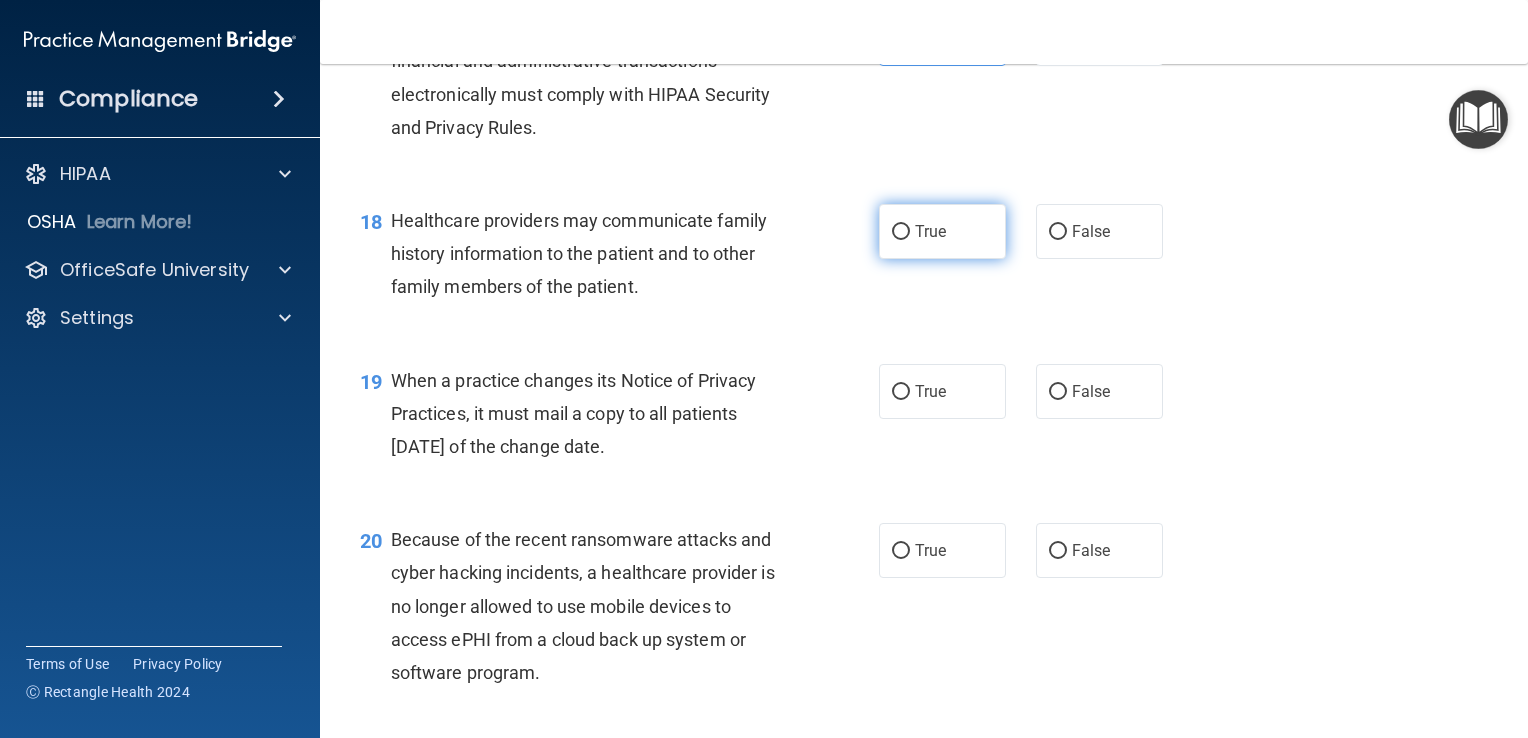 click on "True" at bounding box center [942, 231] 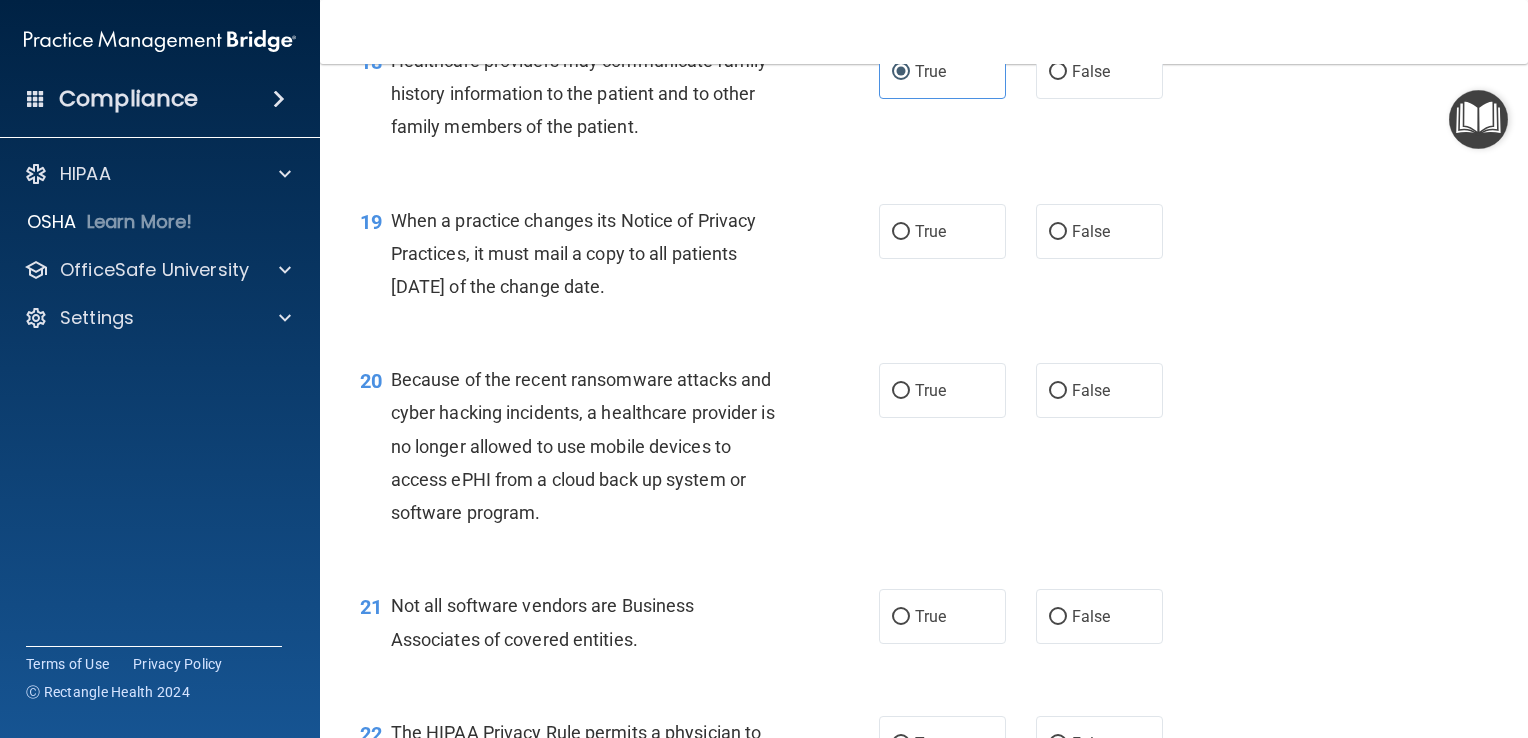 scroll, scrollTop: 3194, scrollLeft: 0, axis: vertical 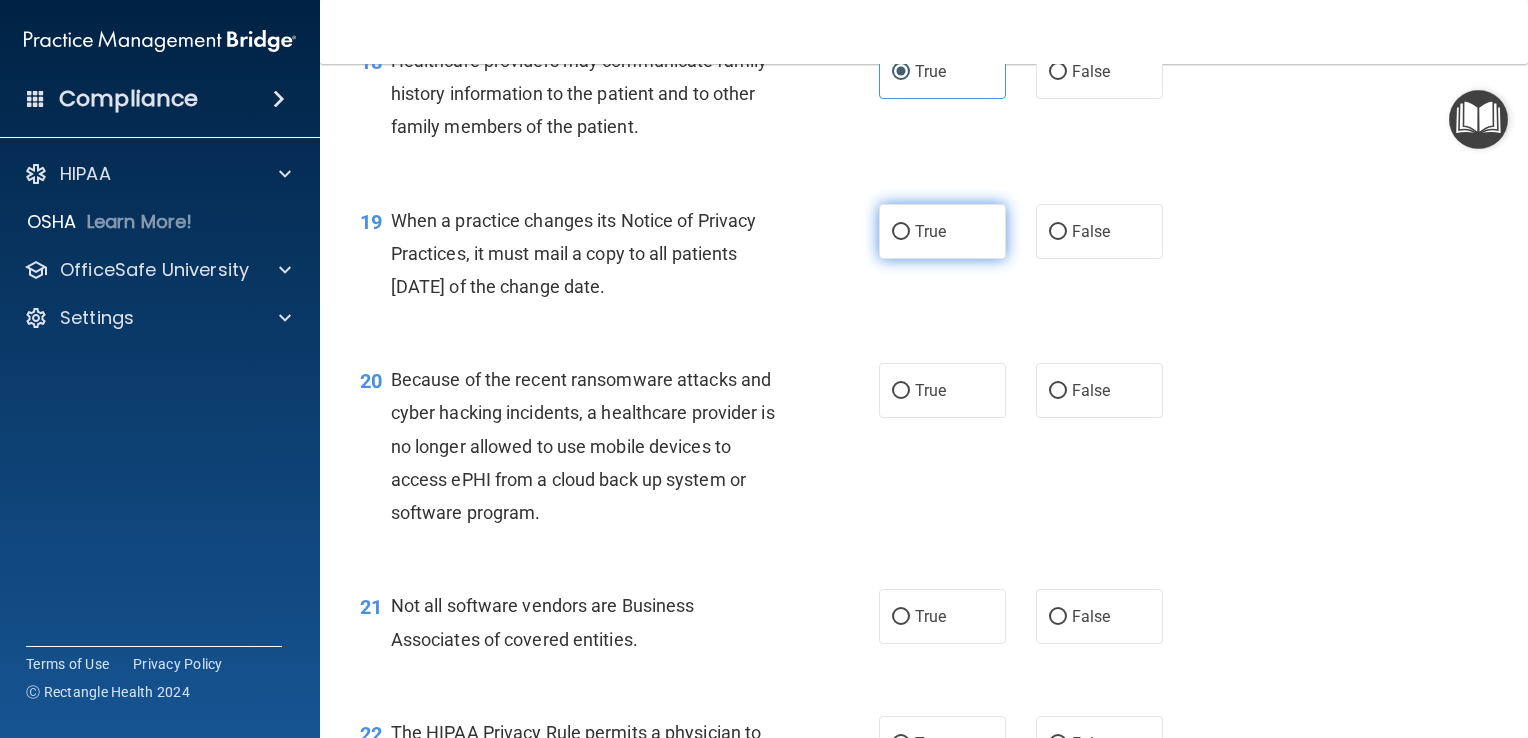 click on "True" at bounding box center [901, 232] 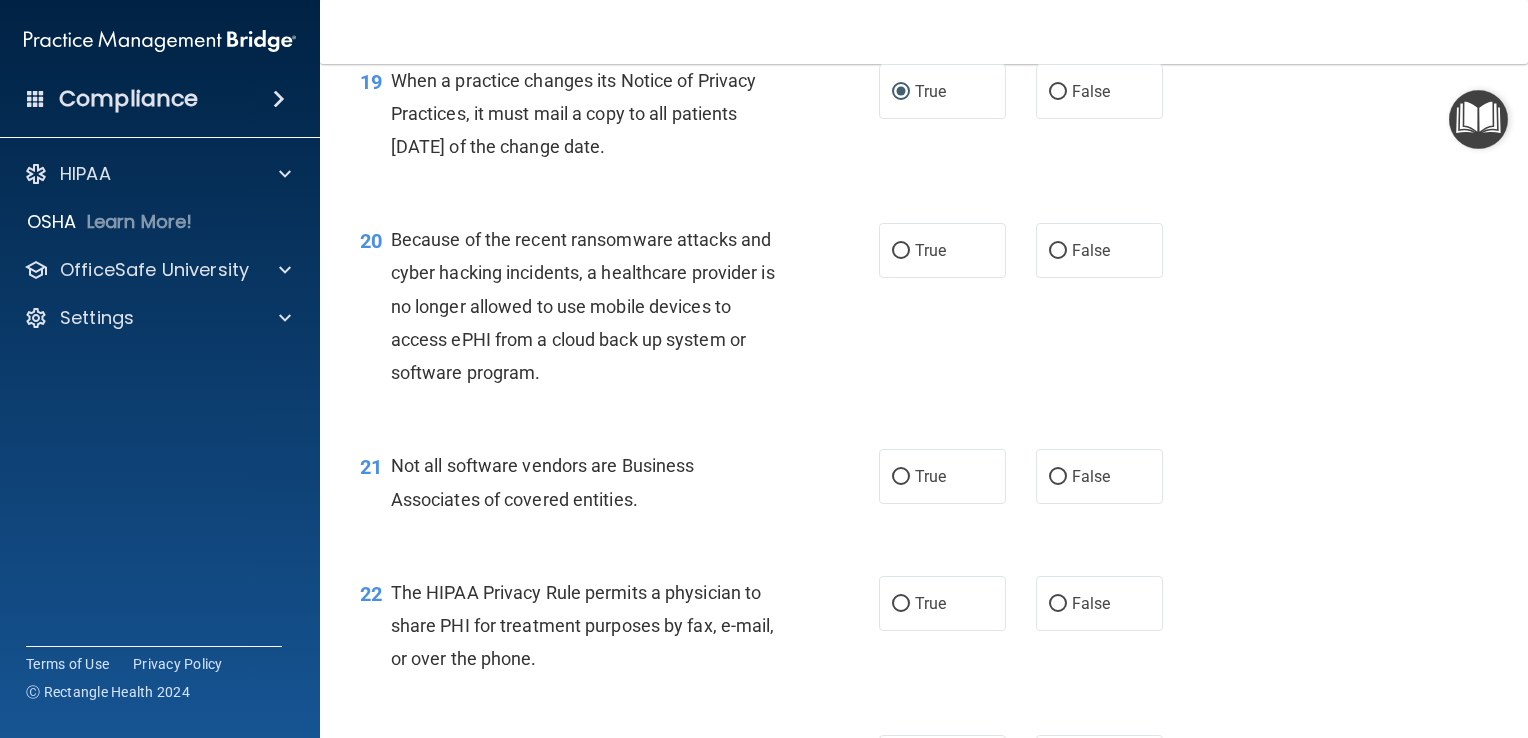 scroll, scrollTop: 3334, scrollLeft: 0, axis: vertical 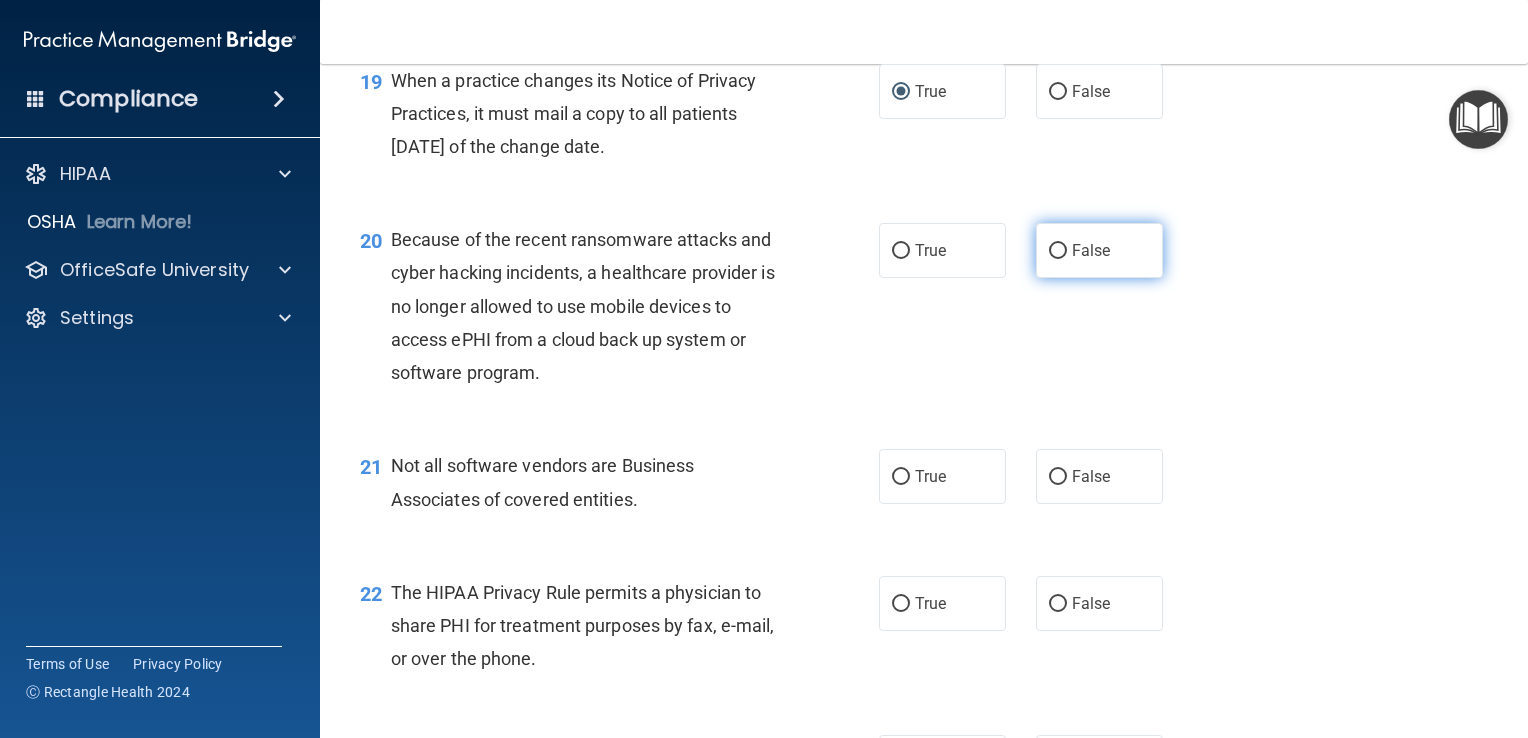 click on "False" at bounding box center [1058, 251] 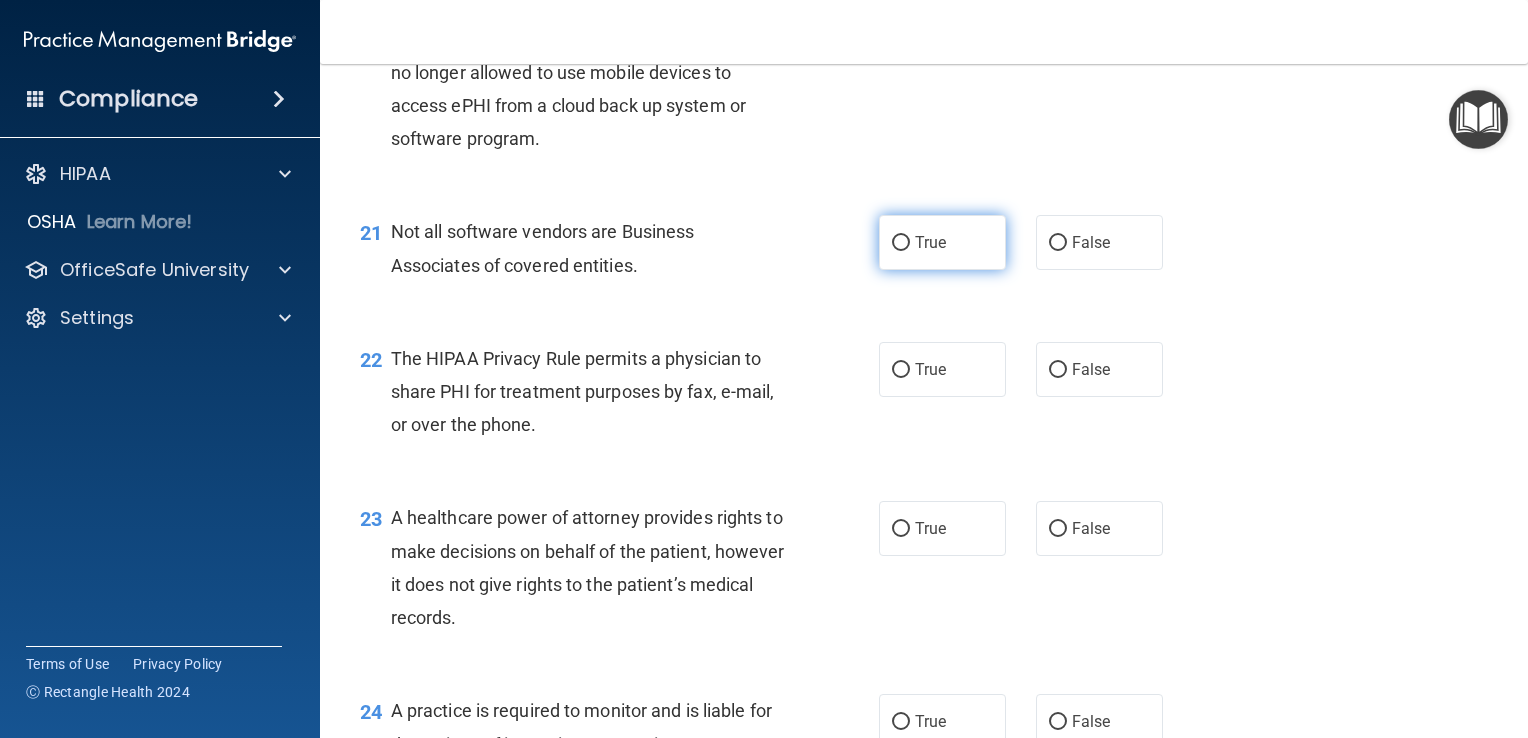 scroll, scrollTop: 3568, scrollLeft: 0, axis: vertical 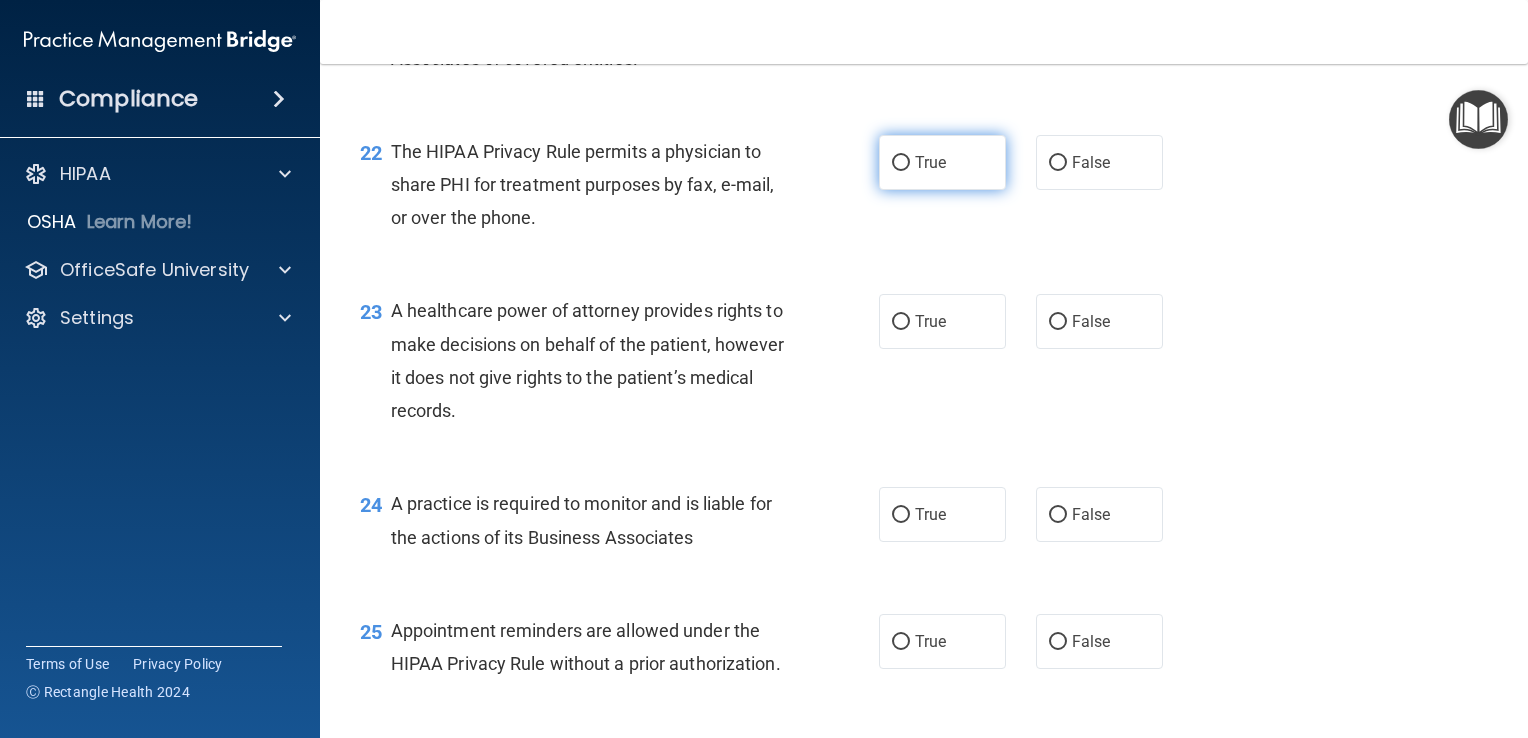 click on "True" at bounding box center [930, 162] 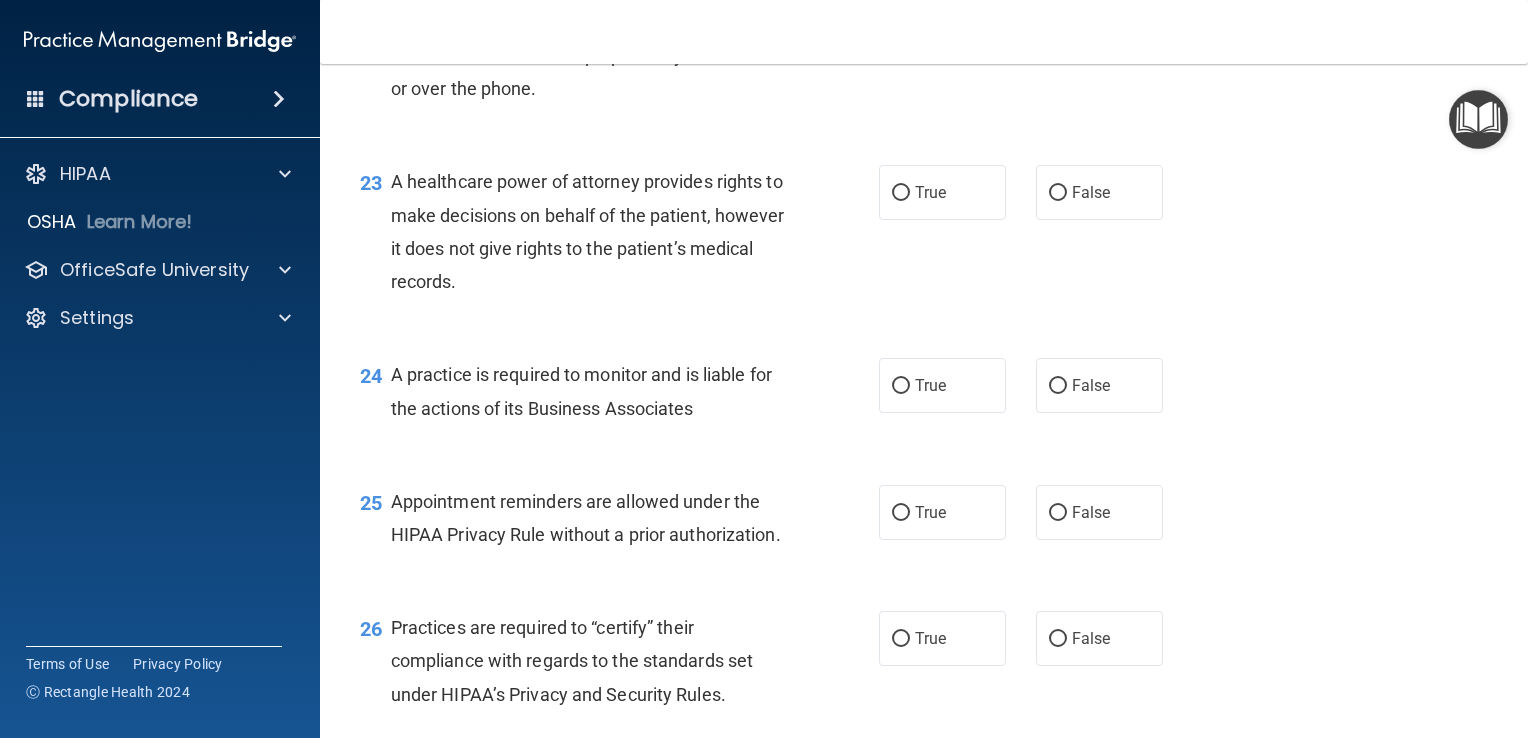 scroll, scrollTop: 3915, scrollLeft: 0, axis: vertical 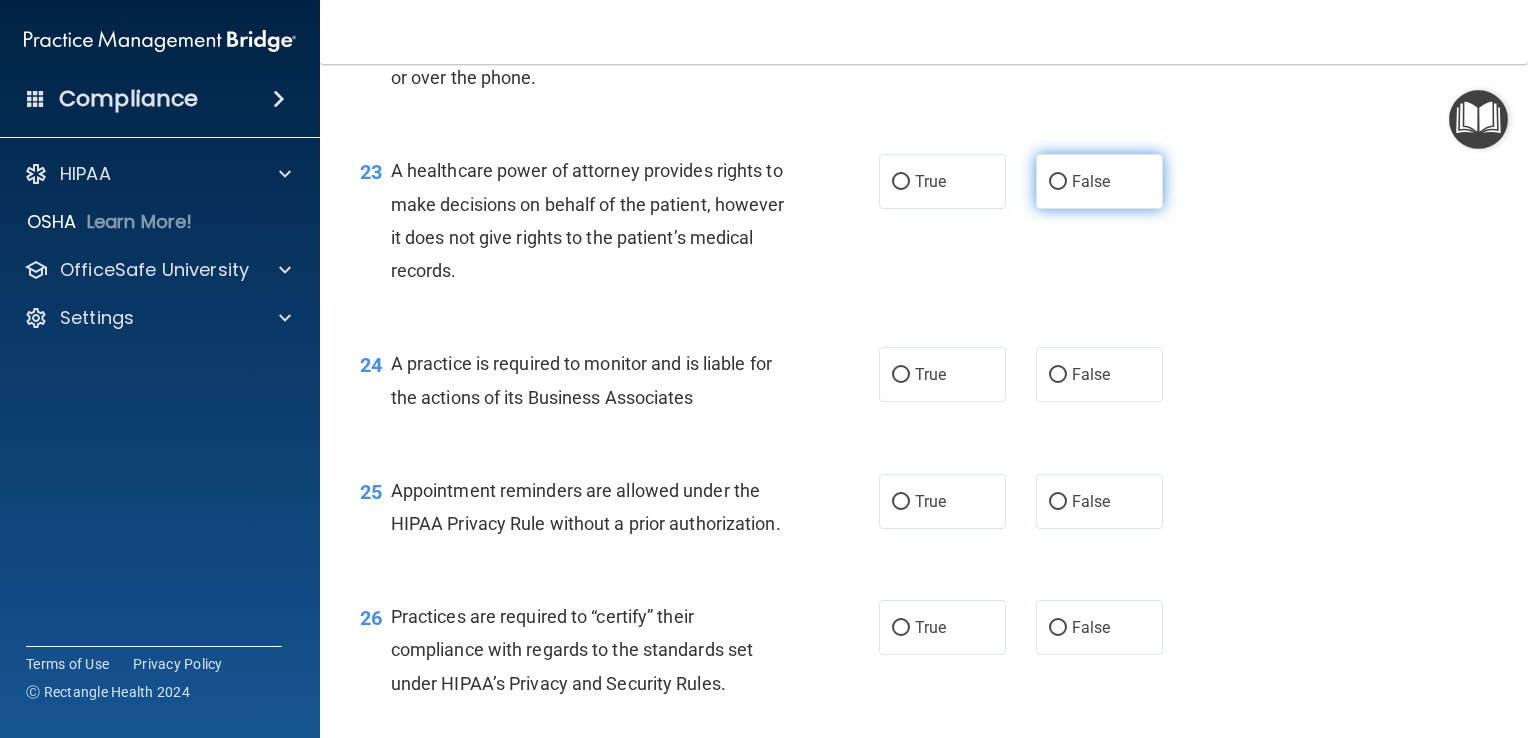 click on "False" at bounding box center (1099, 181) 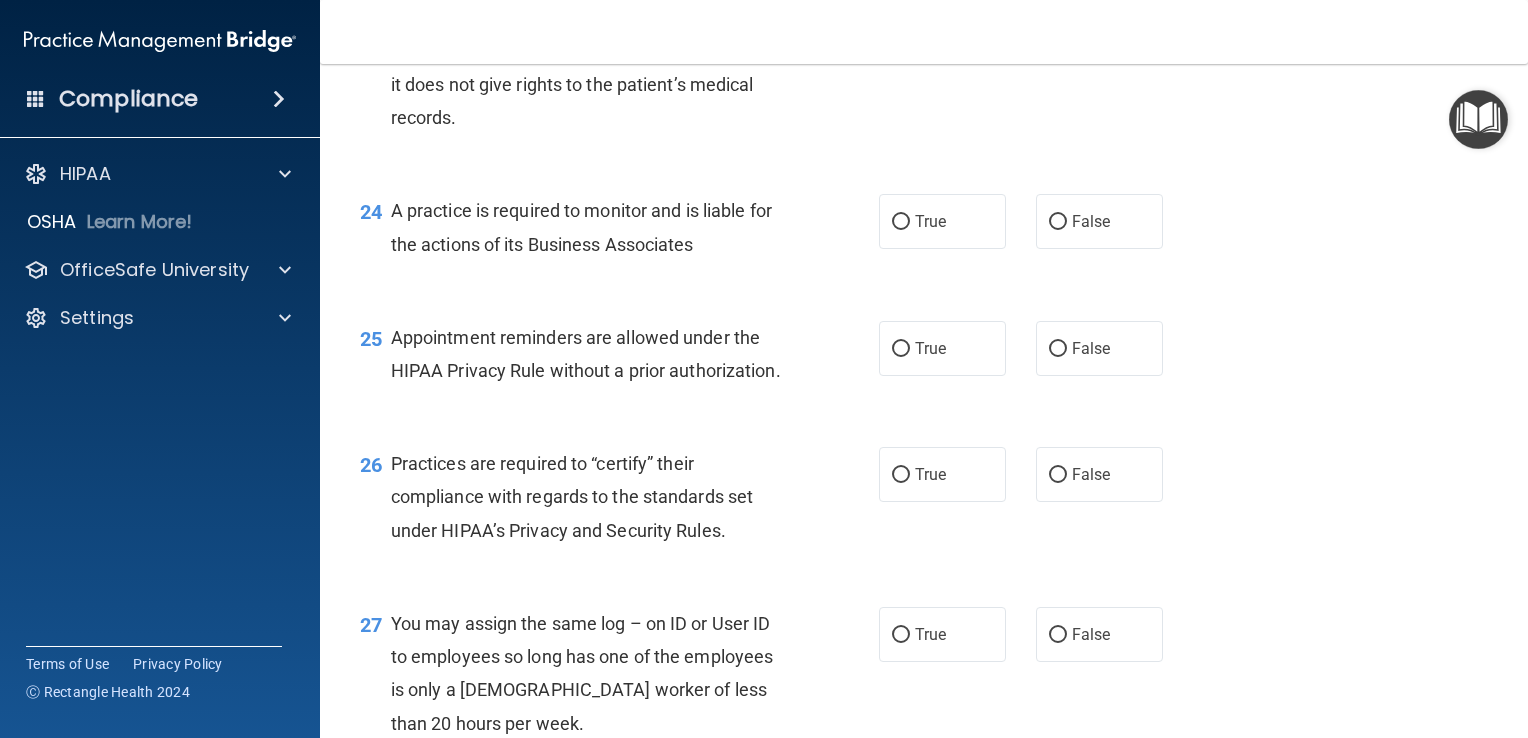 scroll, scrollTop: 4072, scrollLeft: 0, axis: vertical 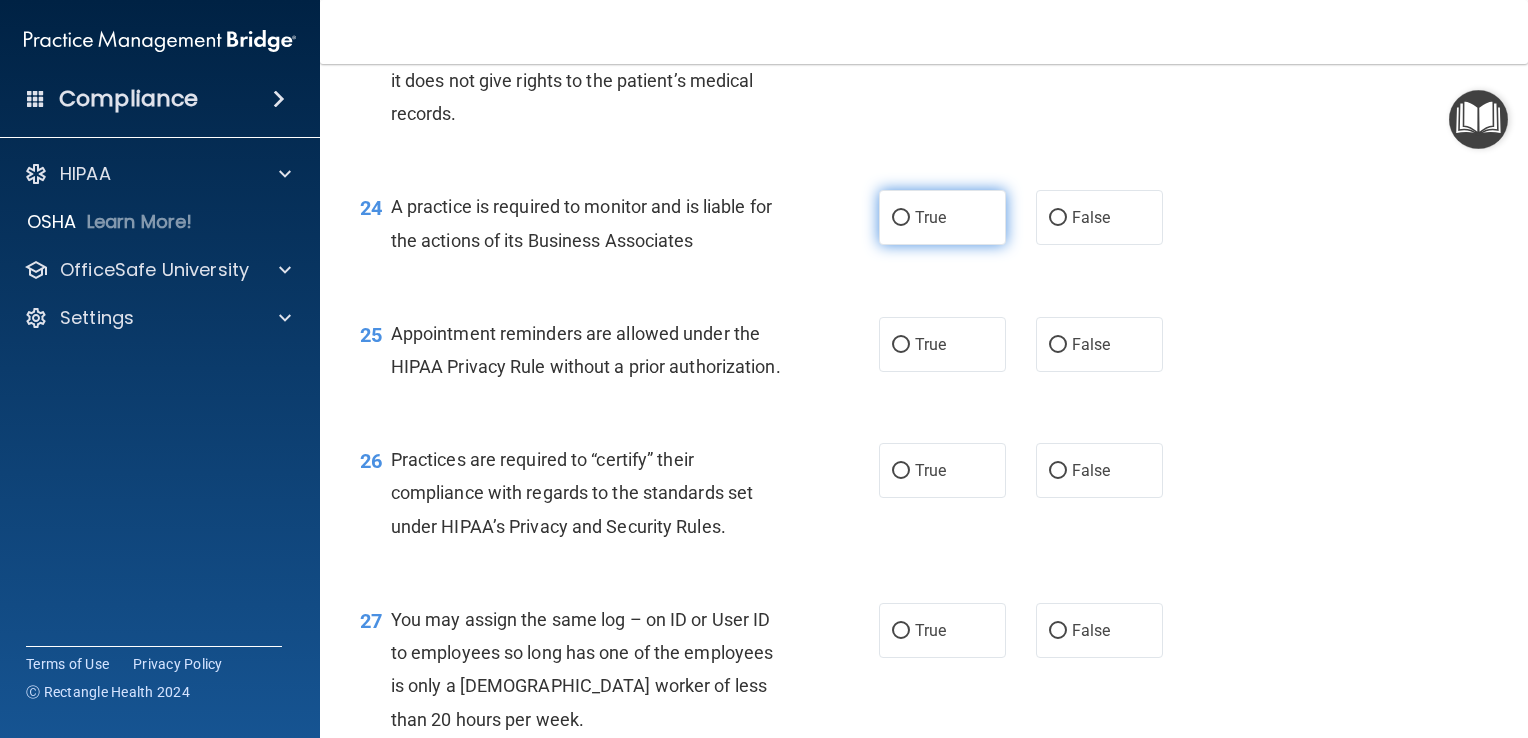 click on "True" at bounding box center [930, 217] 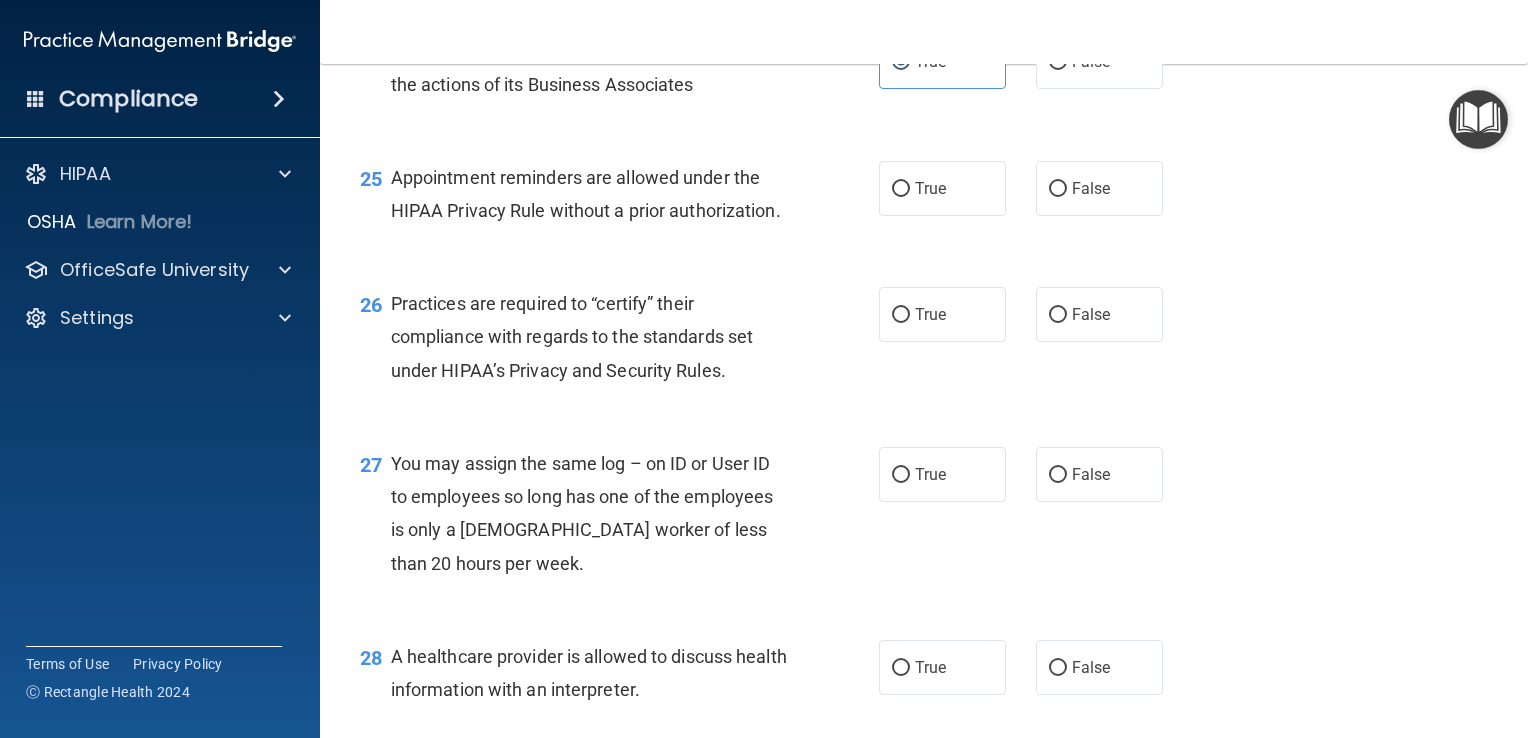 scroll, scrollTop: 4232, scrollLeft: 0, axis: vertical 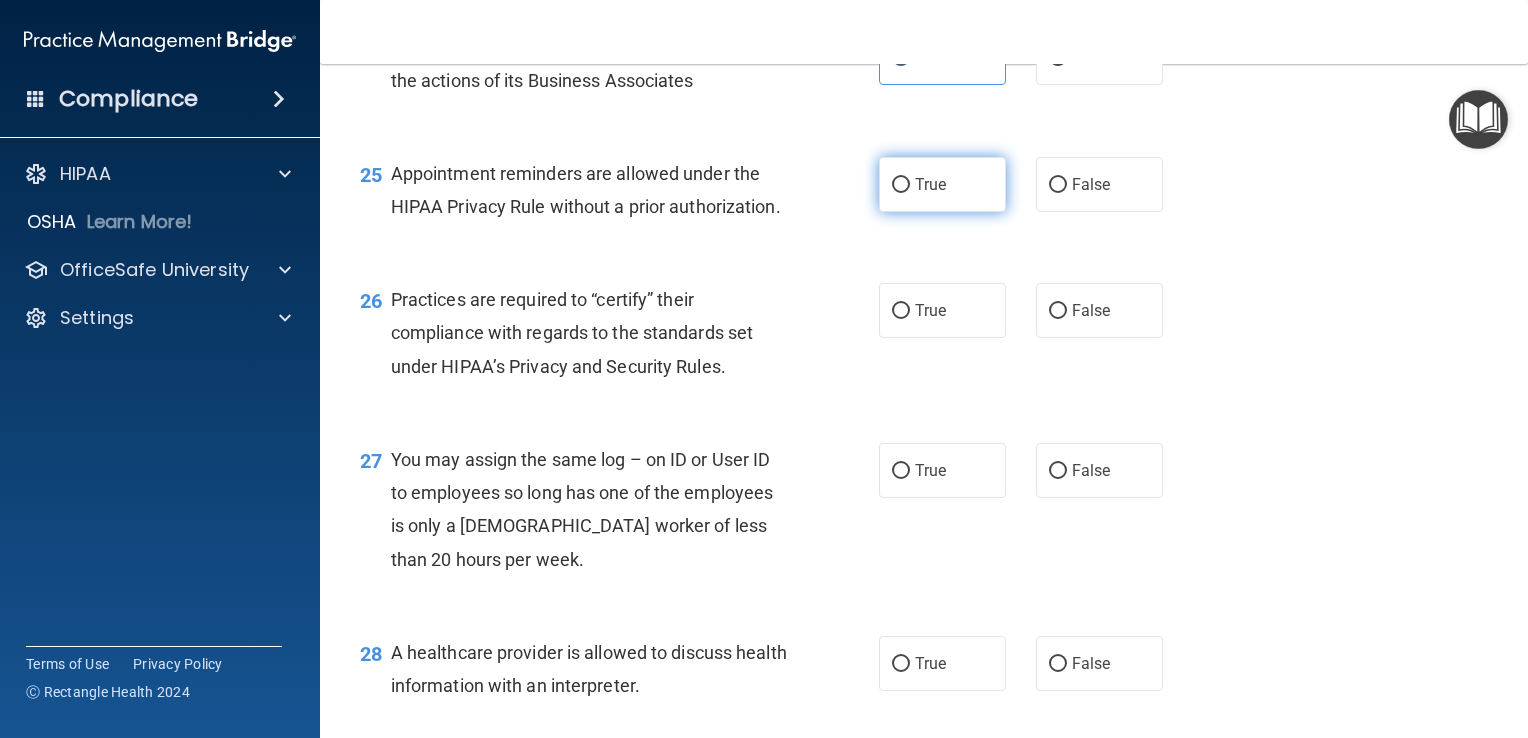 click on "True" at bounding box center [930, 184] 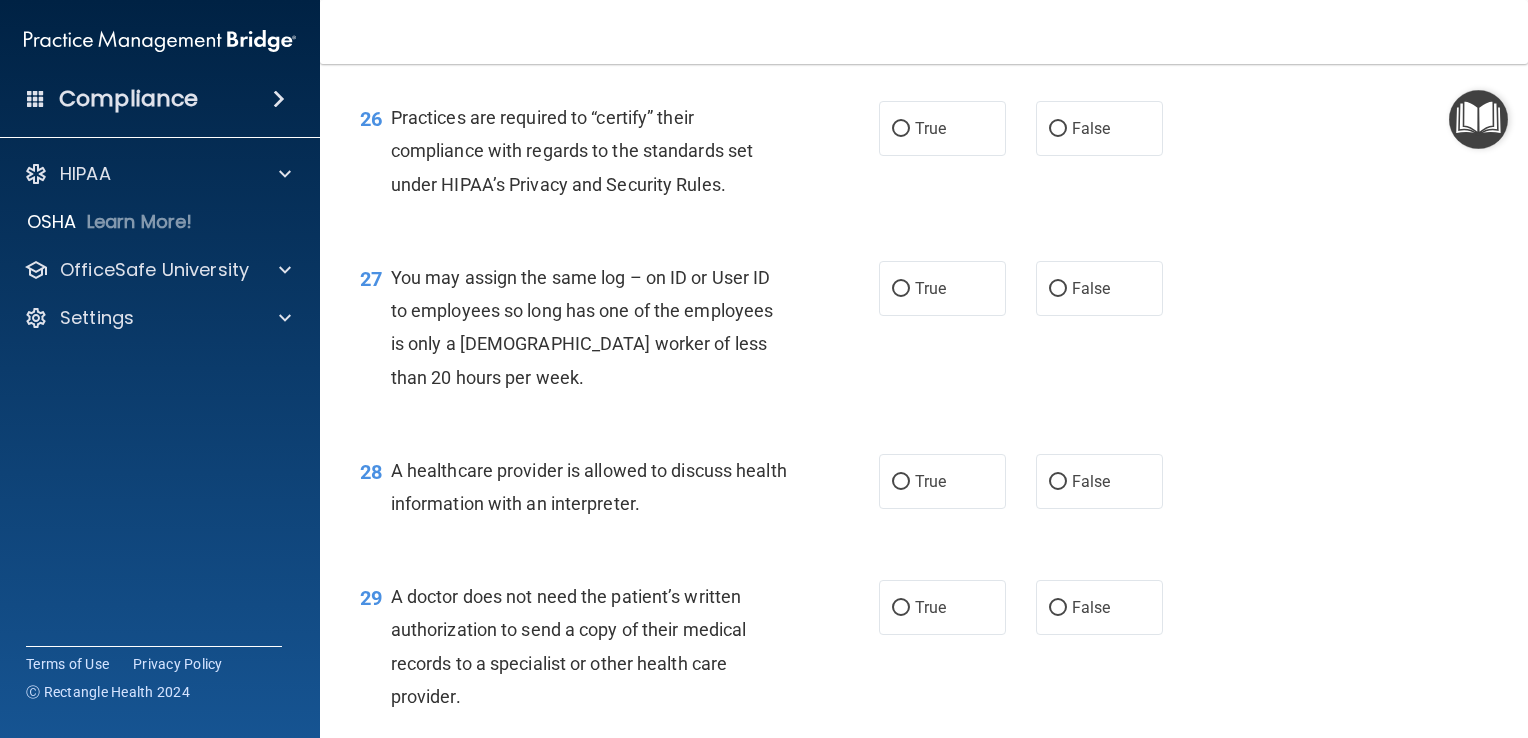 scroll, scrollTop: 4415, scrollLeft: 0, axis: vertical 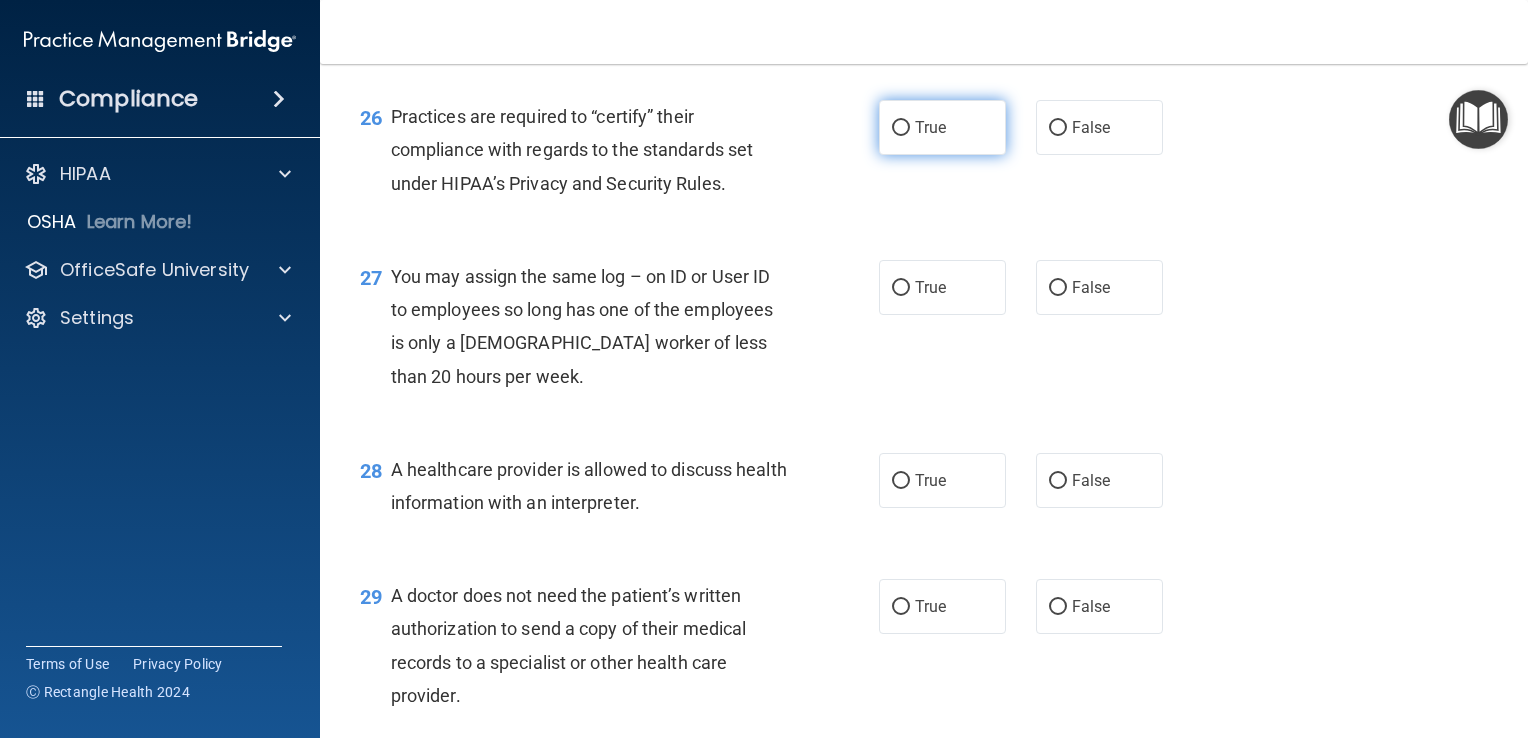 click on "True" at bounding box center [901, 128] 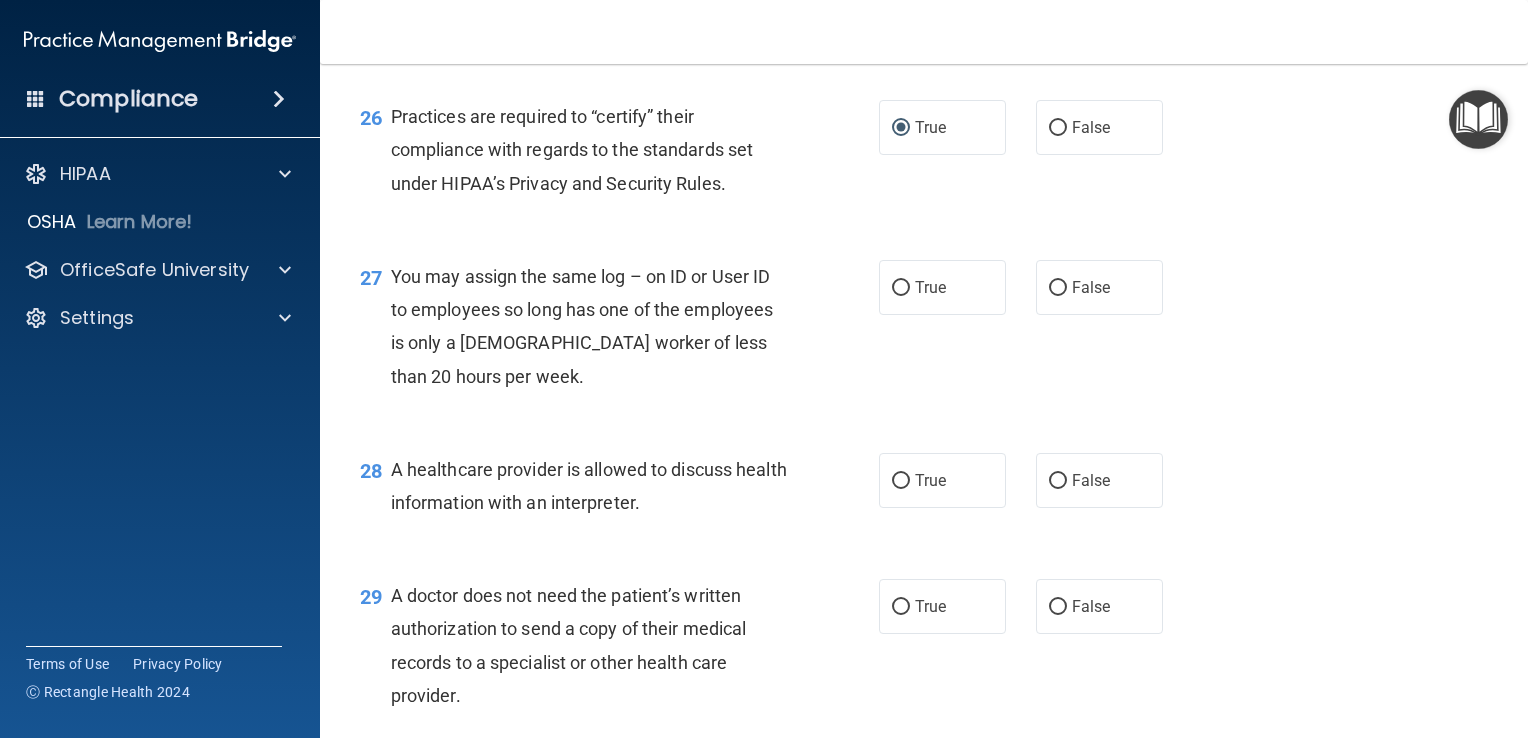 scroll, scrollTop: 4572, scrollLeft: 0, axis: vertical 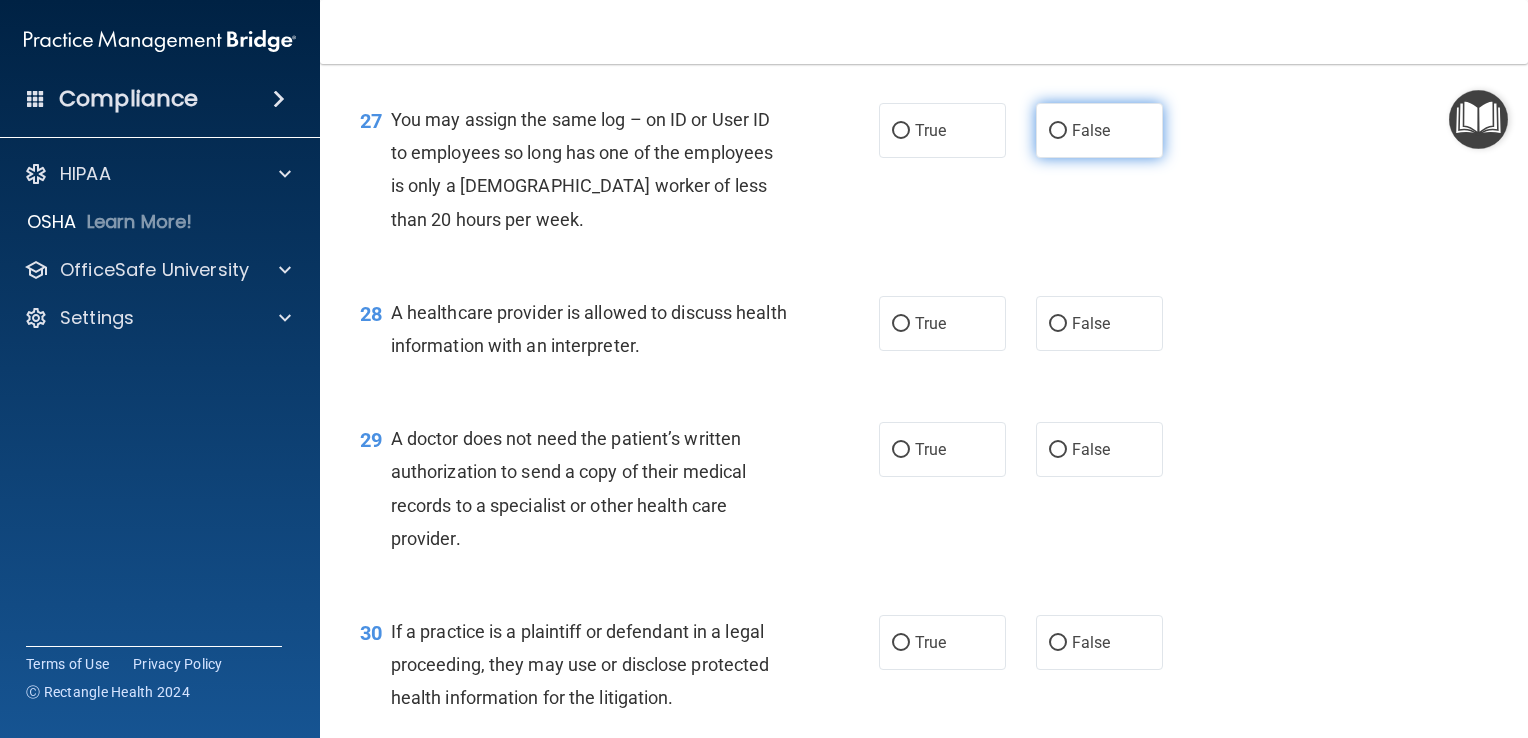 click on "False" at bounding box center (1099, 130) 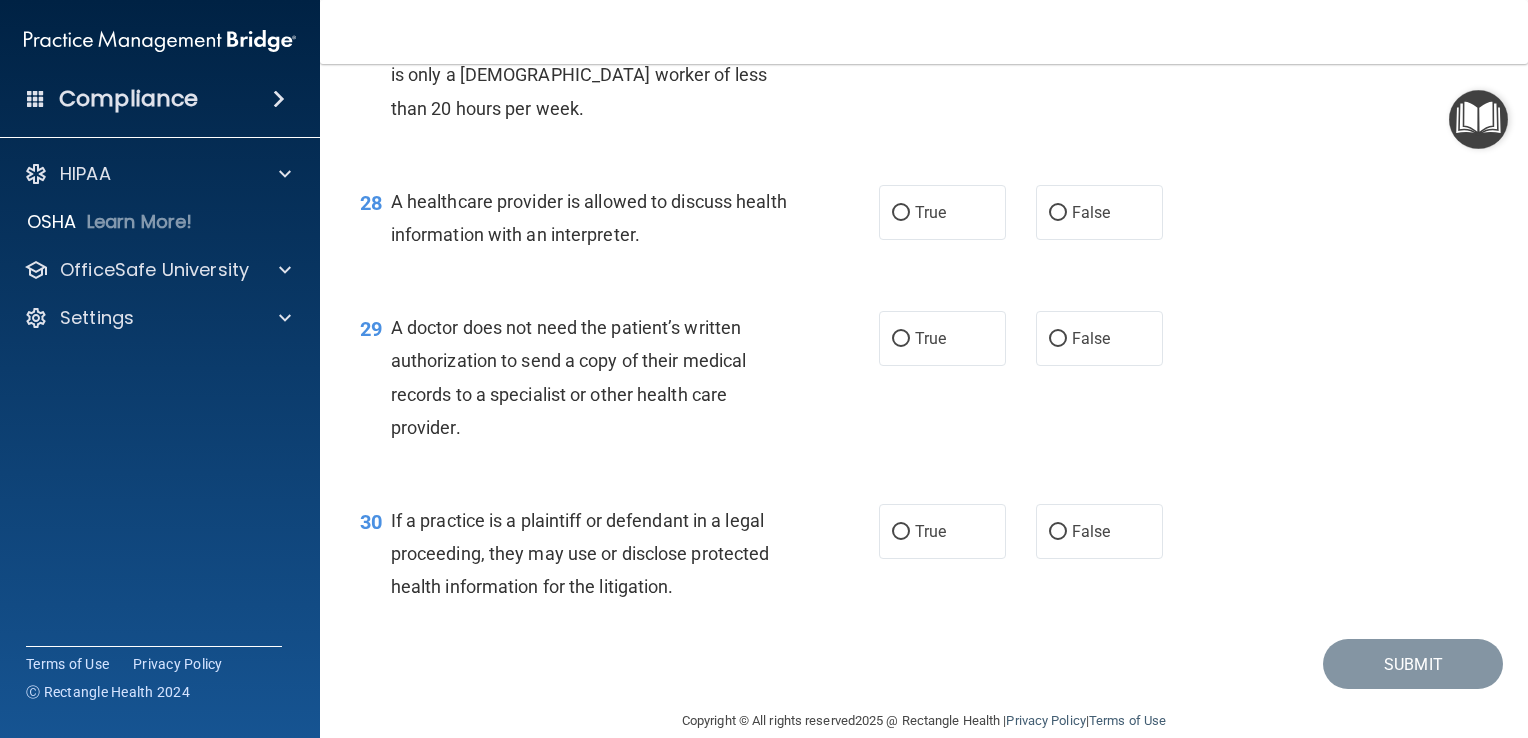 scroll, scrollTop: 4684, scrollLeft: 0, axis: vertical 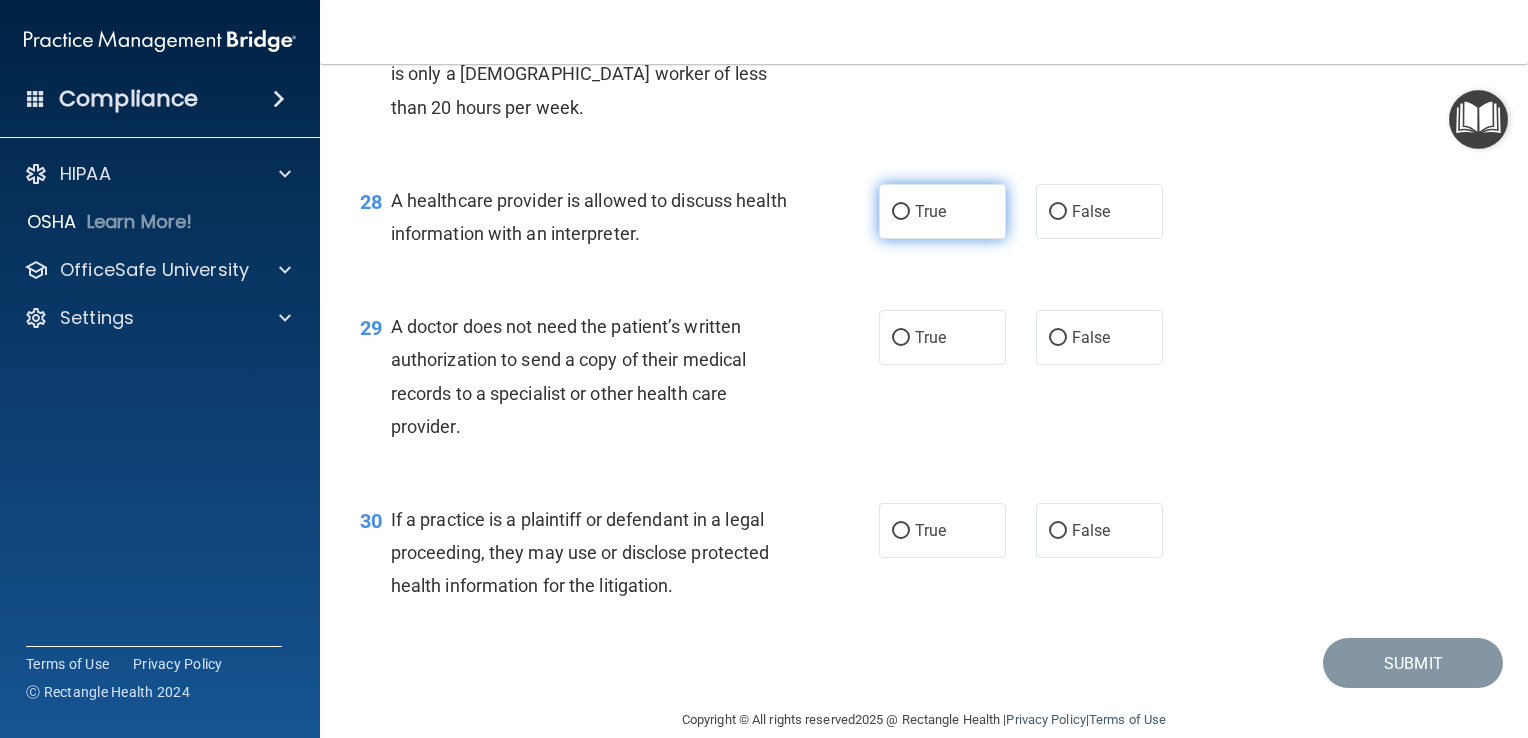 click on "True" at bounding box center (901, 212) 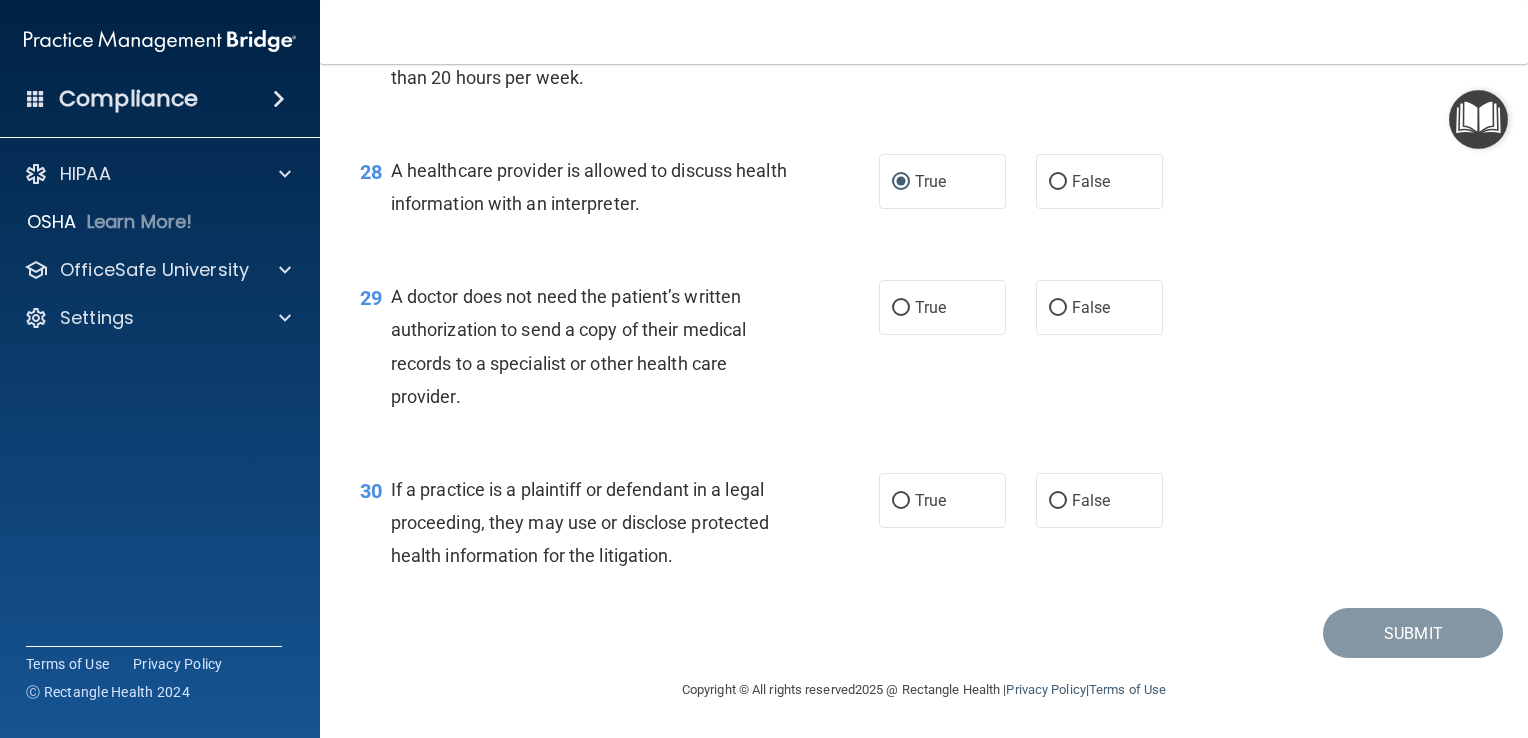 scroll, scrollTop: 4813, scrollLeft: 0, axis: vertical 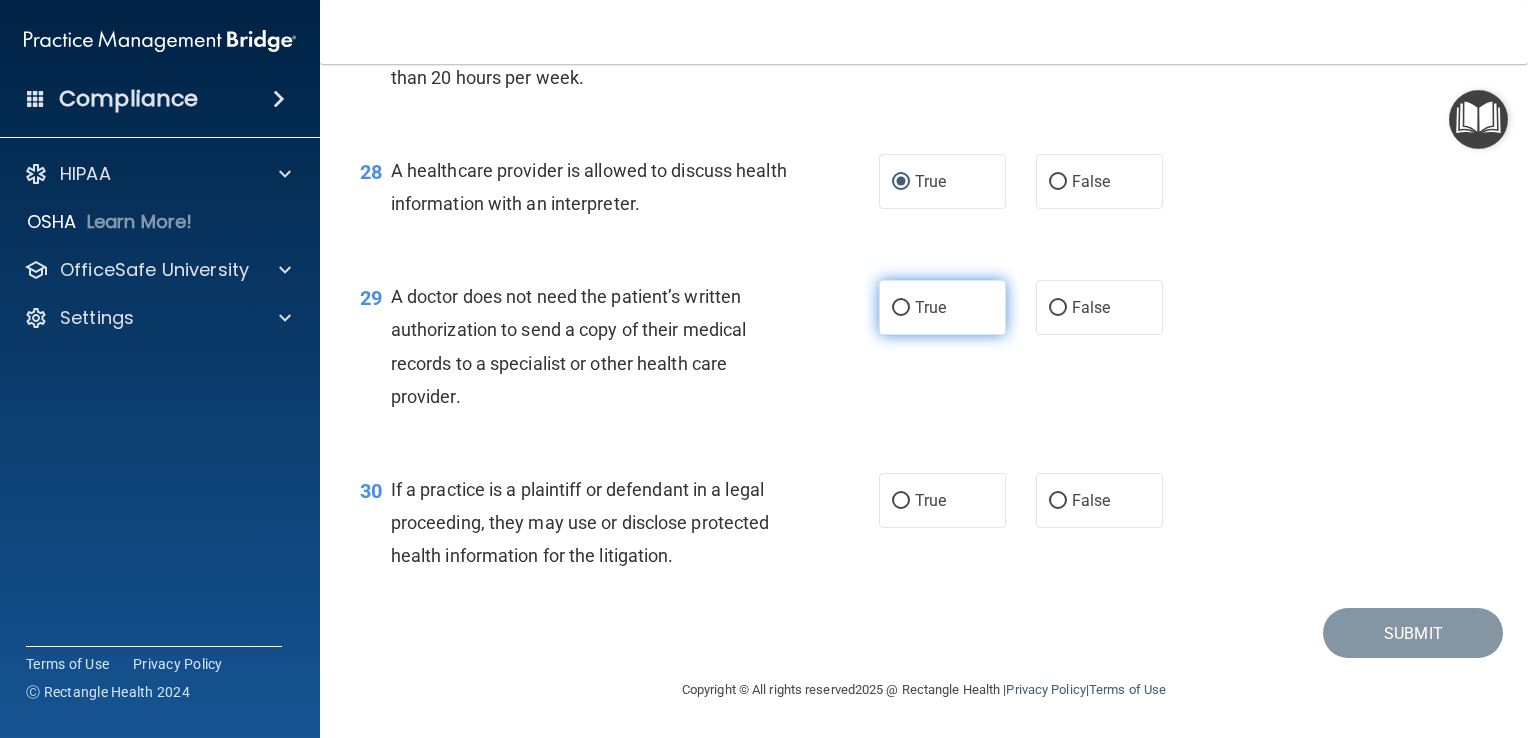click on "True" at bounding box center [901, 308] 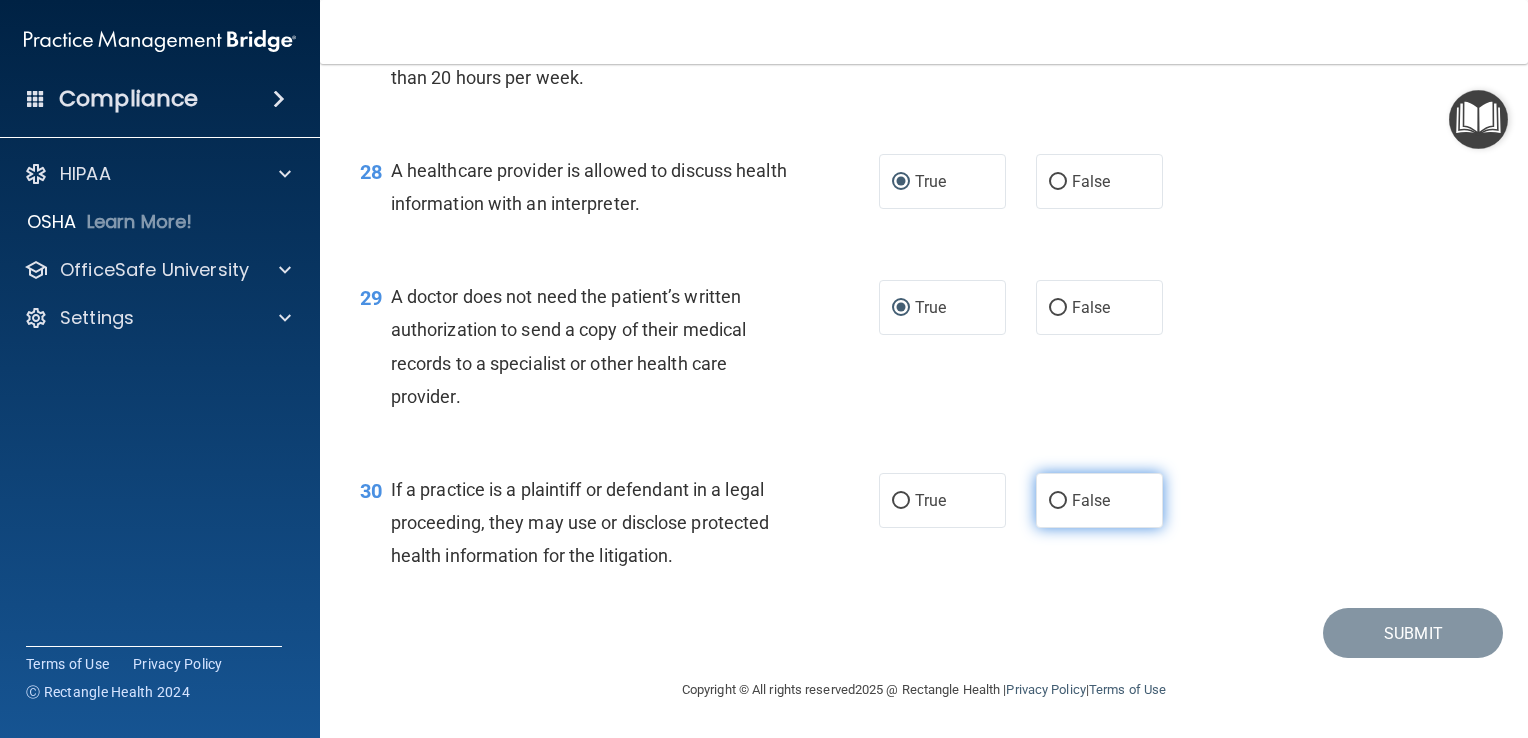 click on "False" at bounding box center (1058, 501) 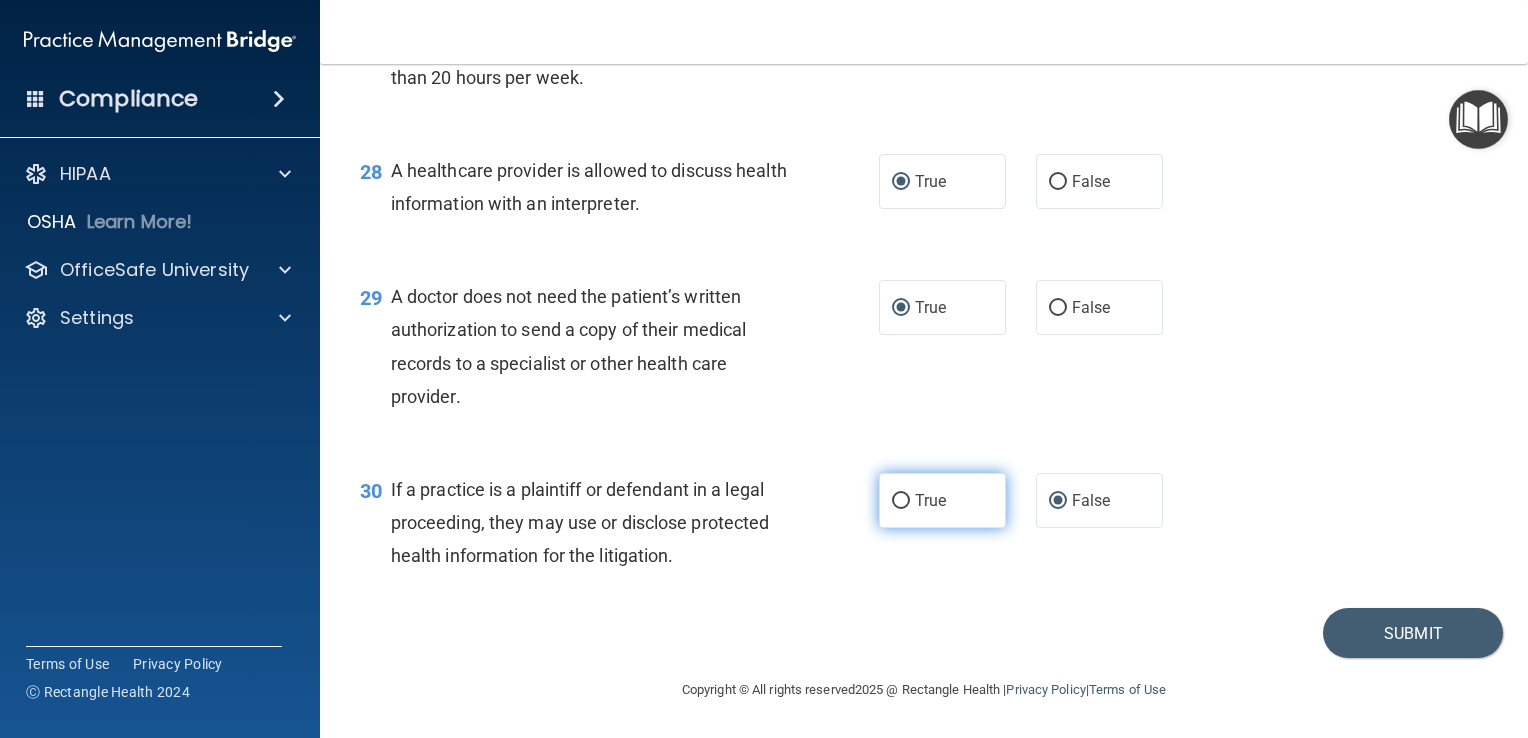 click on "True" at bounding box center (942, 500) 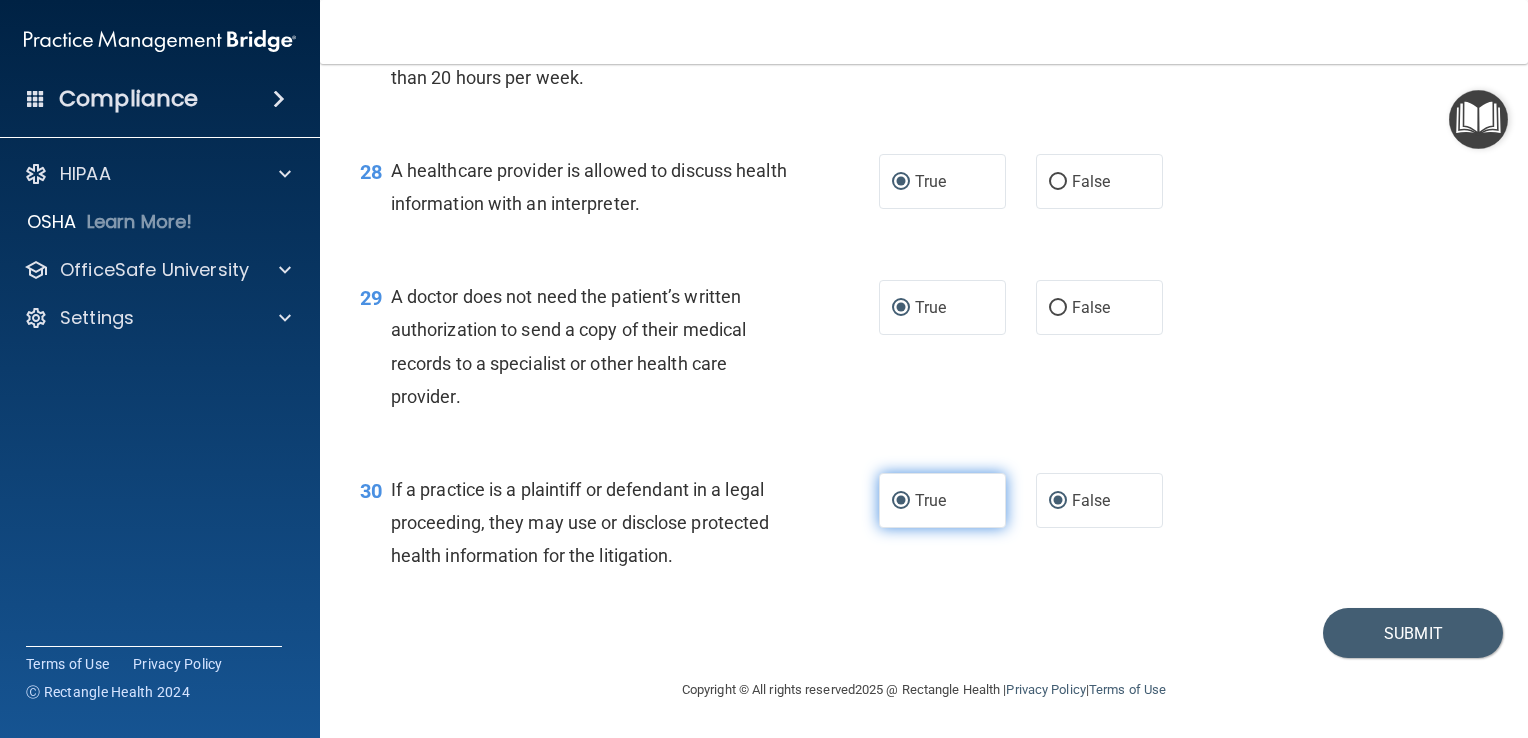 radio on "false" 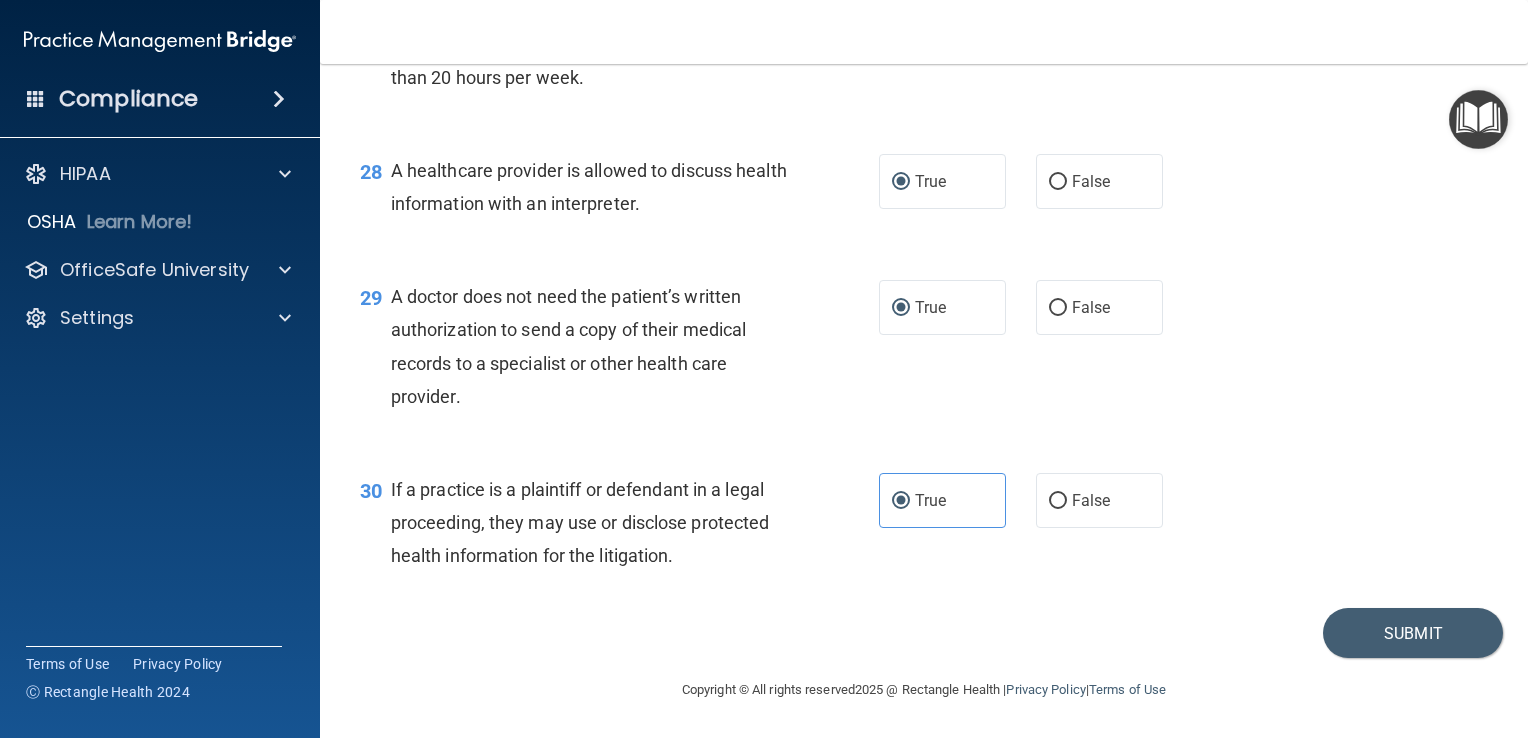 scroll, scrollTop: 4744, scrollLeft: 0, axis: vertical 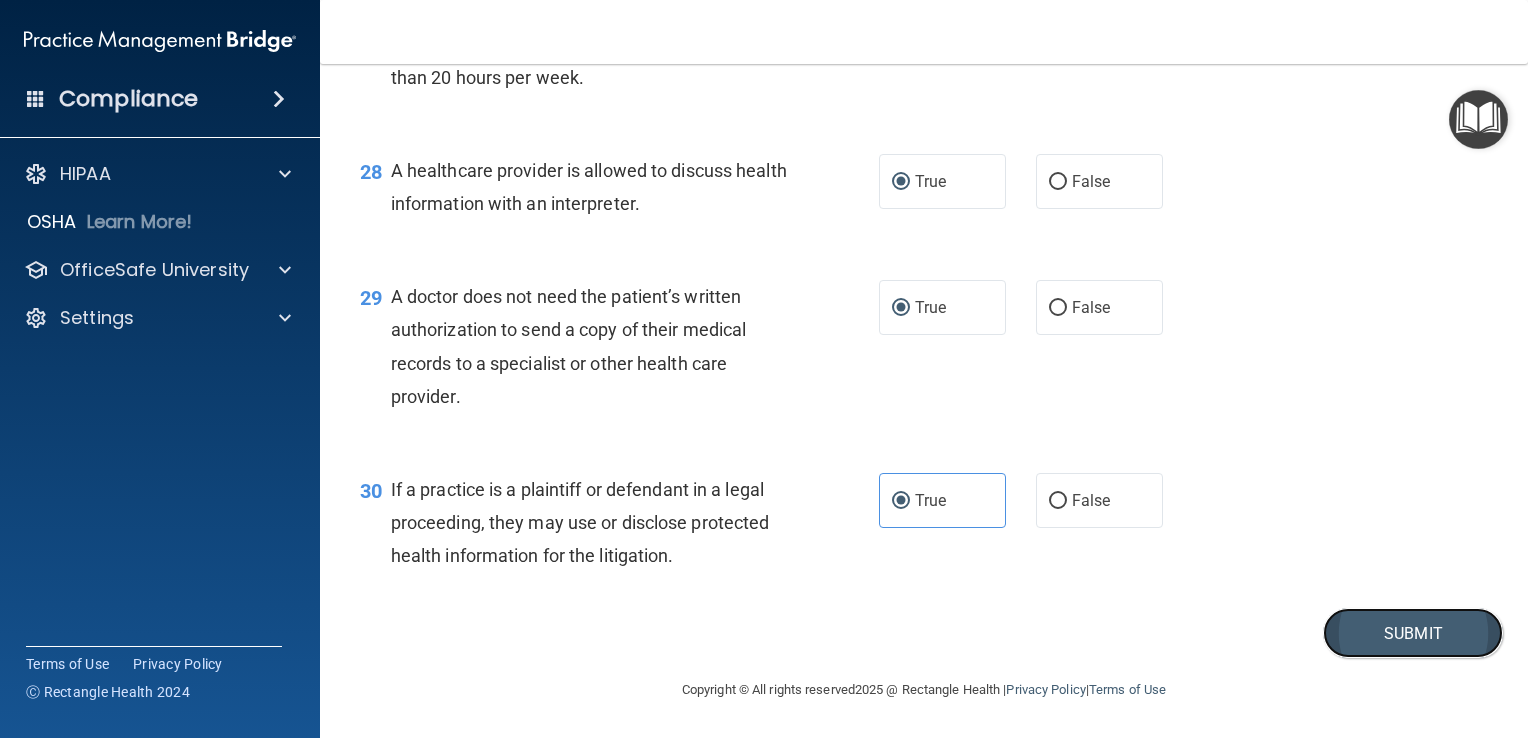 click on "Submit" at bounding box center (1413, 633) 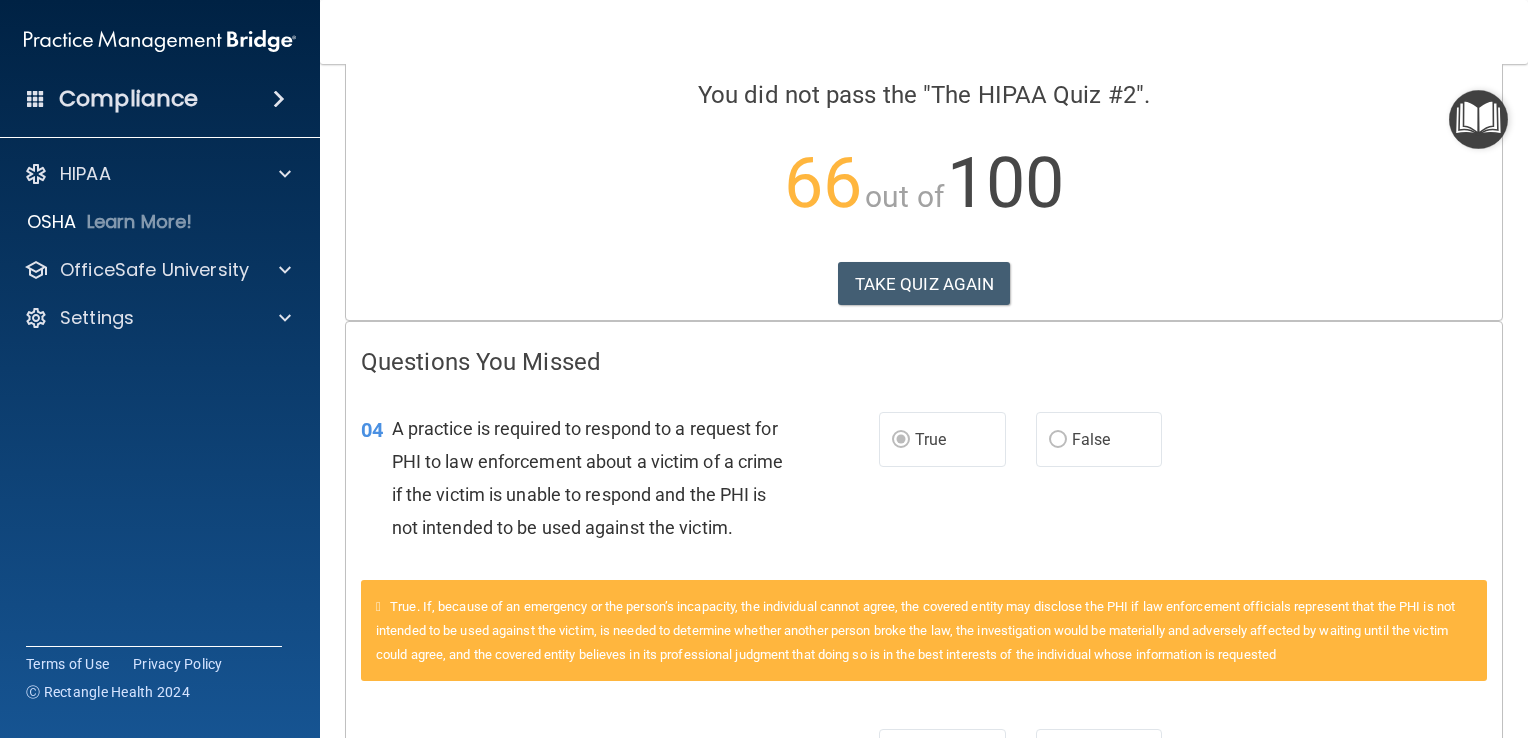 scroll, scrollTop: 0, scrollLeft: 0, axis: both 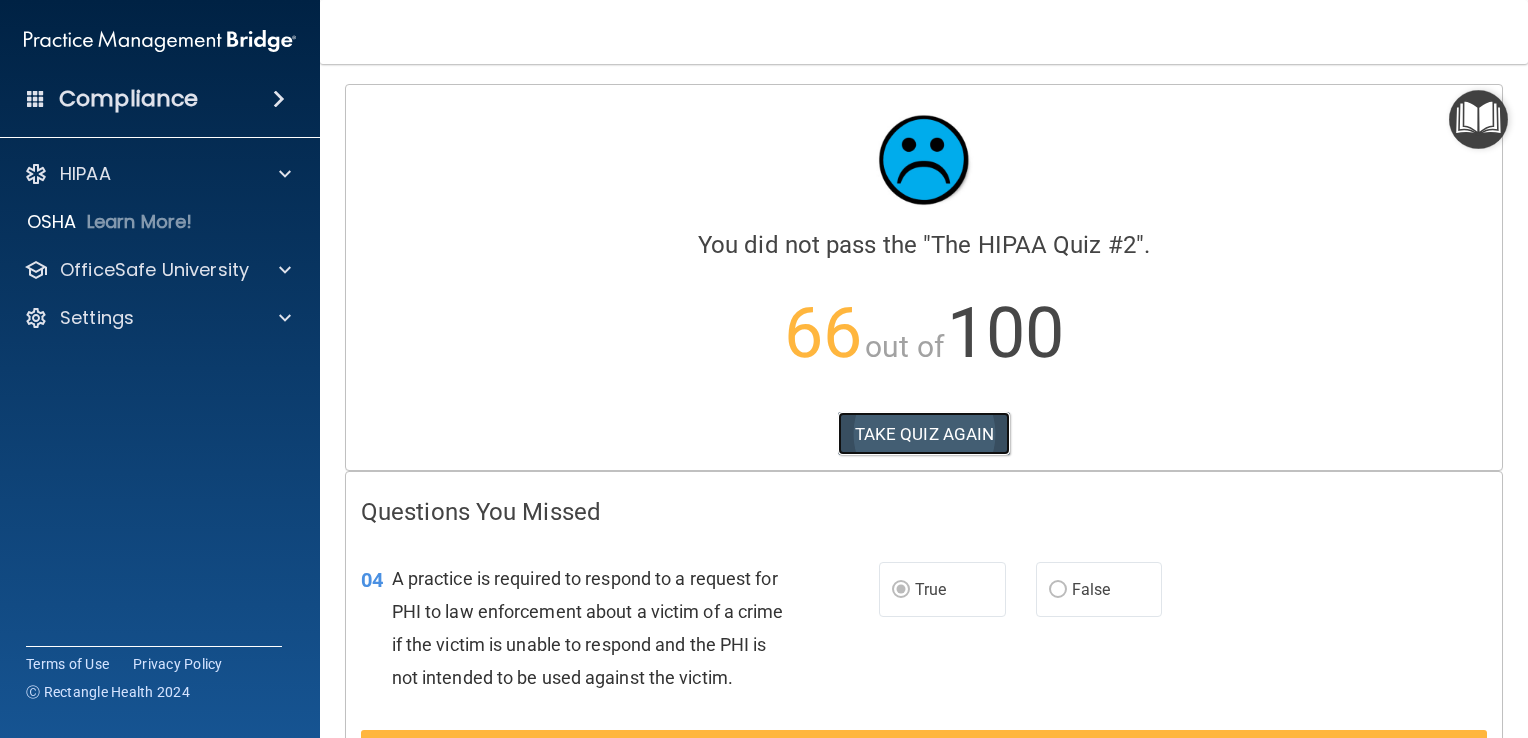 click on "TAKE QUIZ AGAIN" at bounding box center [924, 434] 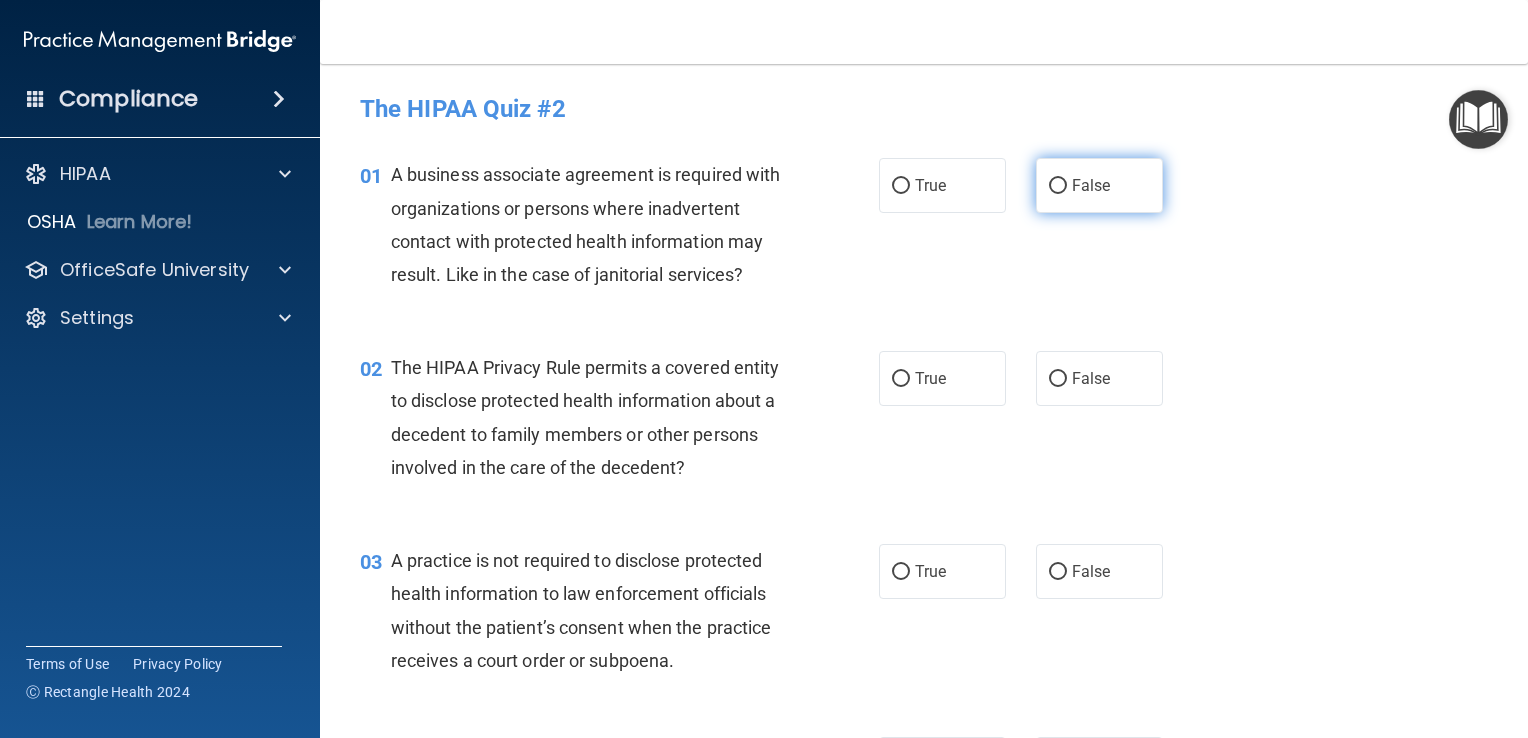 click on "False" at bounding box center [1099, 185] 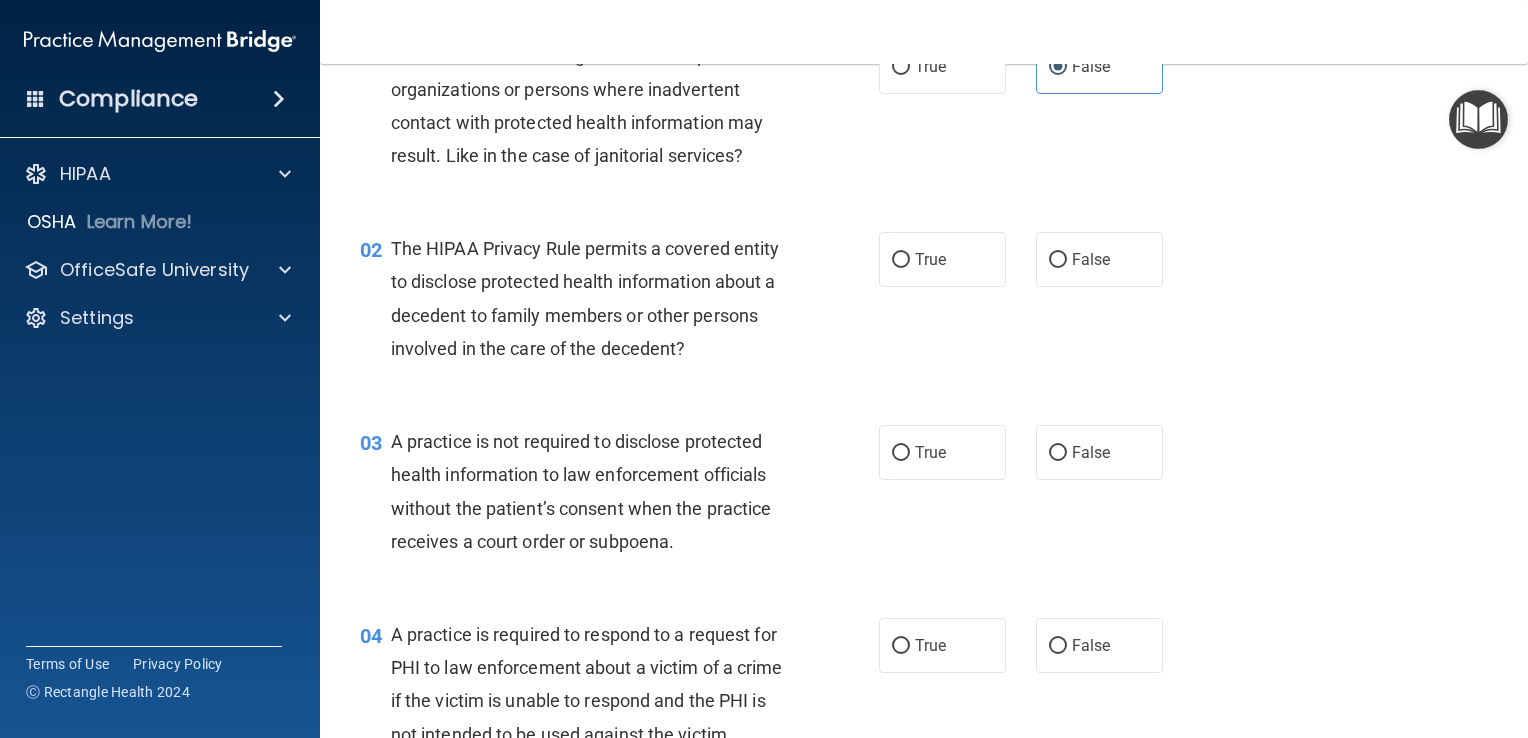 scroll, scrollTop: 120, scrollLeft: 0, axis: vertical 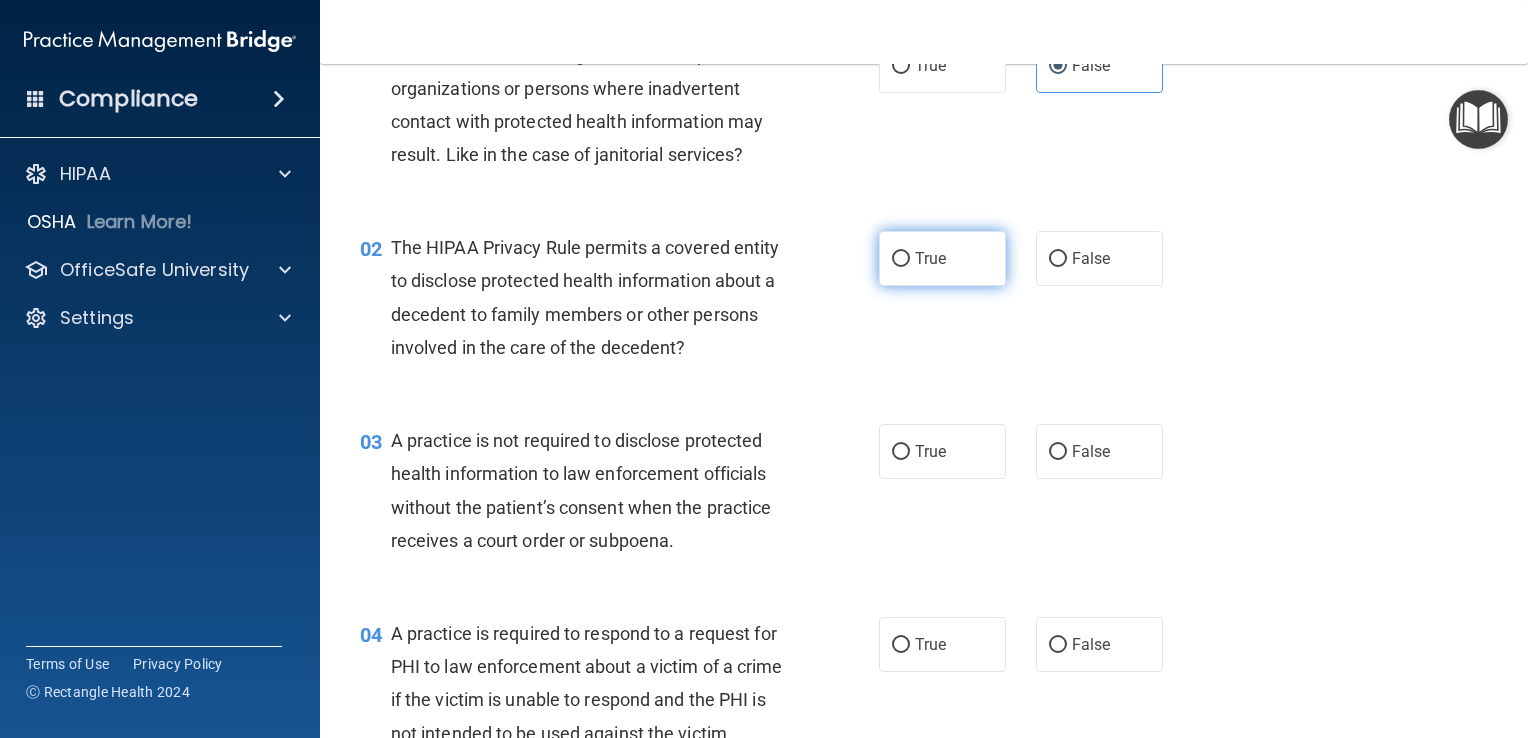 click on "True" at bounding box center (930, 258) 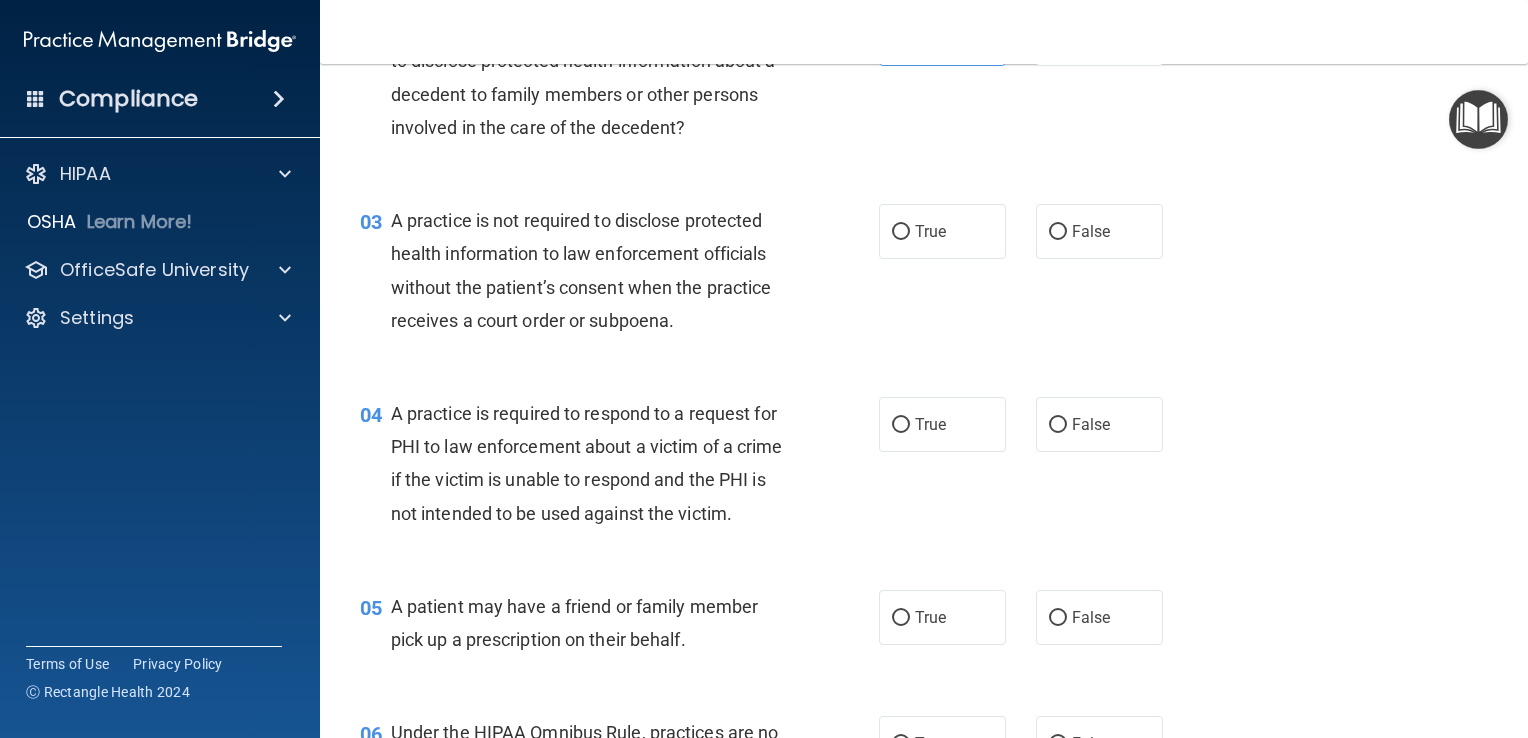 scroll, scrollTop: 342, scrollLeft: 0, axis: vertical 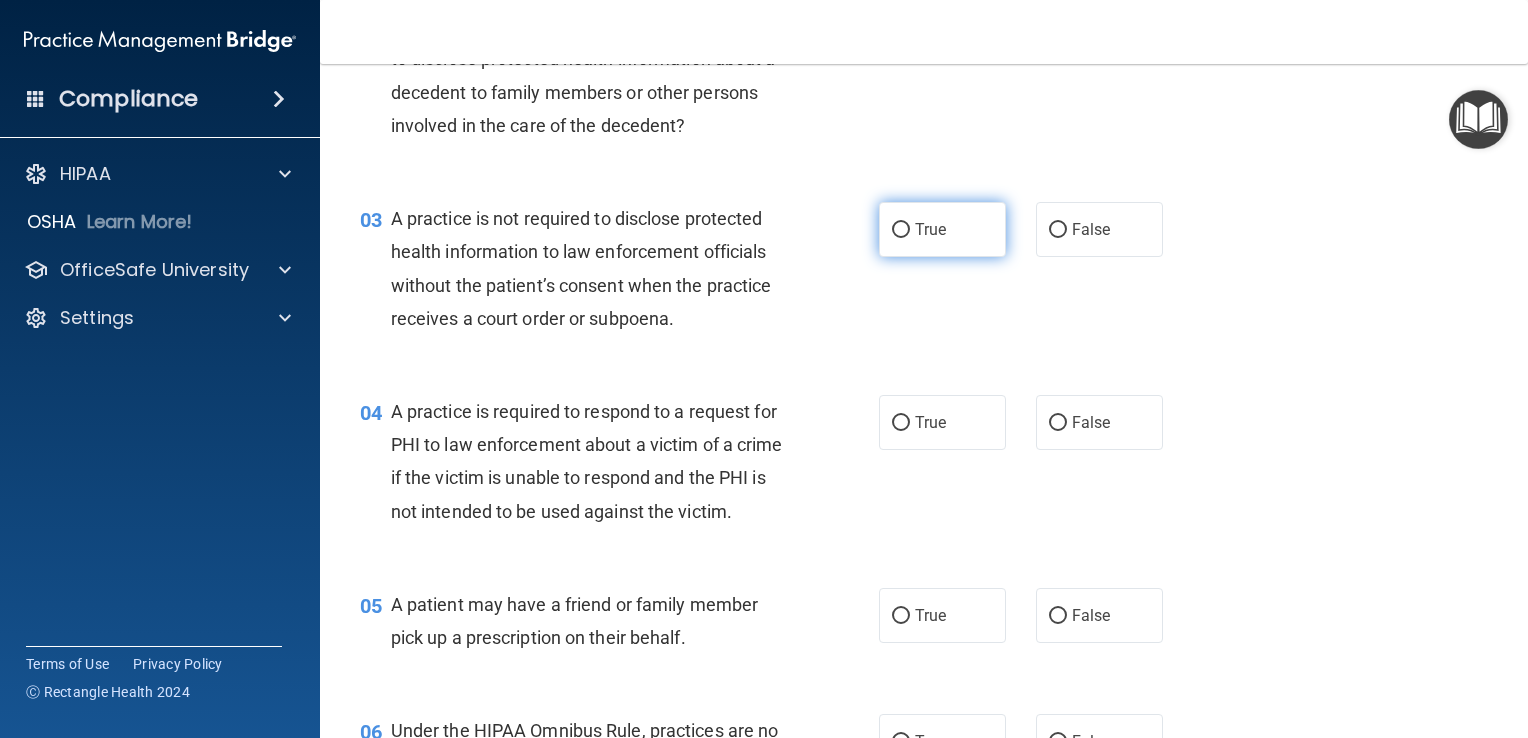click on "True" at bounding box center [942, 229] 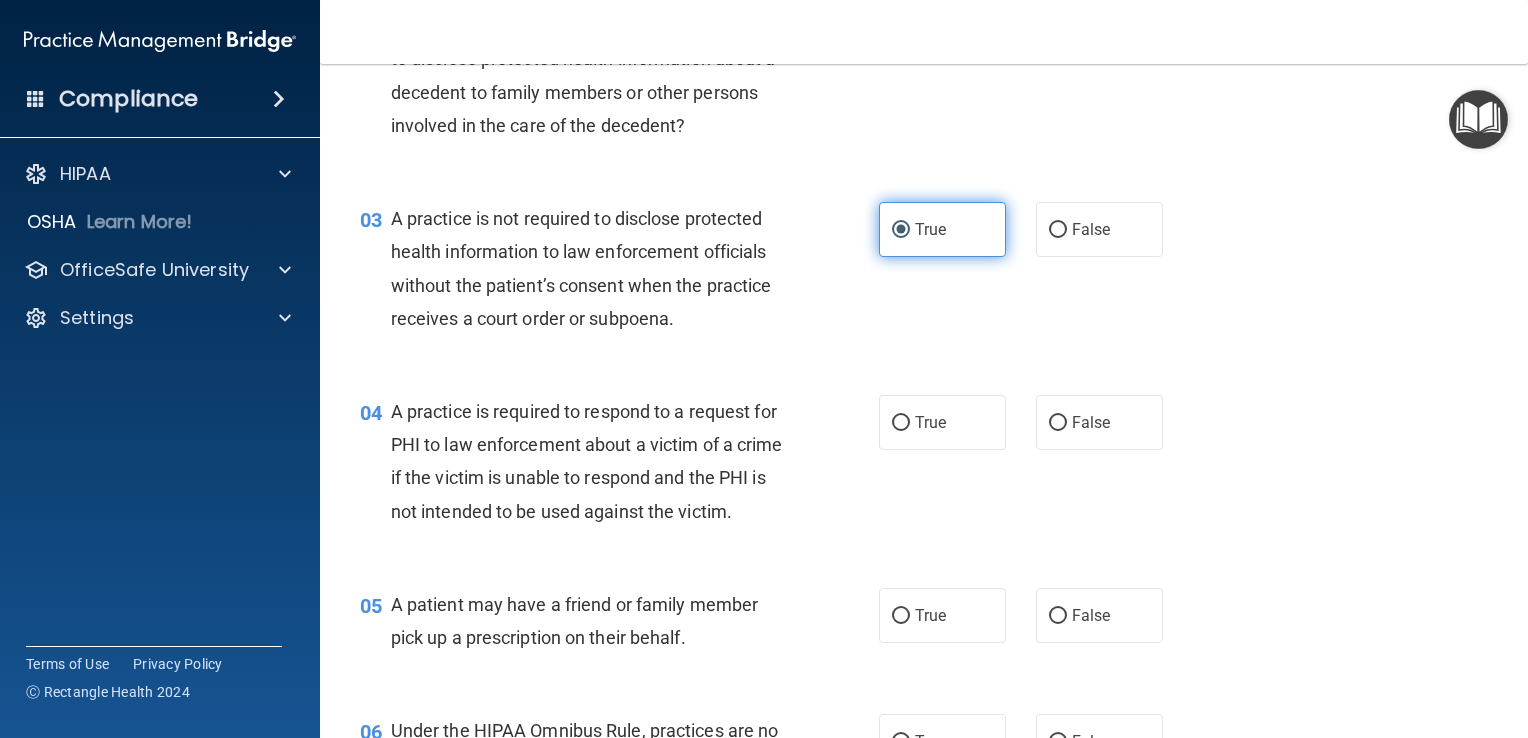click on "True" at bounding box center (942, 229) 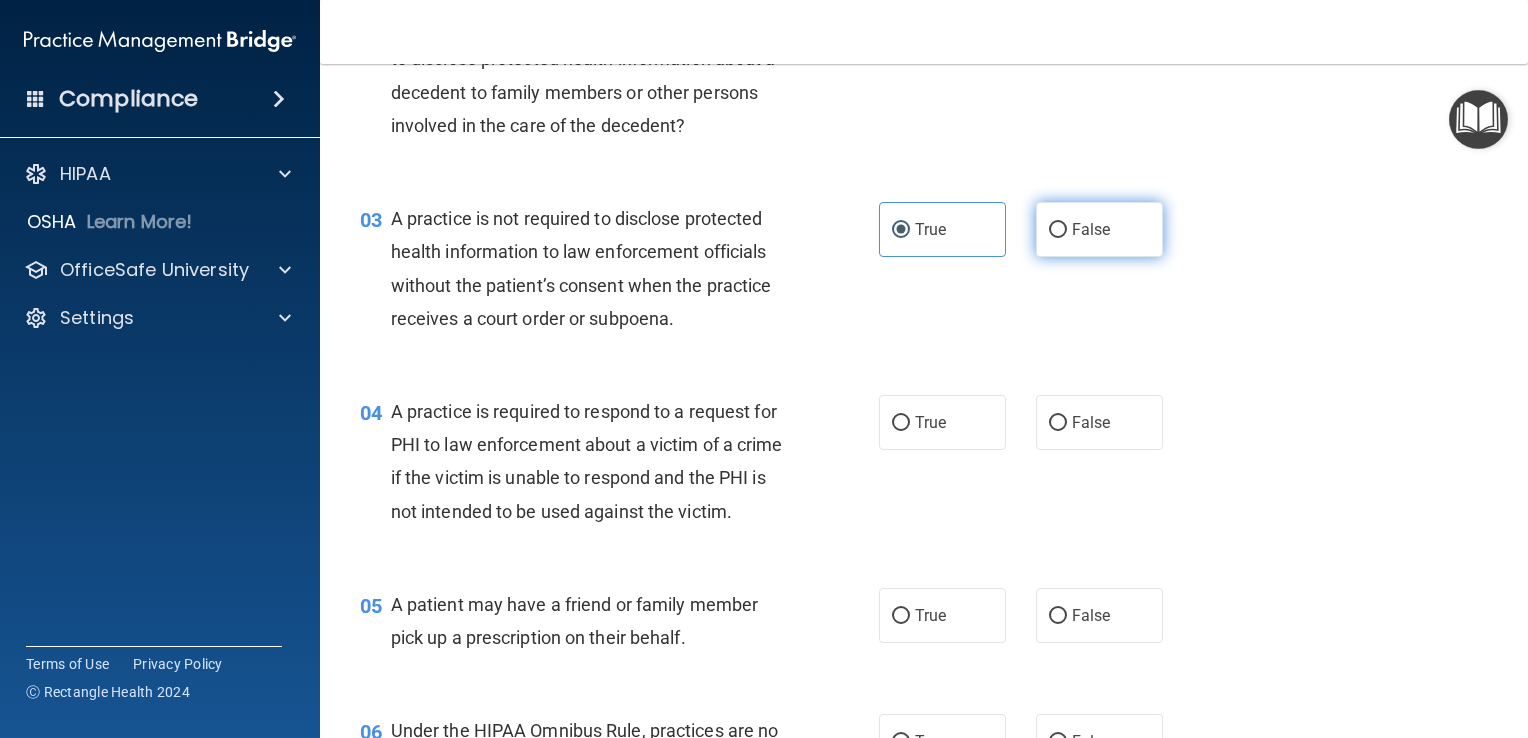 click on "False" at bounding box center (1058, 230) 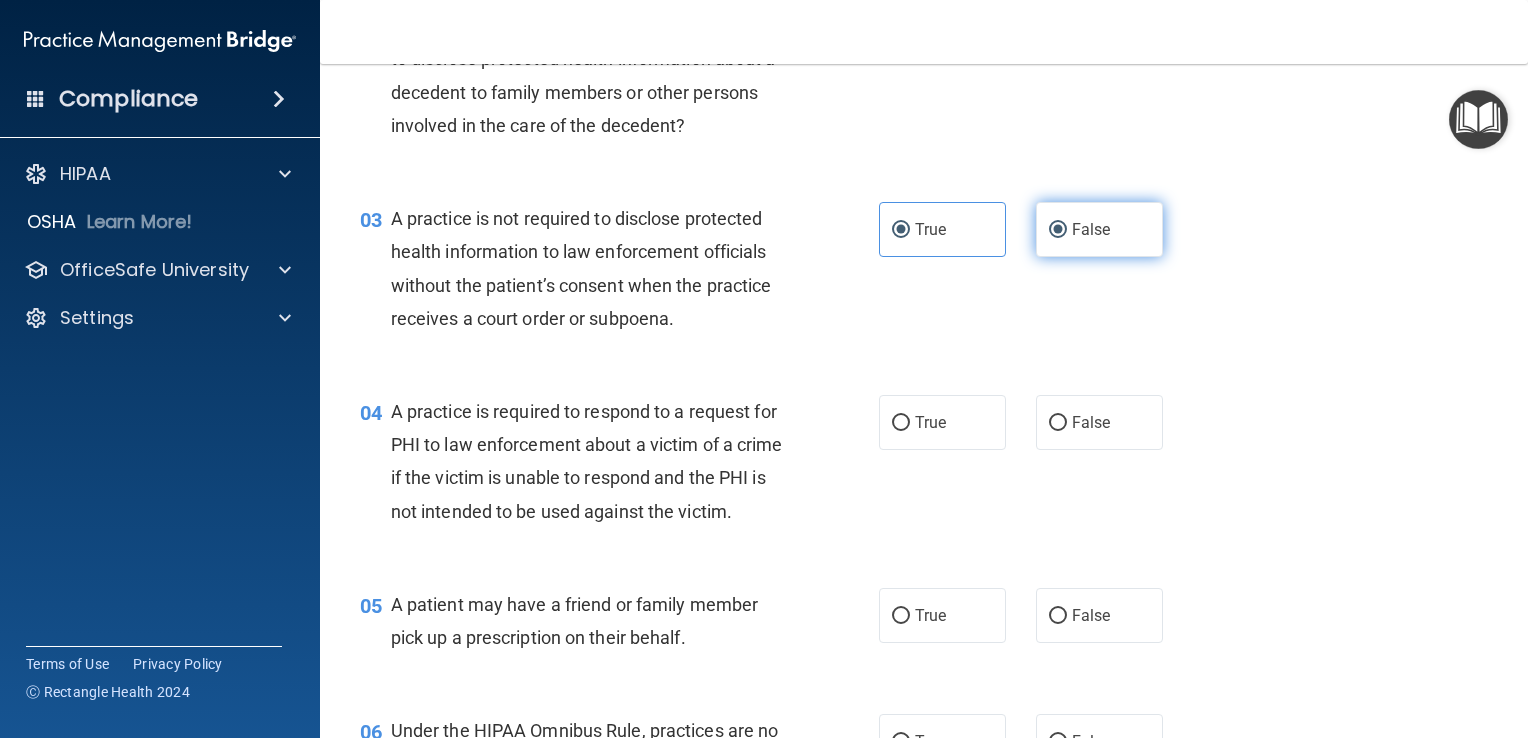 radio on "false" 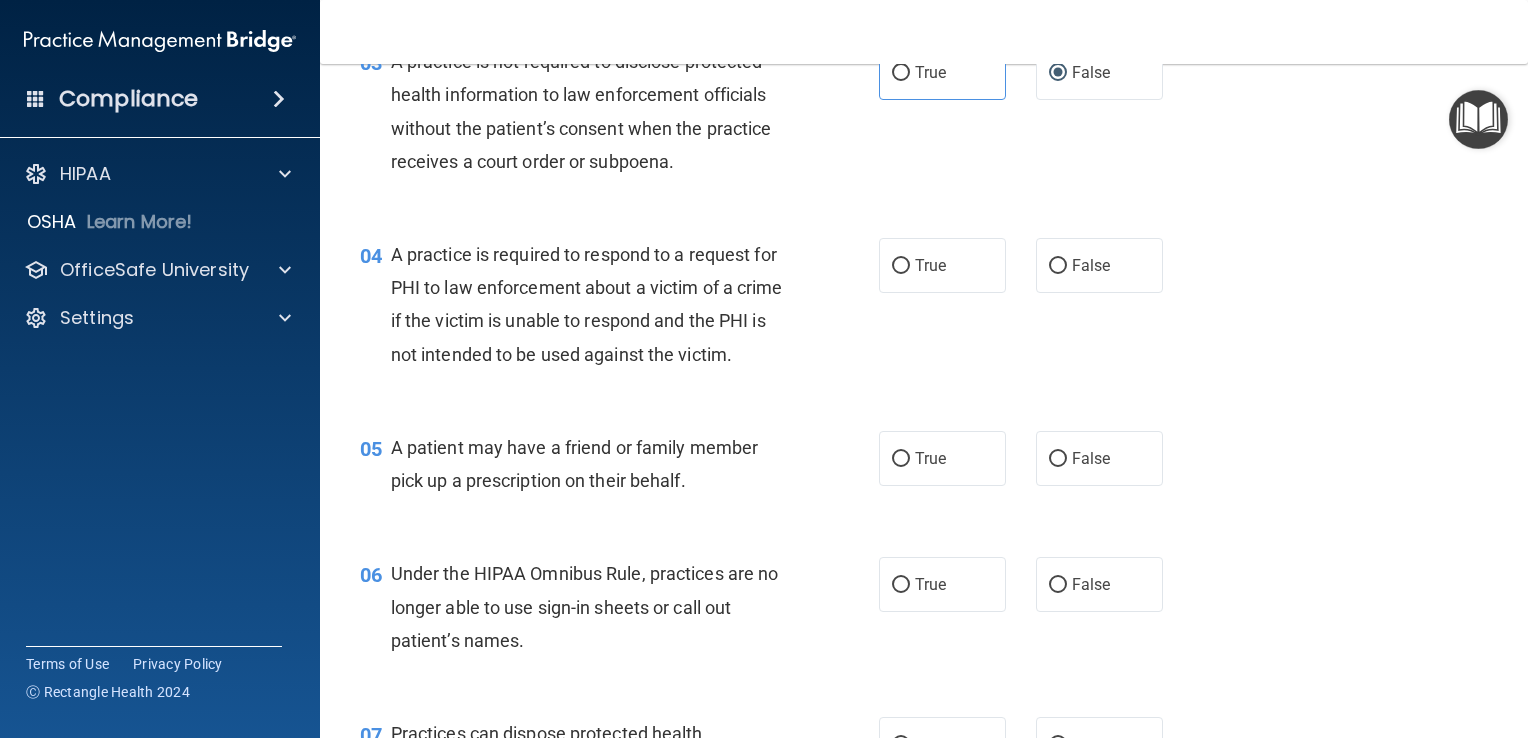 scroll, scrollTop: 500, scrollLeft: 0, axis: vertical 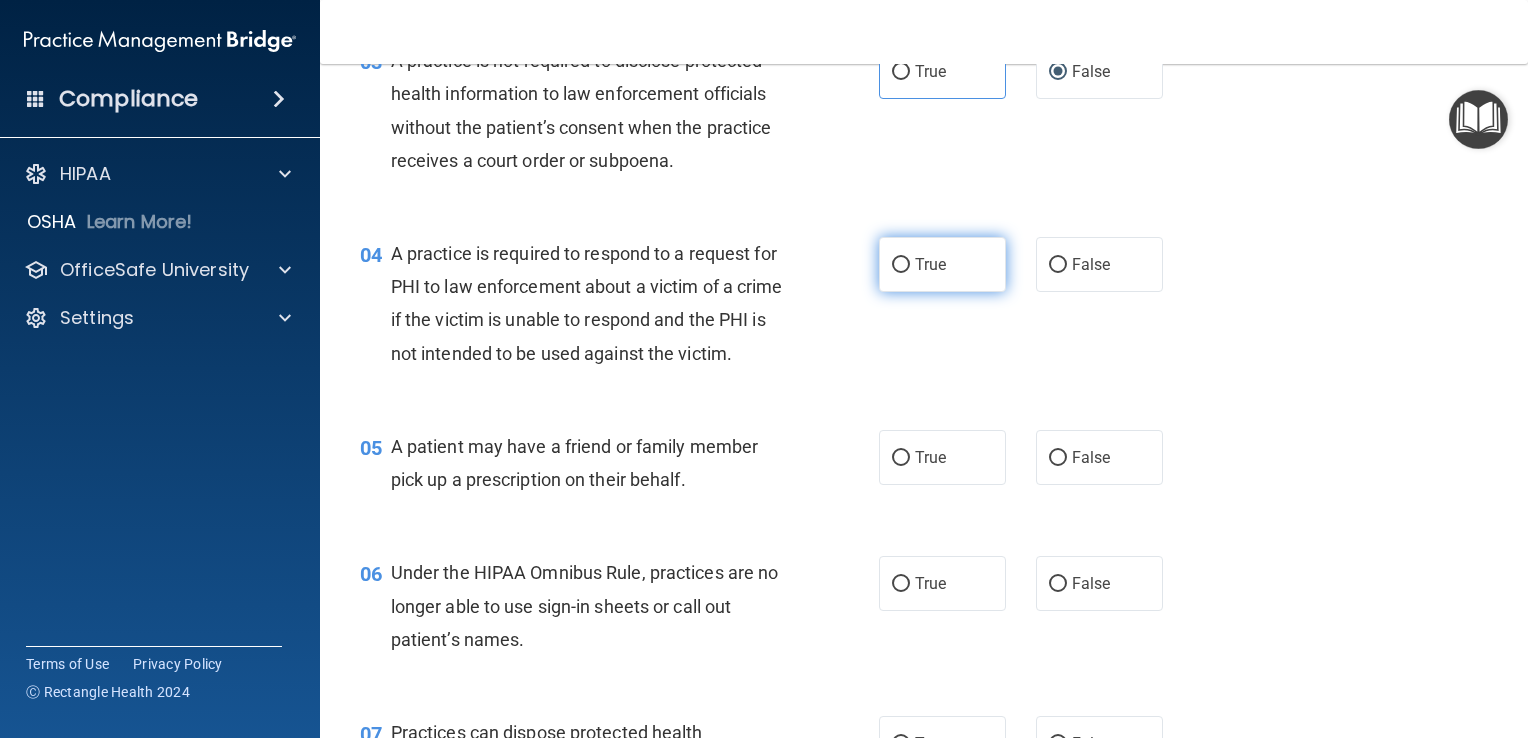 click on "True" at bounding box center [942, 264] 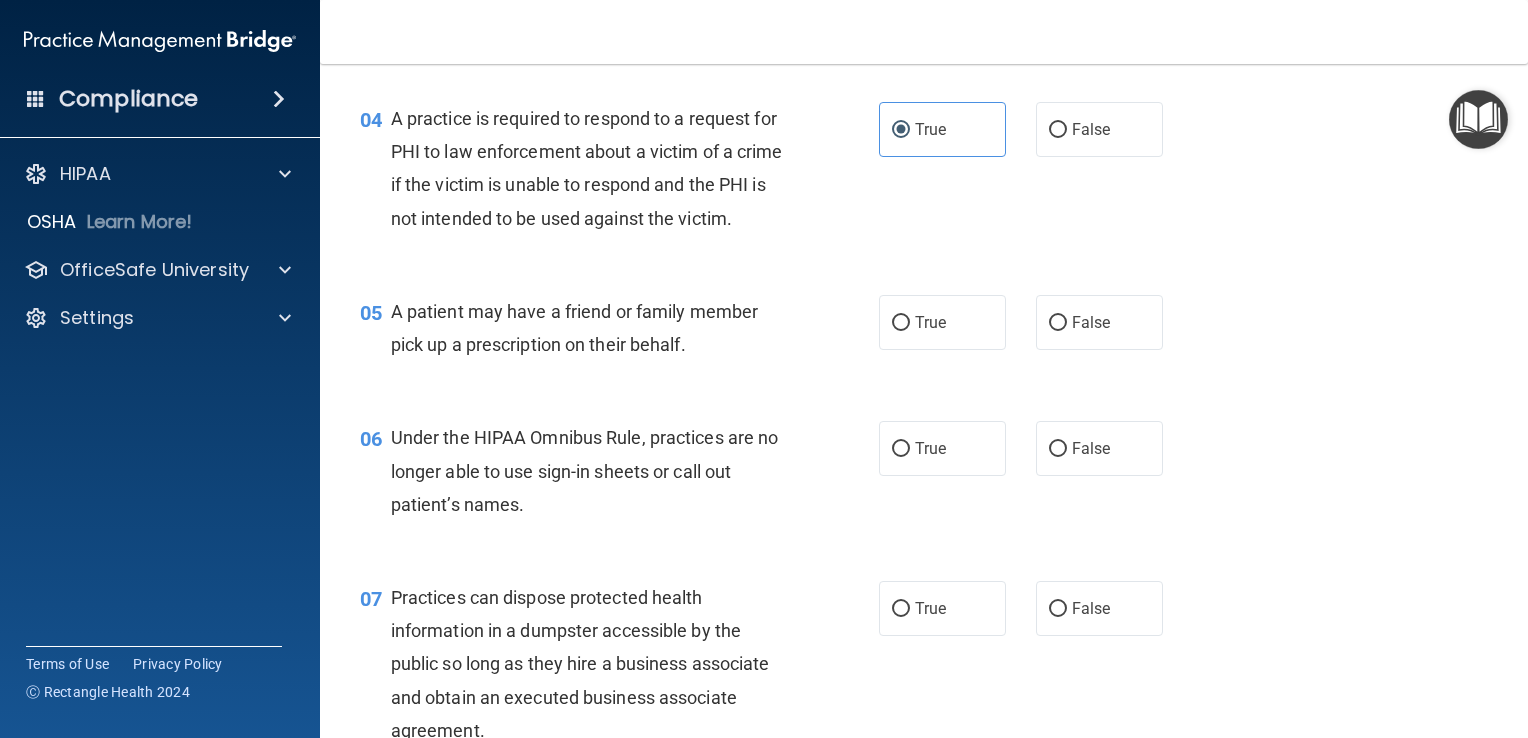 scroll, scrollTop: 636, scrollLeft: 0, axis: vertical 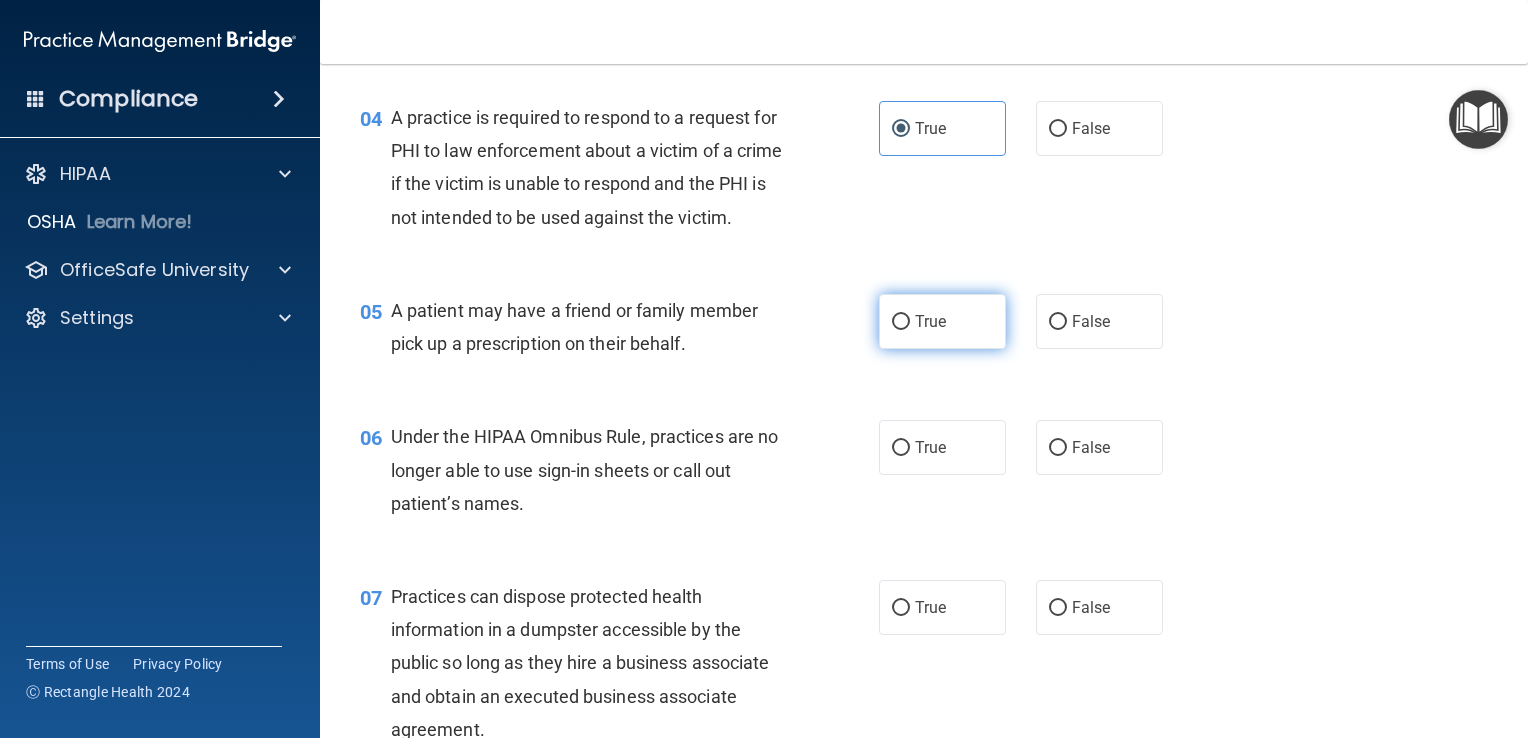 click on "True" at bounding box center (901, 322) 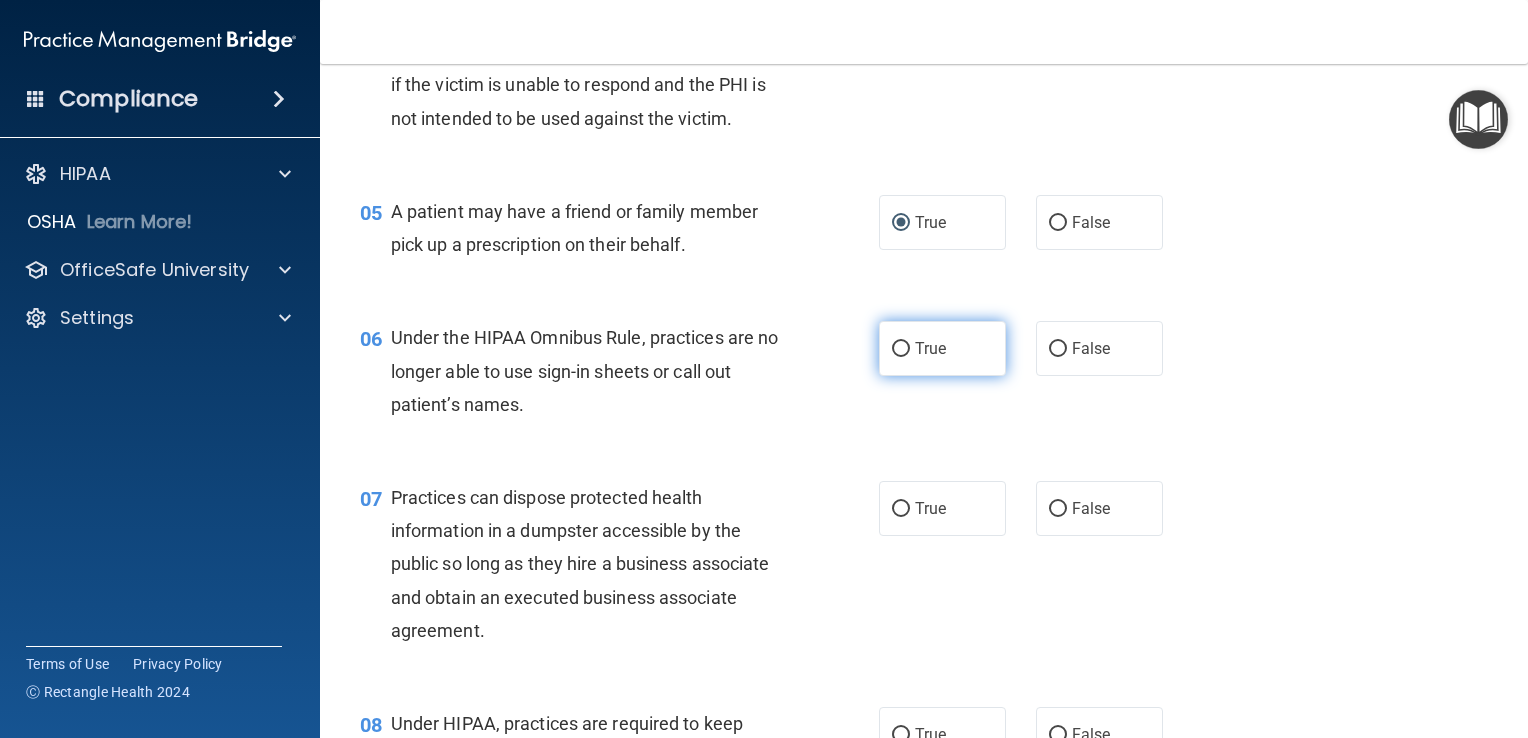 scroll, scrollTop: 736, scrollLeft: 0, axis: vertical 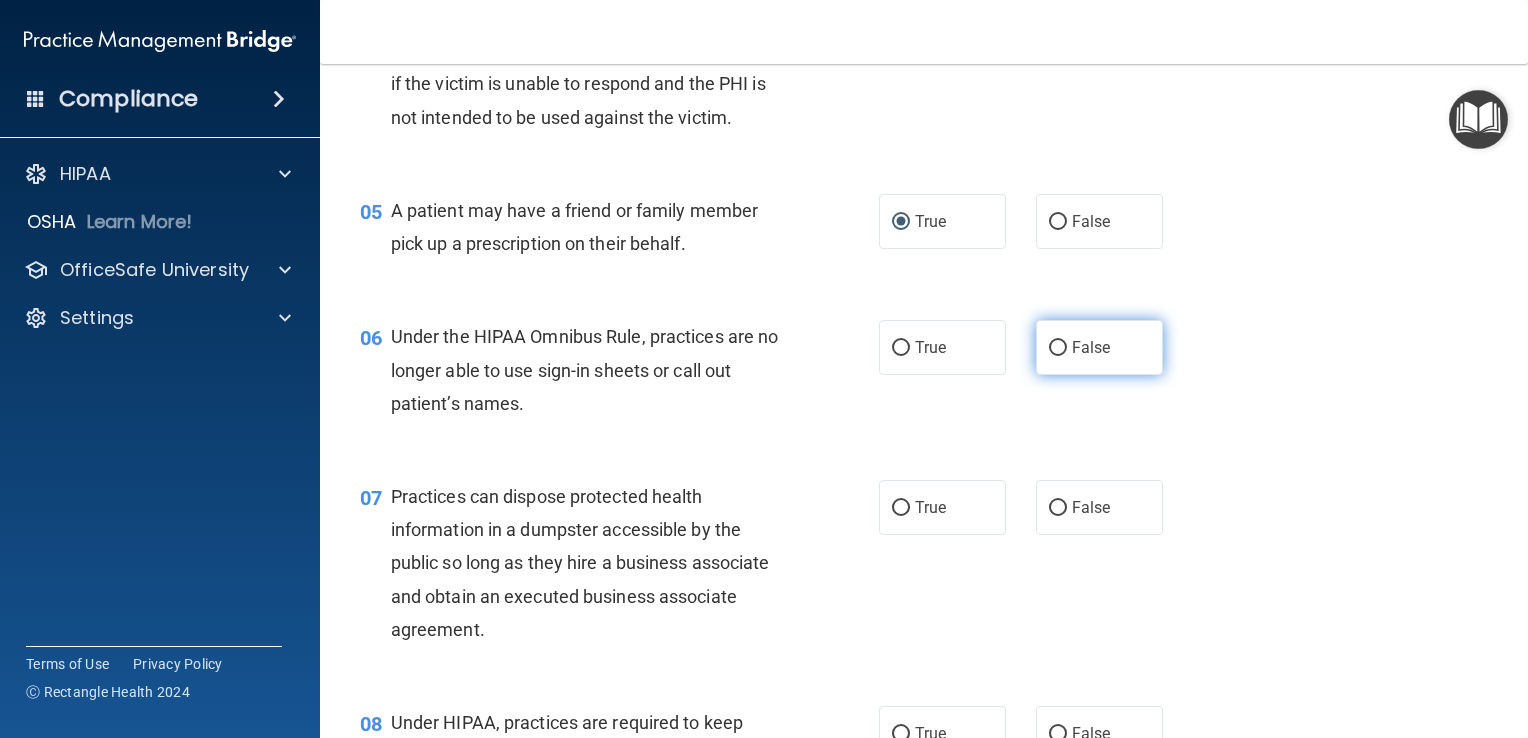 click on "False" at bounding box center (1058, 348) 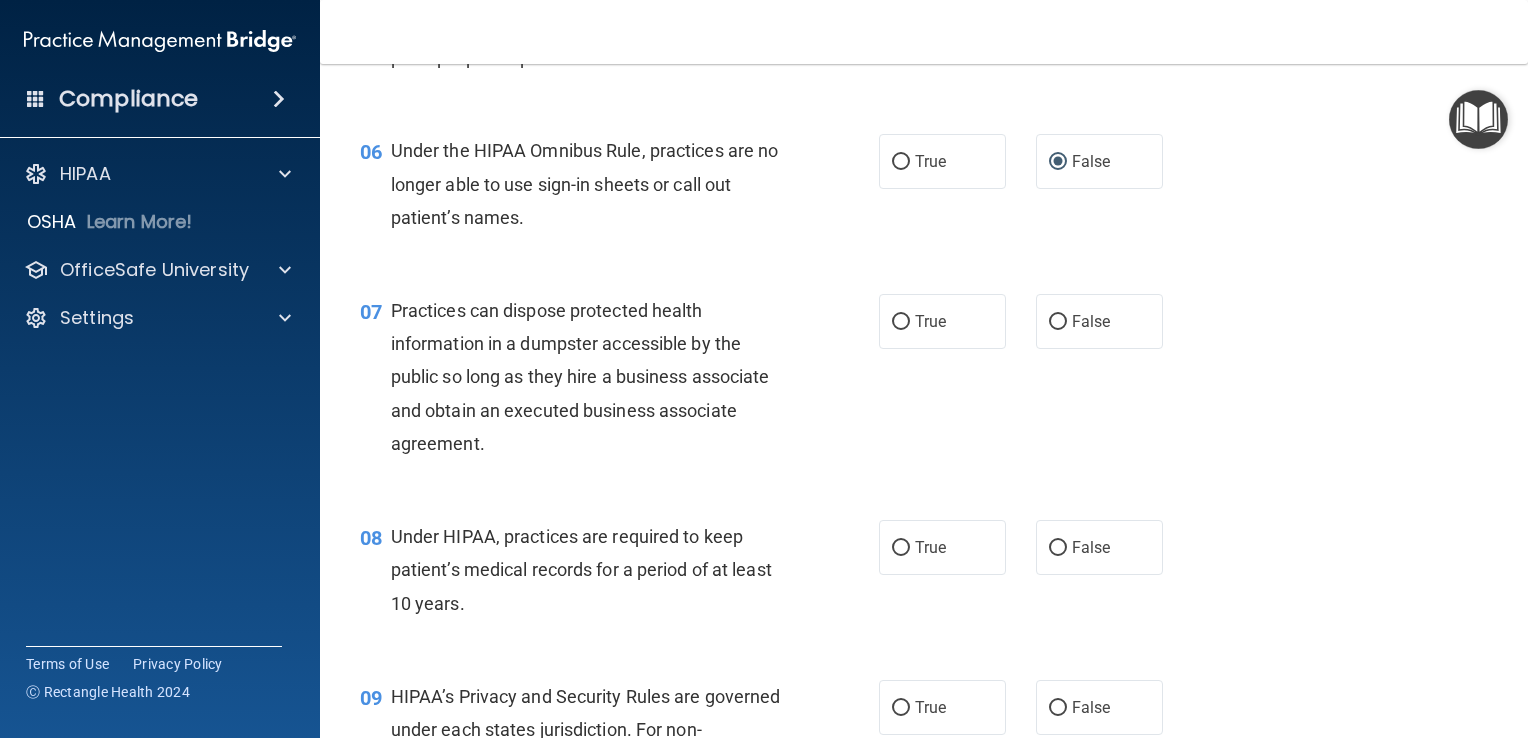 scroll, scrollTop: 952, scrollLeft: 0, axis: vertical 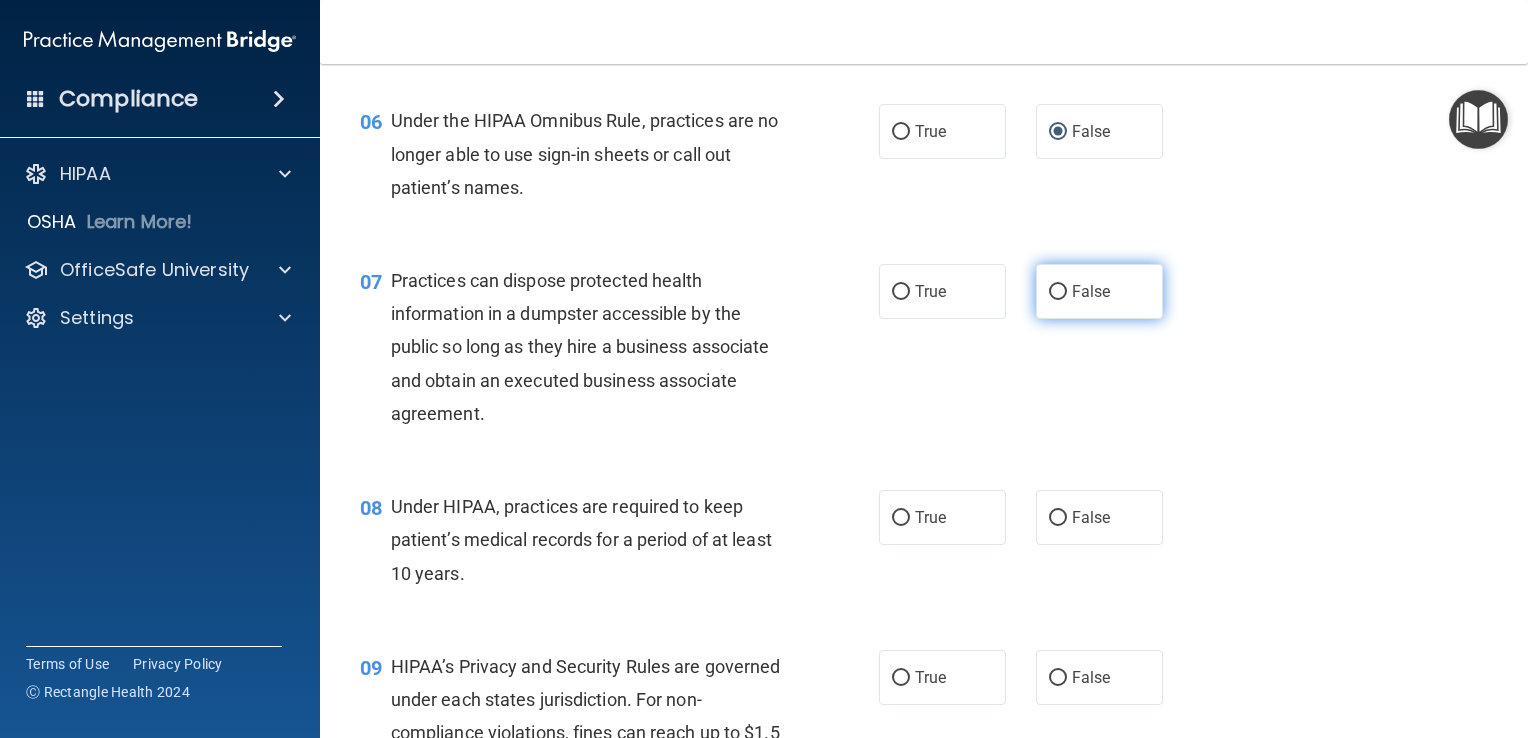 click on "False" at bounding box center [1058, 292] 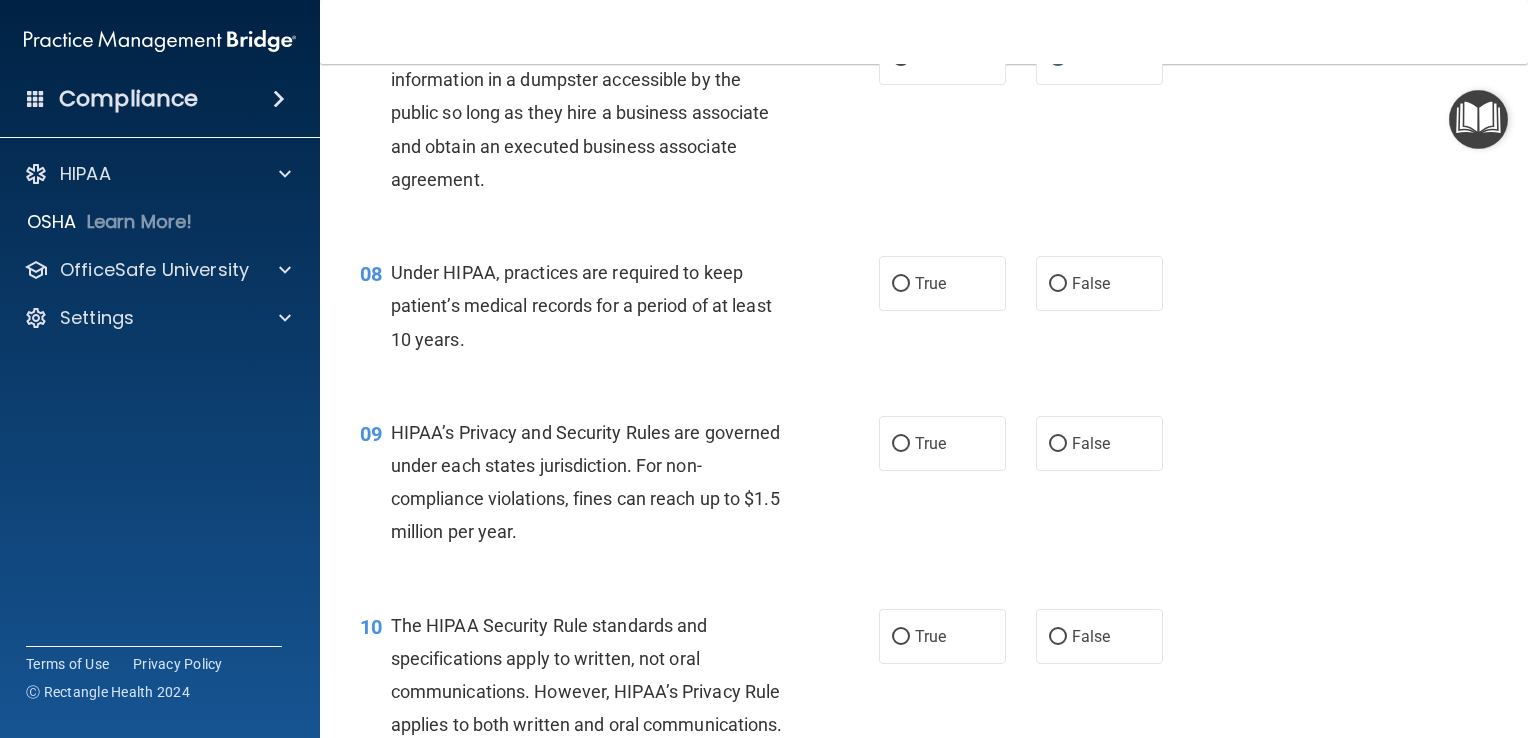 scroll, scrollTop: 1188, scrollLeft: 0, axis: vertical 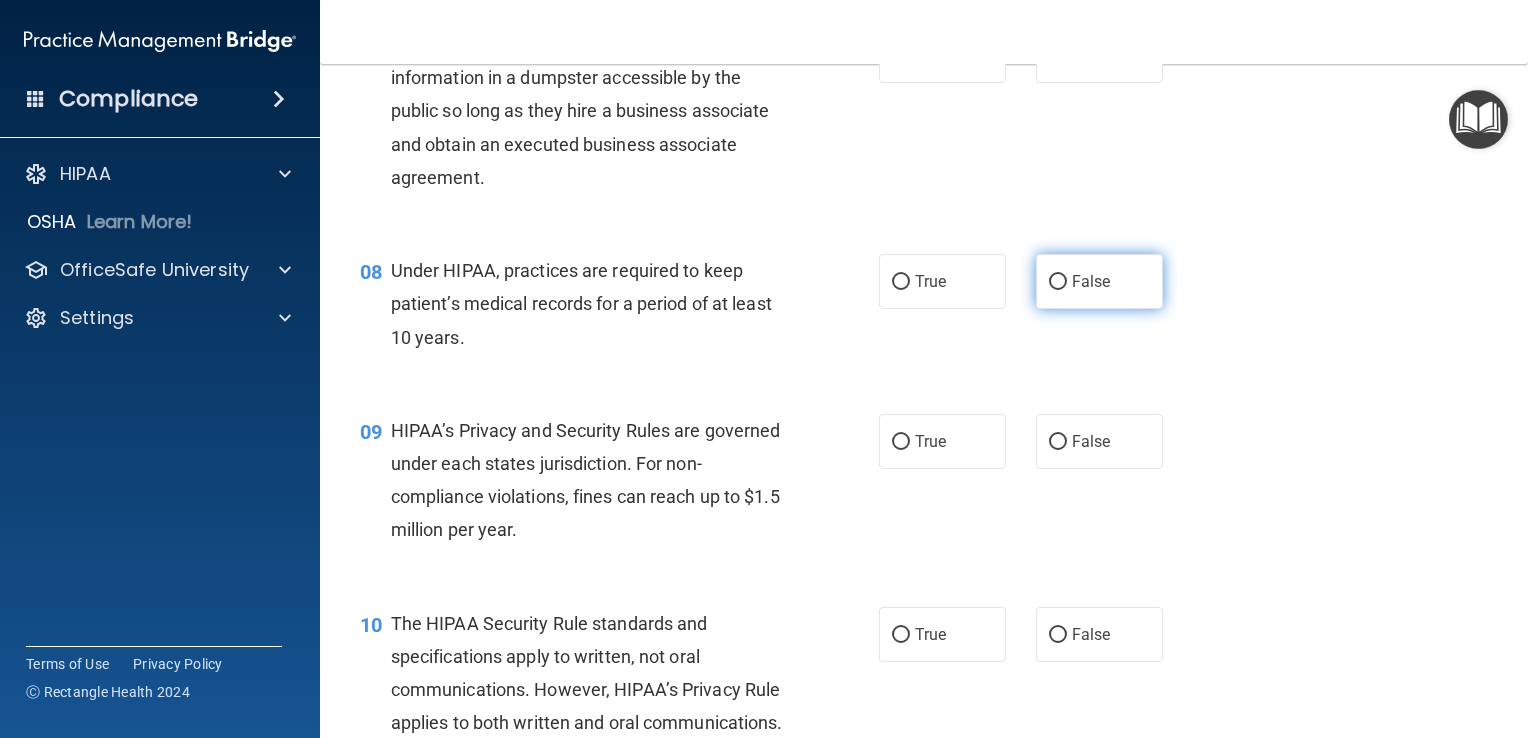 click on "False" at bounding box center [1058, 282] 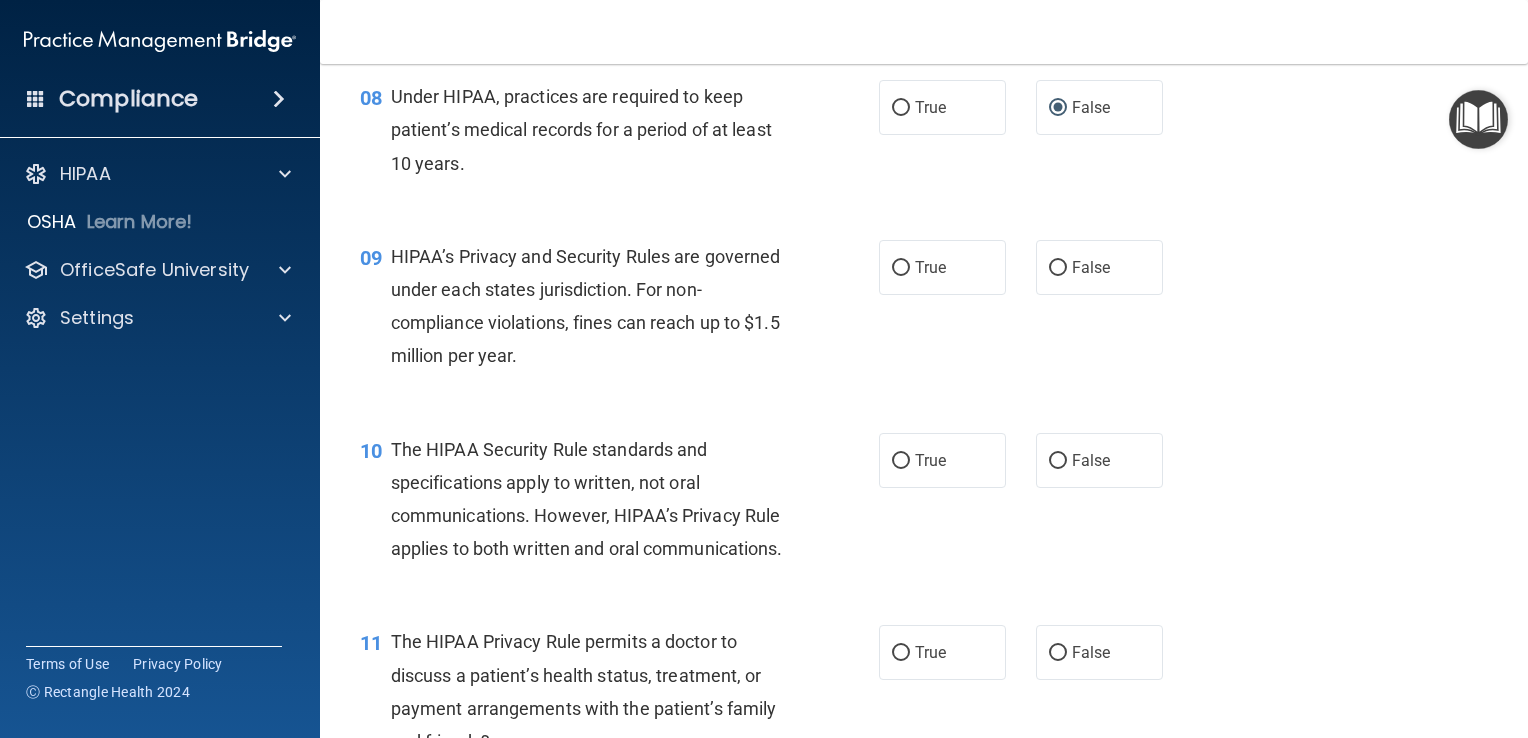 scroll, scrollTop: 1364, scrollLeft: 0, axis: vertical 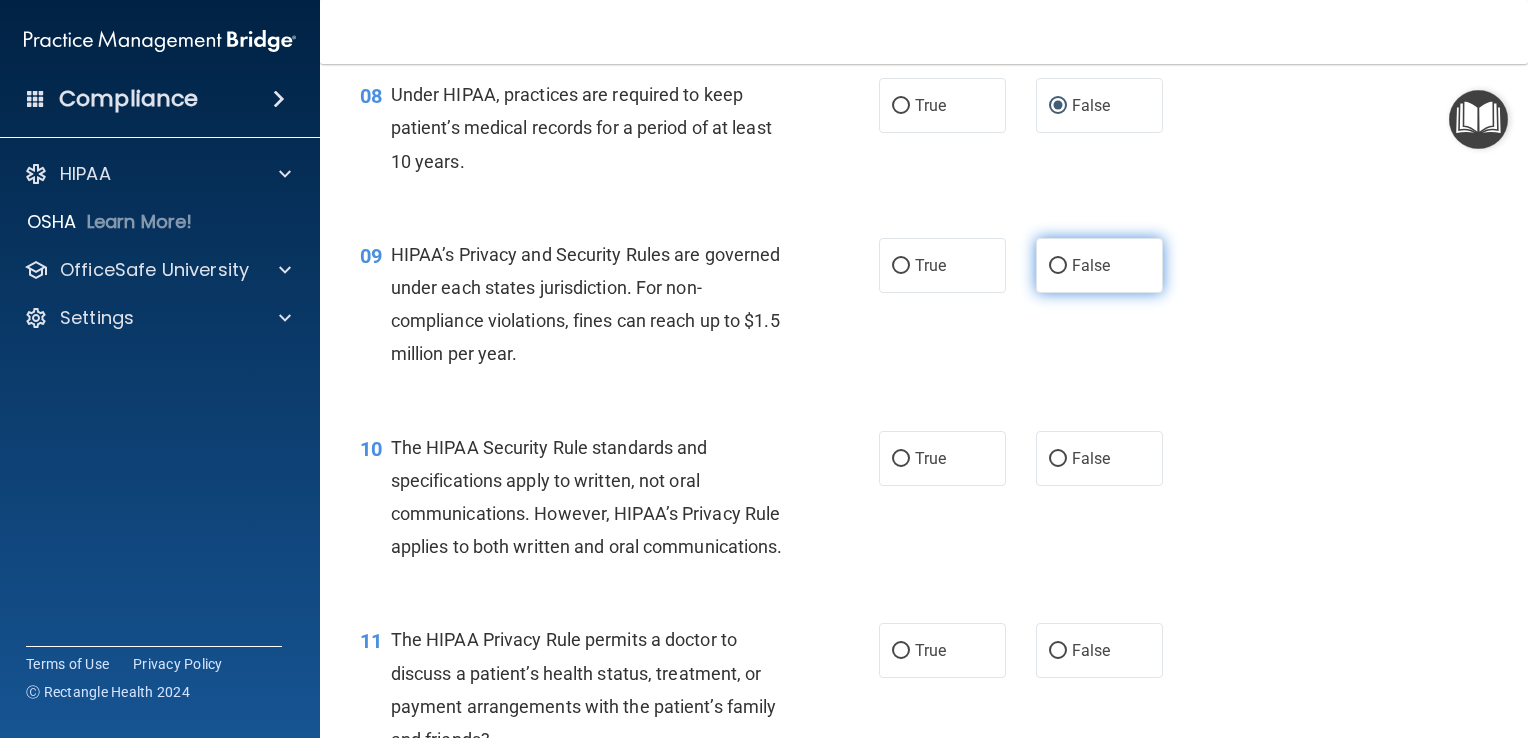 click on "False" at bounding box center [1058, 266] 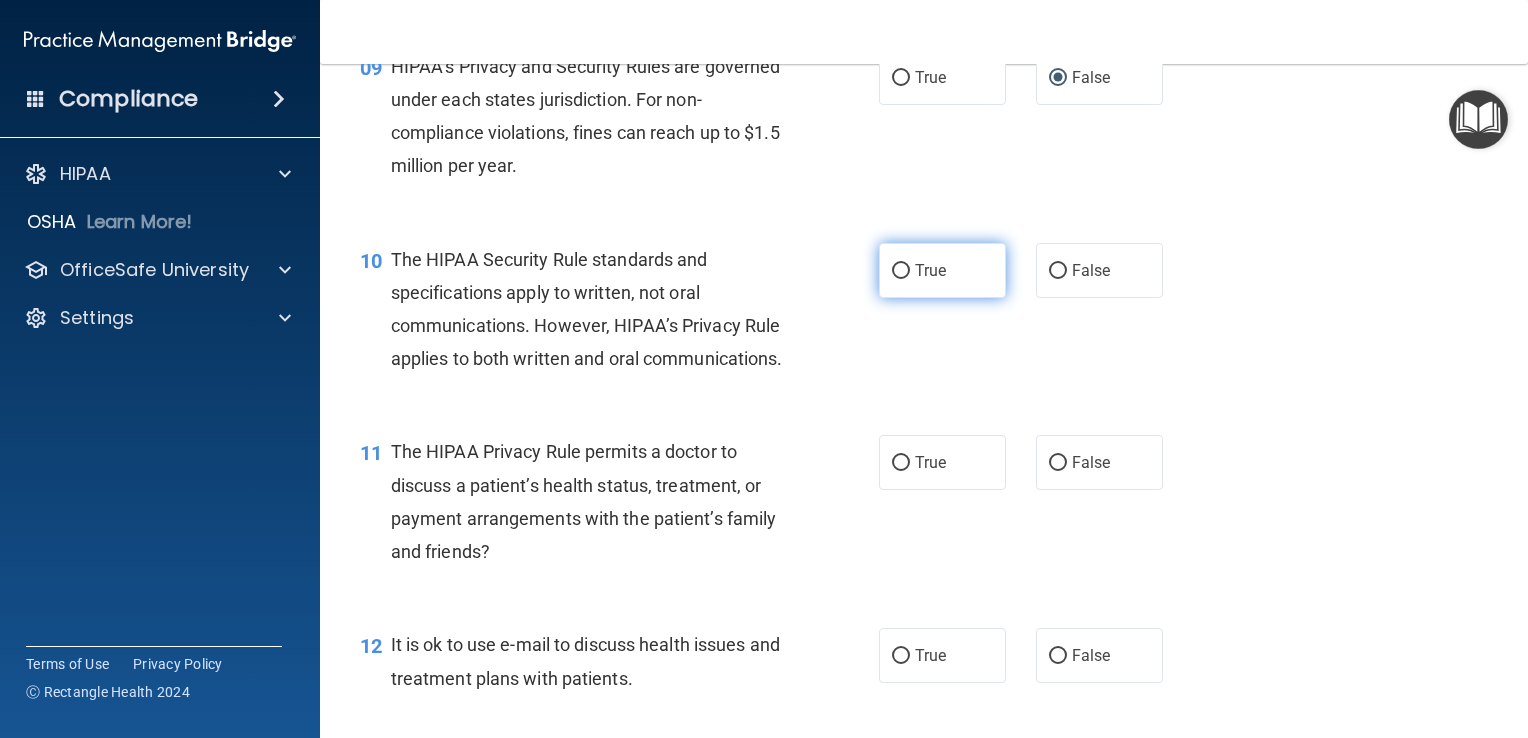 scroll, scrollTop: 1560, scrollLeft: 0, axis: vertical 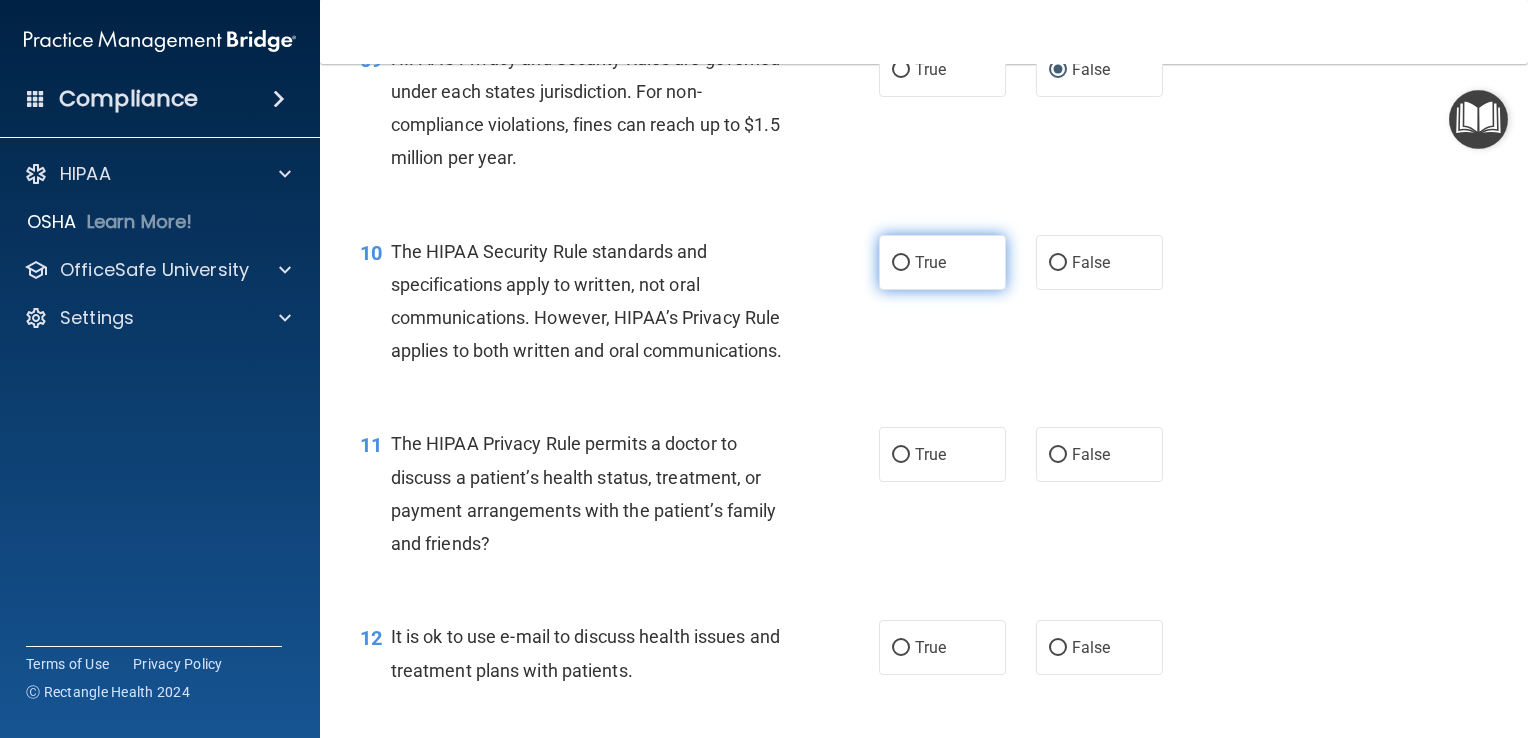 click on "True" at bounding box center [930, 262] 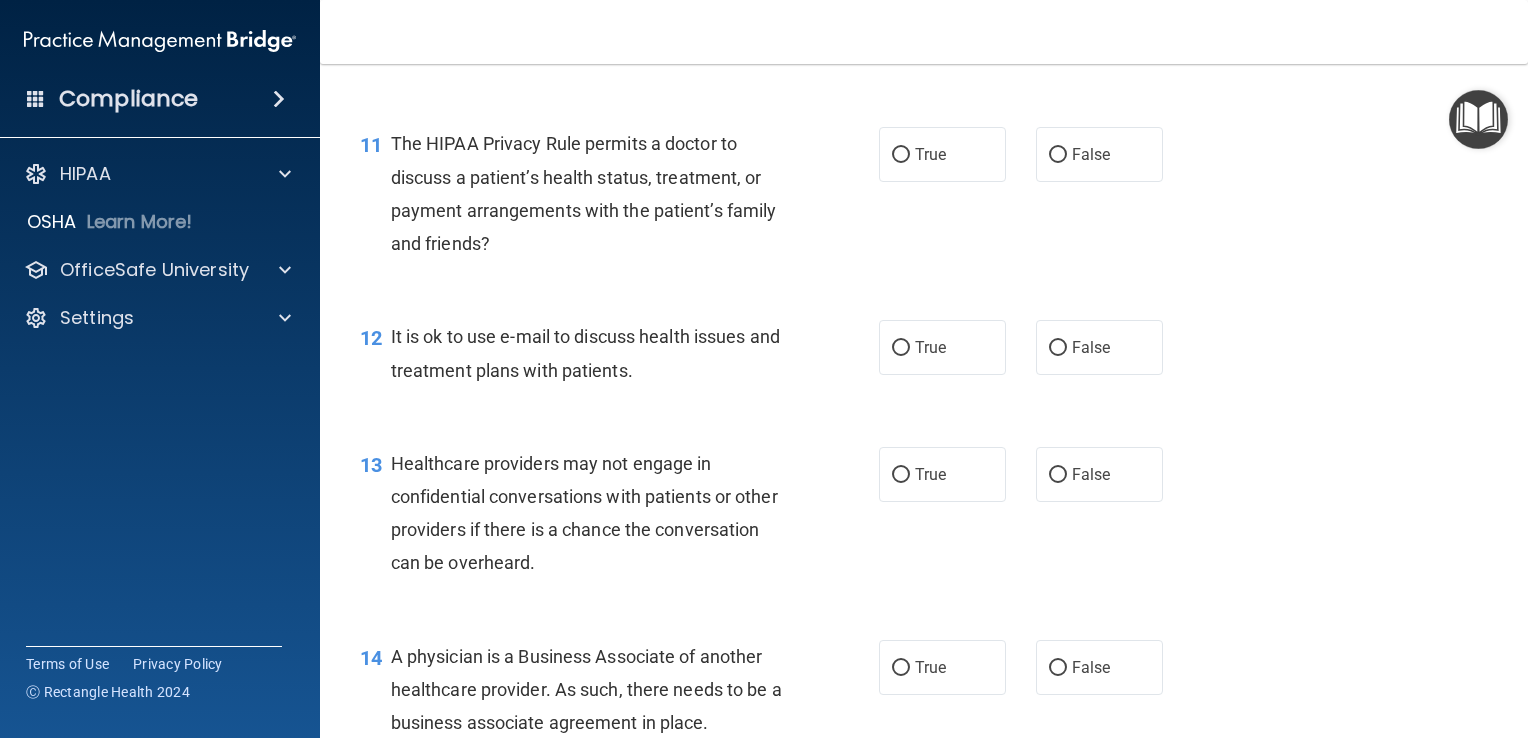 scroll, scrollTop: 1867, scrollLeft: 0, axis: vertical 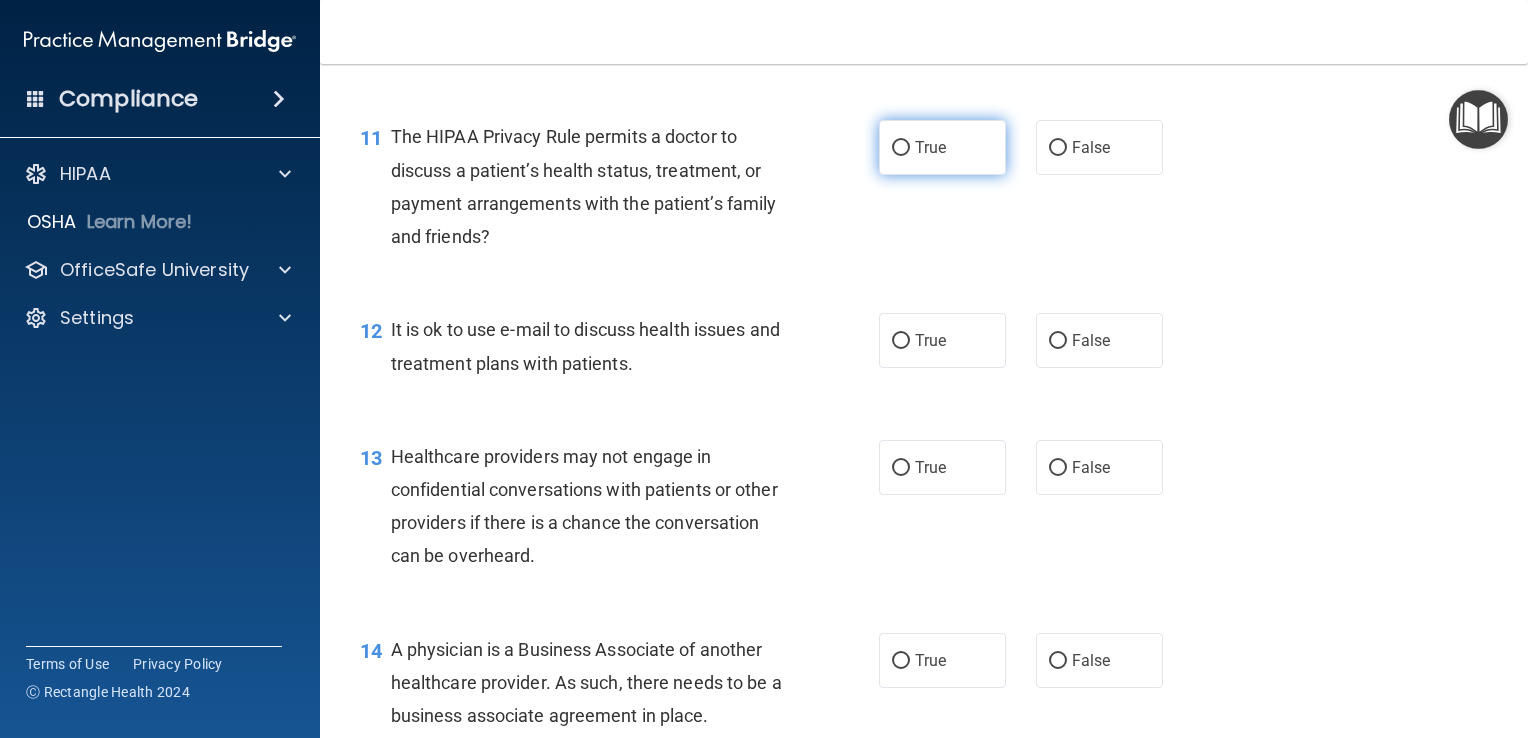 click on "True" at bounding box center [901, 148] 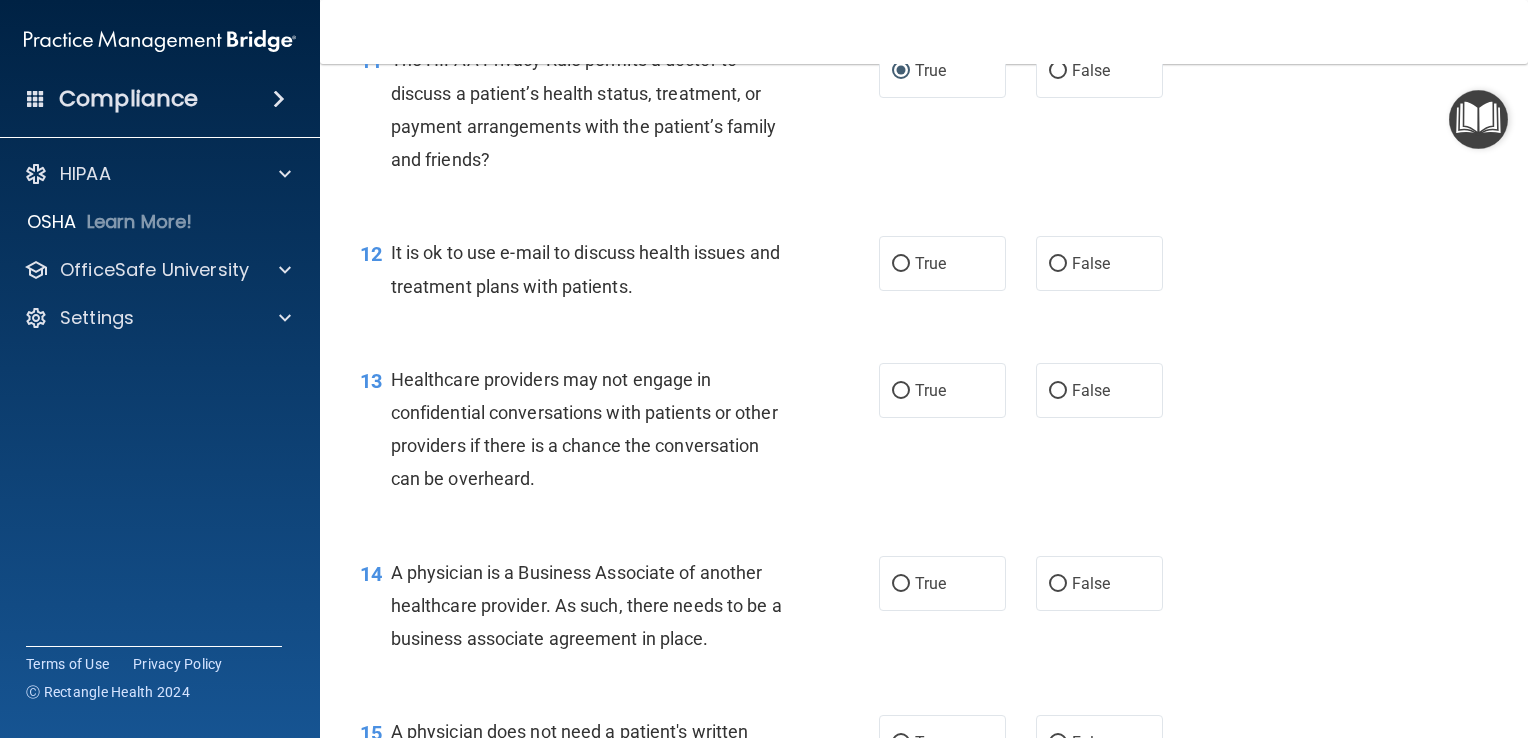 scroll, scrollTop: 1968, scrollLeft: 0, axis: vertical 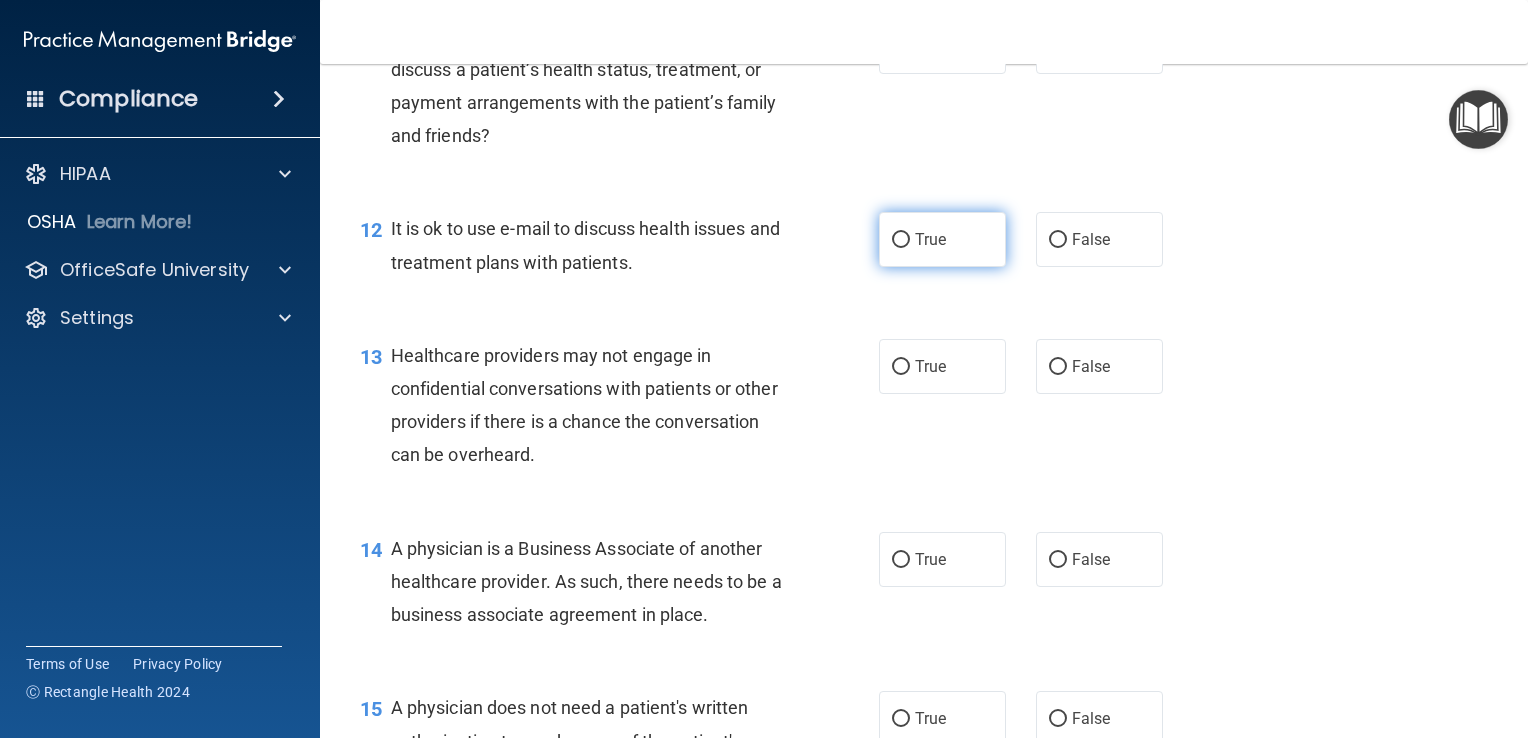 click on "True" at bounding box center (930, 239) 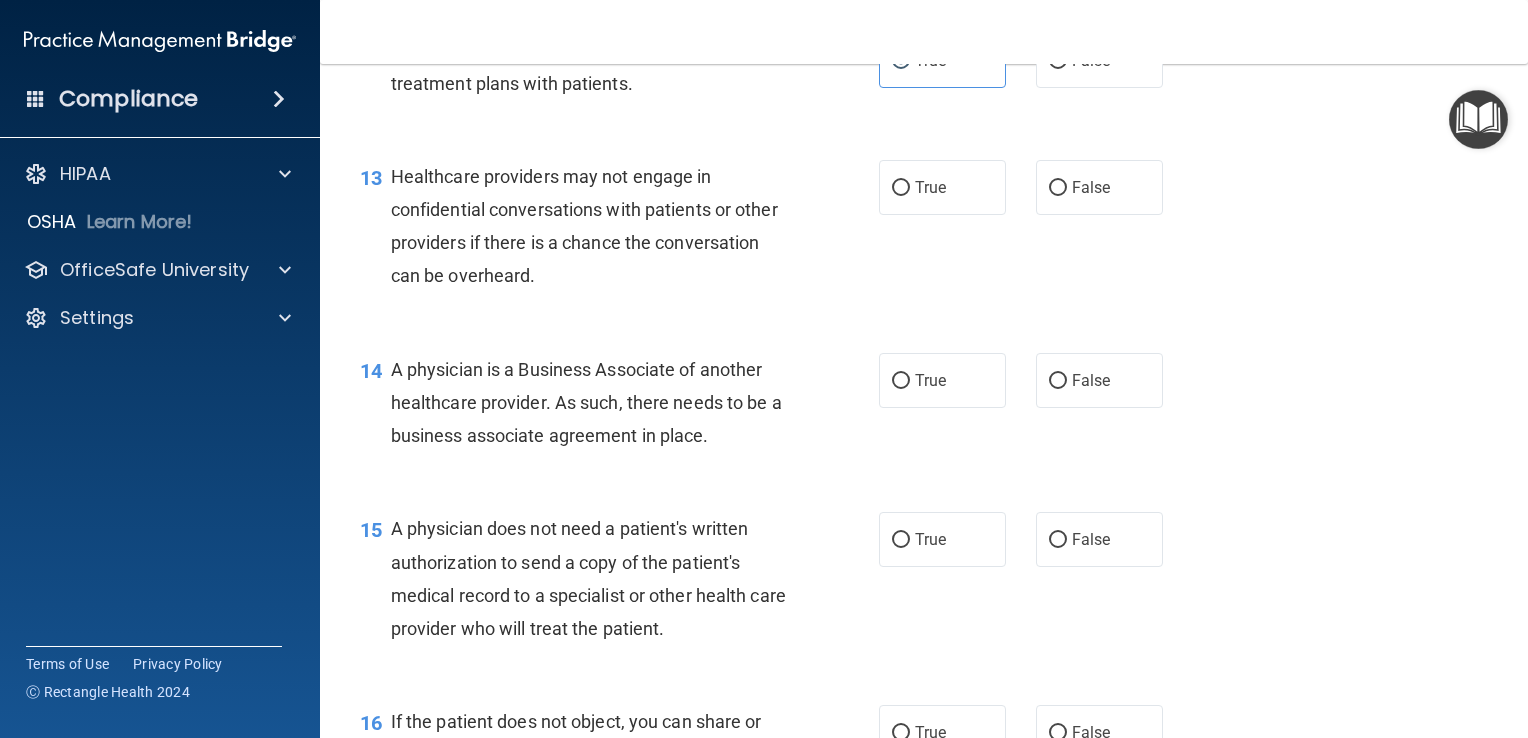 scroll, scrollTop: 2148, scrollLeft: 0, axis: vertical 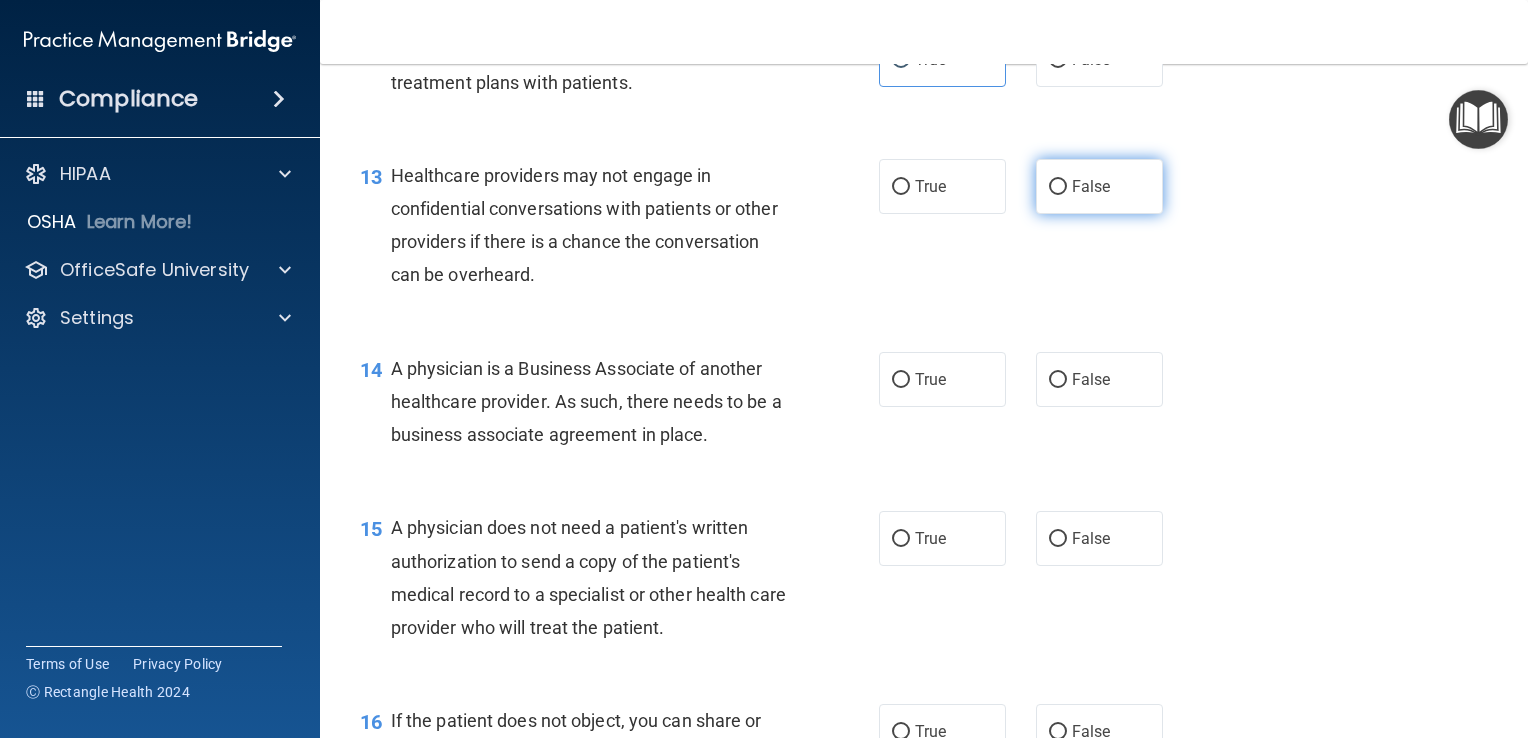 click on "False" at bounding box center [1099, 186] 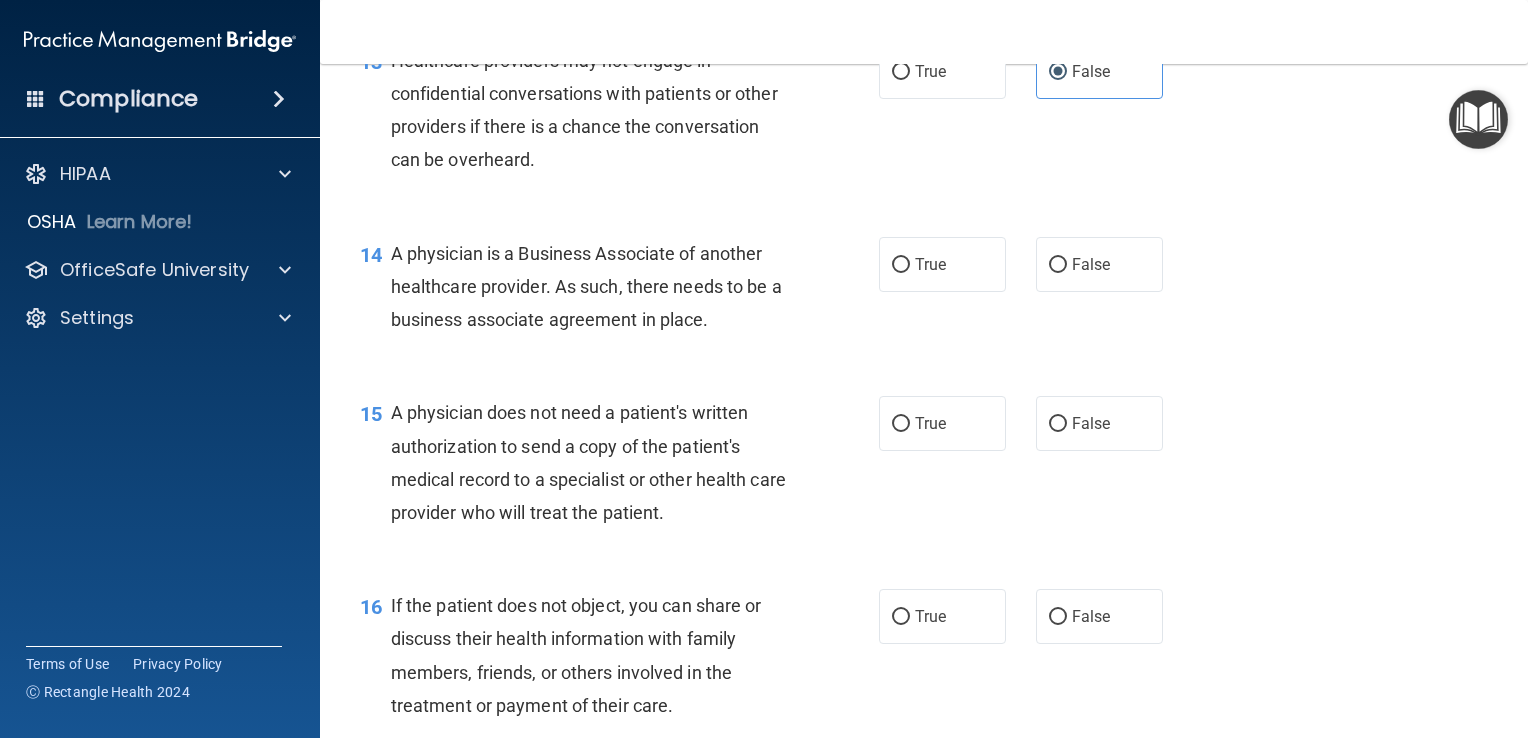 scroll, scrollTop: 2264, scrollLeft: 0, axis: vertical 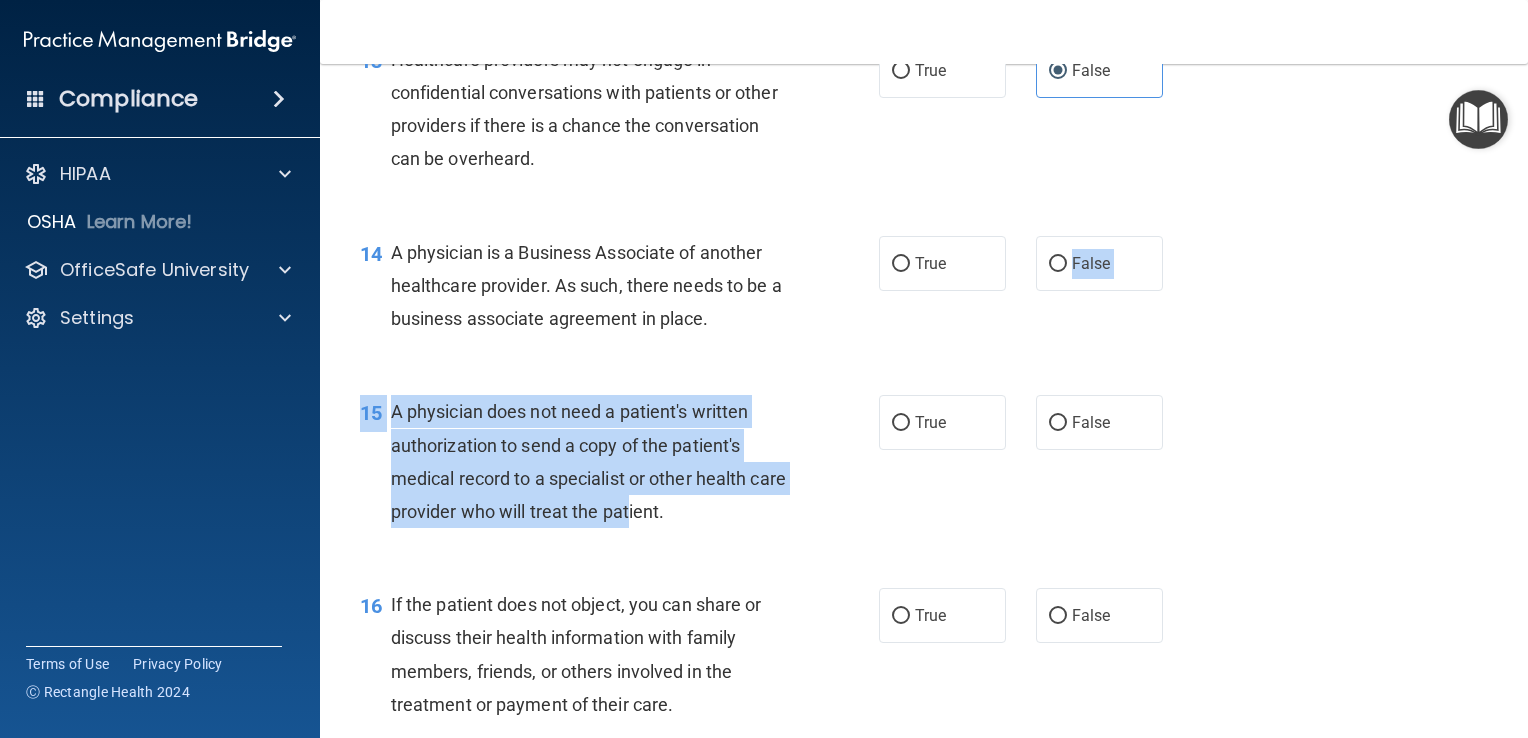 drag, startPoint x: 1060, startPoint y: 331, endPoint x: 670, endPoint y: 565, distance: 454.81424 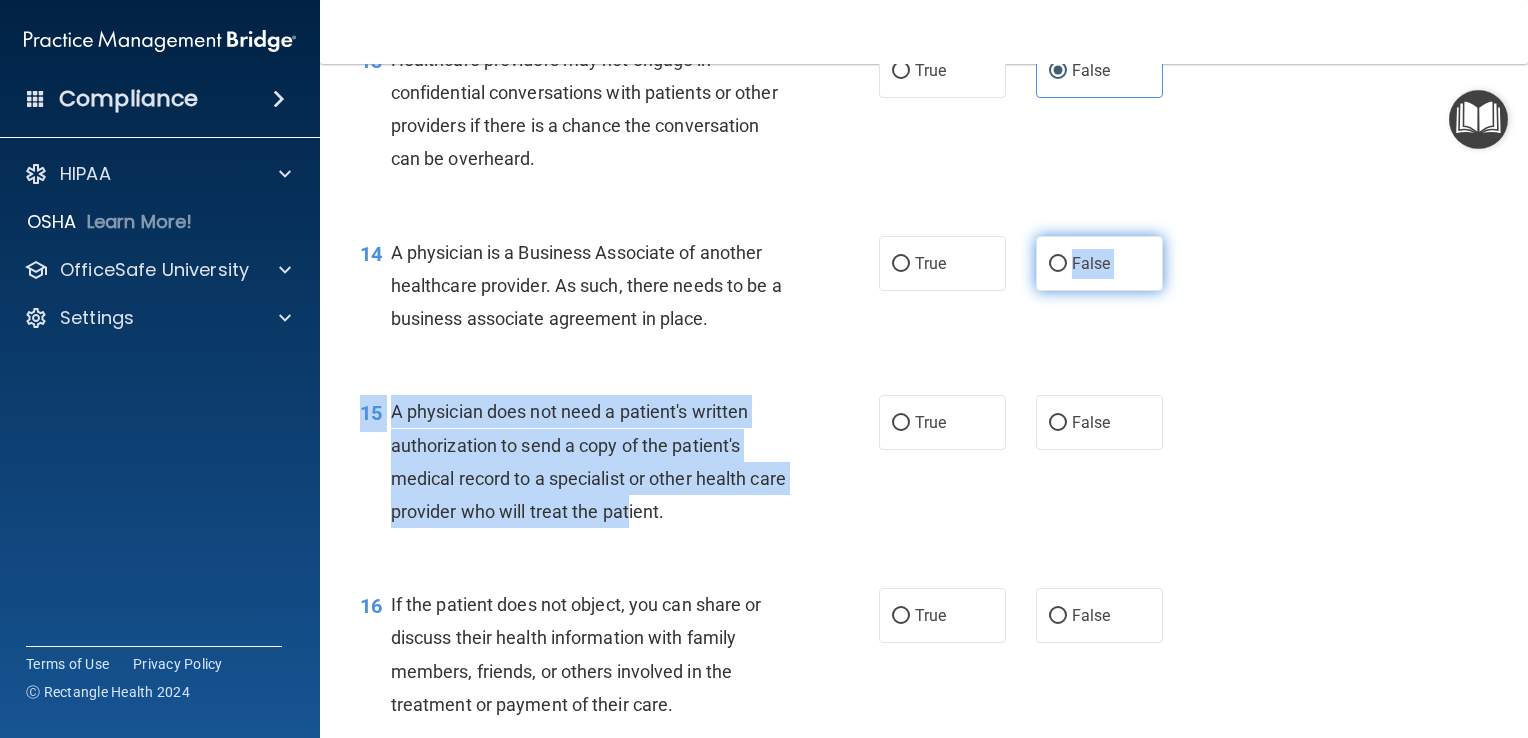 click on "False" at bounding box center (1099, 263) 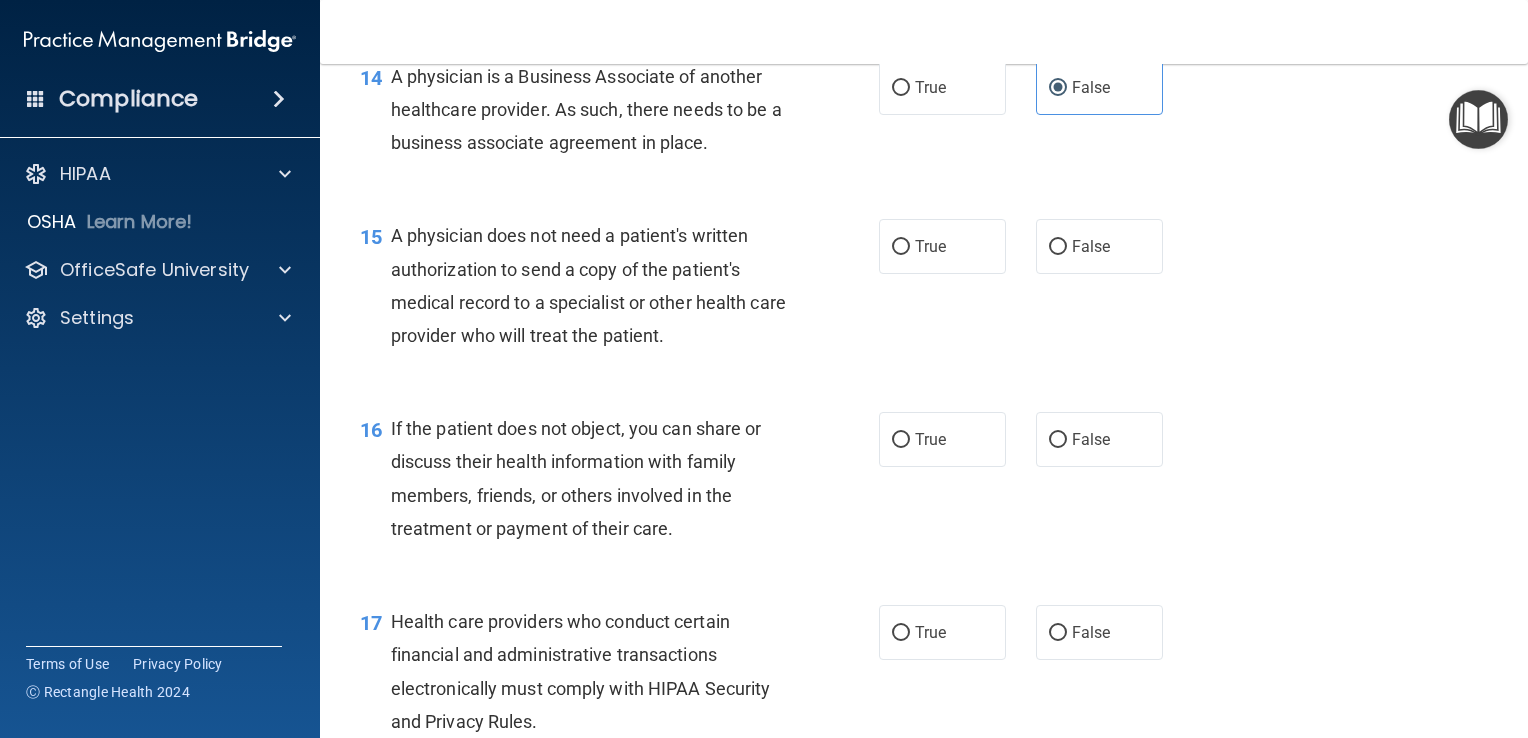 scroll, scrollTop: 2447, scrollLeft: 0, axis: vertical 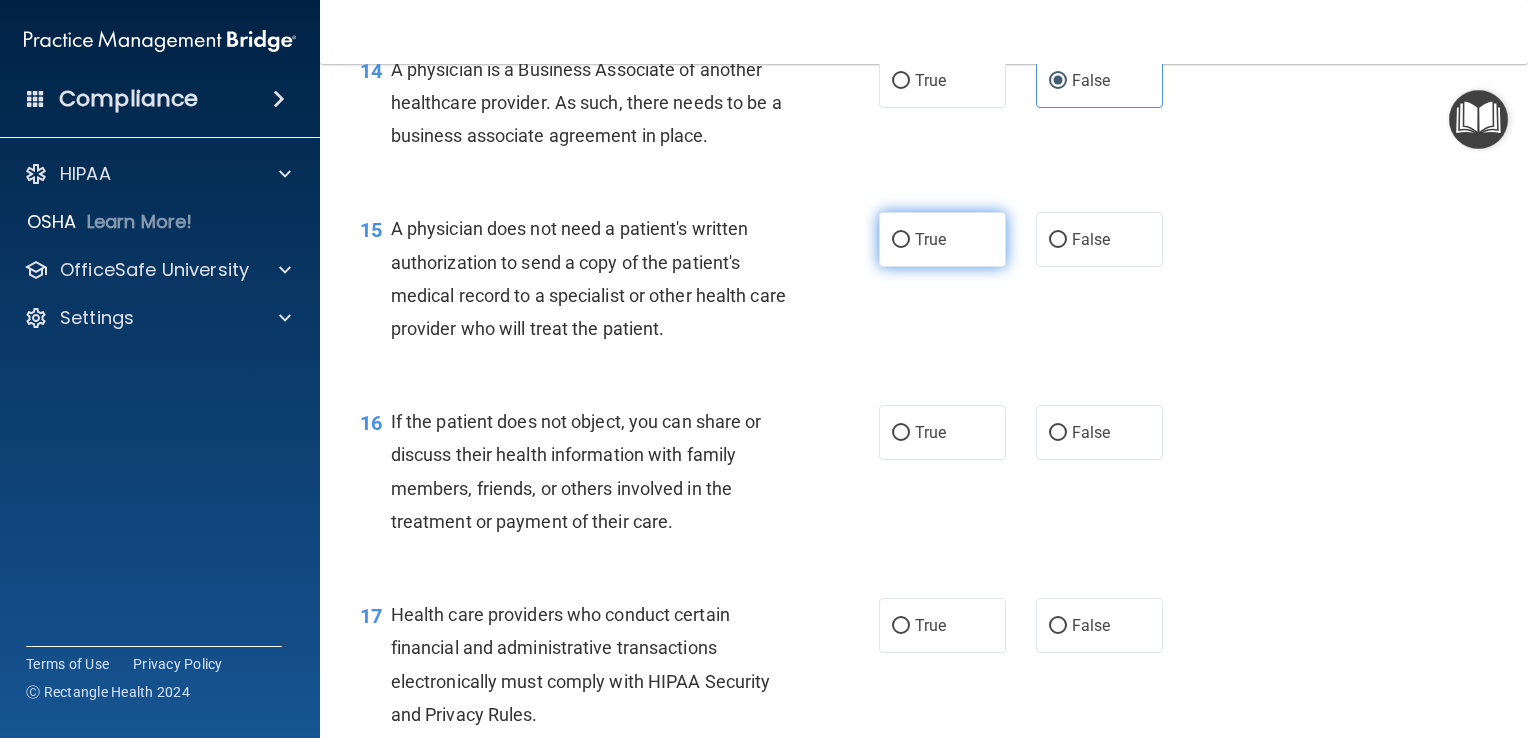 click on "True" at bounding box center [942, 239] 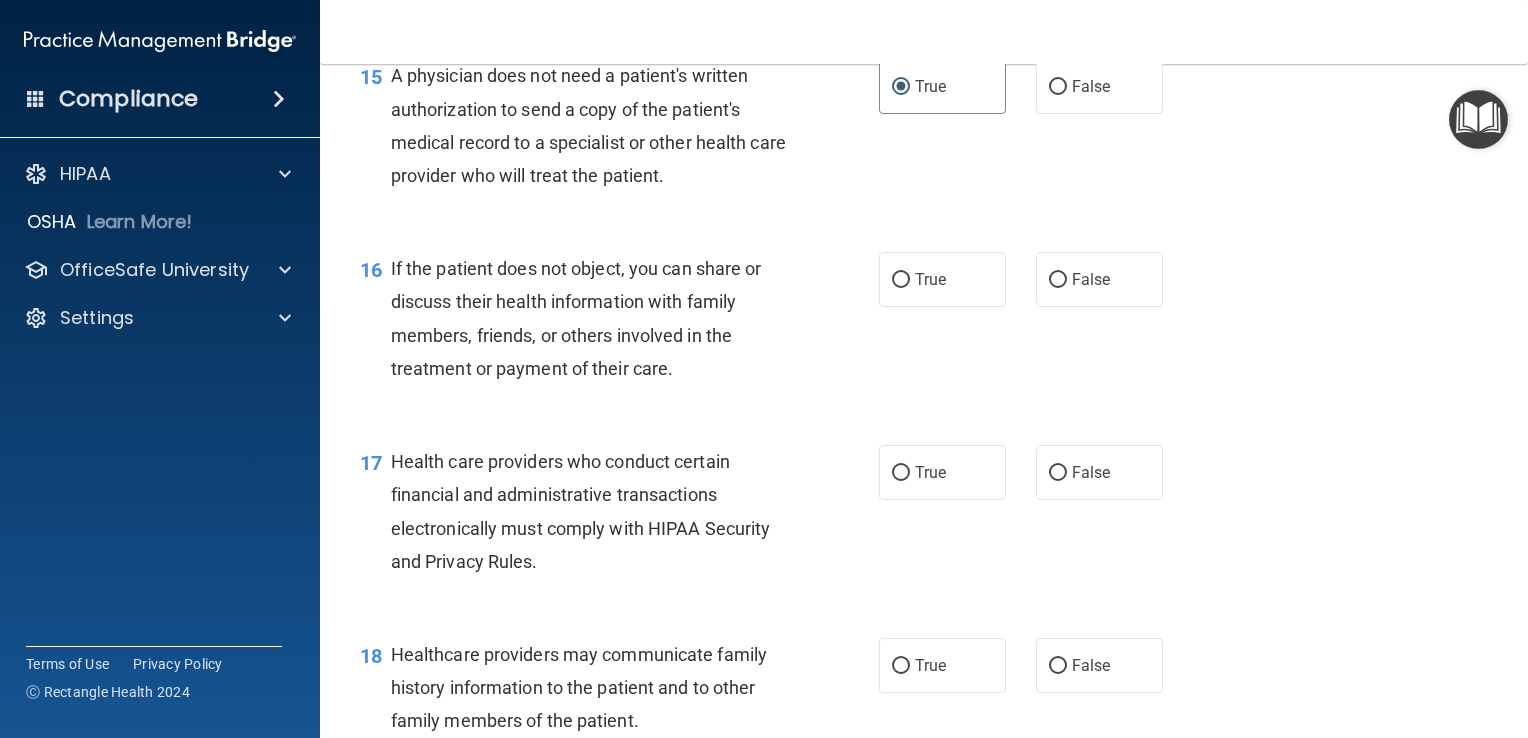scroll, scrollTop: 2608, scrollLeft: 0, axis: vertical 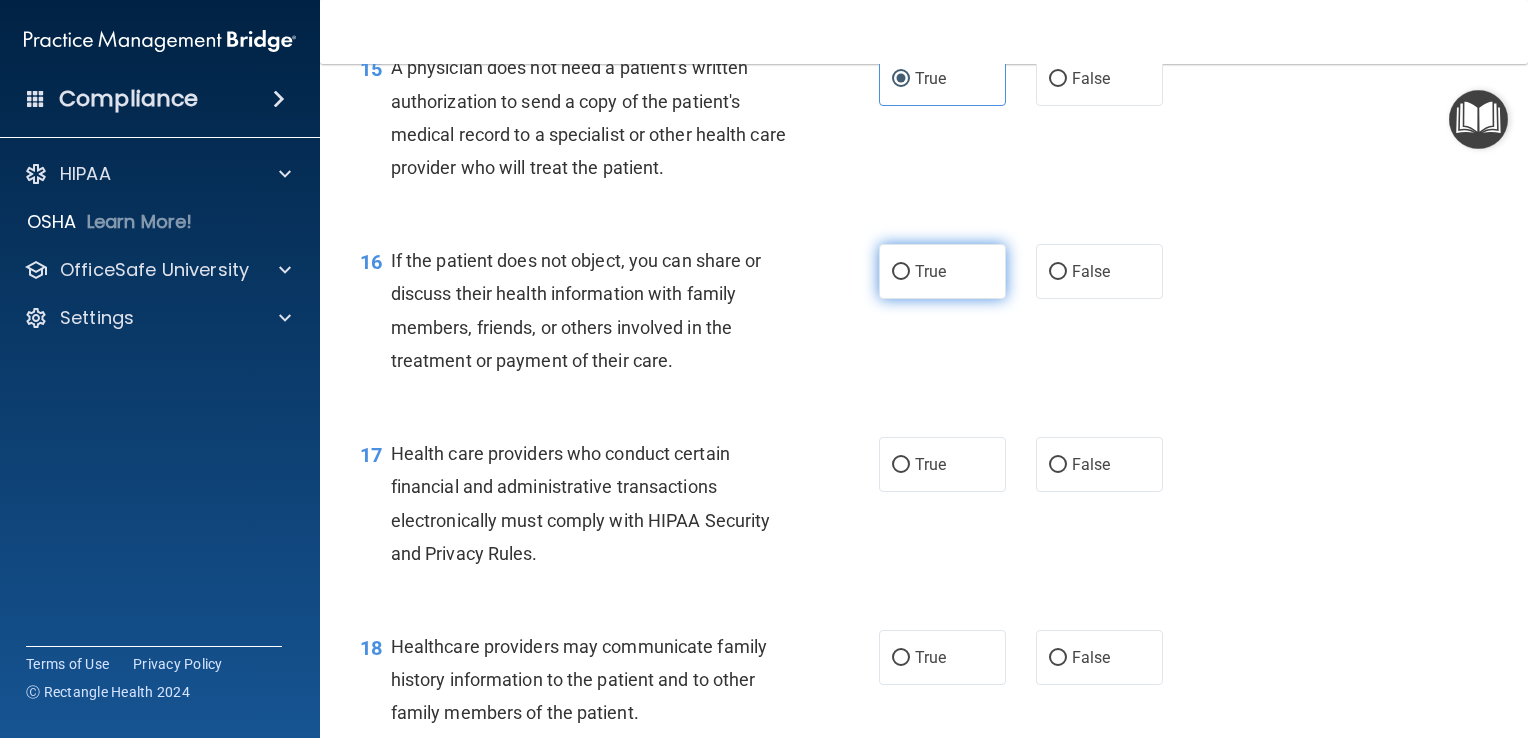 click on "True" at bounding box center (942, 271) 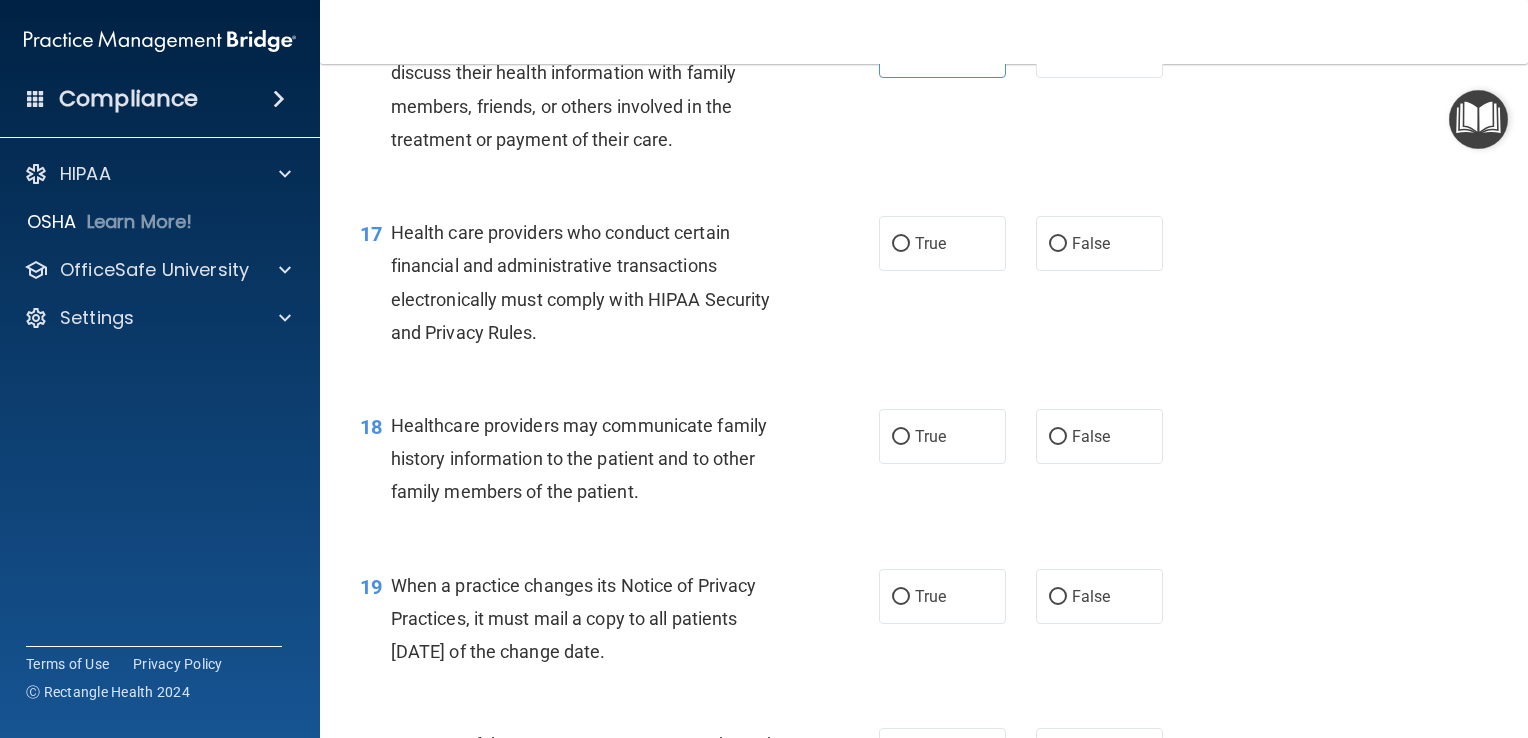 scroll, scrollTop: 2831, scrollLeft: 0, axis: vertical 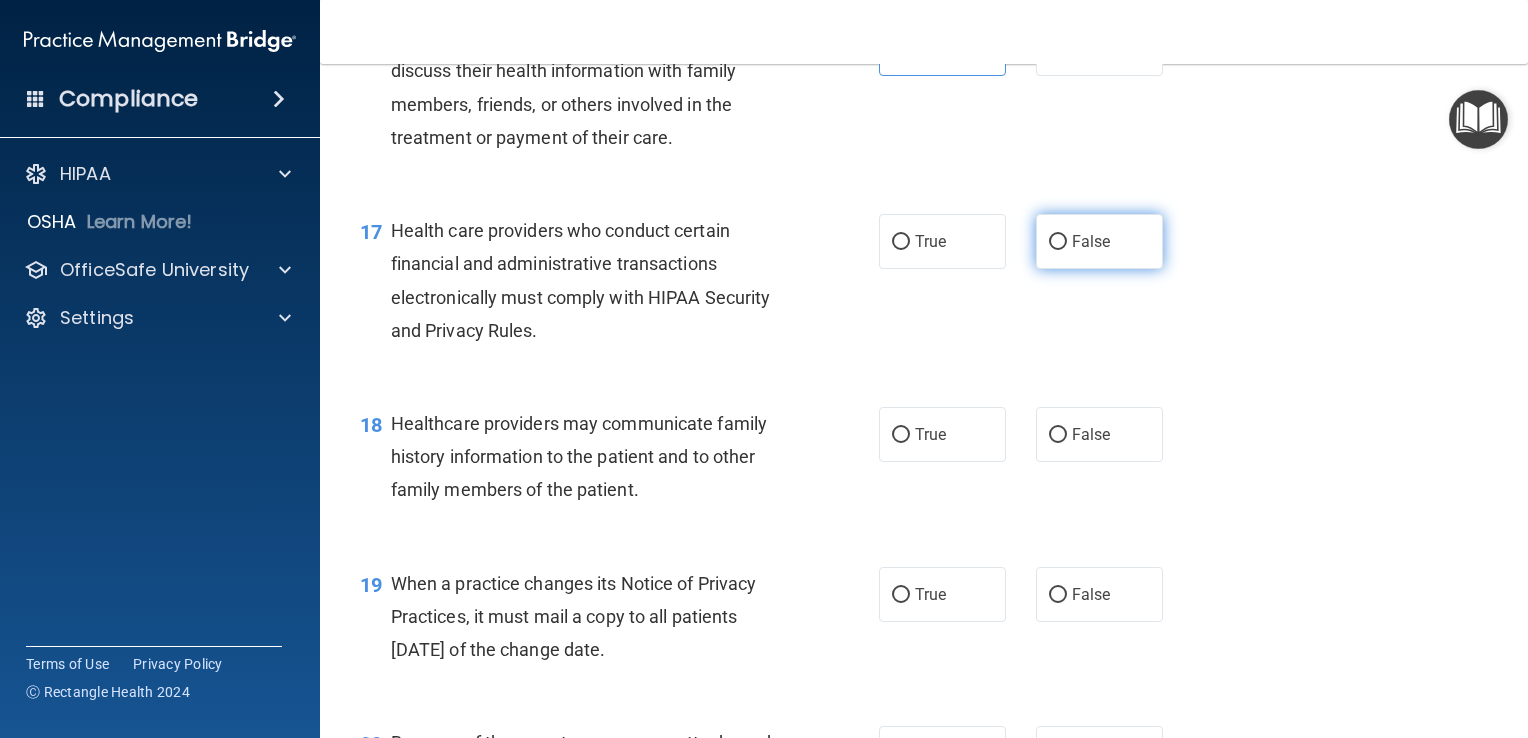 click on "False" at bounding box center (1099, 241) 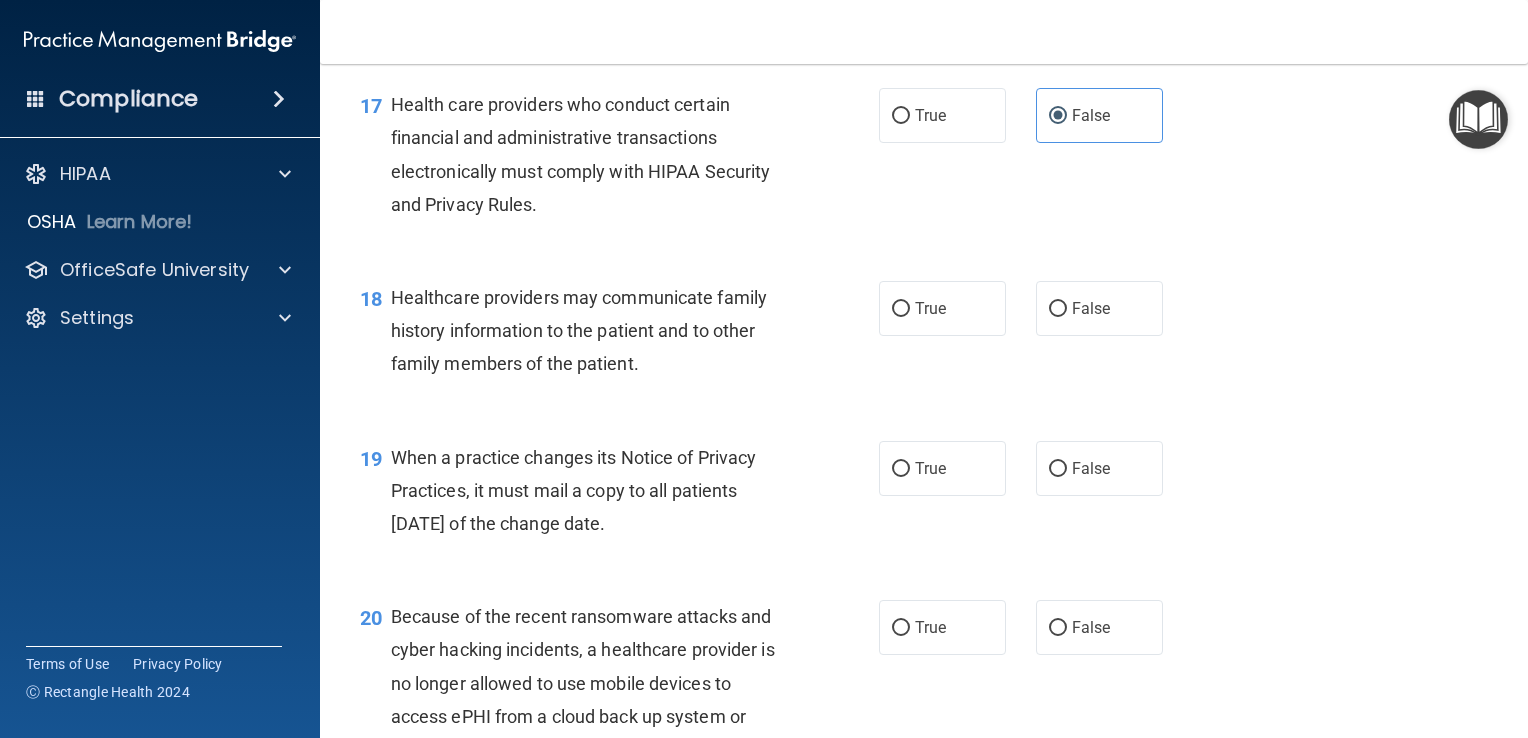 scroll, scrollTop: 2959, scrollLeft: 0, axis: vertical 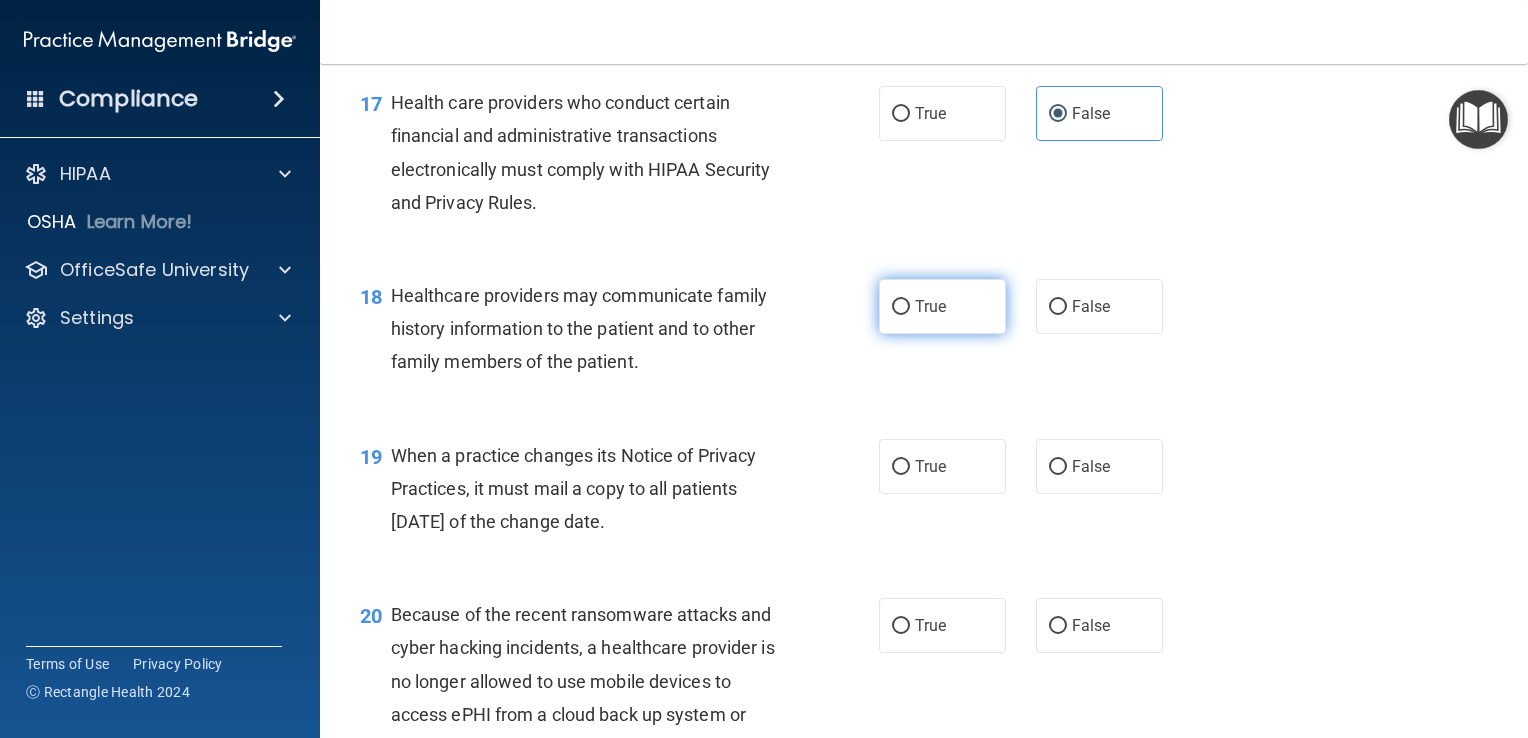 click on "True" at bounding box center [942, 306] 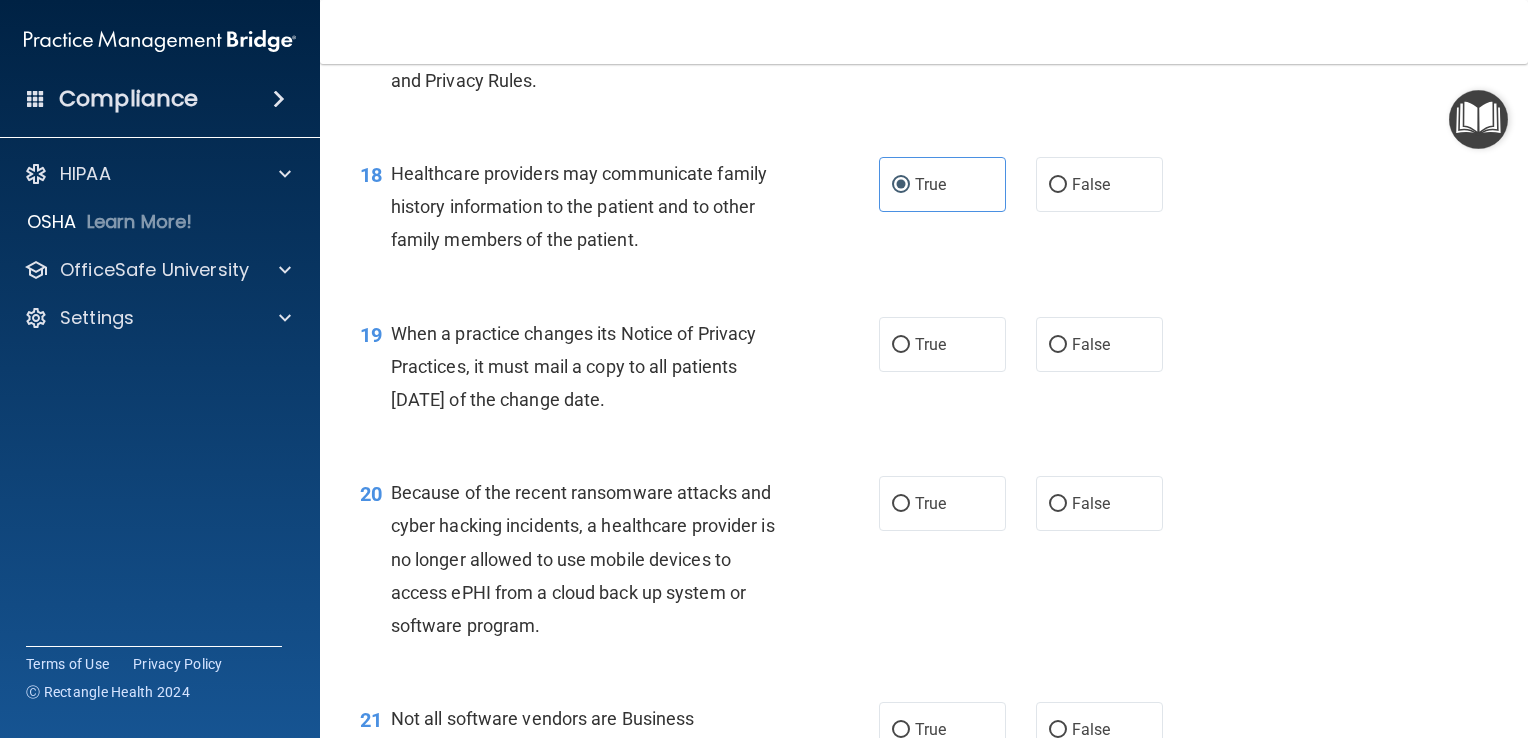 scroll, scrollTop: 3083, scrollLeft: 0, axis: vertical 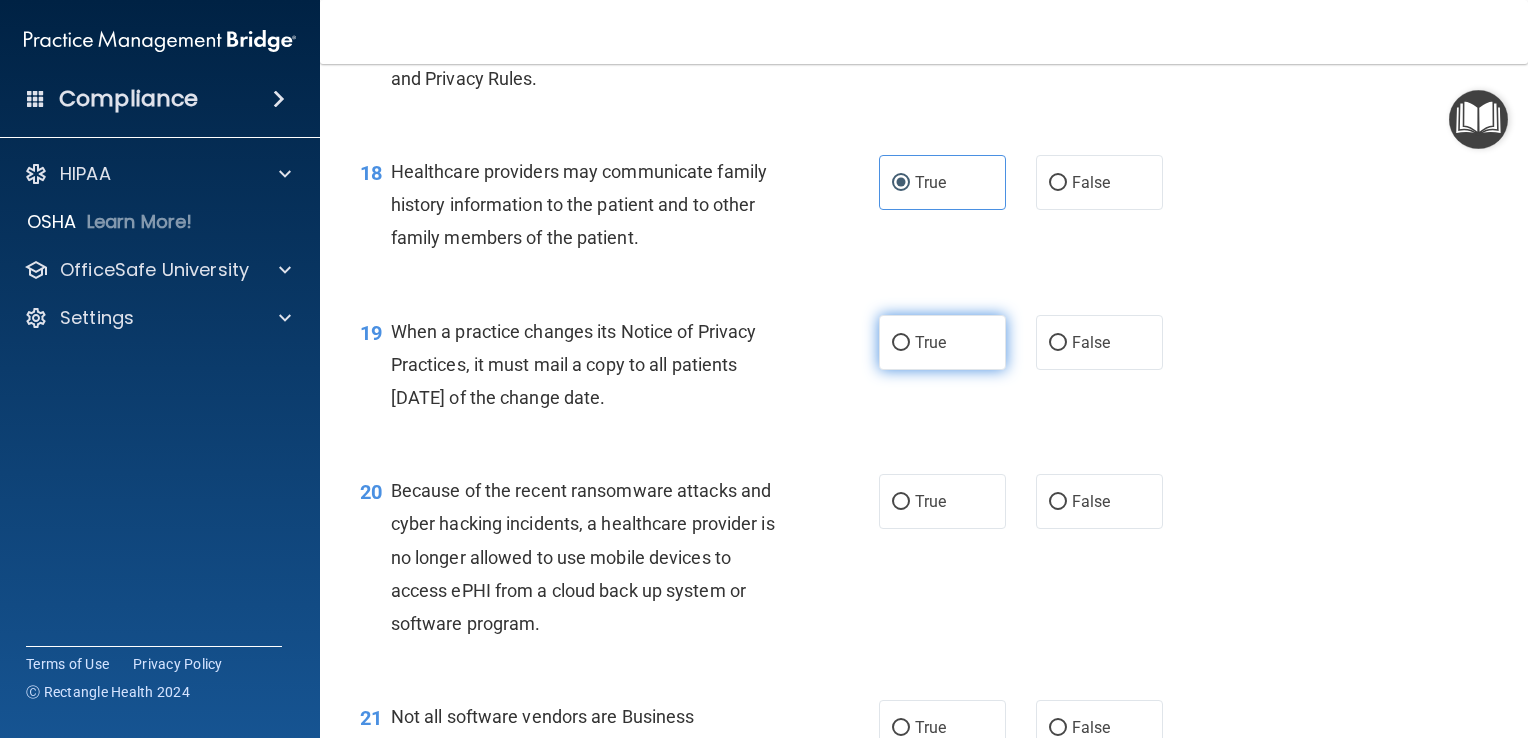 click on "True" at bounding box center (942, 342) 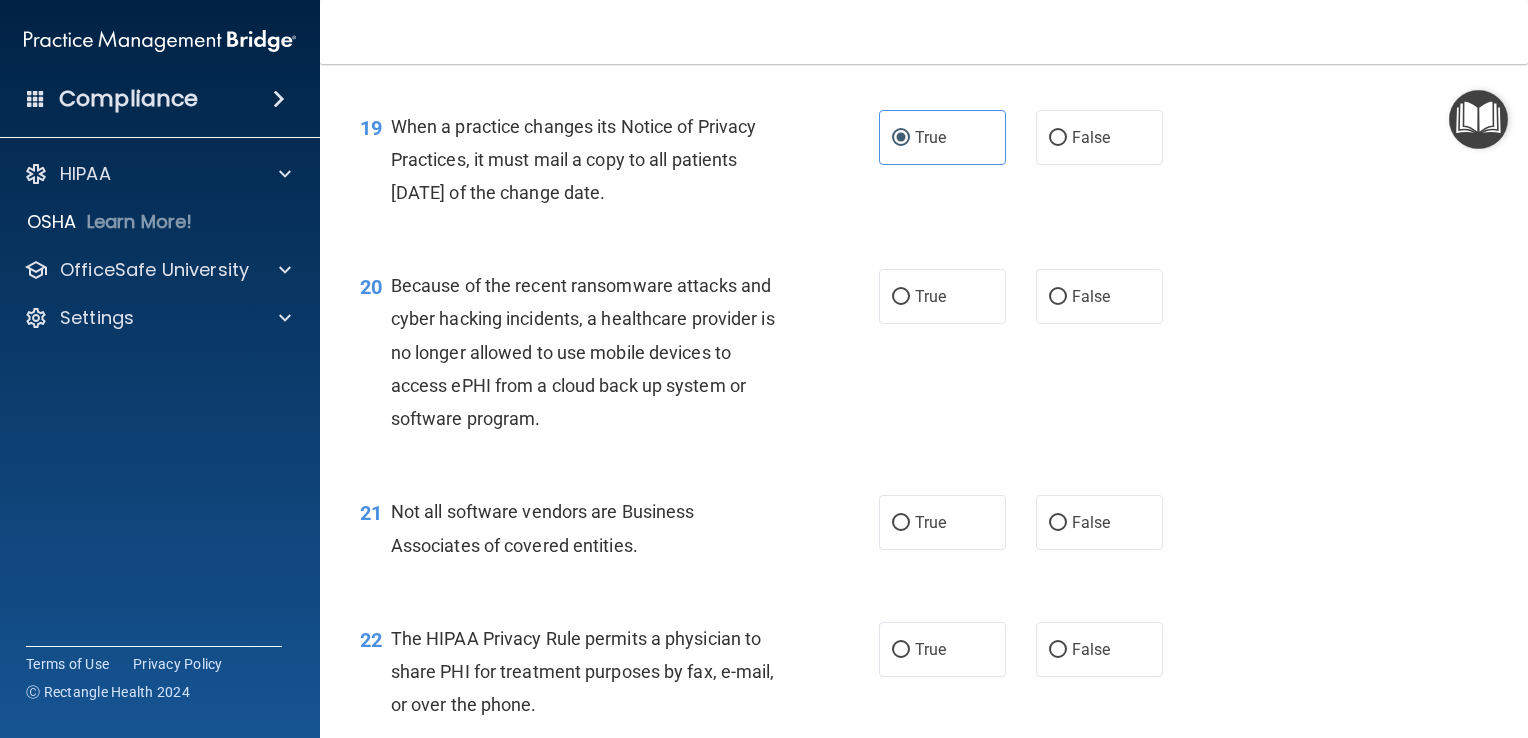 scroll, scrollTop: 3289, scrollLeft: 0, axis: vertical 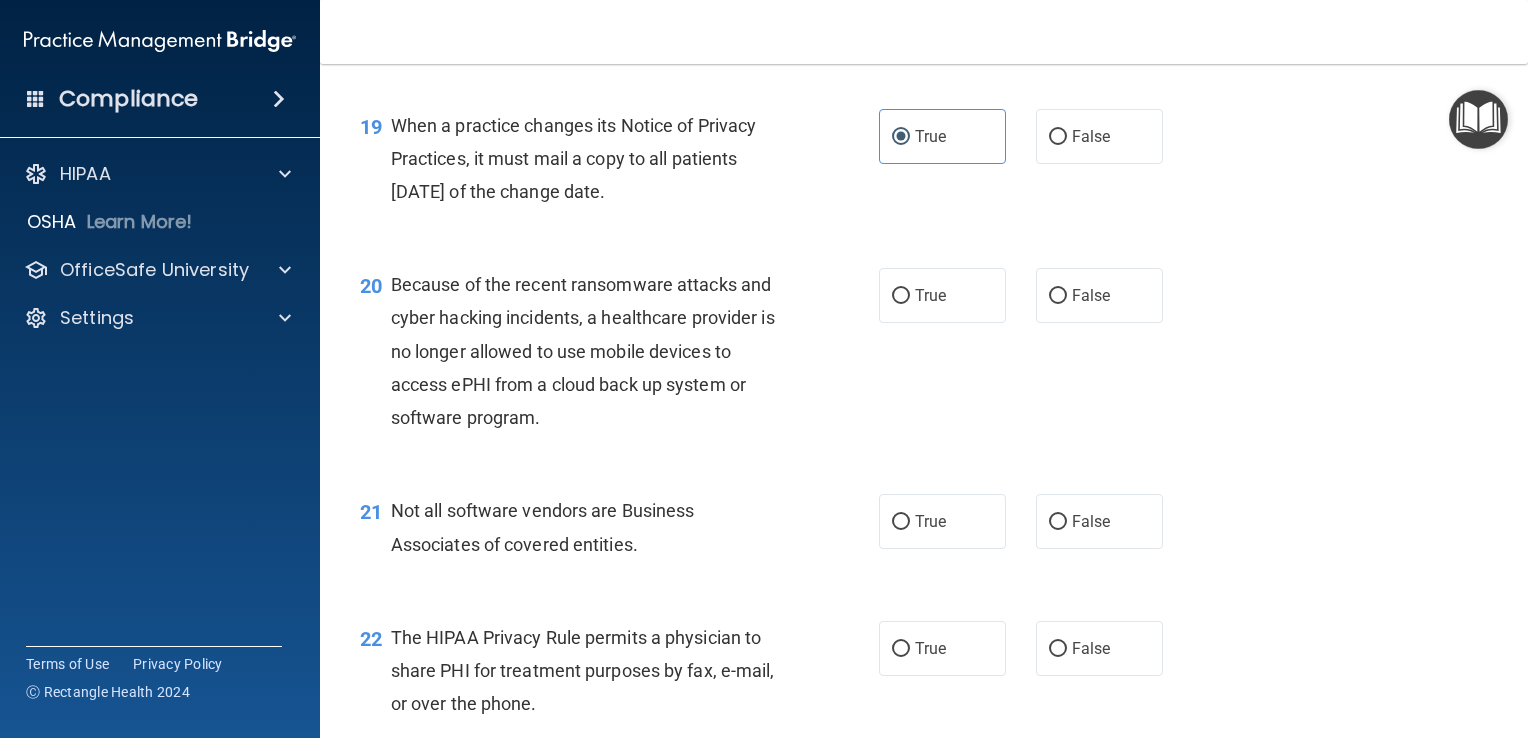 drag, startPoint x: 1052, startPoint y: 362, endPoint x: 961, endPoint y: 509, distance: 172.88725 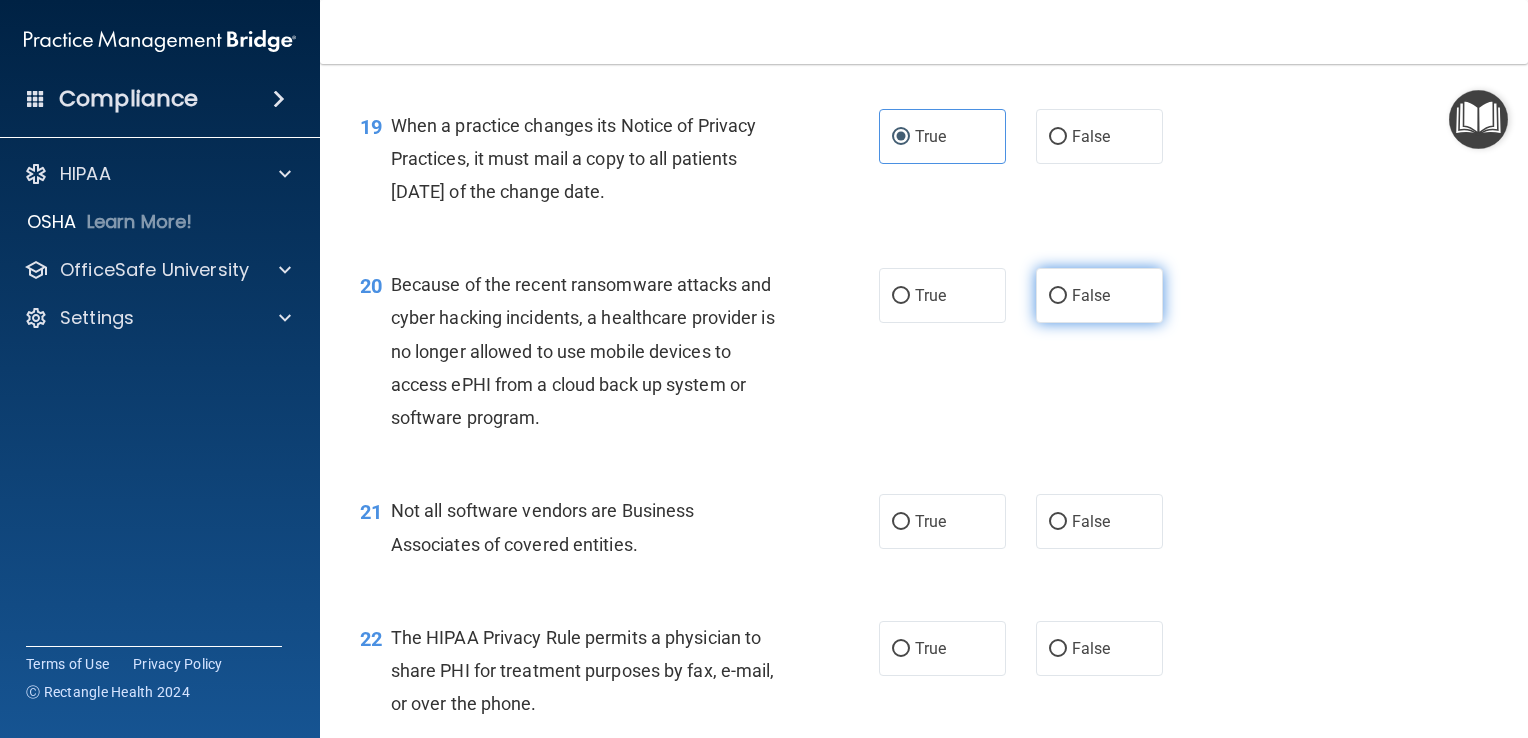 click on "False" at bounding box center (1058, 296) 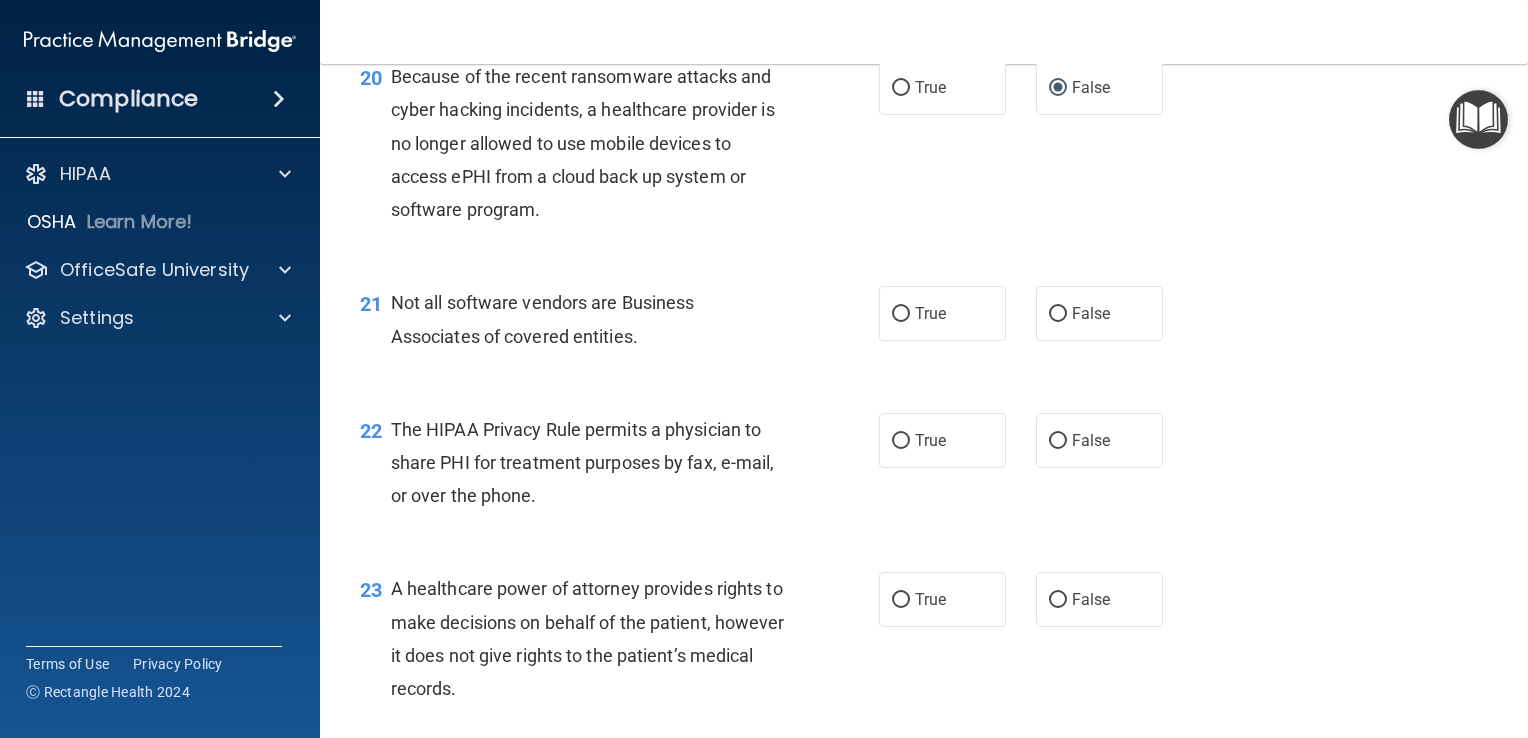 scroll, scrollTop: 3508, scrollLeft: 0, axis: vertical 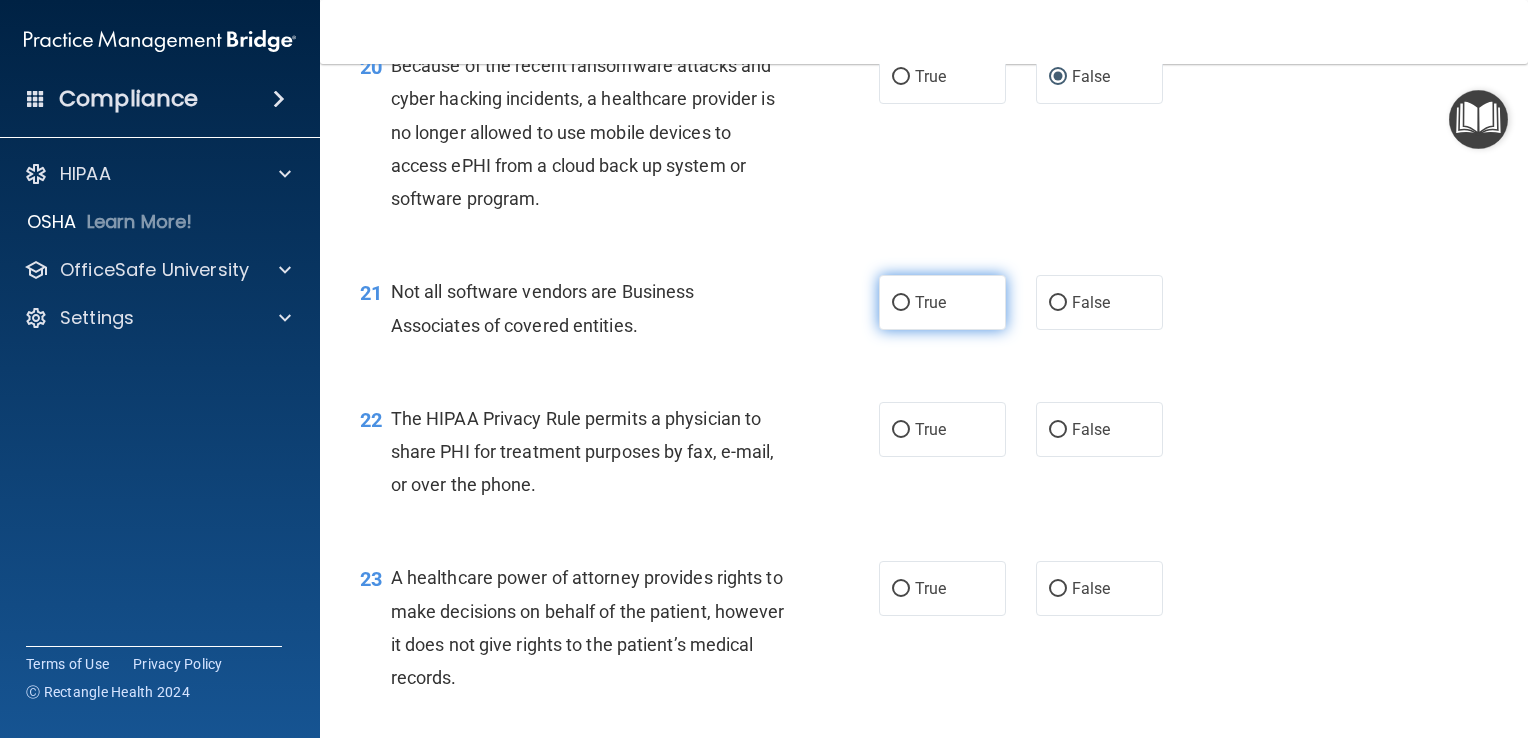 click on "True" at bounding box center [930, 302] 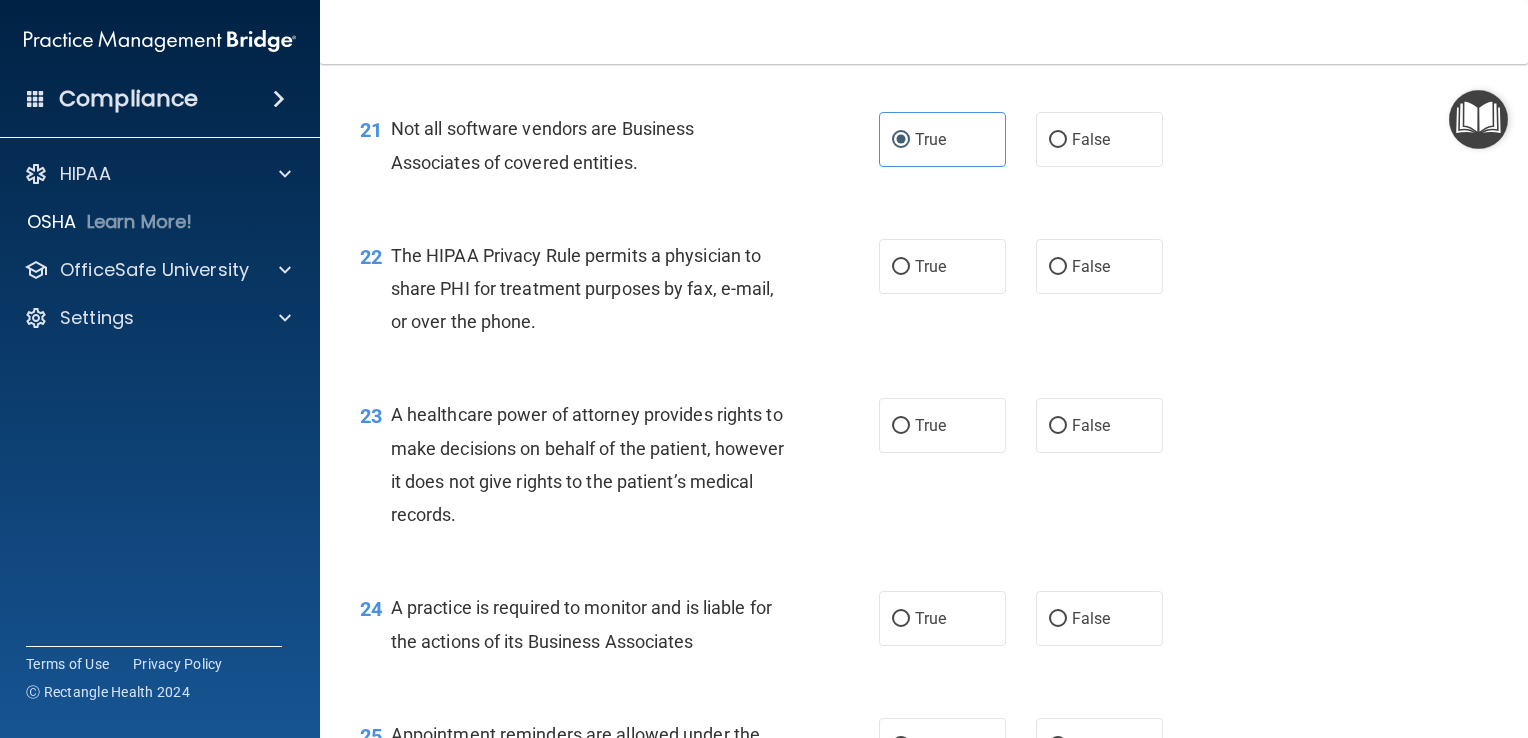 scroll, scrollTop: 3672, scrollLeft: 0, axis: vertical 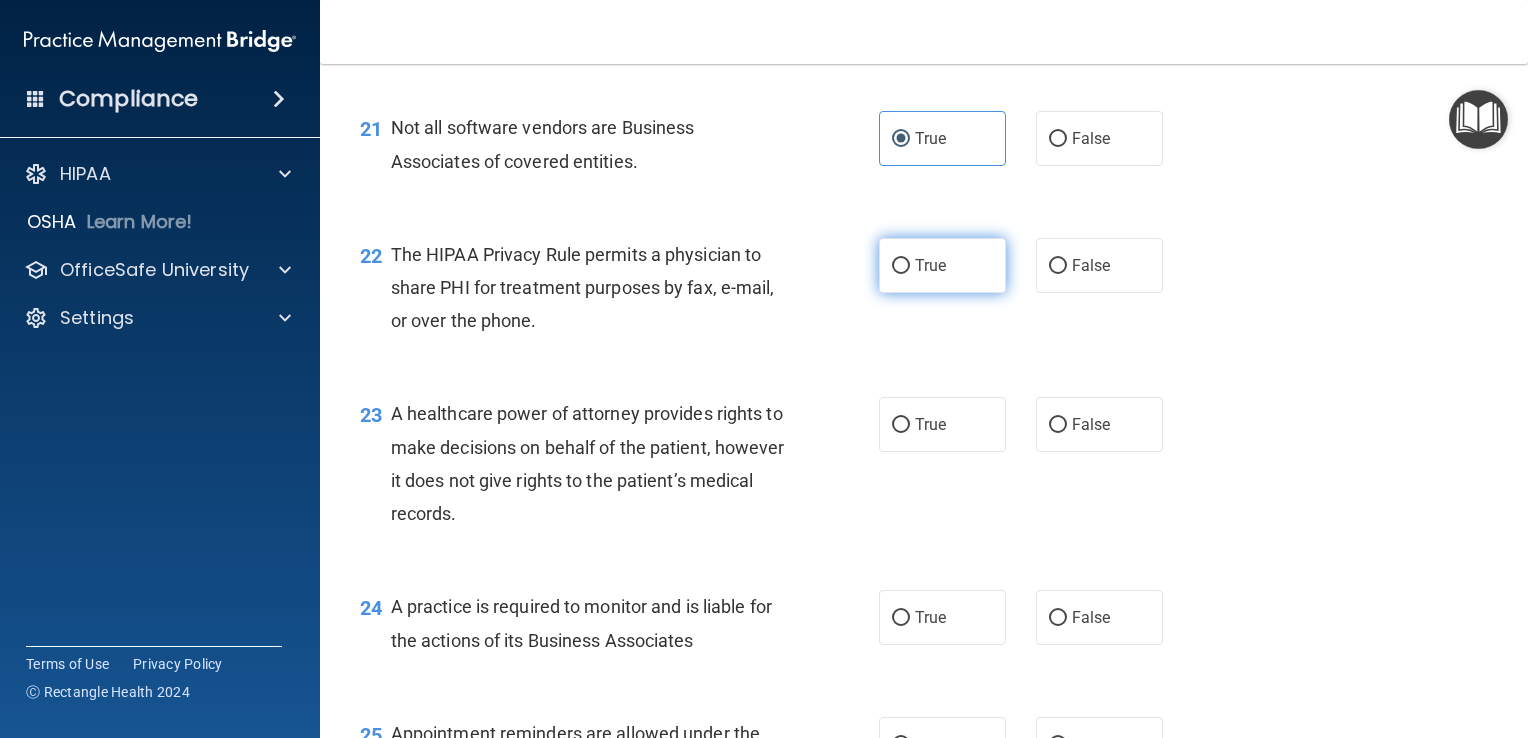 click on "True" at bounding box center (942, 265) 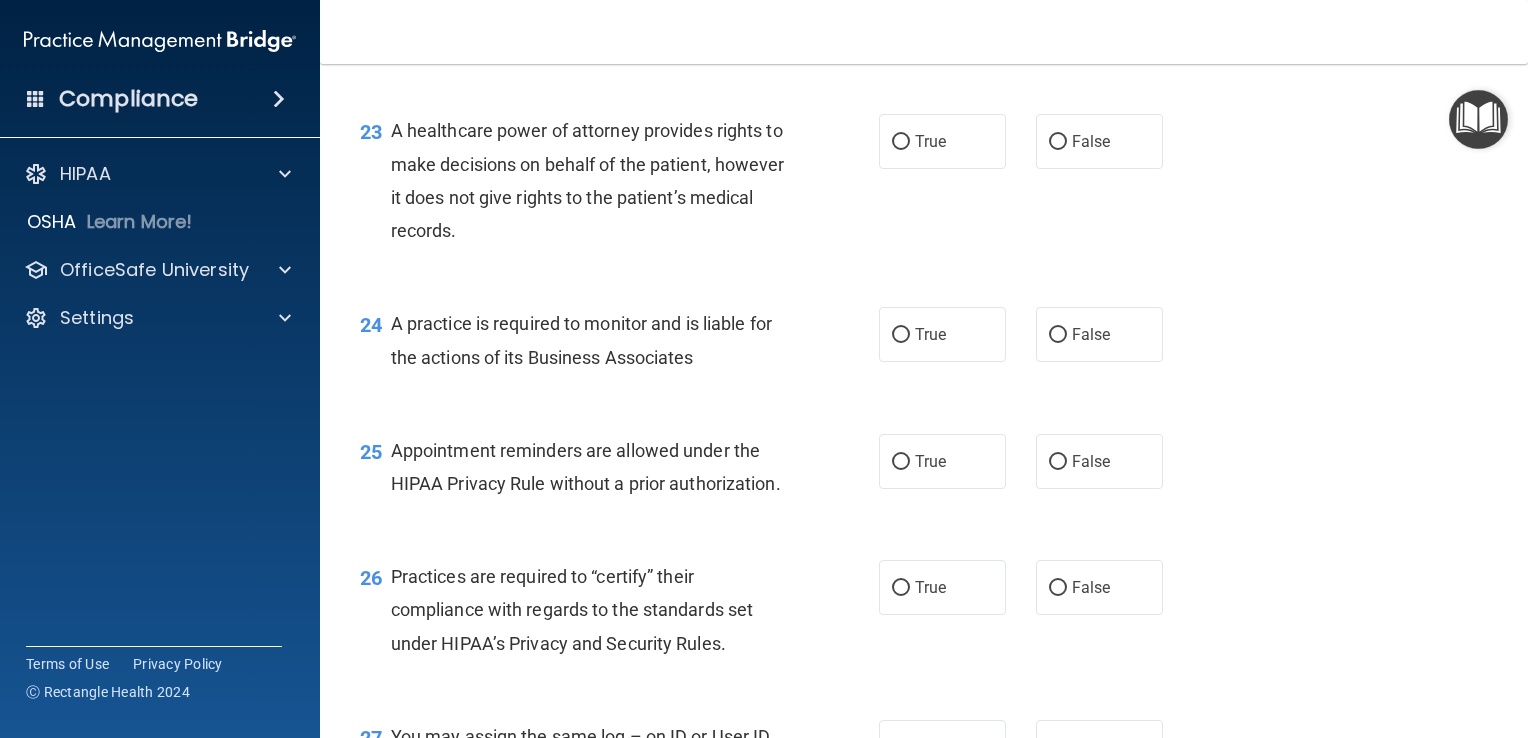 scroll, scrollTop: 3956, scrollLeft: 0, axis: vertical 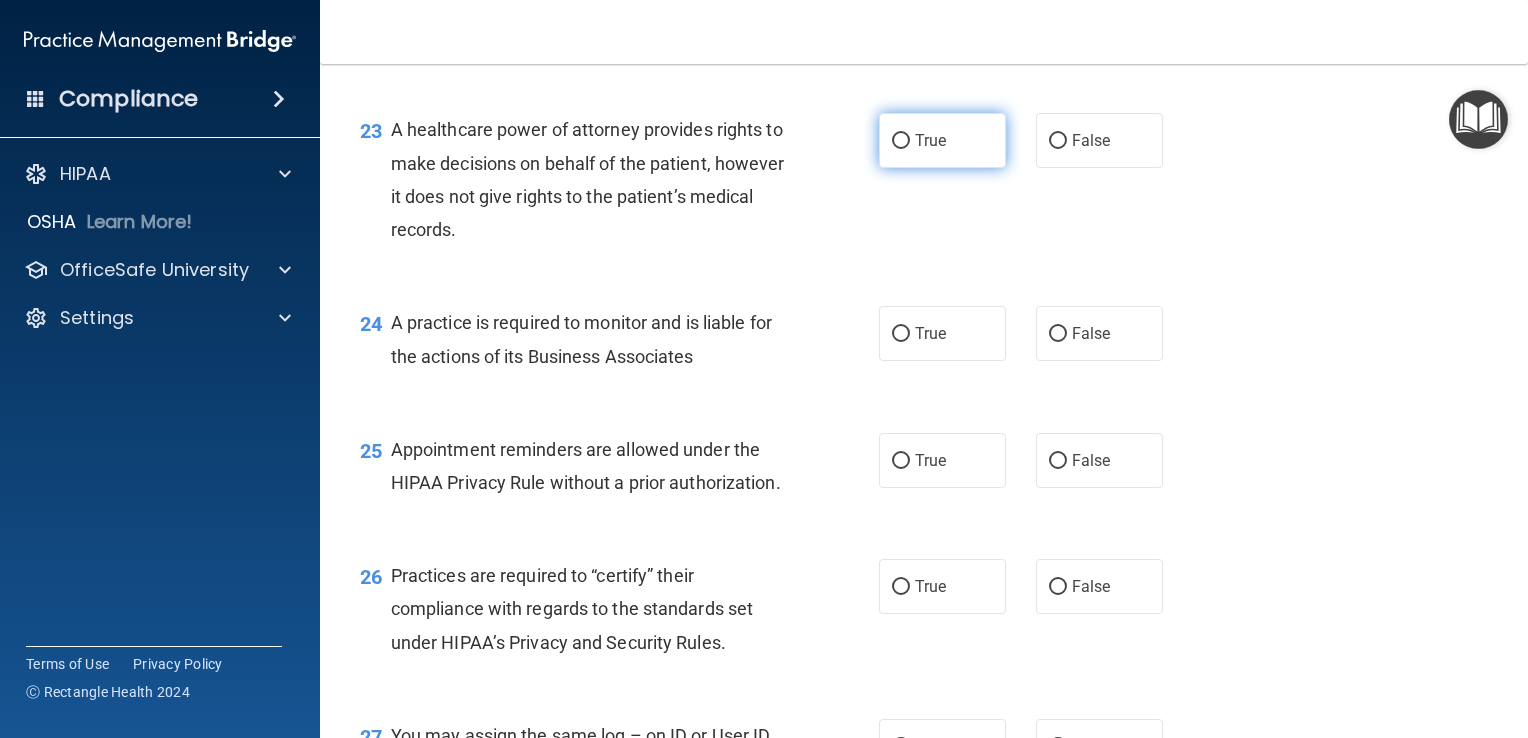 click on "True" at bounding box center (930, 140) 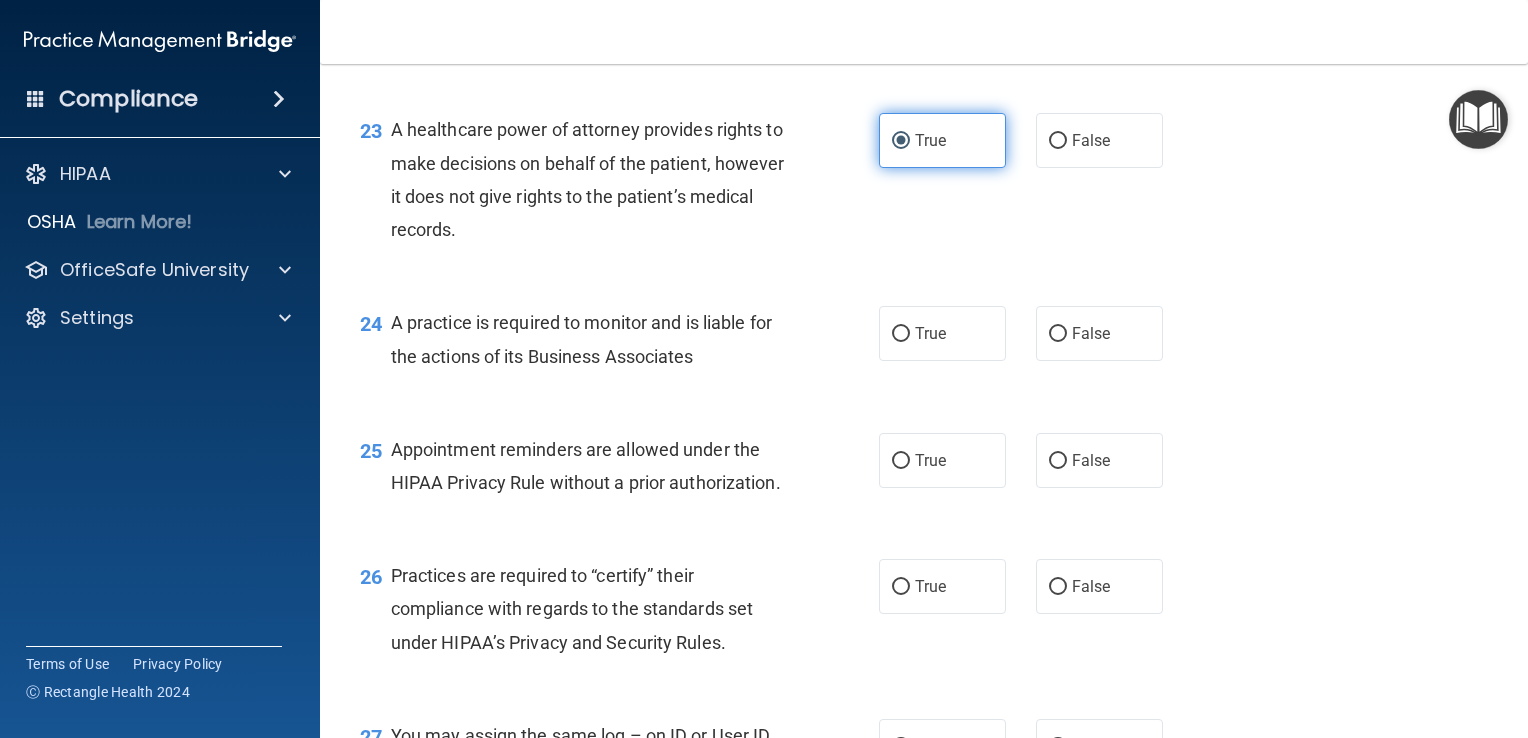click on "True" at bounding box center [930, 140] 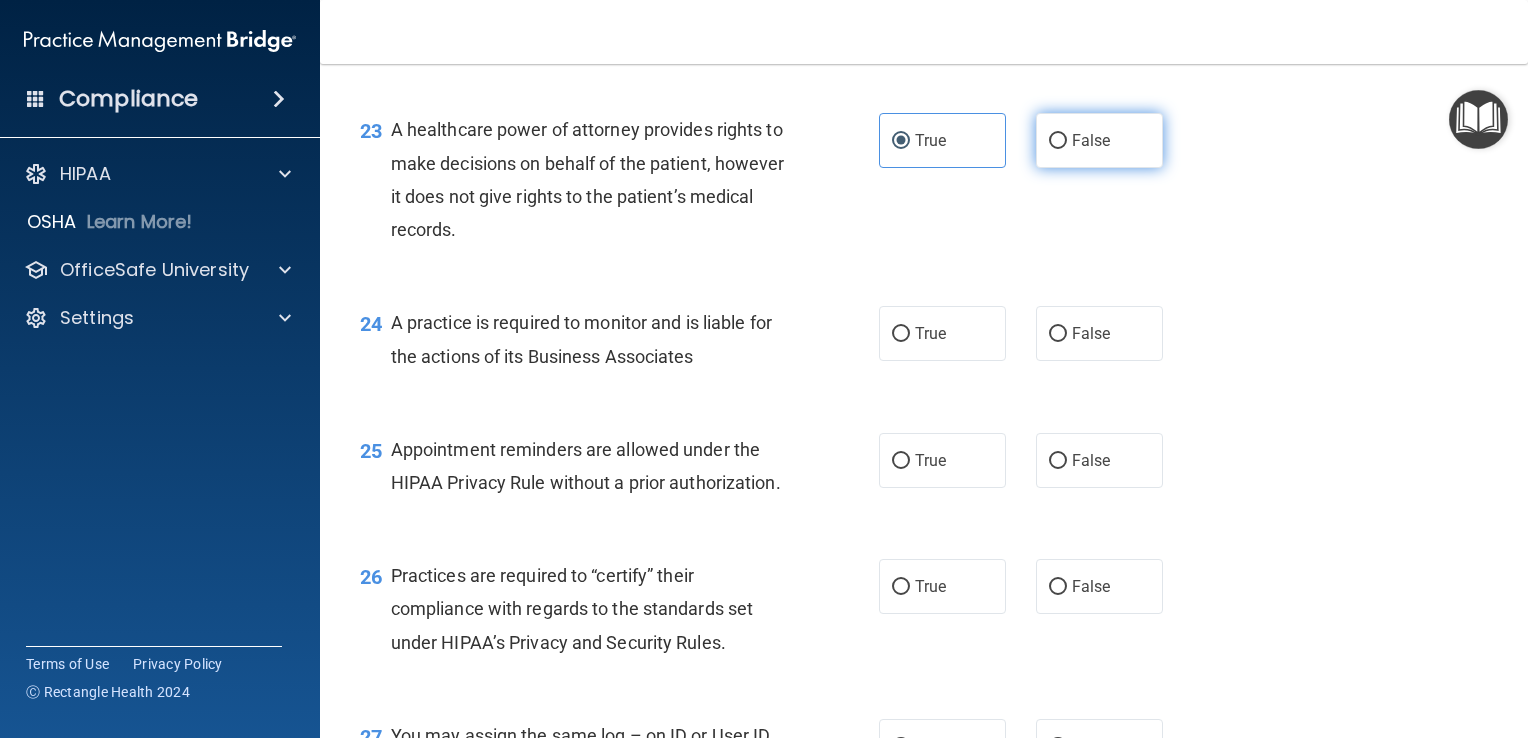 click on "False" at bounding box center [1058, 141] 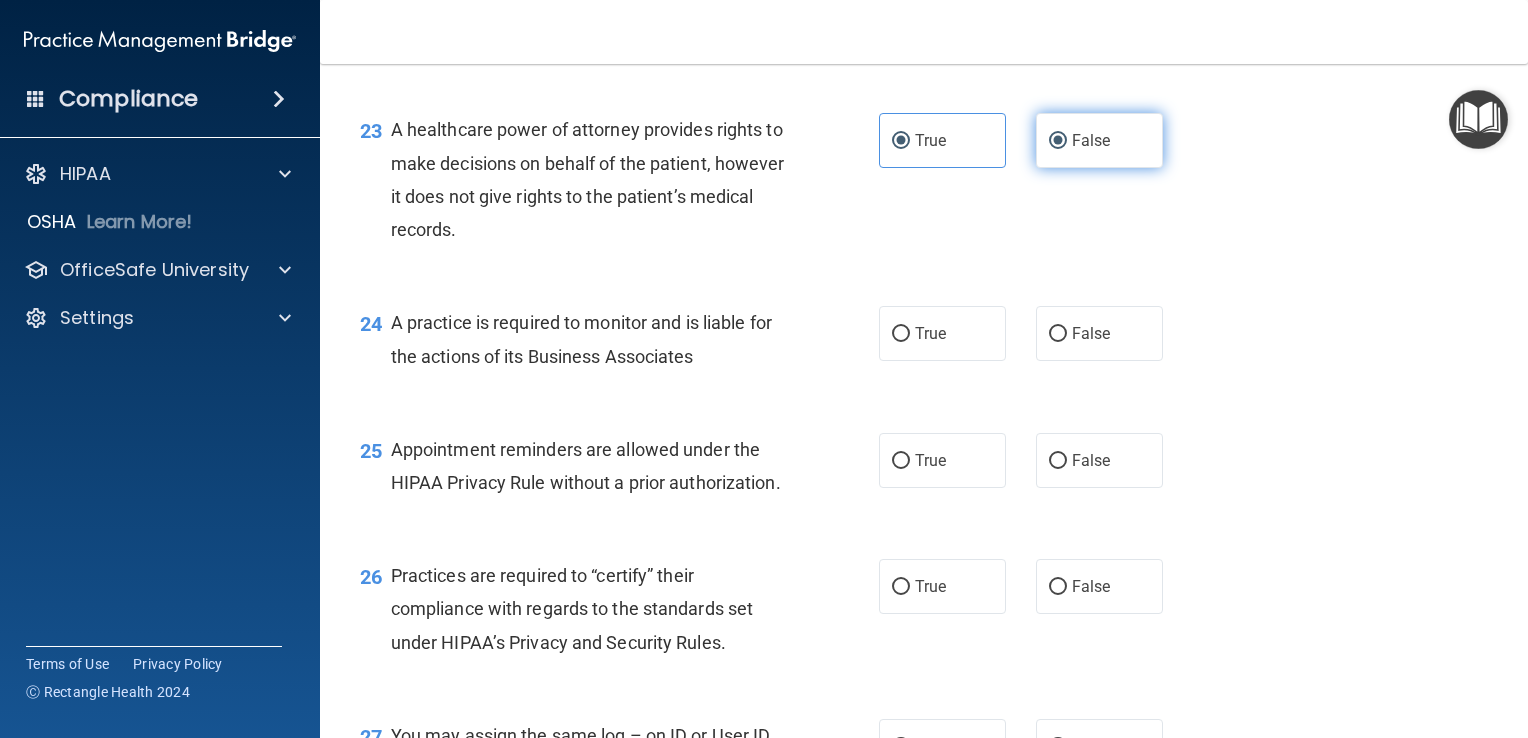 radio on "false" 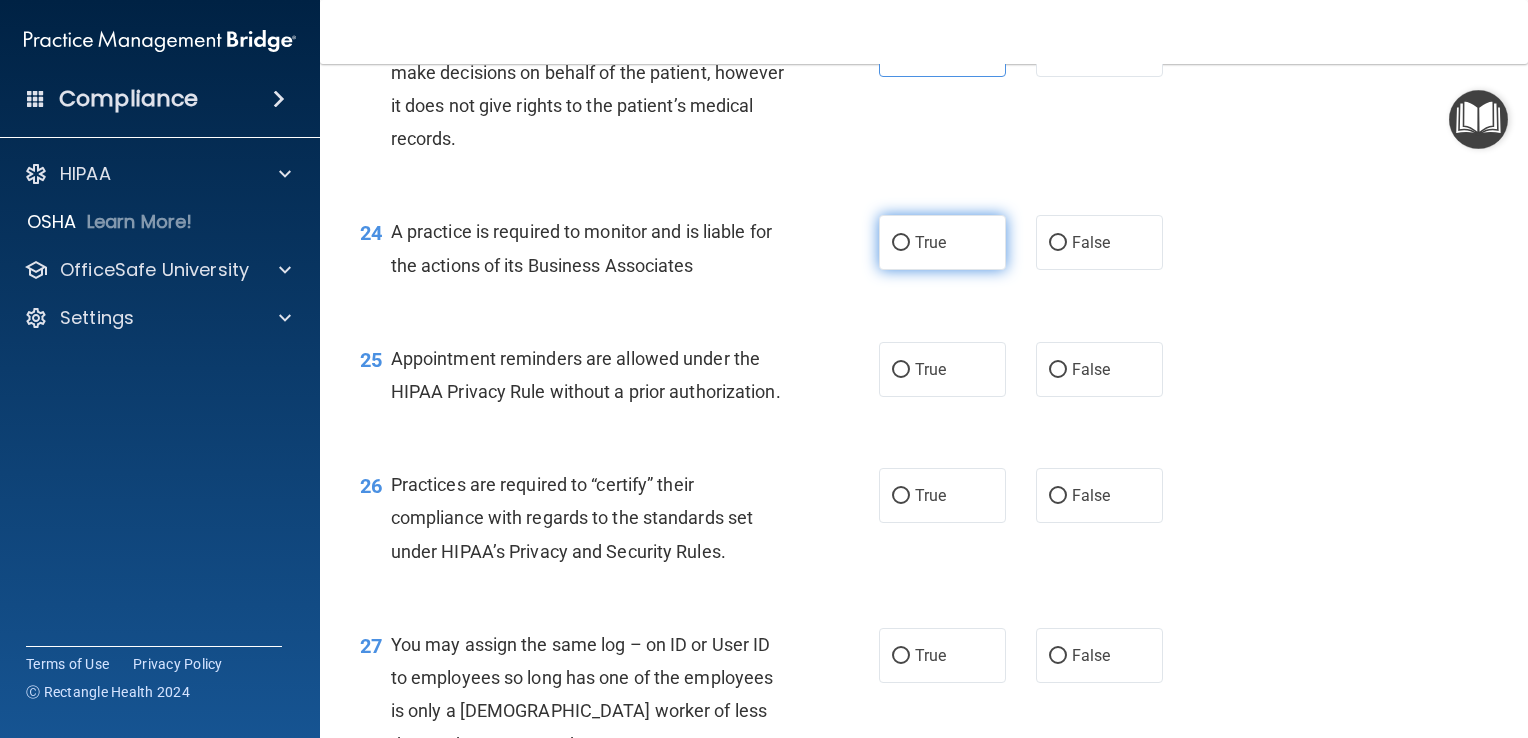 scroll, scrollTop: 4077, scrollLeft: 0, axis: vertical 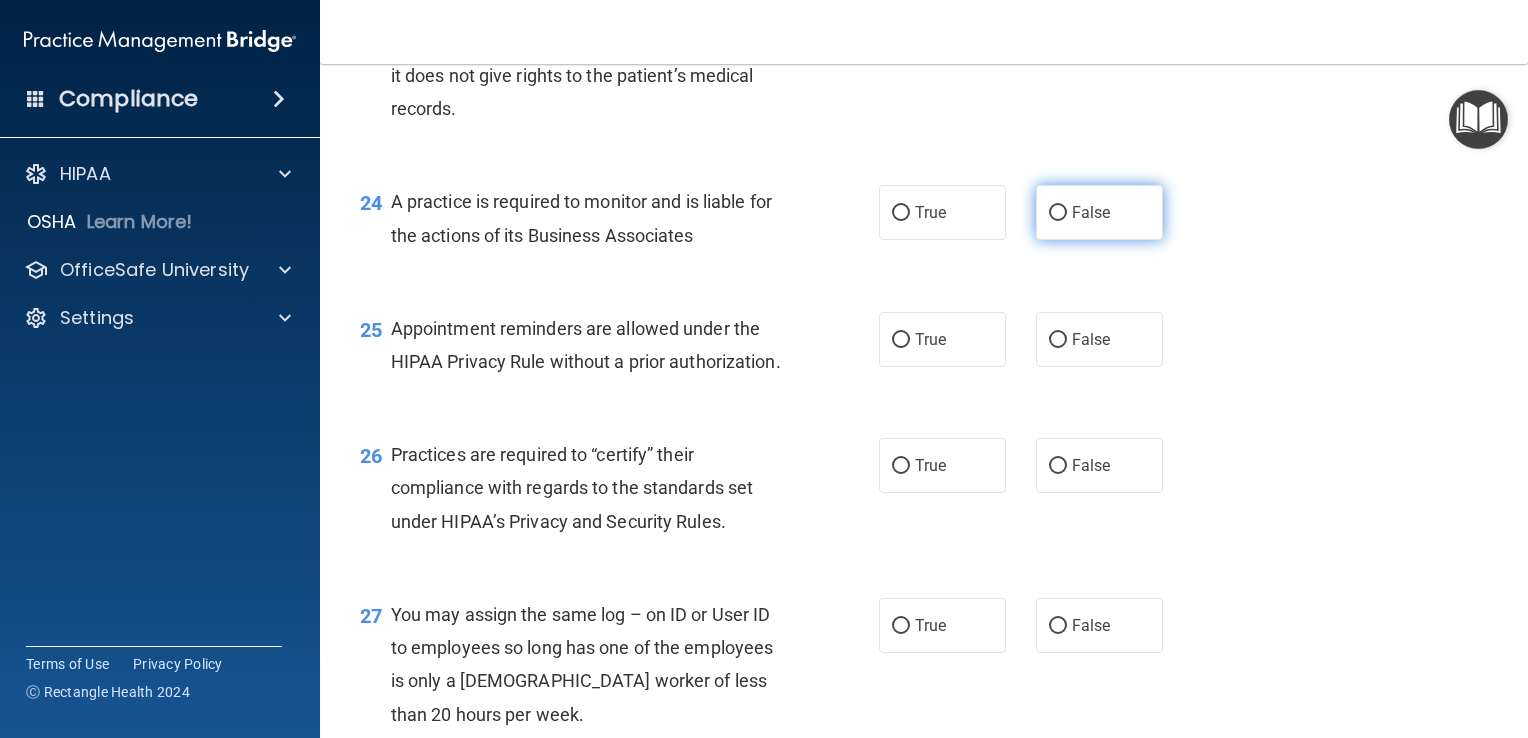 click on "False" at bounding box center (1058, 213) 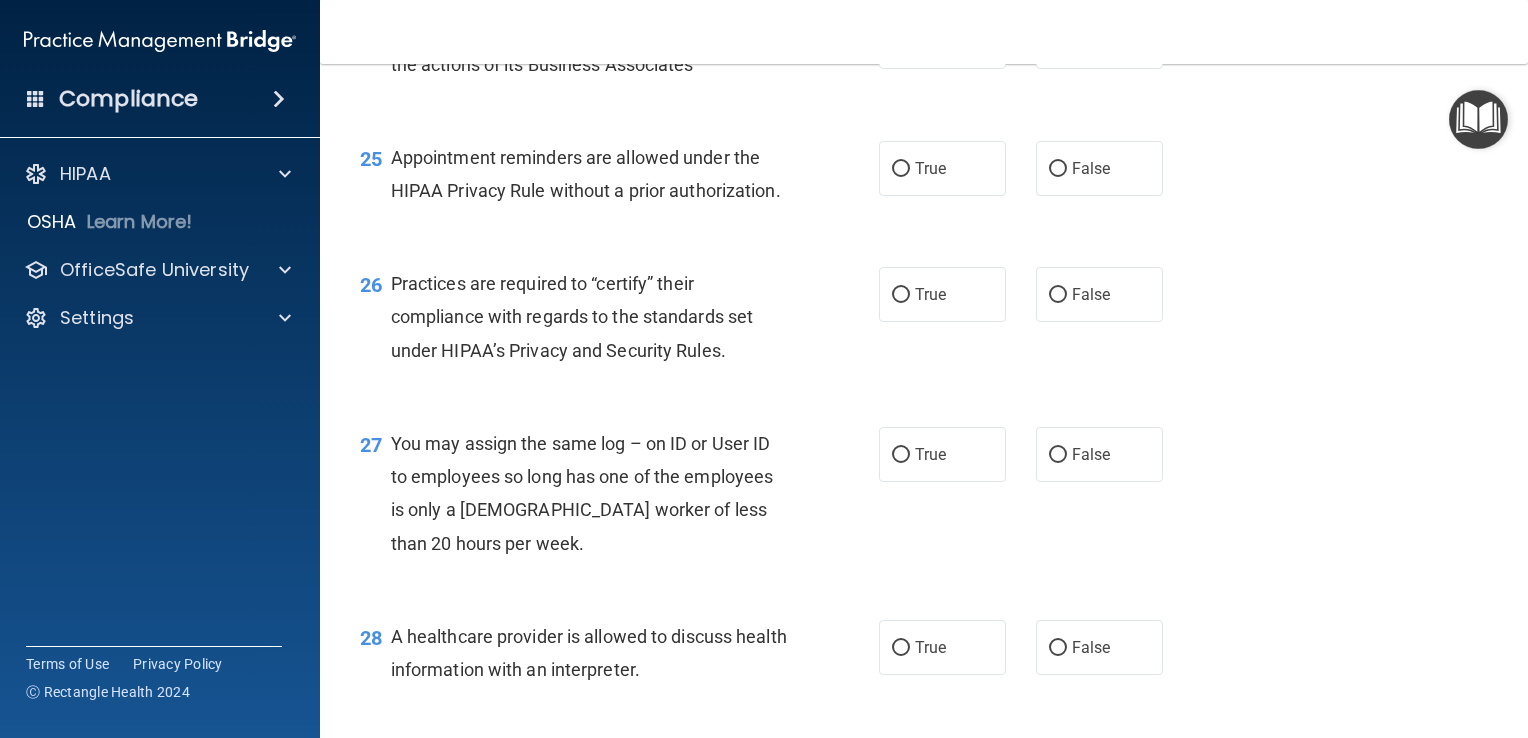 scroll, scrollTop: 4249, scrollLeft: 0, axis: vertical 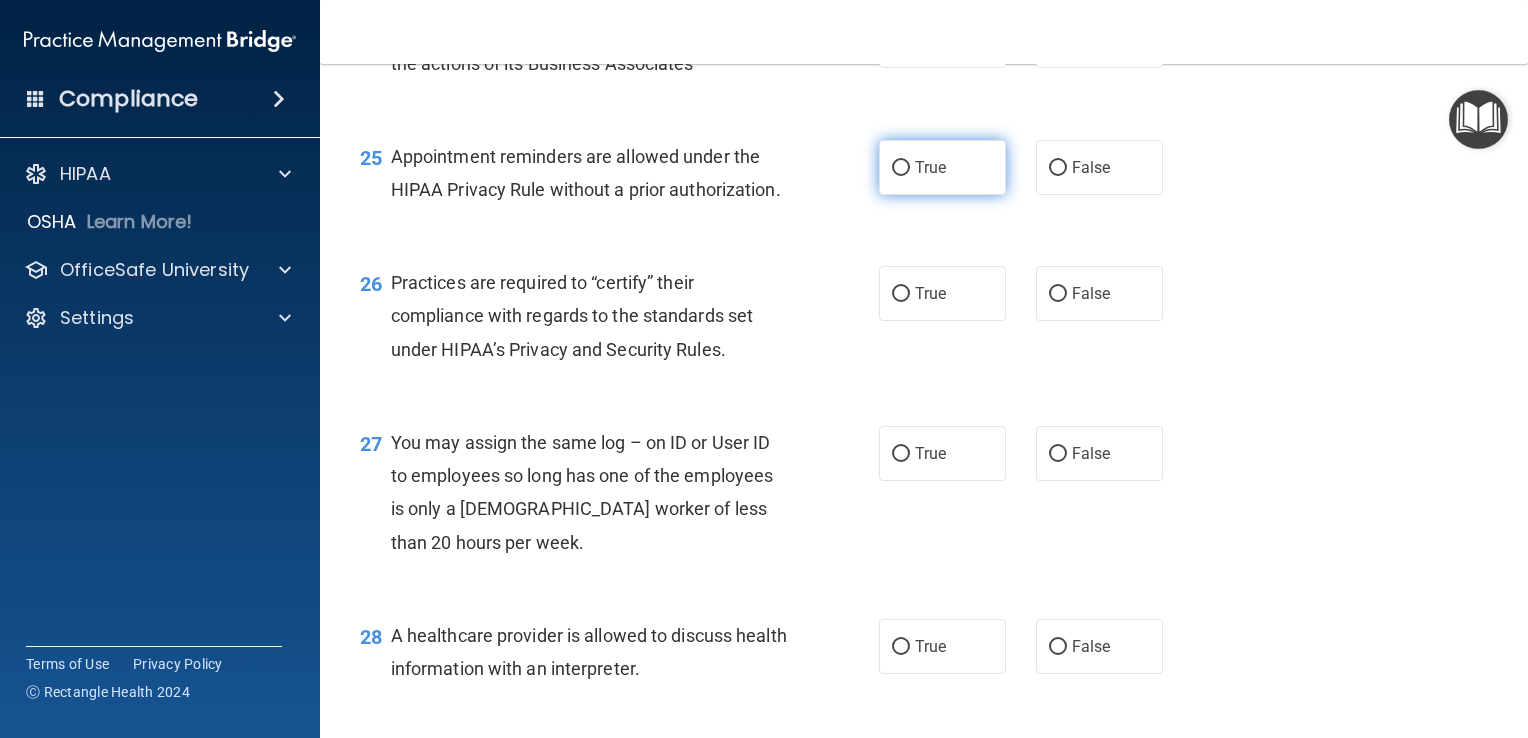 click on "True" at bounding box center (942, 167) 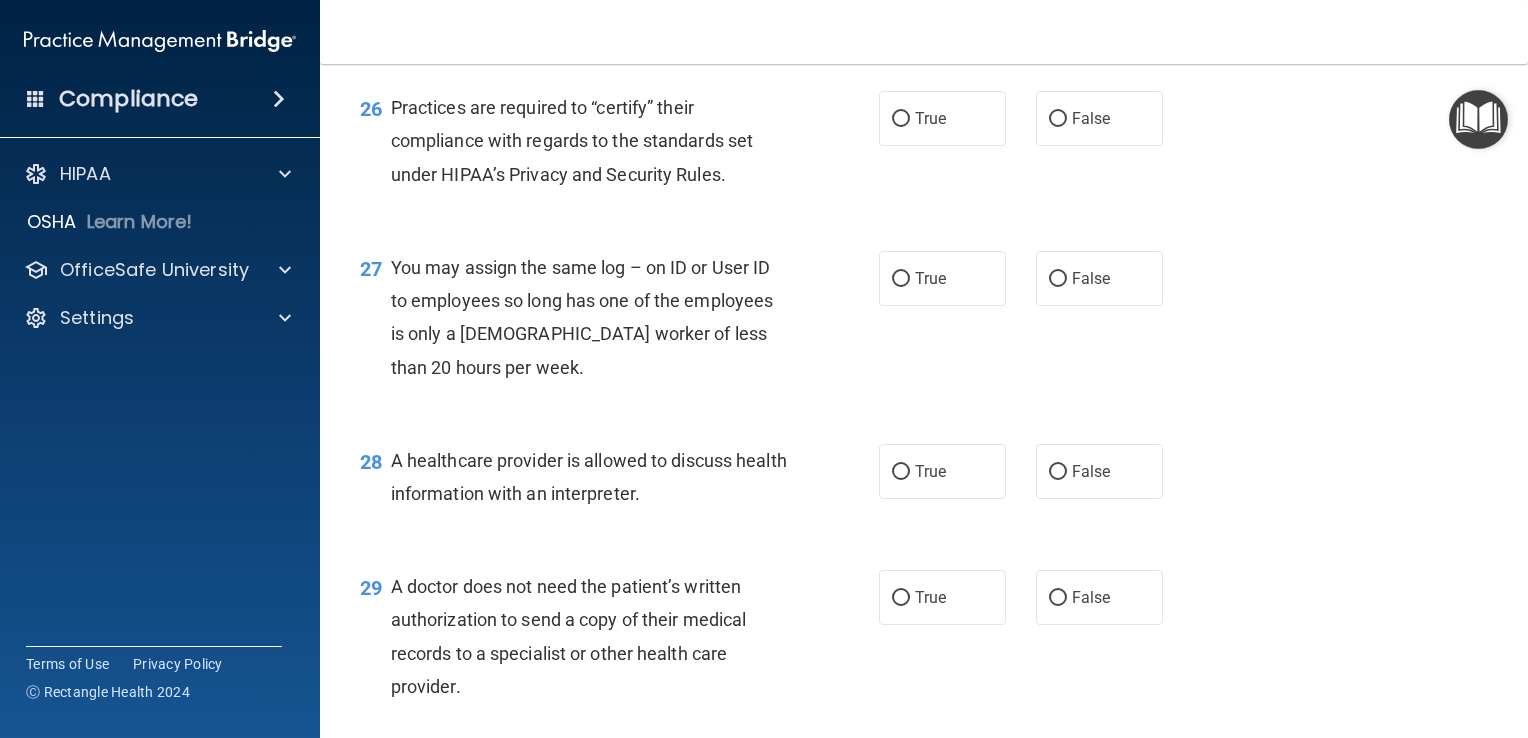scroll, scrollTop: 4429, scrollLeft: 0, axis: vertical 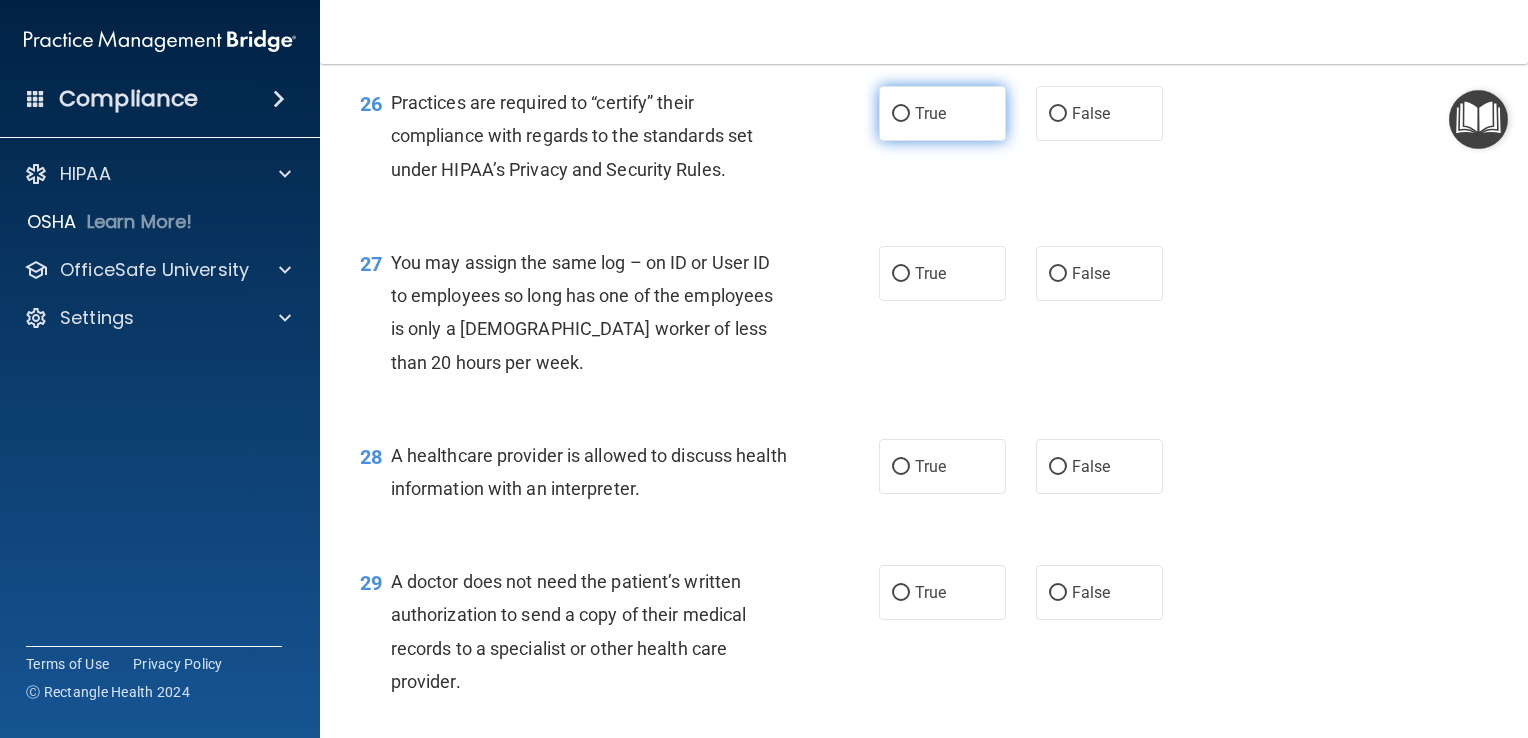 click on "True" at bounding box center (942, 113) 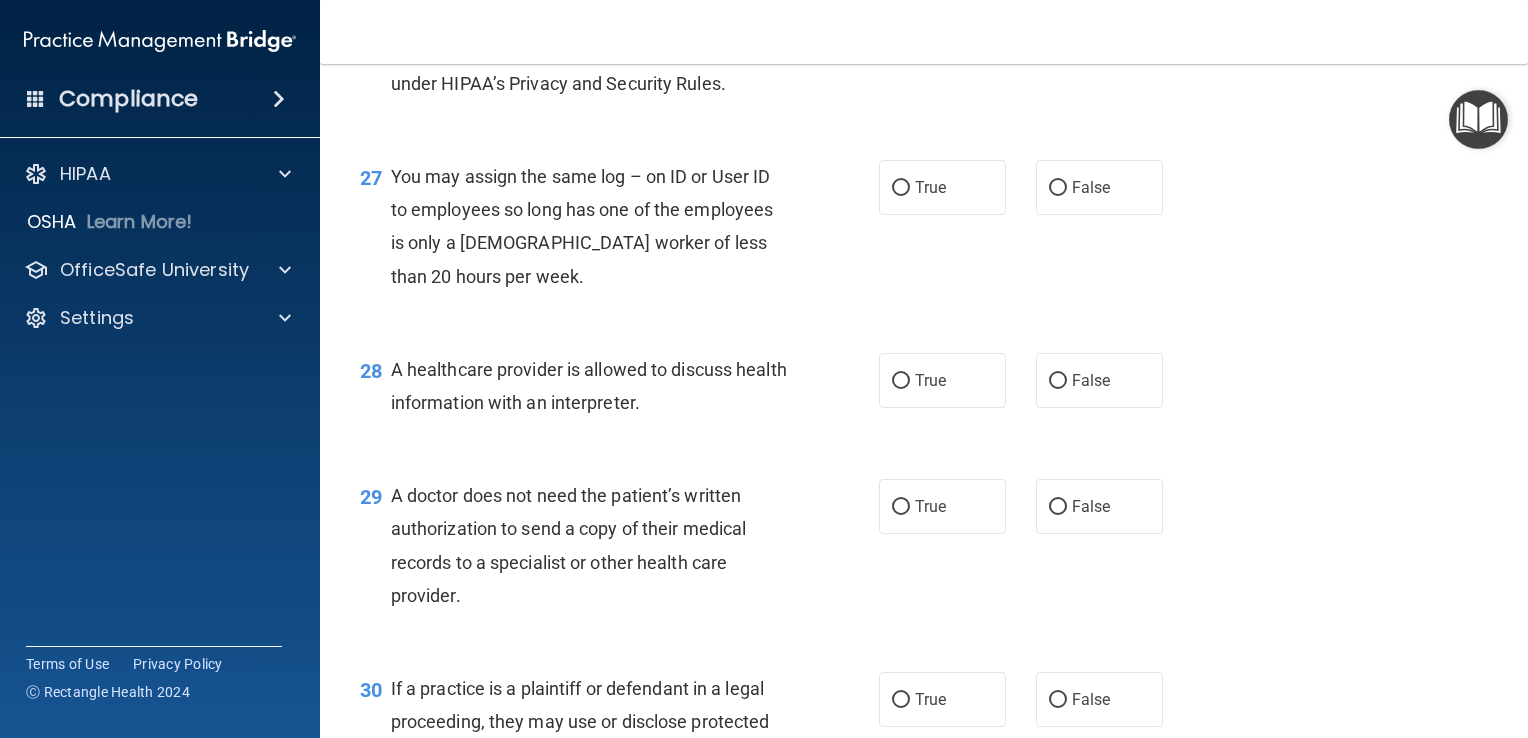 scroll, scrollTop: 4516, scrollLeft: 0, axis: vertical 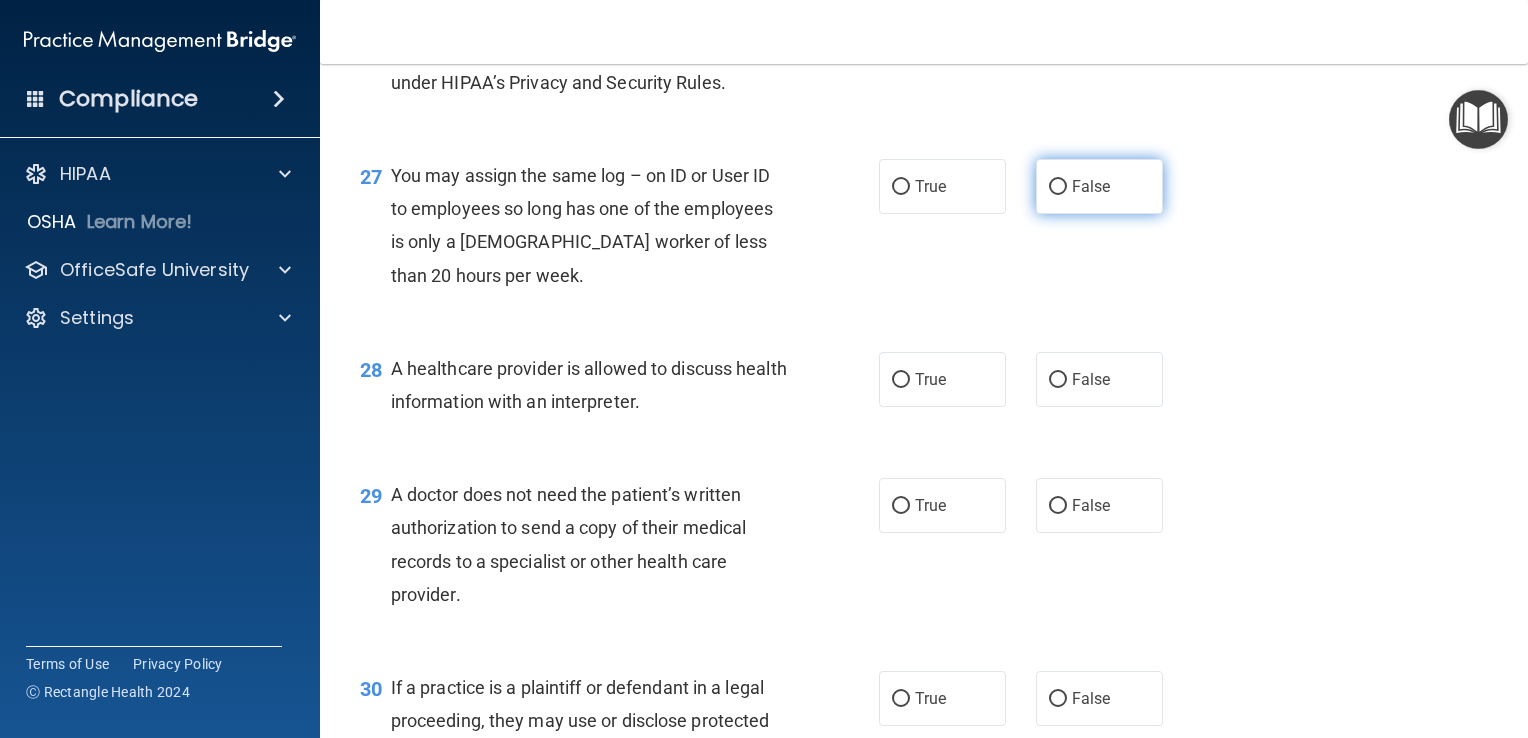 click on "False" at bounding box center [1099, 186] 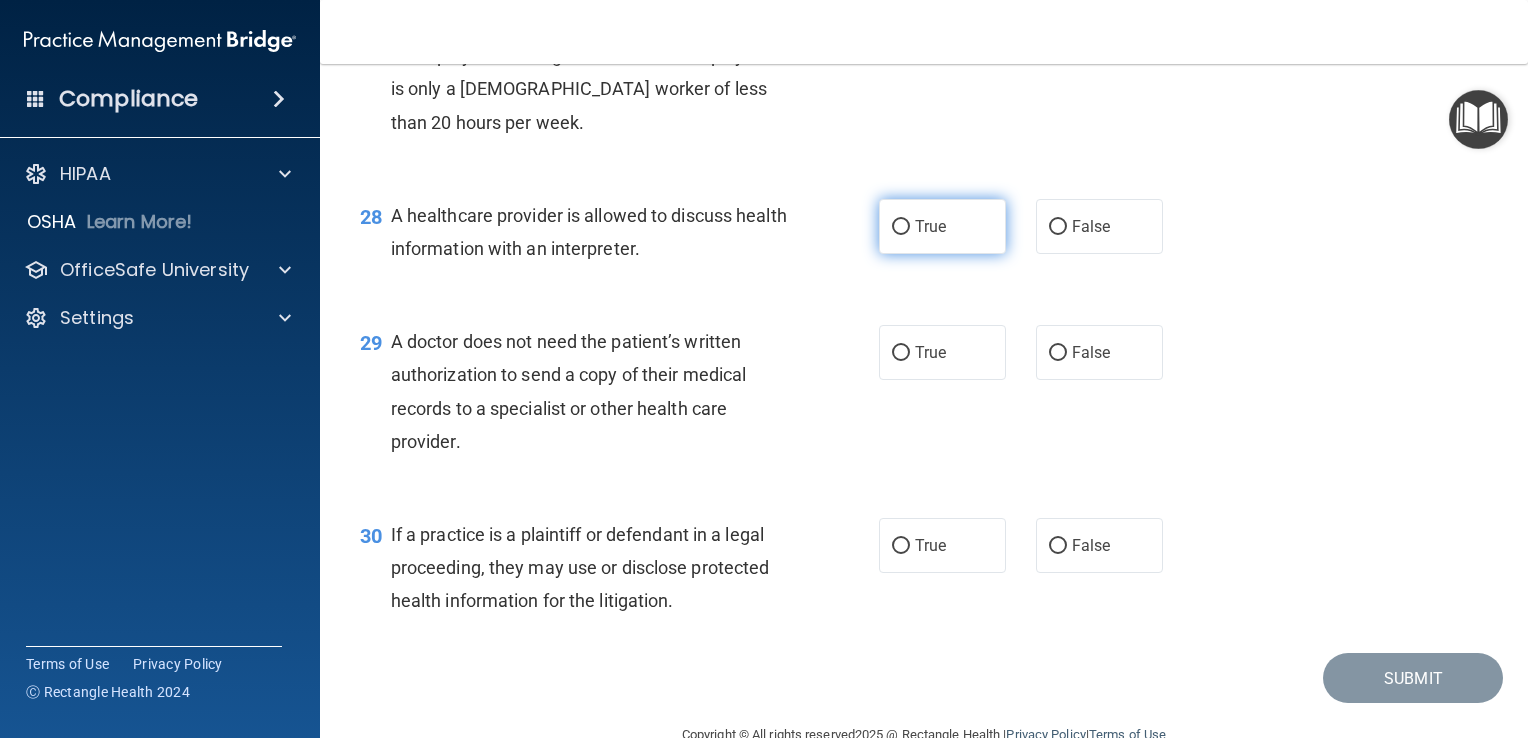 scroll, scrollTop: 4676, scrollLeft: 0, axis: vertical 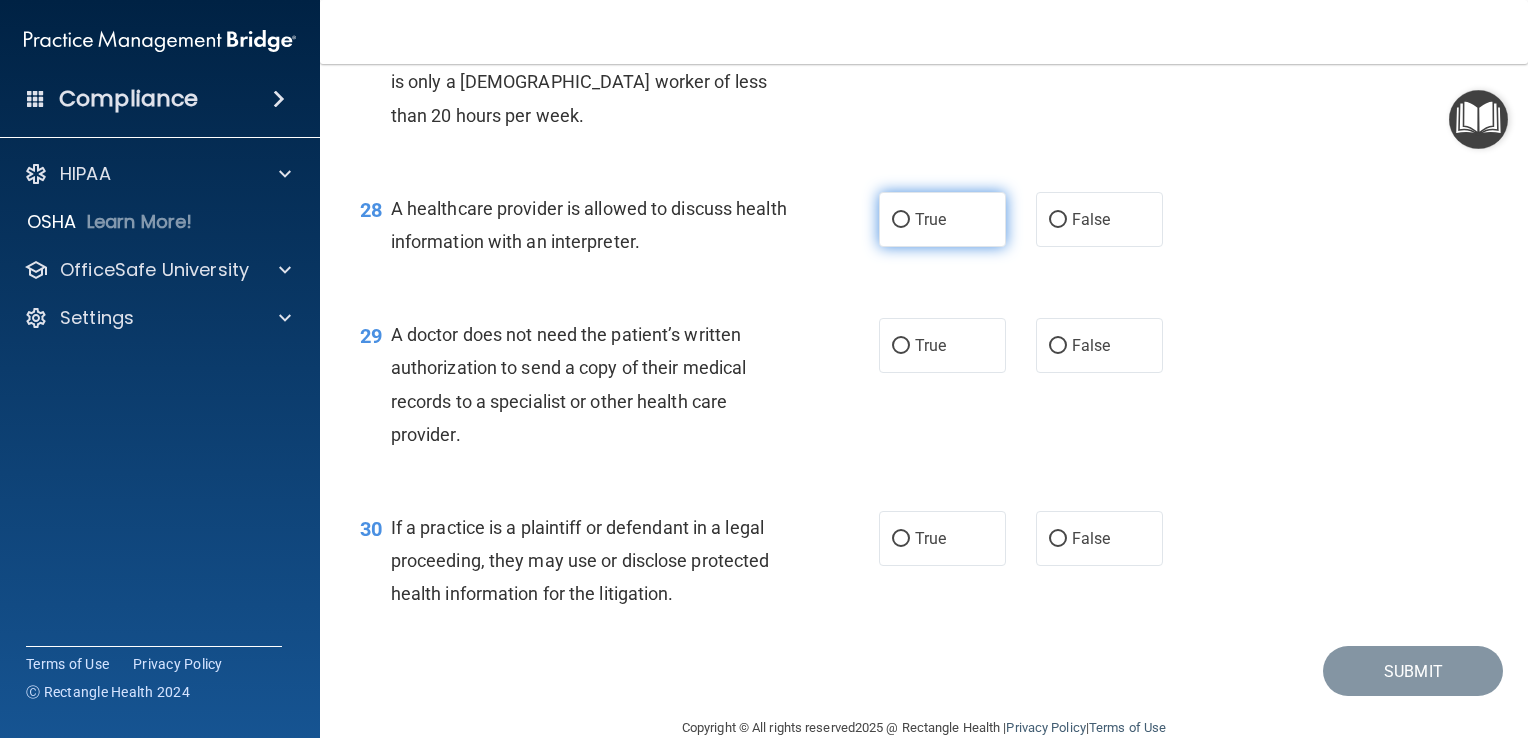 click on "True" at bounding box center (942, 219) 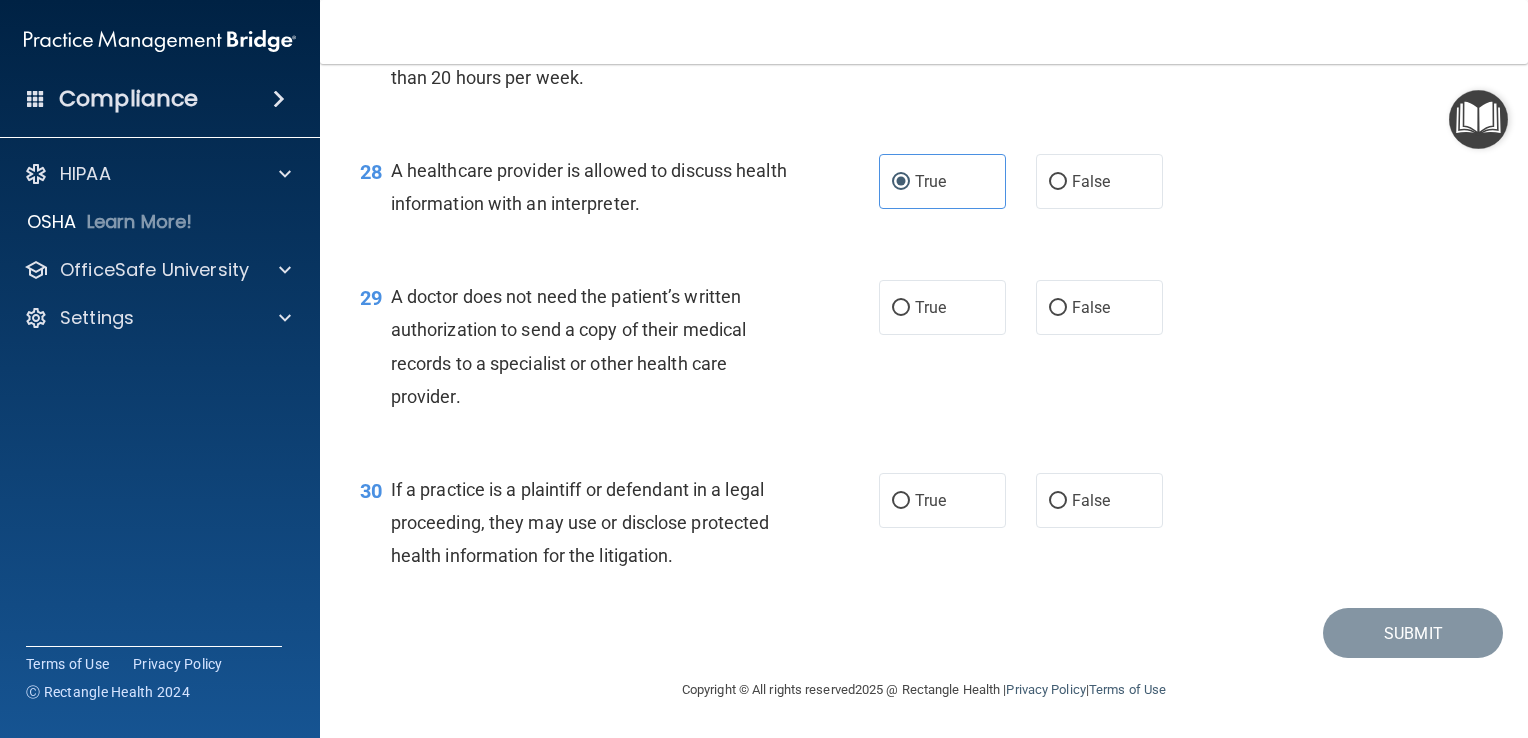 scroll, scrollTop: 4789, scrollLeft: 0, axis: vertical 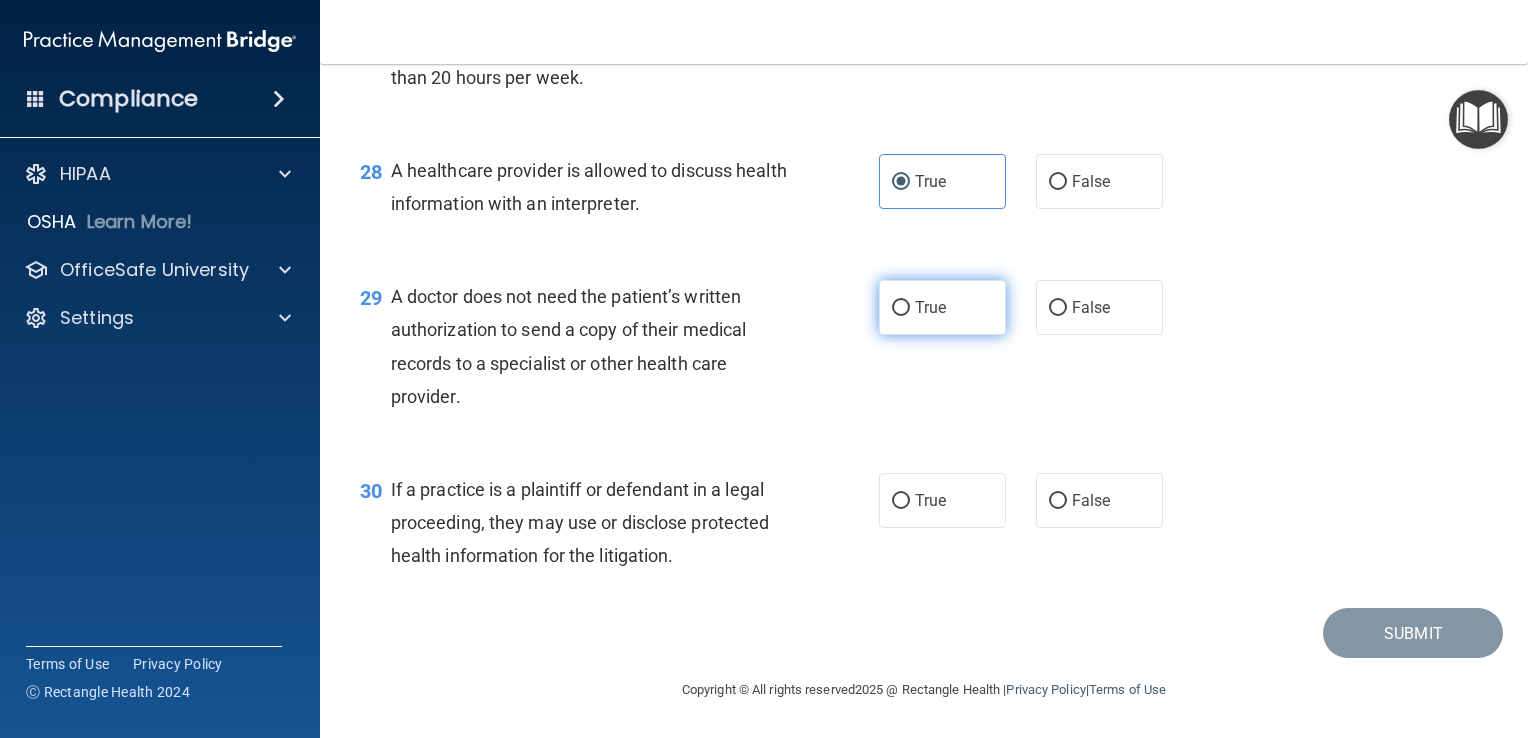 click on "True" at bounding box center (901, 308) 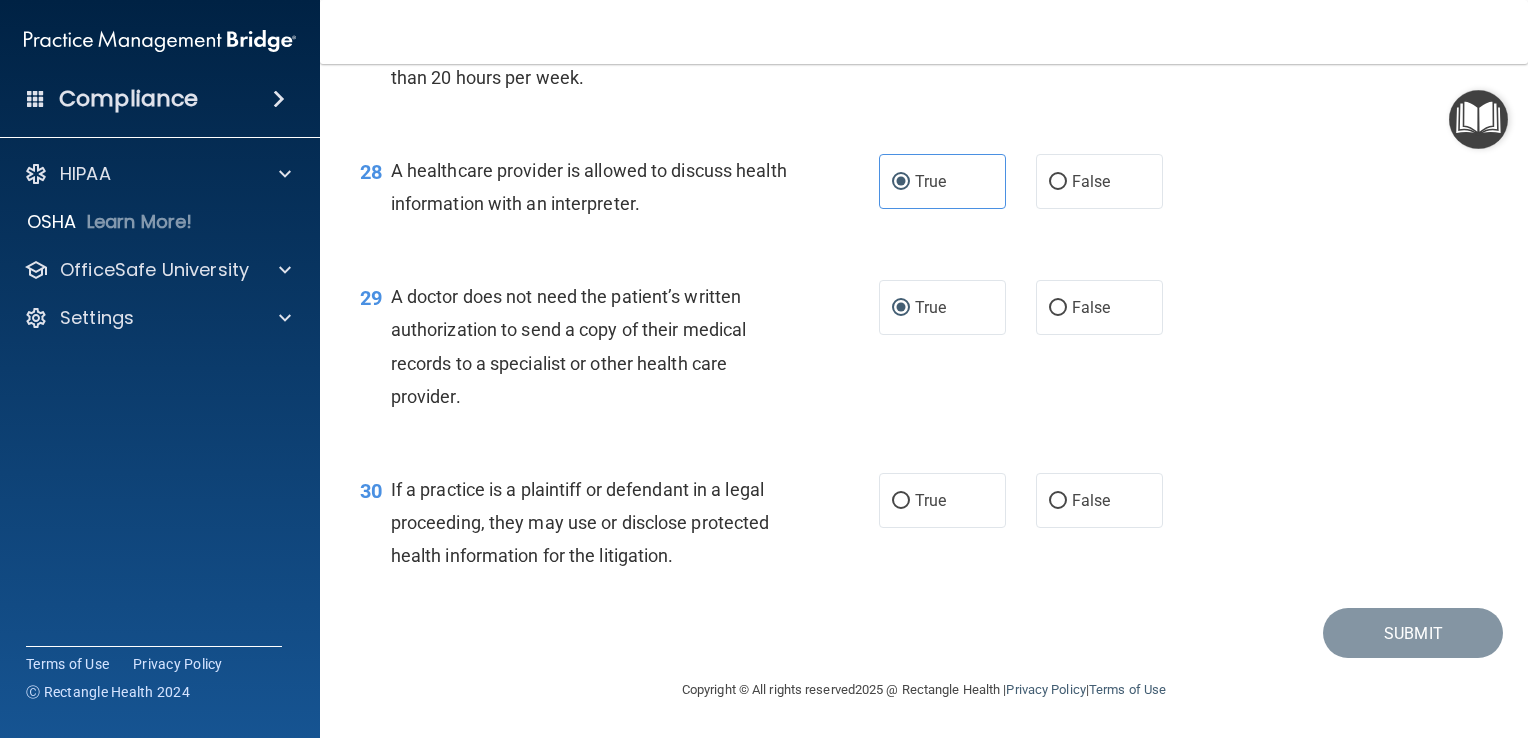 scroll, scrollTop: 4813, scrollLeft: 0, axis: vertical 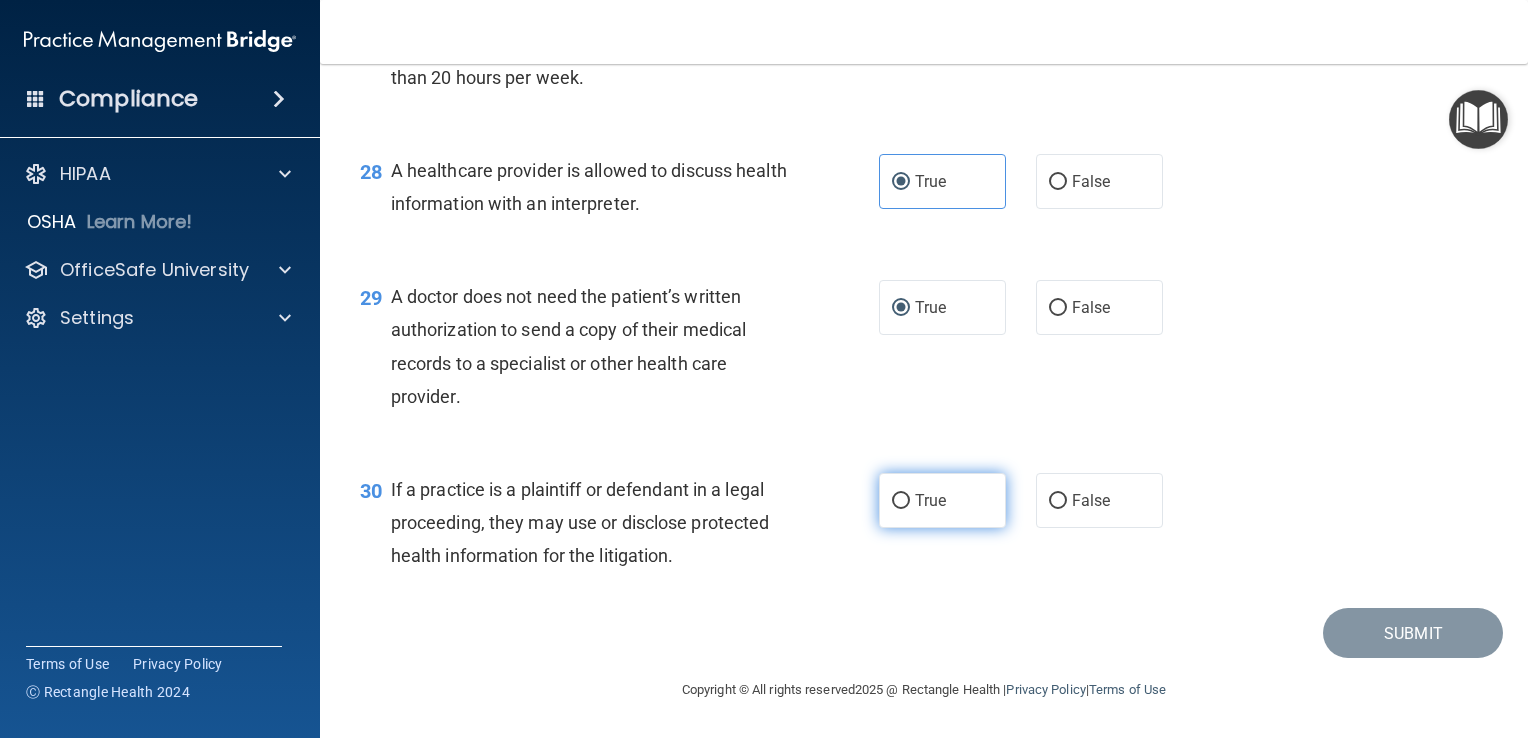 click on "True" at bounding box center (930, 500) 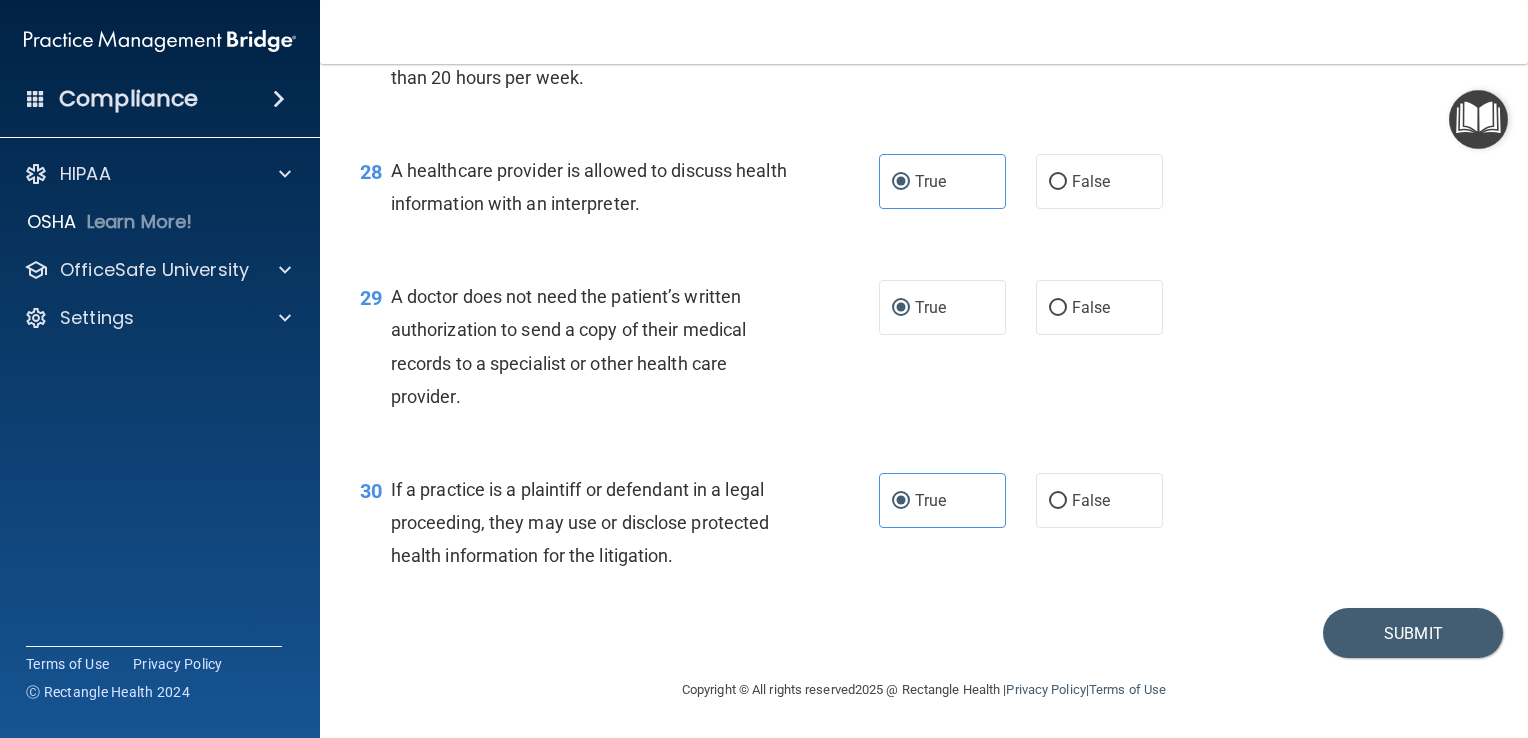 scroll, scrollTop: 4728, scrollLeft: 0, axis: vertical 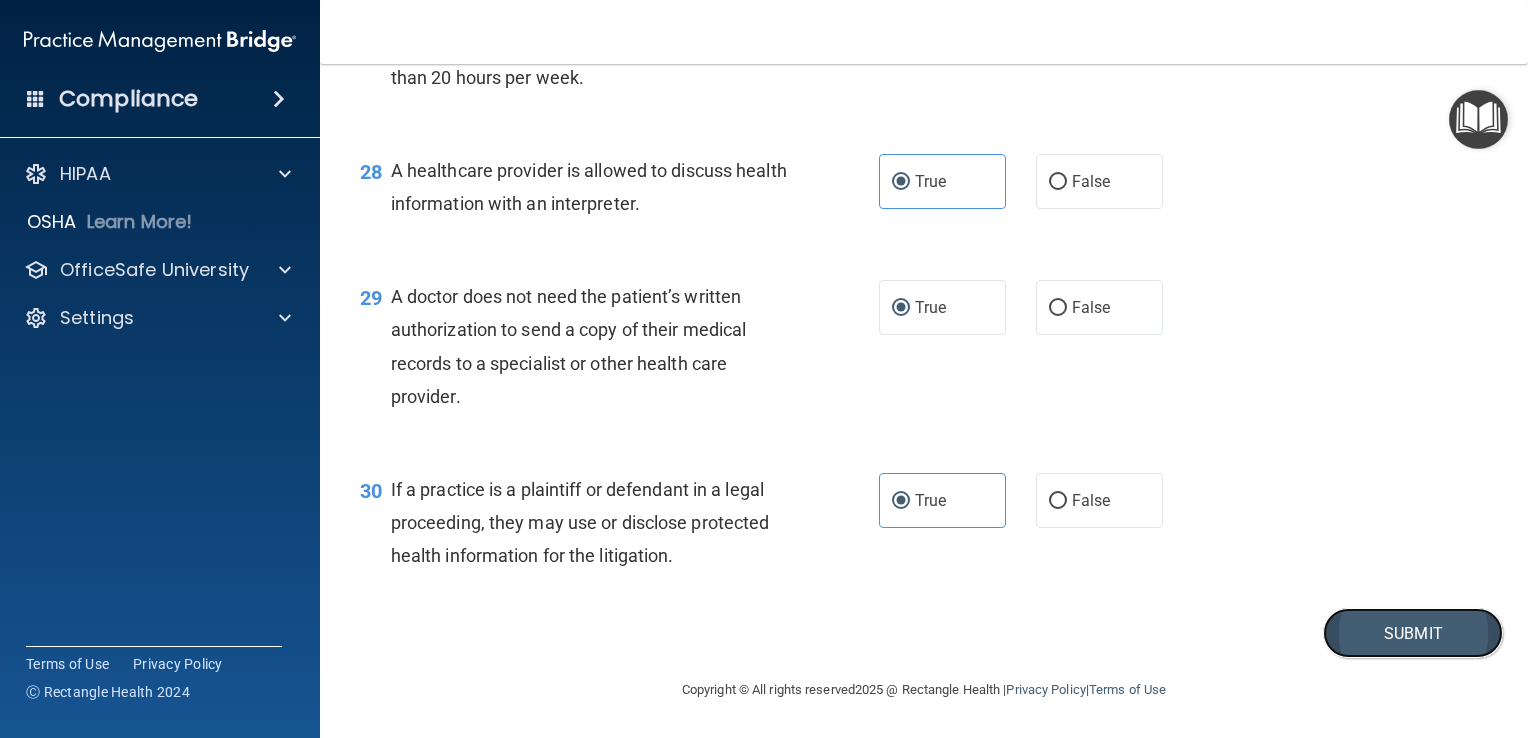 click on "Submit" at bounding box center (1413, 633) 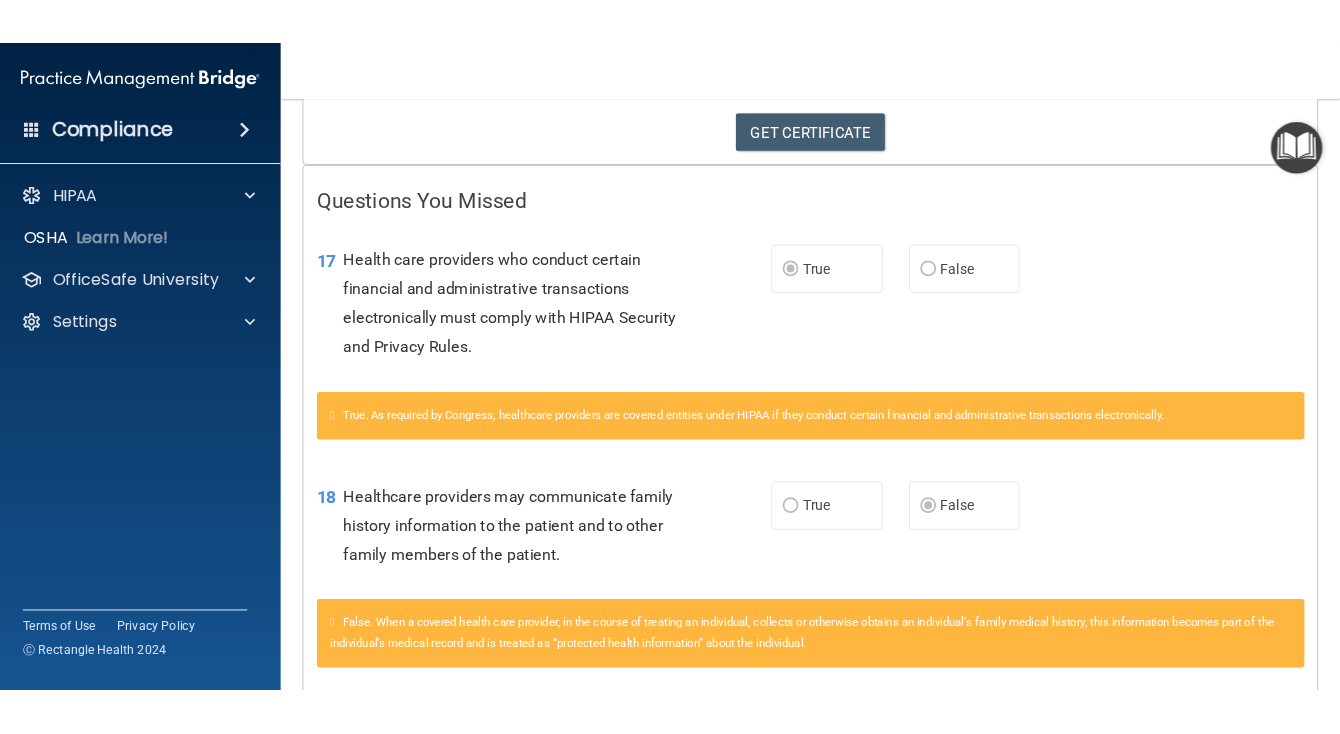scroll, scrollTop: 331, scrollLeft: 0, axis: vertical 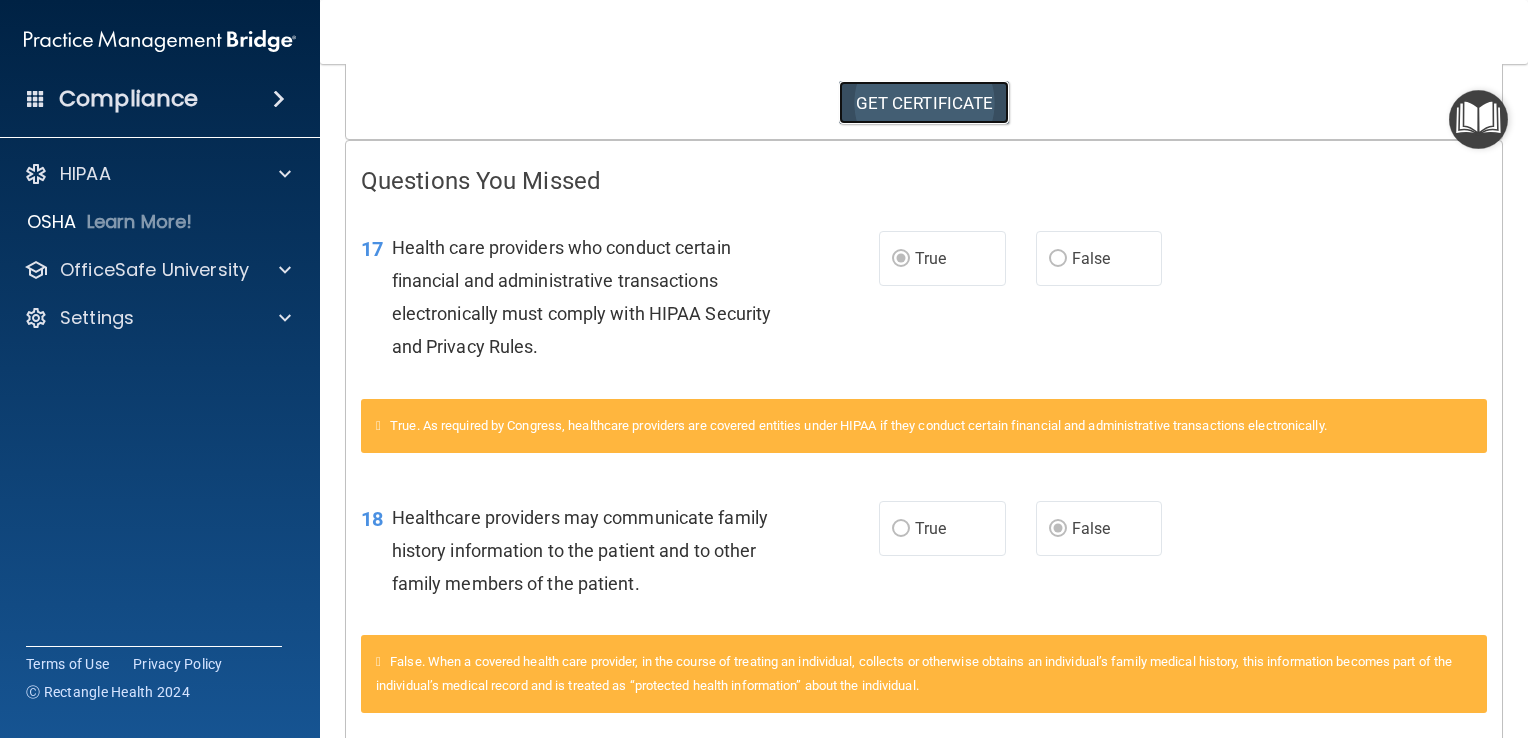click on "GET CERTIFICATE" at bounding box center (924, 103) 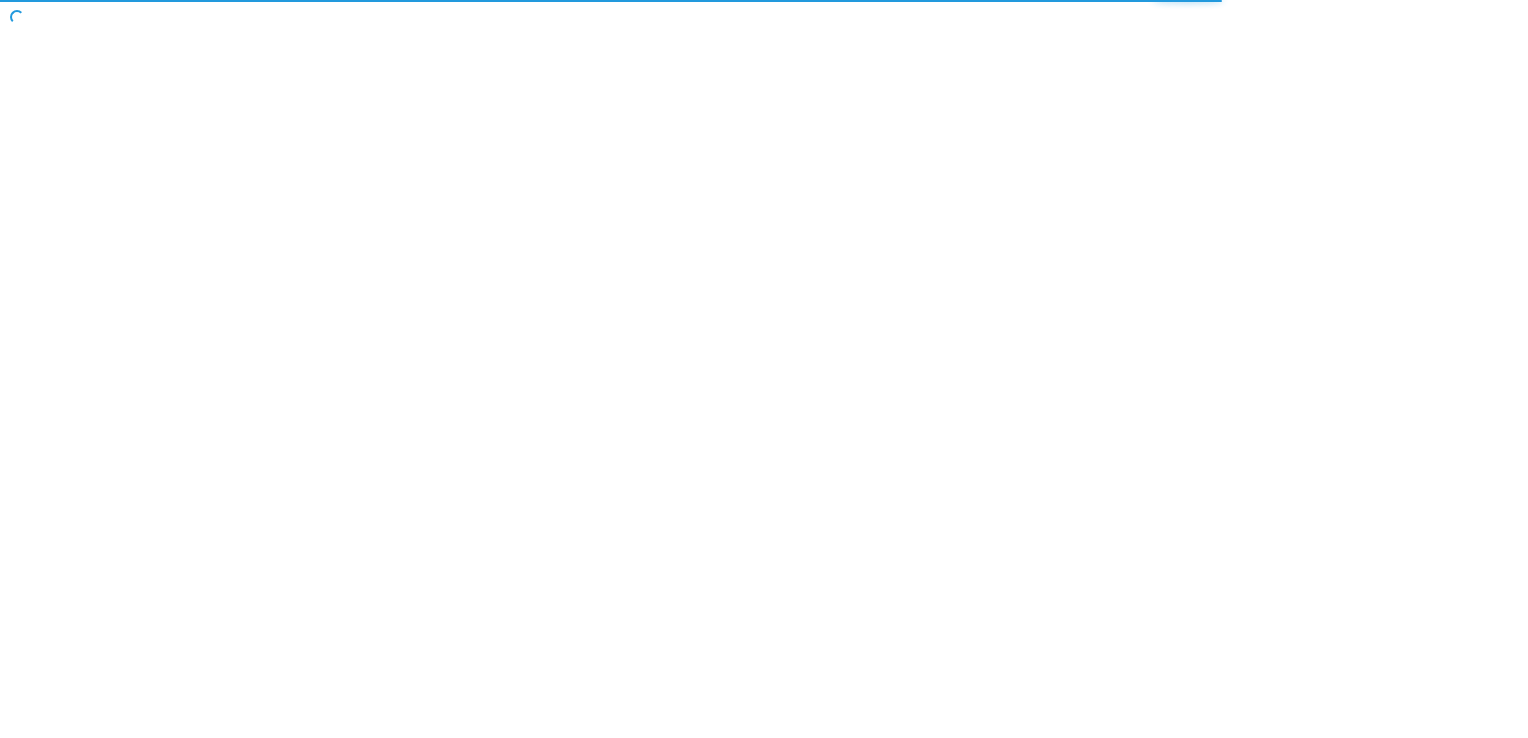 scroll, scrollTop: 0, scrollLeft: 0, axis: both 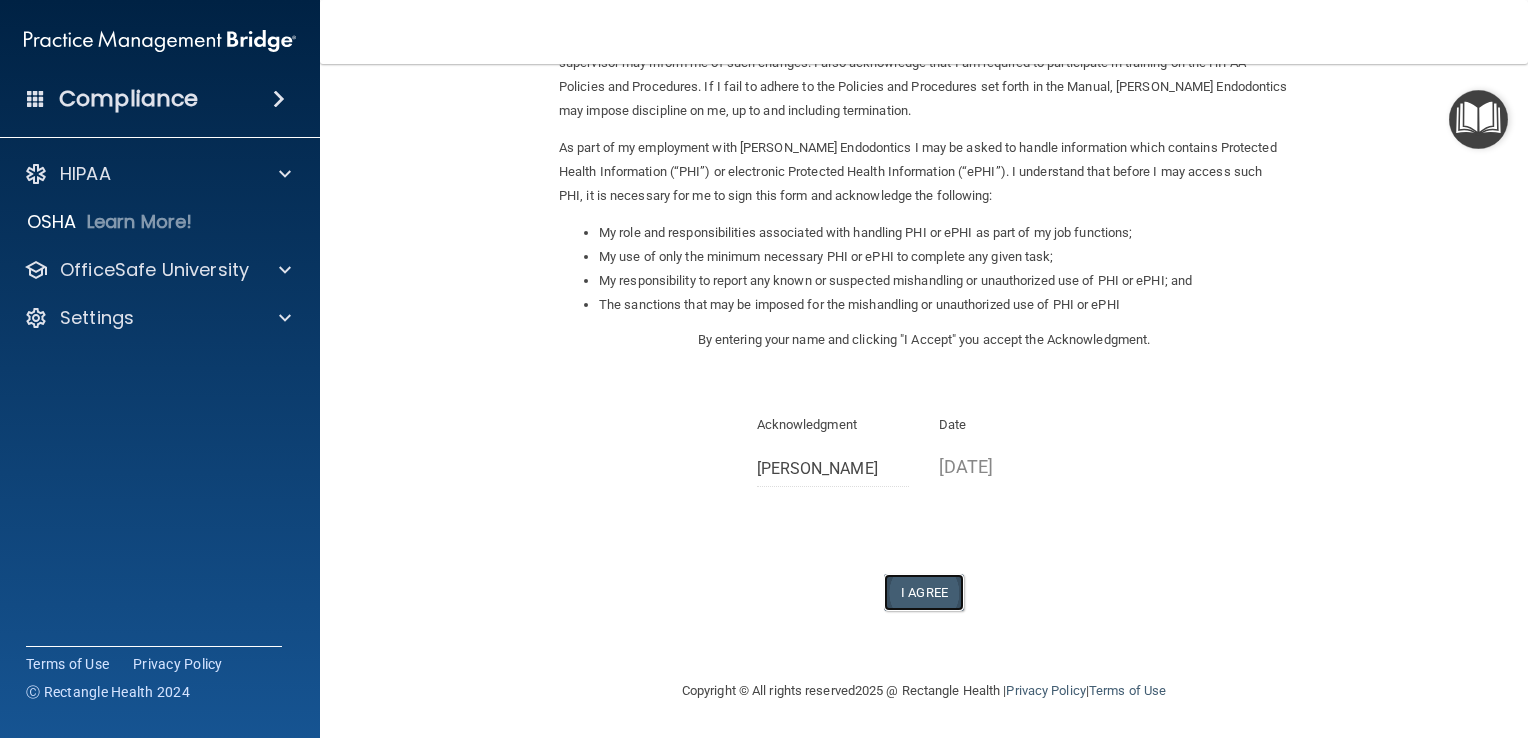 click on "I Agree" at bounding box center (924, 592) 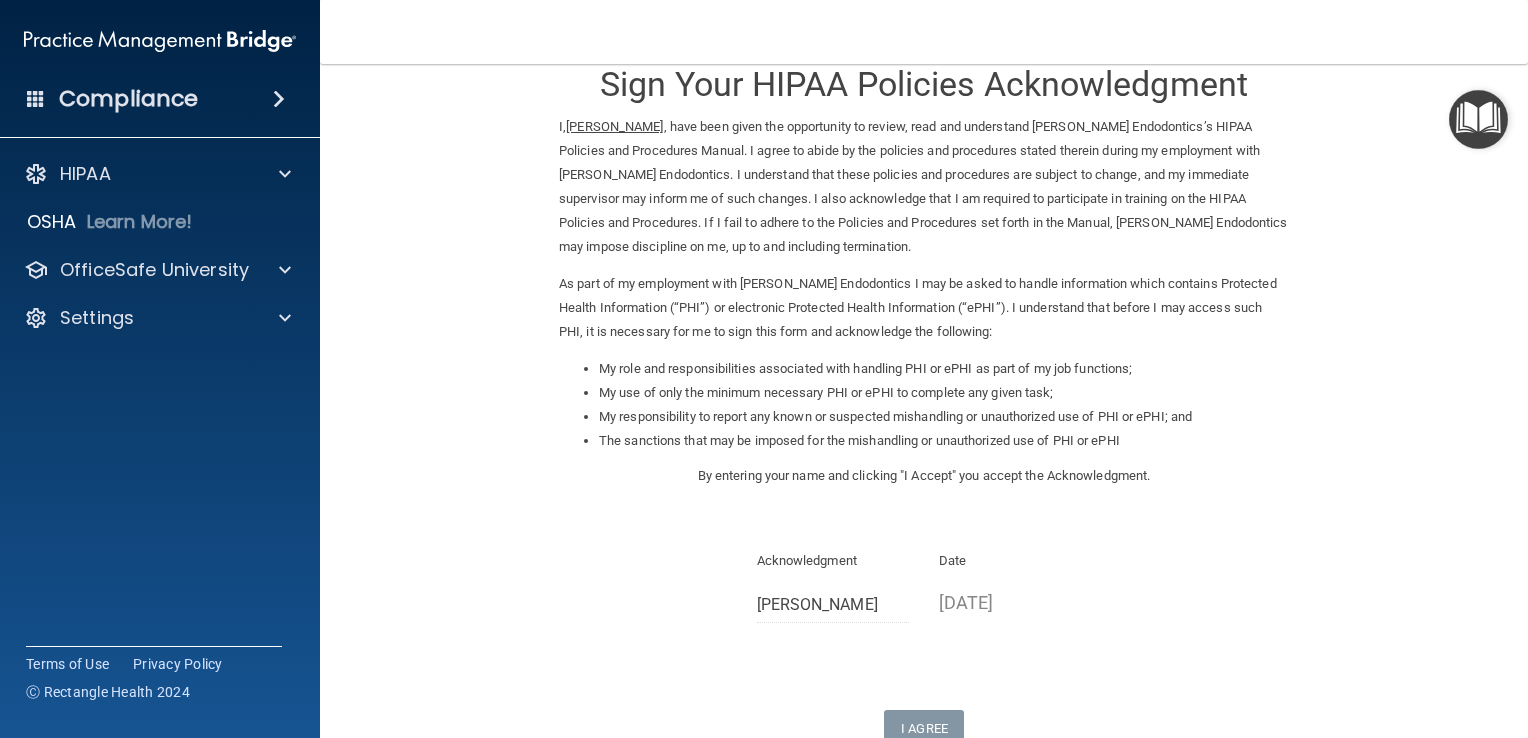 scroll, scrollTop: 5, scrollLeft: 0, axis: vertical 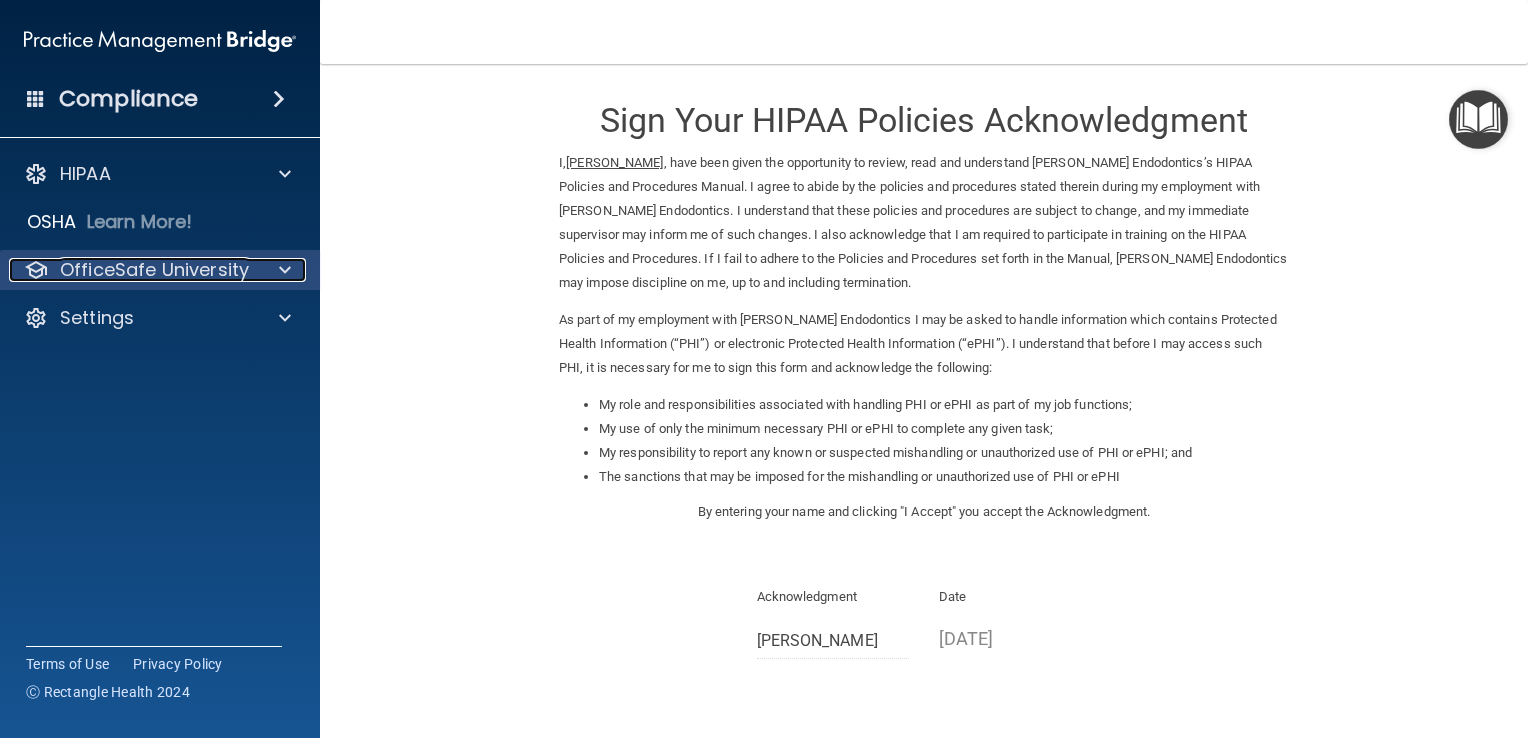 click on "OfficeSafe University" at bounding box center [133, 270] 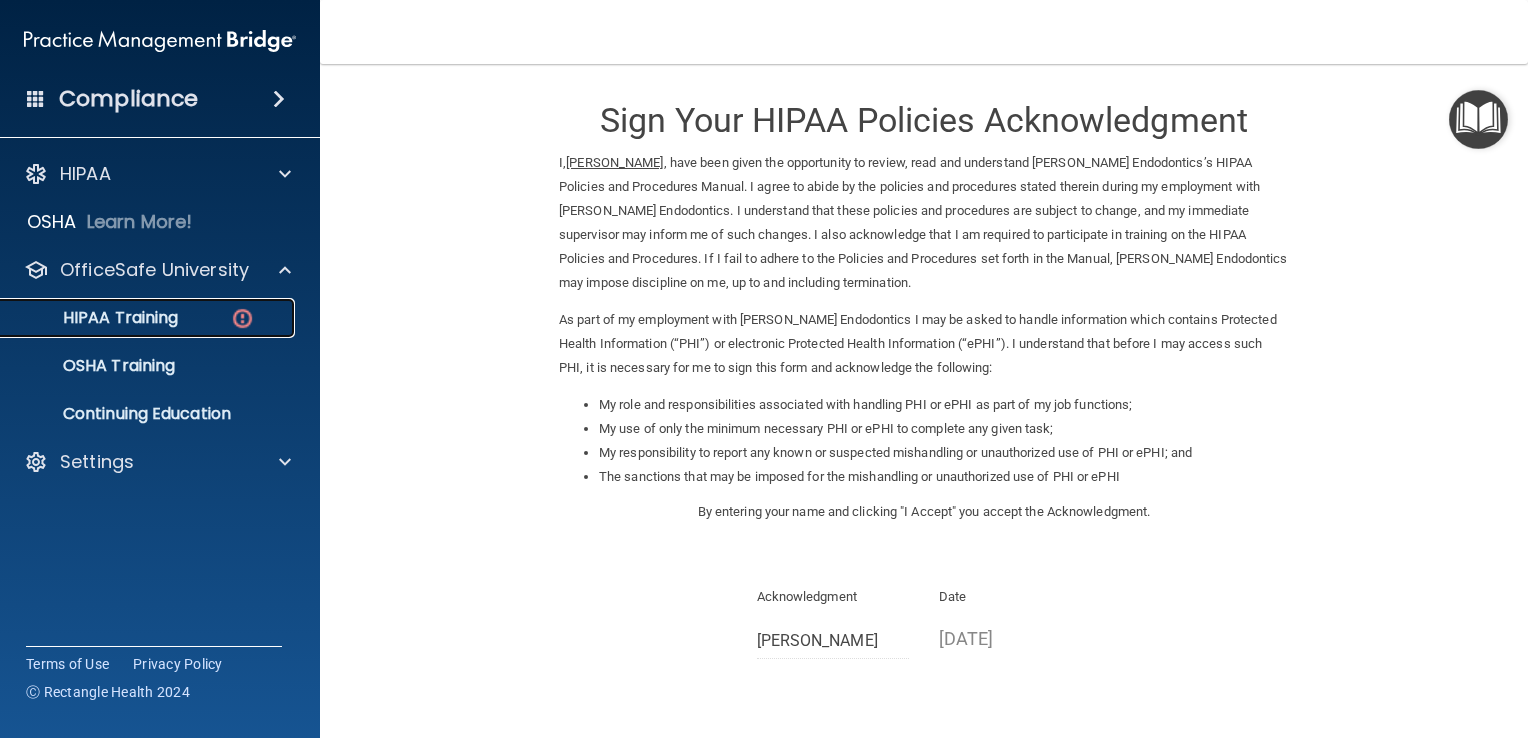 click at bounding box center [242, 318] 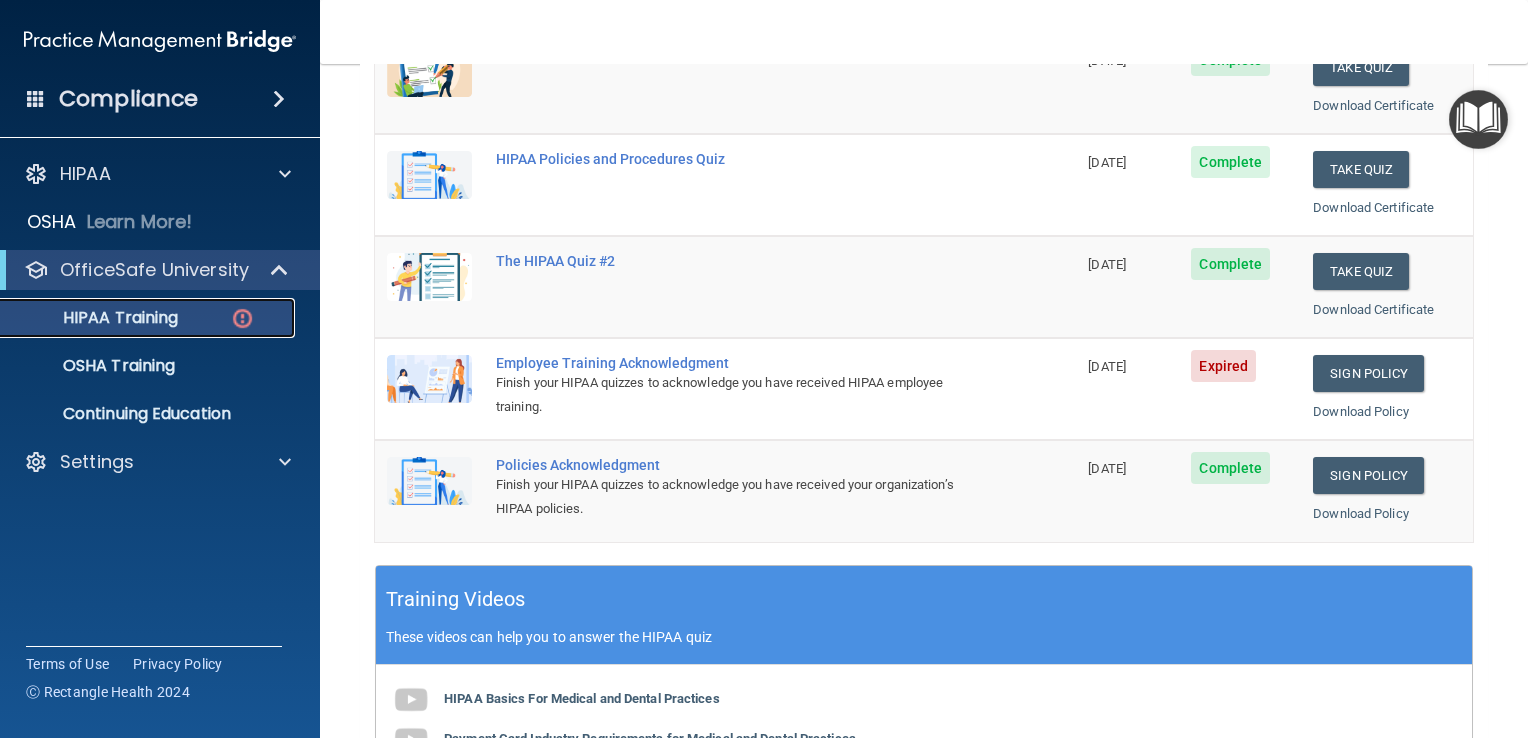 scroll, scrollTop: 321, scrollLeft: 0, axis: vertical 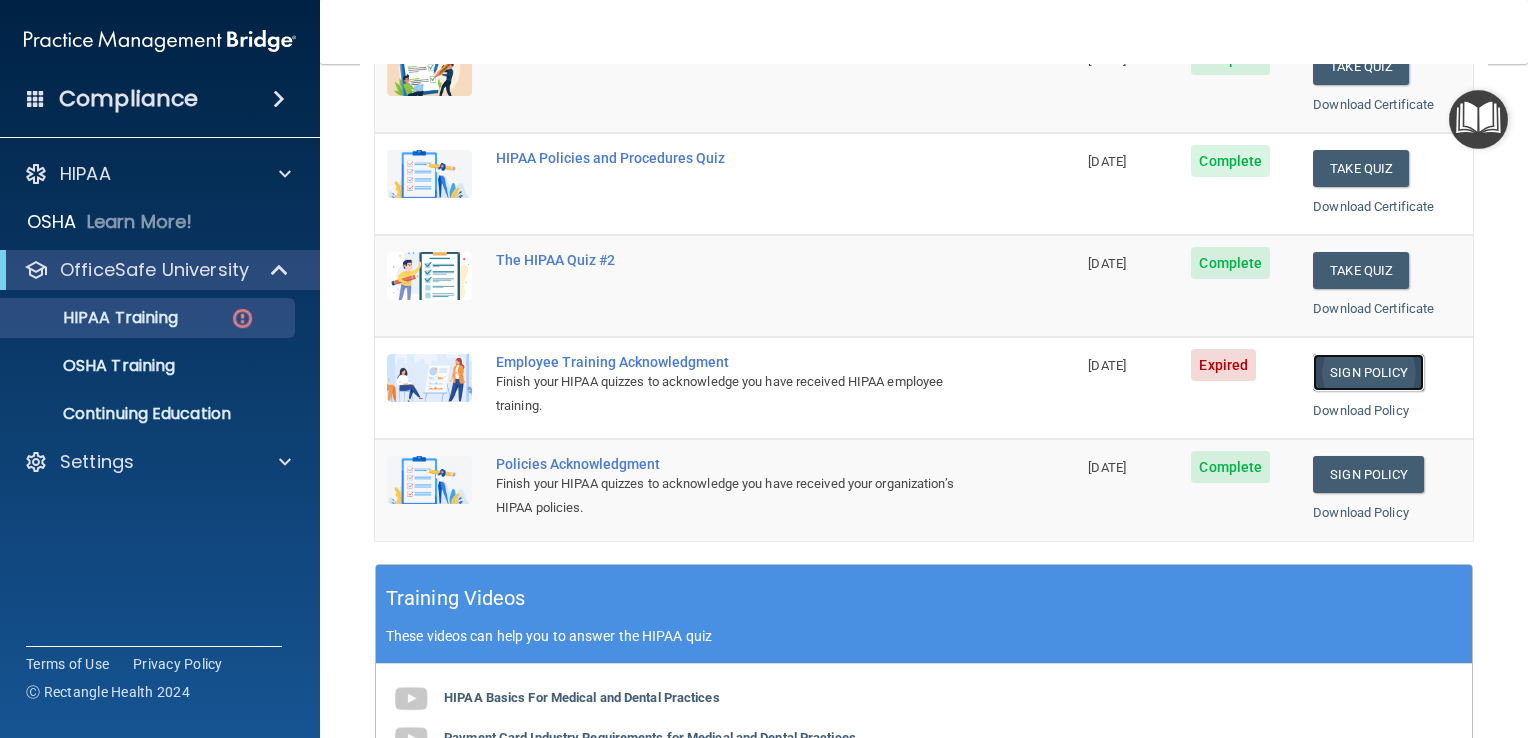 click on "Sign Policy" at bounding box center (1368, 372) 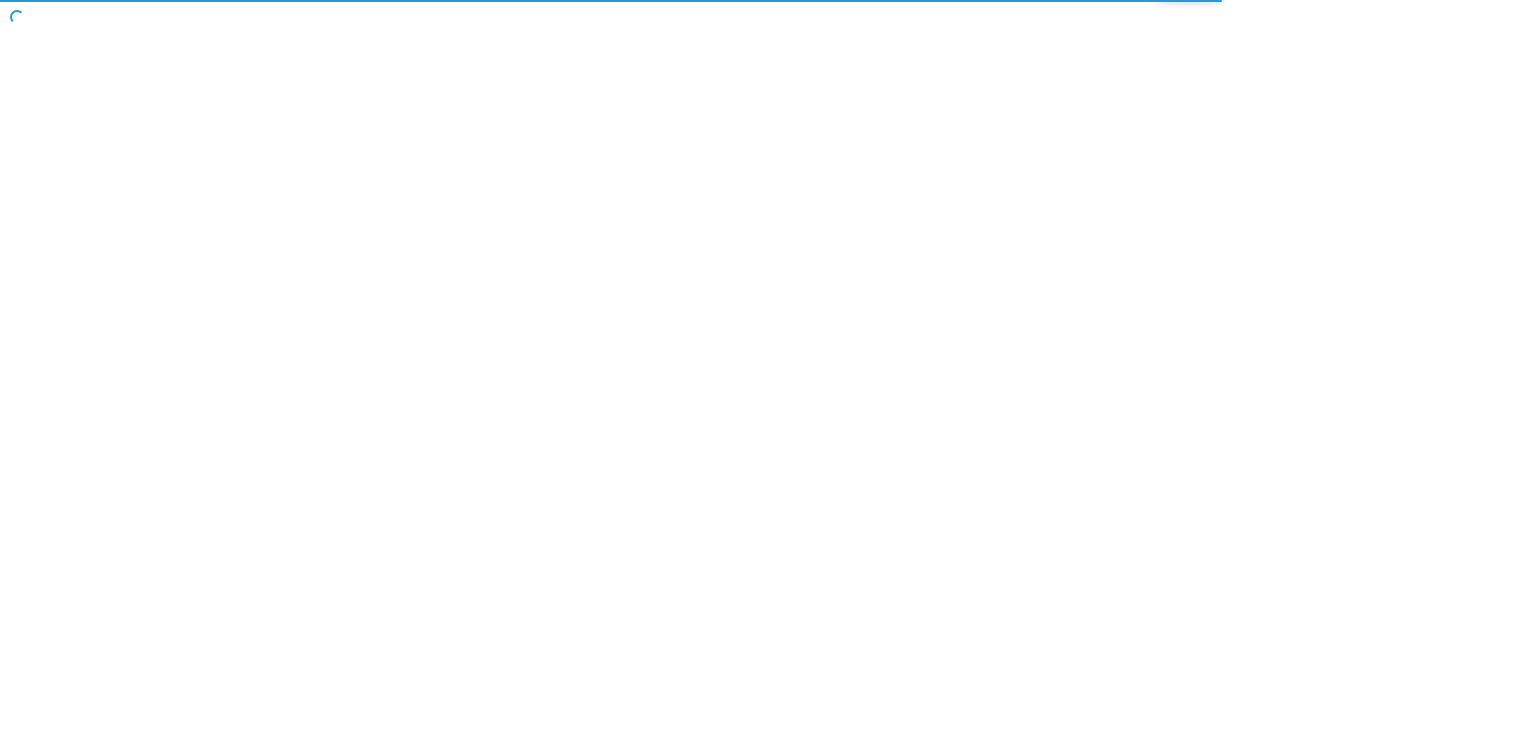 scroll, scrollTop: 0, scrollLeft: 0, axis: both 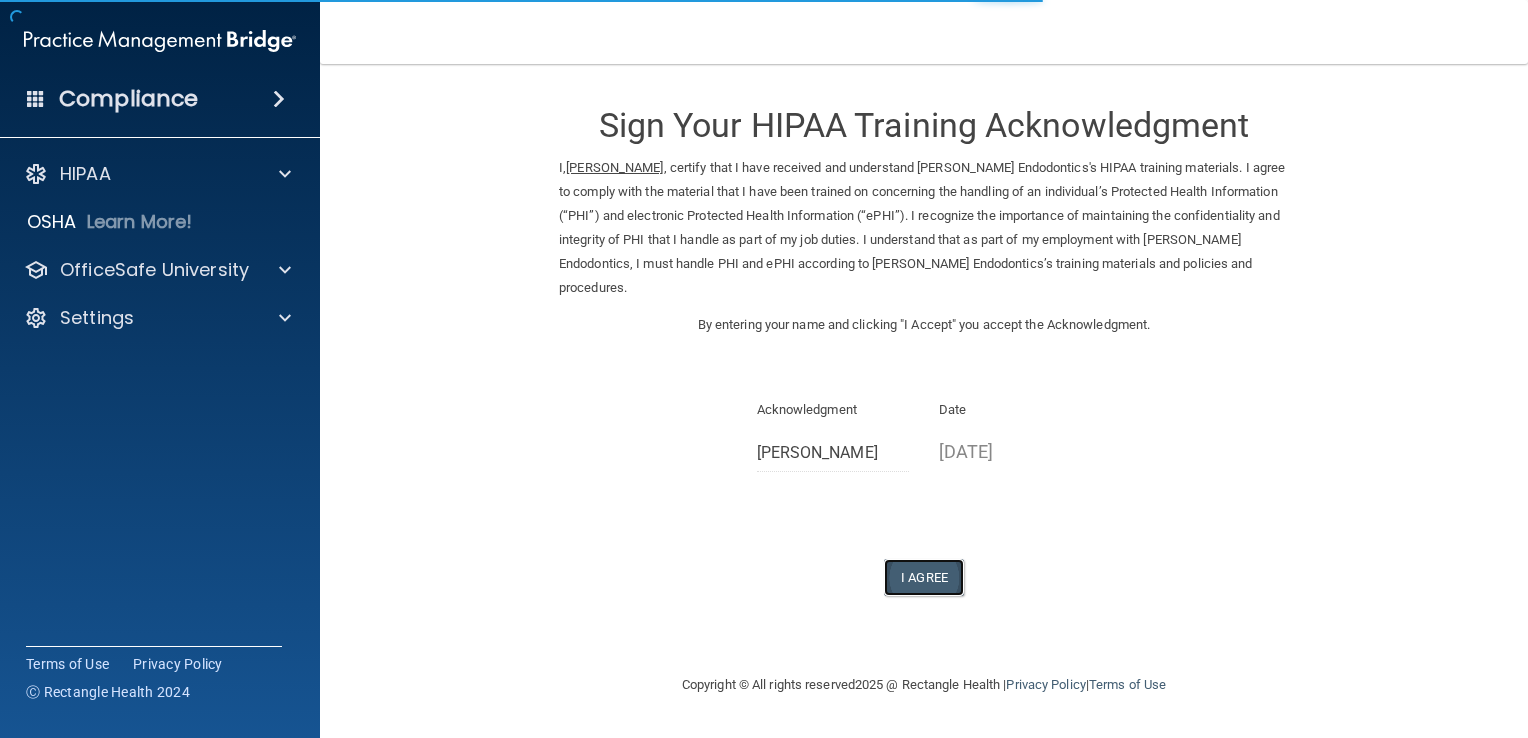 click on "I Agree" at bounding box center [924, 577] 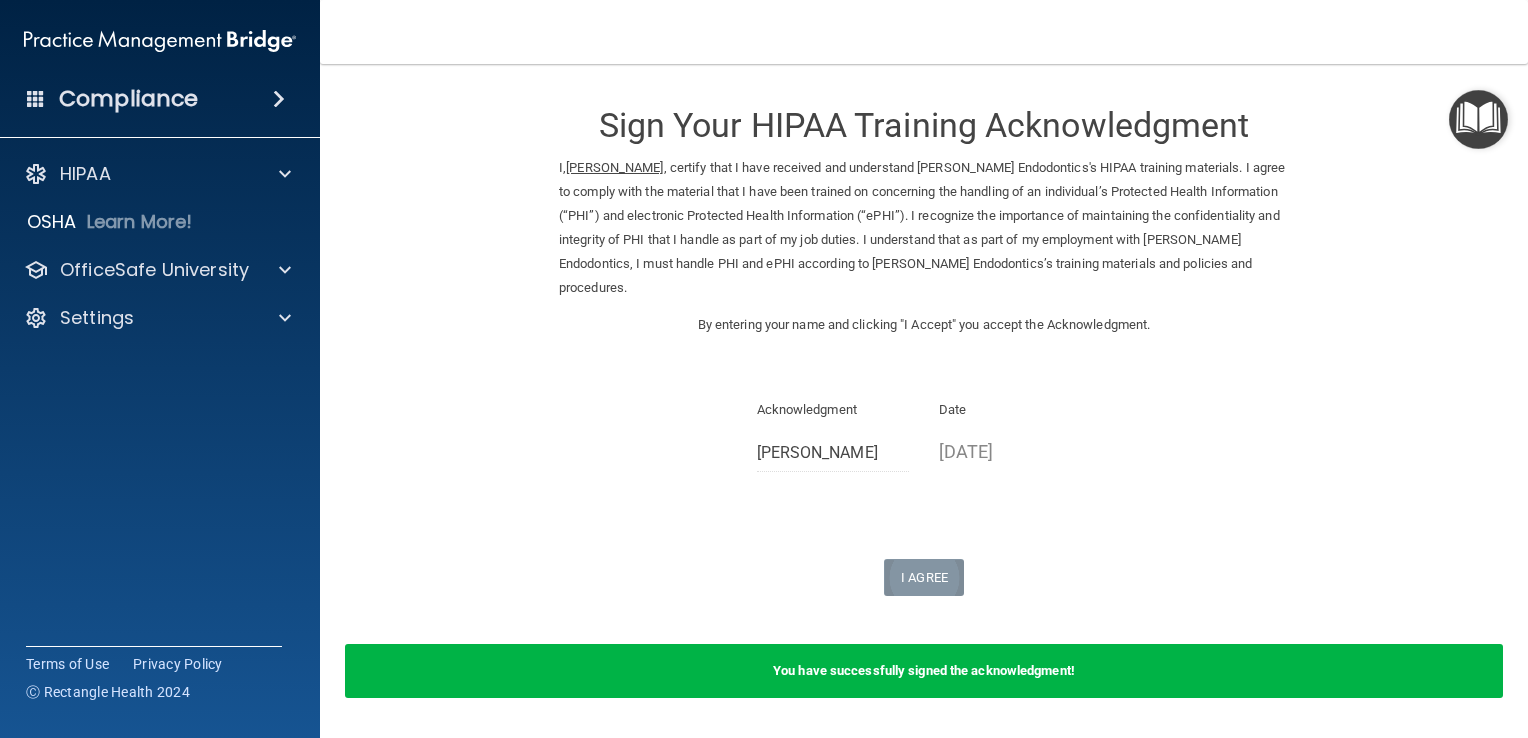 scroll, scrollTop: 63, scrollLeft: 0, axis: vertical 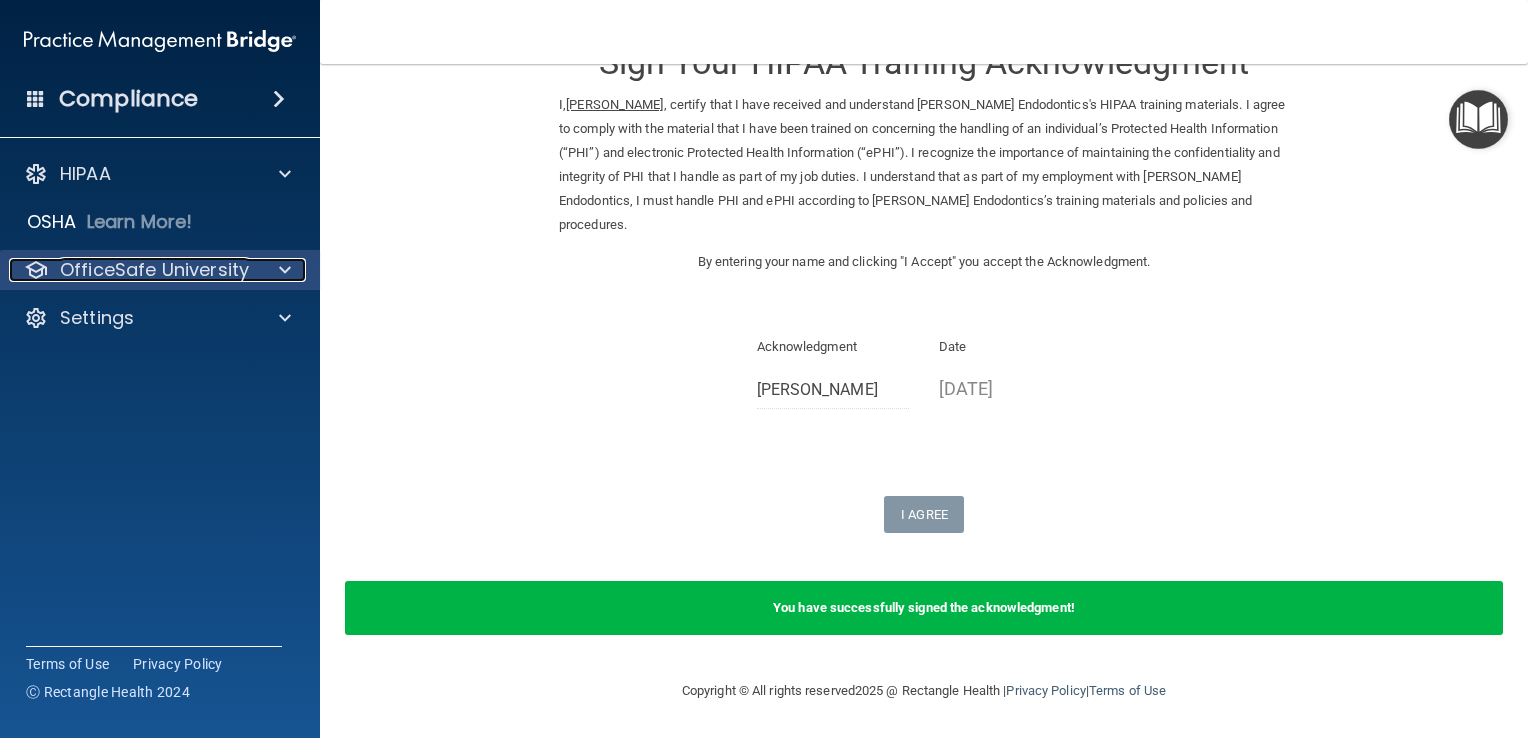 click on "OfficeSafe University" at bounding box center [154, 270] 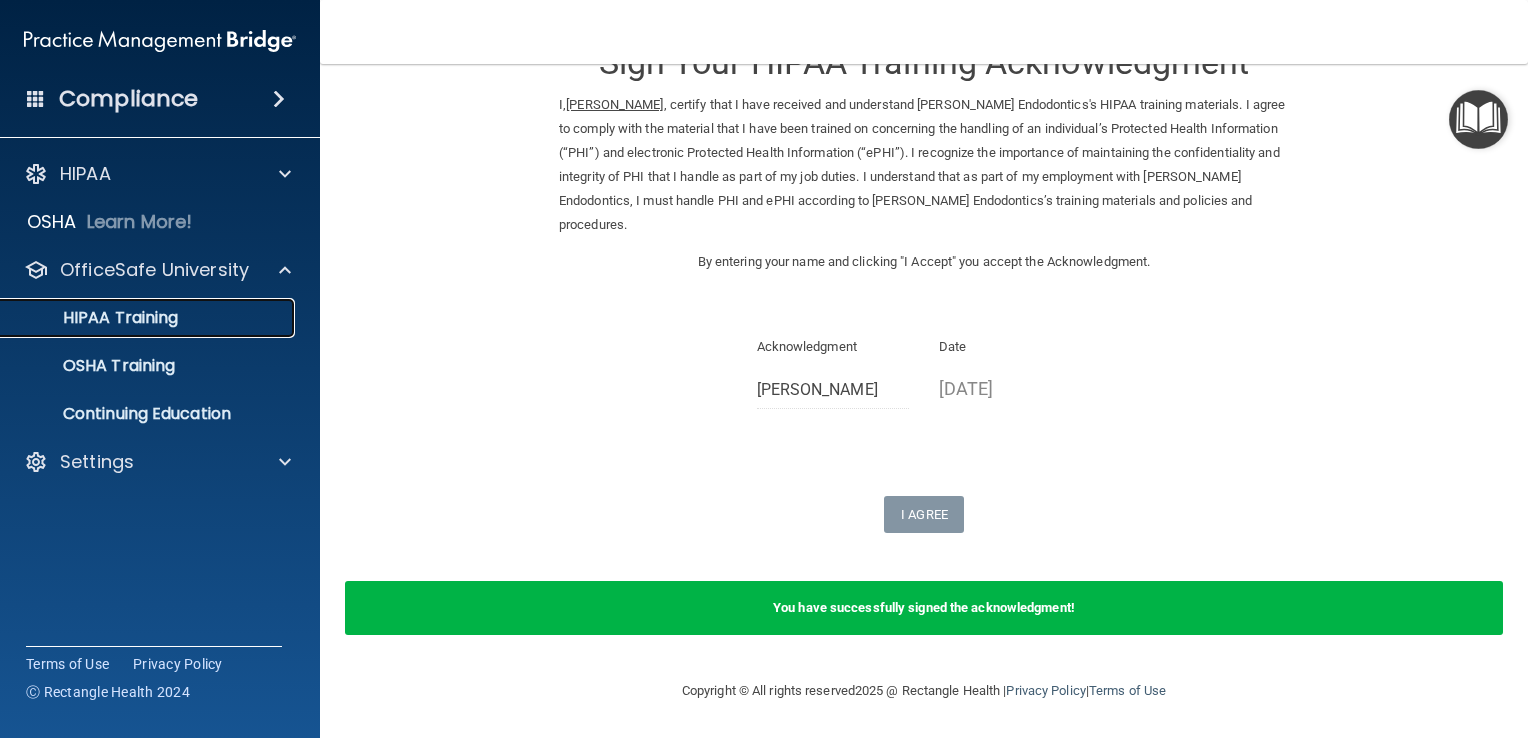 click on "HIPAA Training" at bounding box center [137, 318] 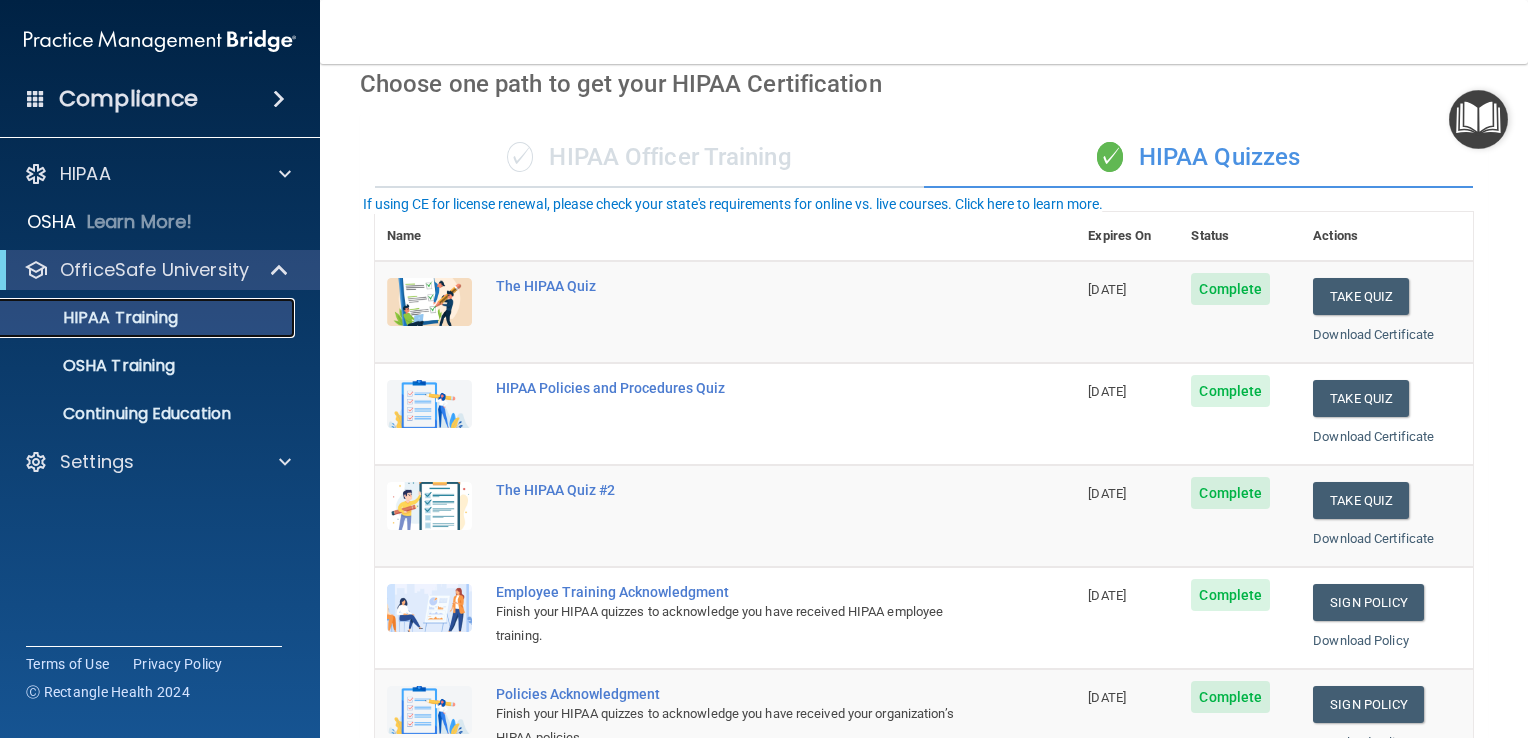scroll, scrollTop: 0, scrollLeft: 0, axis: both 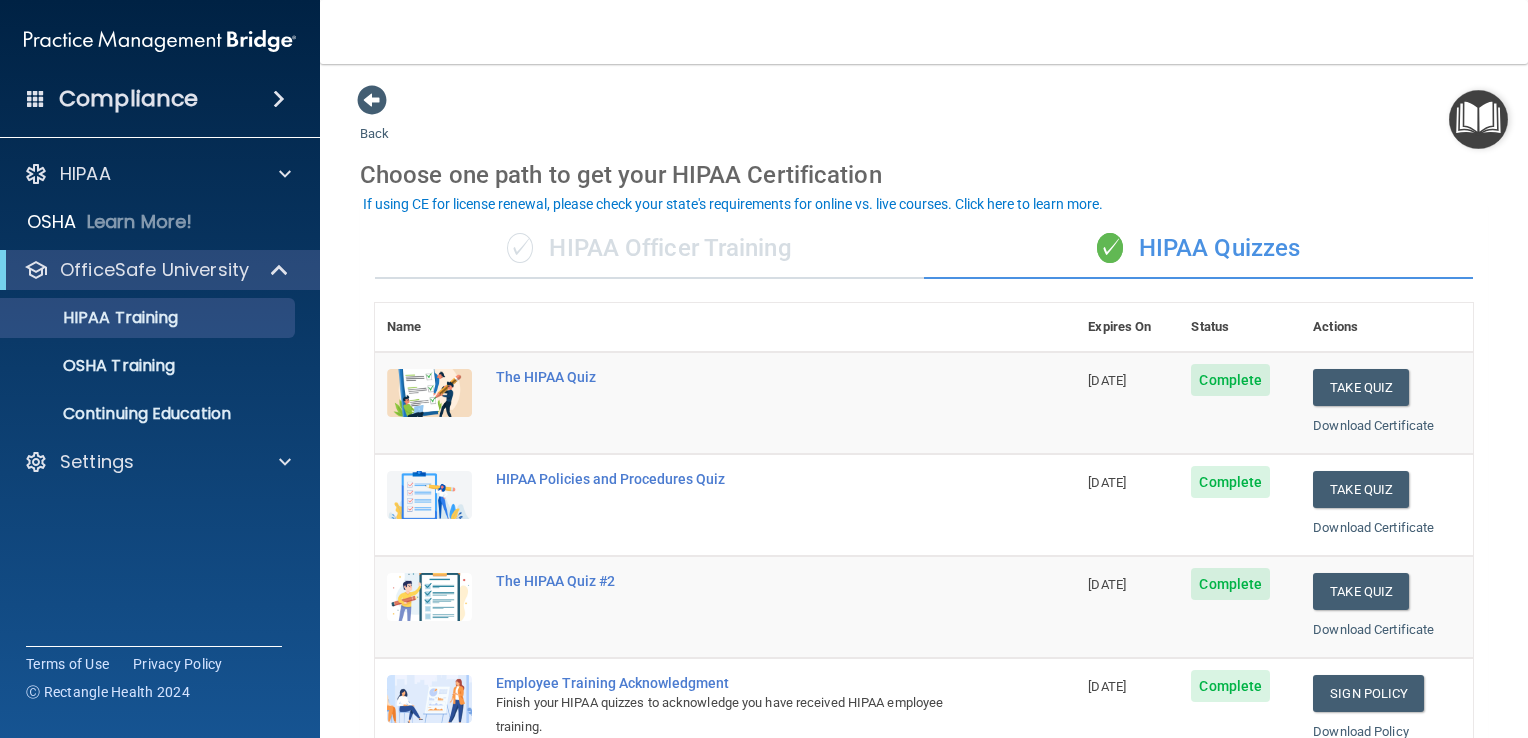 click on "✓   HIPAA Officer Training" at bounding box center (649, 249) 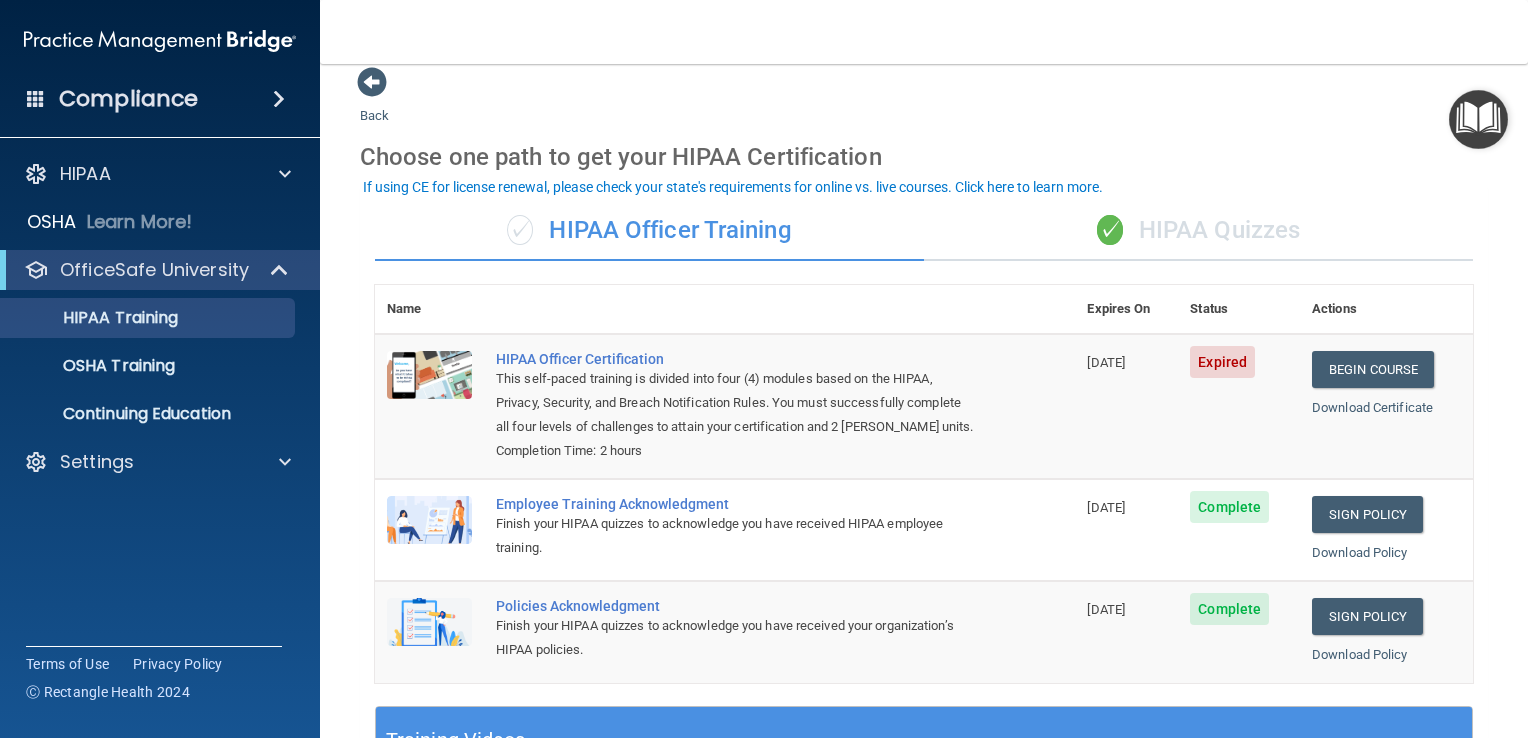 scroll, scrollTop: 16, scrollLeft: 0, axis: vertical 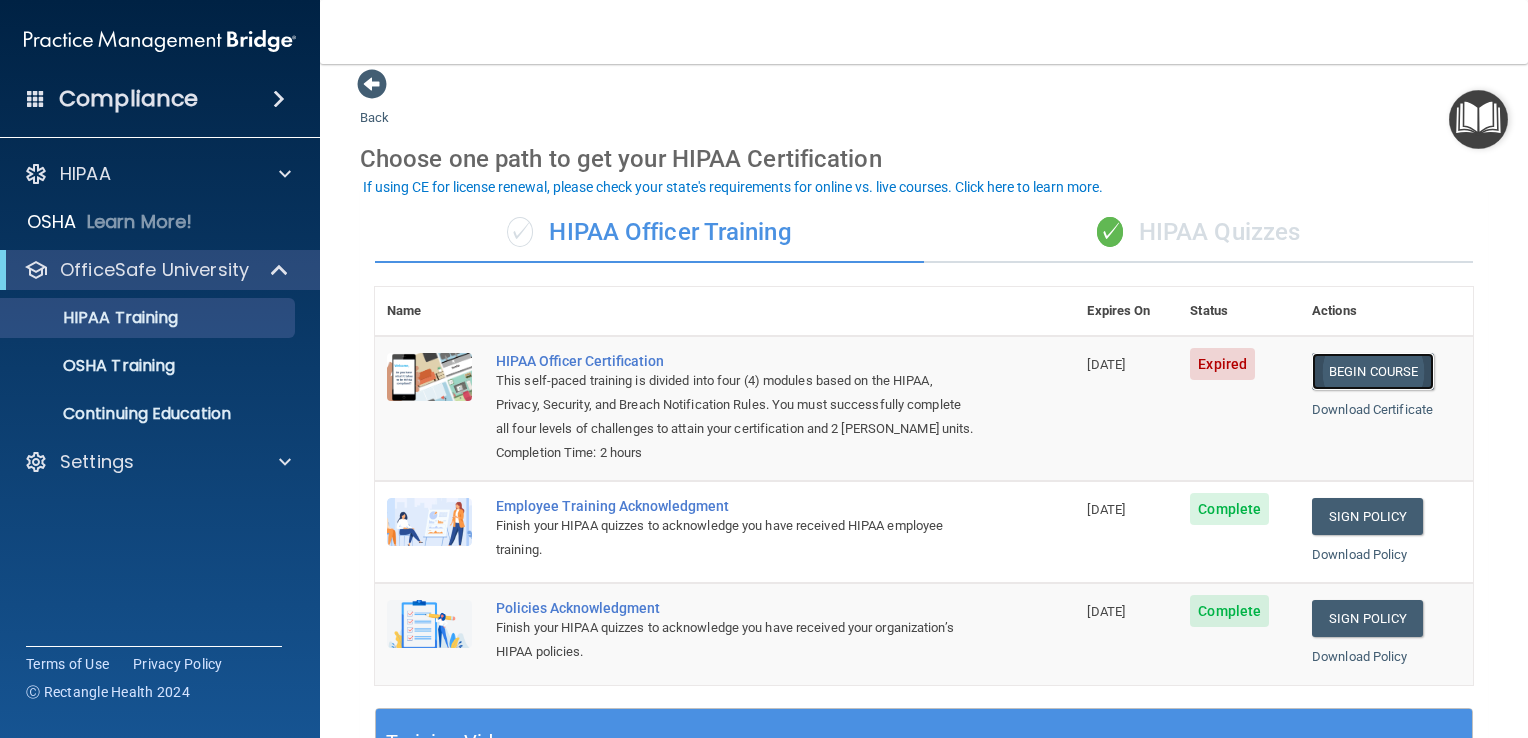 click on "Begin Course" at bounding box center [1373, 371] 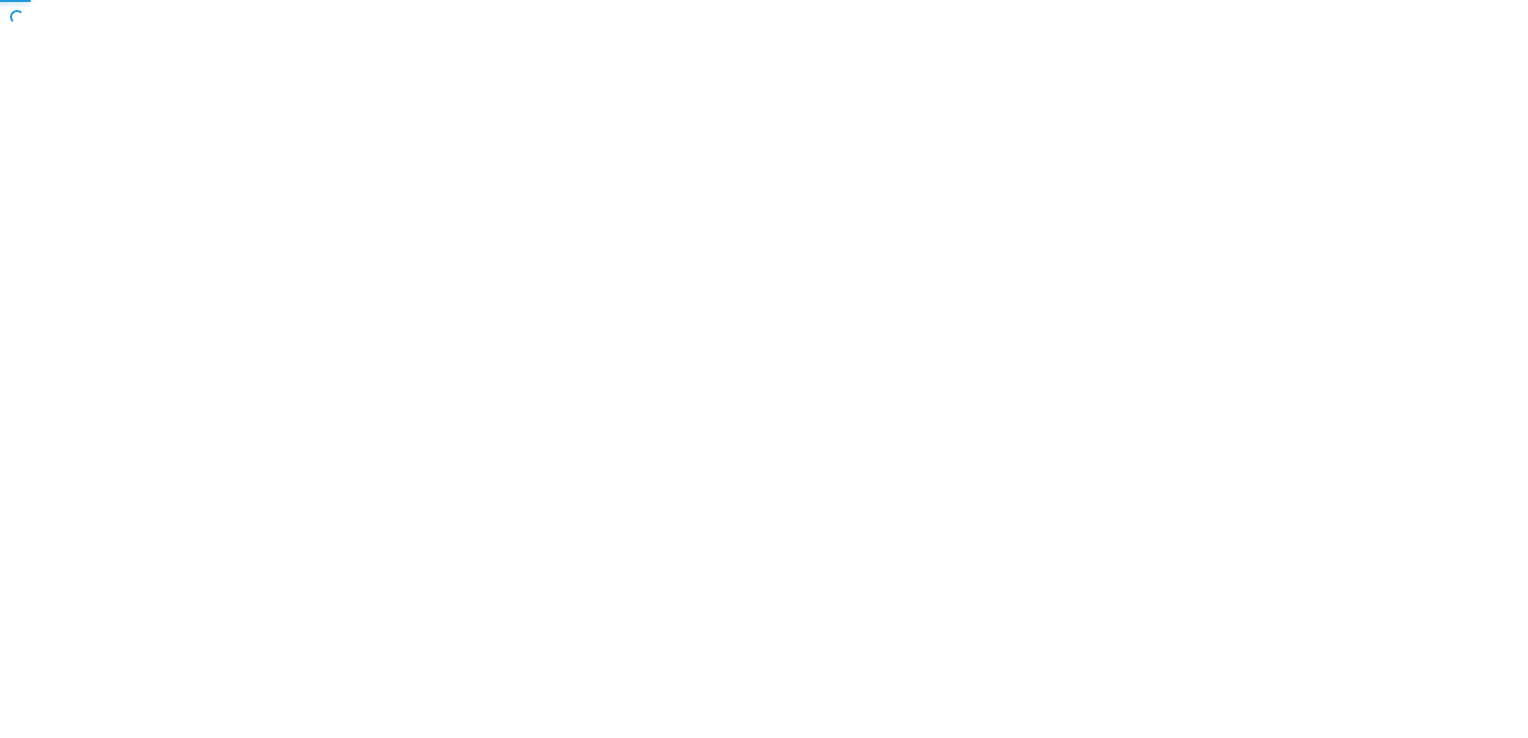 scroll, scrollTop: 0, scrollLeft: 0, axis: both 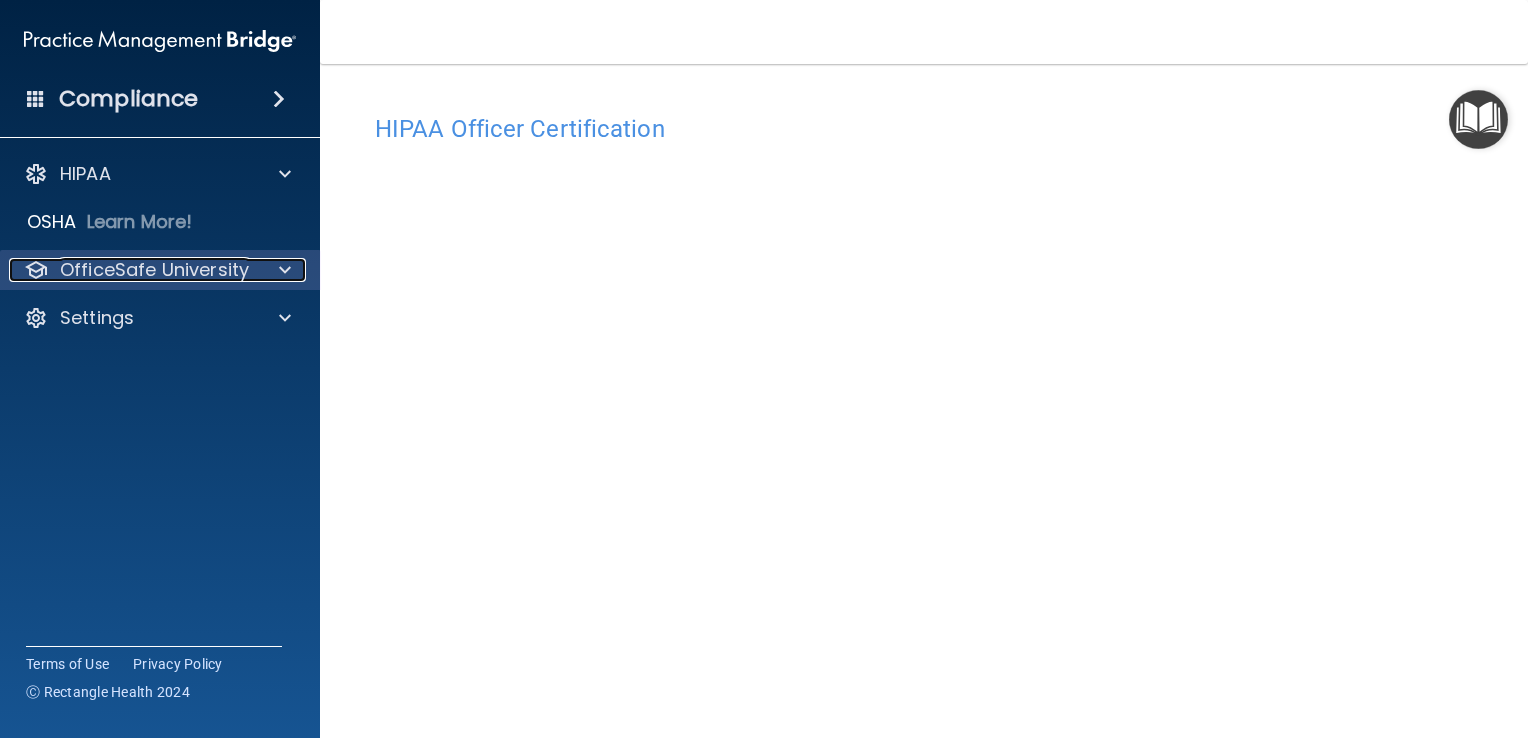 click at bounding box center (282, 270) 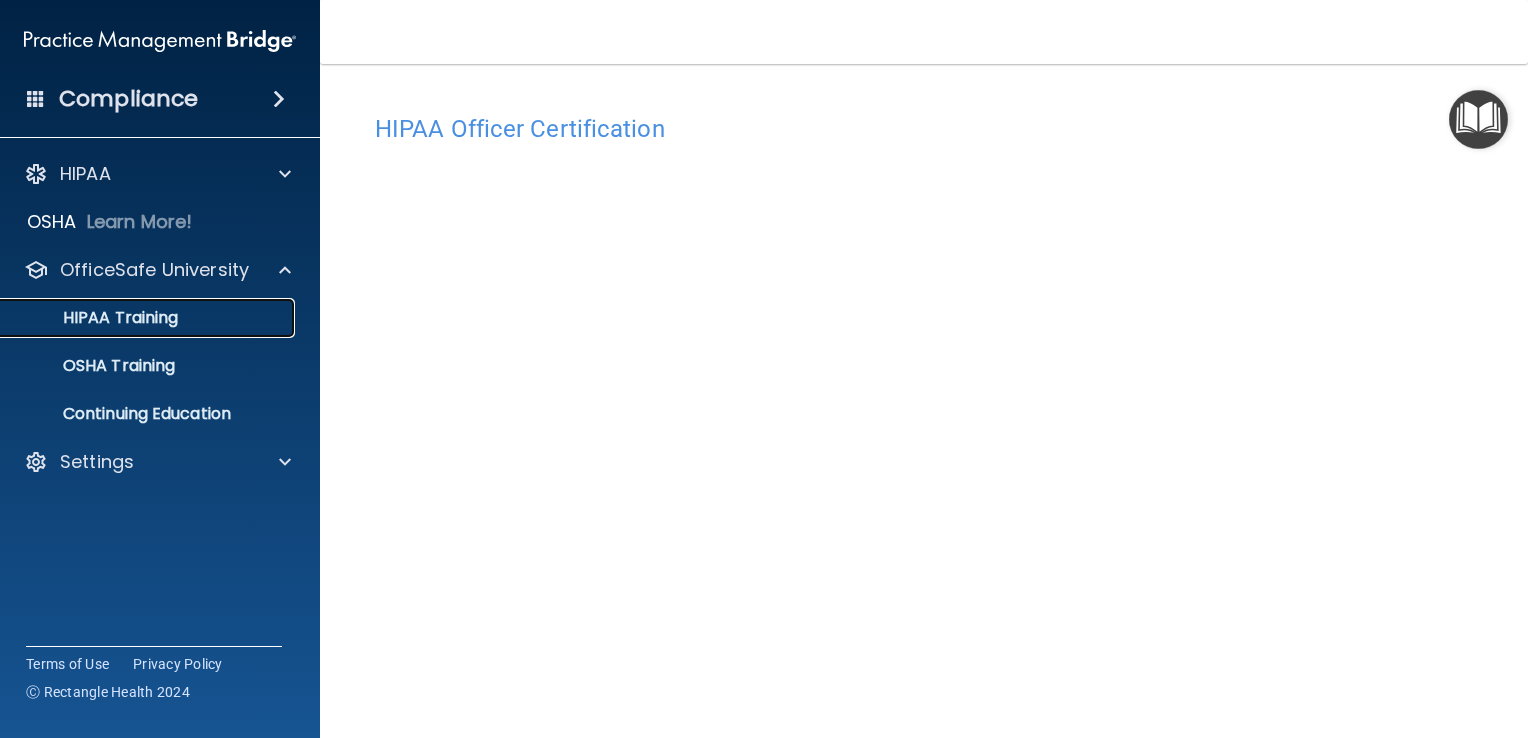 click on "HIPAA Training" at bounding box center [149, 318] 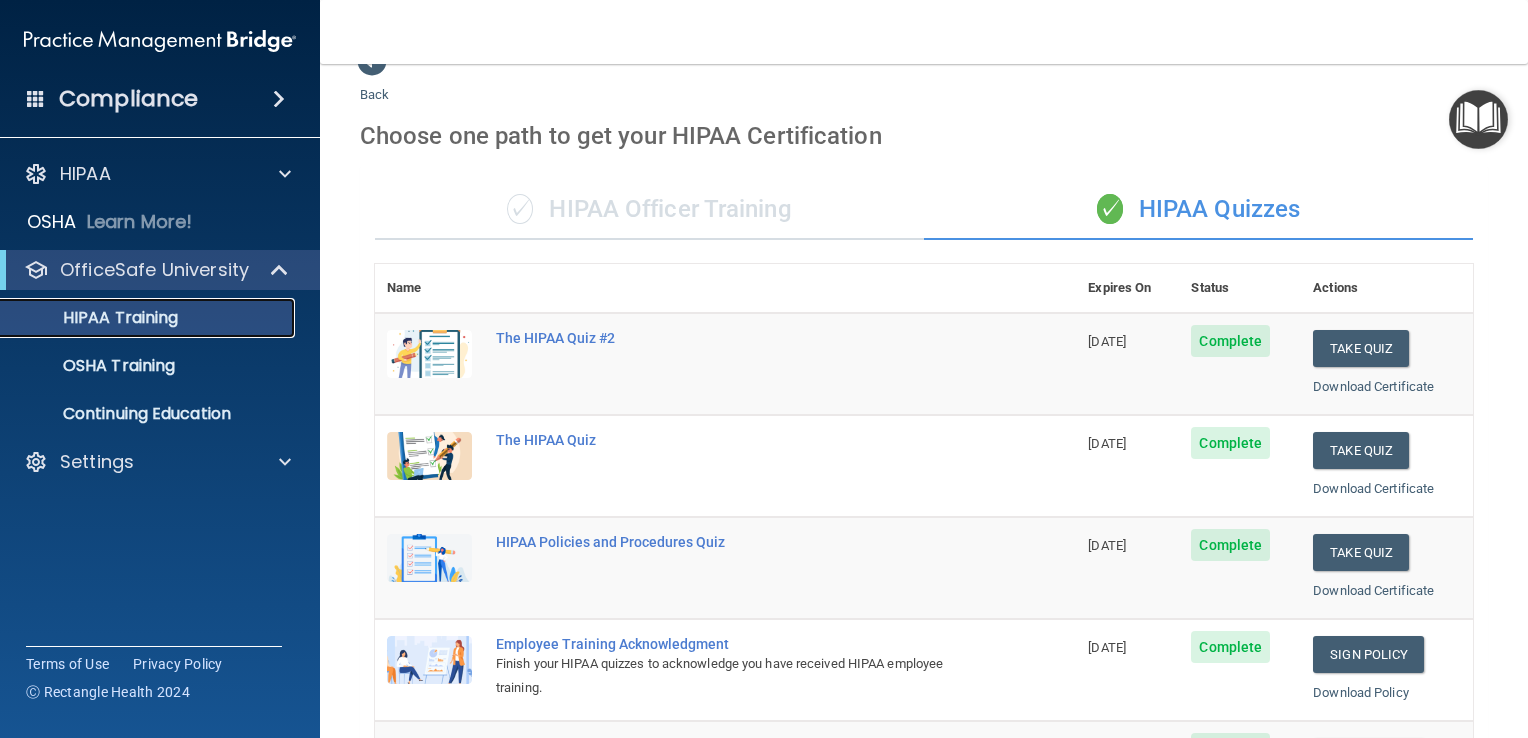 scroll, scrollTop: 16, scrollLeft: 0, axis: vertical 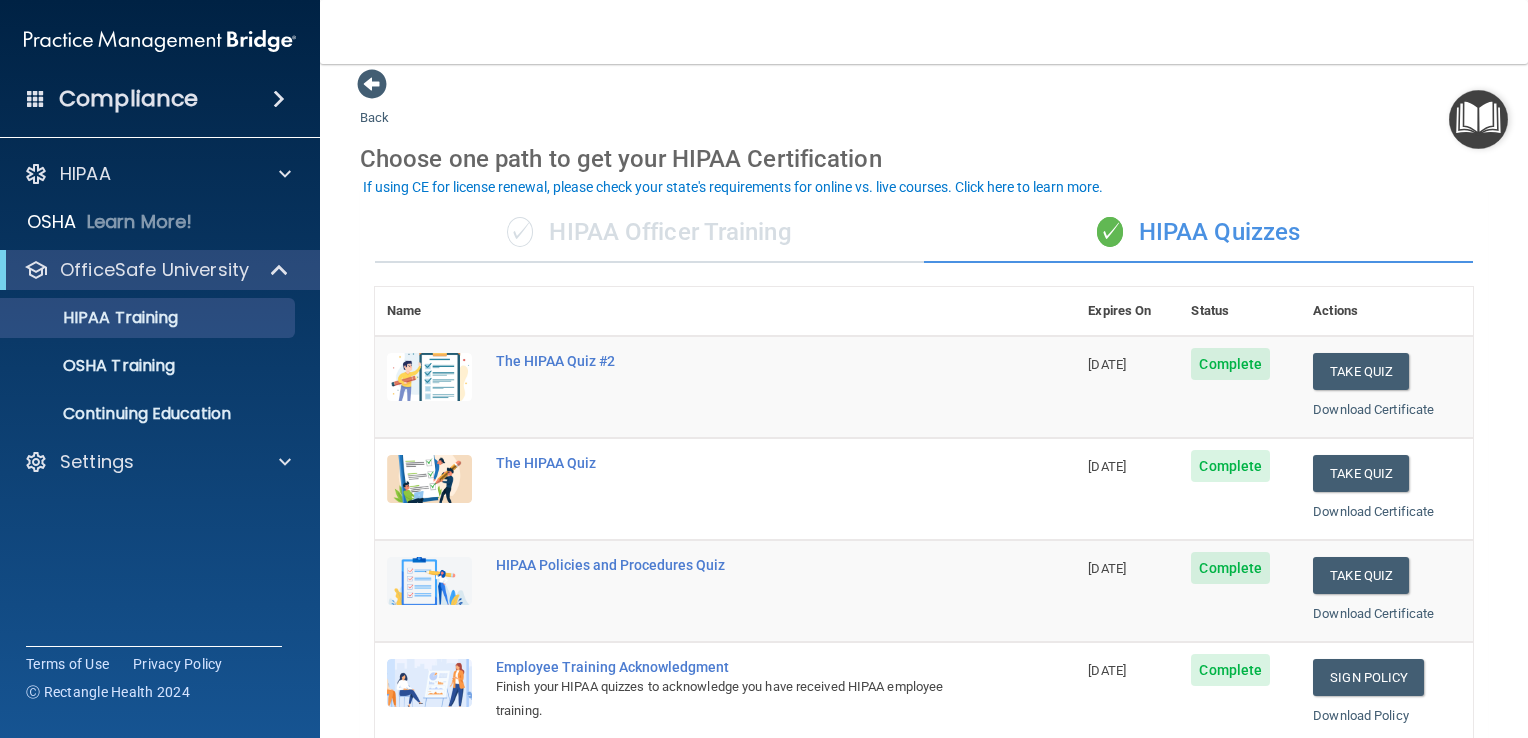 click on "✓   HIPAA Officer Training" at bounding box center [649, 233] 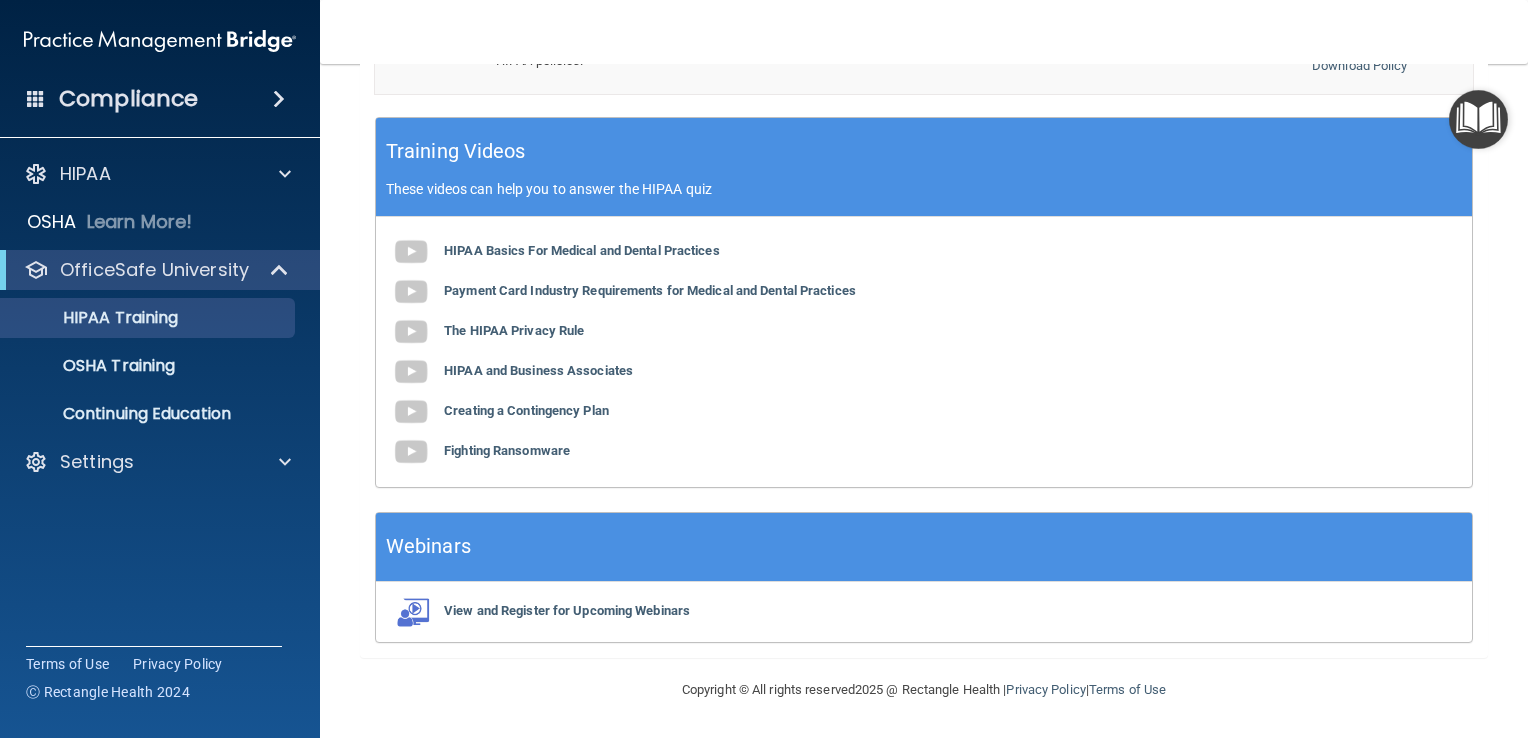 scroll, scrollTop: 0, scrollLeft: 0, axis: both 